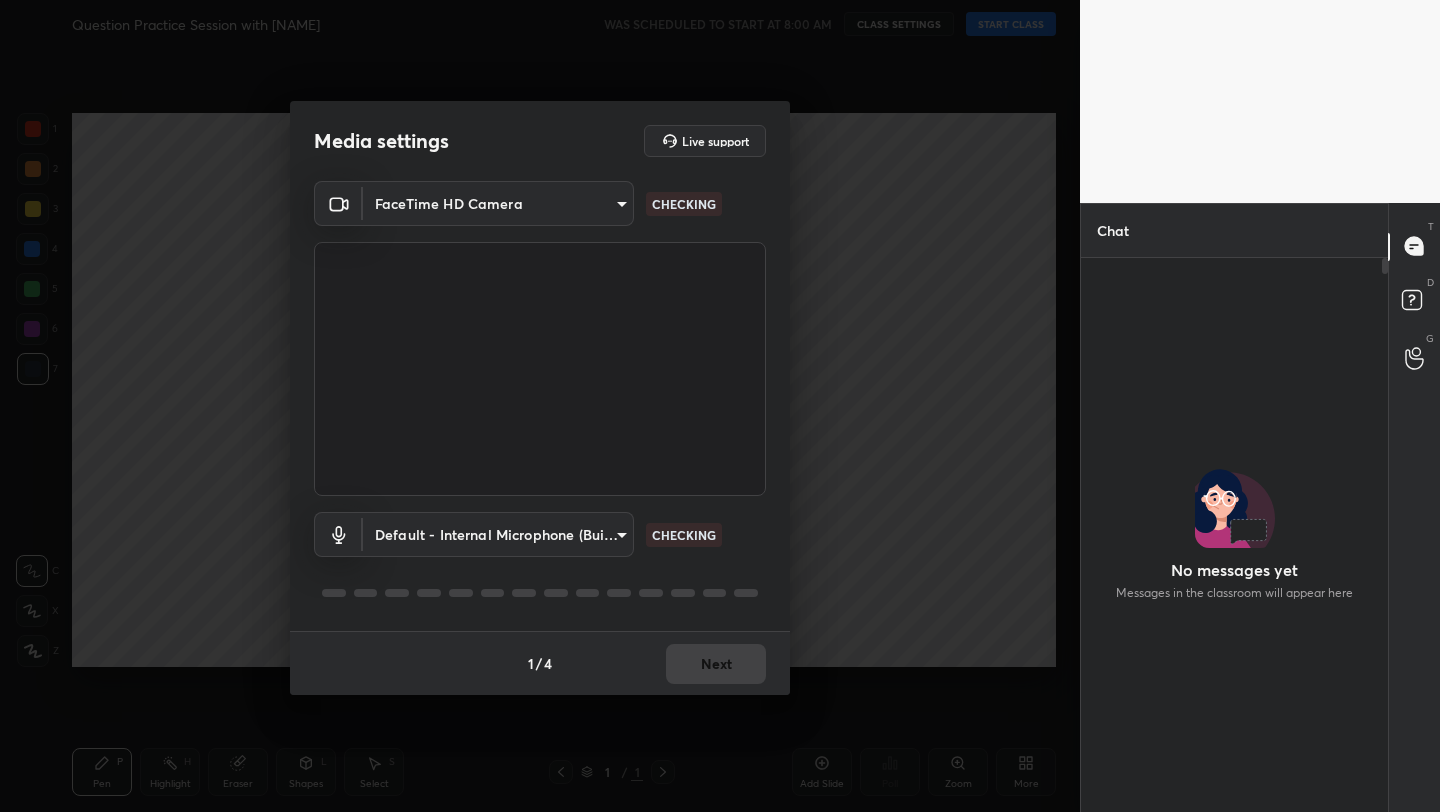 scroll, scrollTop: 0, scrollLeft: 0, axis: both 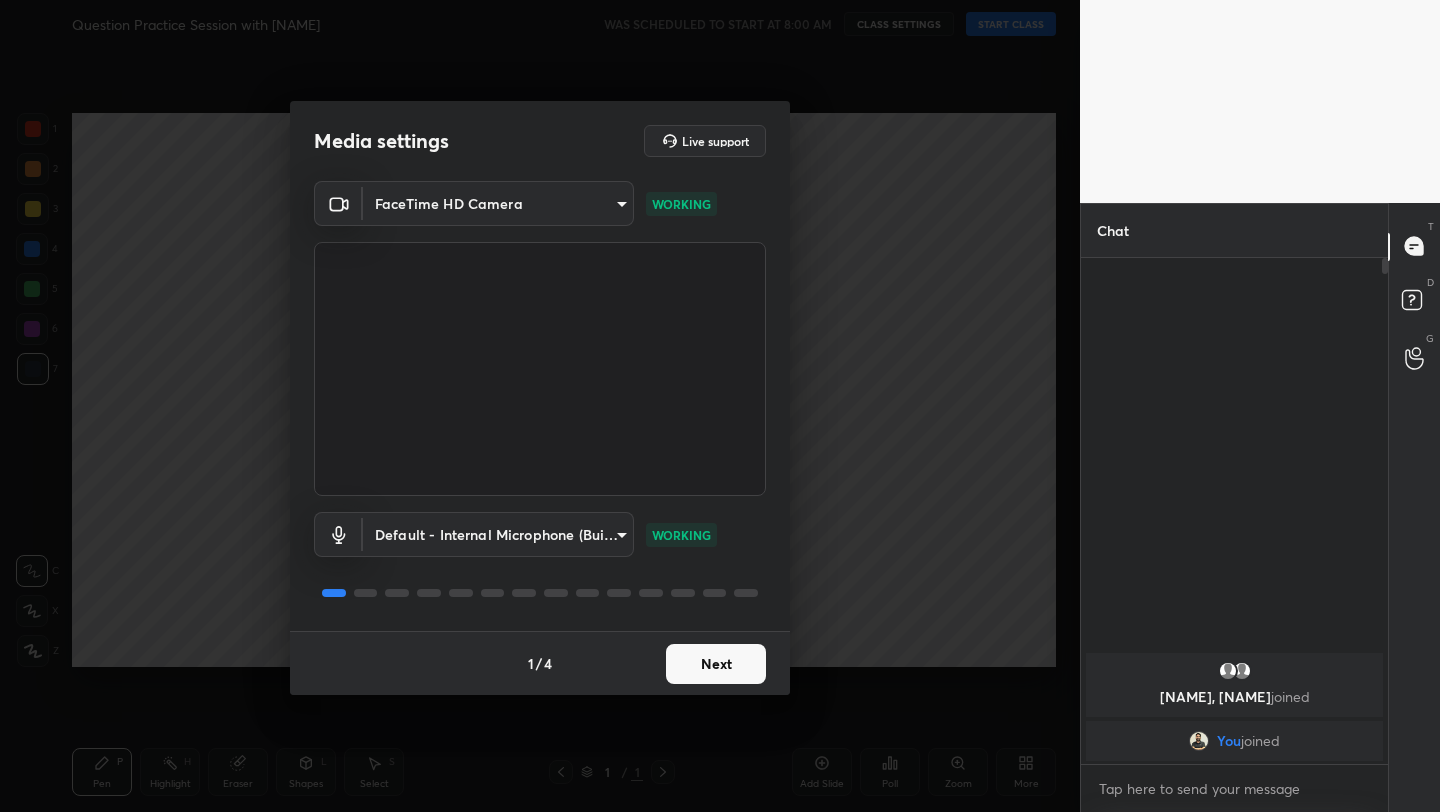 click on "Next" at bounding box center [716, 664] 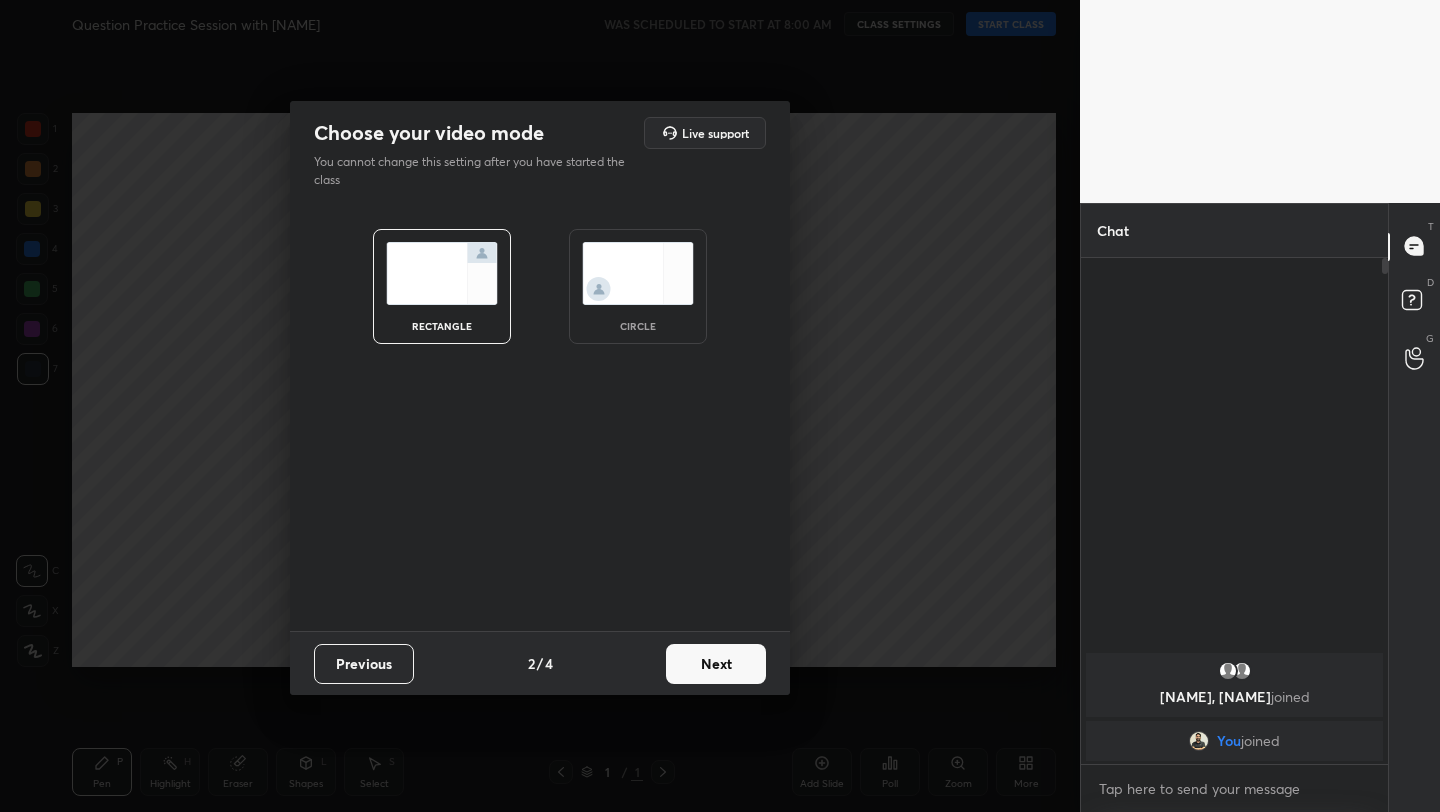 click on "Next" at bounding box center [716, 664] 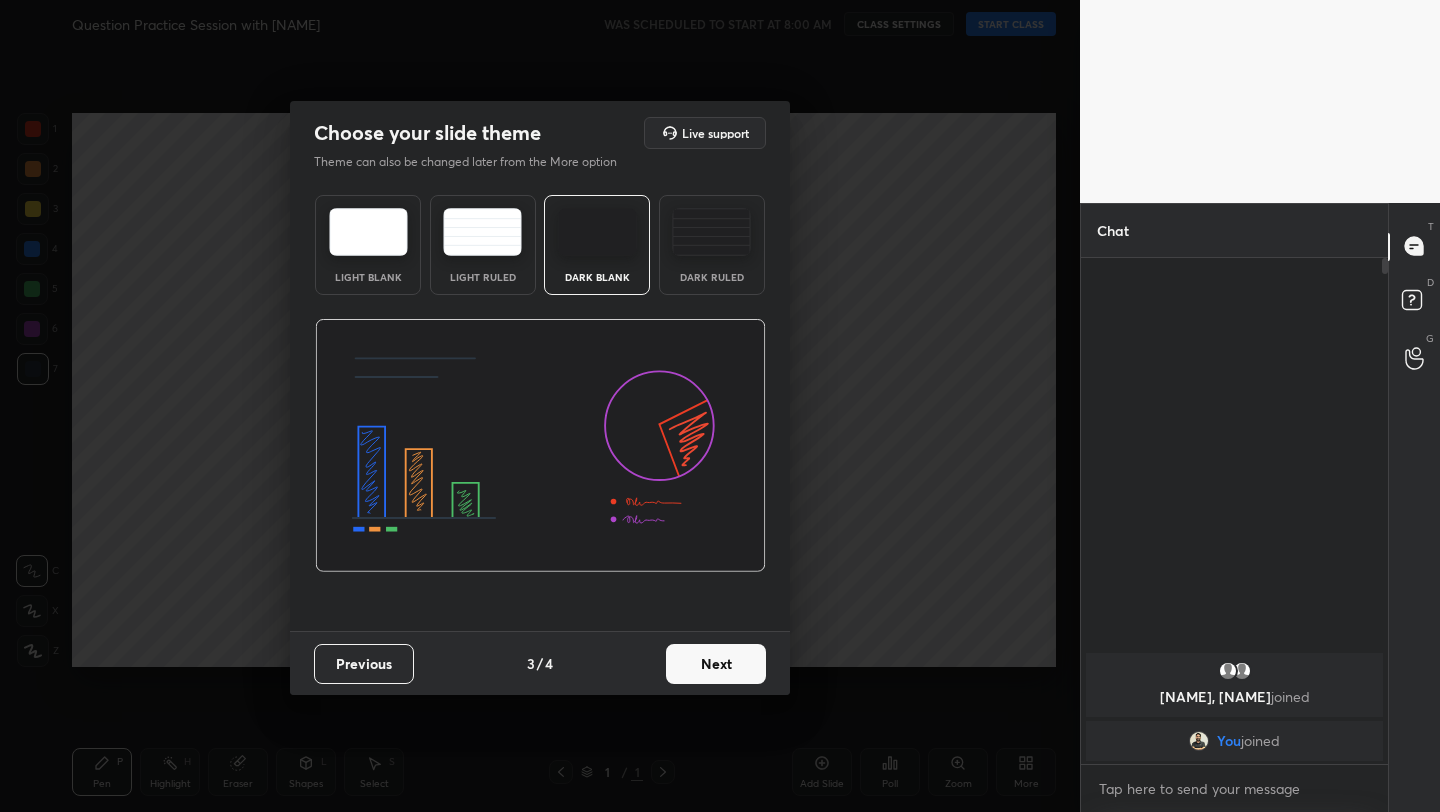 click on "Next" at bounding box center (716, 664) 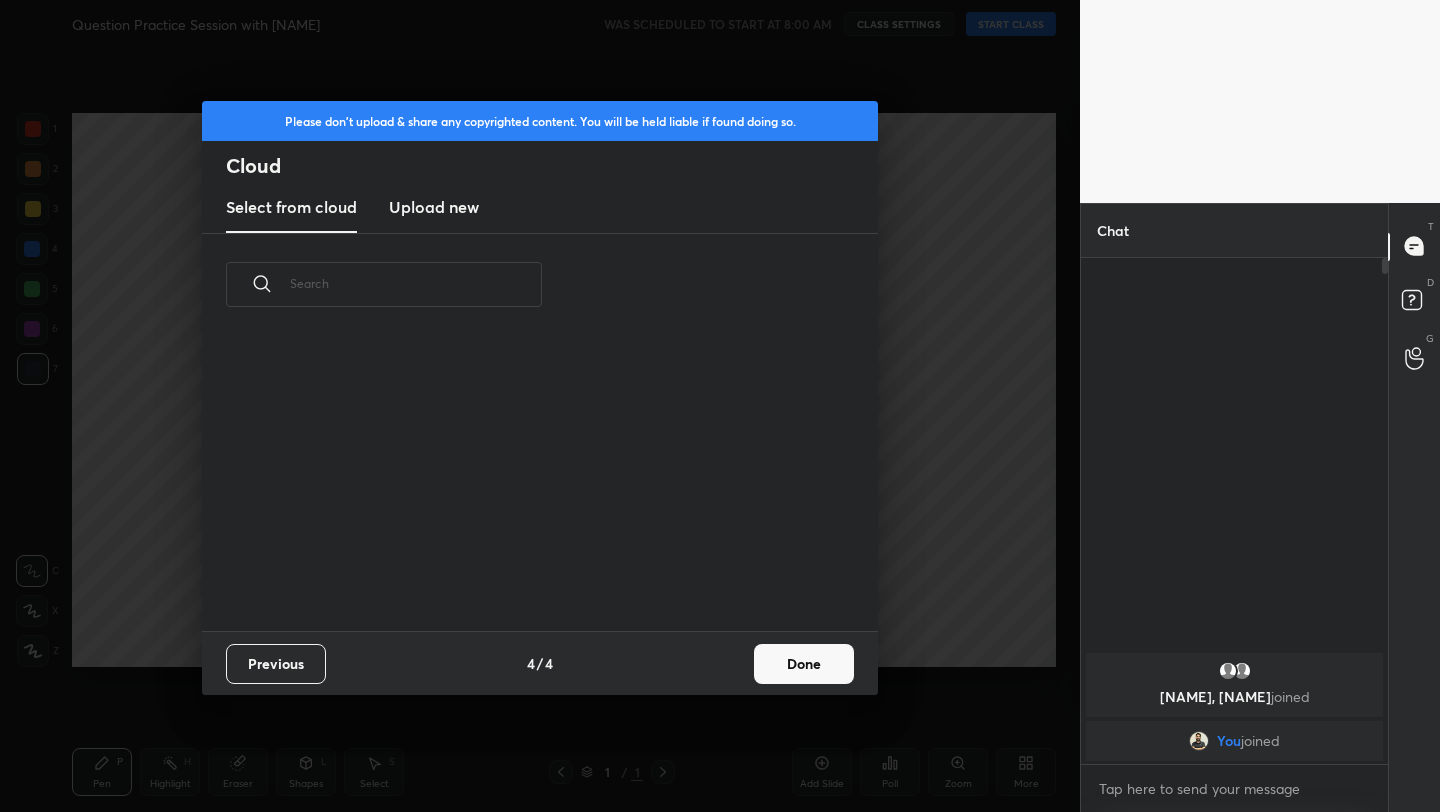 click on "Previous 4 / 4 Done" at bounding box center [540, 663] 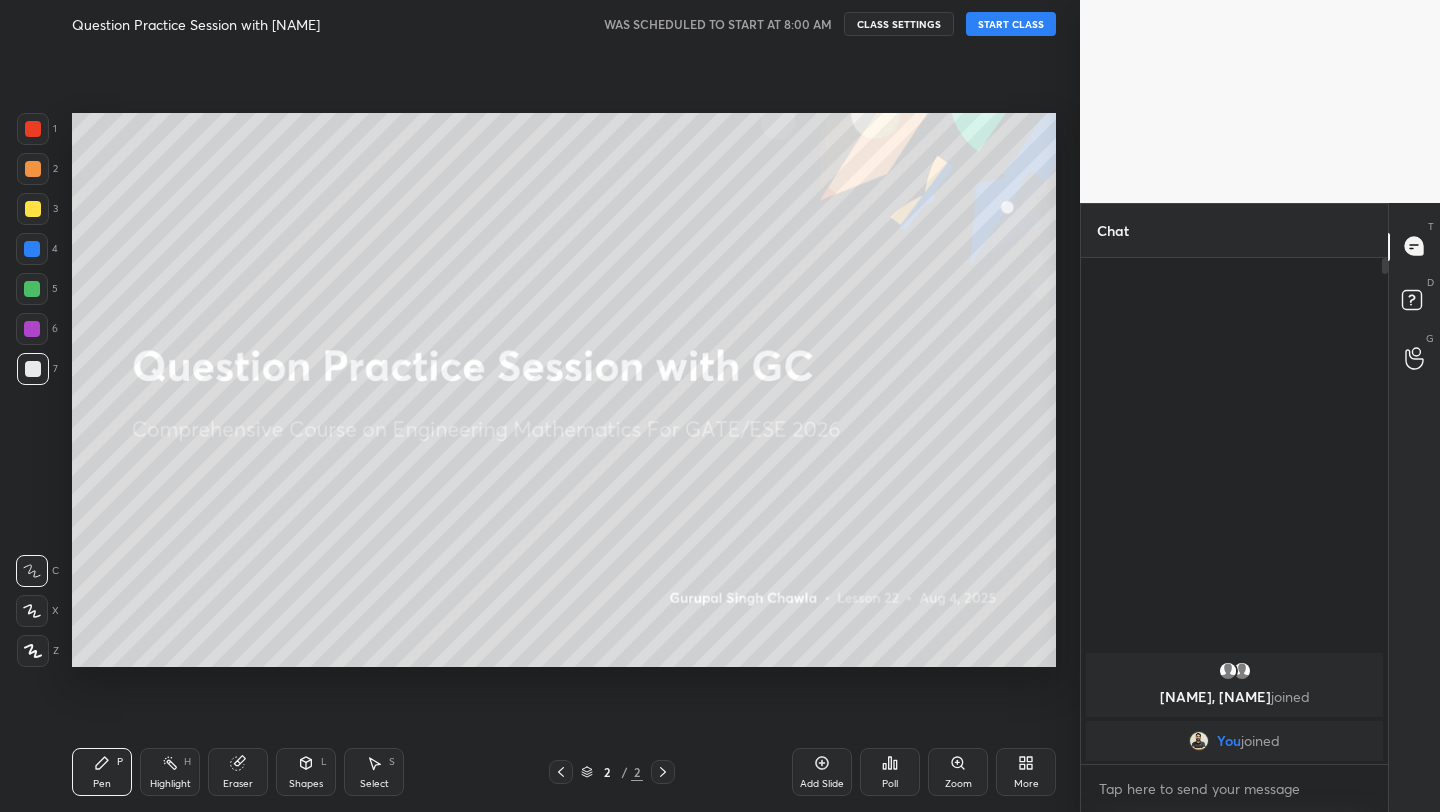 click on "START CLASS" at bounding box center (1011, 24) 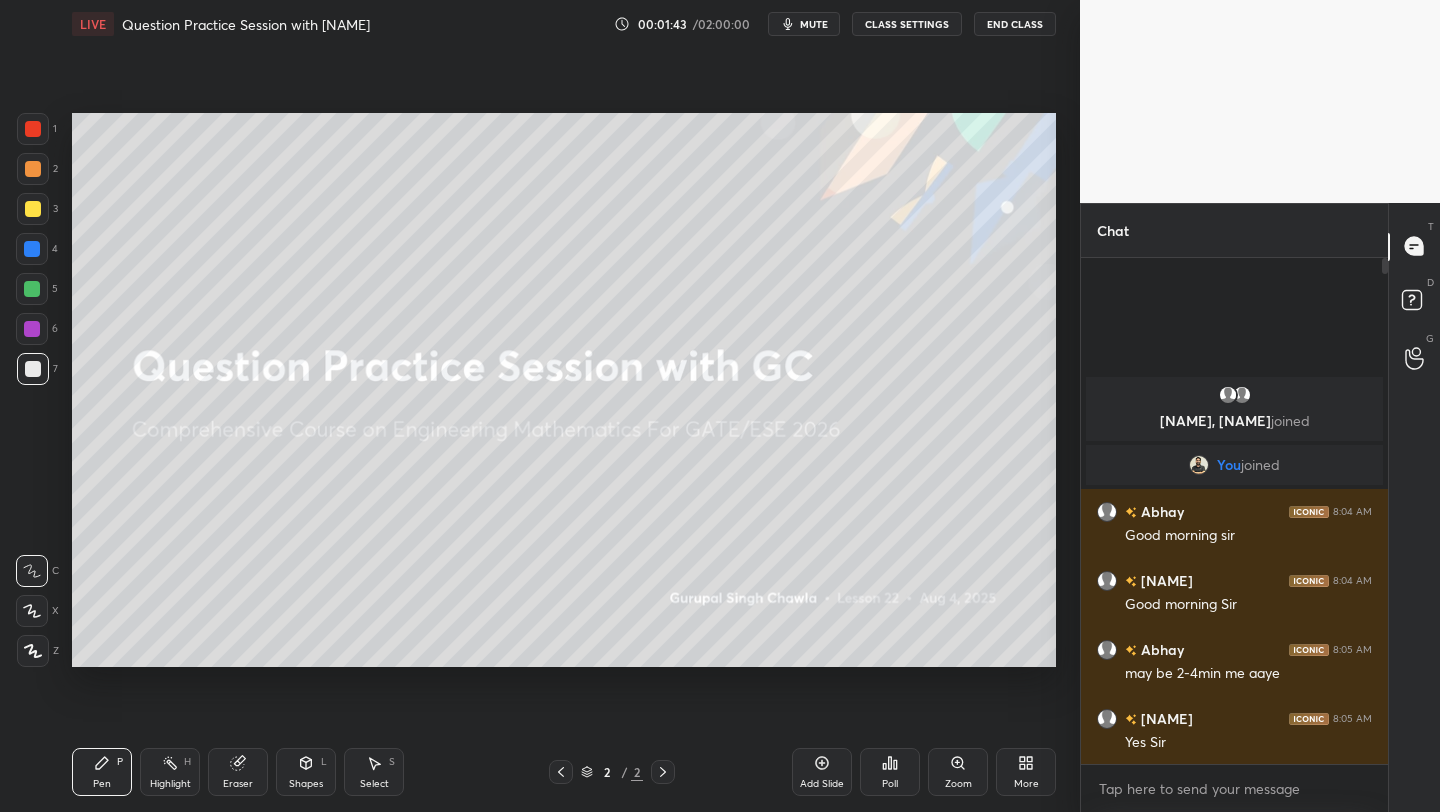 click on "Add Slide Poll Zoom More" at bounding box center (924, 772) 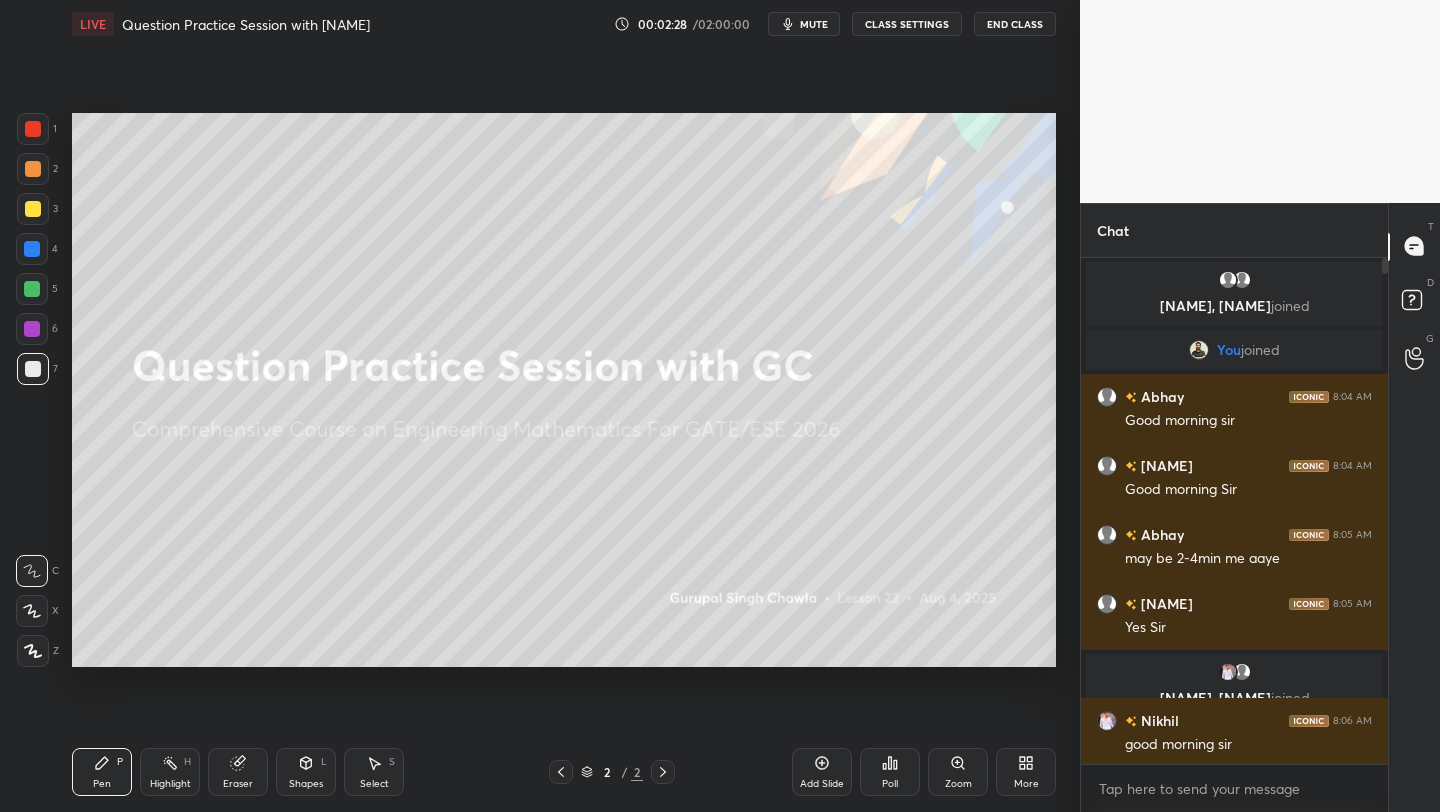 drag, startPoint x: 253, startPoint y: 766, endPoint x: 248, endPoint y: 716, distance: 50.24938 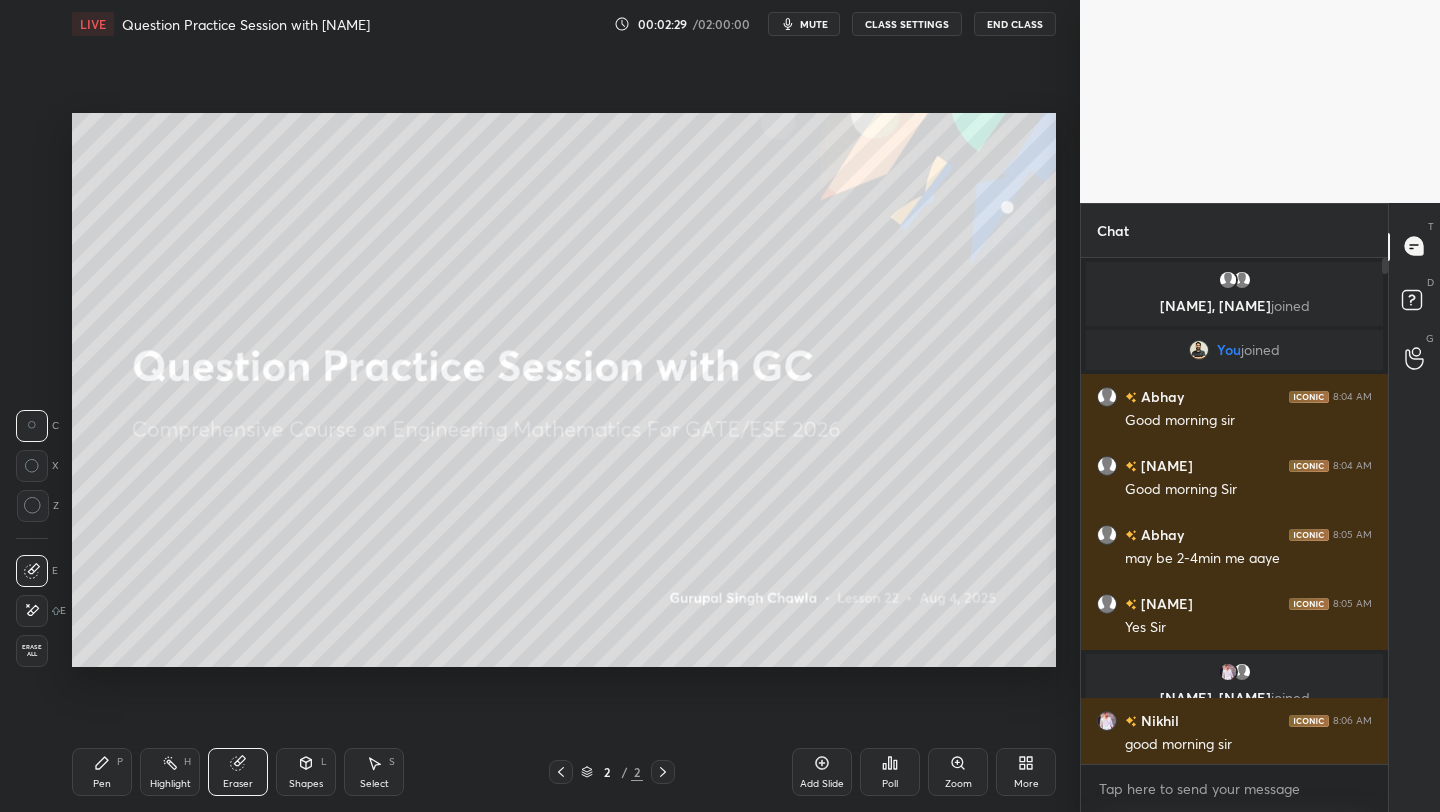 click on "Erase all" at bounding box center [32, 651] 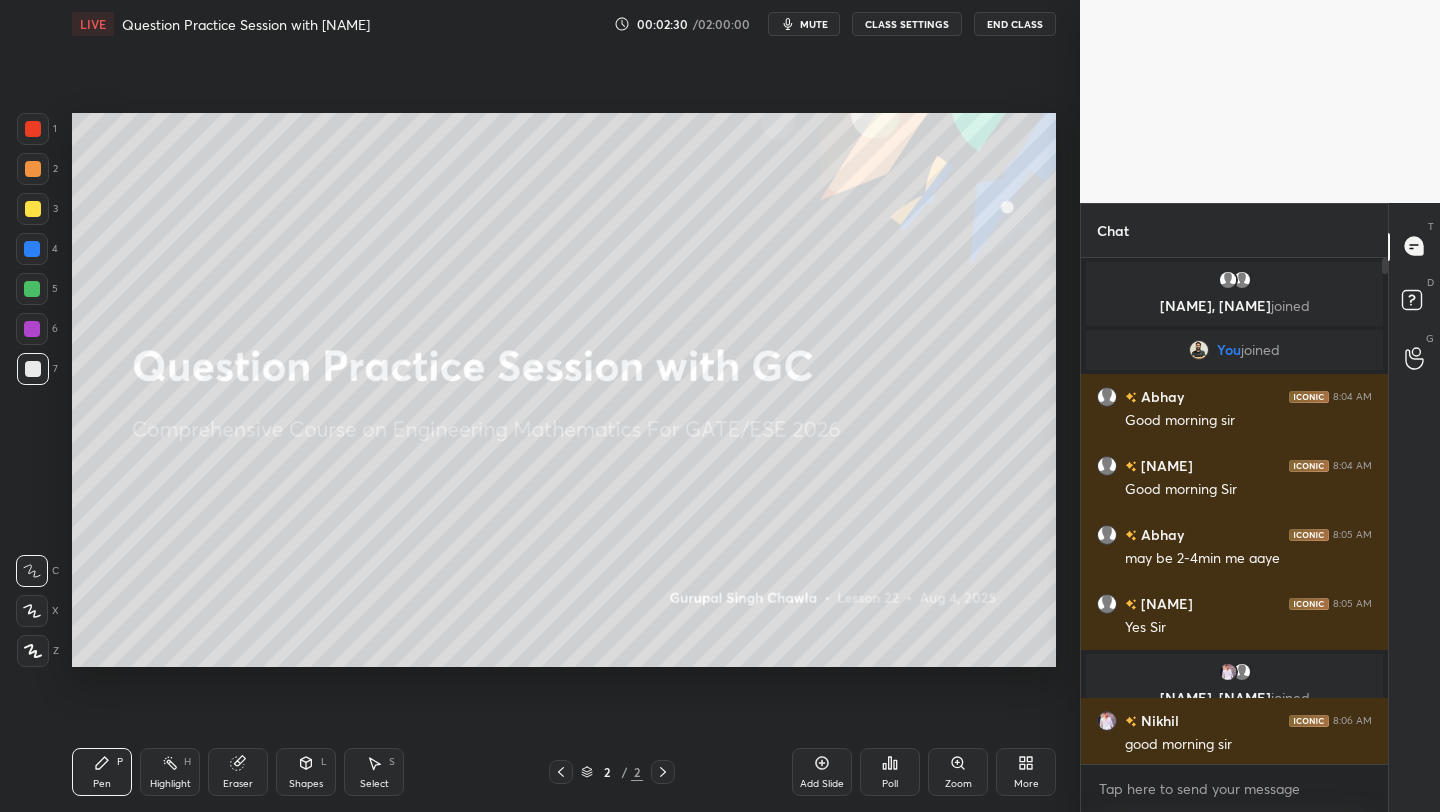 drag, startPoint x: 114, startPoint y: 782, endPoint x: 137, endPoint y: 773, distance: 24.698177 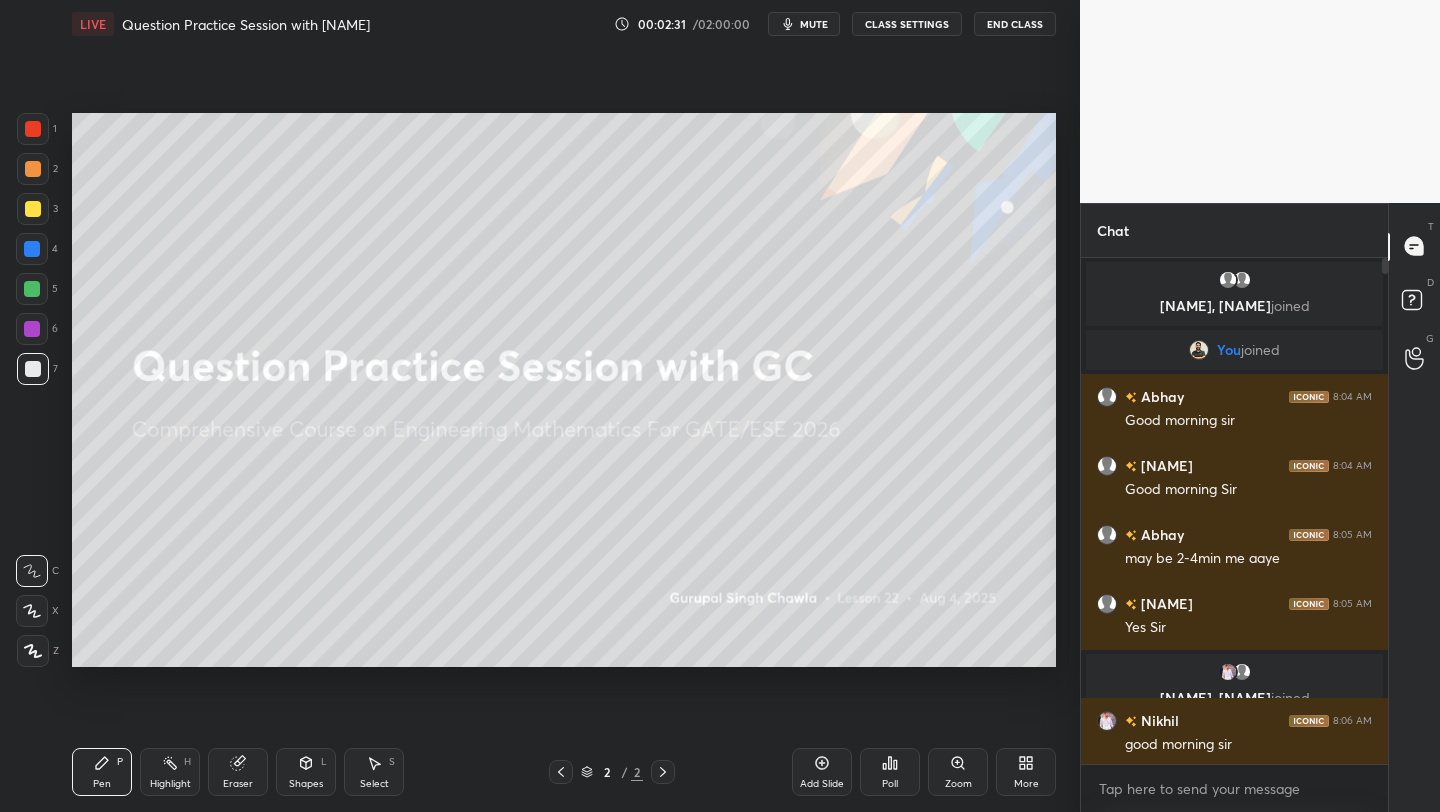 click on "More" at bounding box center (1026, 784) 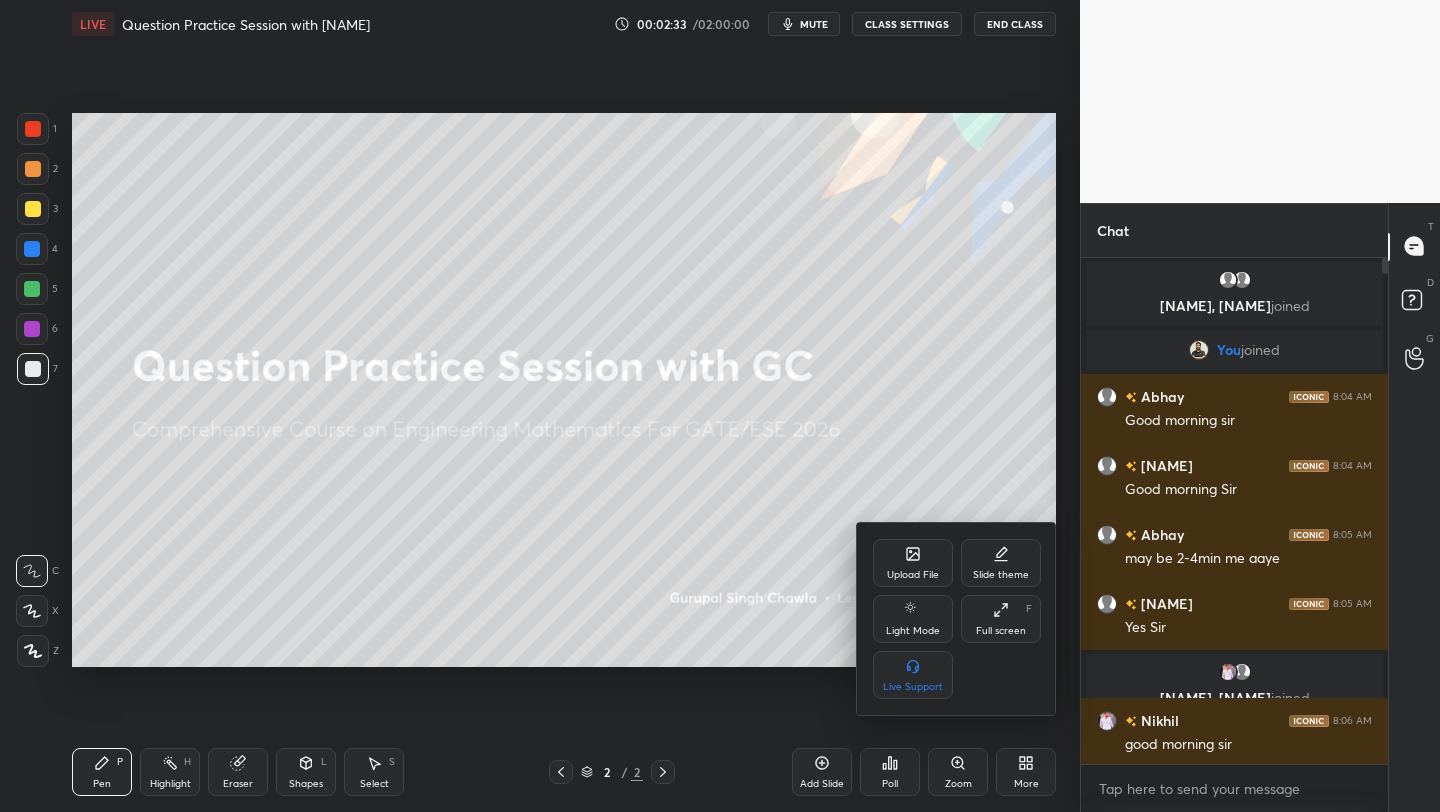 click on "Upload File" at bounding box center (913, 563) 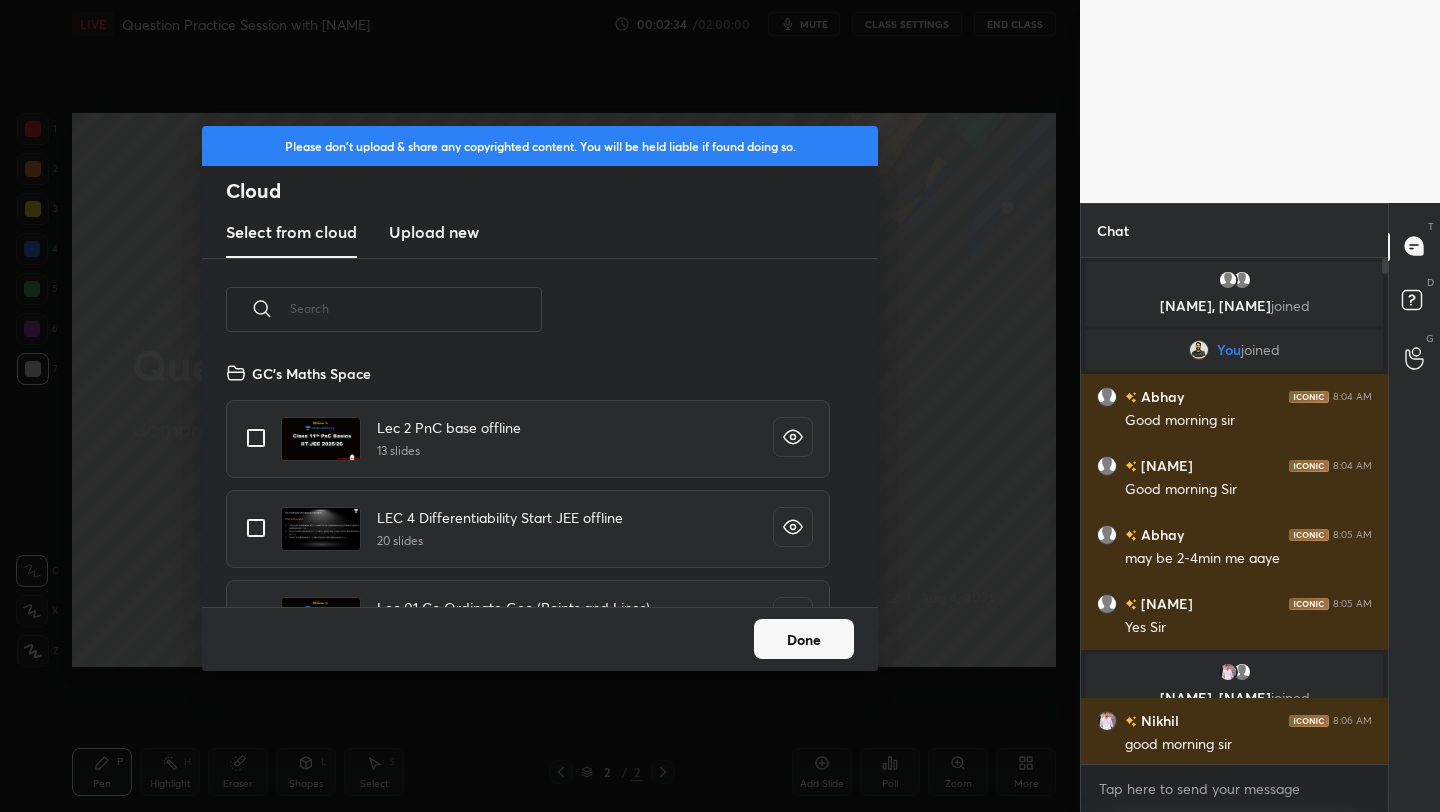 scroll, scrollTop: 7, scrollLeft: 11, axis: both 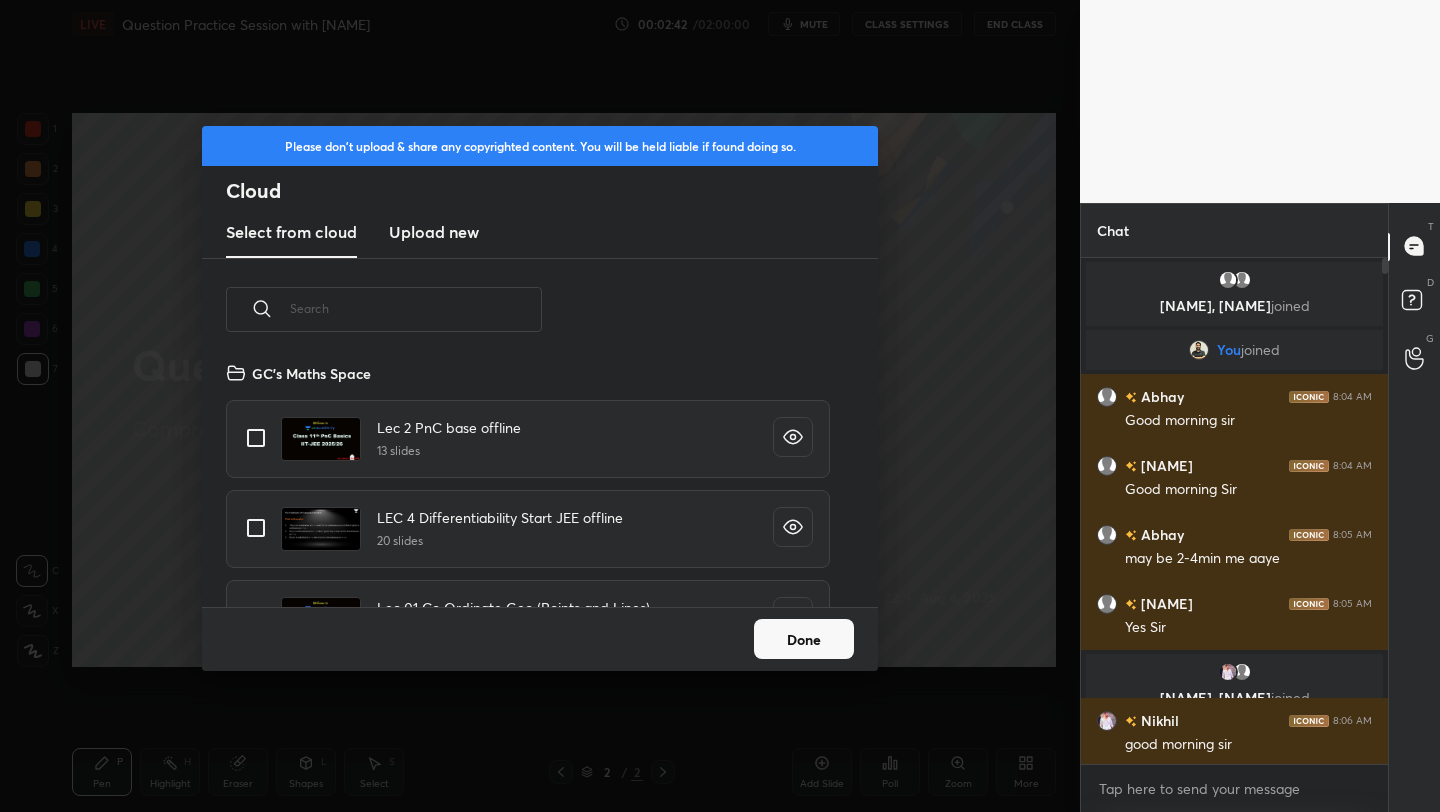click on "Done" at bounding box center (804, 639) 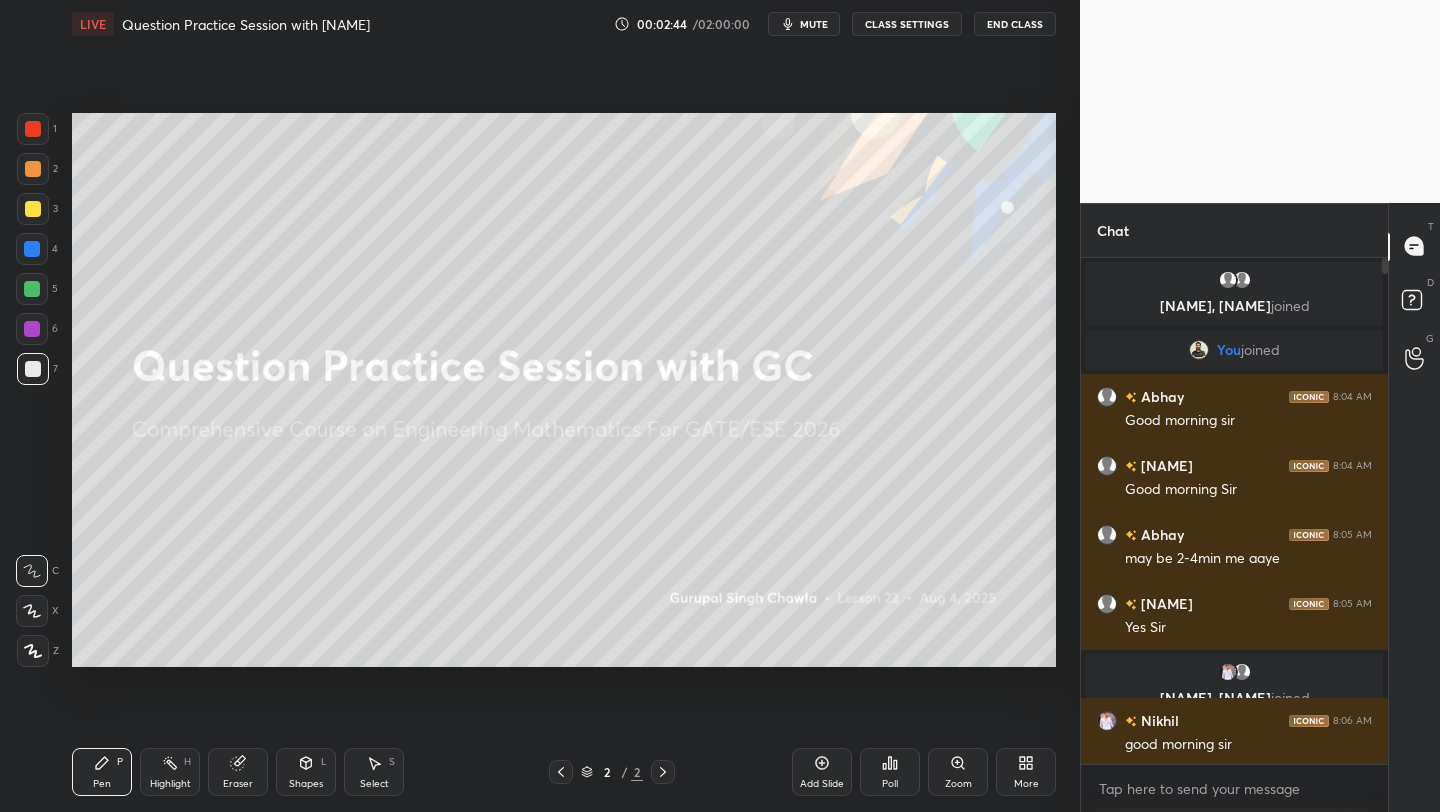 click 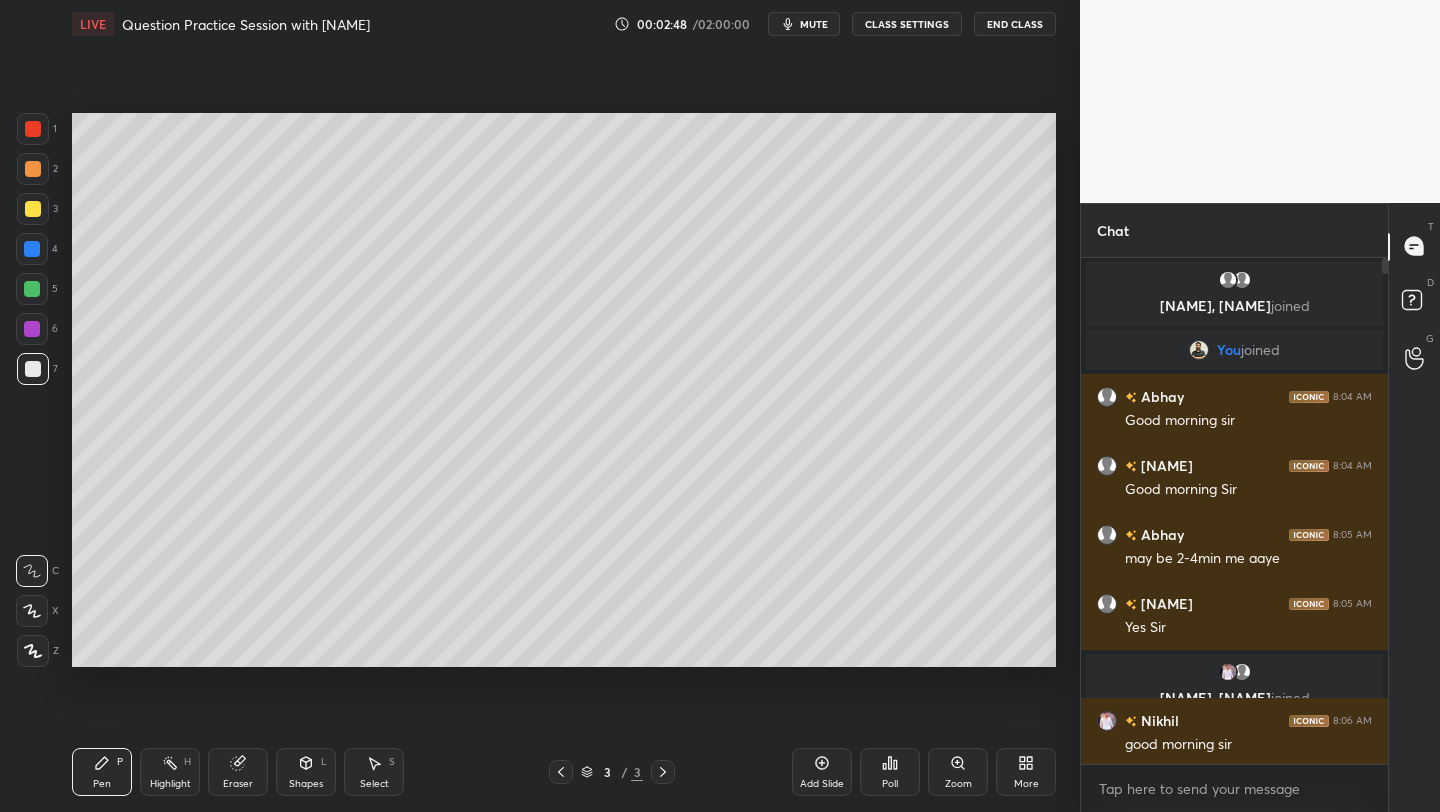 drag, startPoint x: 36, startPoint y: 208, endPoint x: 55, endPoint y: 200, distance: 20.615528 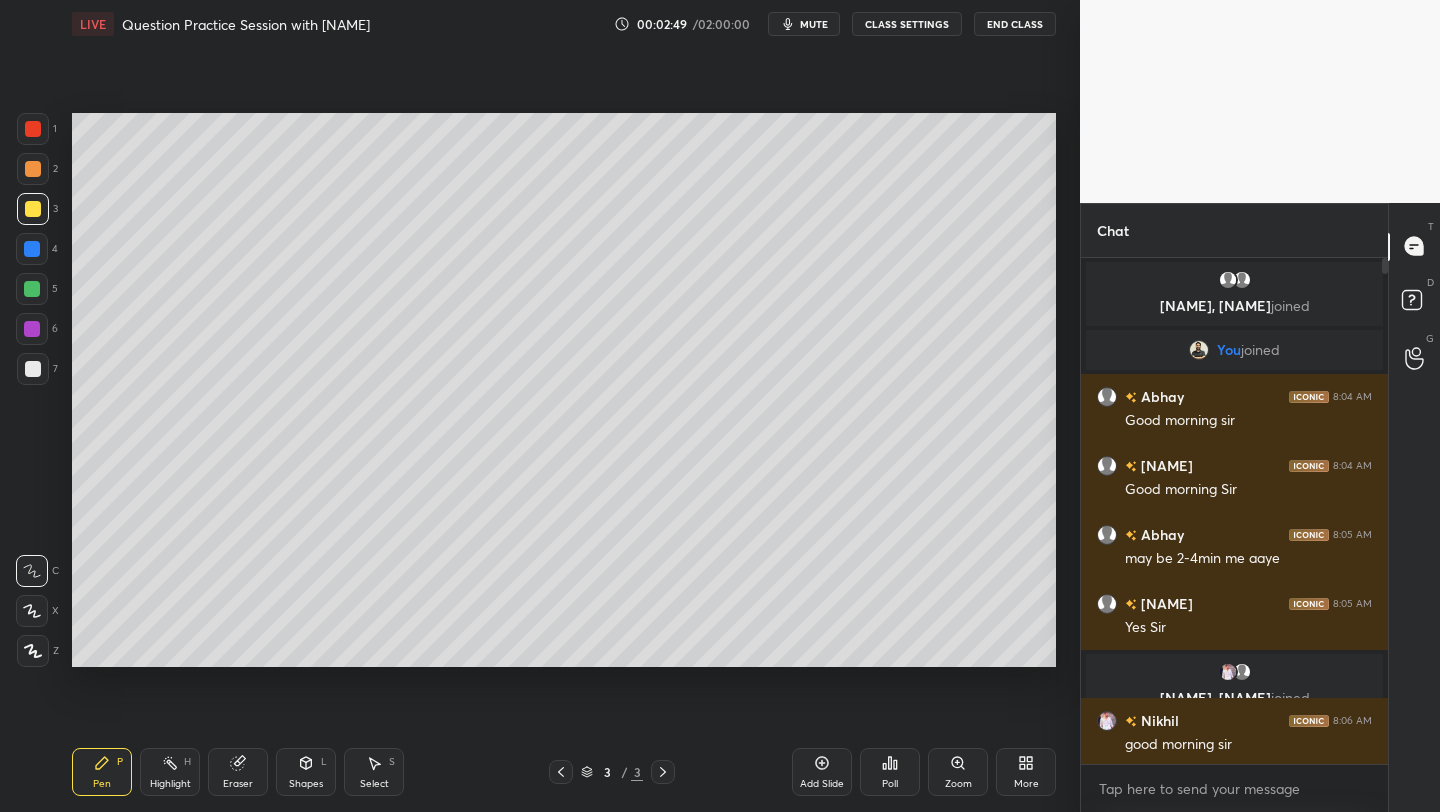 click 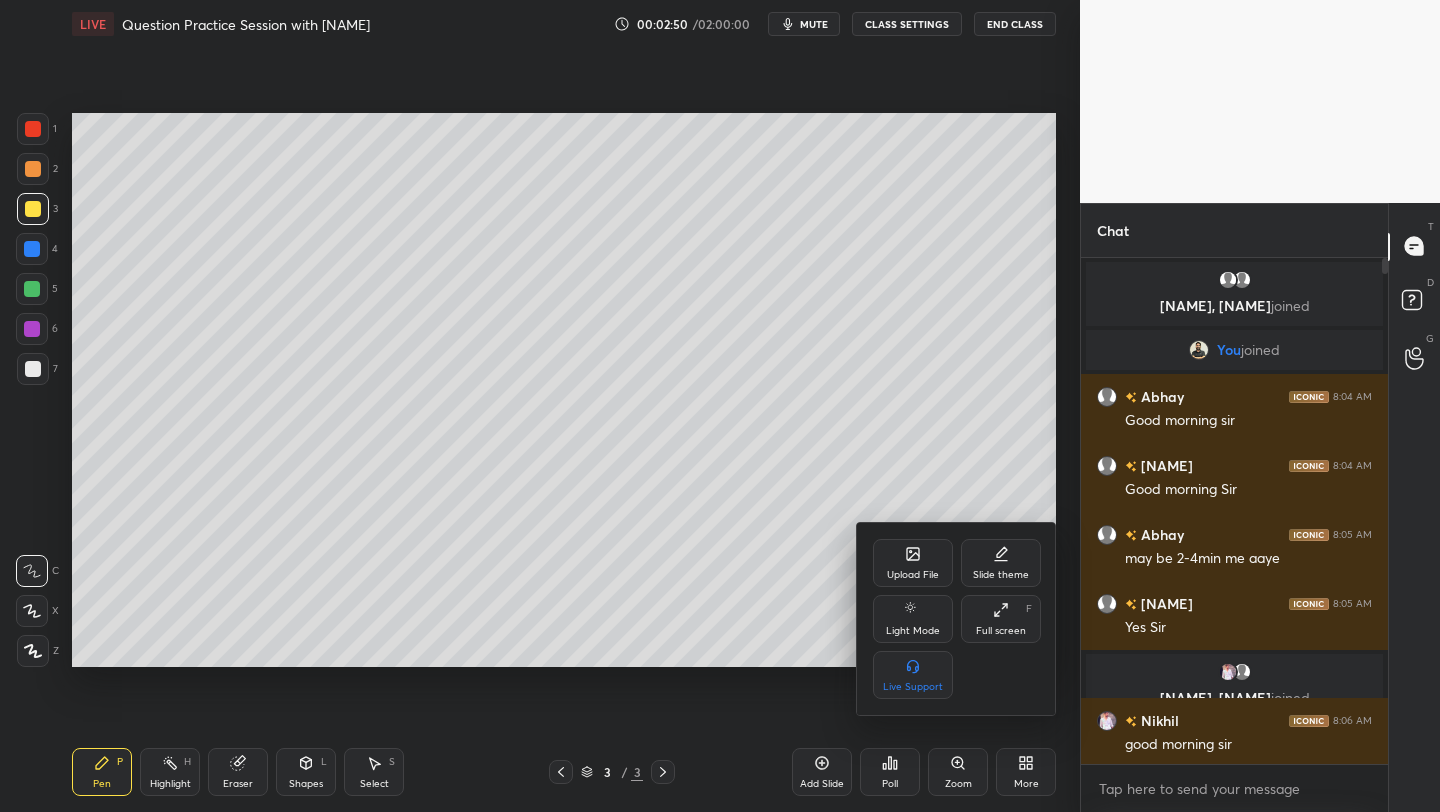 click on "Full screen F" at bounding box center [1001, 619] 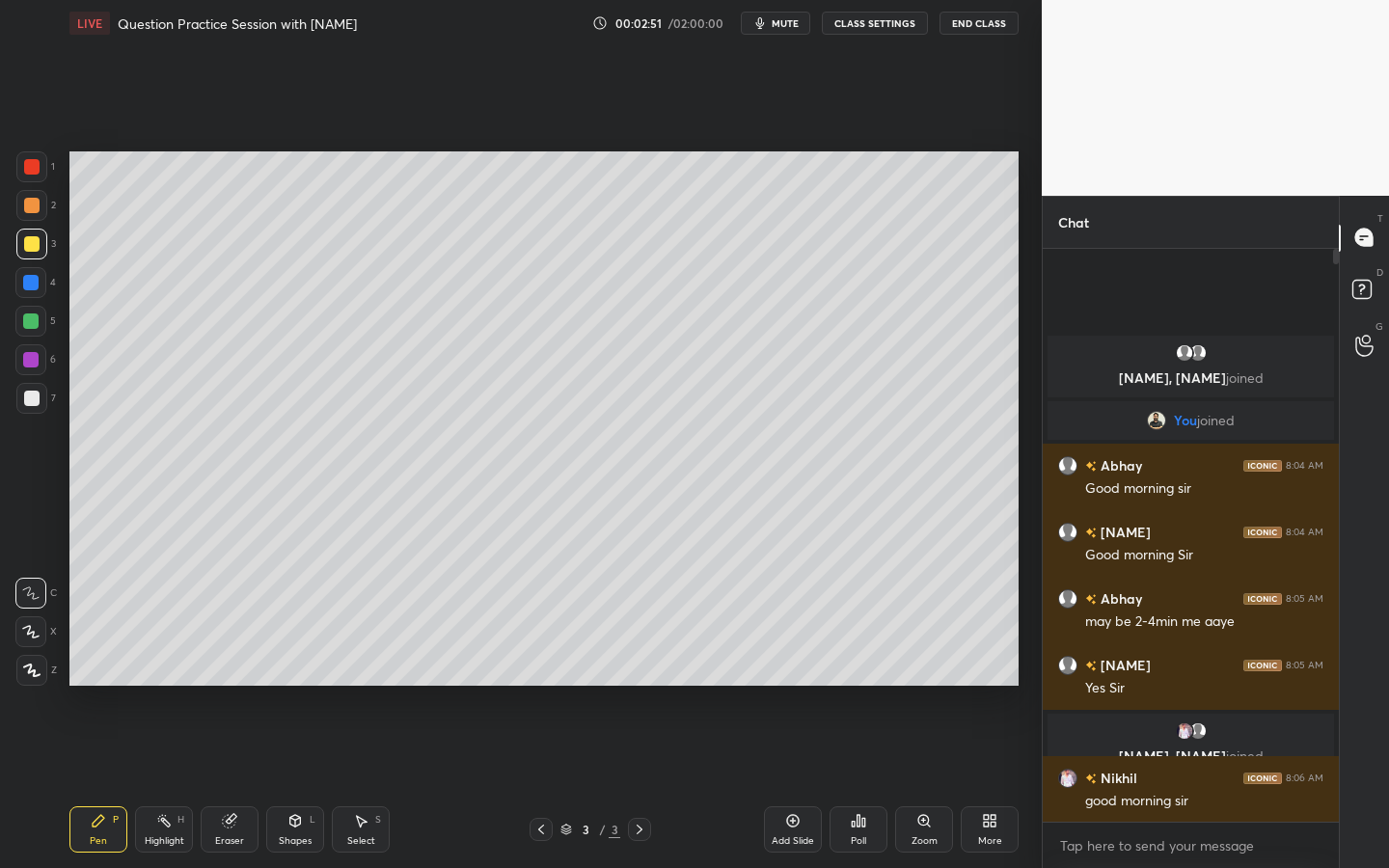 scroll, scrollTop: 95700, scrollLeft: 95494, axis: both 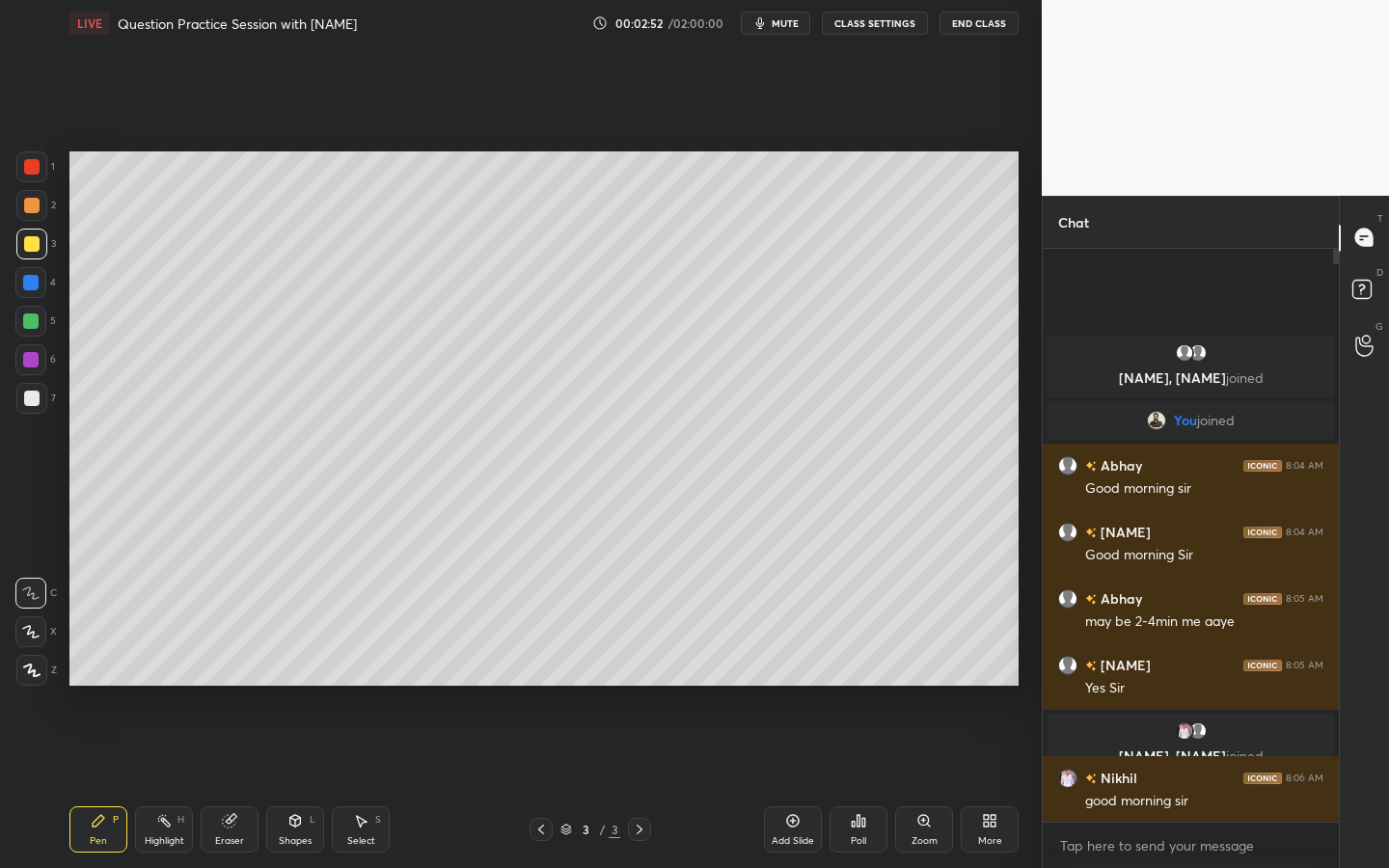 click at bounding box center (32, 244) 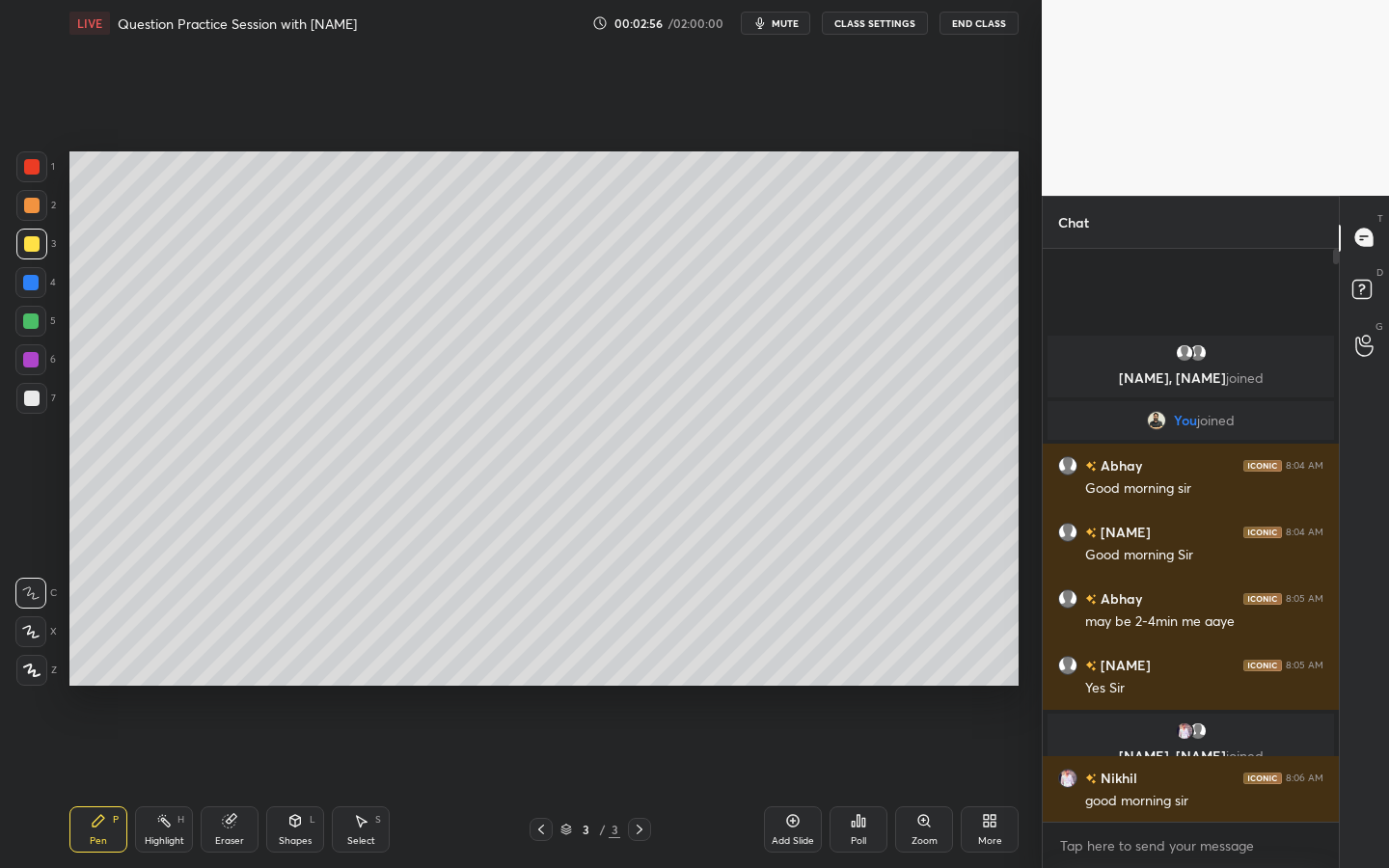 drag, startPoint x: 37, startPoint y: 245, endPoint x: 59, endPoint y: 232, distance: 25.55386 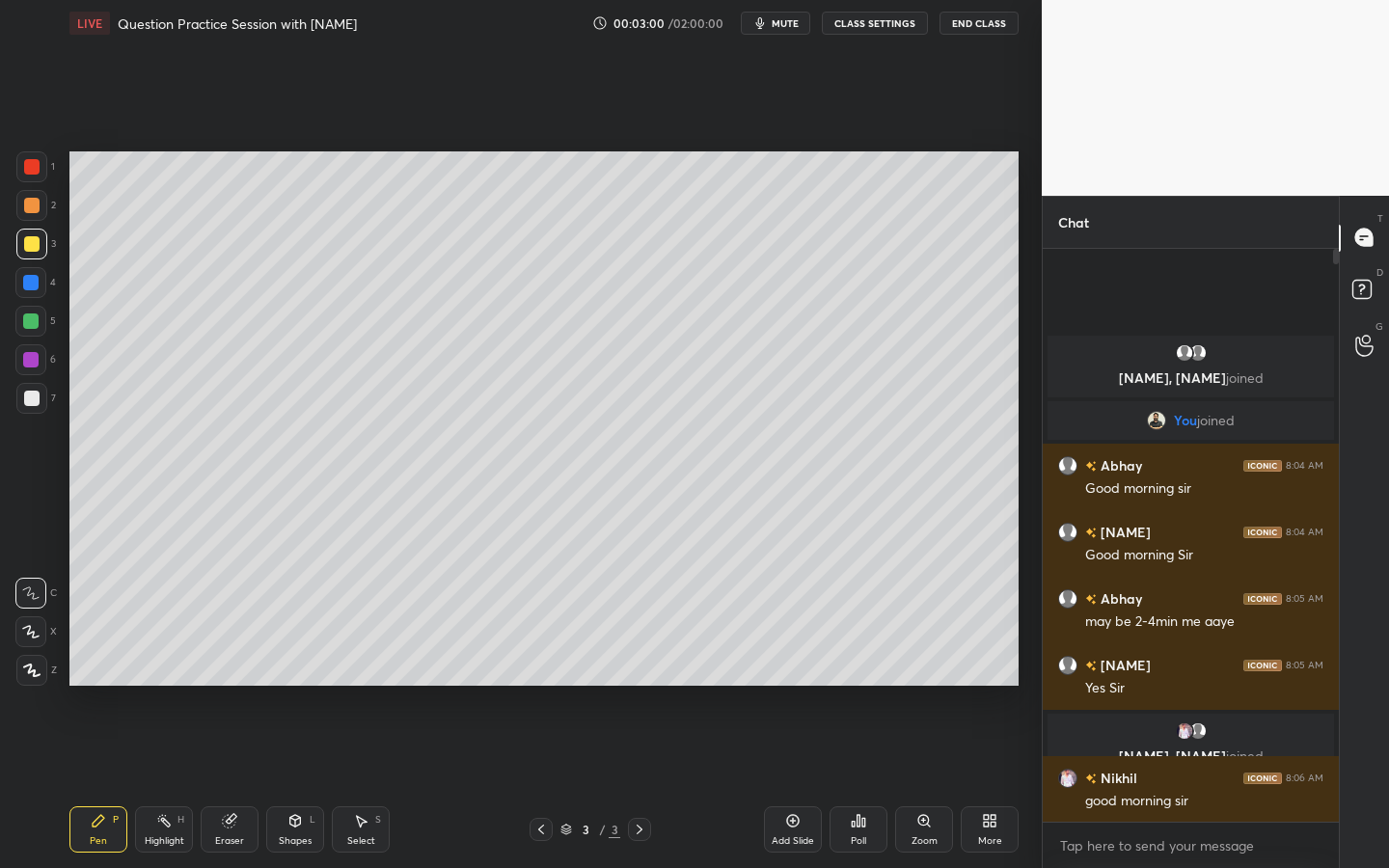 click at bounding box center (31, 632) 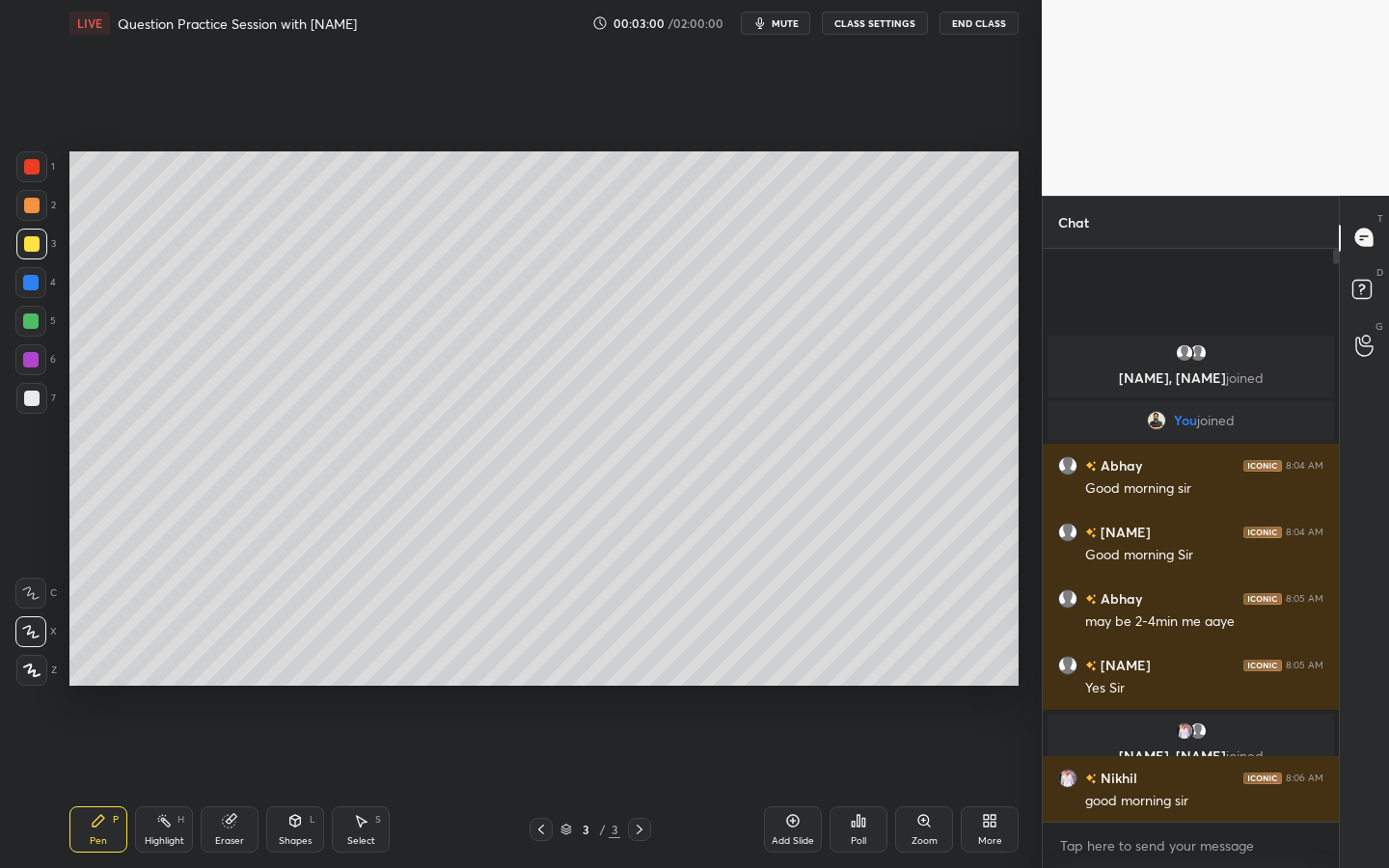 click 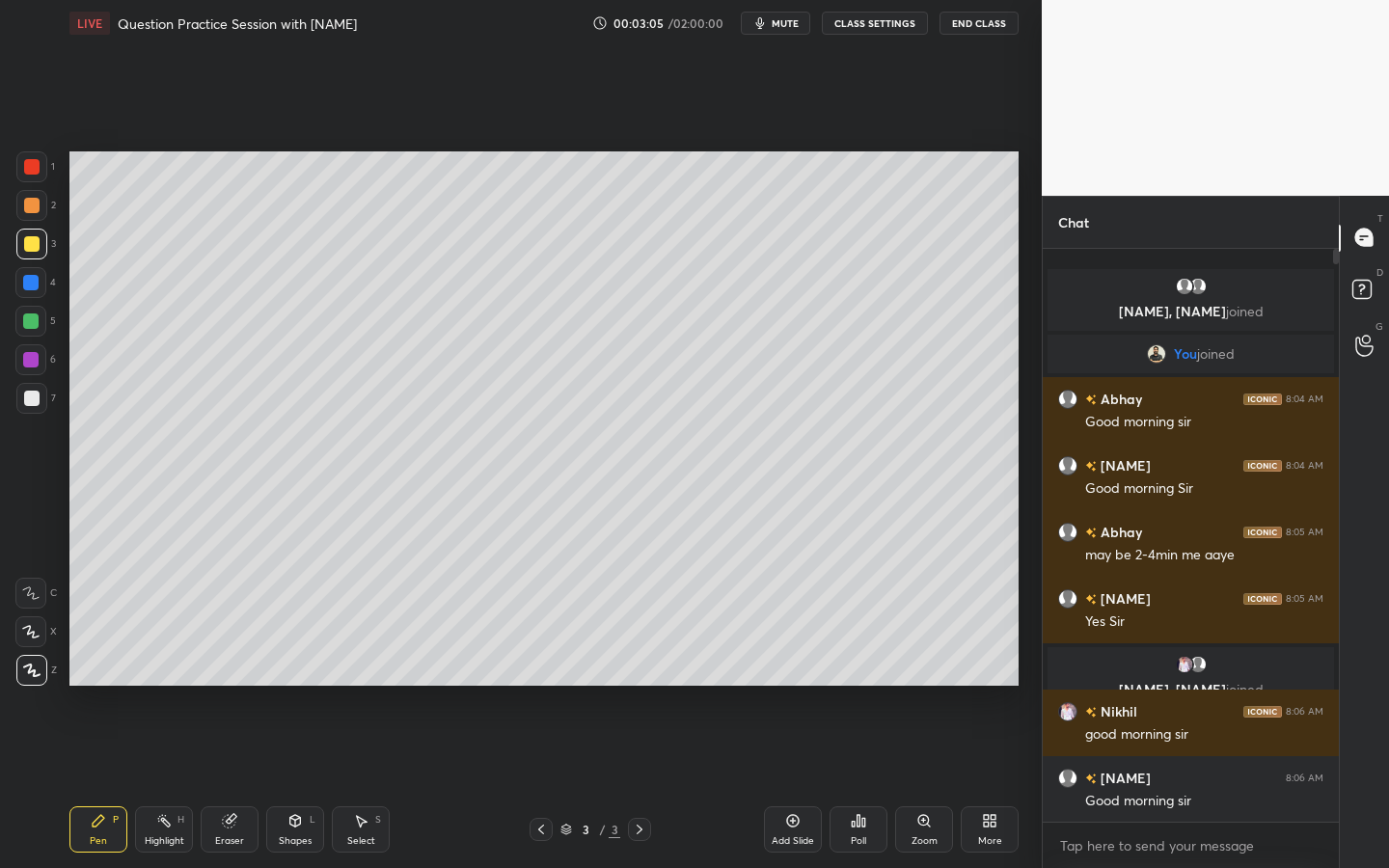 drag, startPoint x: 44, startPoint y: 179, endPoint x: 55, endPoint y: 177, distance: 11.18034 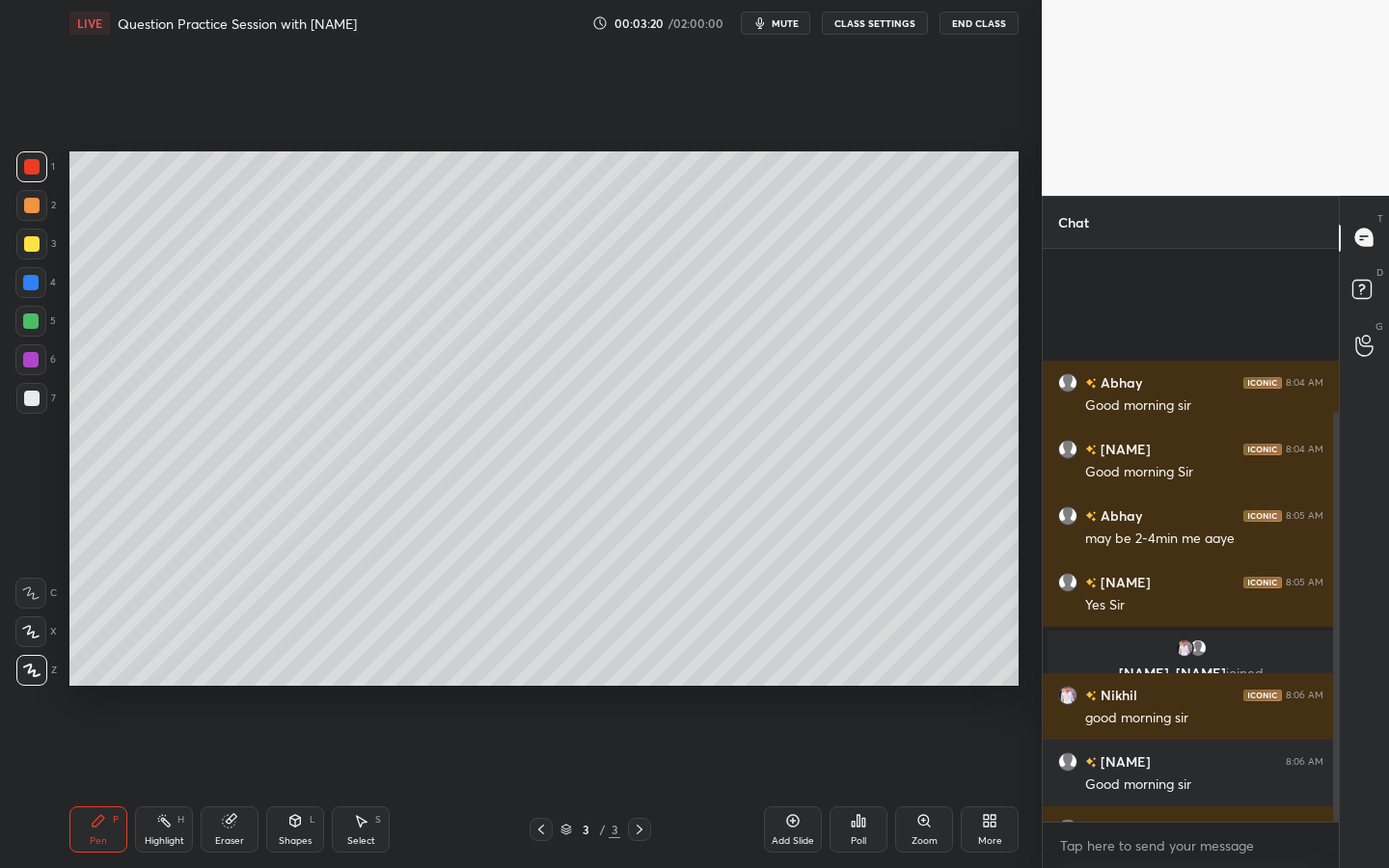 scroll, scrollTop: 230, scrollLeft: 0, axis: vertical 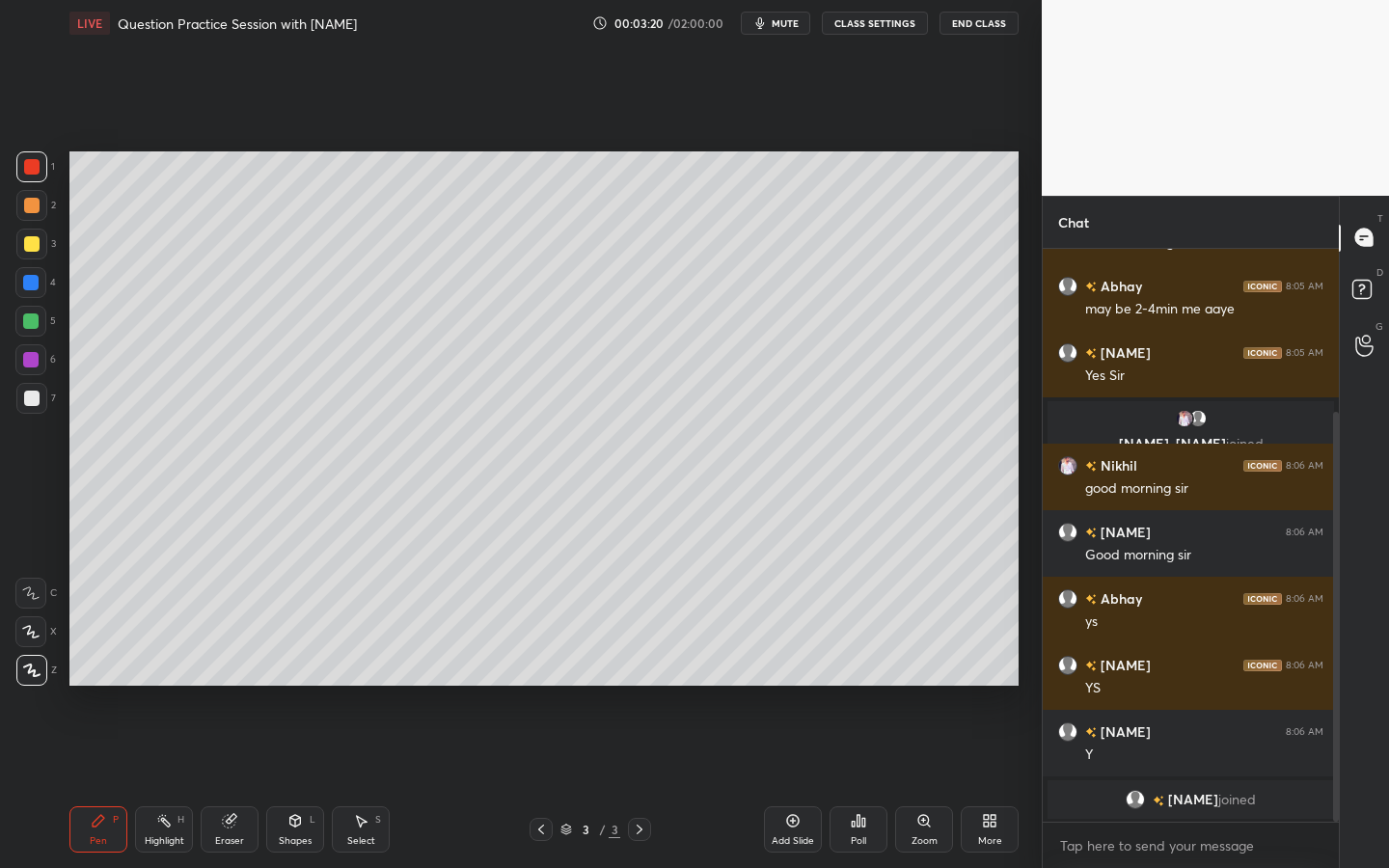 drag, startPoint x: 1337, startPoint y: 499, endPoint x: 1334, endPoint y: 511, distance: 12.369317 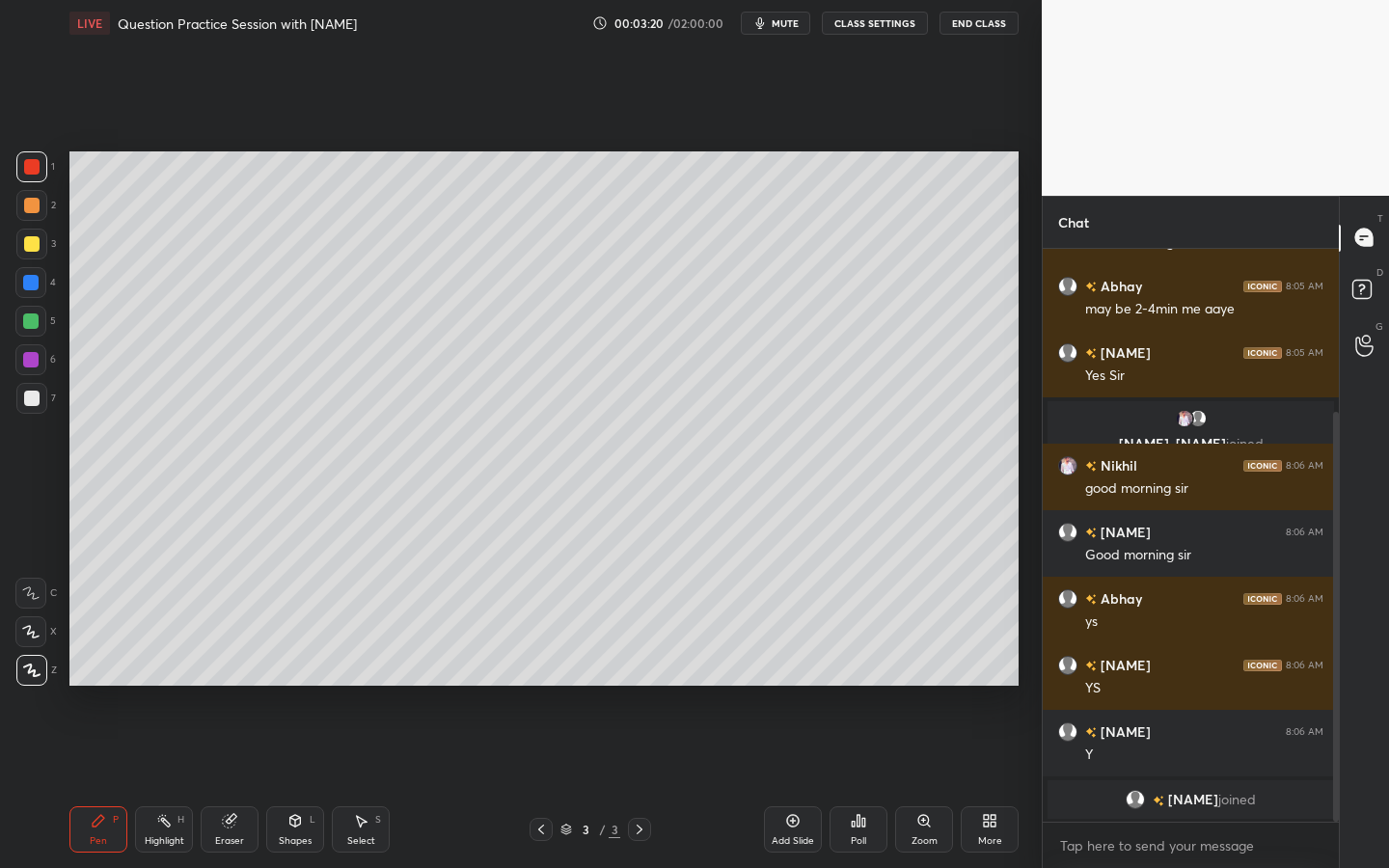 click at bounding box center (1336, 616) 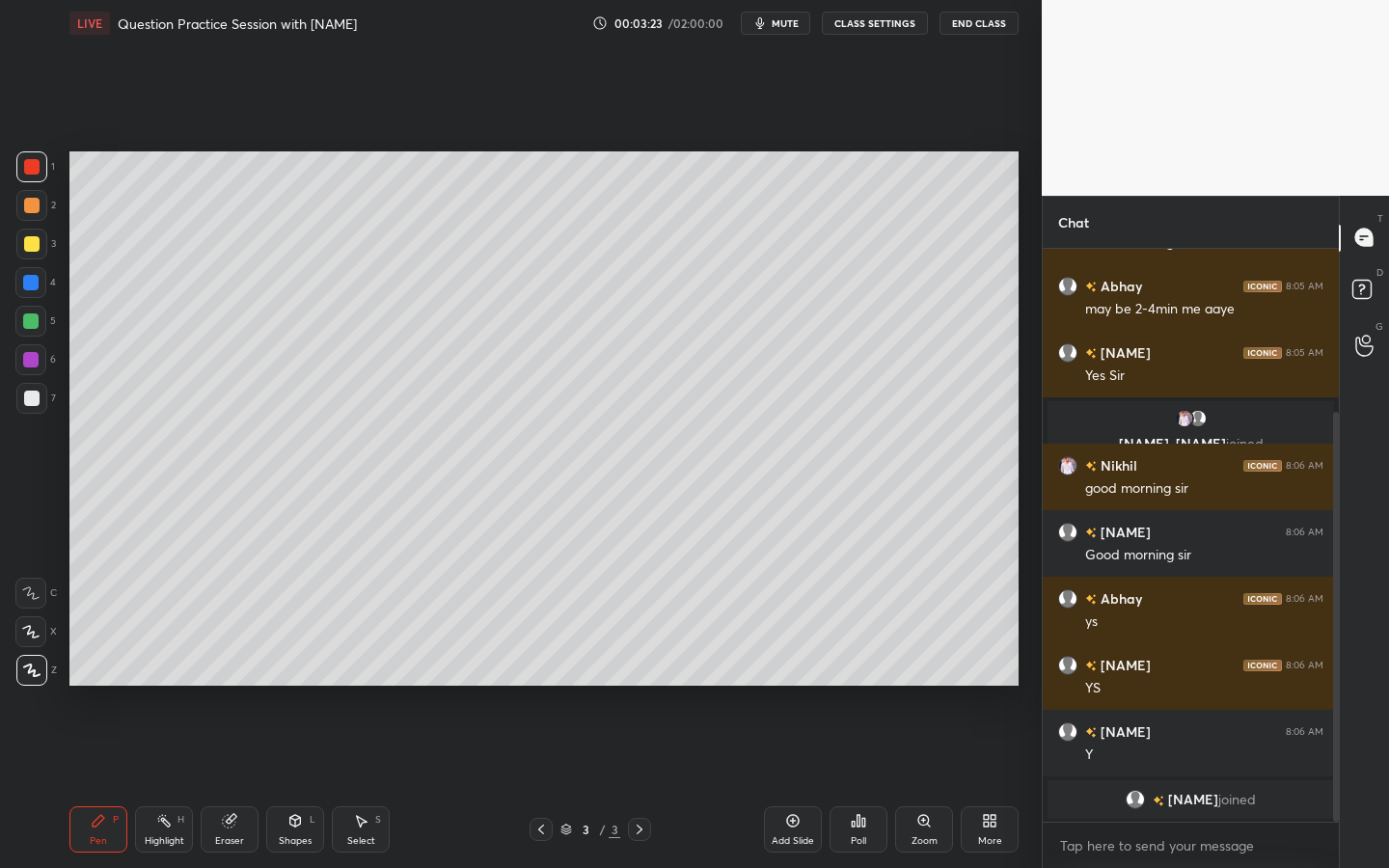 scroll, scrollTop: 296, scrollLeft: 0, axis: vertical 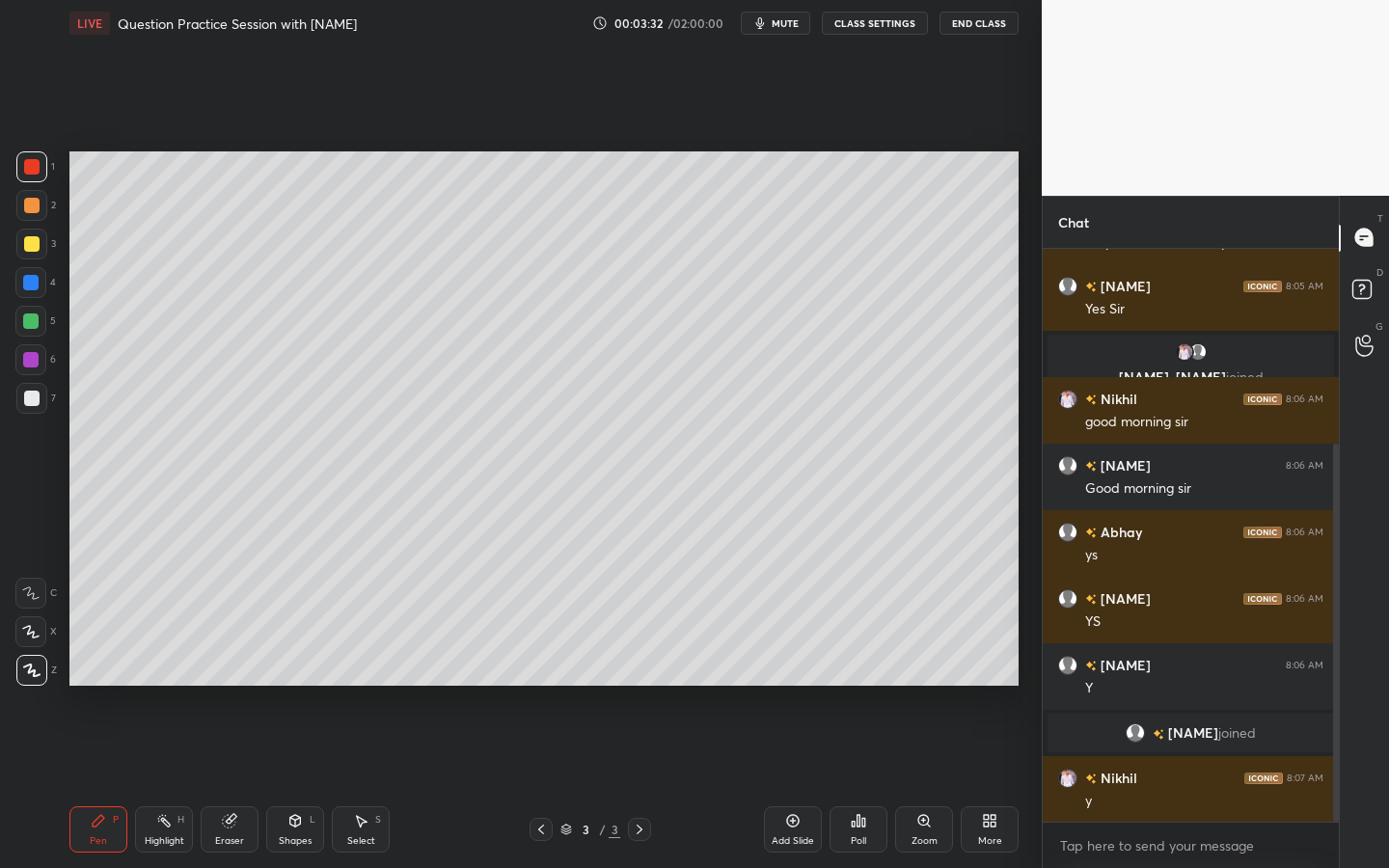 click on "Shapes L" at bounding box center (295, 829) 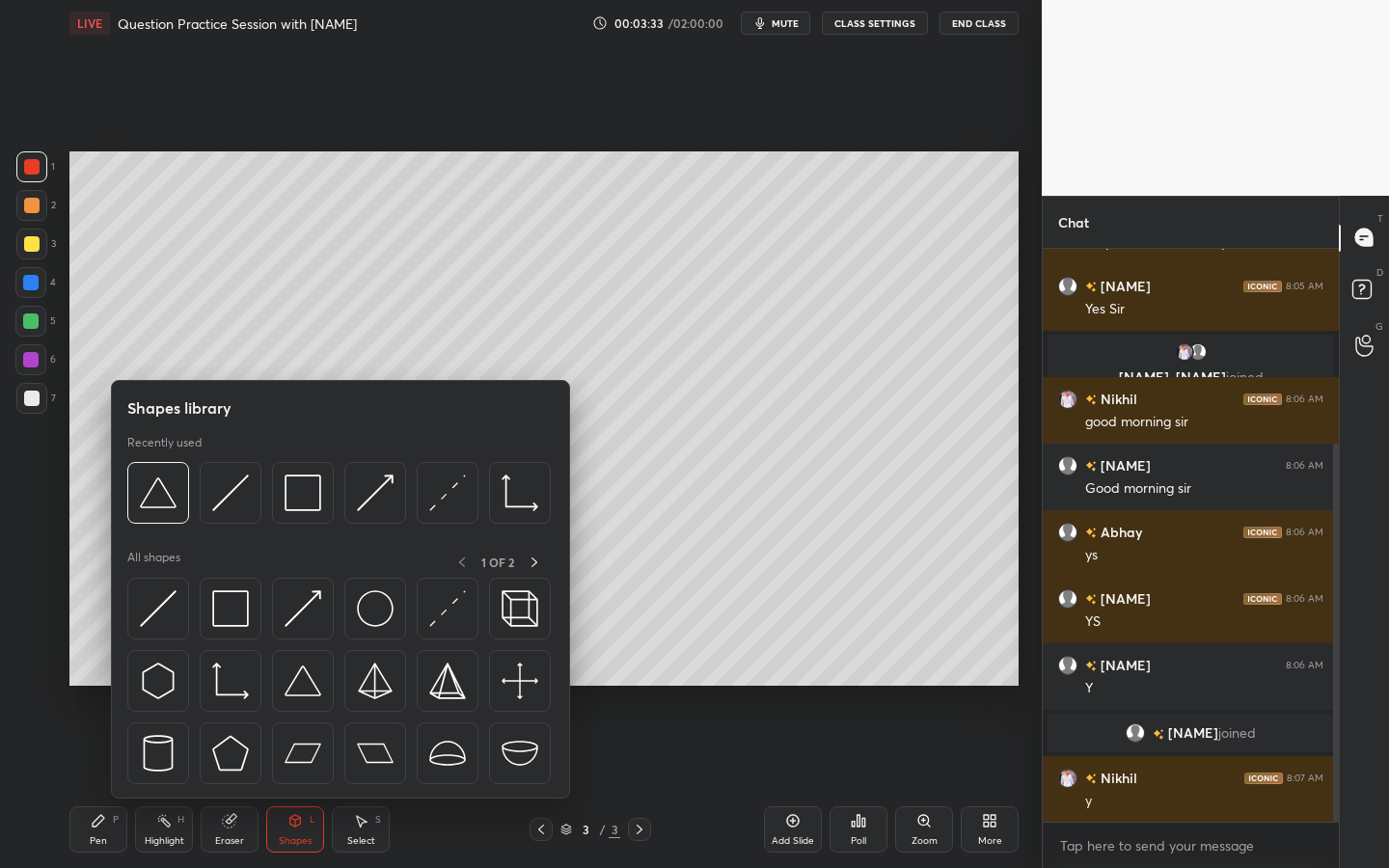 click at bounding box center (32, 244) 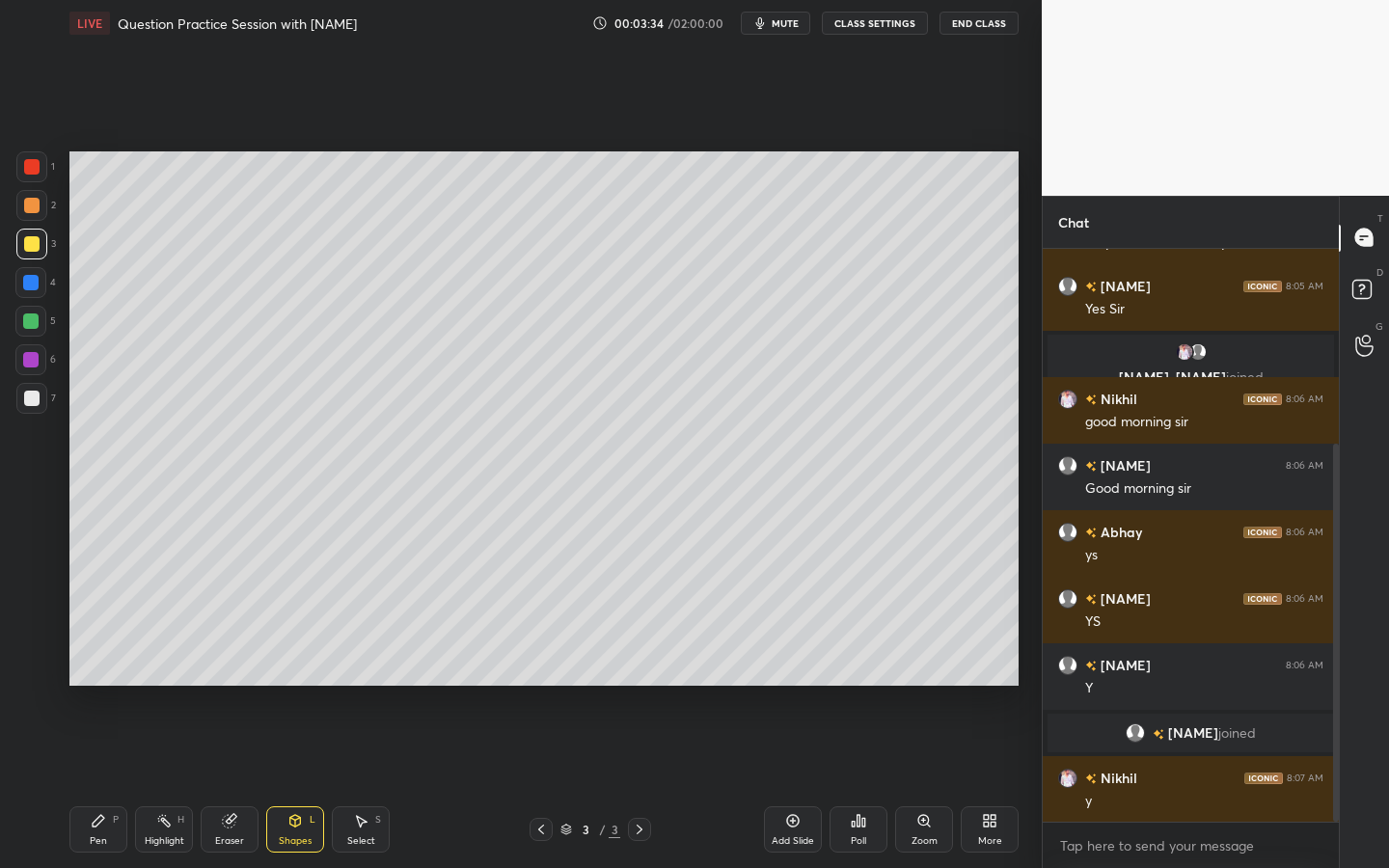 click on "Shapes L" at bounding box center [295, 829] 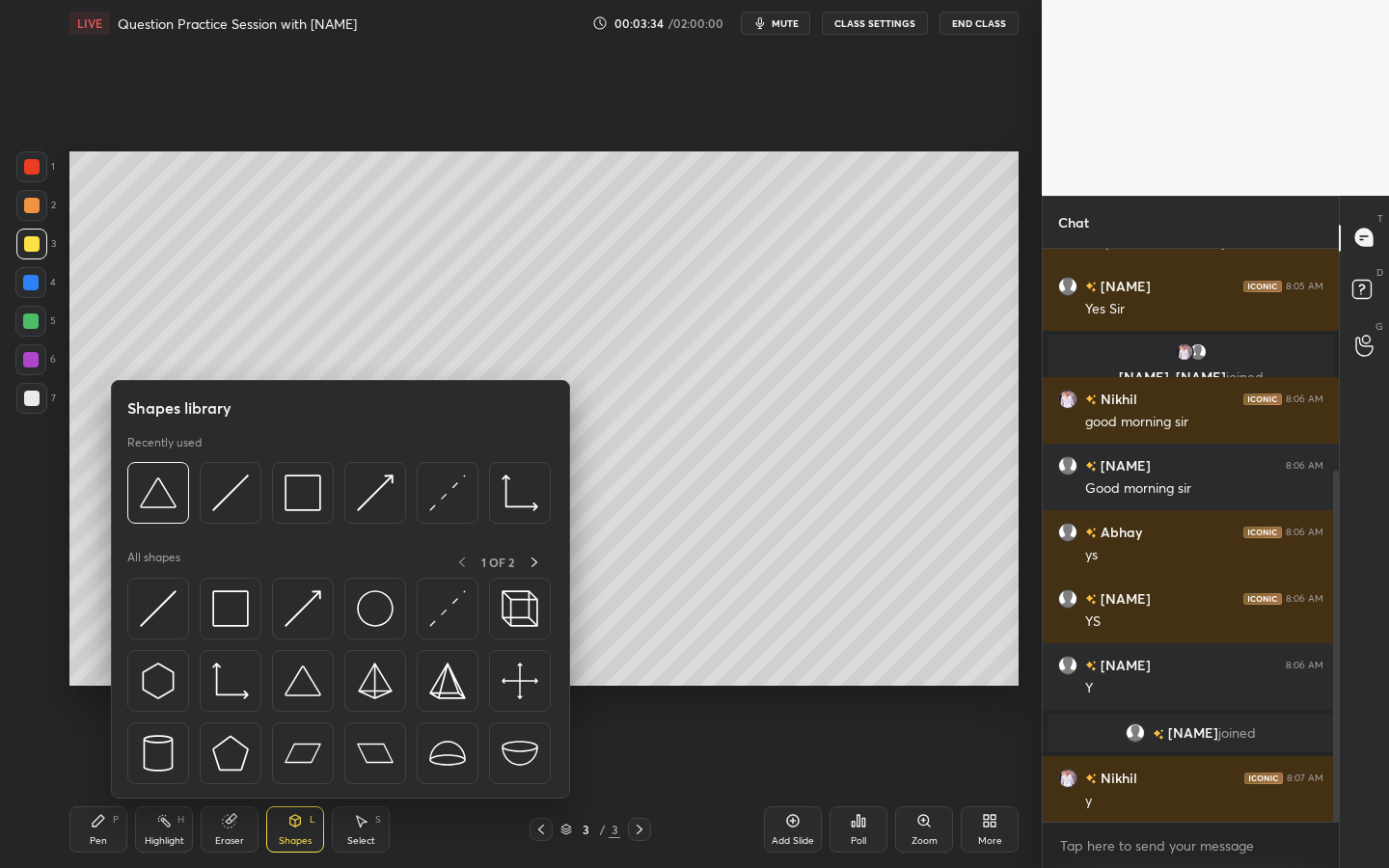 scroll, scrollTop: 363, scrollLeft: 0, axis: vertical 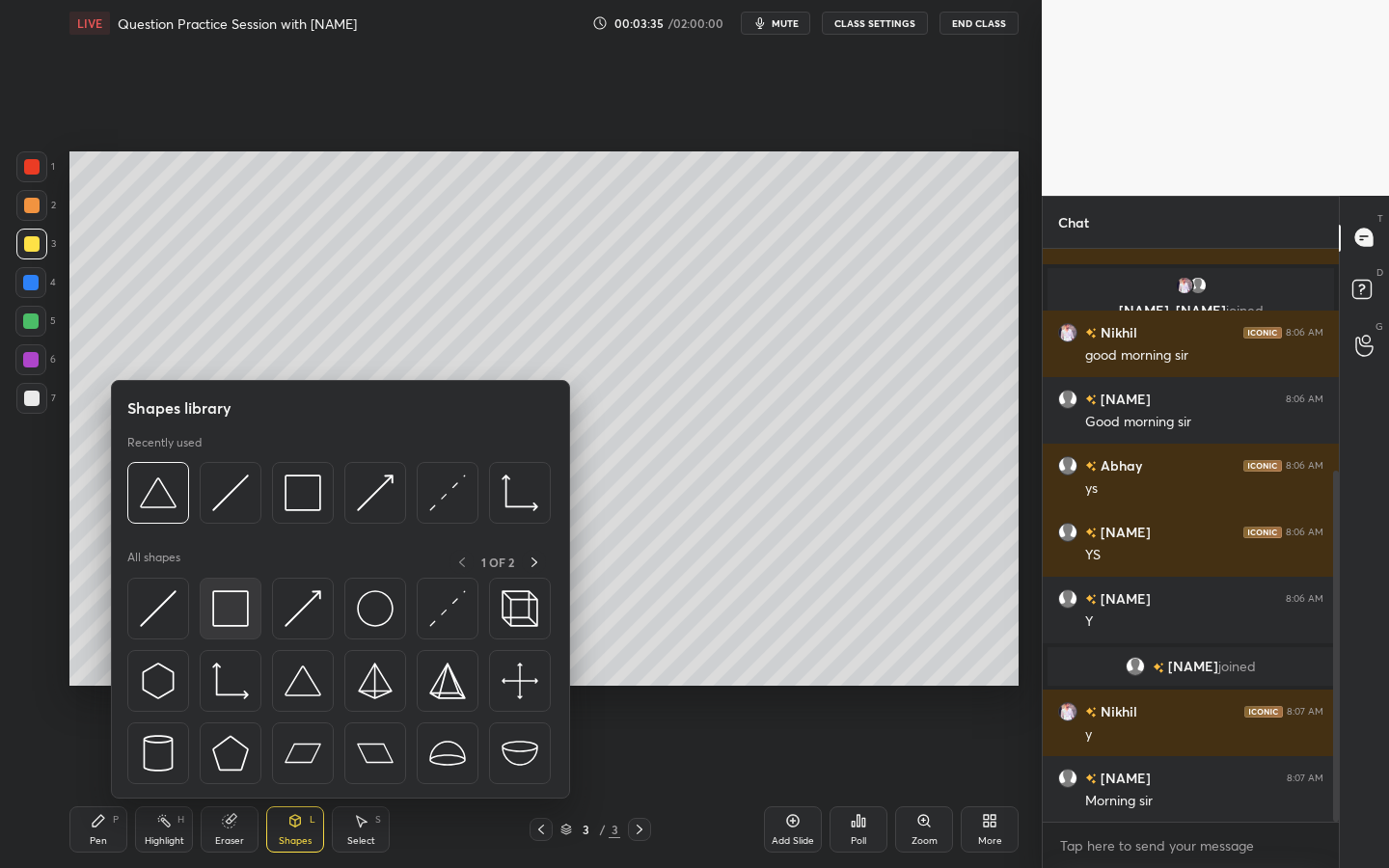 click at bounding box center [231, 609] 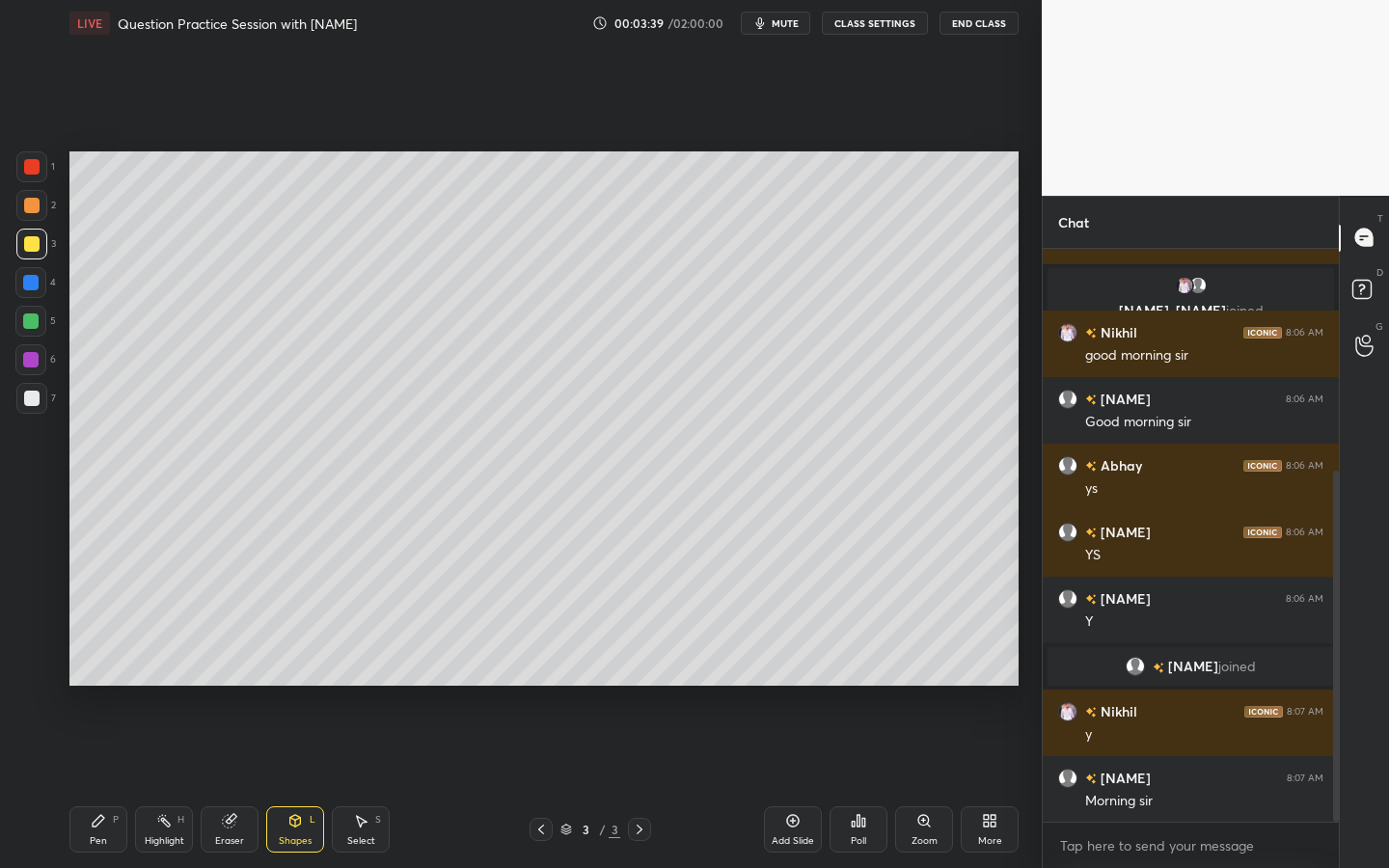click on "Pen P" at bounding box center (98, 829) 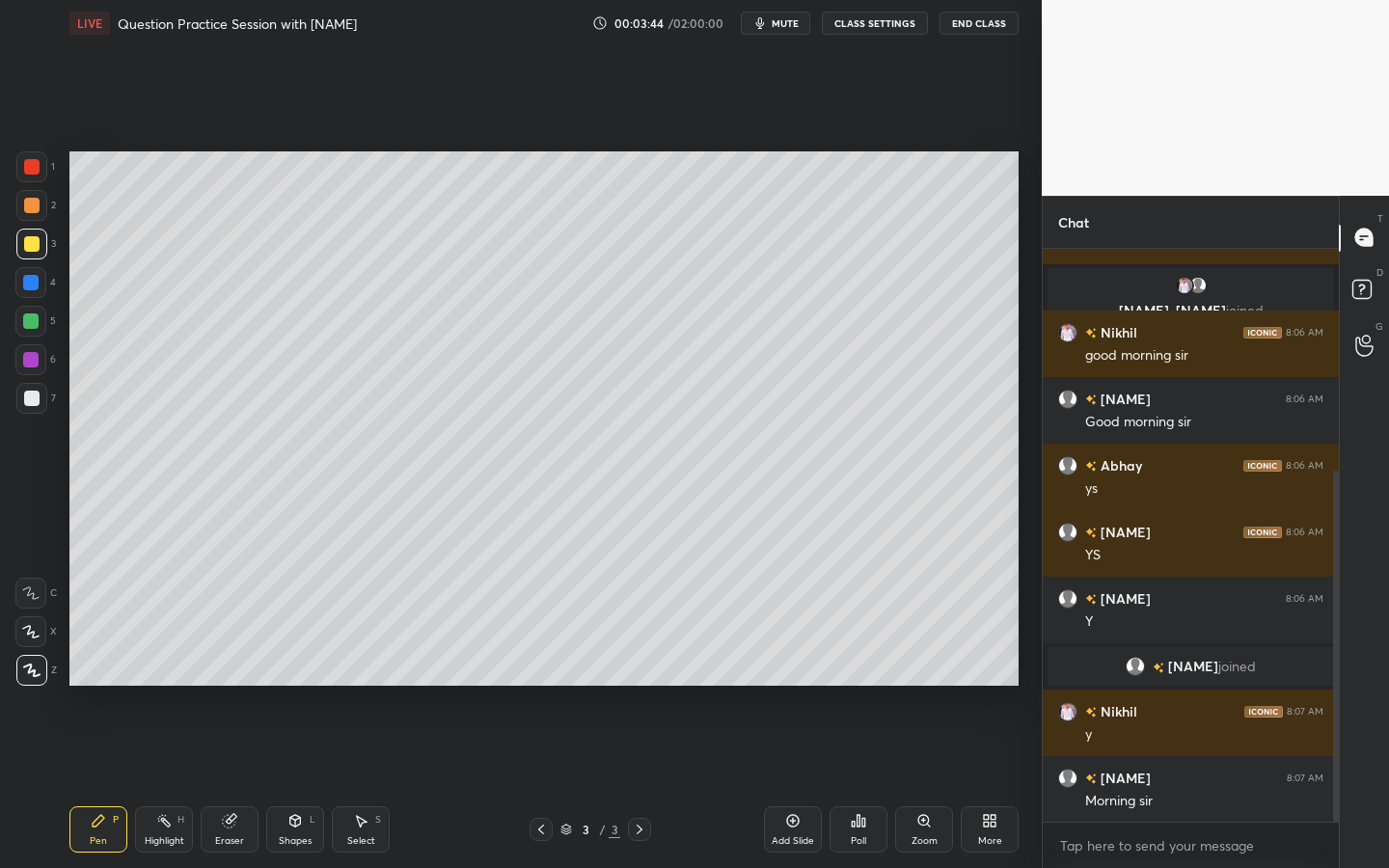 drag, startPoint x: 24, startPoint y: 201, endPoint x: 54, endPoint y: 198, distance: 30.149627 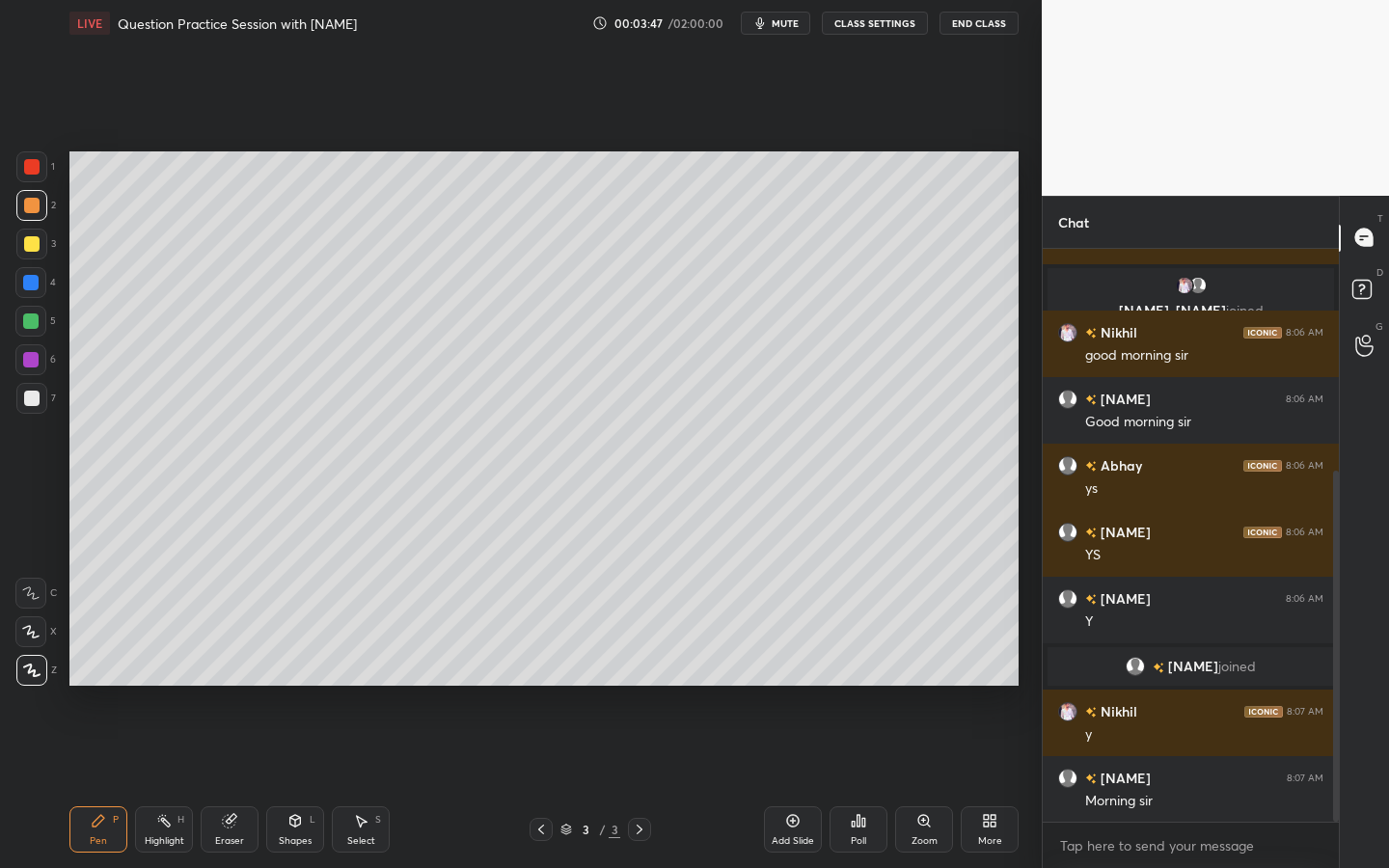 click 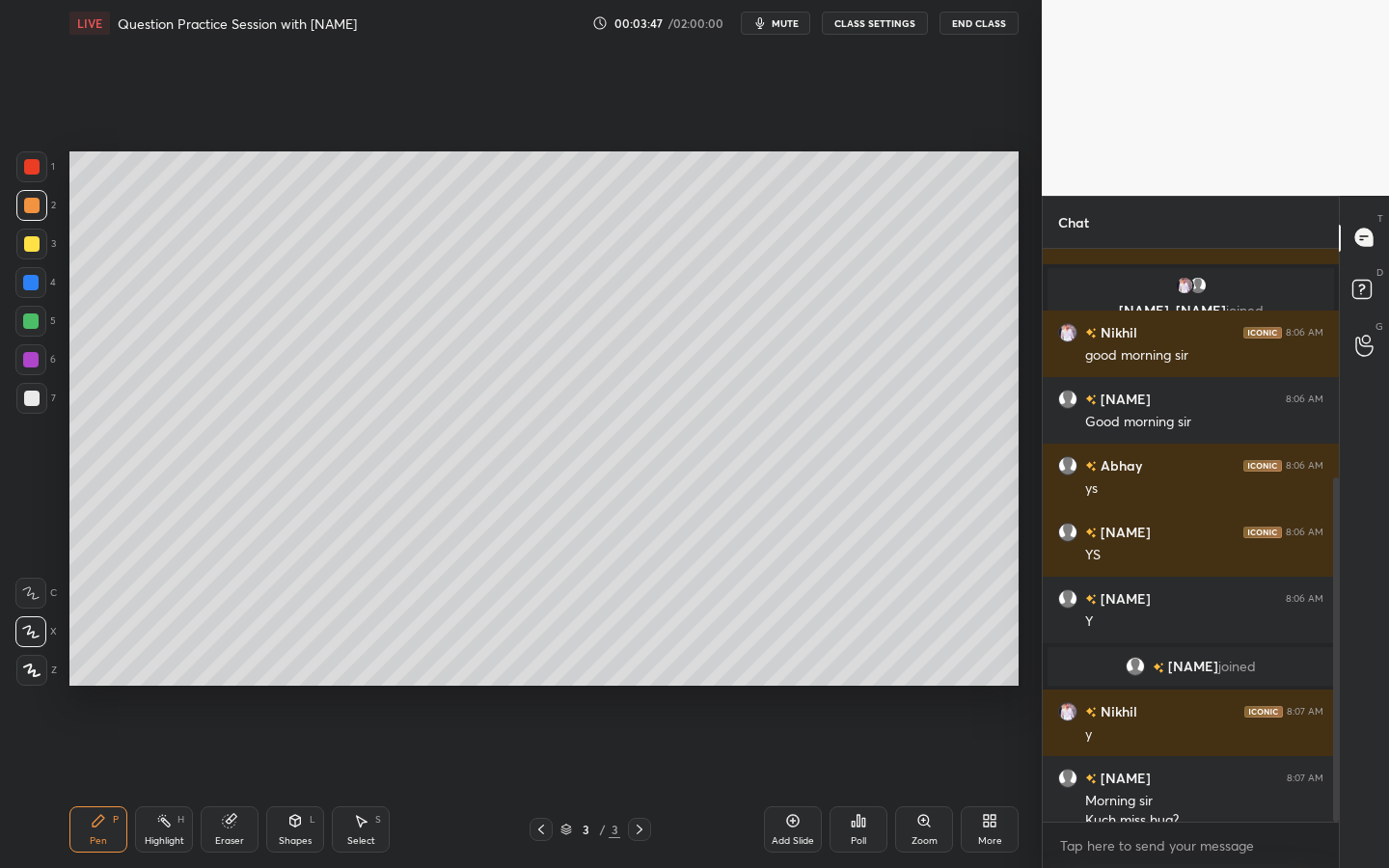 scroll, scrollTop: 382, scrollLeft: 0, axis: vertical 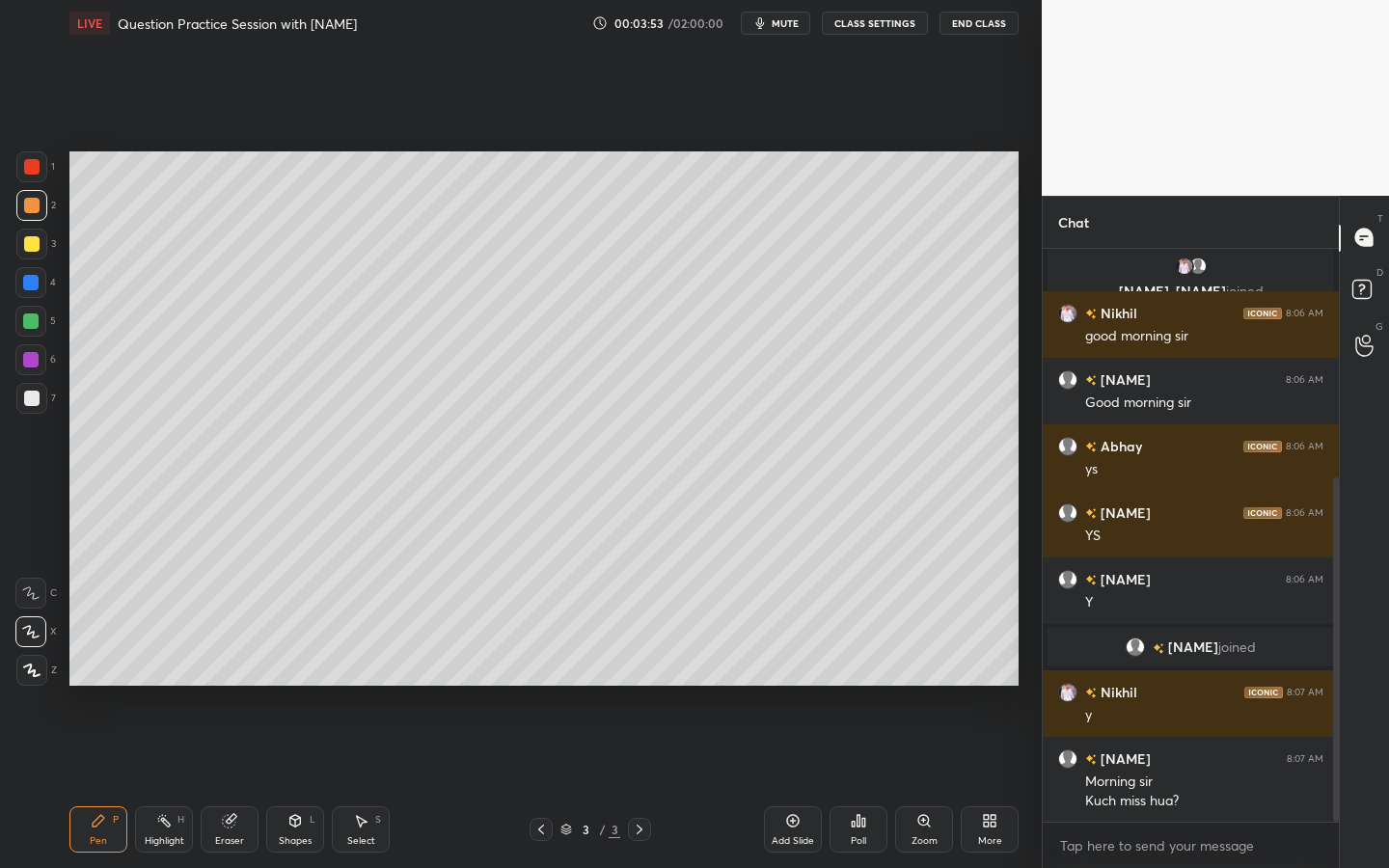 click 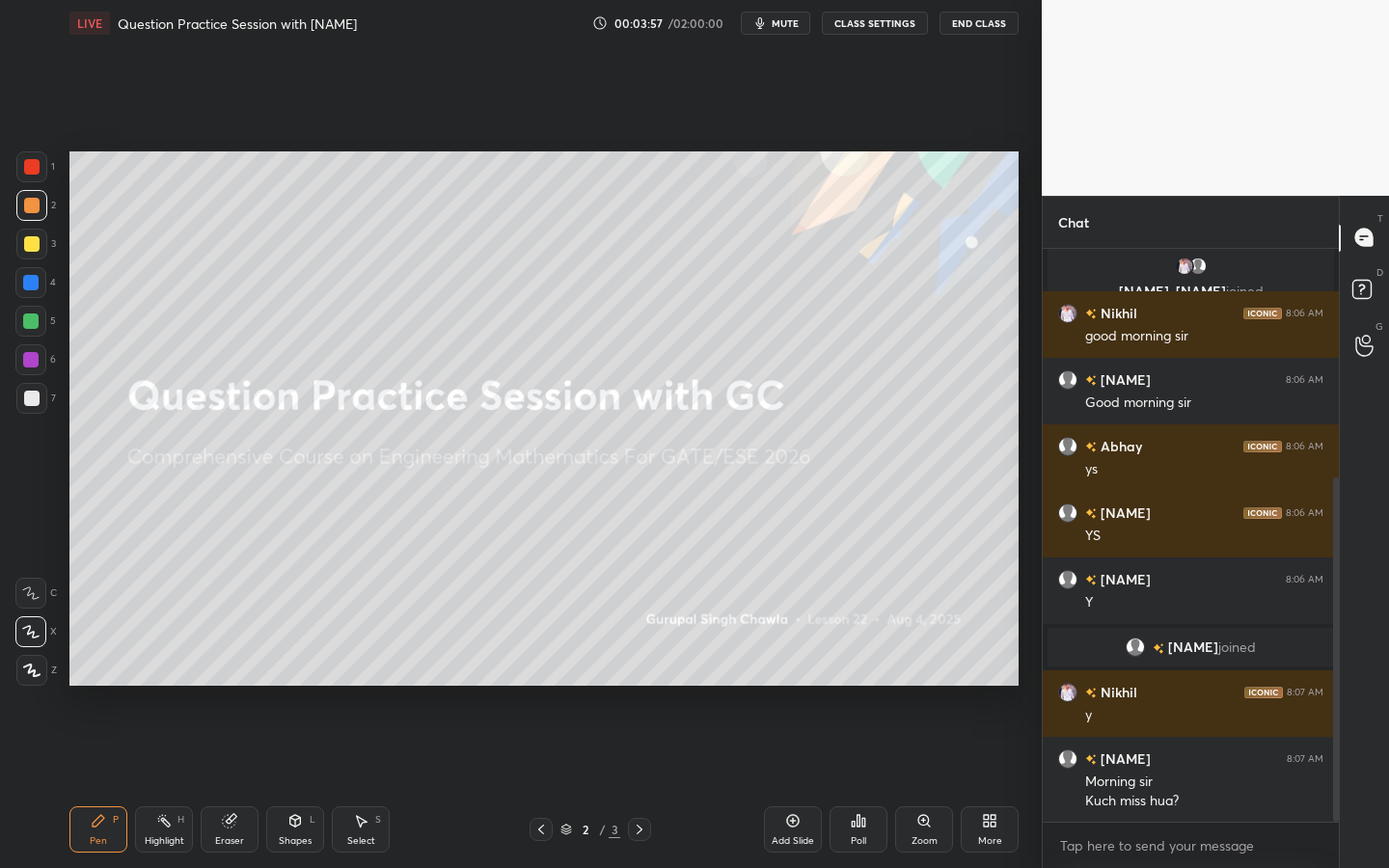 click at bounding box center (640, 829) 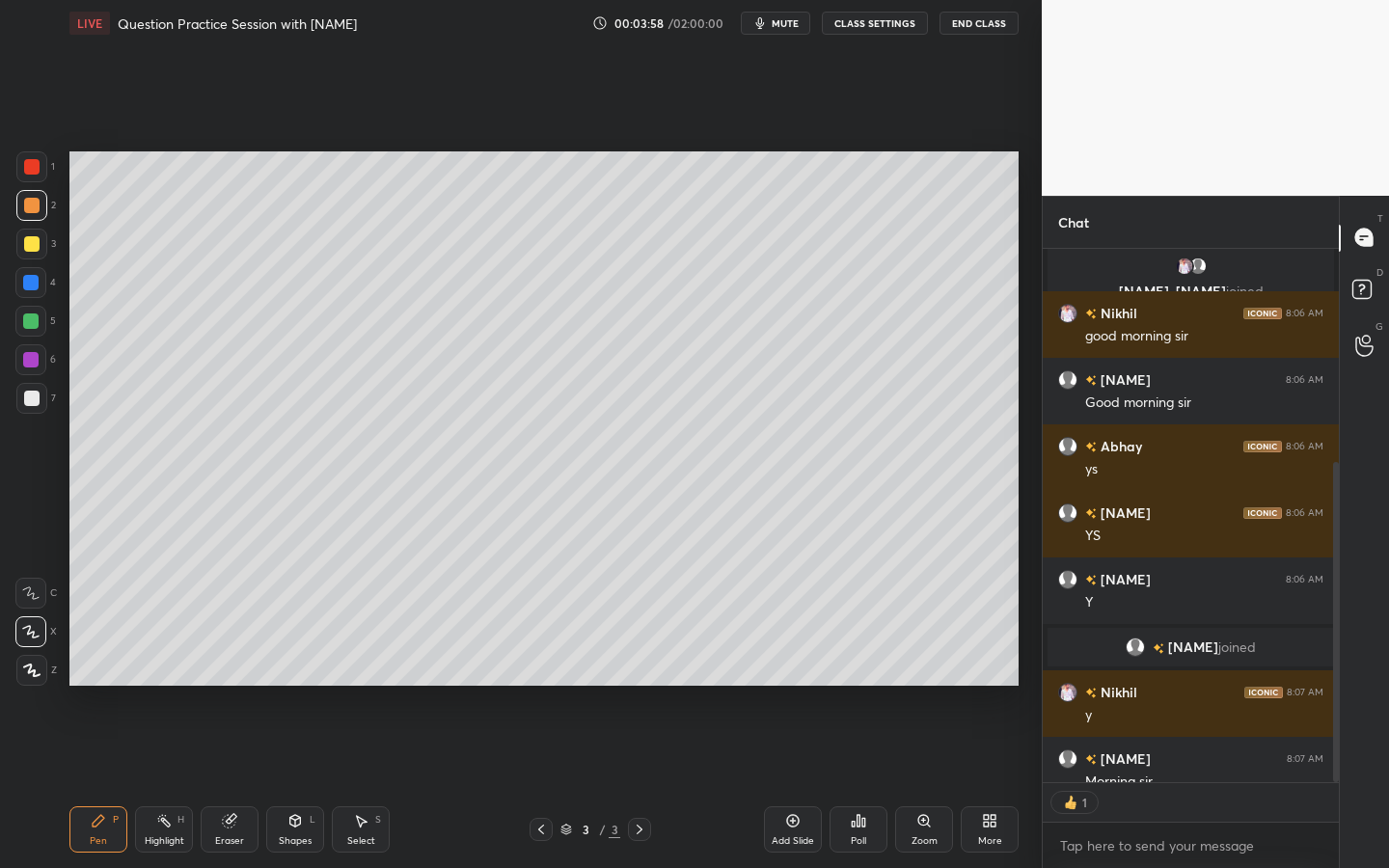 scroll, scrollTop: 528, scrollLeft: 290, axis: both 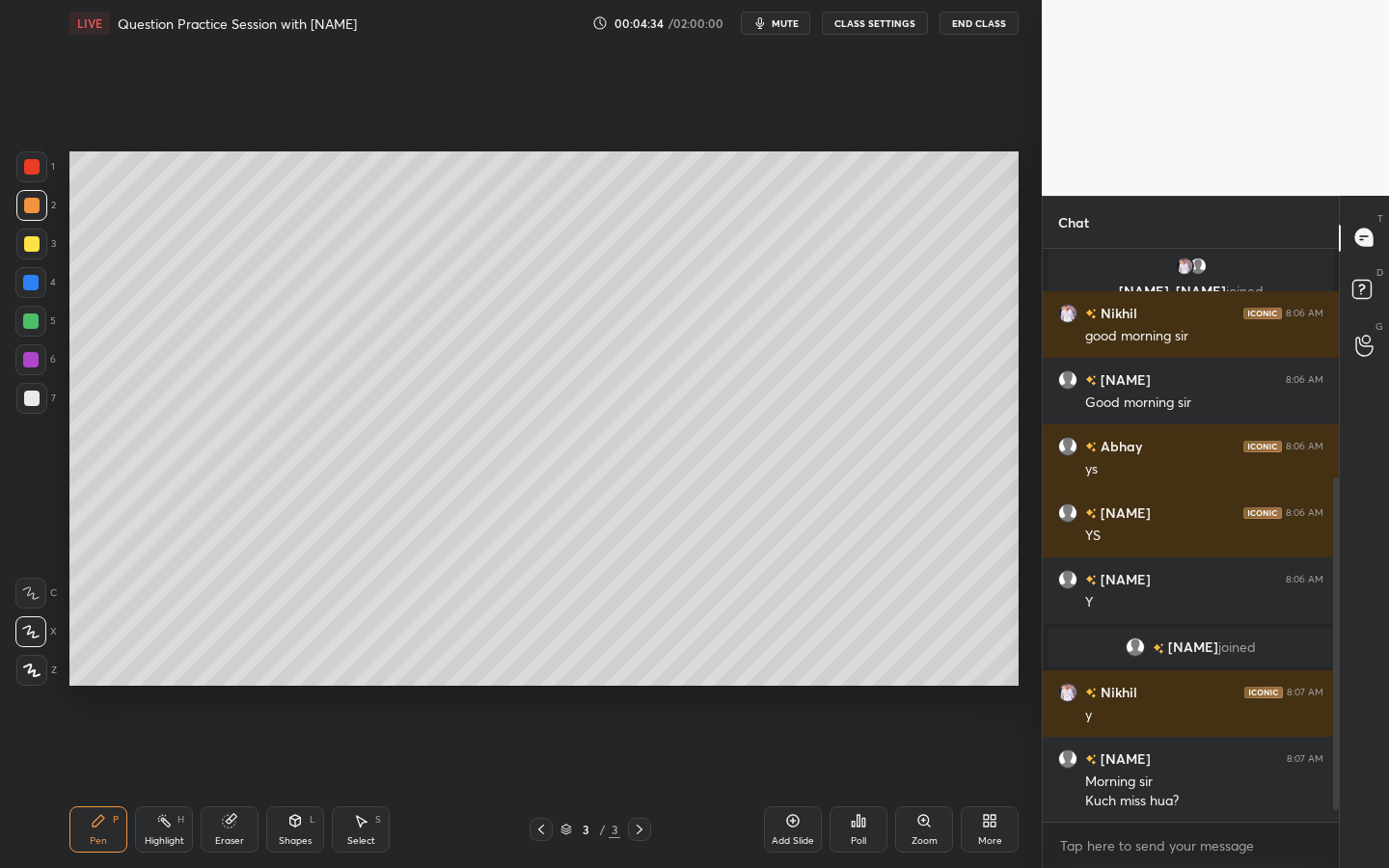 click at bounding box center (32, 244) 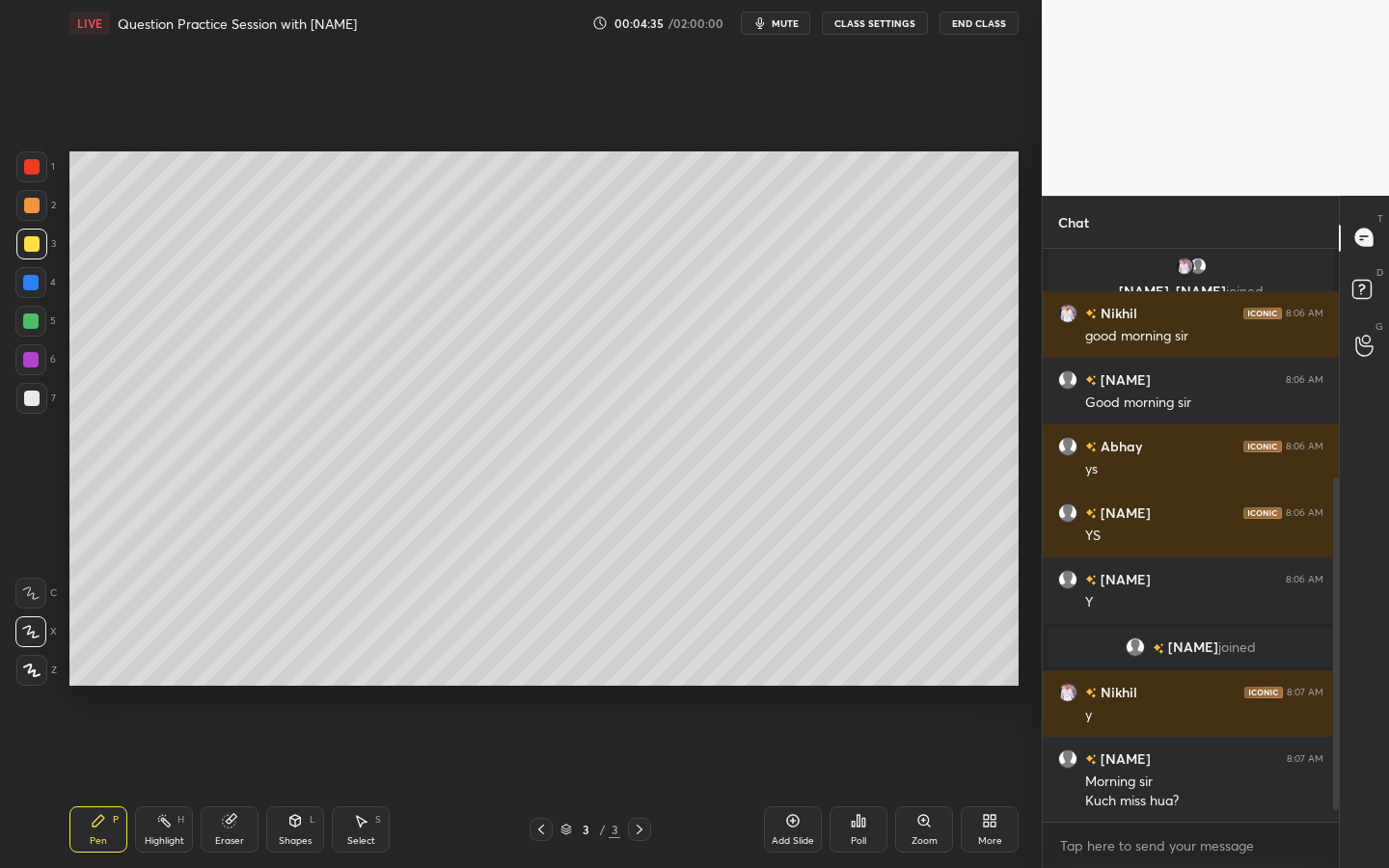 click at bounding box center [31, 321] 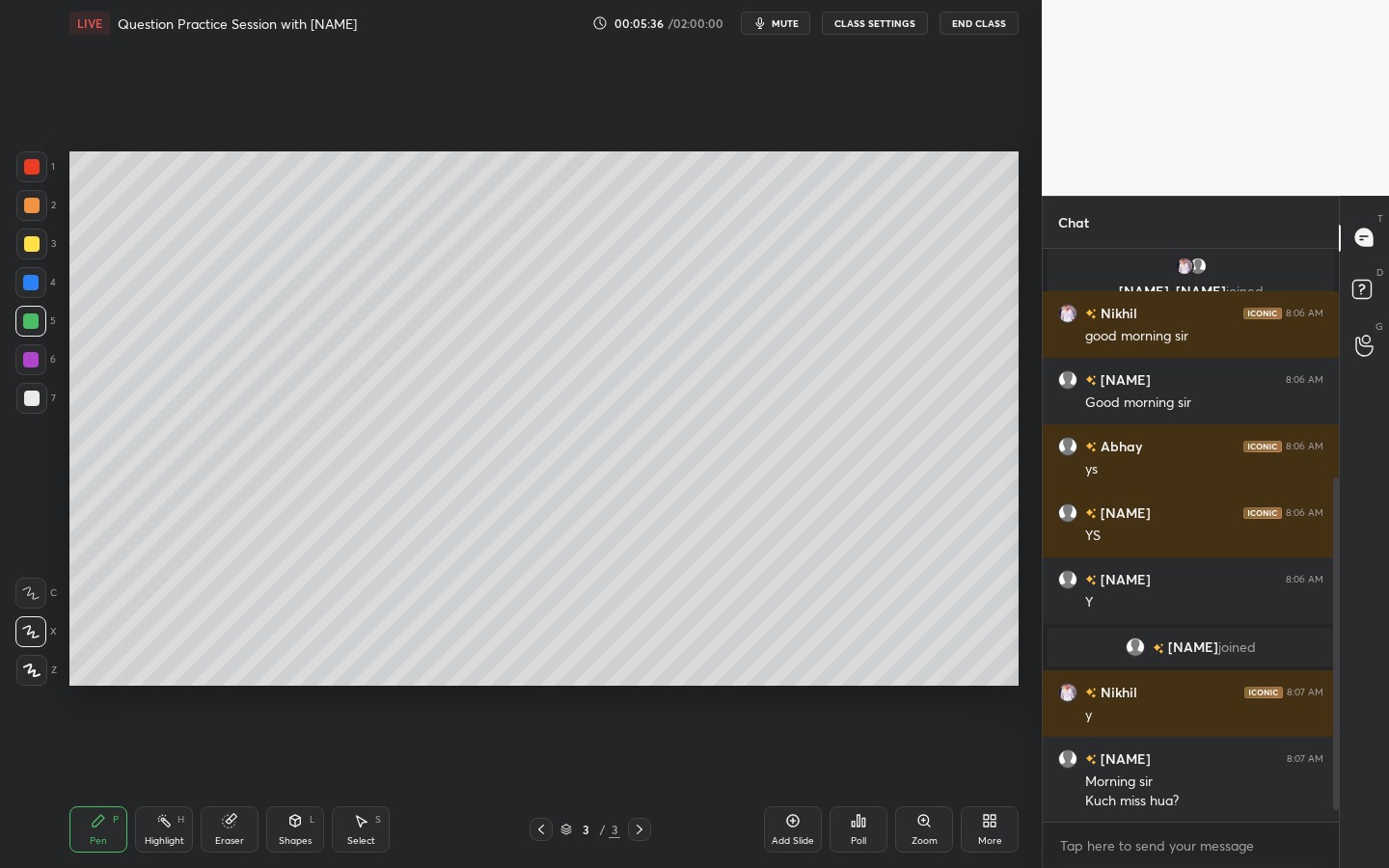 drag, startPoint x: 35, startPoint y: 401, endPoint x: 62, endPoint y: 382, distance: 33.0151 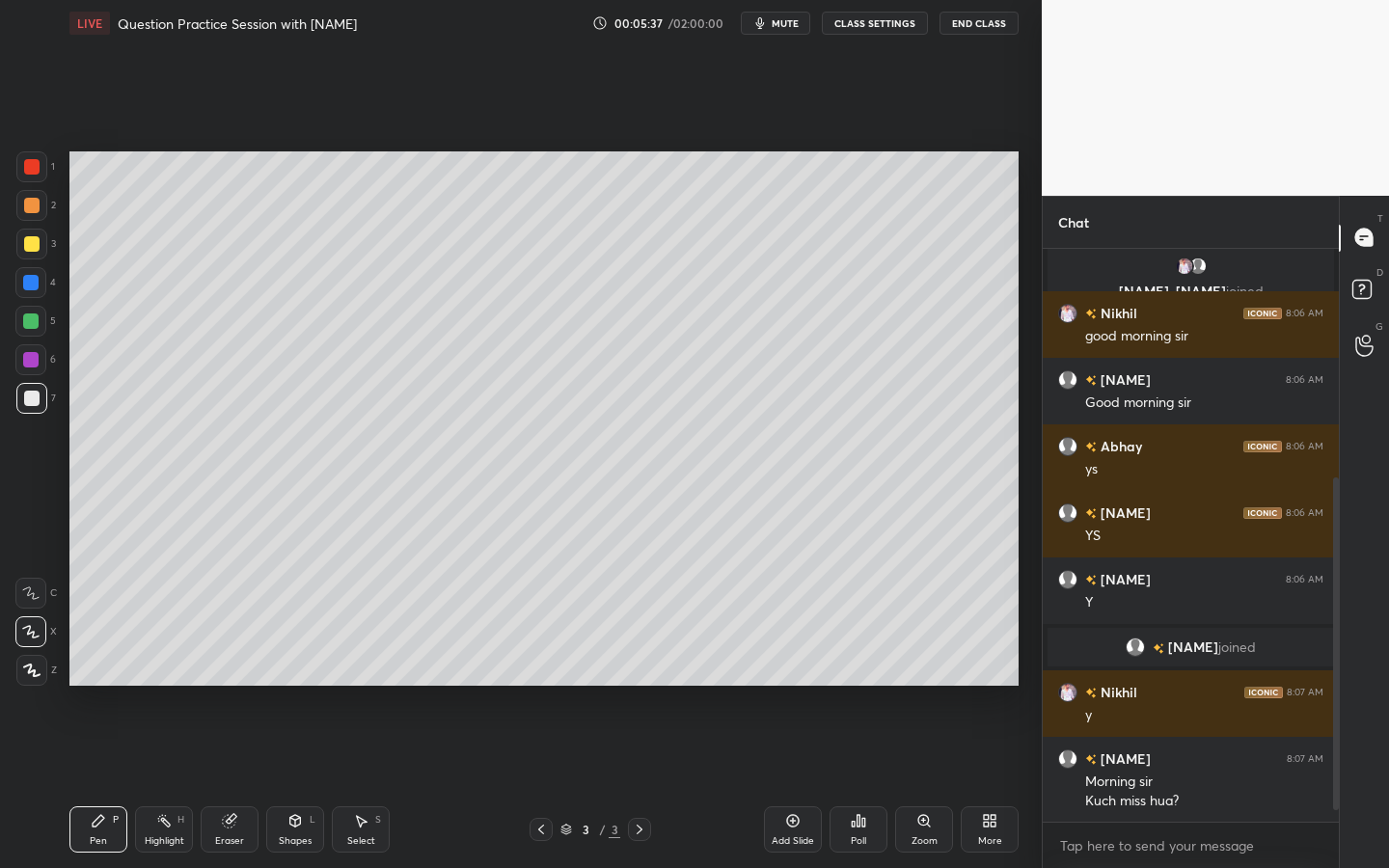 click 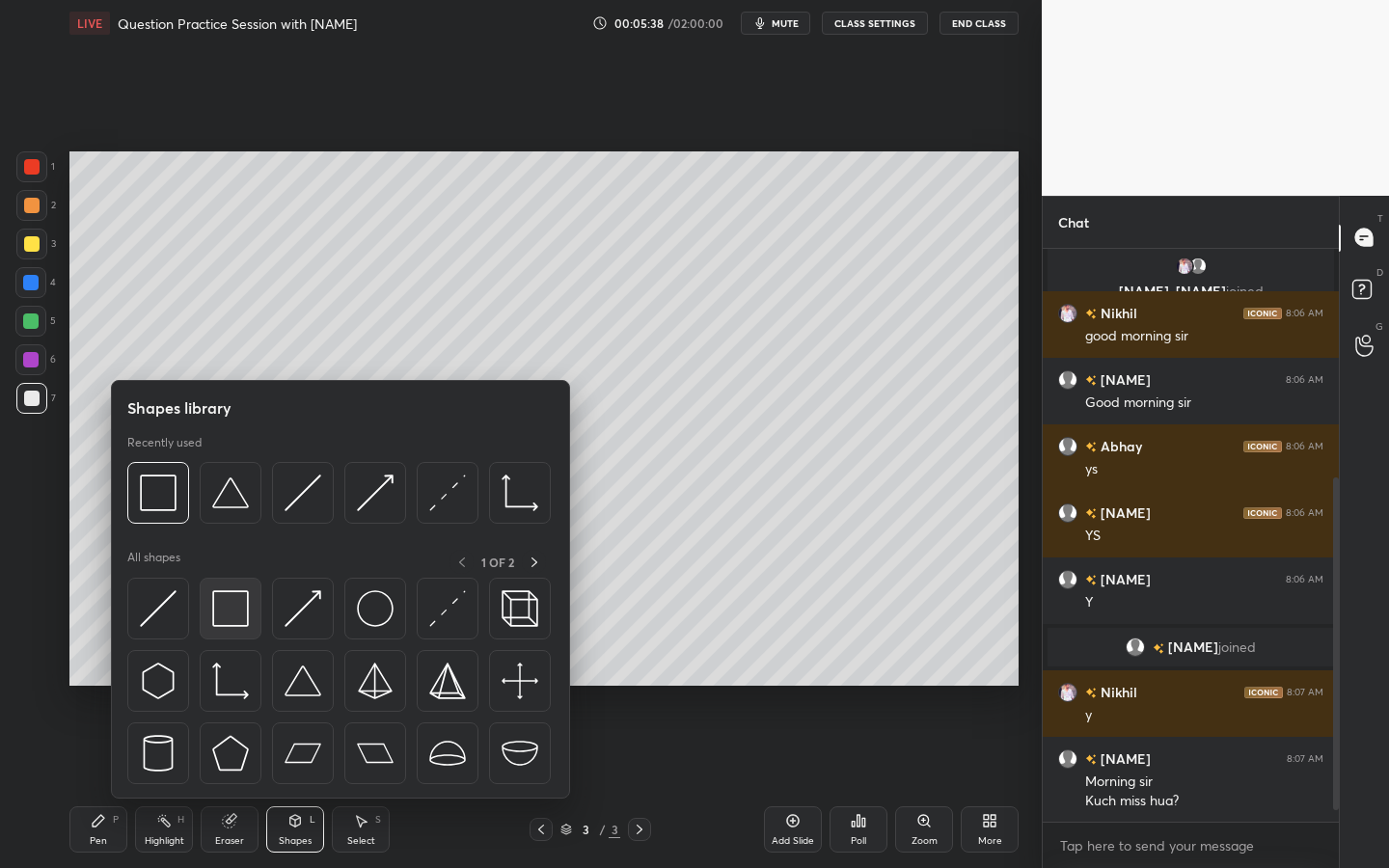click at bounding box center [231, 609] 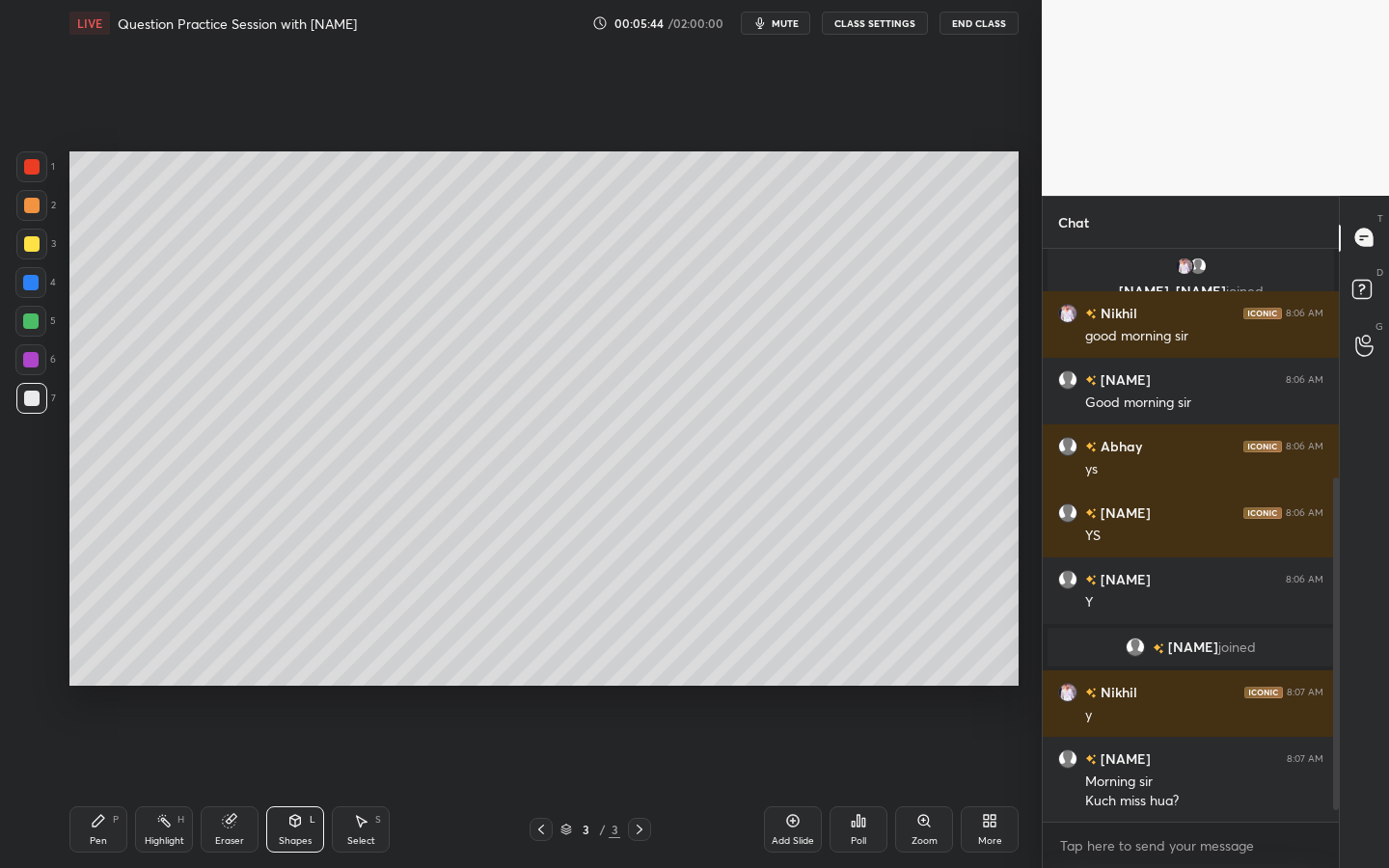 drag, startPoint x: 104, startPoint y: 833, endPoint x: 124, endPoint y: 815, distance: 26.907248 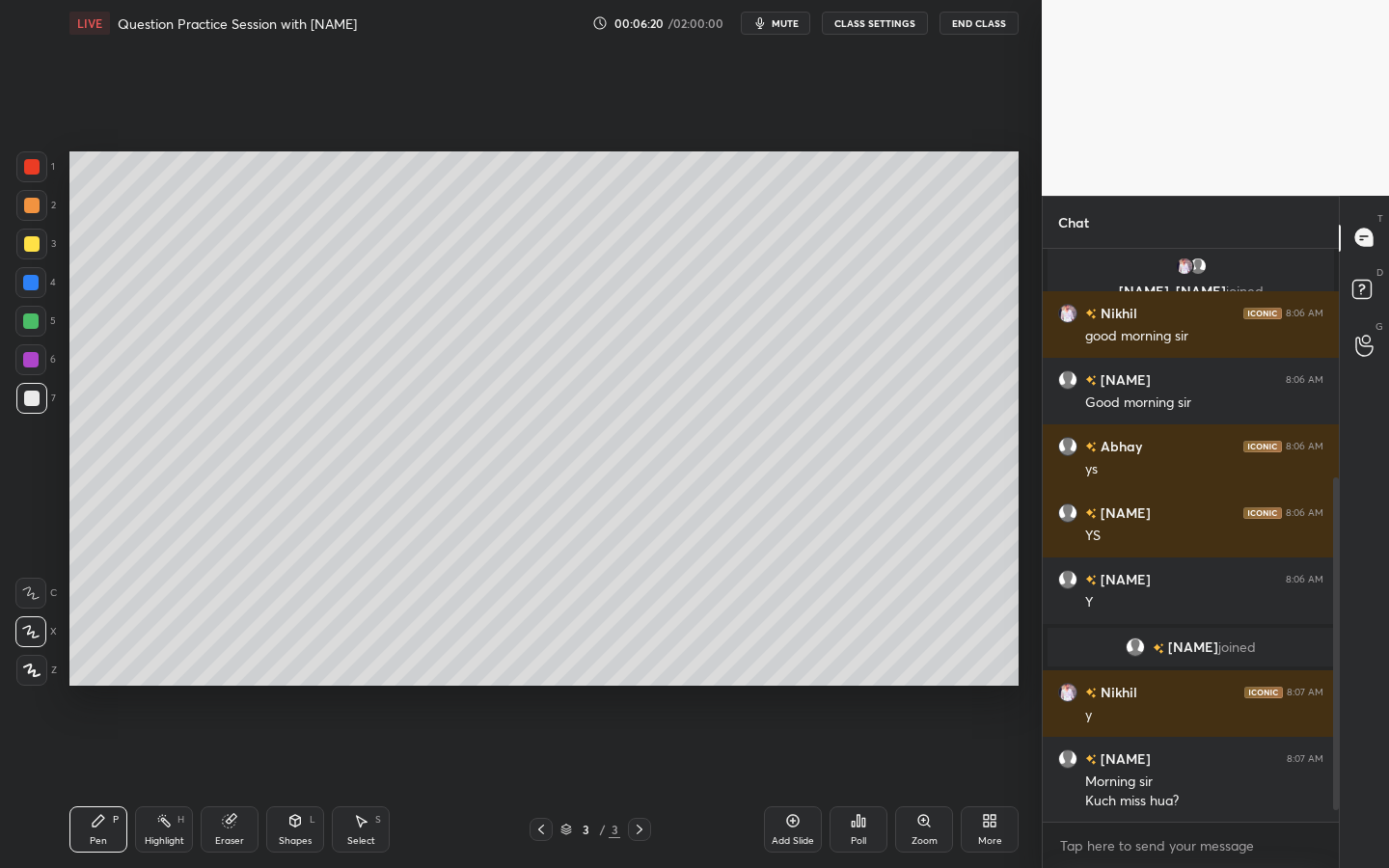 click at bounding box center (32, 244) 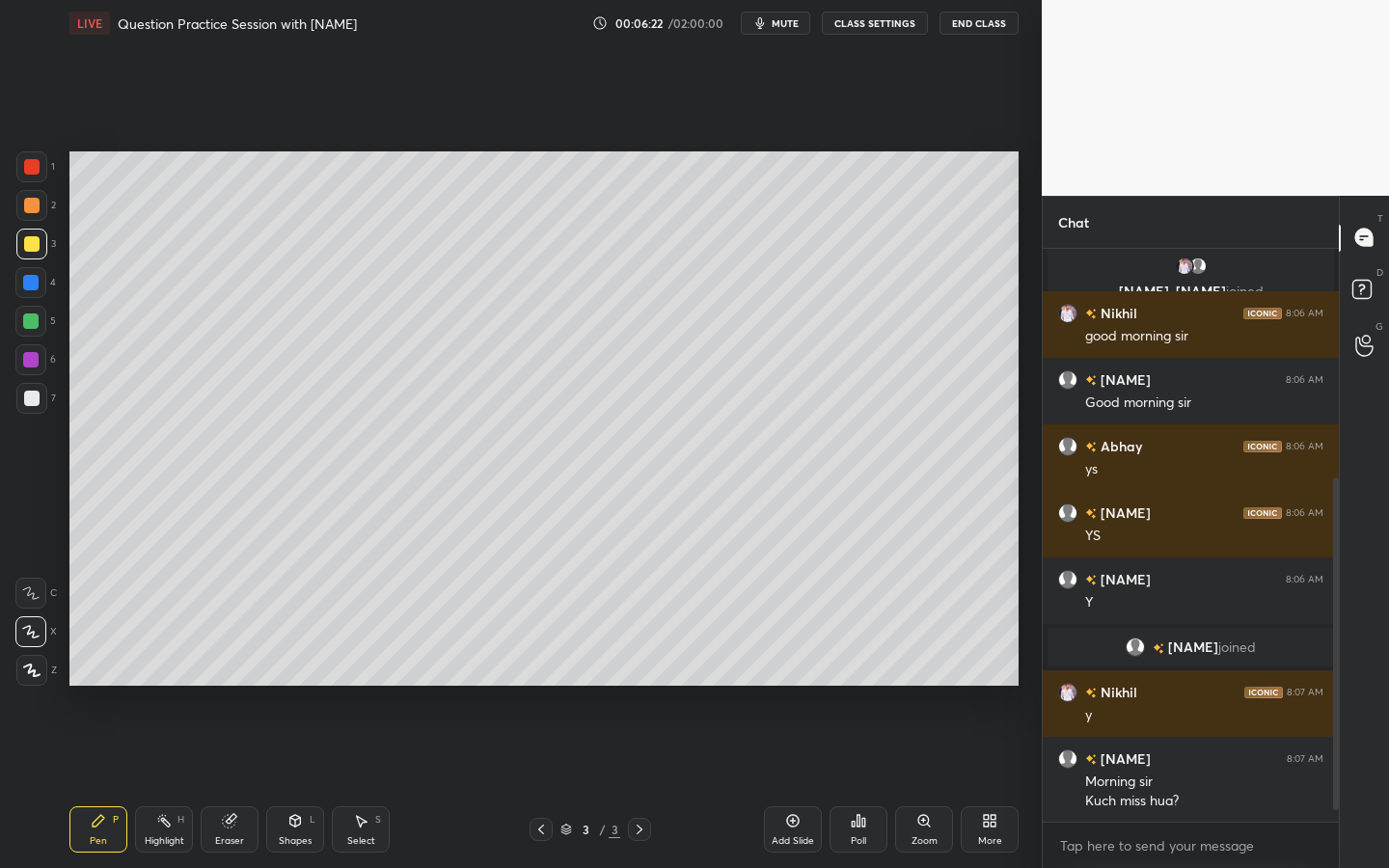 click on "Shapes L" at bounding box center (295, 829) 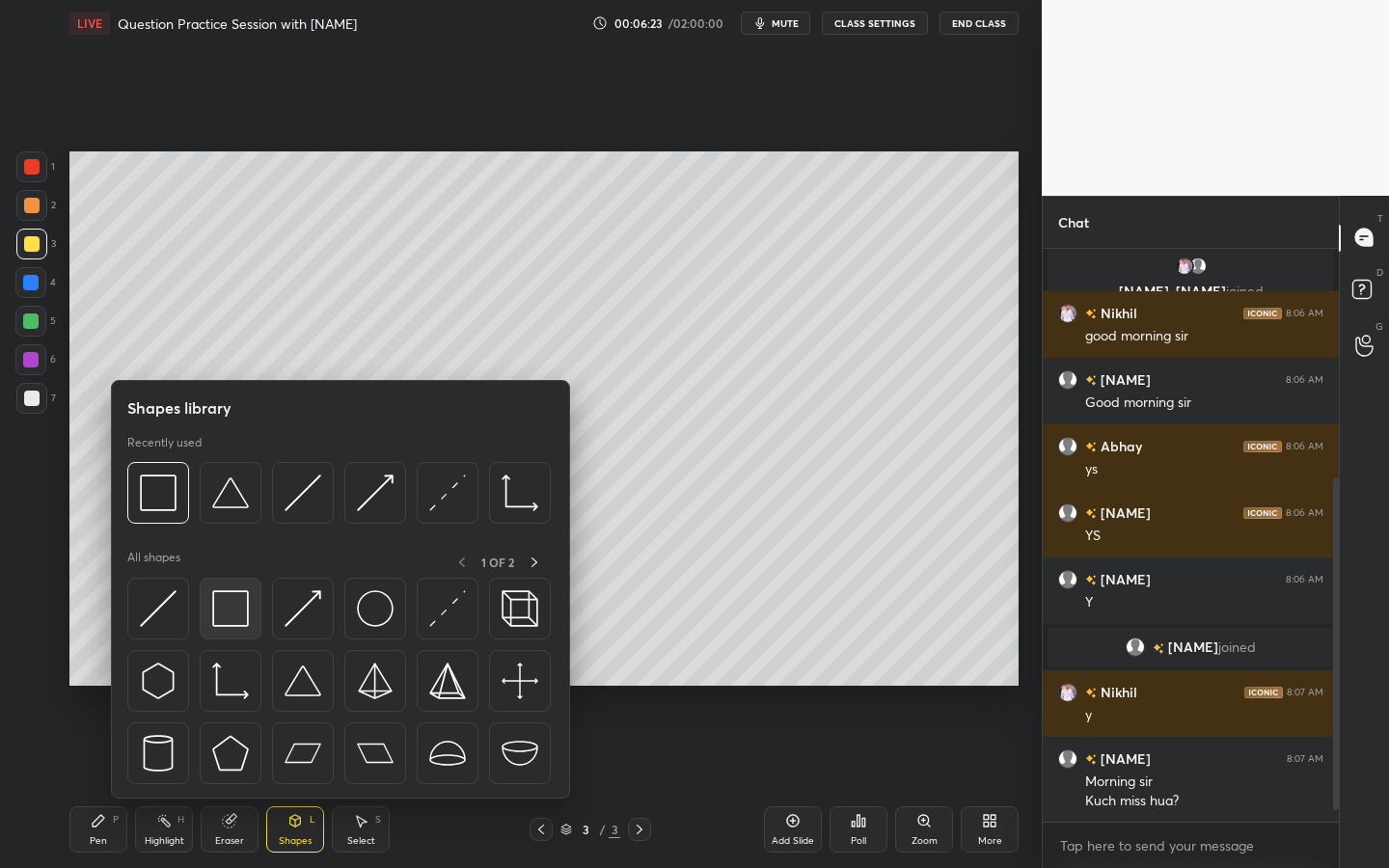click at bounding box center [231, 609] 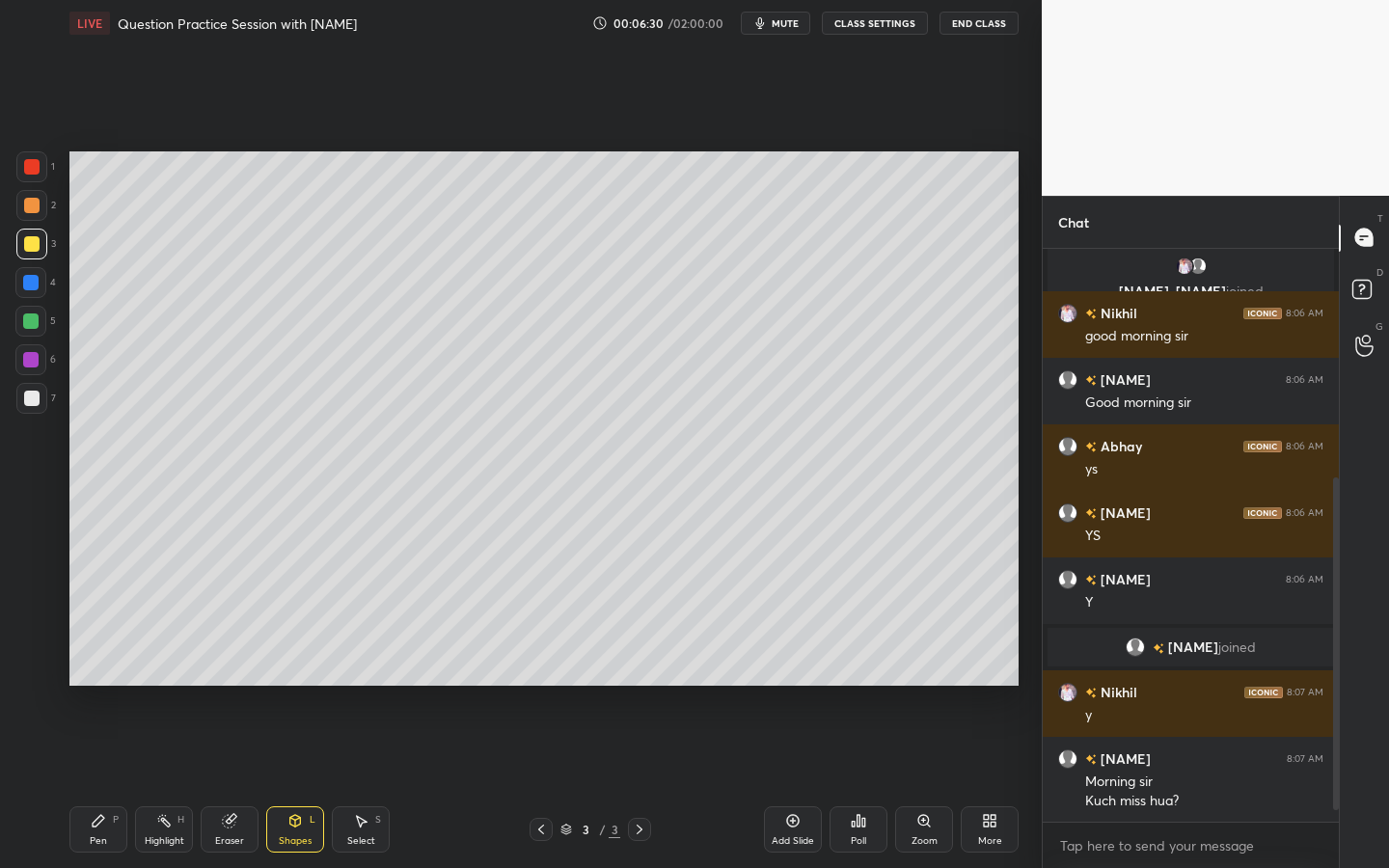 drag, startPoint x: 100, startPoint y: 829, endPoint x: 179, endPoint y: 708, distance: 144.50606 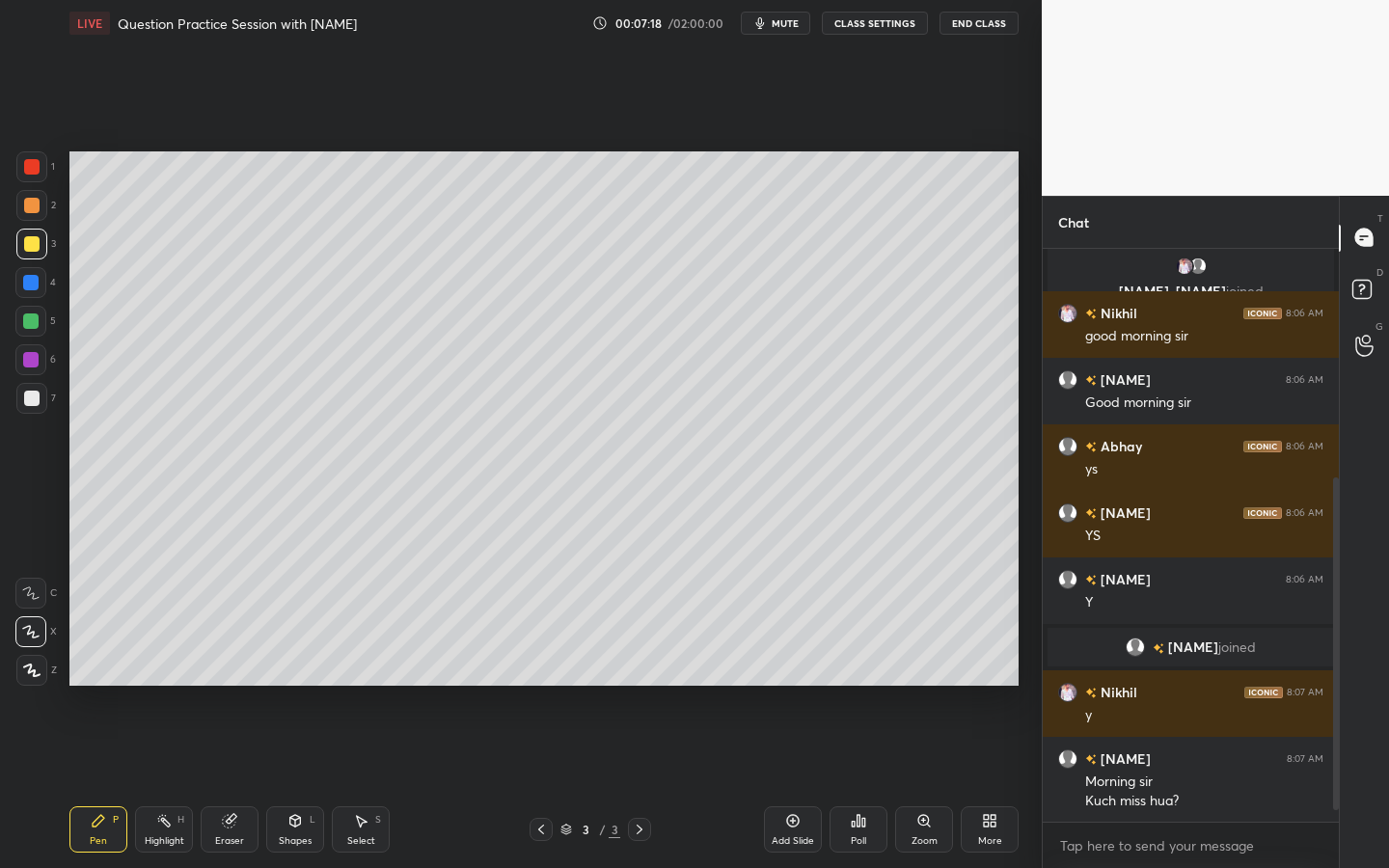 click at bounding box center [31, 360] 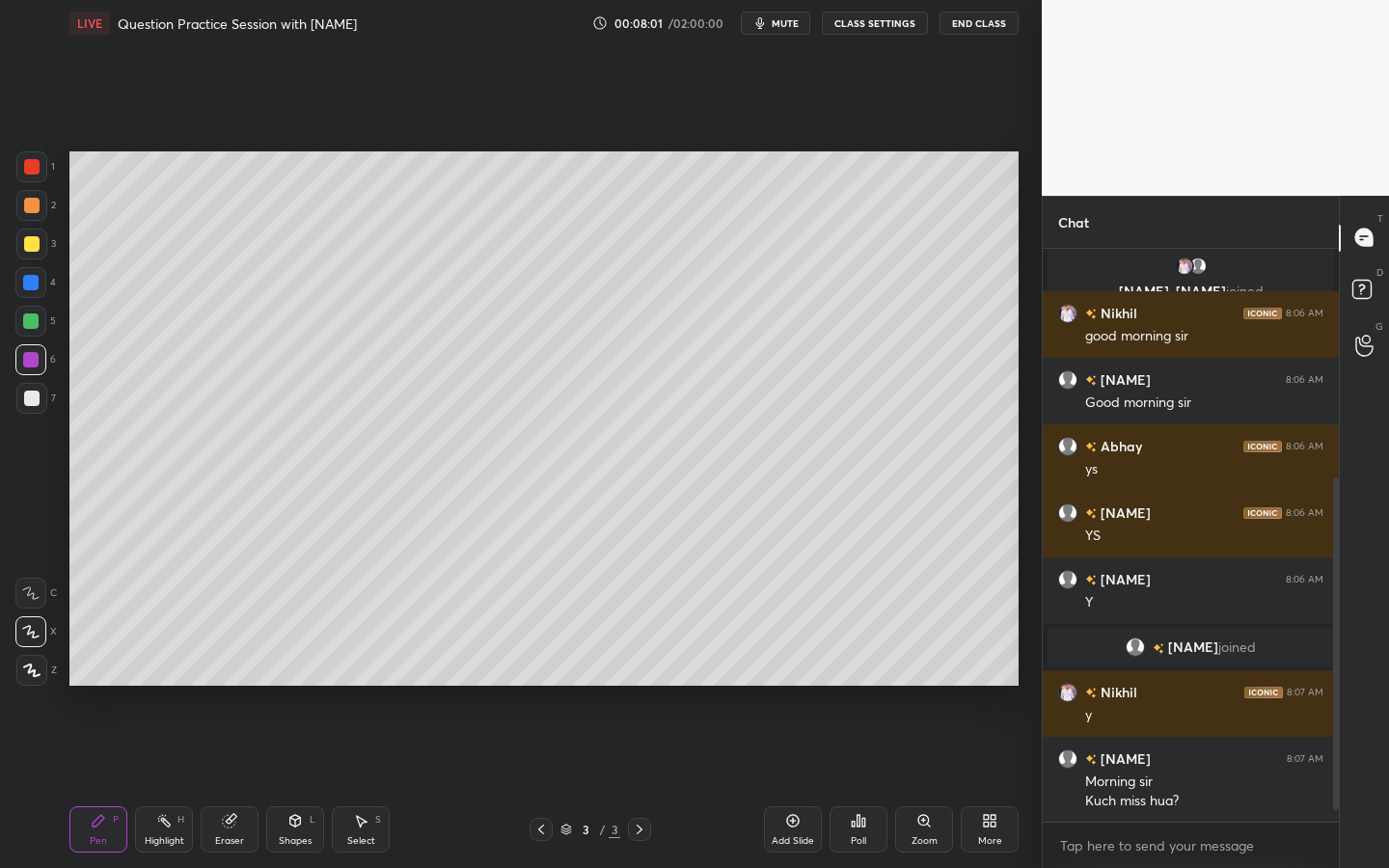 click on "Shapes L" at bounding box center [295, 829] 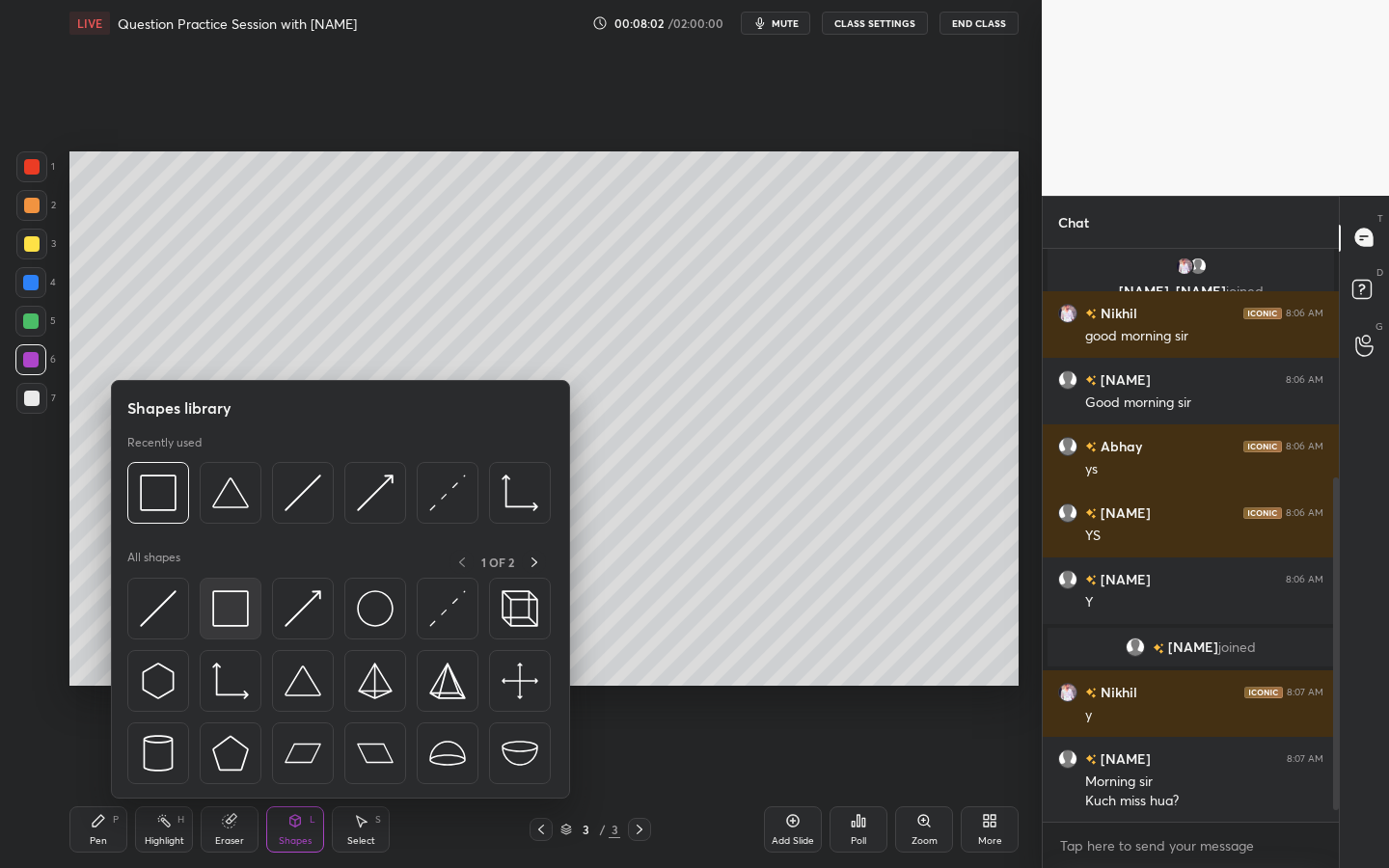 click at bounding box center [231, 609] 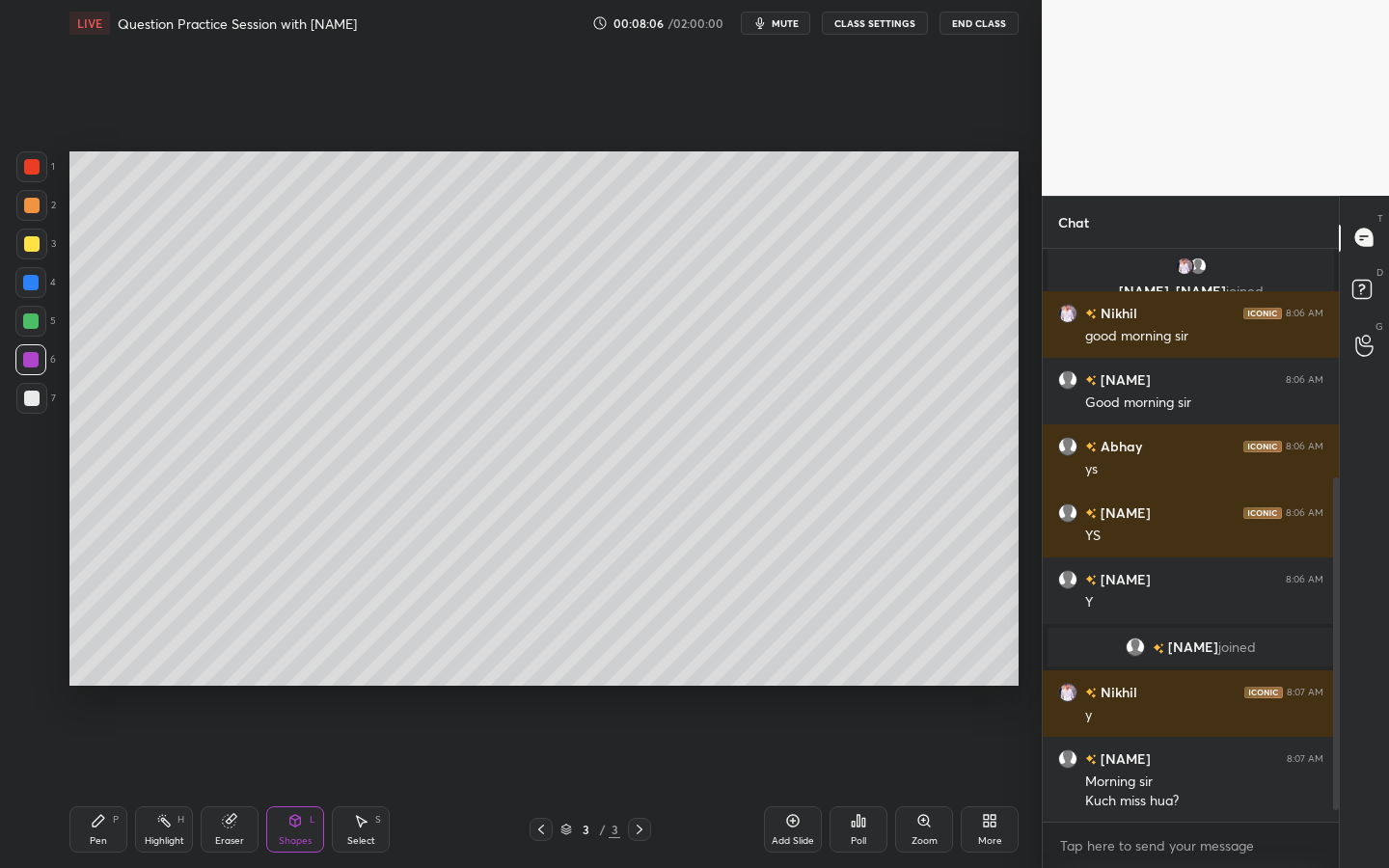 click 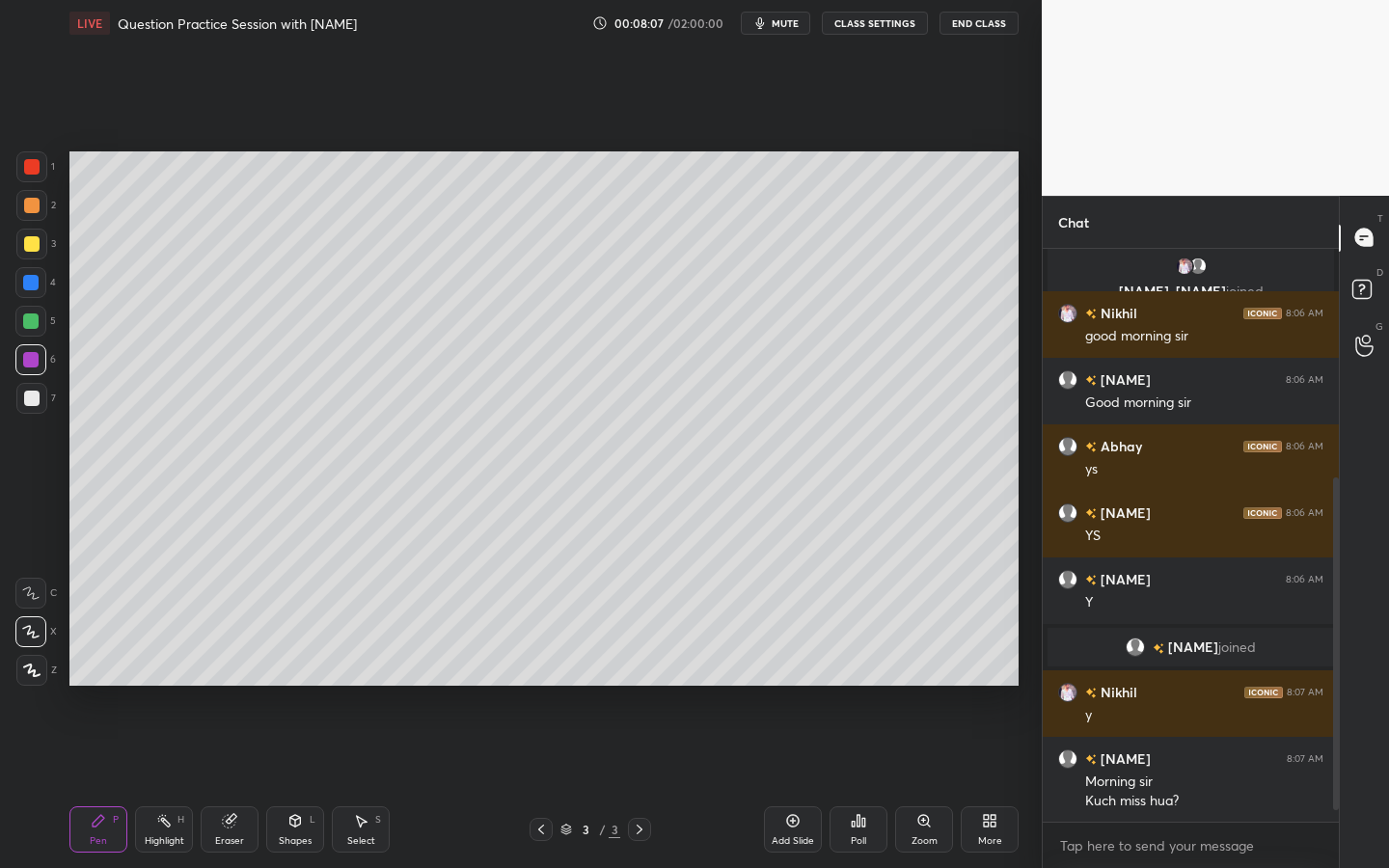 drag, startPoint x: 38, startPoint y: 405, endPoint x: 60, endPoint y: 398, distance: 23.08679 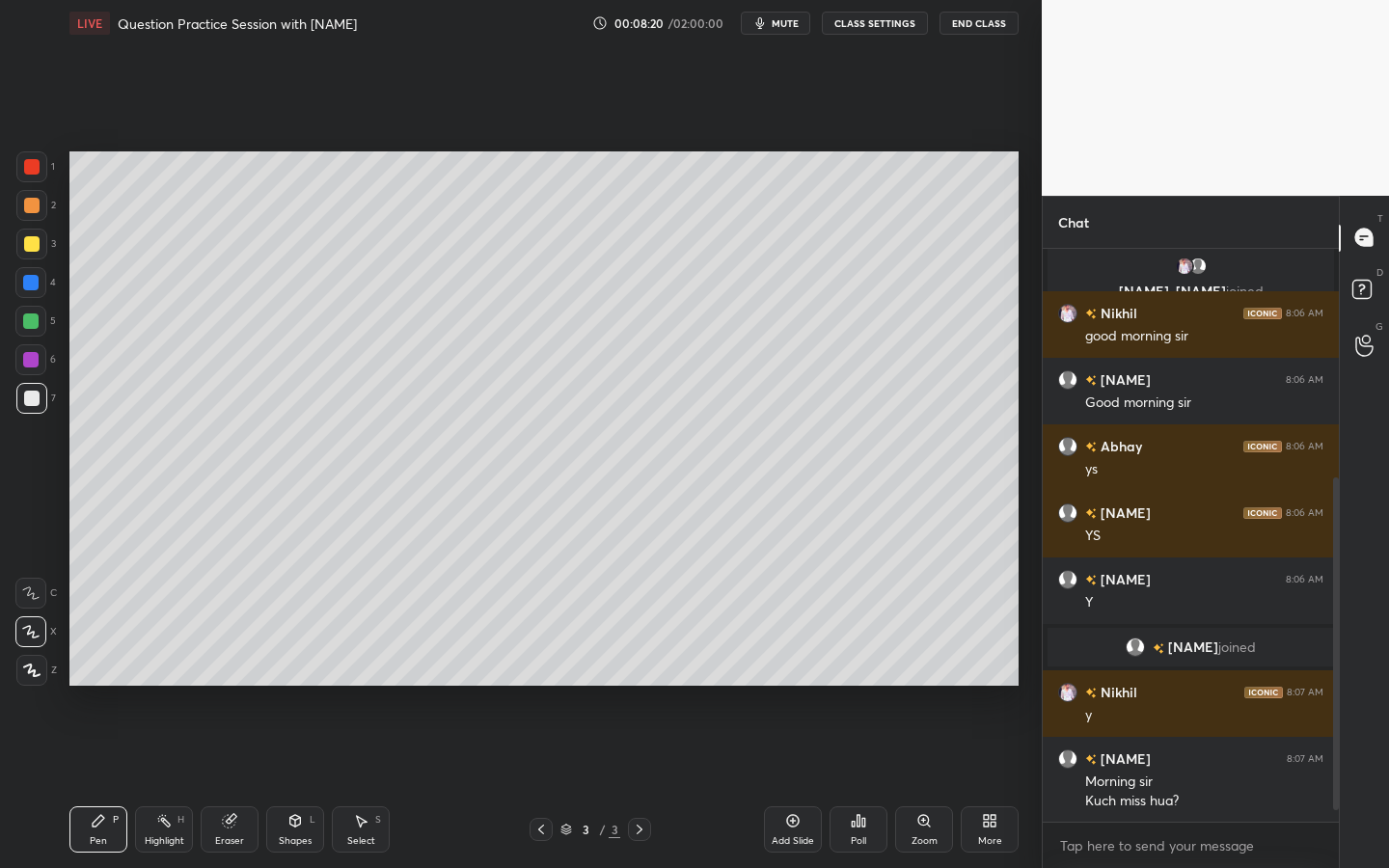 scroll, scrollTop: 448, scrollLeft: 0, axis: vertical 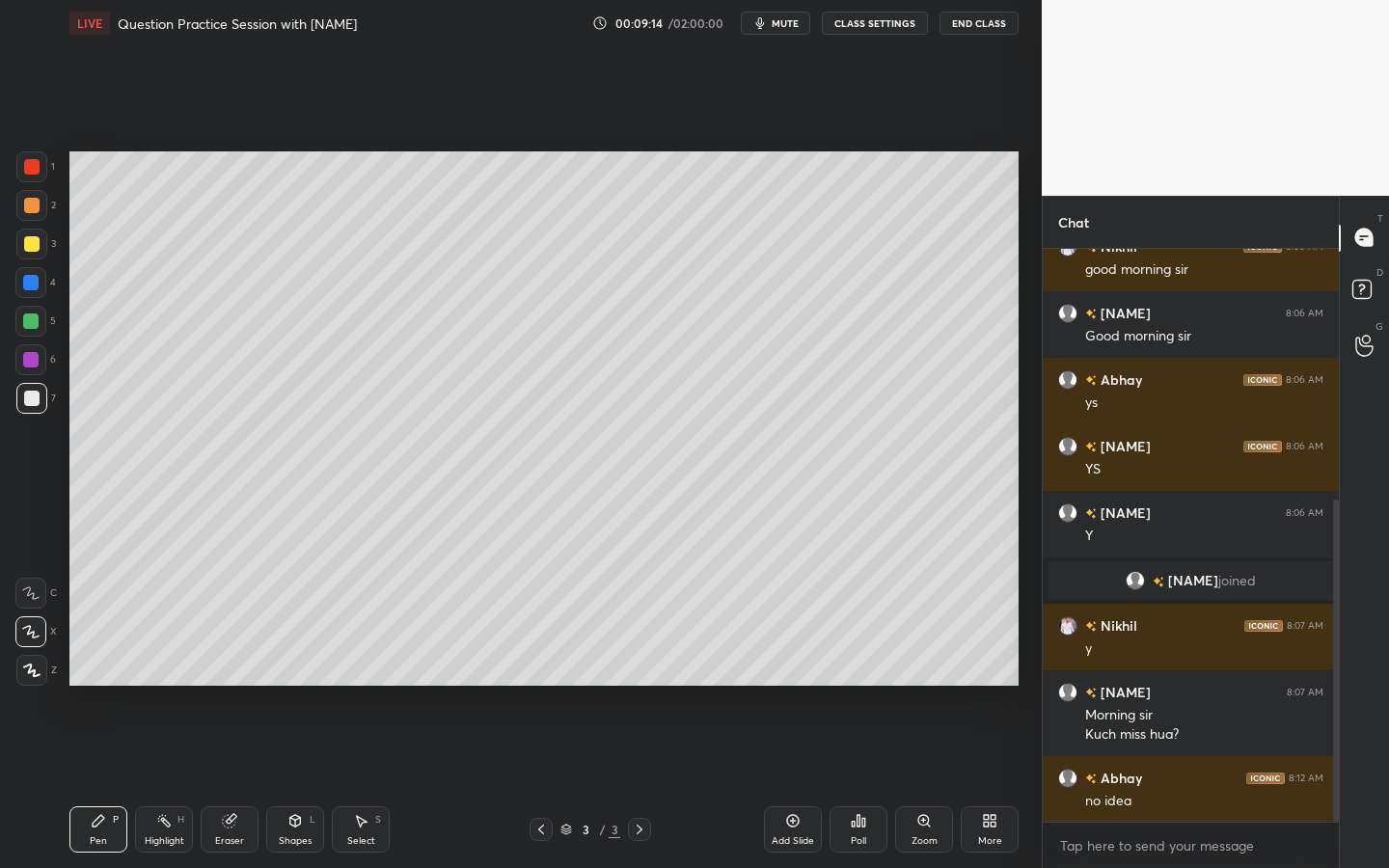 click at bounding box center (31, 360) 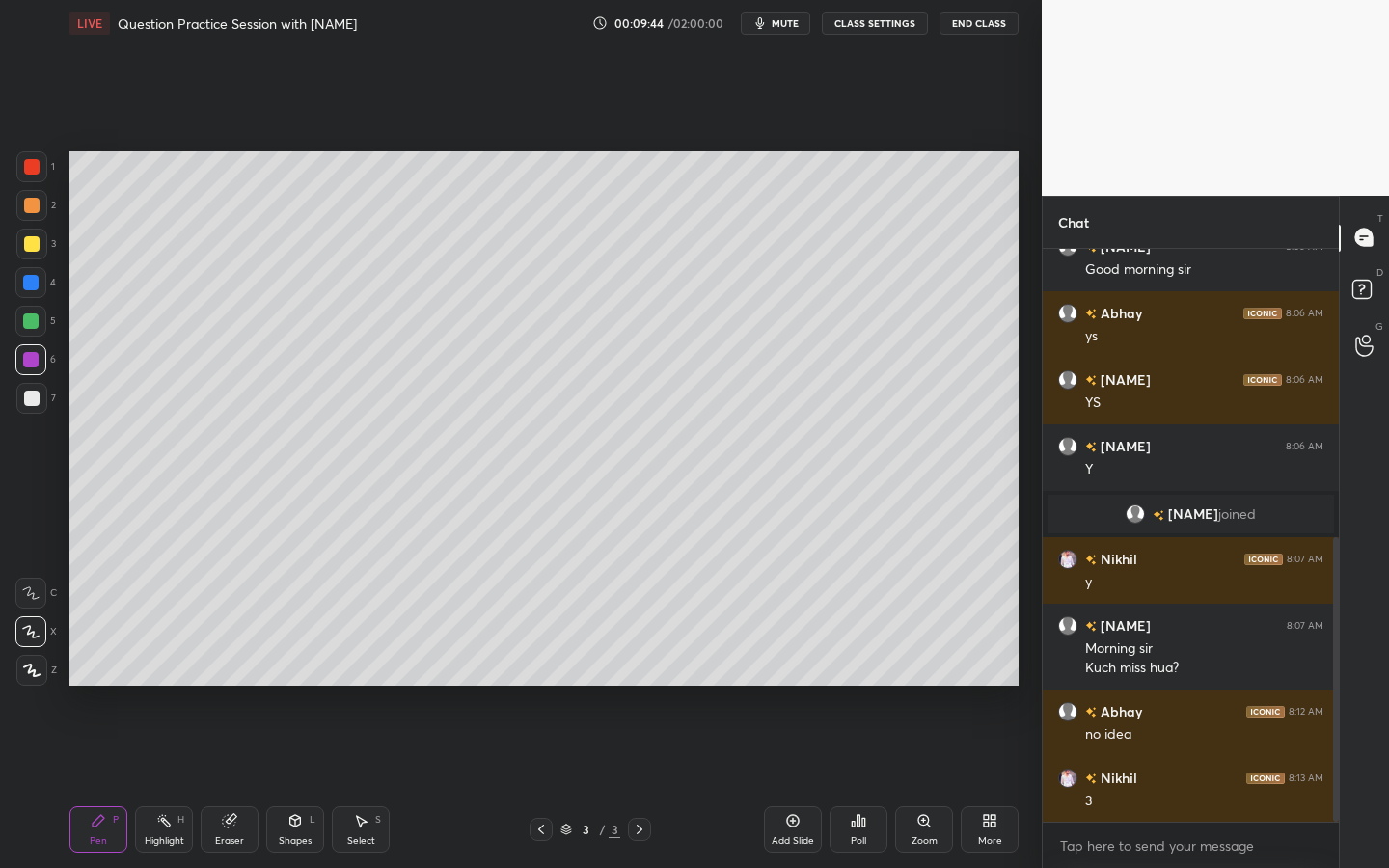 scroll, scrollTop: 582, scrollLeft: 0, axis: vertical 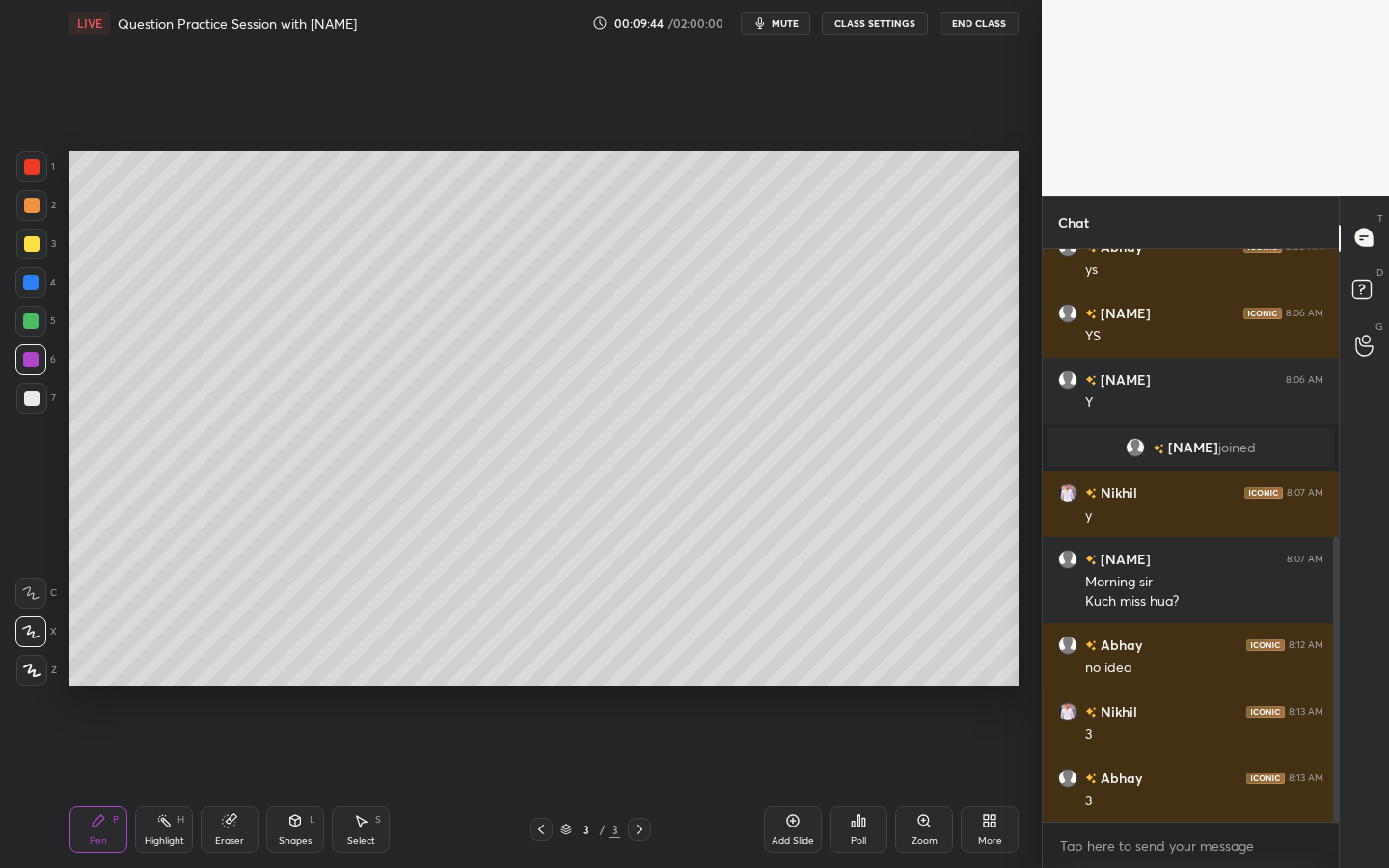drag, startPoint x: 35, startPoint y: 395, endPoint x: 58, endPoint y: 396, distance: 23.021729 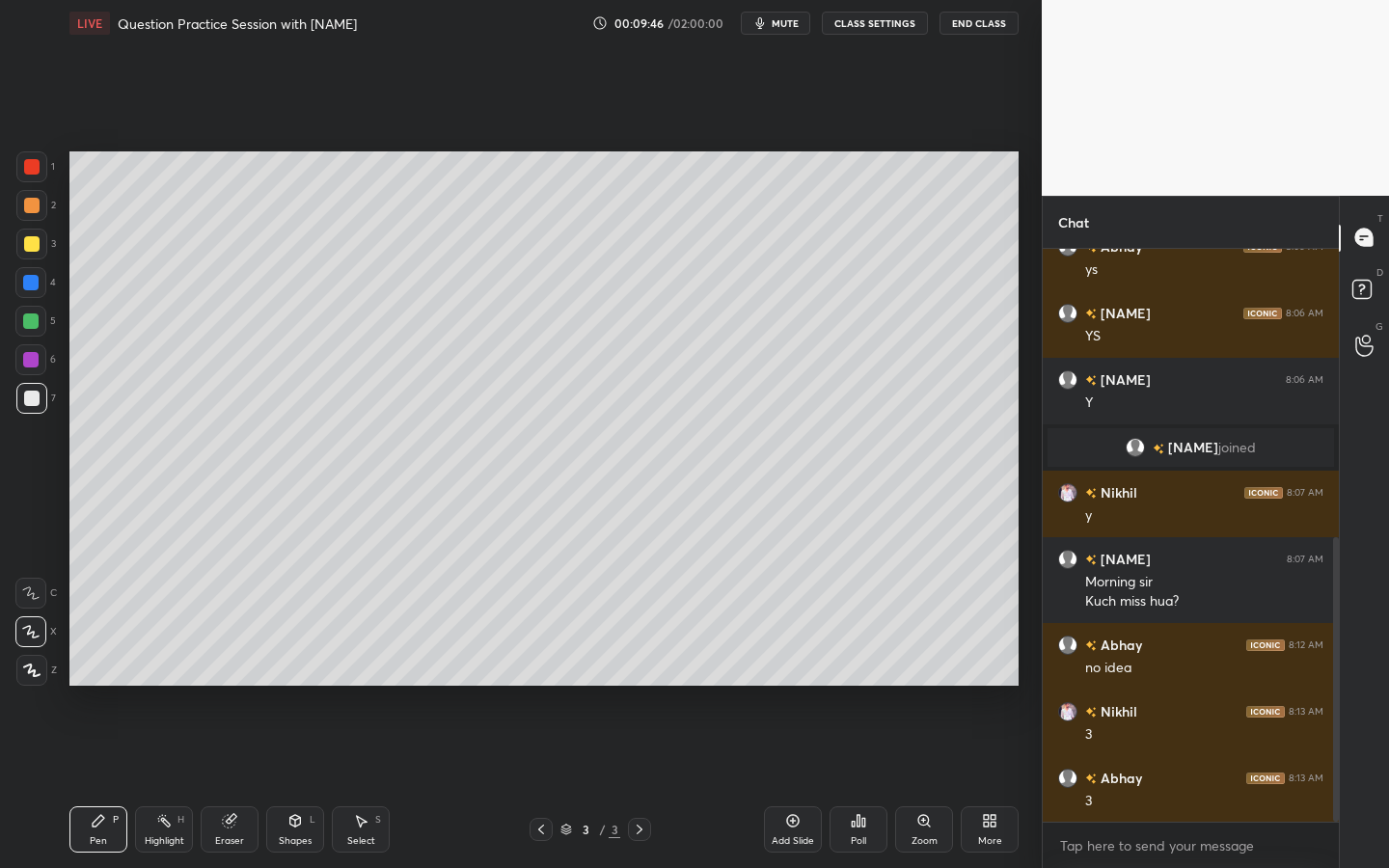 scroll, scrollTop: 648, scrollLeft: 0, axis: vertical 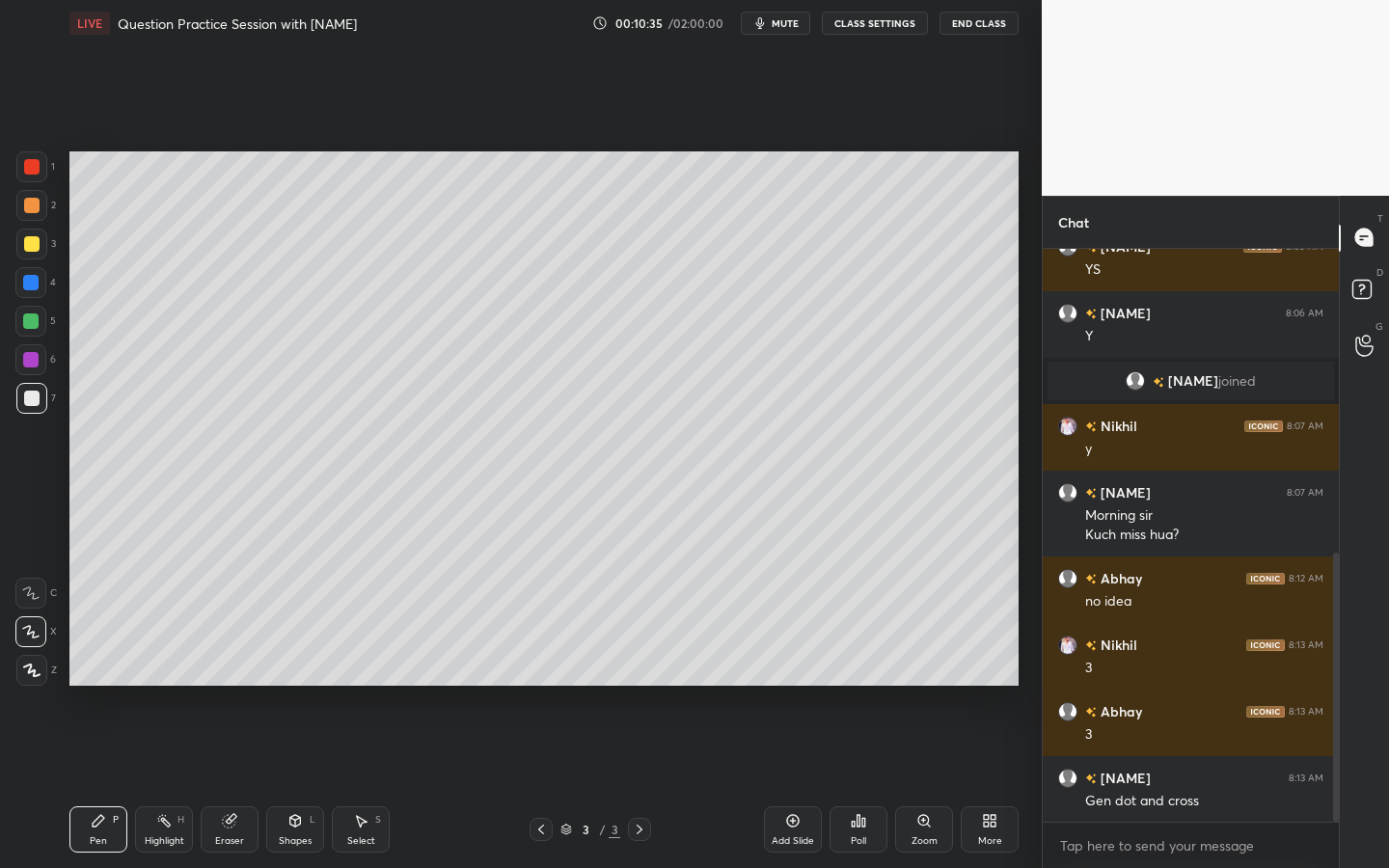 click at bounding box center [31, 321] 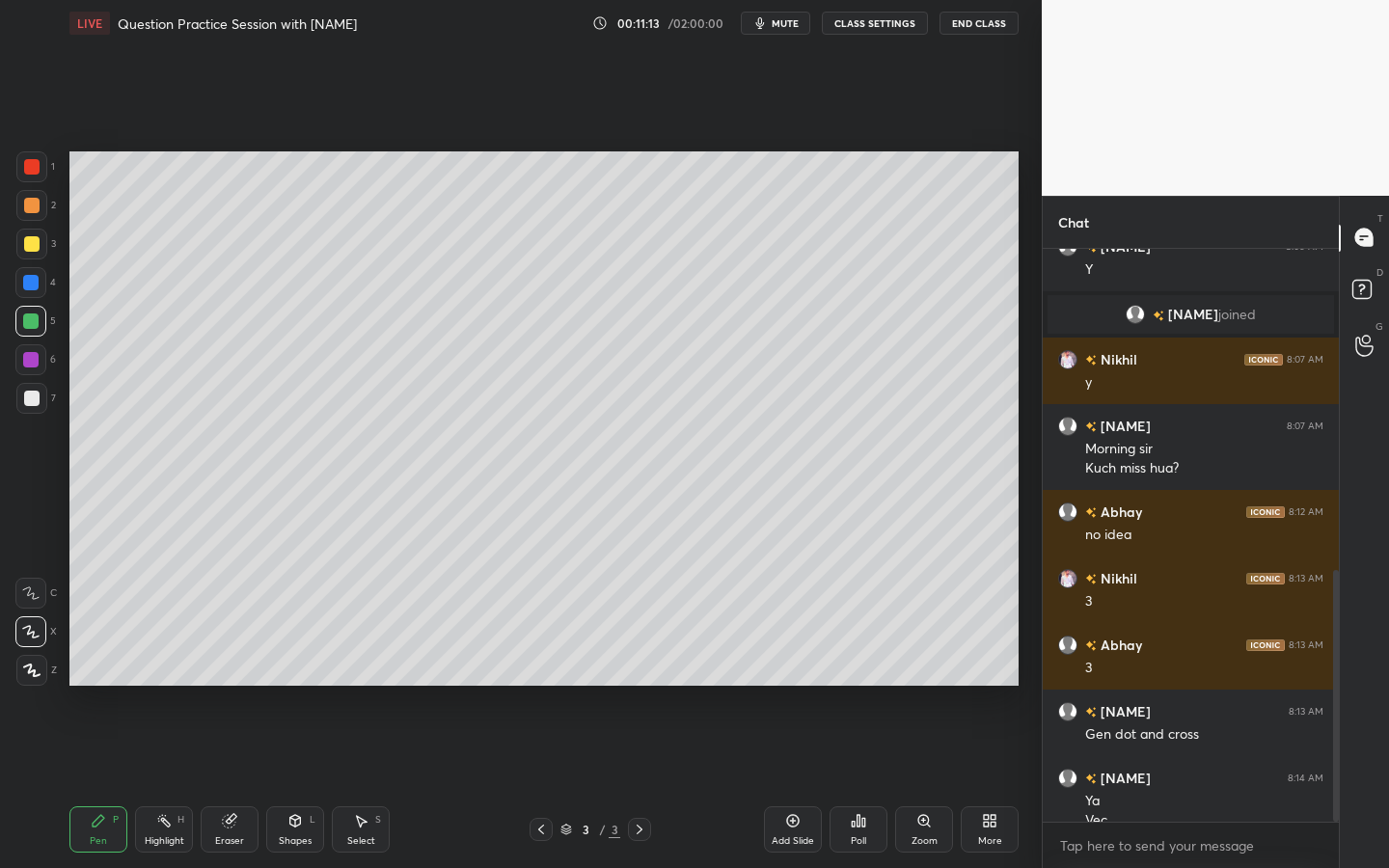 scroll, scrollTop: 734, scrollLeft: 0, axis: vertical 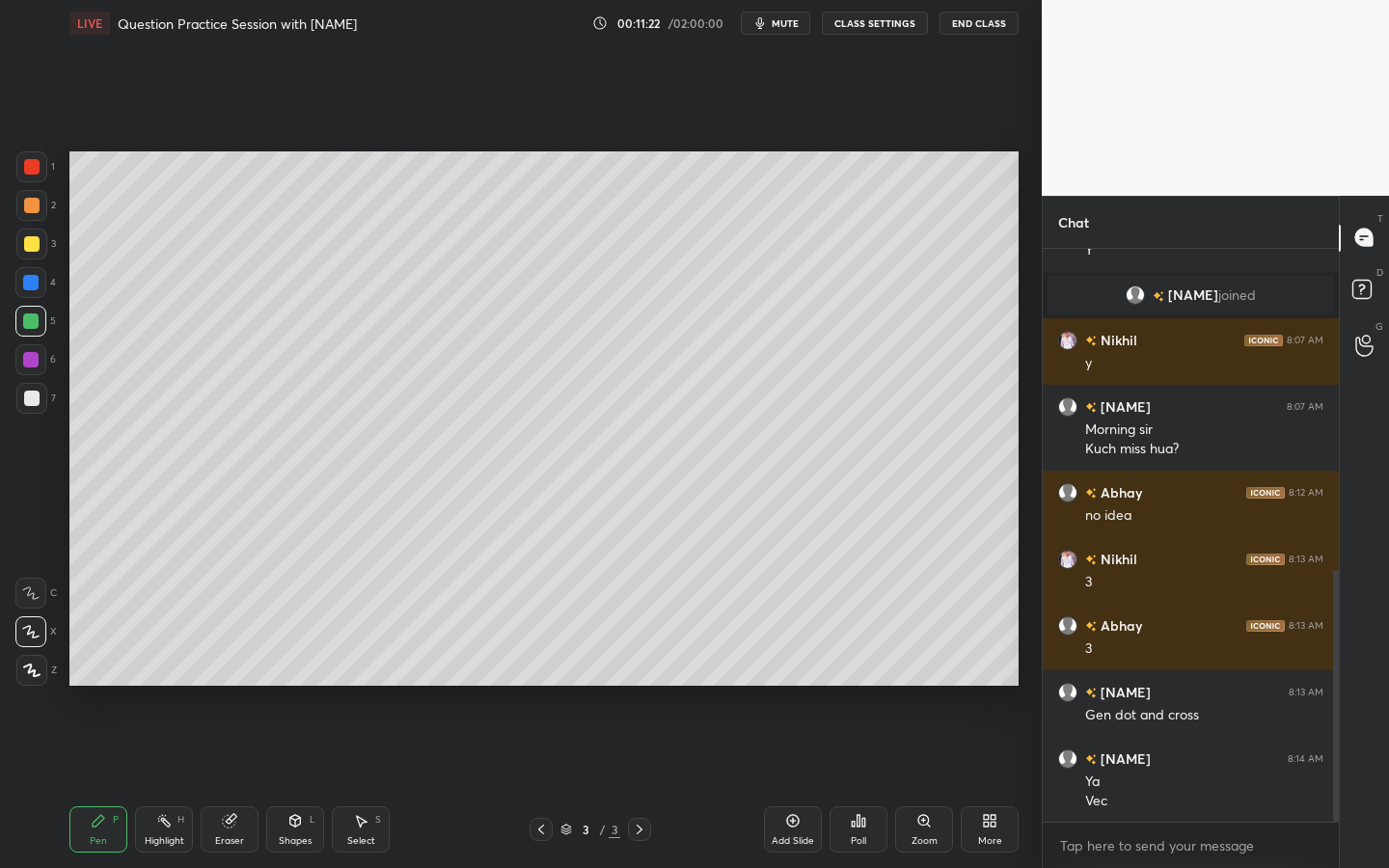 click at bounding box center [32, 398] 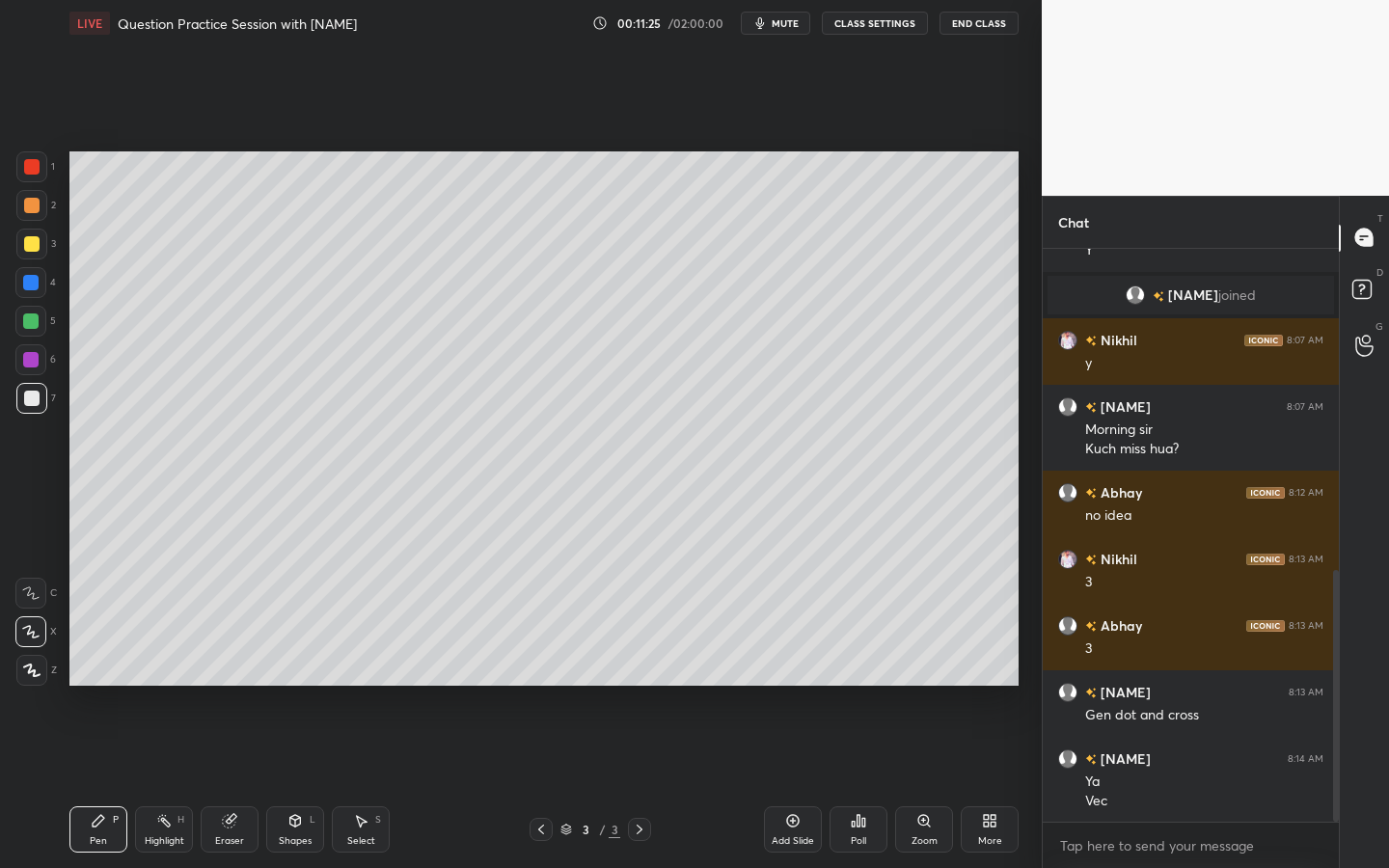 click at bounding box center [31, 283] 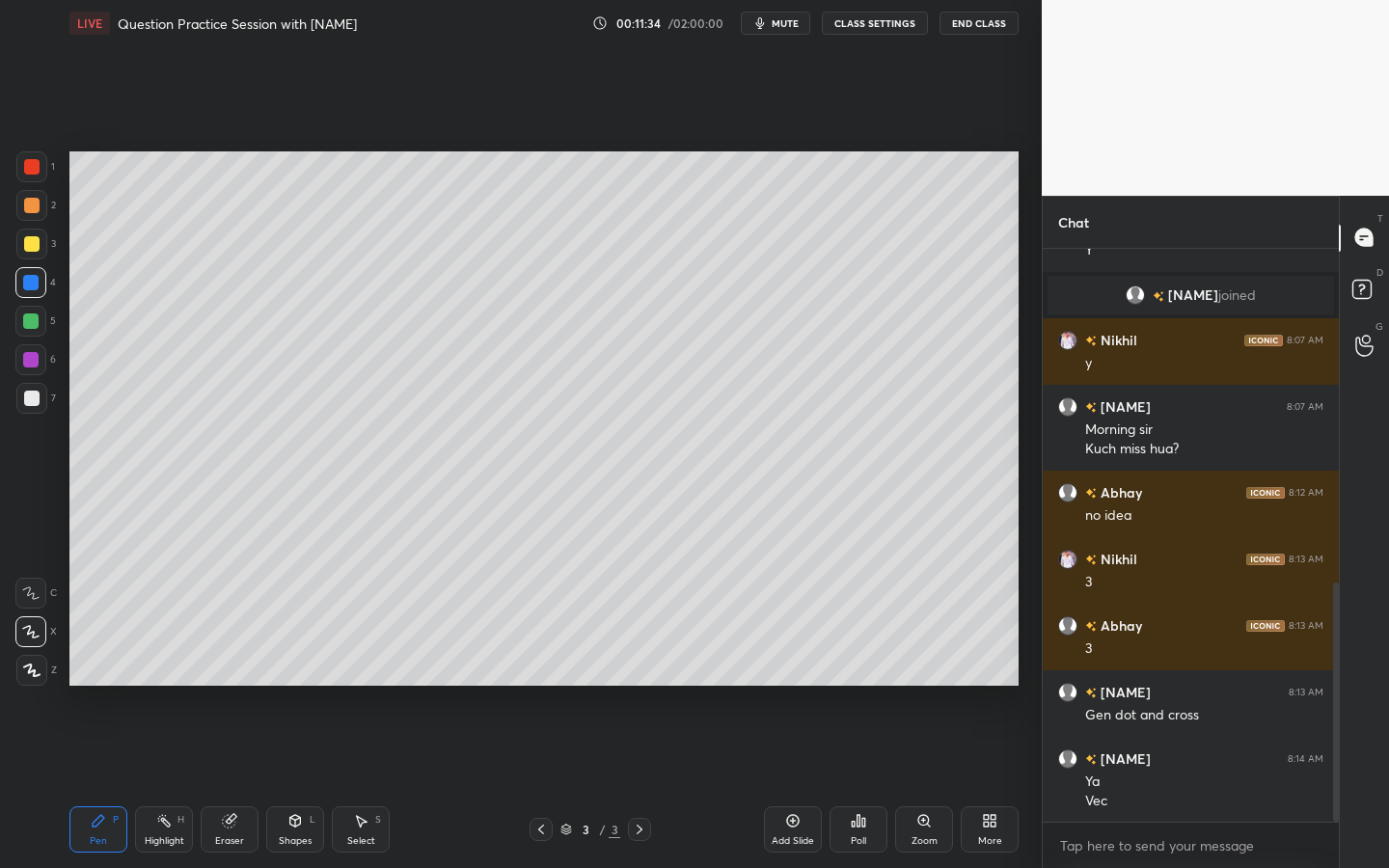 scroll, scrollTop: 800, scrollLeft: 0, axis: vertical 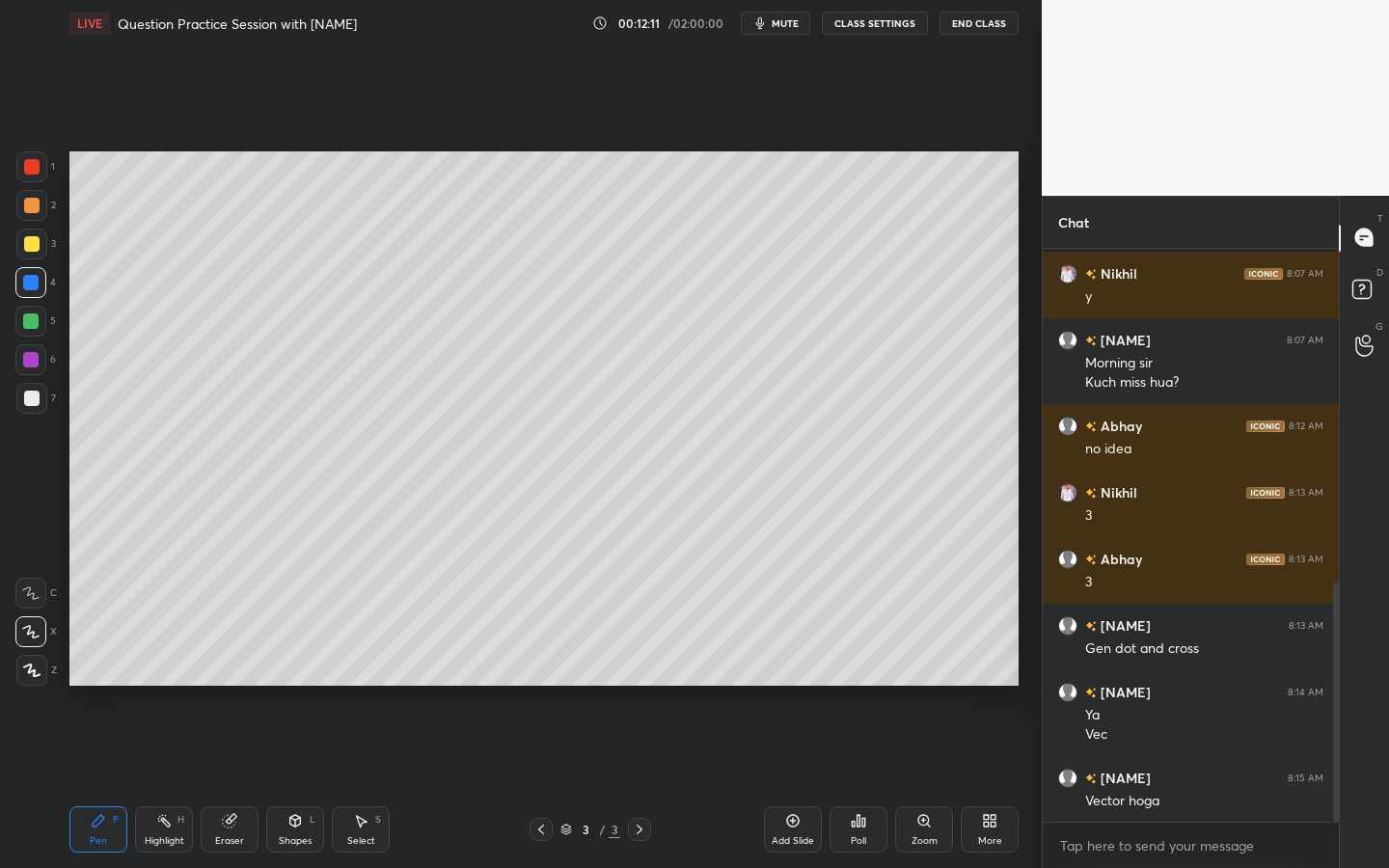 drag, startPoint x: 286, startPoint y: 823, endPoint x: 284, endPoint y: 802, distance: 21.095023 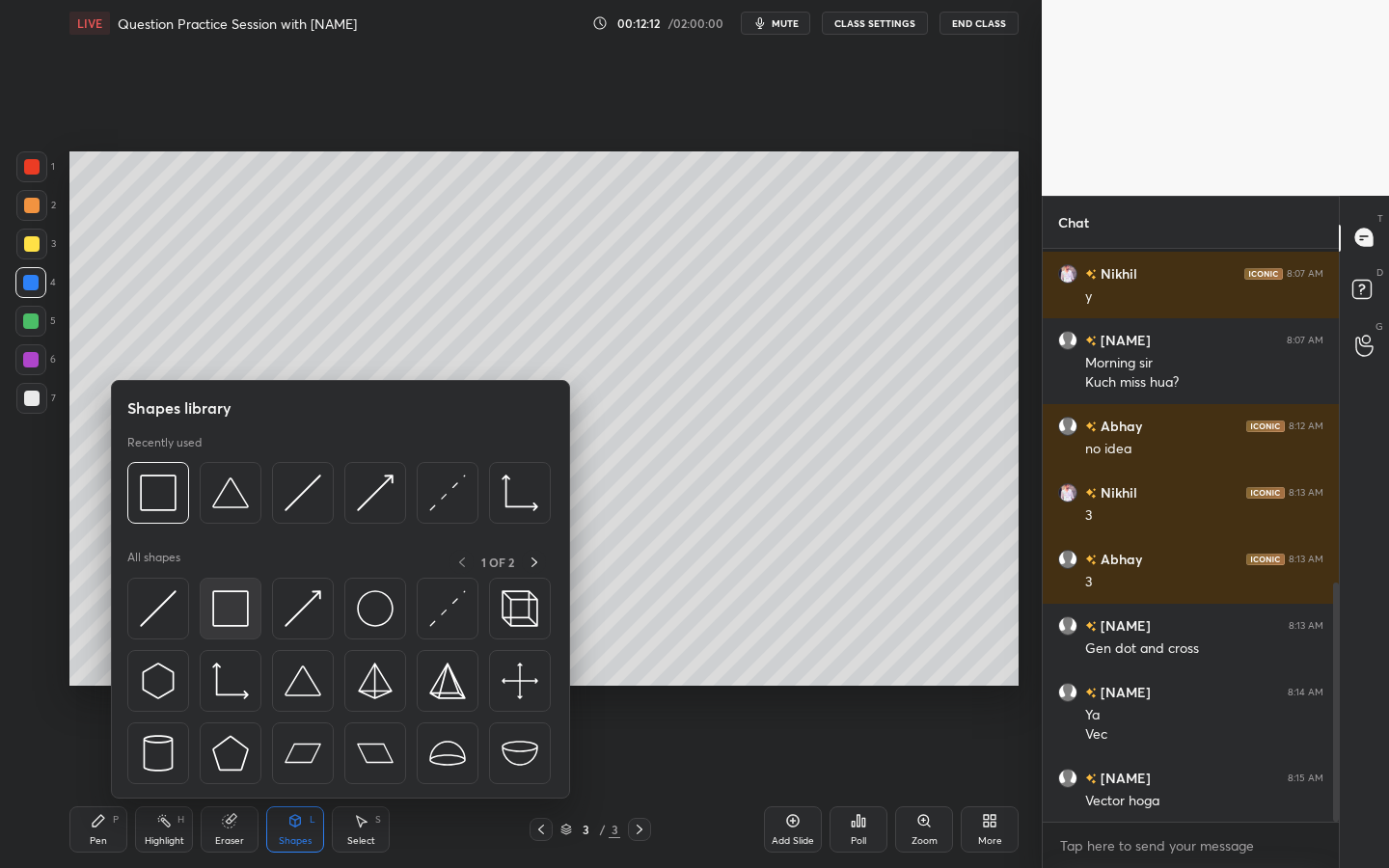 click at bounding box center (231, 609) 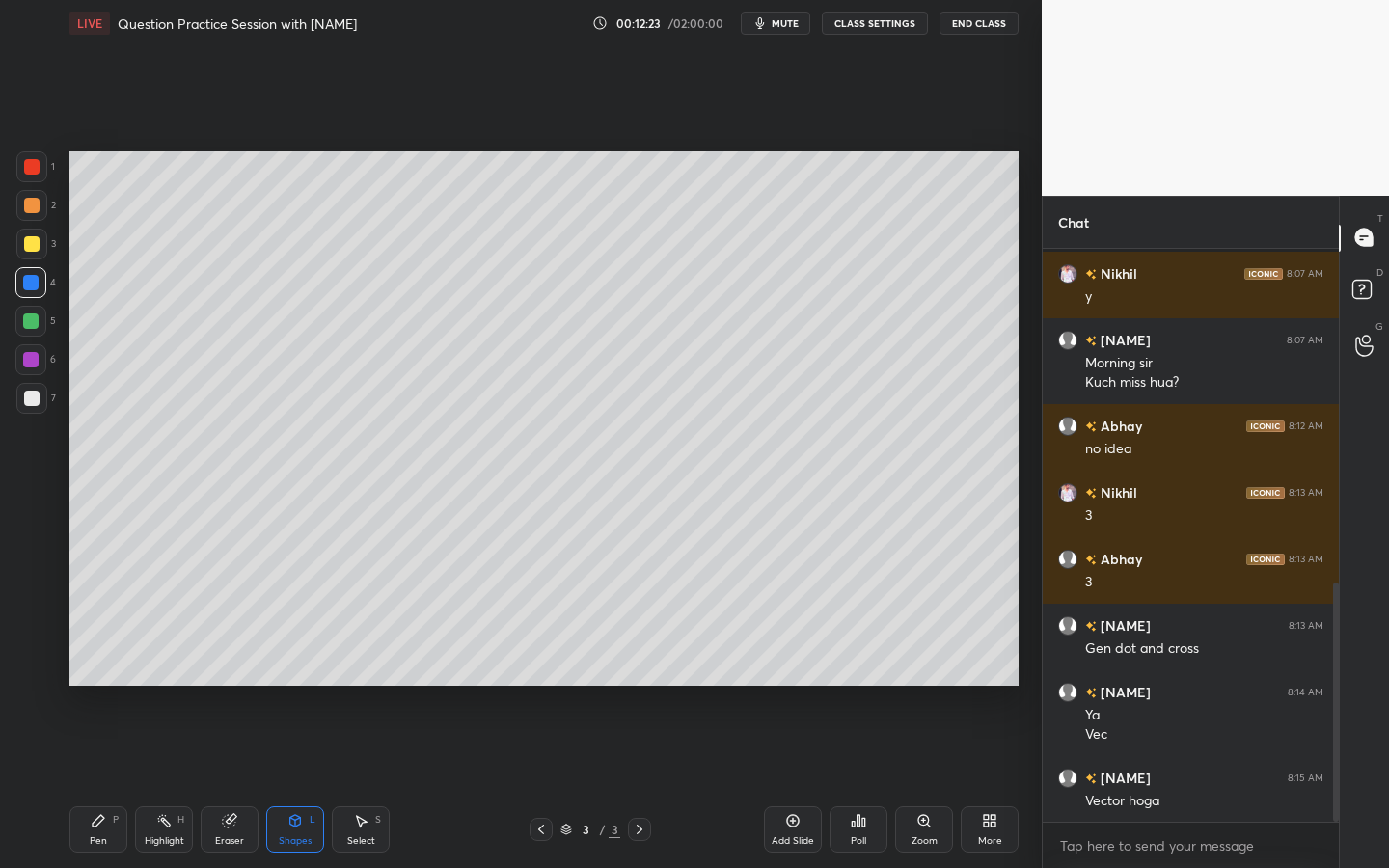click on "Pen P" at bounding box center (98, 829) 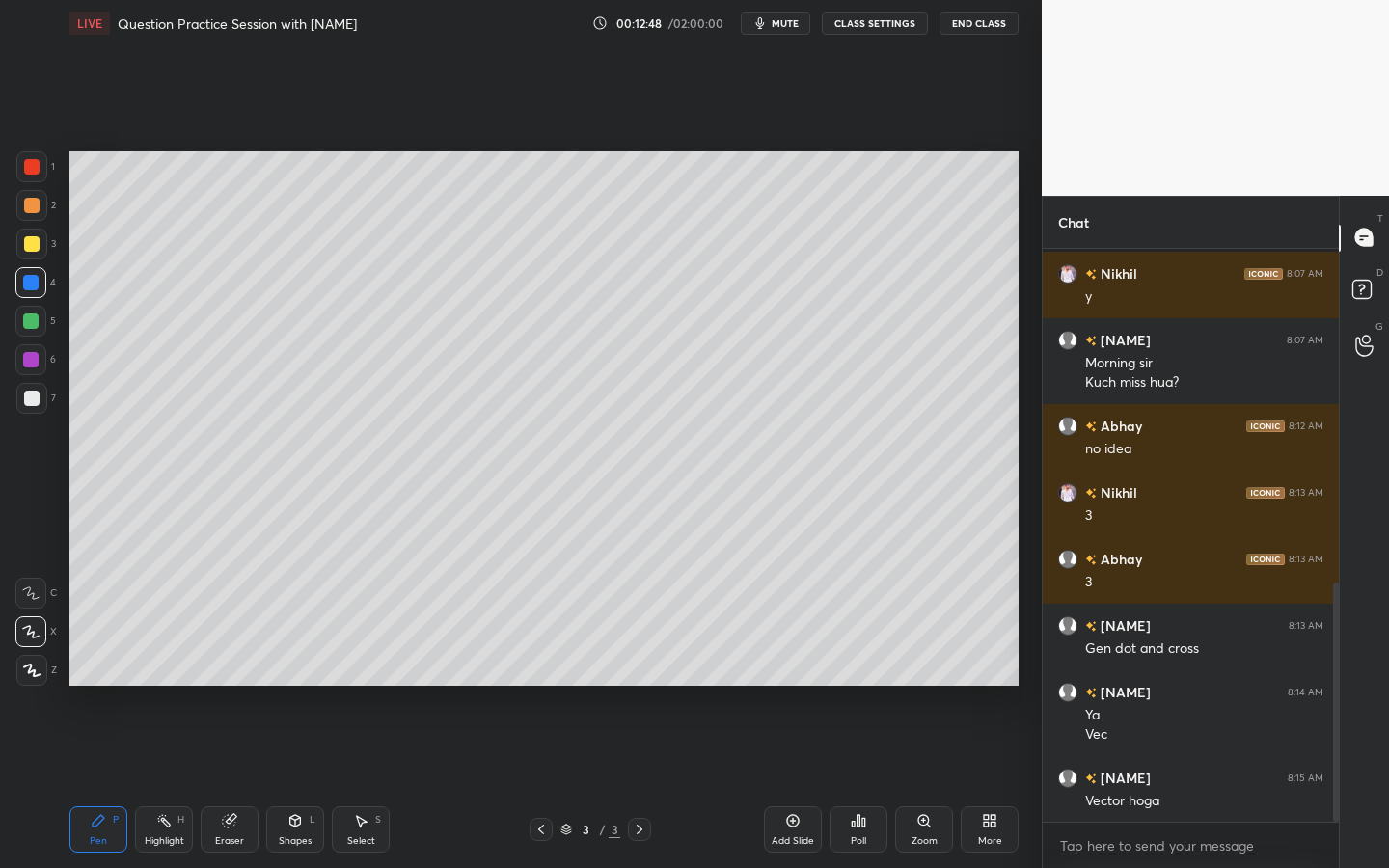 scroll, scrollTop: 867, scrollLeft: 0, axis: vertical 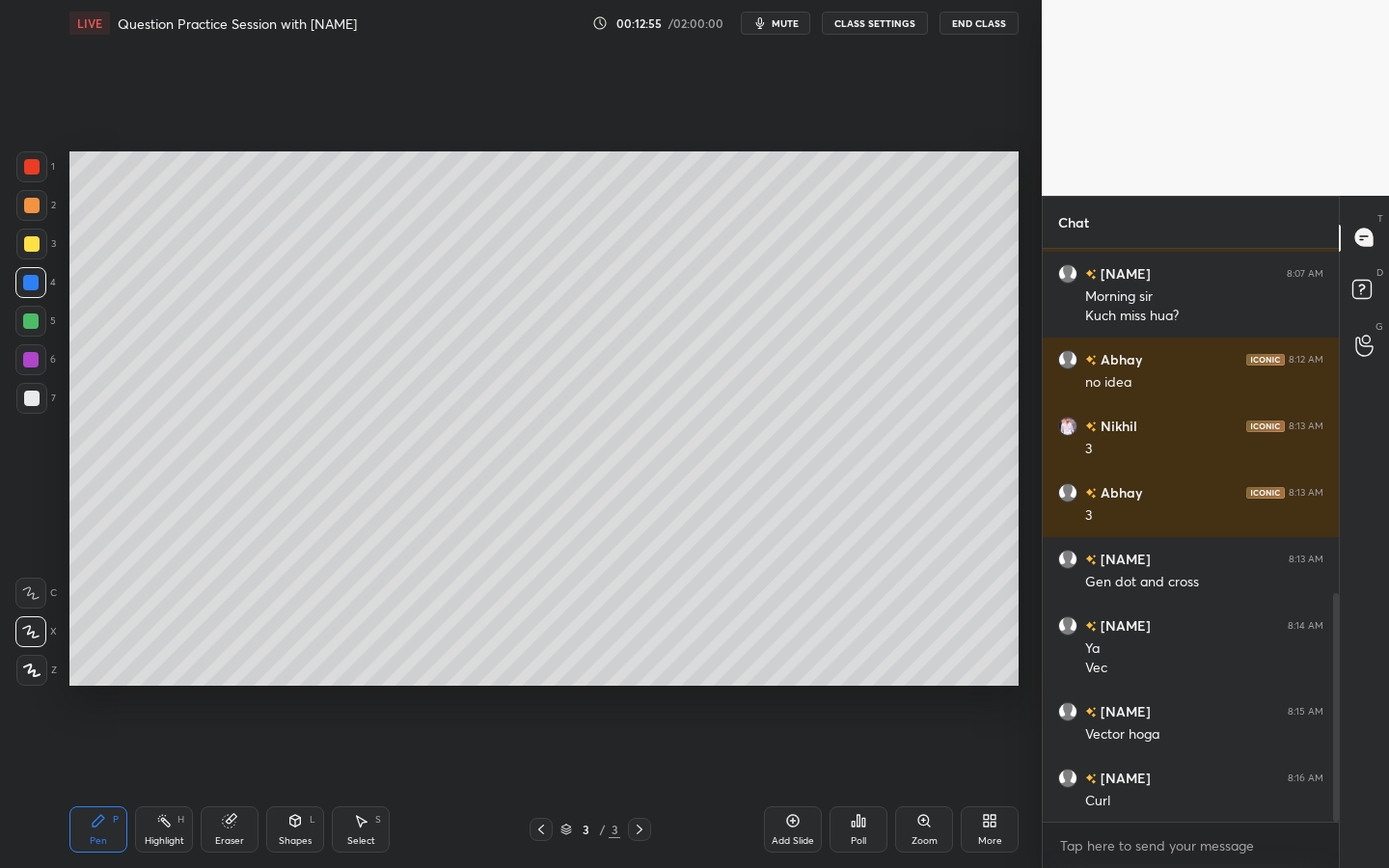 drag, startPoint x: 33, startPoint y: 402, endPoint x: 42, endPoint y: 401, distance: 9.055385 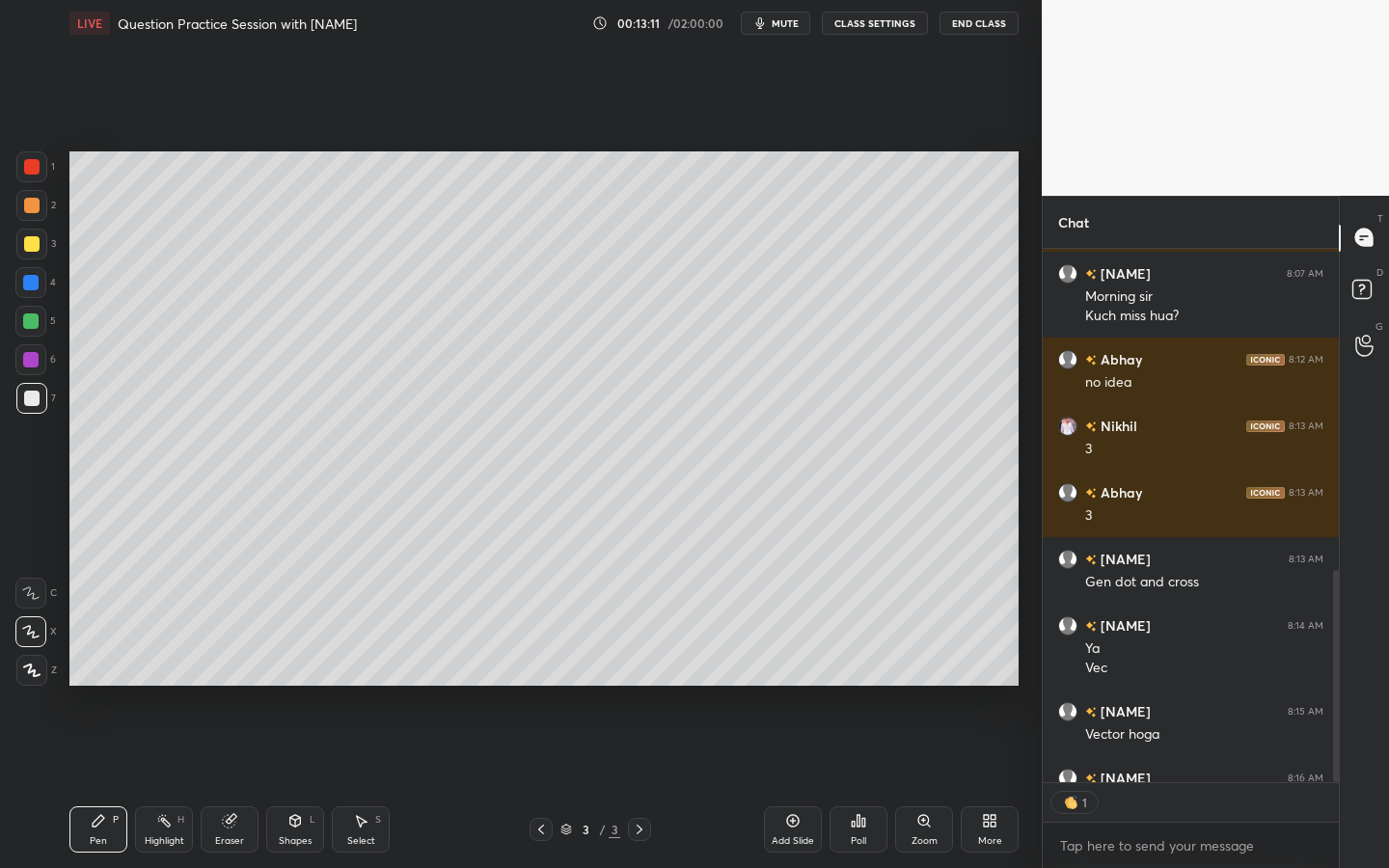 scroll, scrollTop: 528, scrollLeft: 290, axis: both 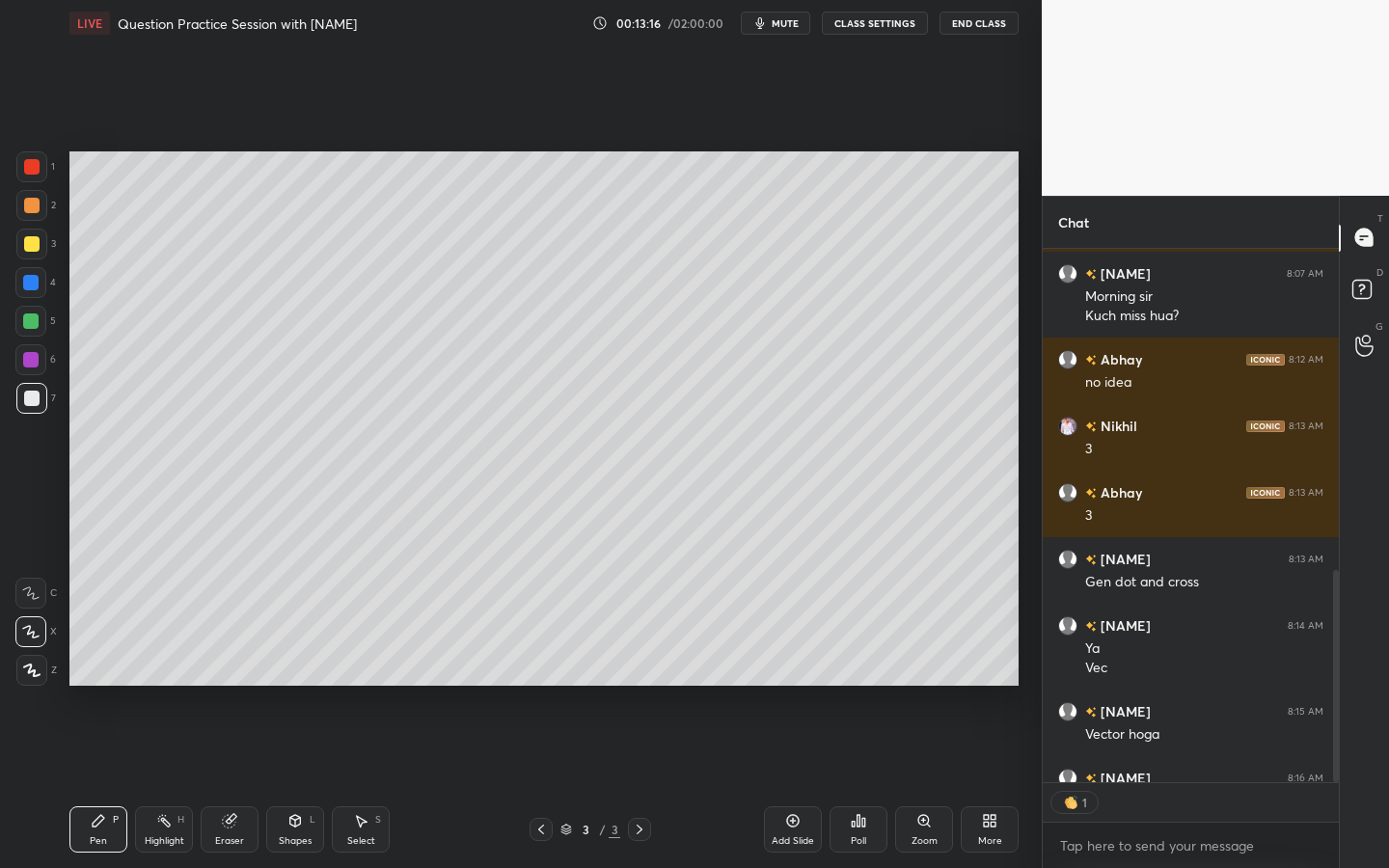 drag, startPoint x: 38, startPoint y: 366, endPoint x: 63, endPoint y: 367, distance: 25.019992 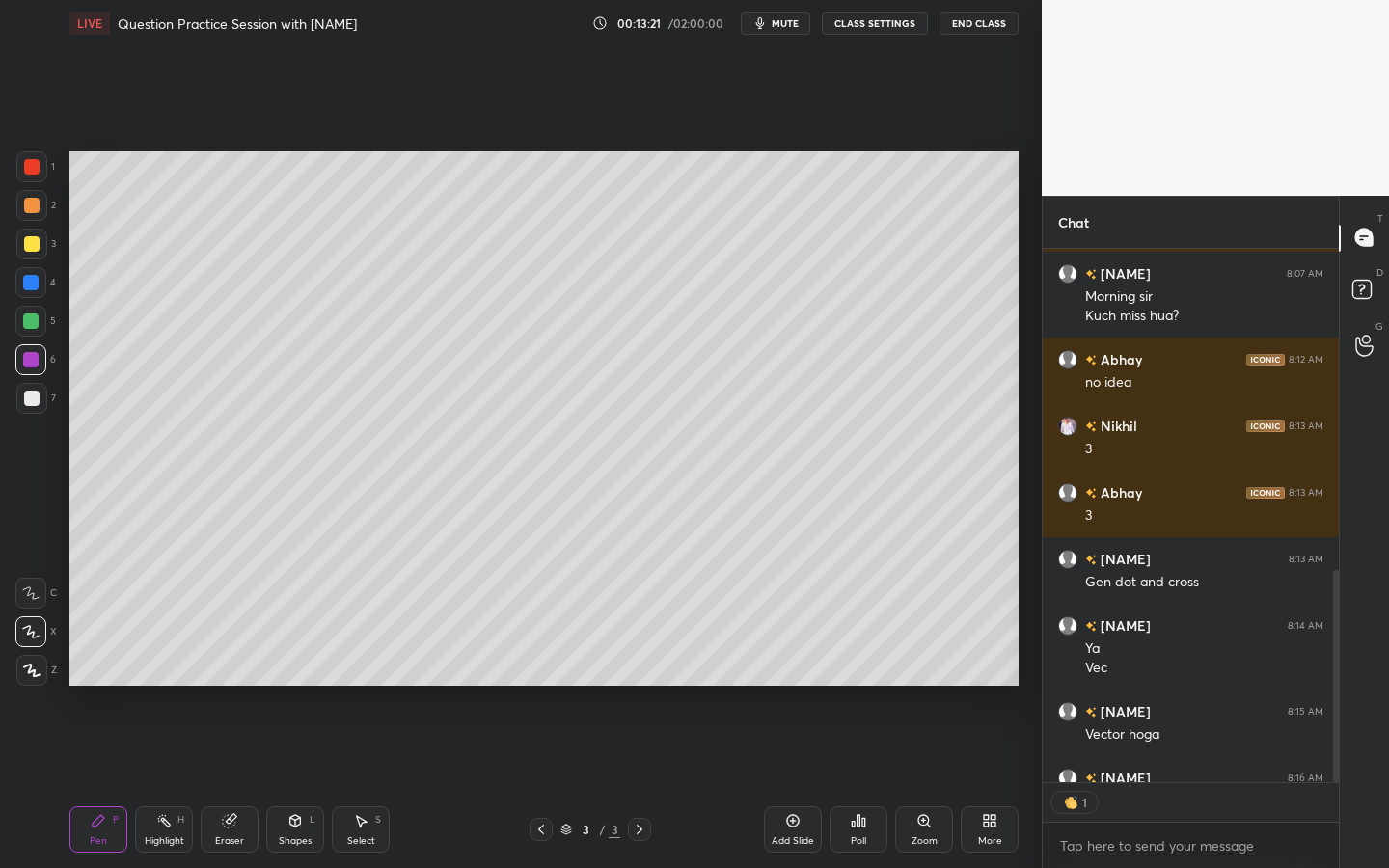 type on "x" 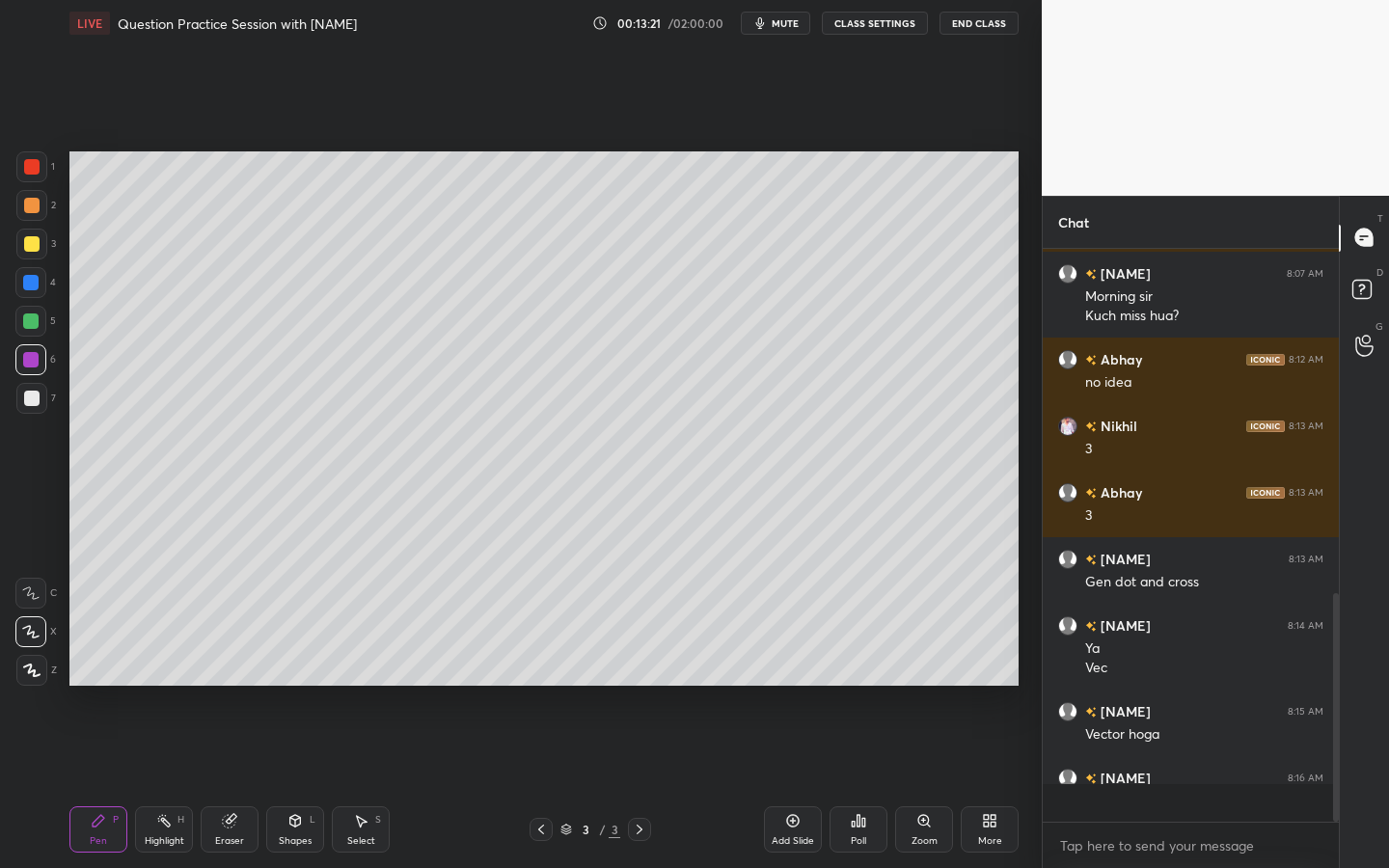 scroll, scrollTop: 7, scrollLeft: 7, axis: both 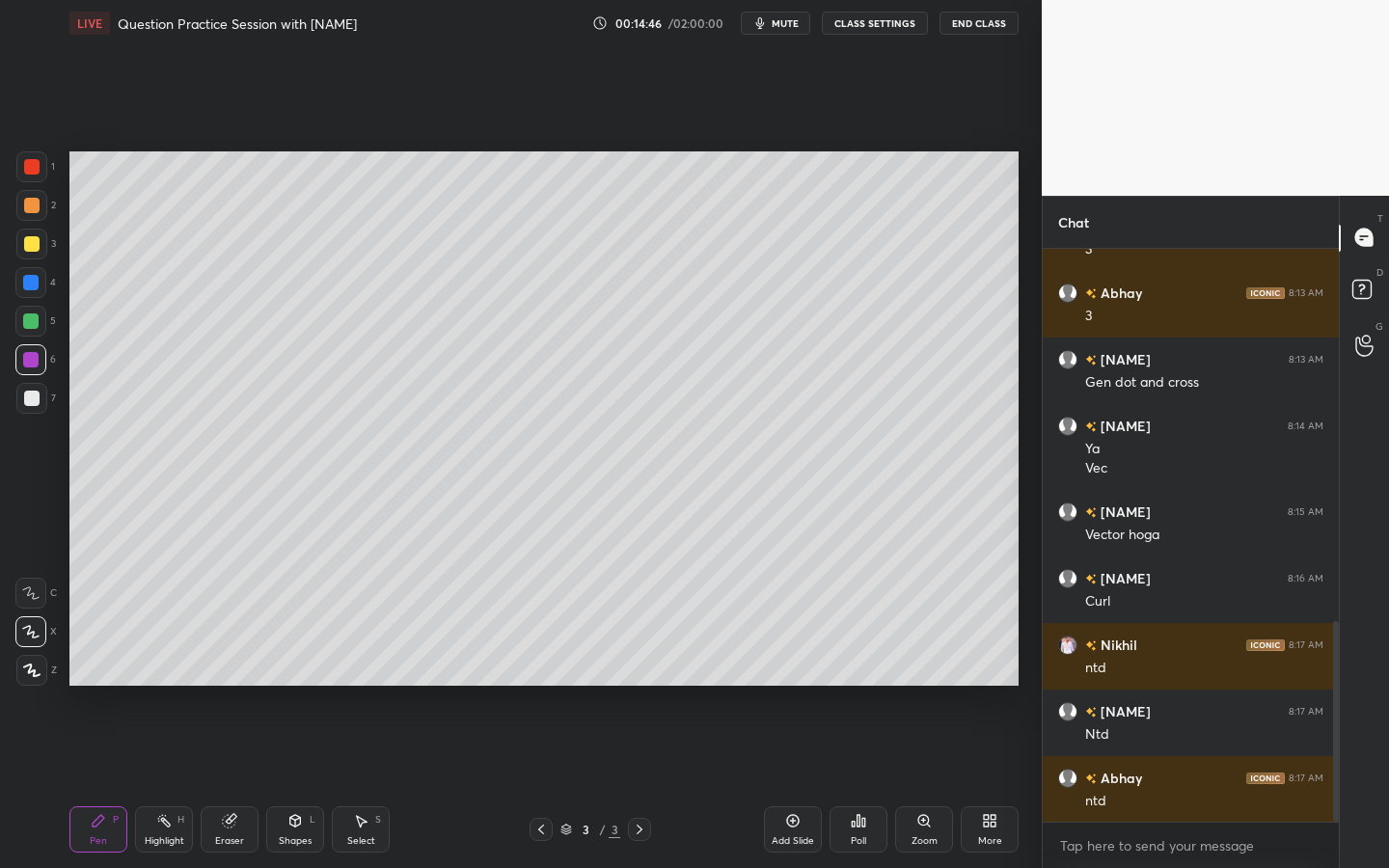 click on "Add Slide" at bounding box center (793, 829) 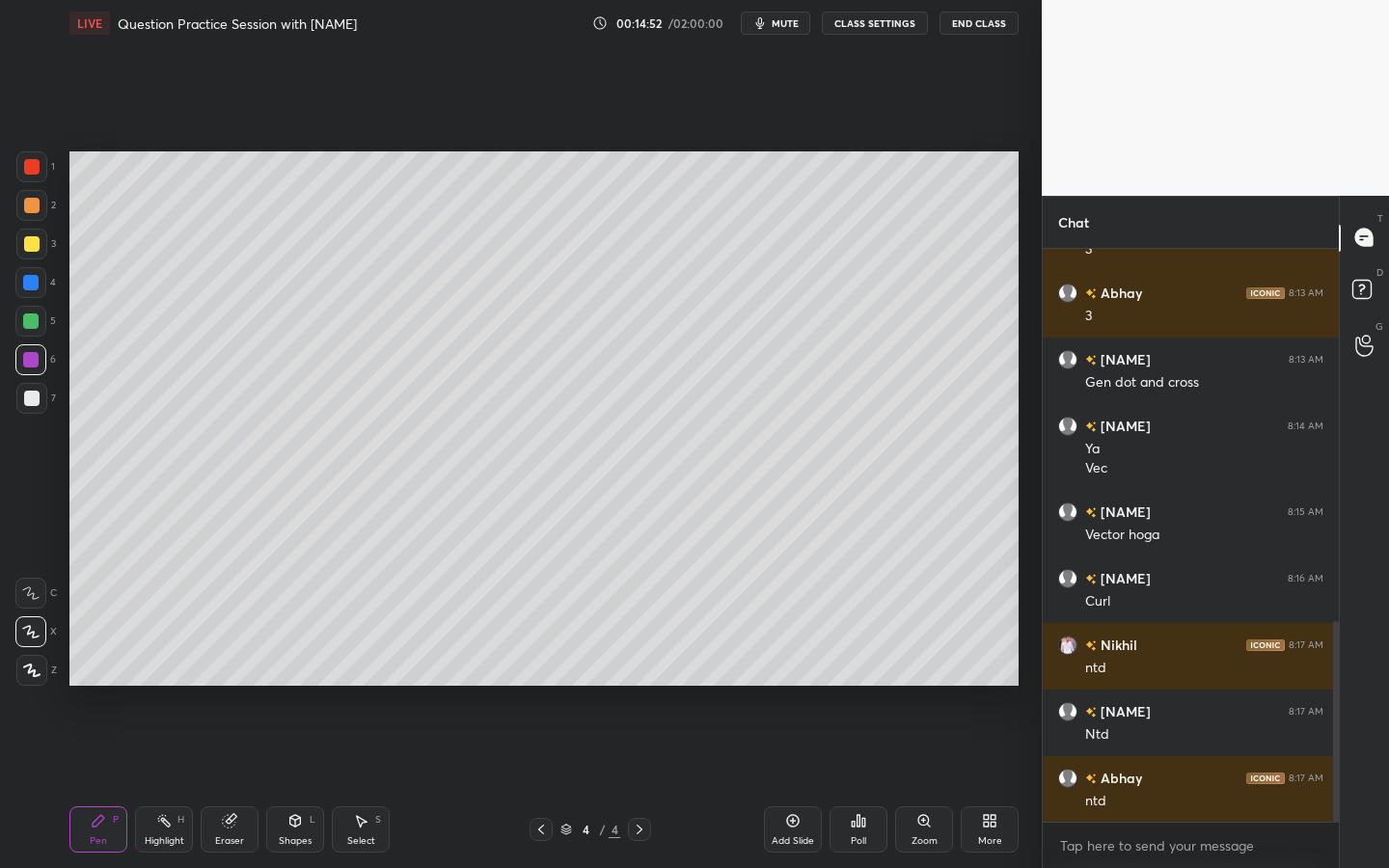 click at bounding box center [31, 321] 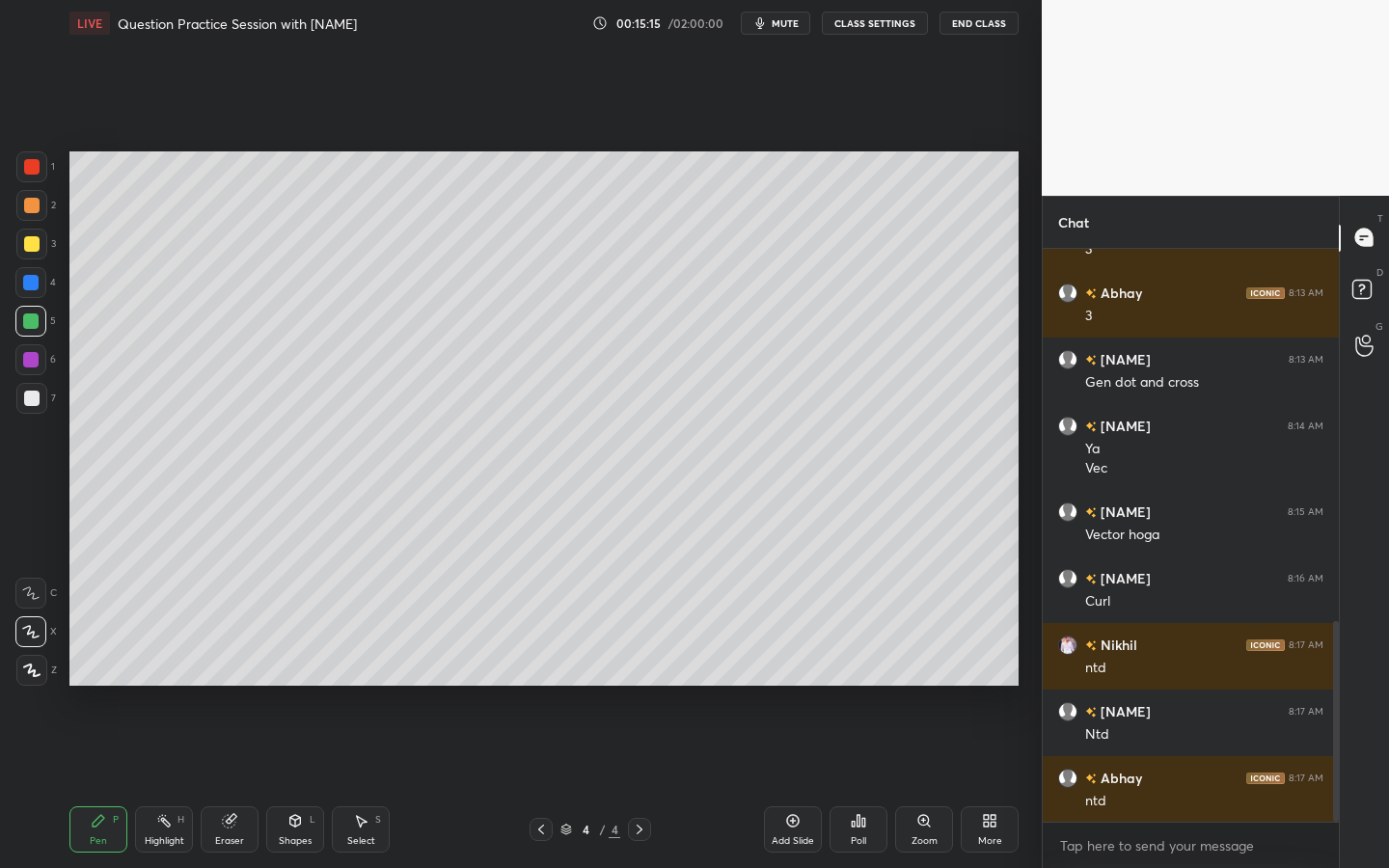 click 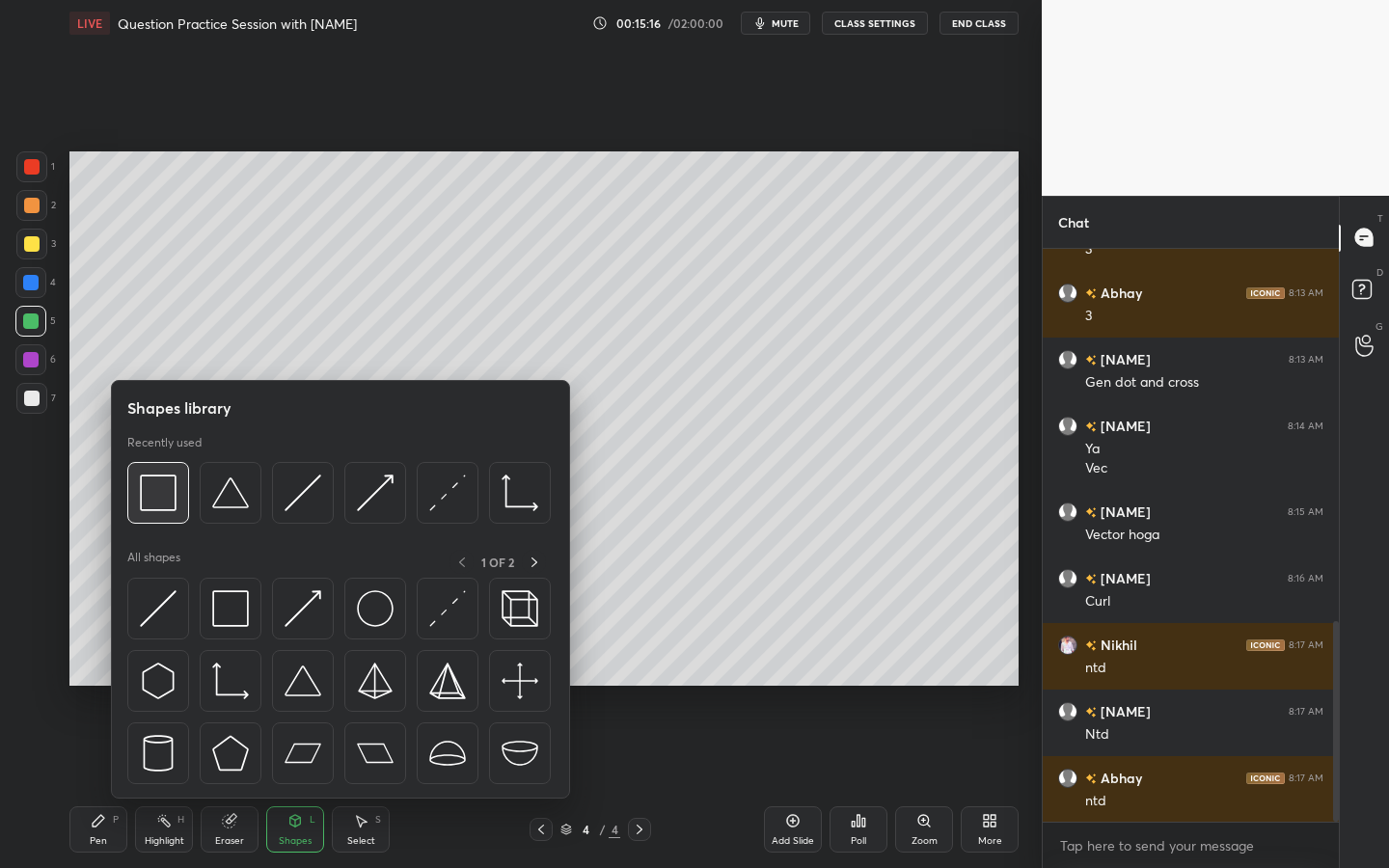 click at bounding box center (158, 493) 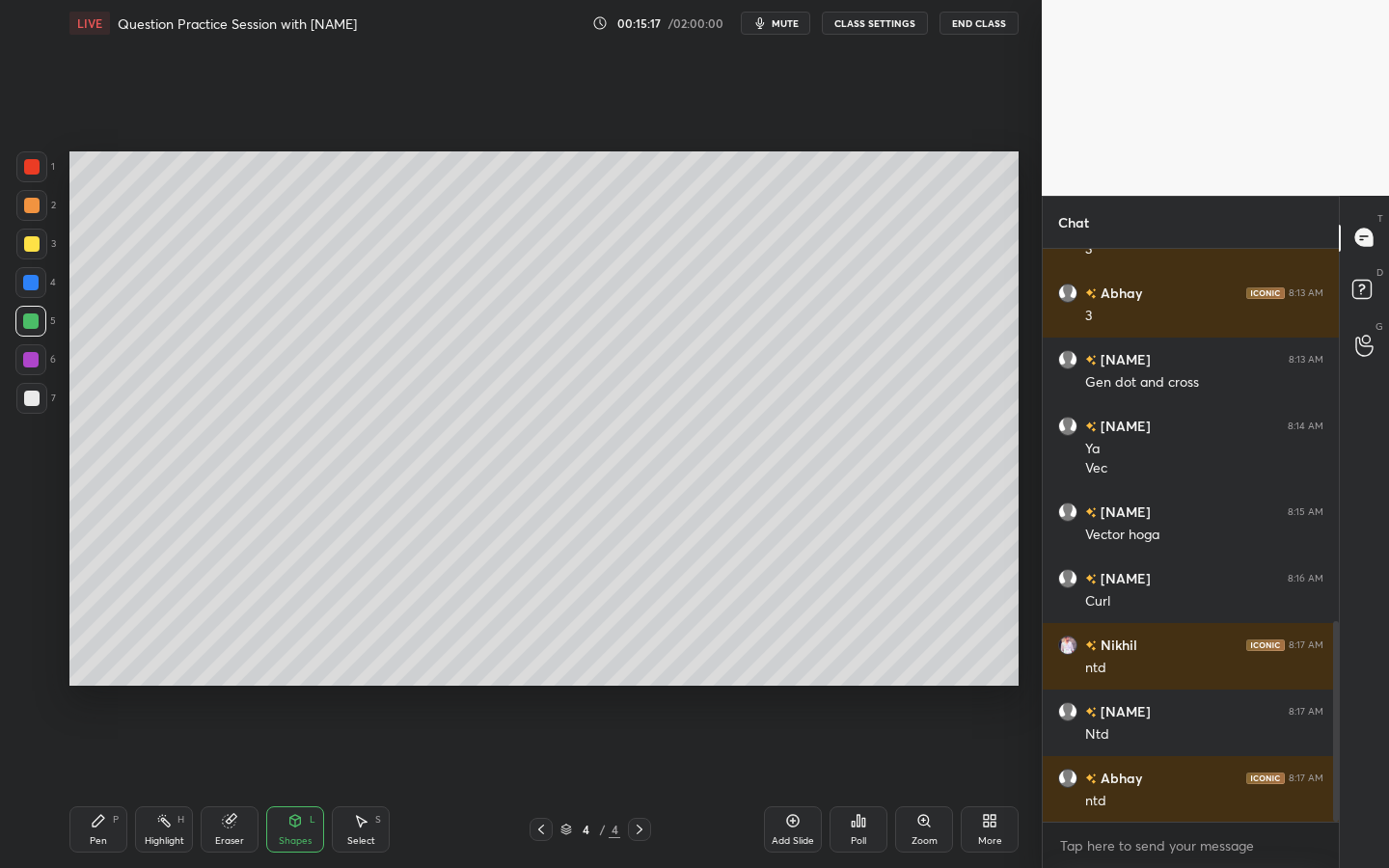 click at bounding box center (32, 398) 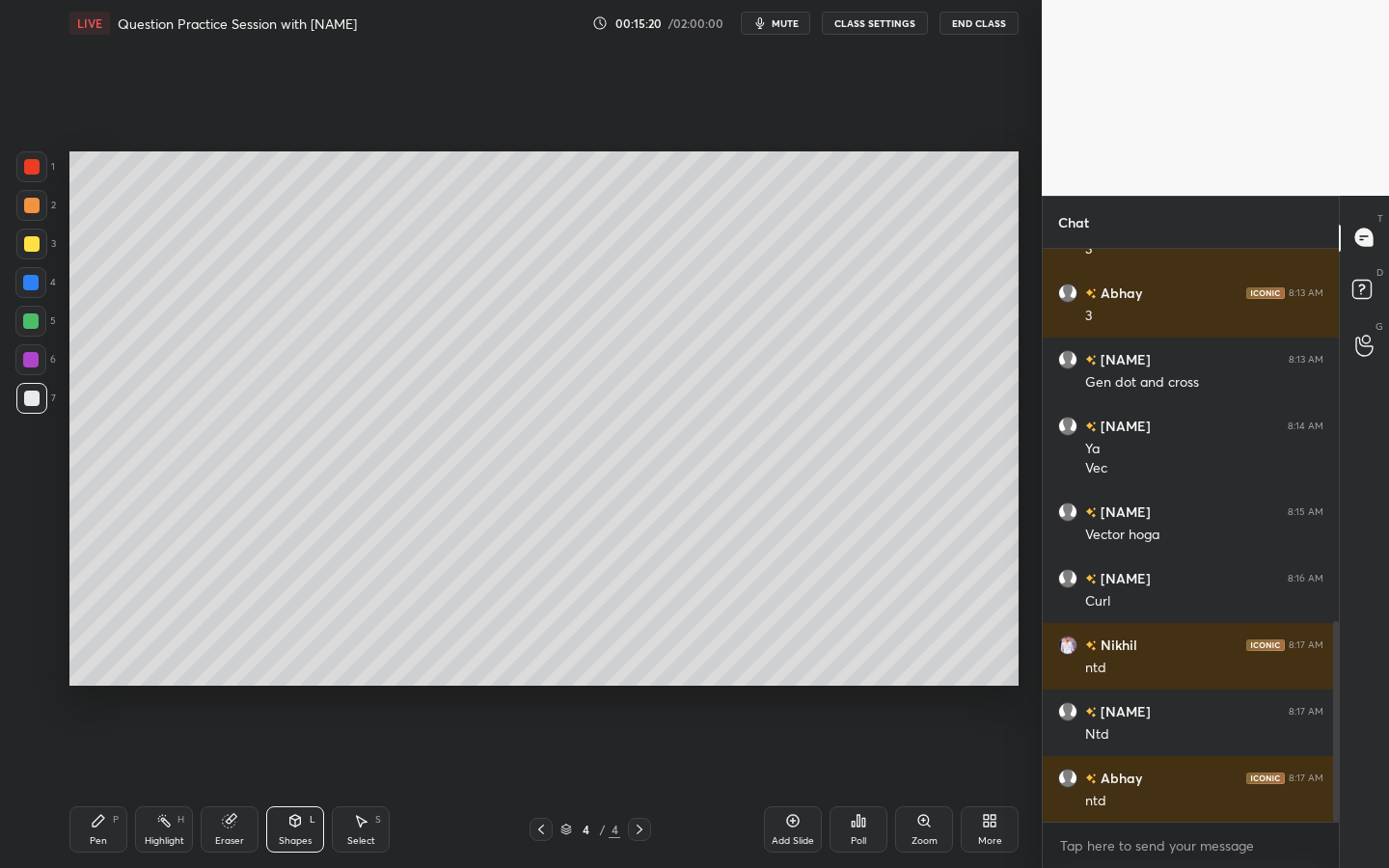 click 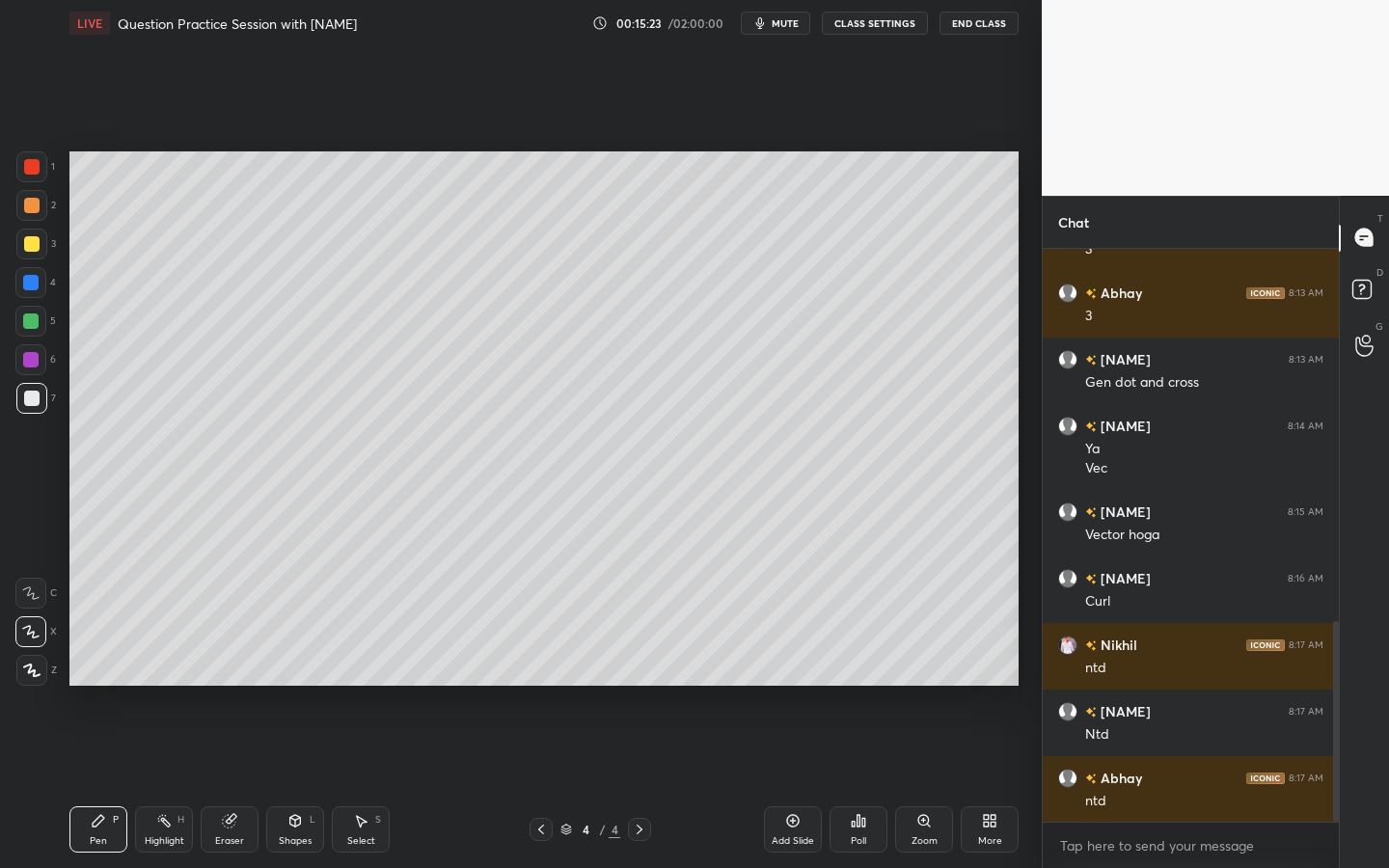 click at bounding box center (32, 244) 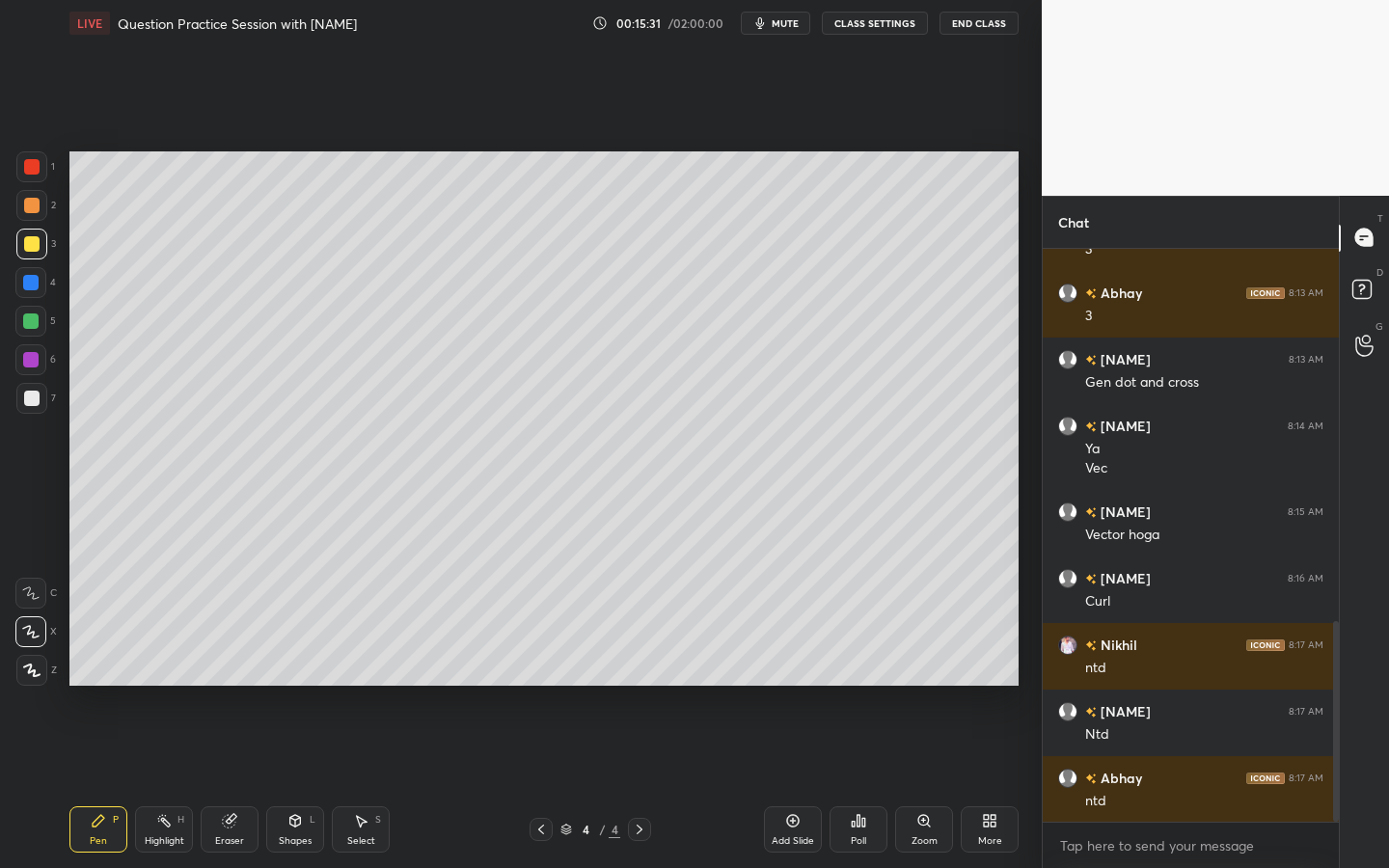 click at bounding box center (32, 244) 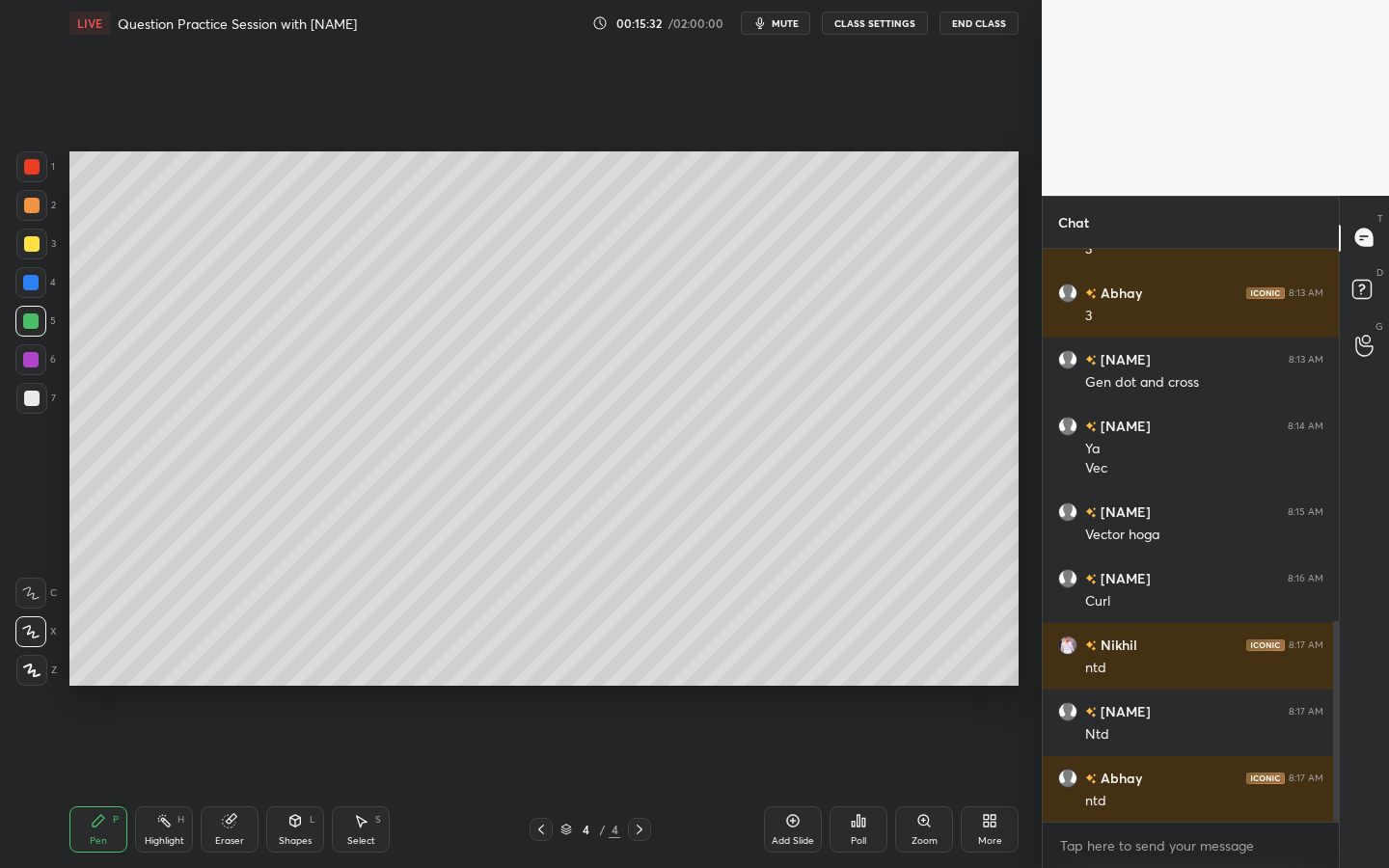 click at bounding box center [32, 398] 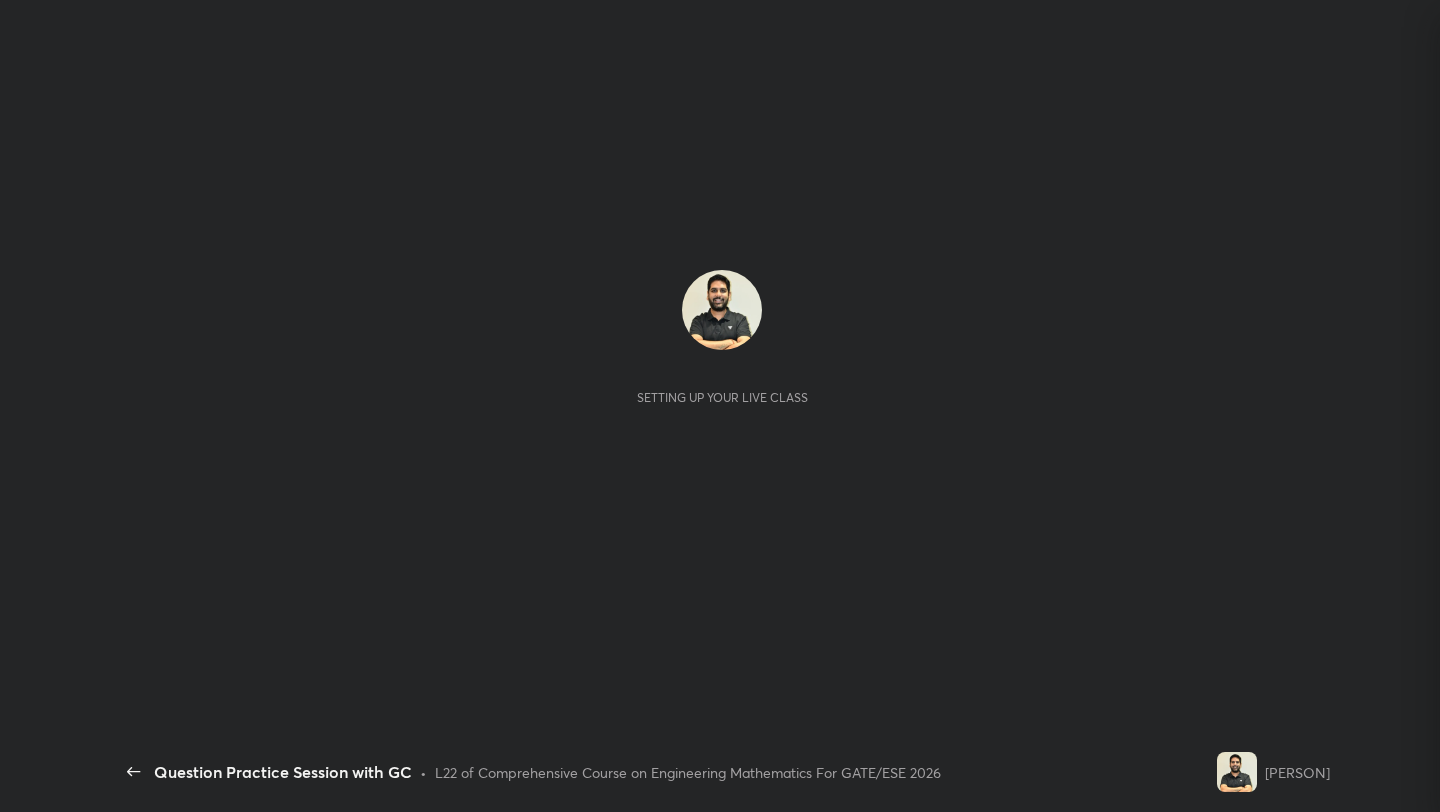 scroll, scrollTop: 0, scrollLeft: 0, axis: both 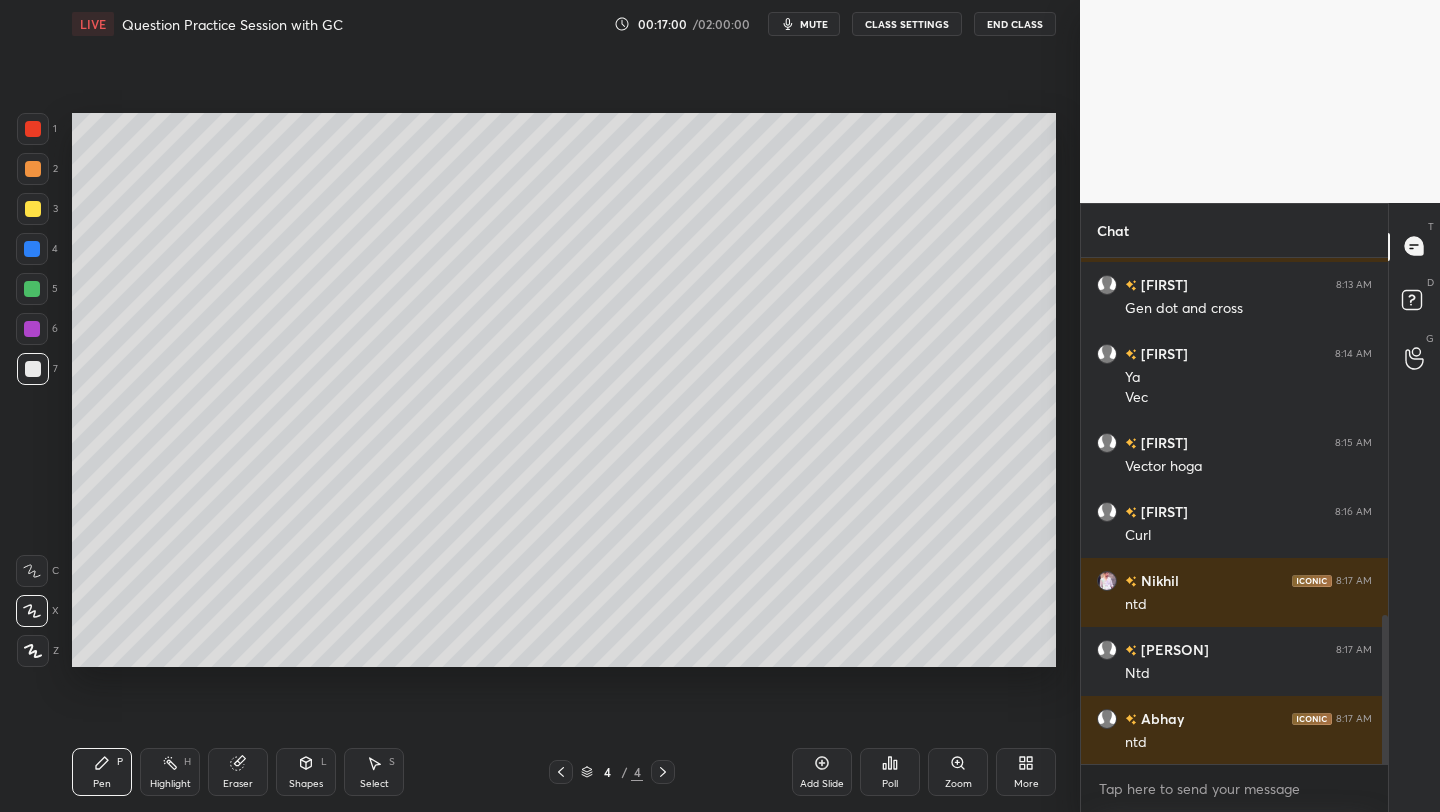 click on "More" at bounding box center (1026, 772) 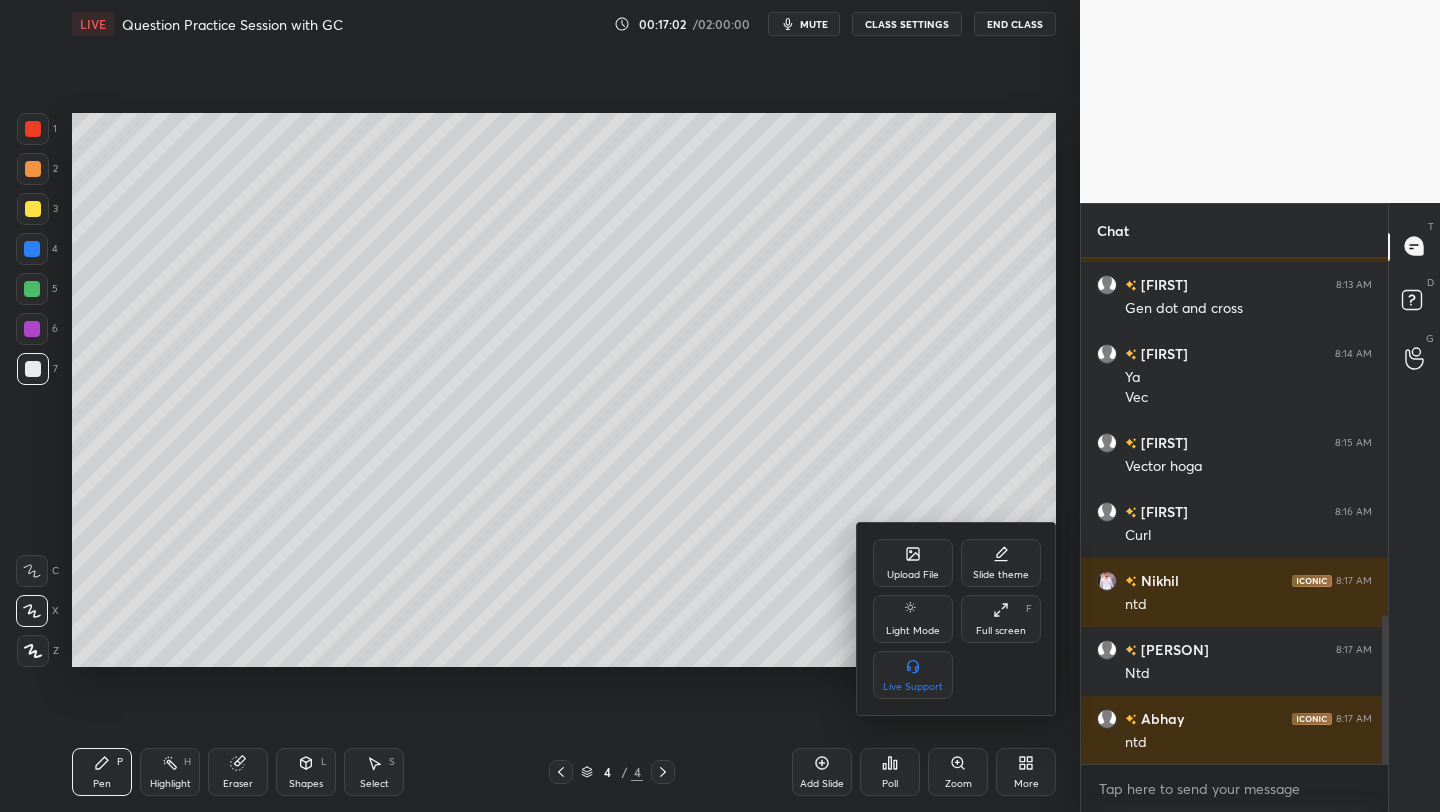 click on "Full screen F" at bounding box center [1001, 619] 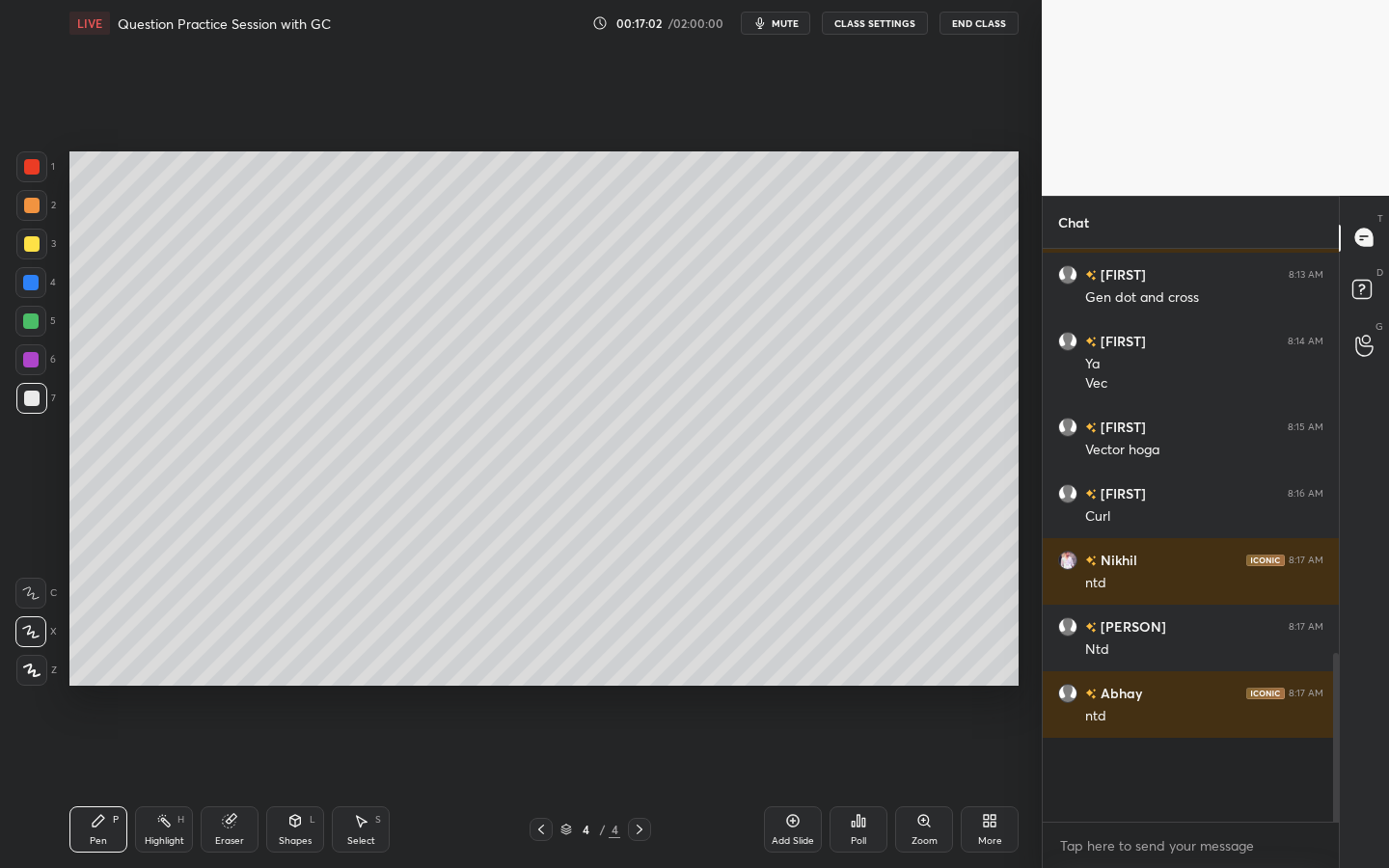 scroll, scrollTop: 95700, scrollLeft: 95494, axis: both 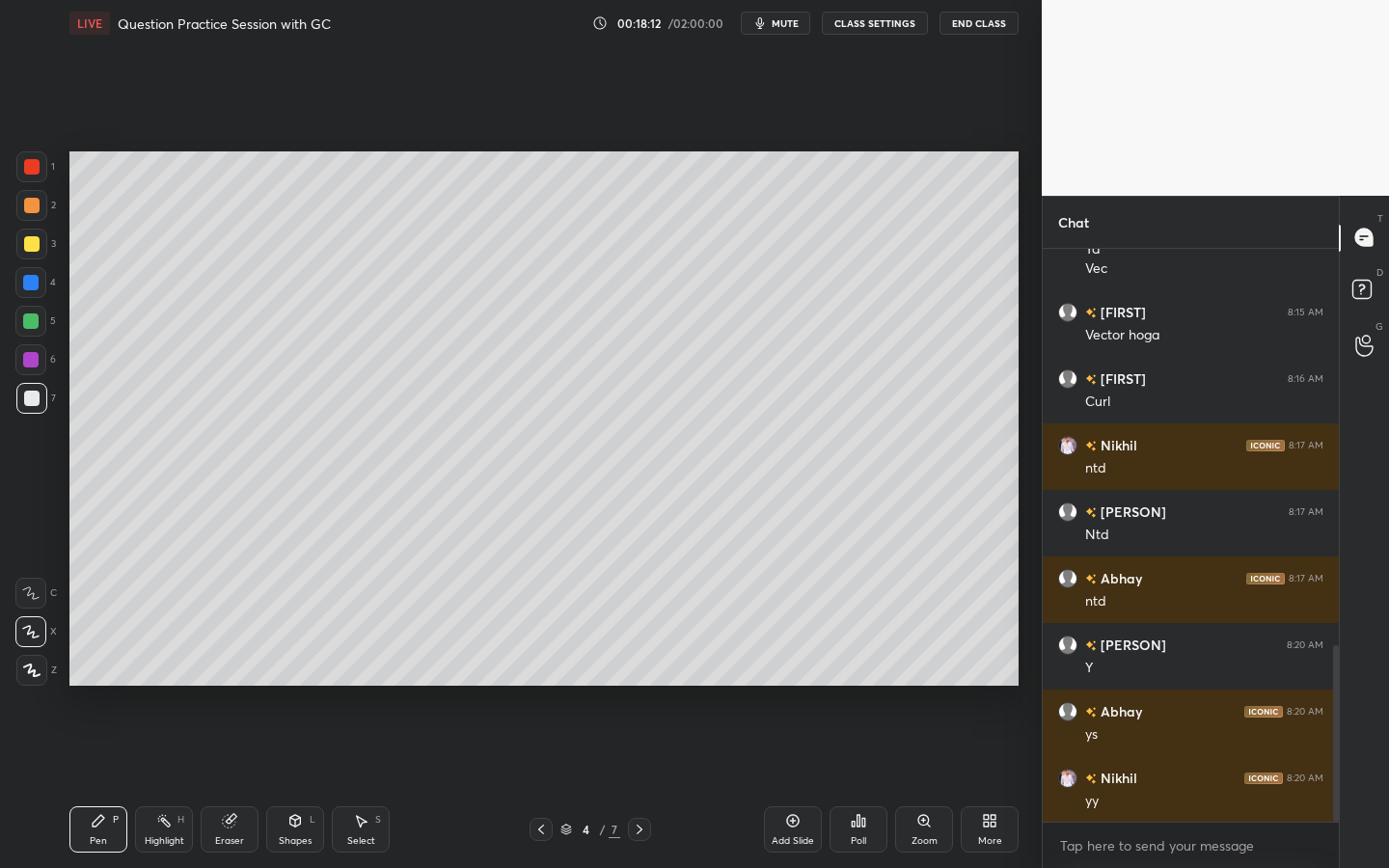 click on "3" at bounding box center [36, 244] 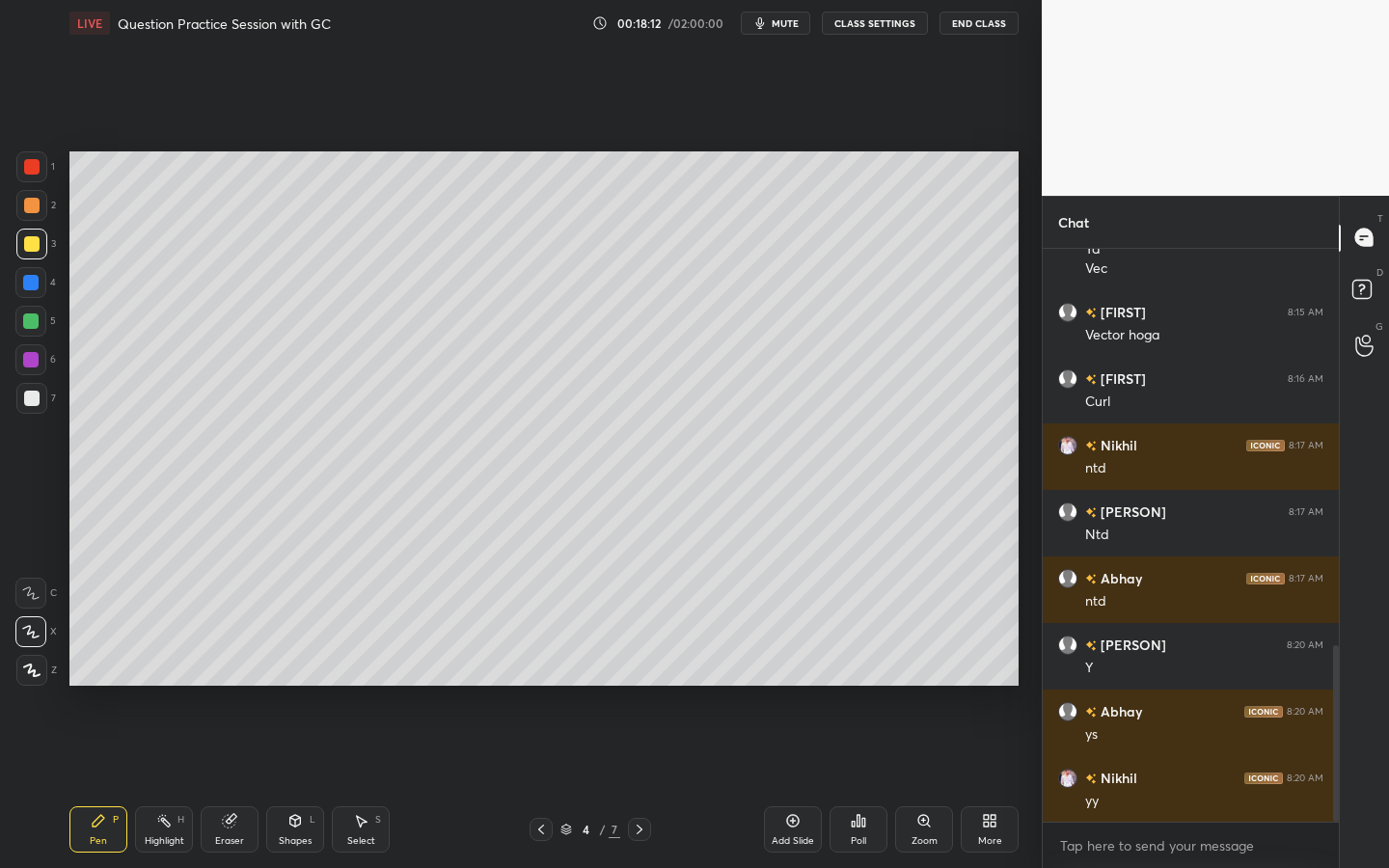 click at bounding box center (32, 398) 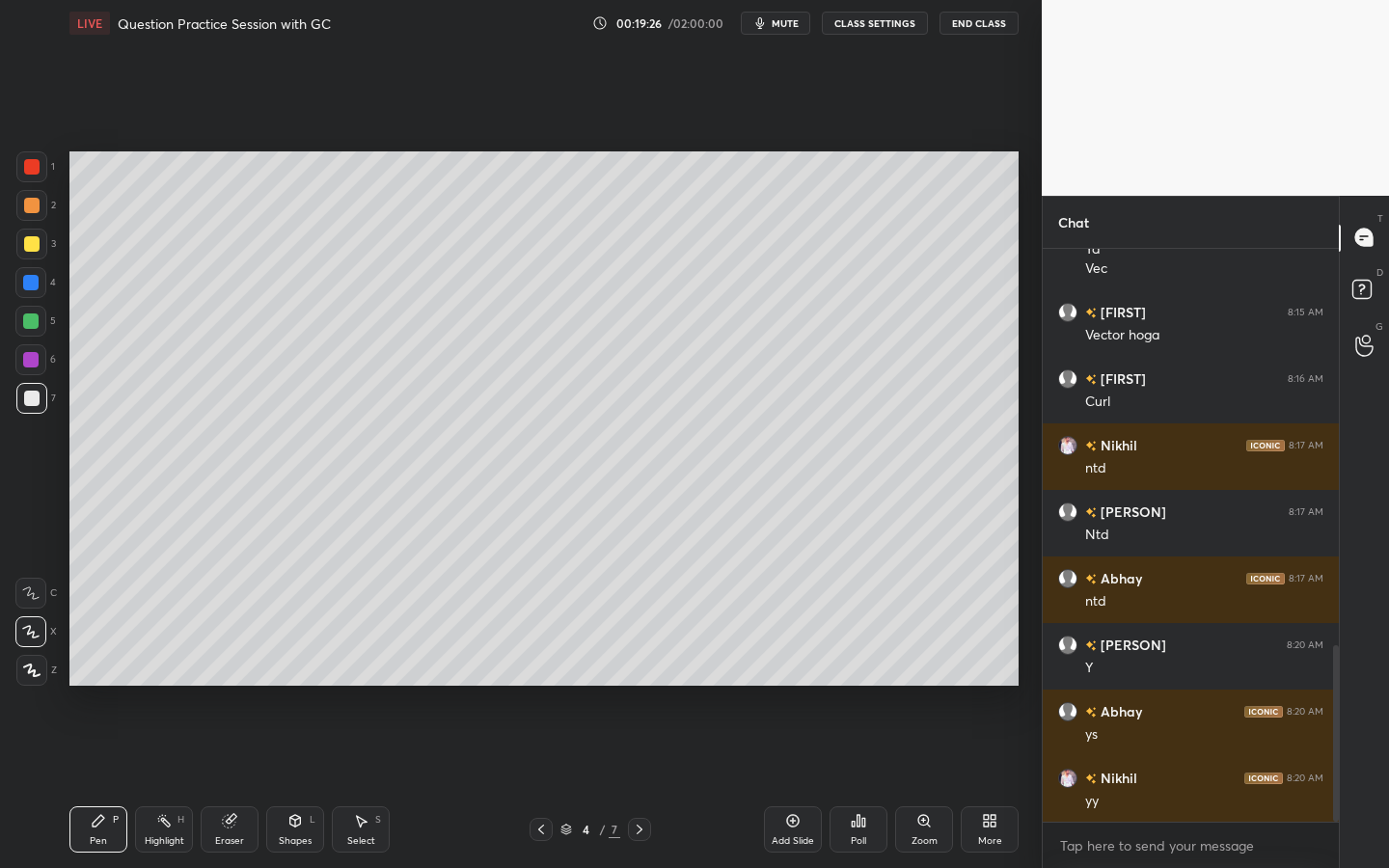 click 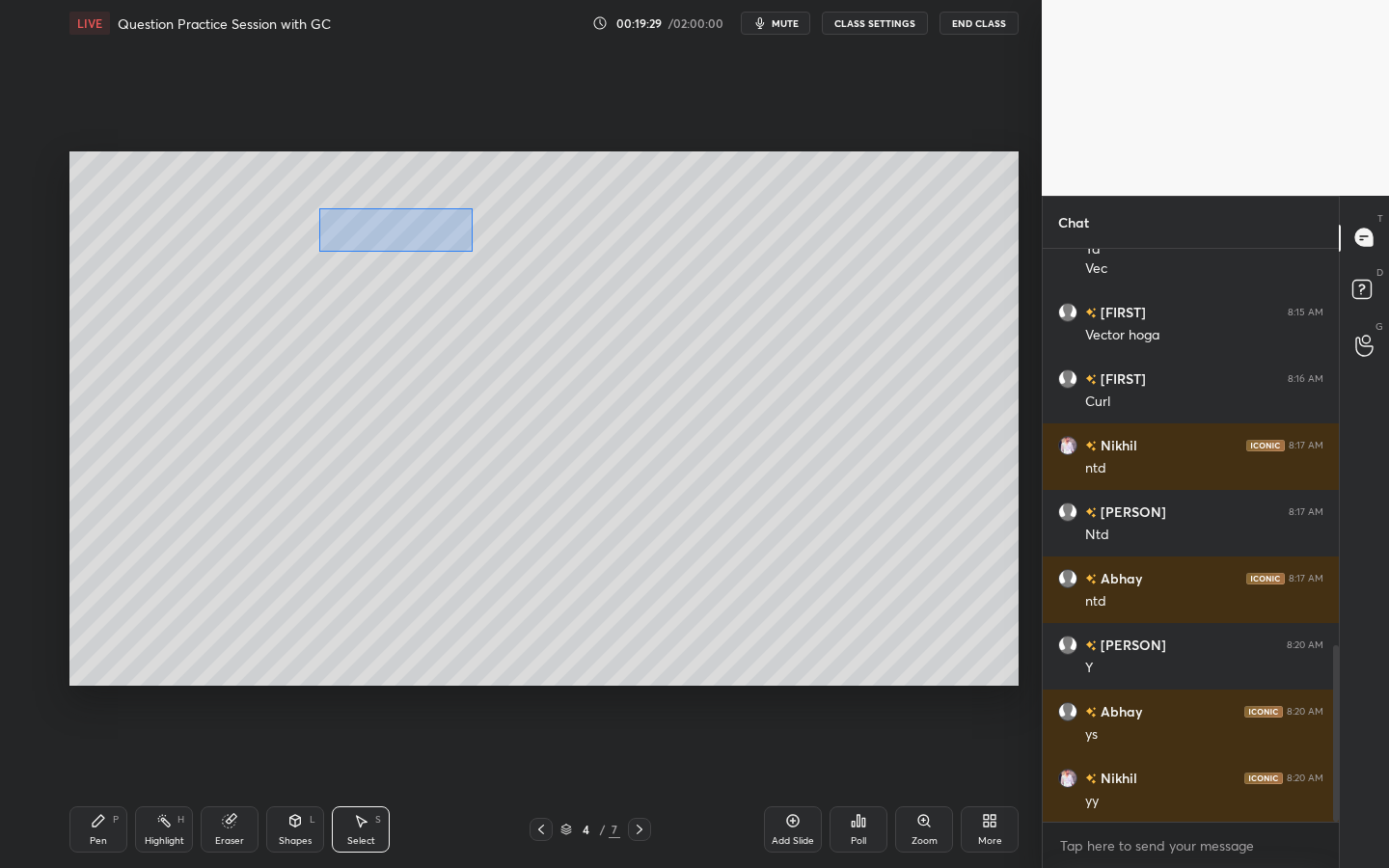 drag, startPoint x: 320, startPoint y: 214, endPoint x: 467, endPoint y: 248, distance: 150.88075 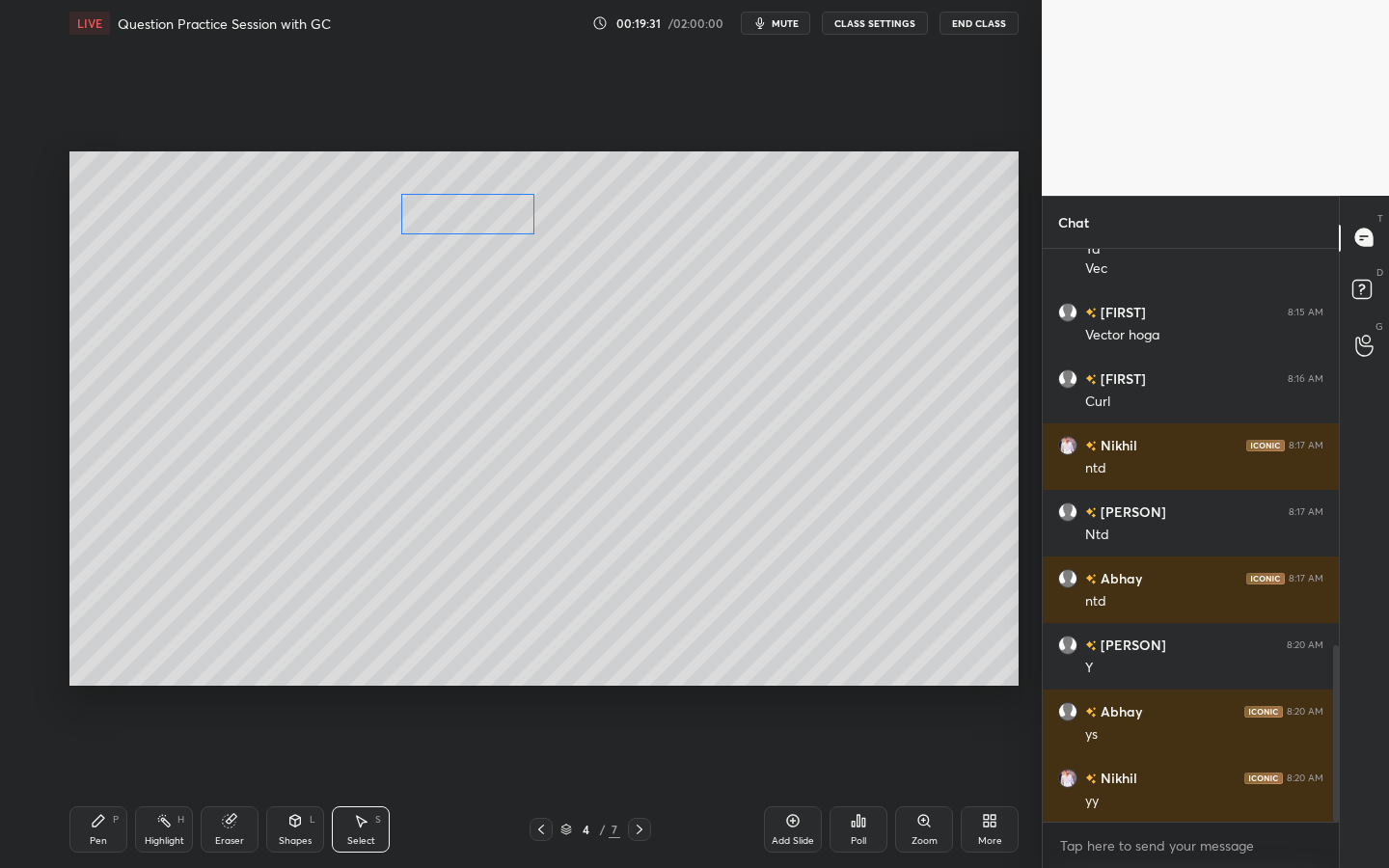 drag, startPoint x: 442, startPoint y: 242, endPoint x: 520, endPoint y: 224, distance: 80.049984 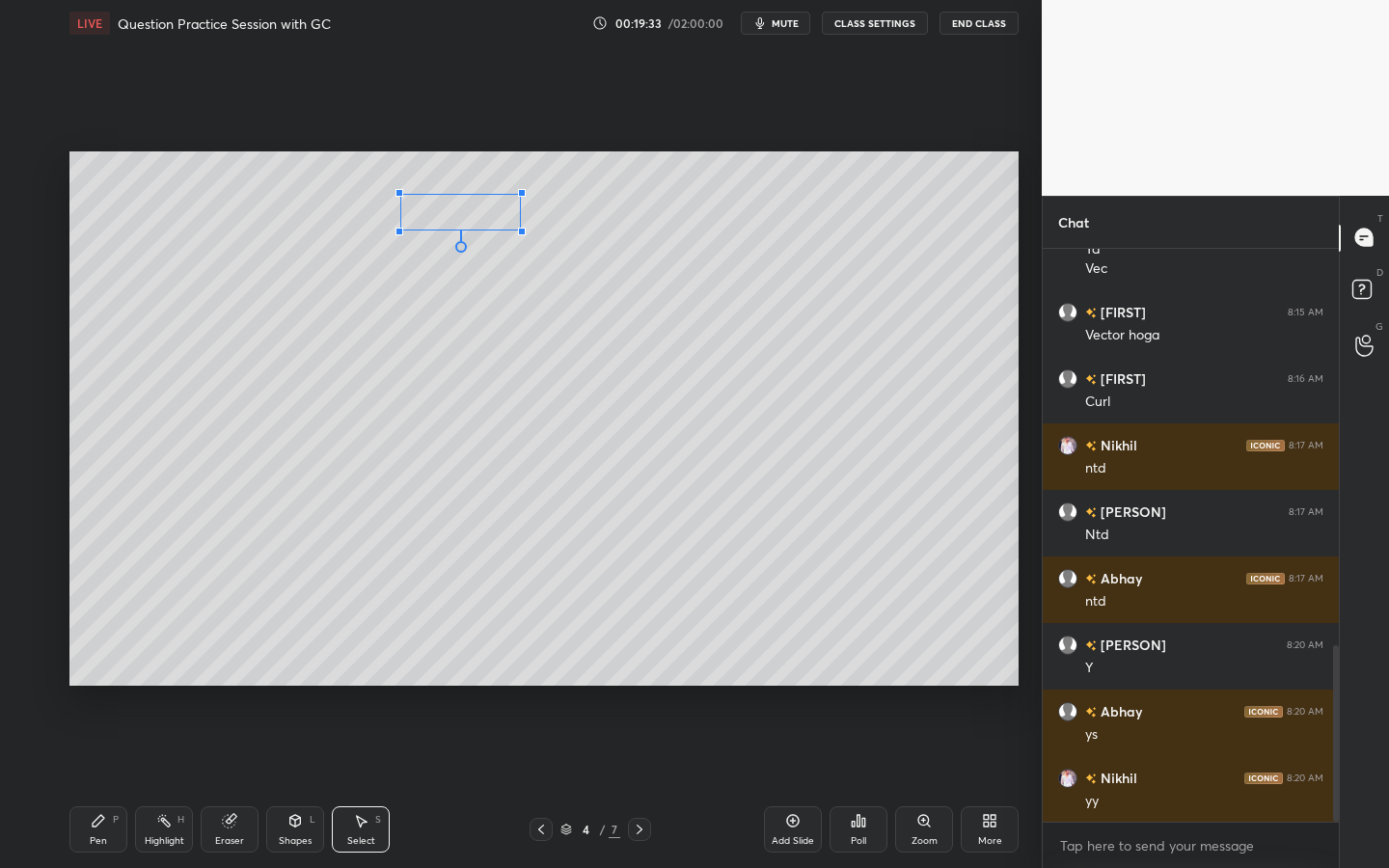 drag, startPoint x: 531, startPoint y: 232, endPoint x: 519, endPoint y: 230, distance: 12.165525 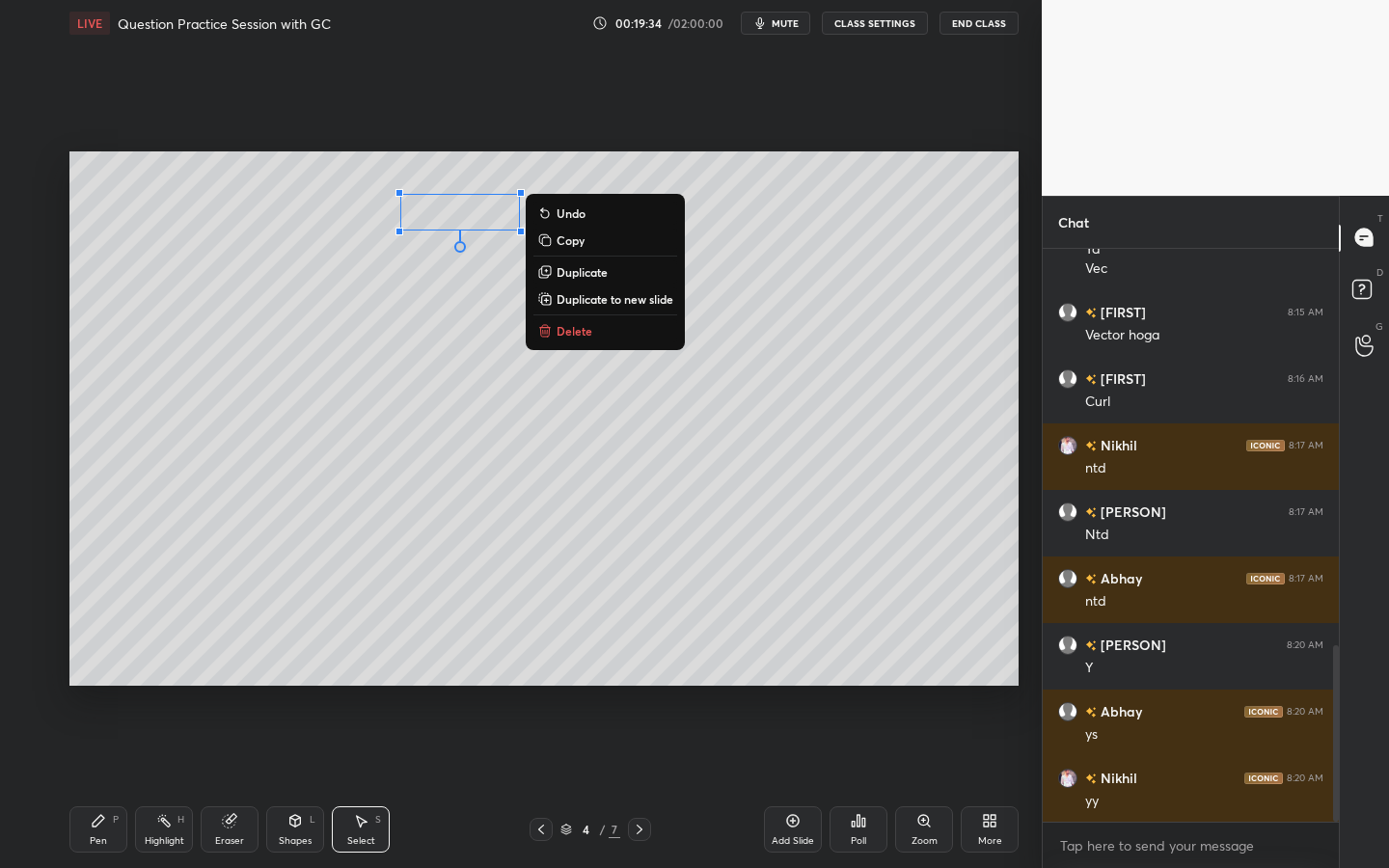 click 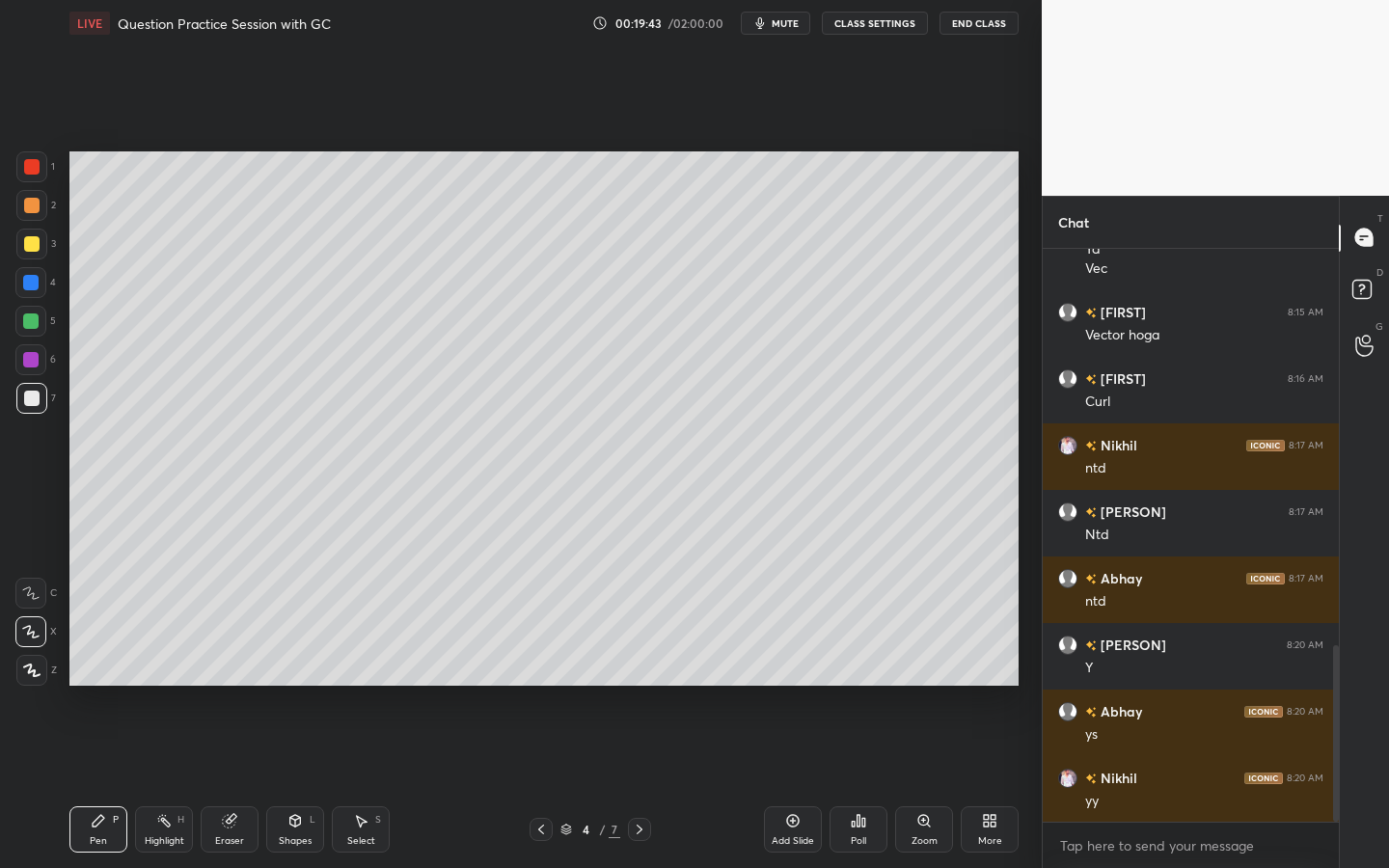 drag, startPoint x: 311, startPoint y: 817, endPoint x: 313, endPoint y: 807, distance: 10.198039 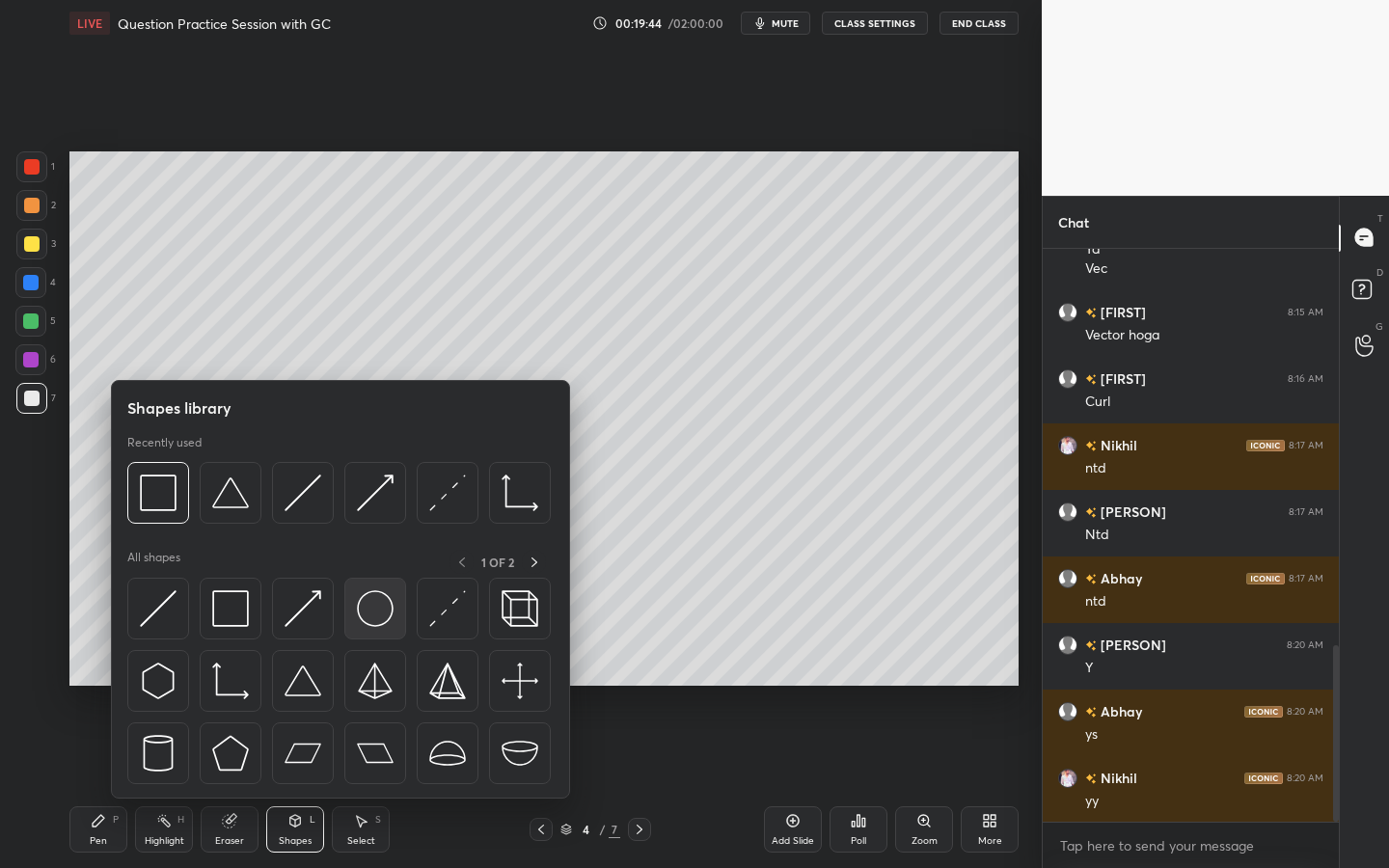 click at bounding box center [375, 609] 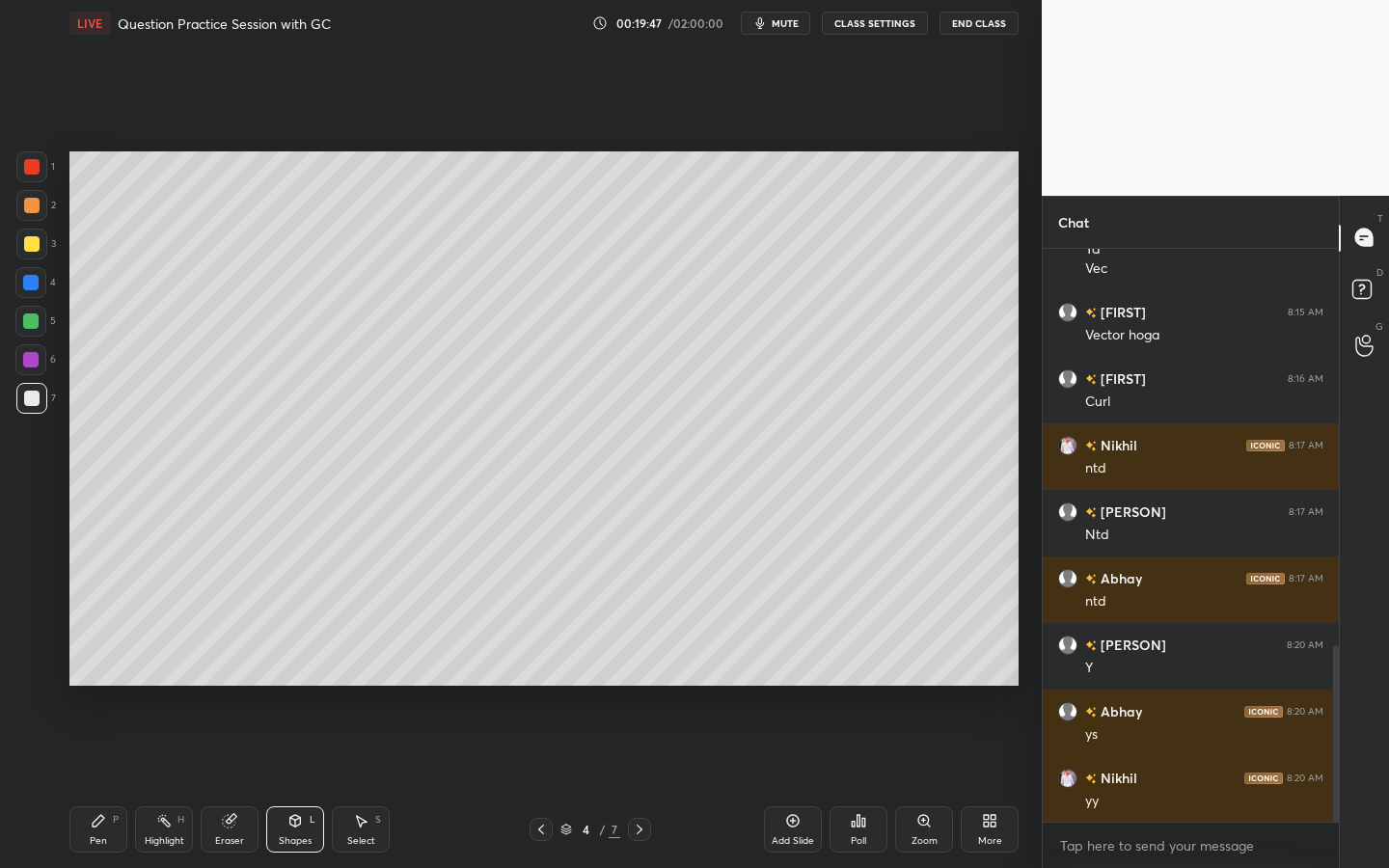 click 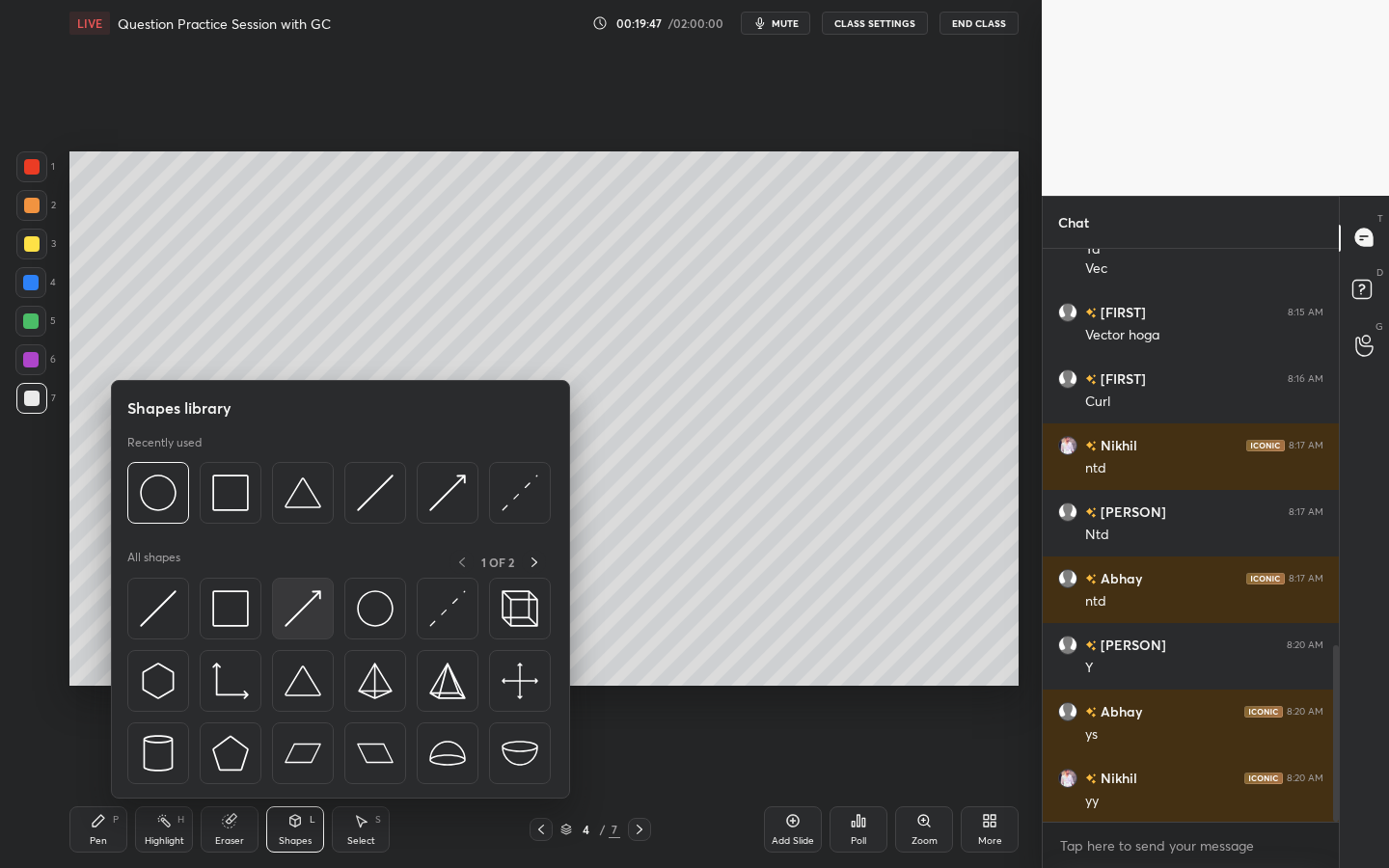 click at bounding box center [303, 609] 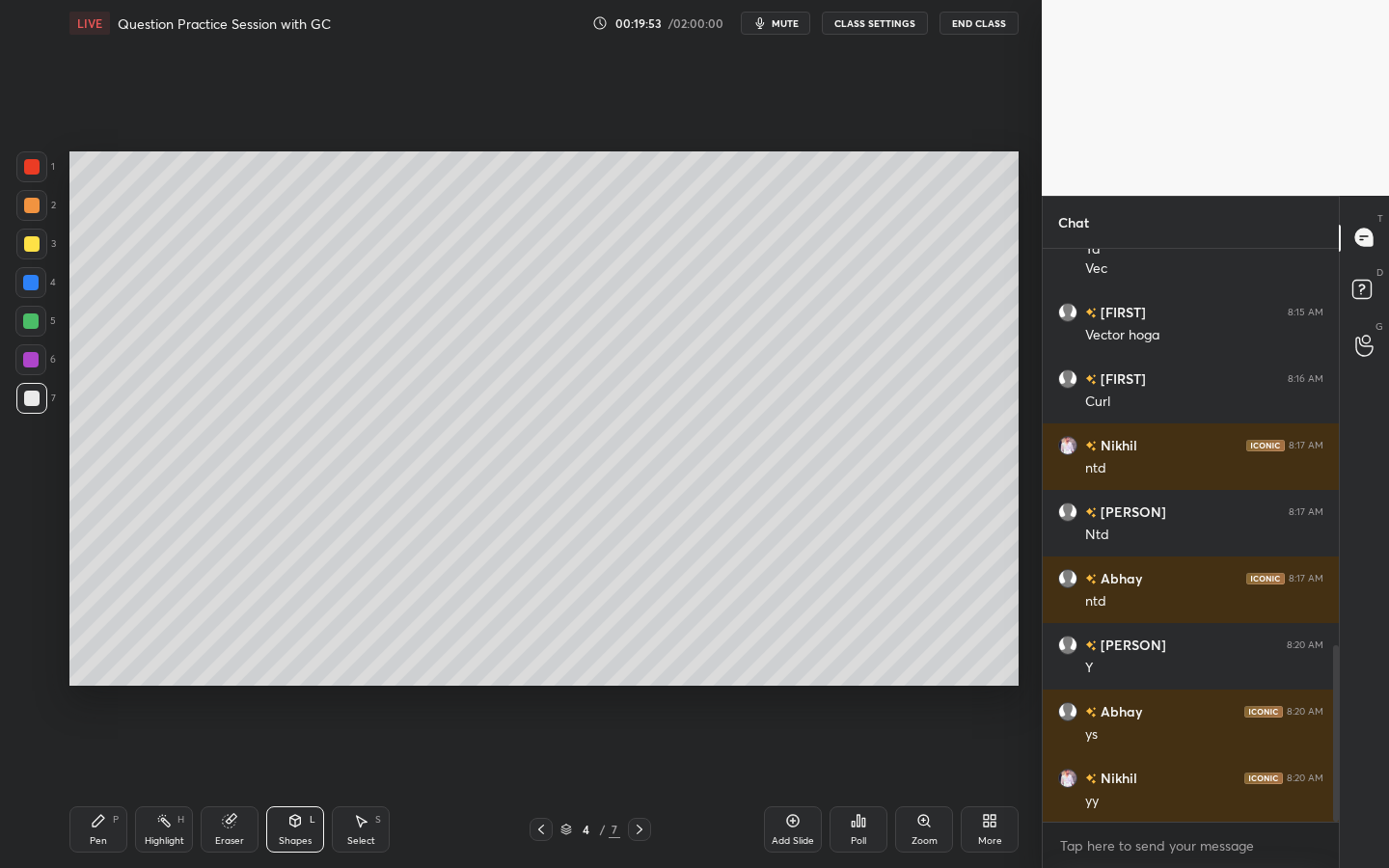 drag, startPoint x: 127, startPoint y: 818, endPoint x: 136, endPoint y: 809, distance: 12.727922 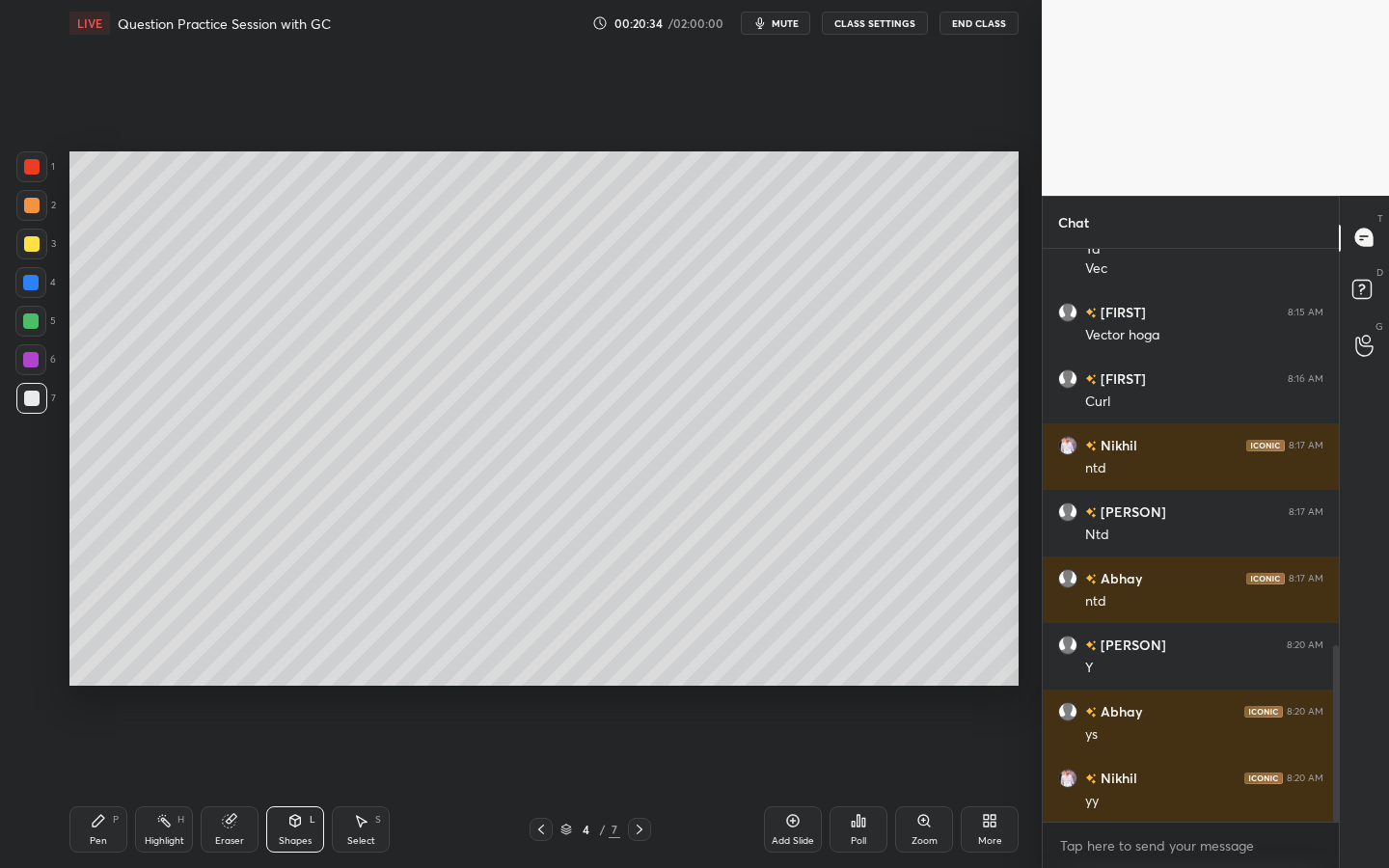 drag, startPoint x: 88, startPoint y: 827, endPoint x: 211, endPoint y: 747, distance: 146.7276 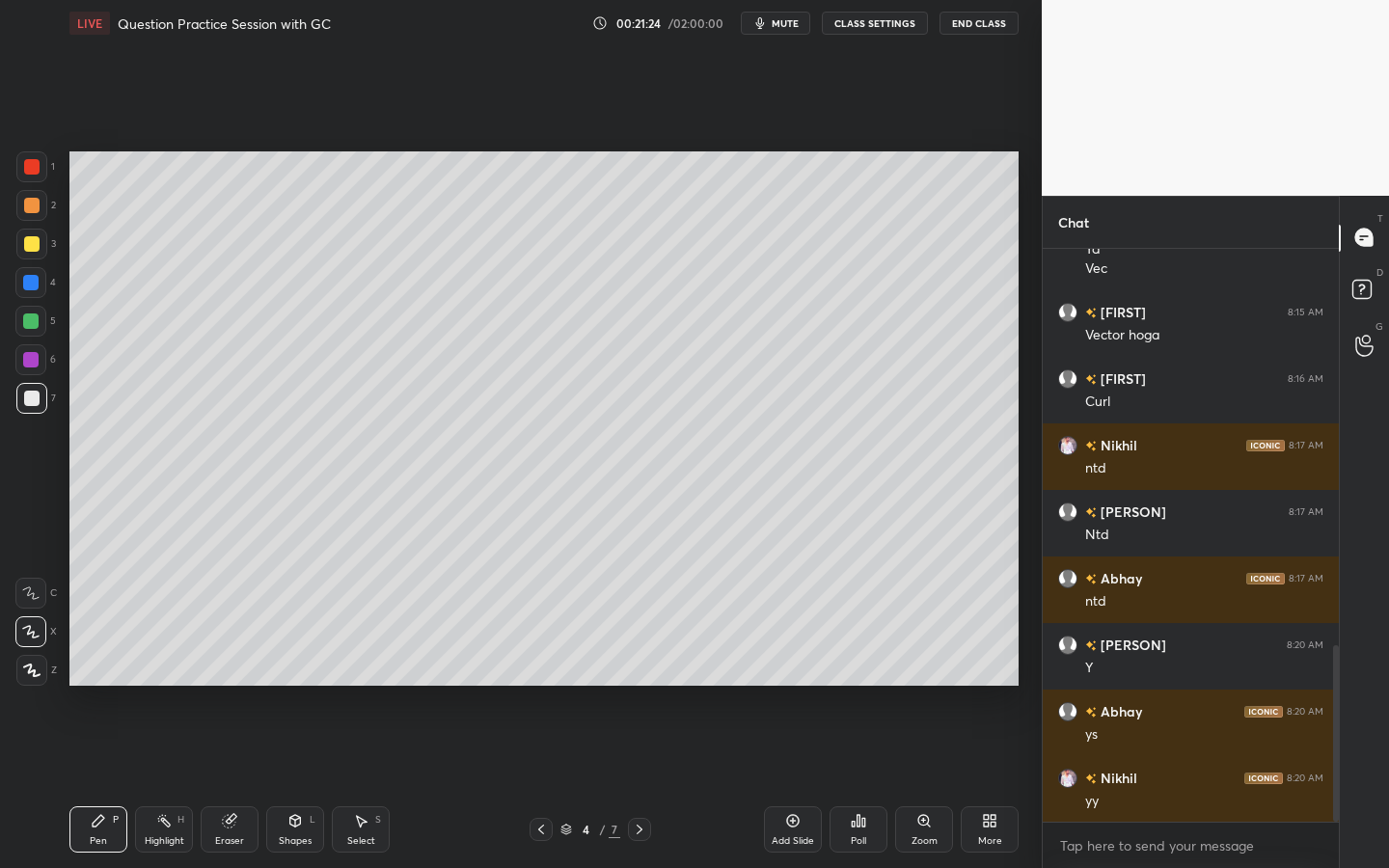 drag, startPoint x: 30, startPoint y: 366, endPoint x: 66, endPoint y: 364, distance: 36.05551 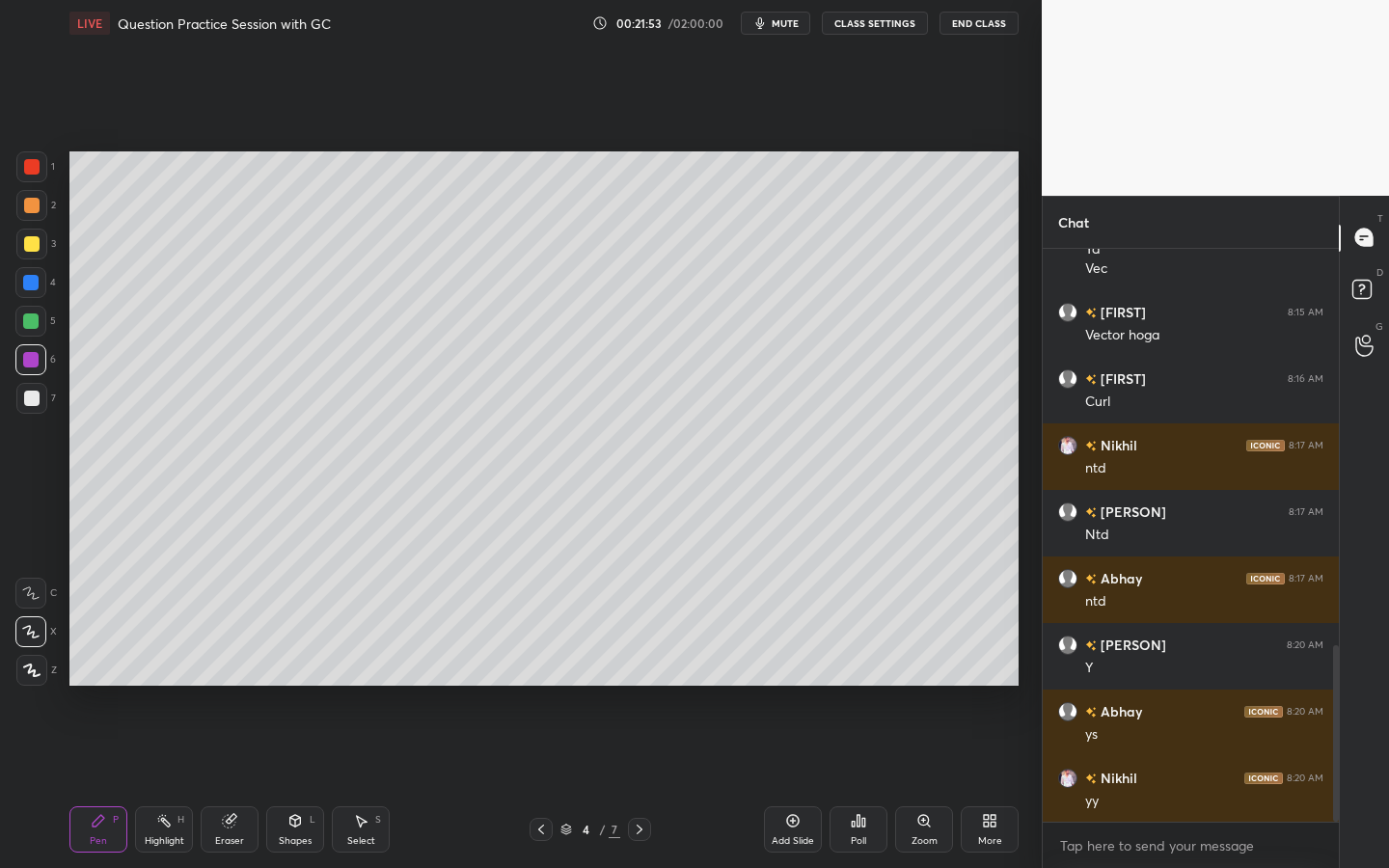 click at bounding box center (31, 321) 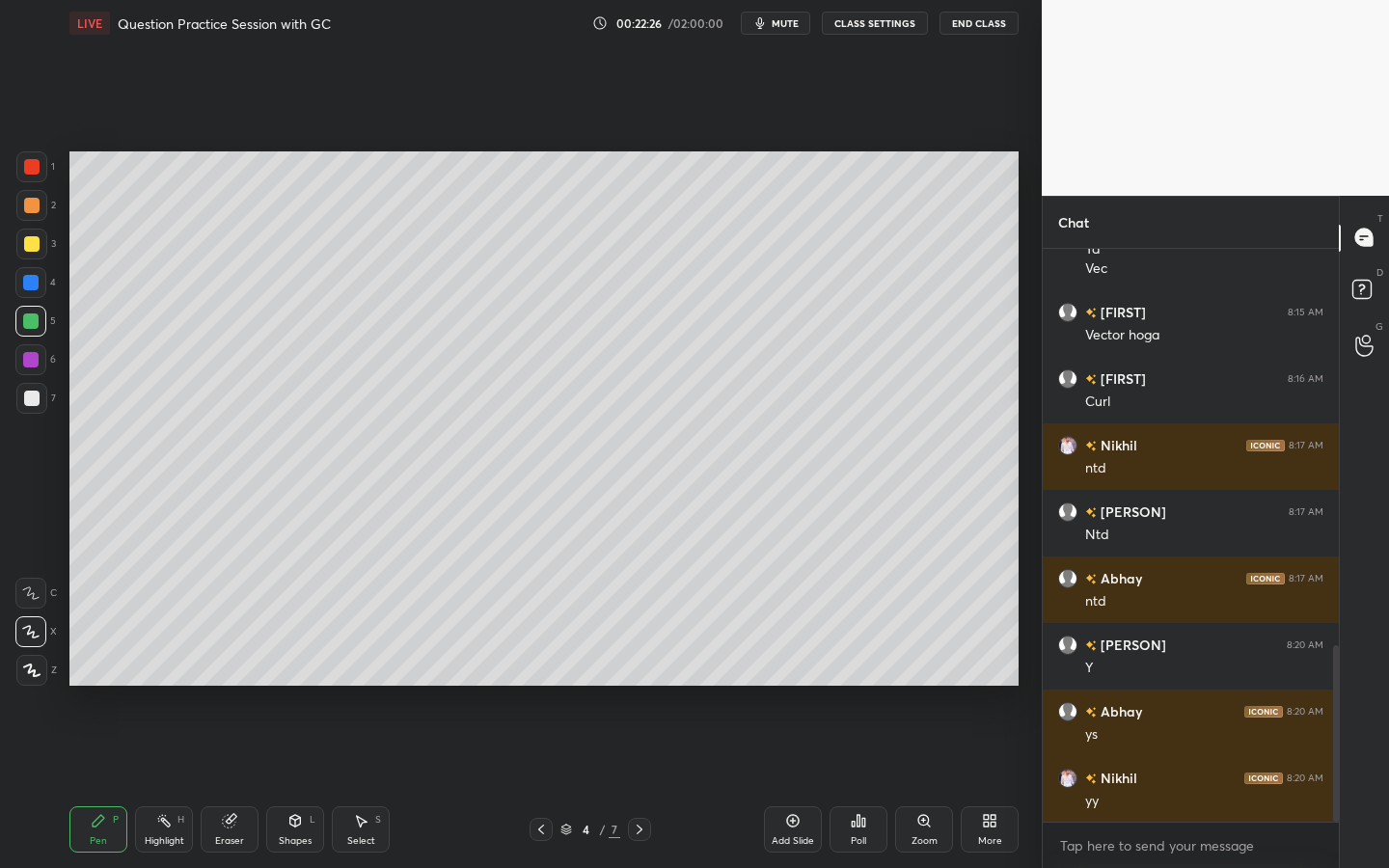 click at bounding box center (32, 398) 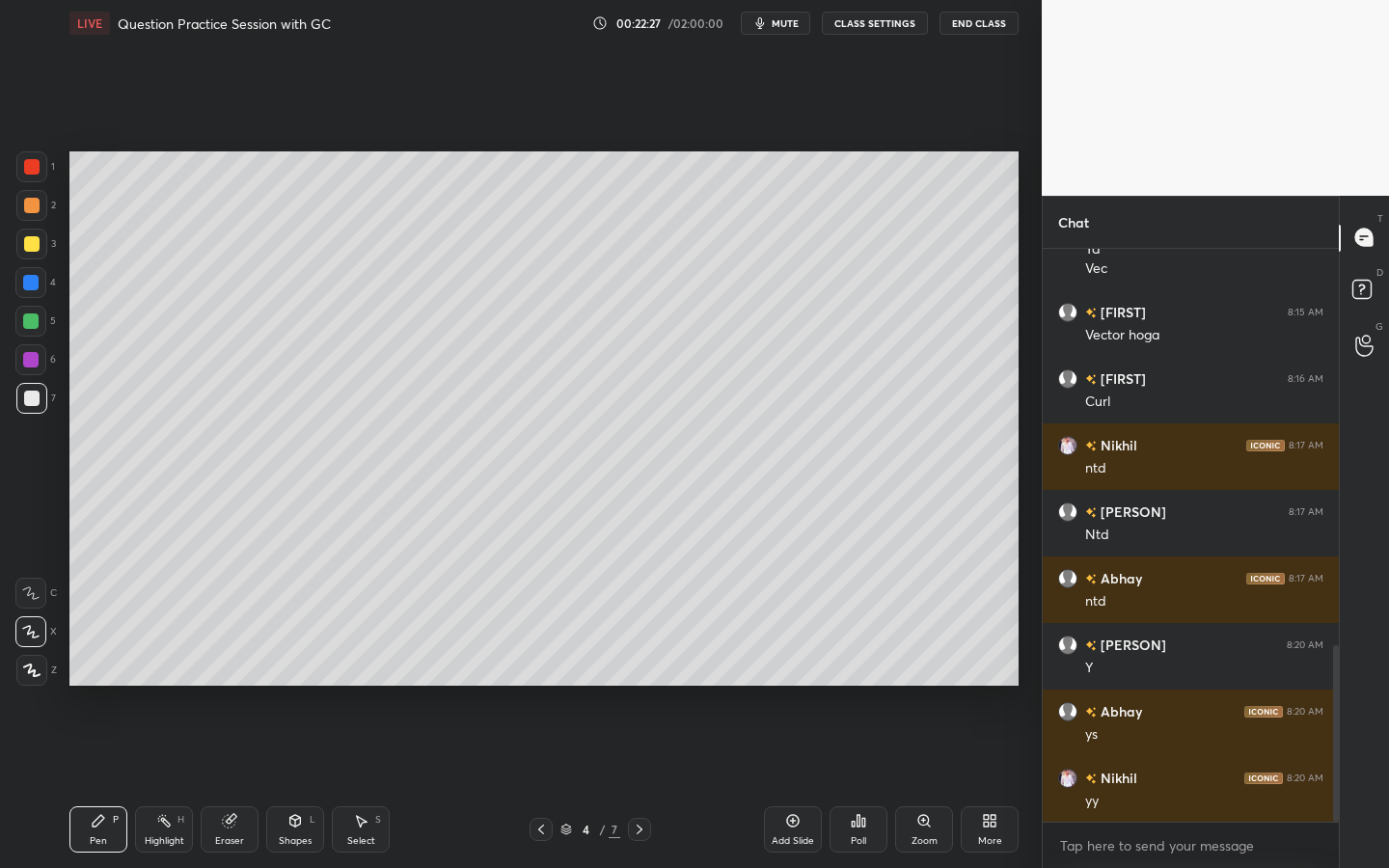drag, startPoint x: 305, startPoint y: 827, endPoint x: 313, endPoint y: 811, distance: 17.888544 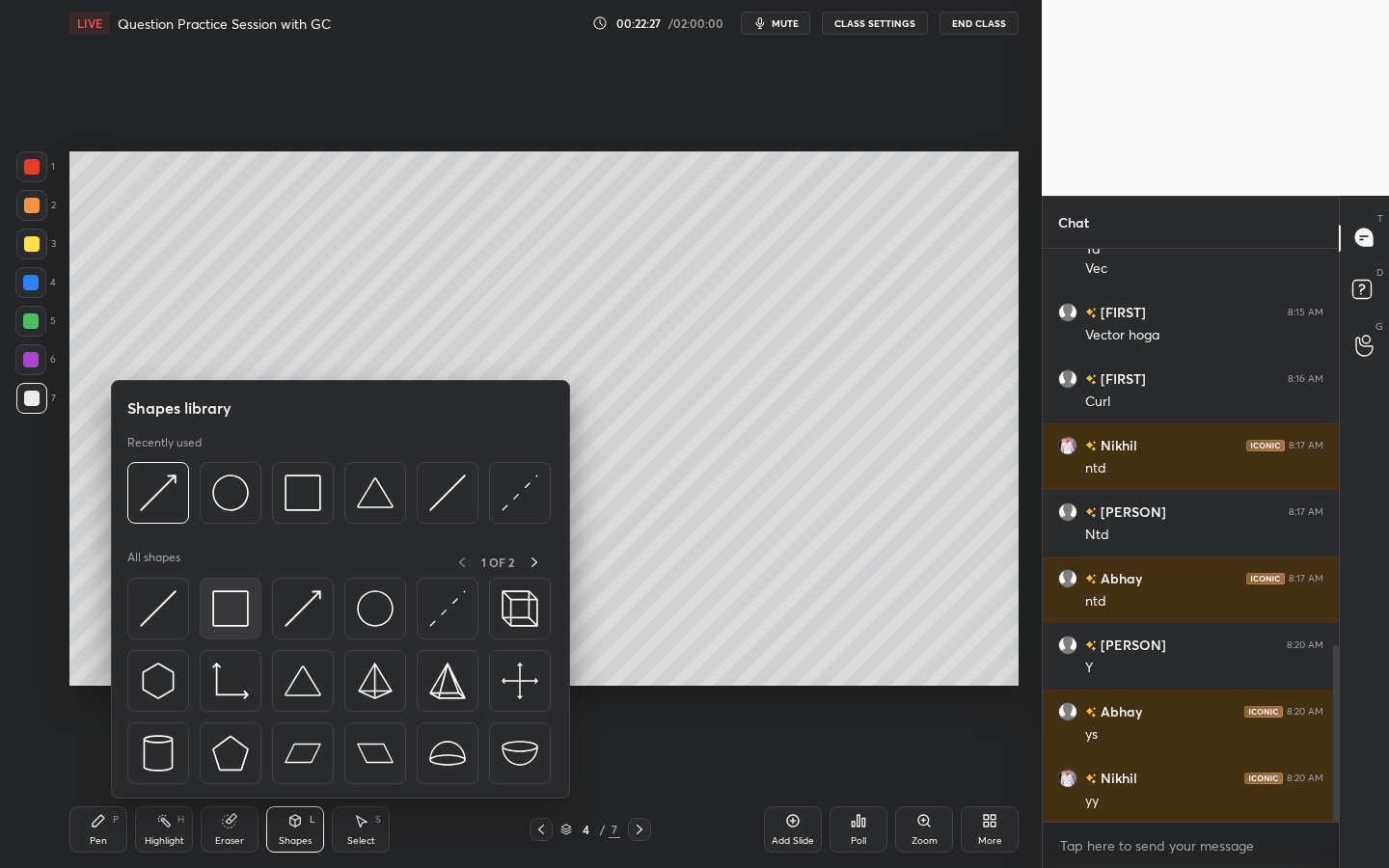 click at bounding box center [231, 609] 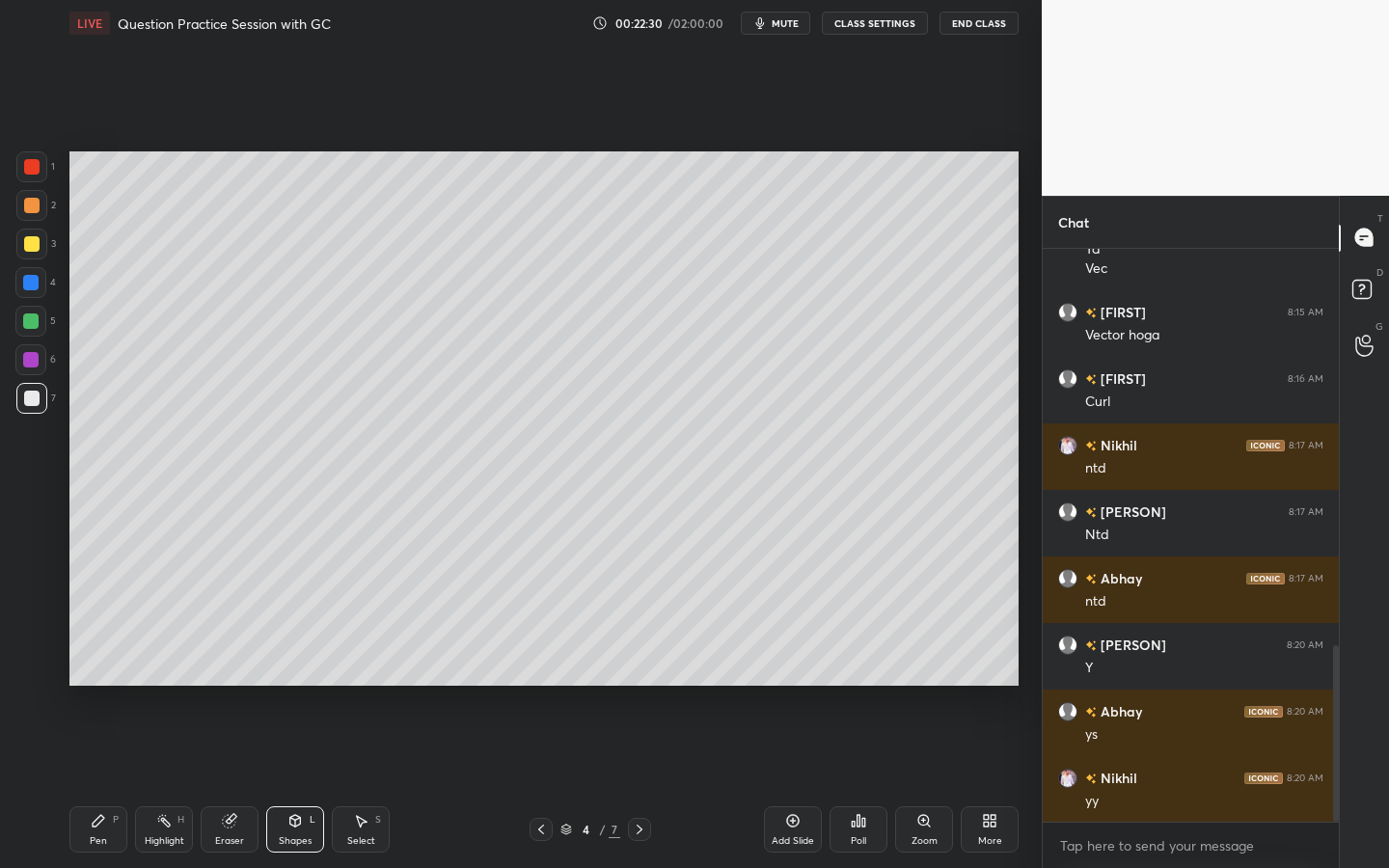 click 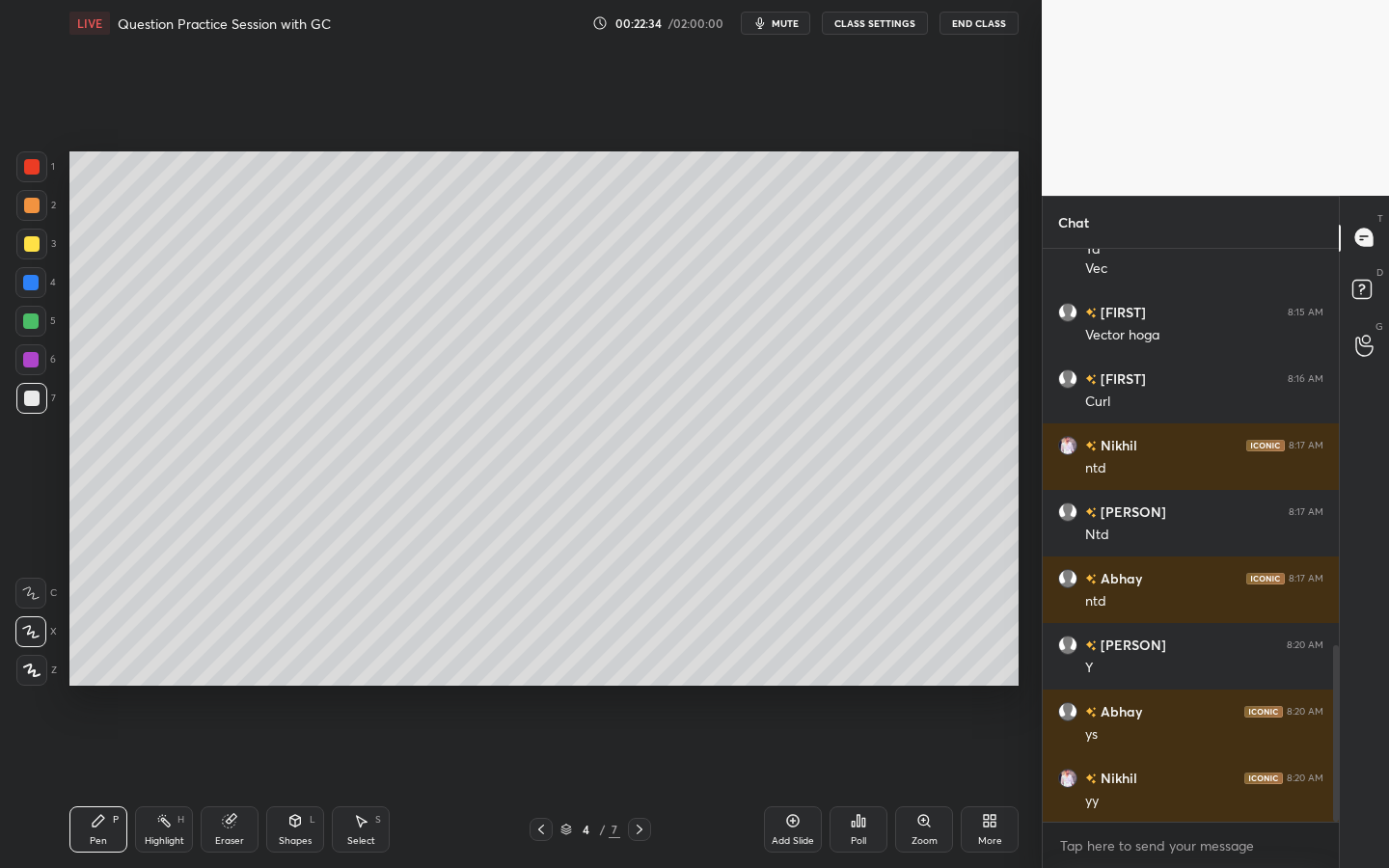 click at bounding box center (32, 244) 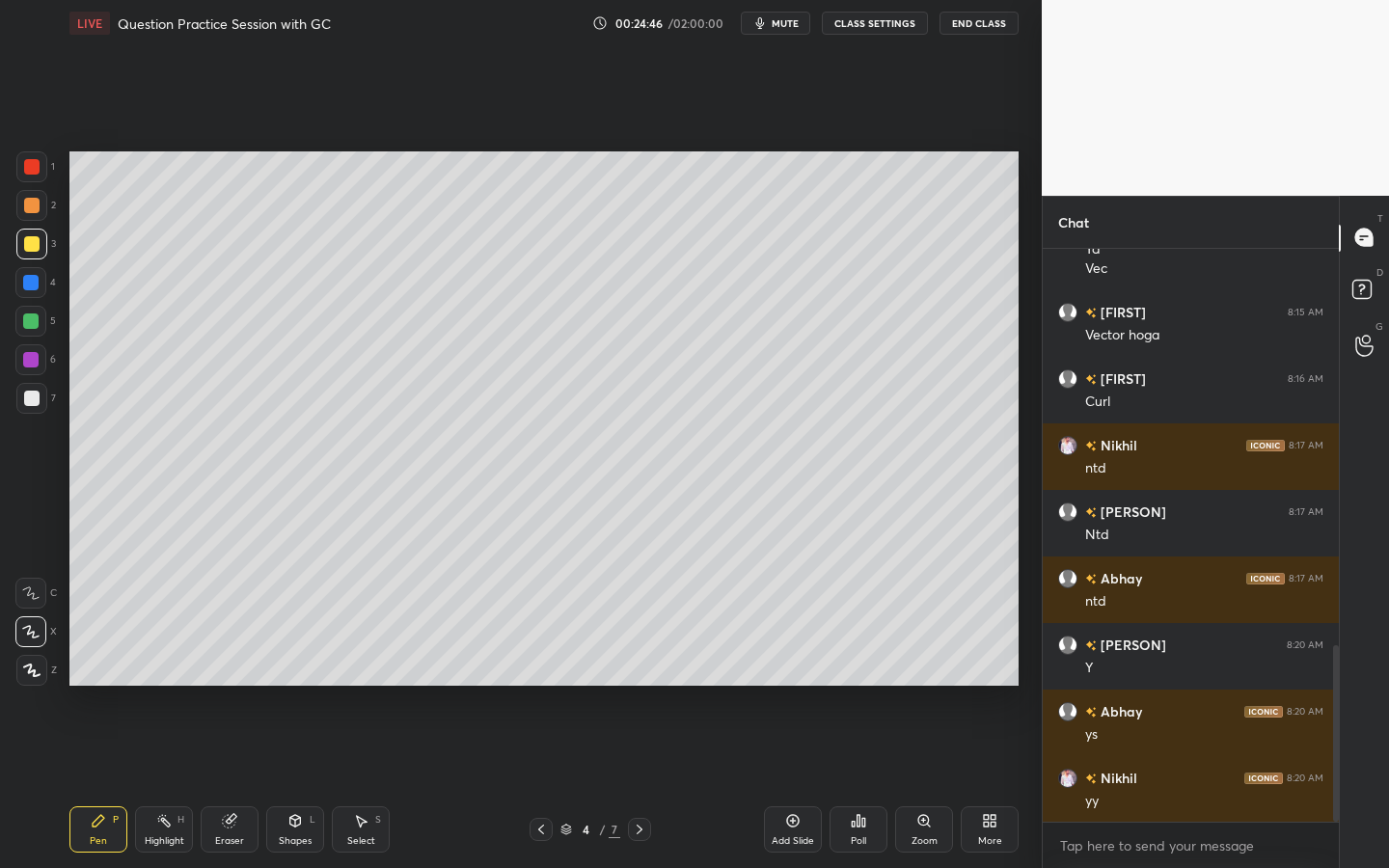 scroll, scrollTop: 1356, scrollLeft: 0, axis: vertical 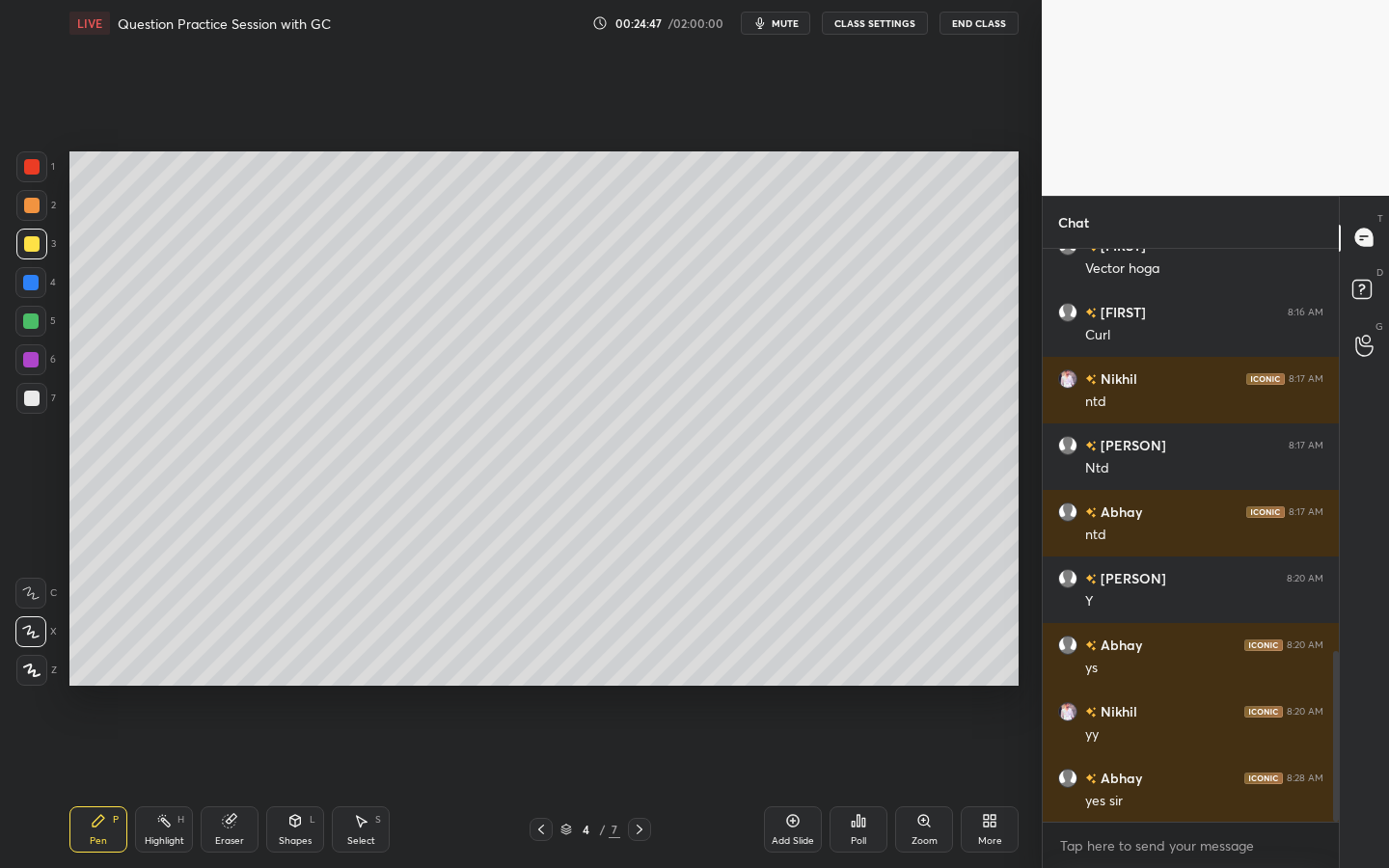 drag, startPoint x: 35, startPoint y: 402, endPoint x: 55, endPoint y: 395, distance: 21.18962 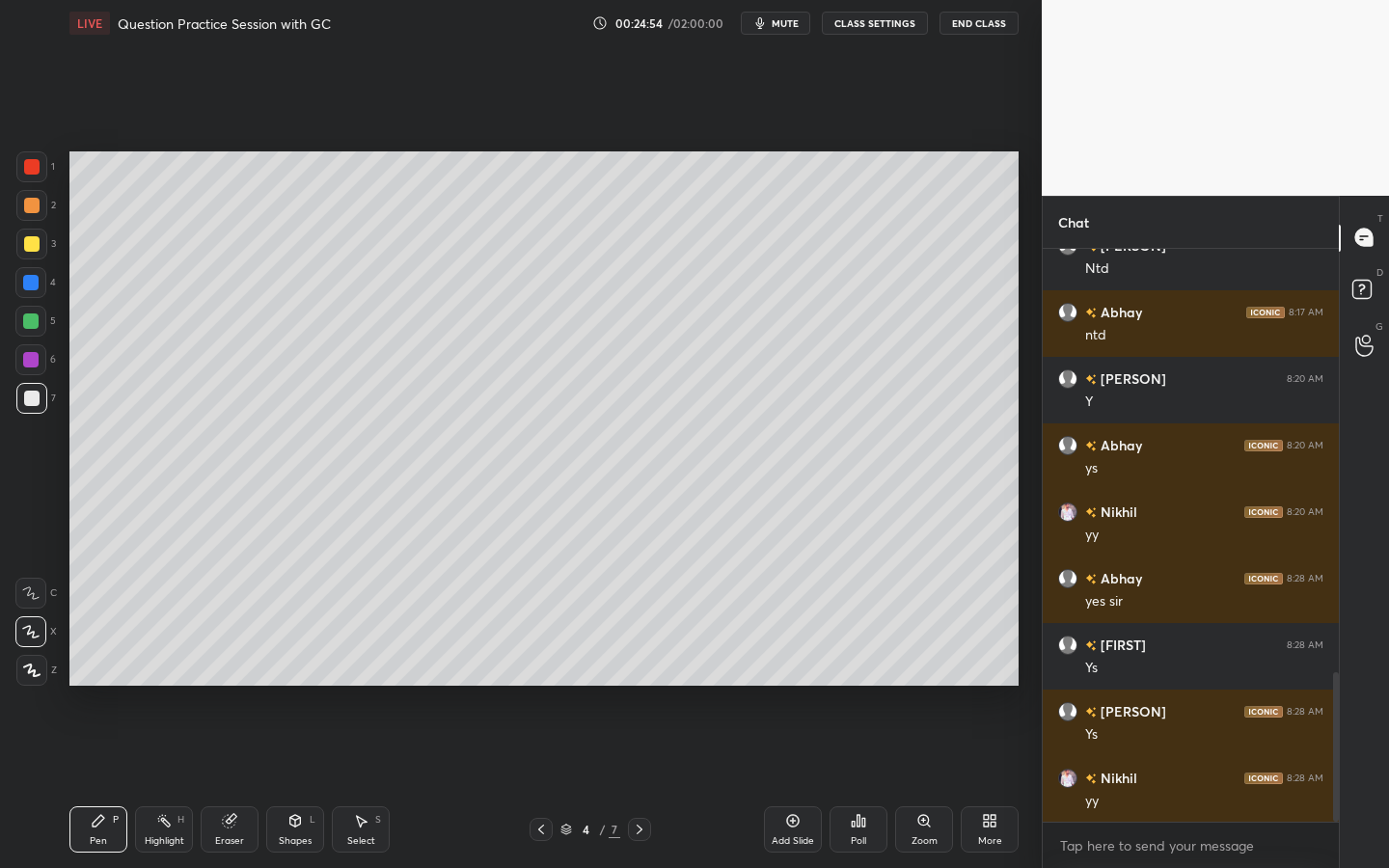 scroll, scrollTop: 1622, scrollLeft: 0, axis: vertical 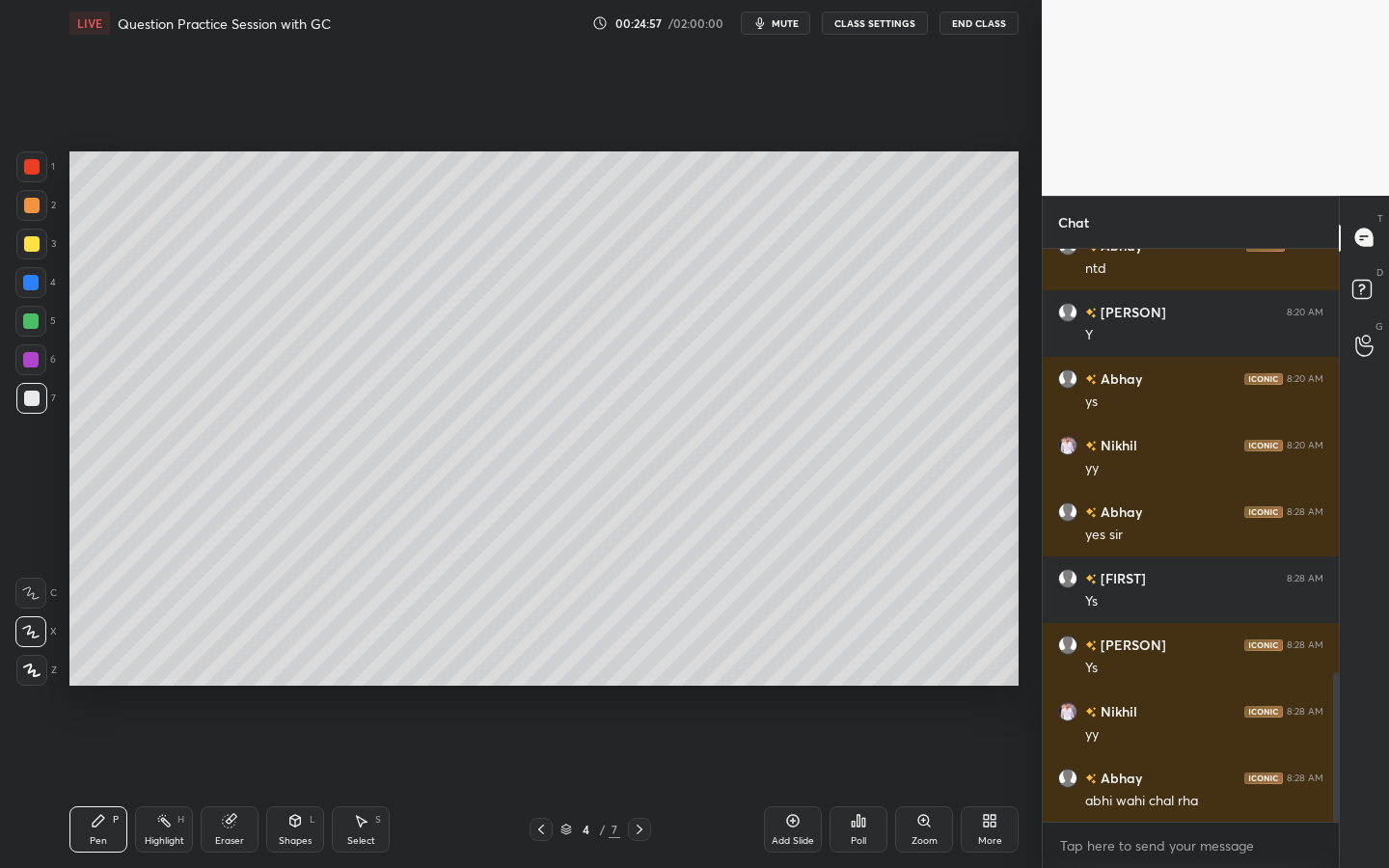 click at bounding box center (32, 244) 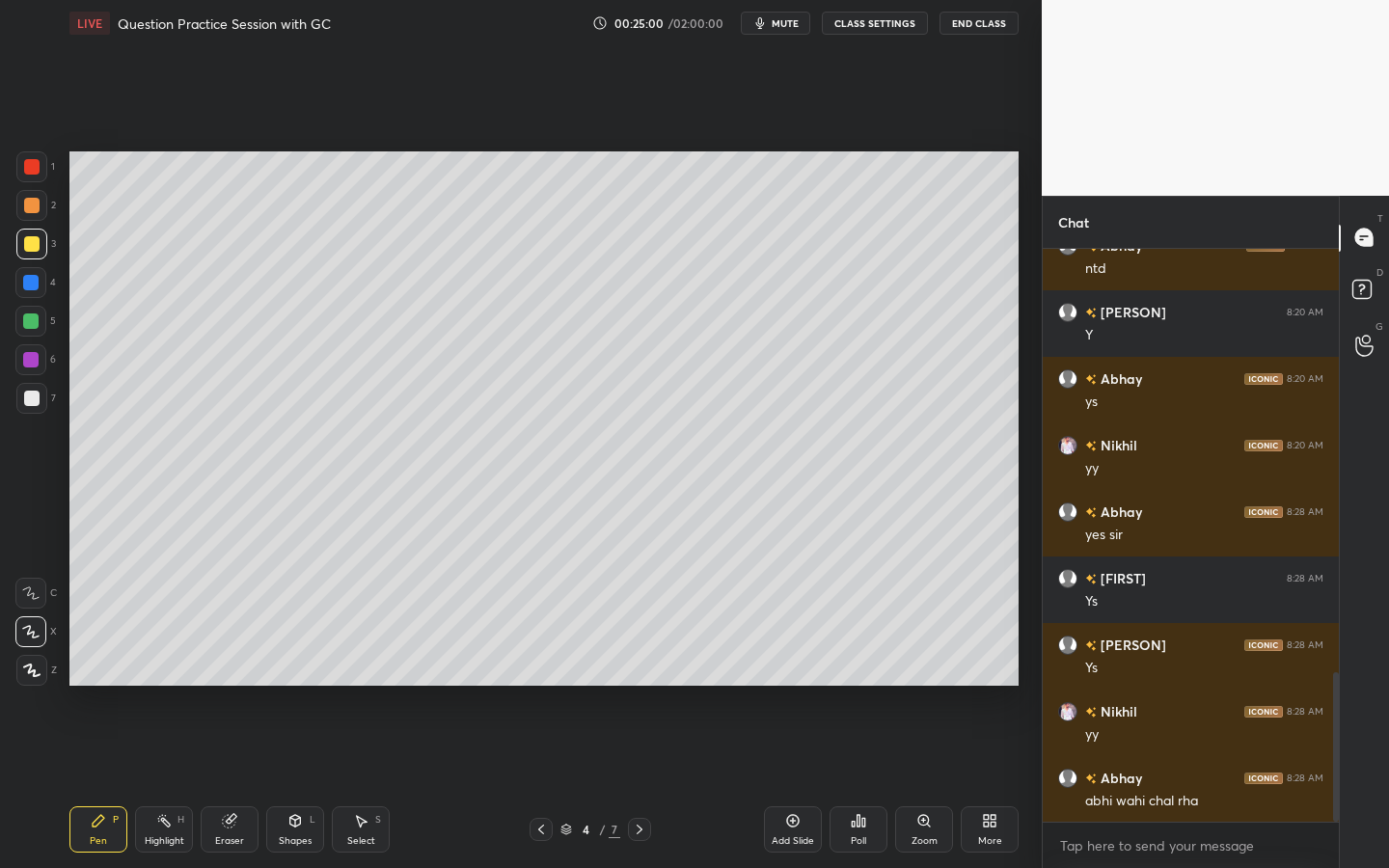 click at bounding box center [32, 398] 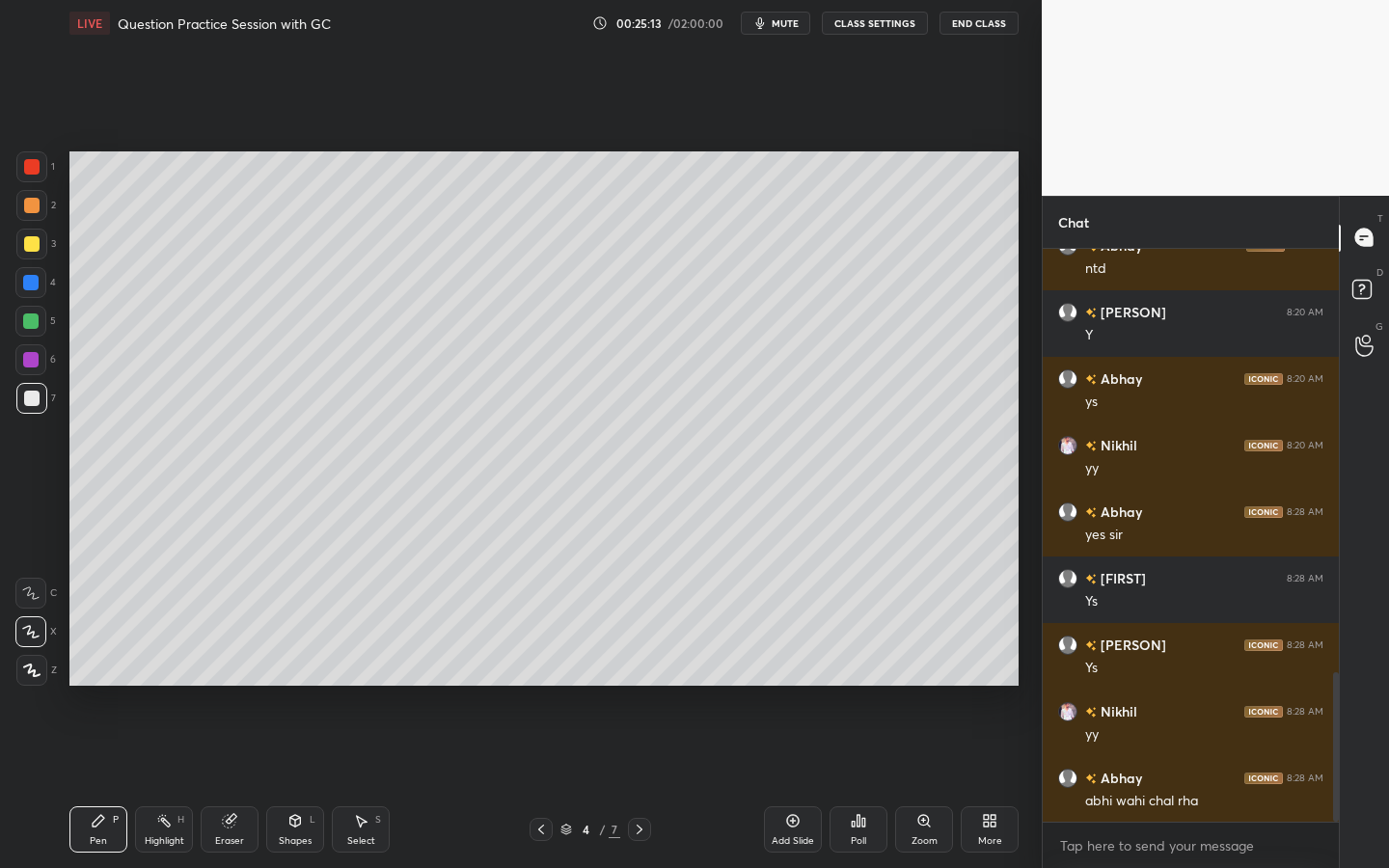 click at bounding box center (32, 244) 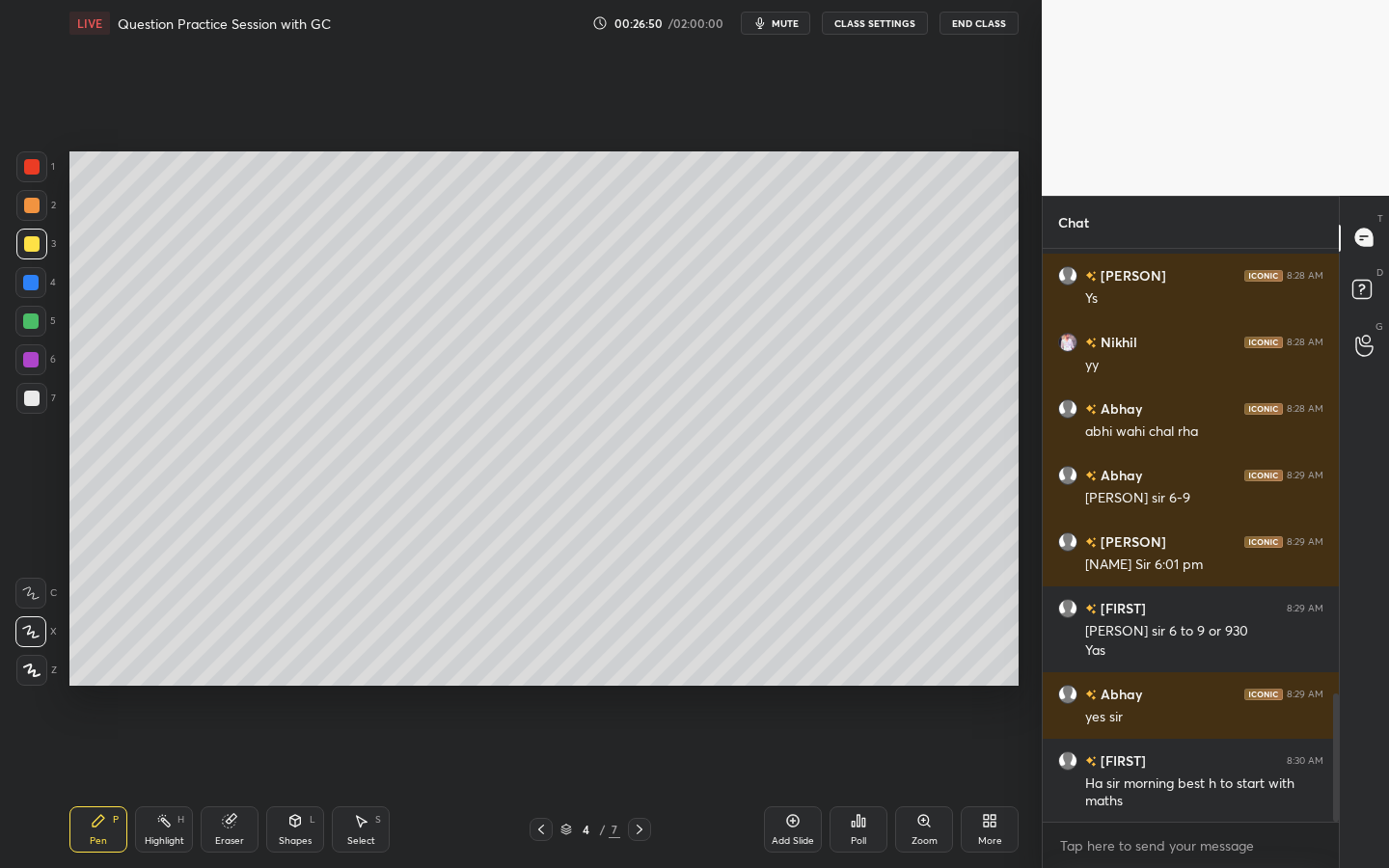 scroll, scrollTop: 2075, scrollLeft: 0, axis: vertical 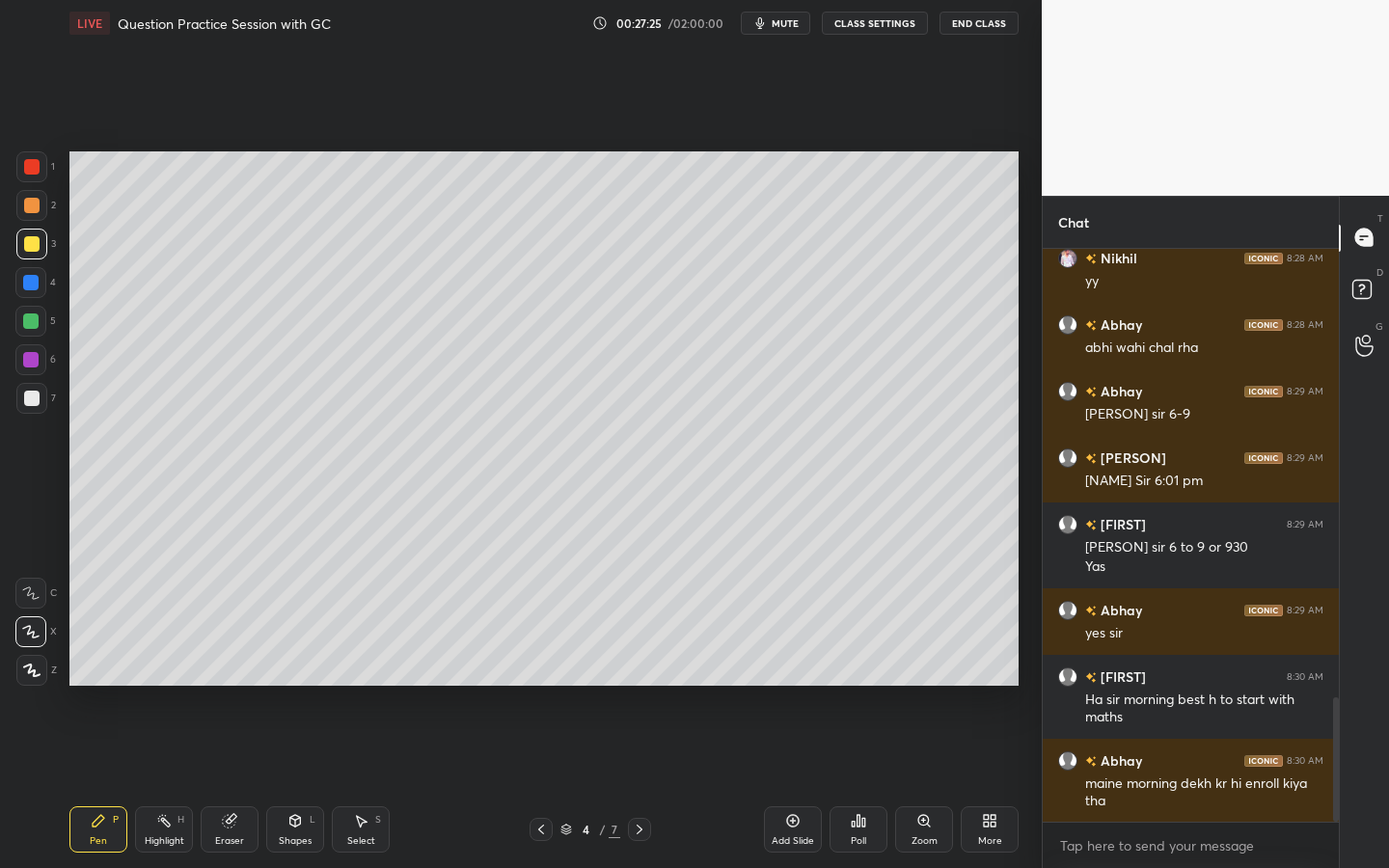 drag, startPoint x: 34, startPoint y: 405, endPoint x: 67, endPoint y: 436, distance: 45.27693 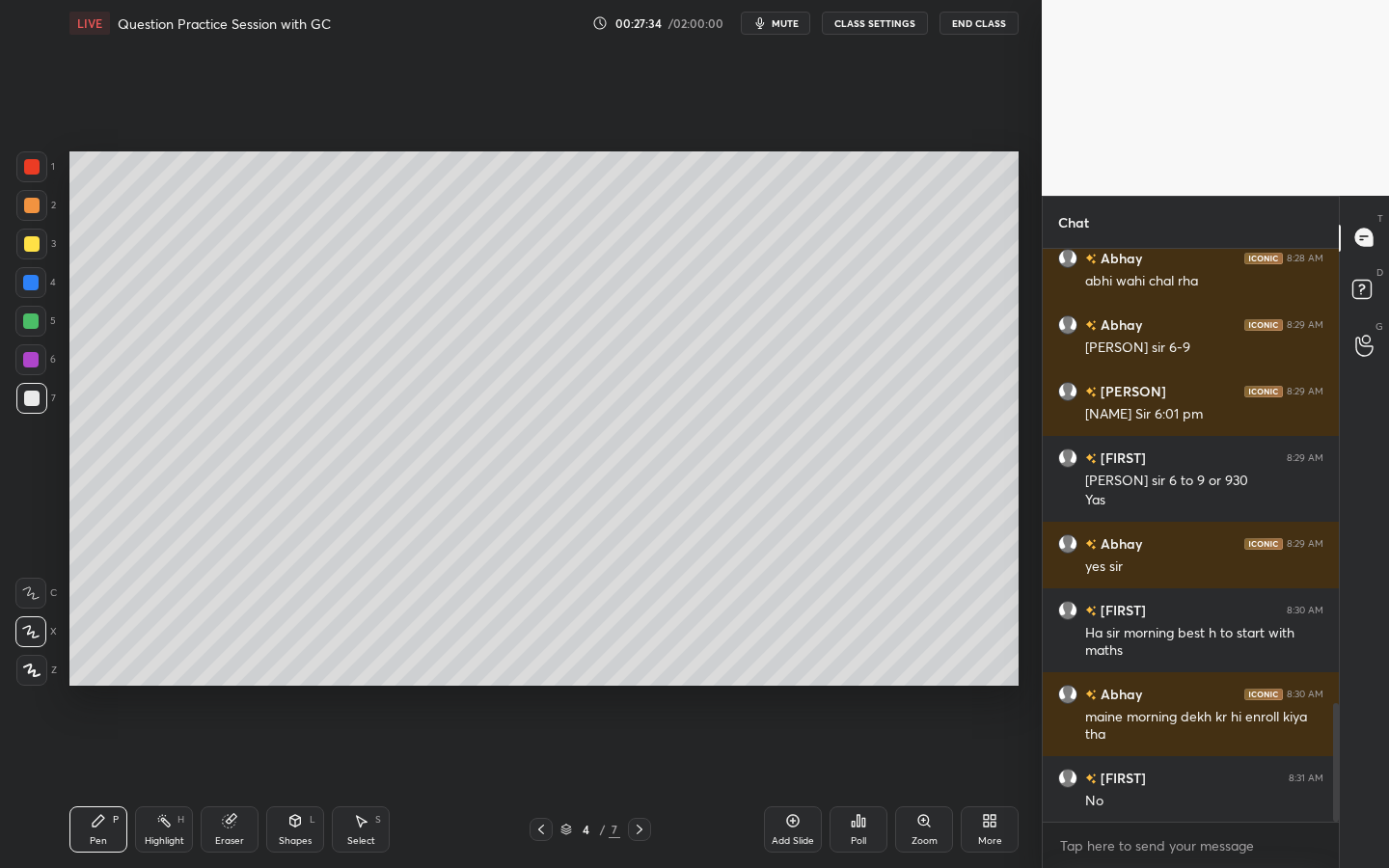 scroll, scrollTop: 2209, scrollLeft: 0, axis: vertical 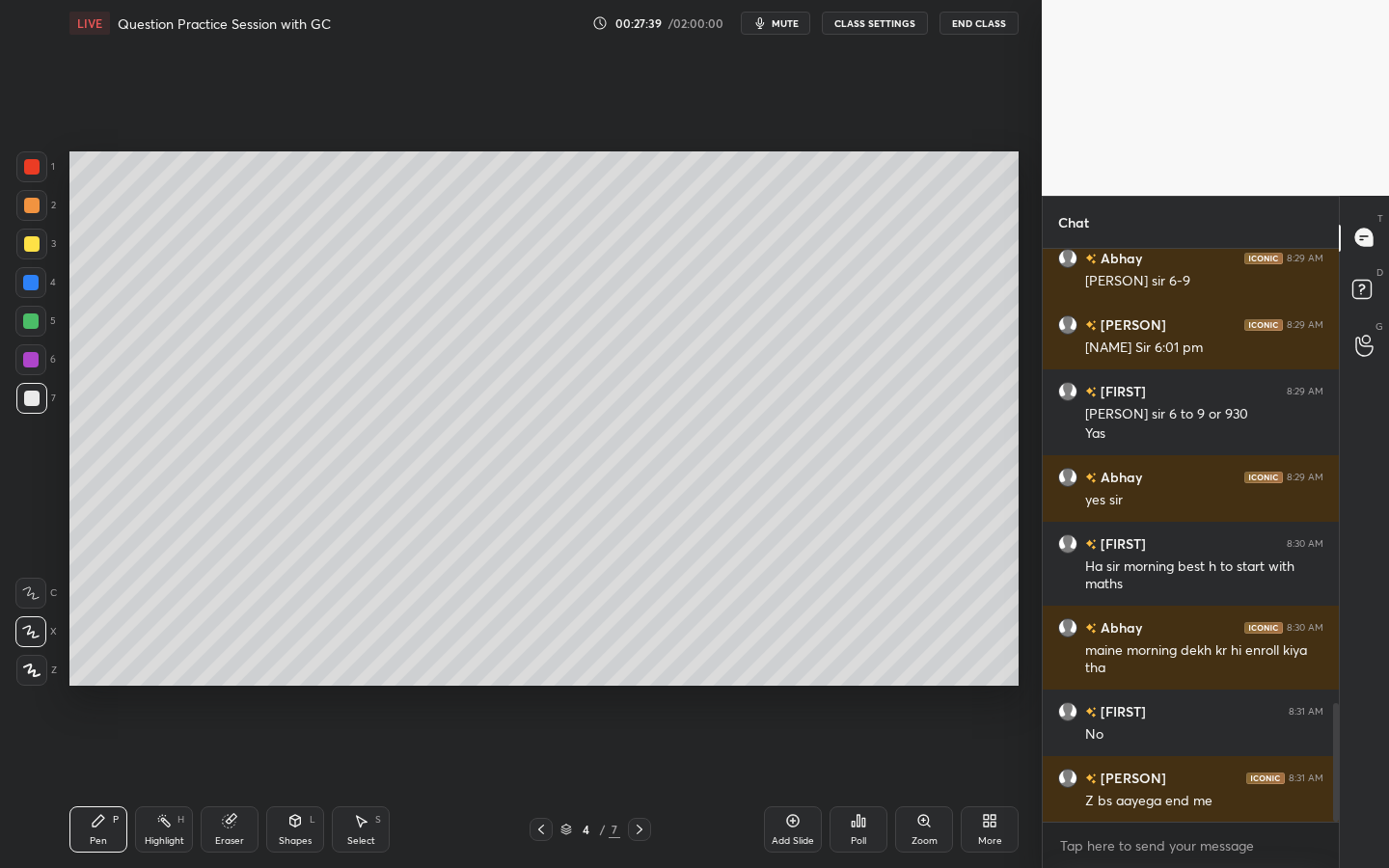 click 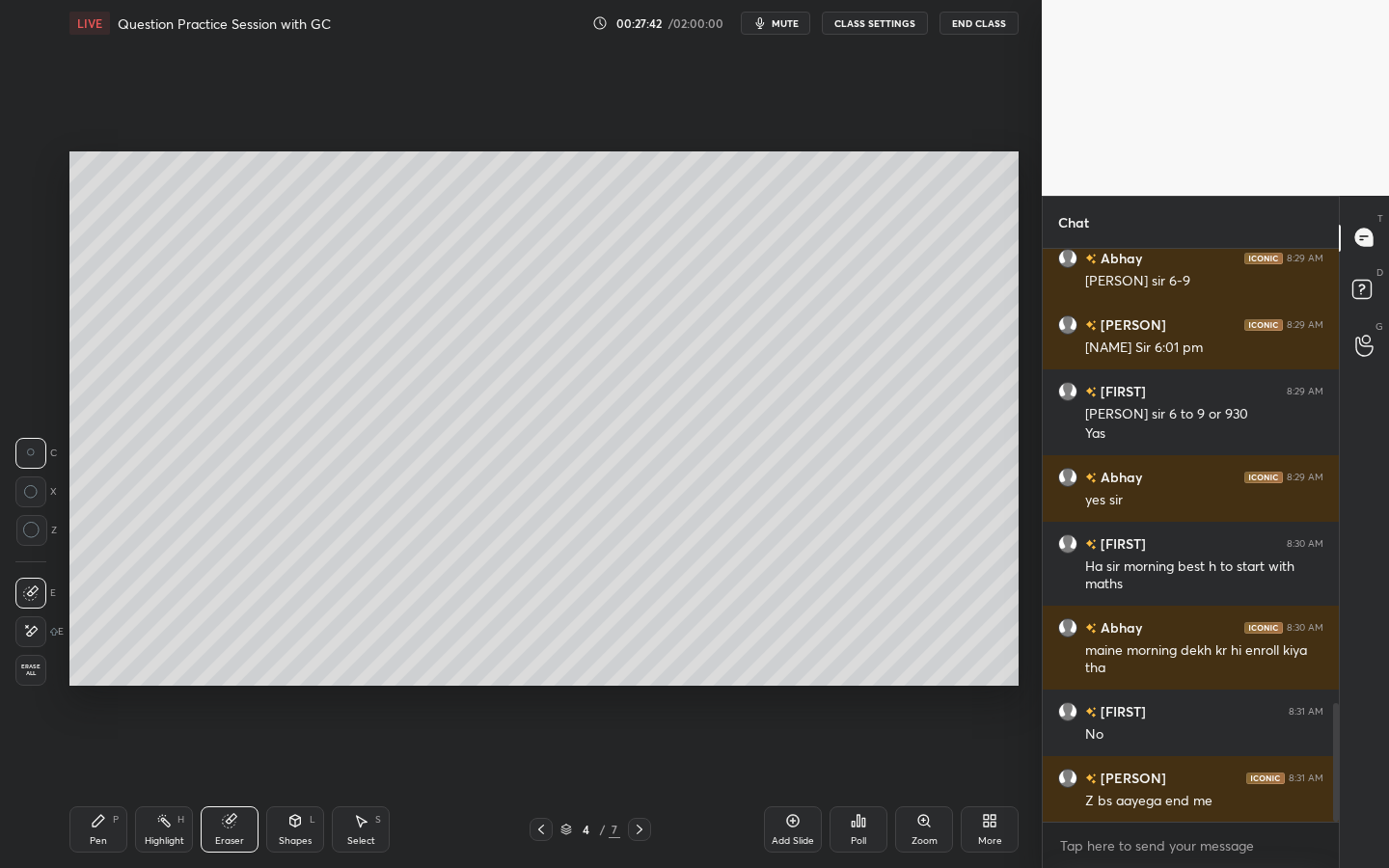 drag, startPoint x: 102, startPoint y: 818, endPoint x: 190, endPoint y: 781, distance: 95.46203 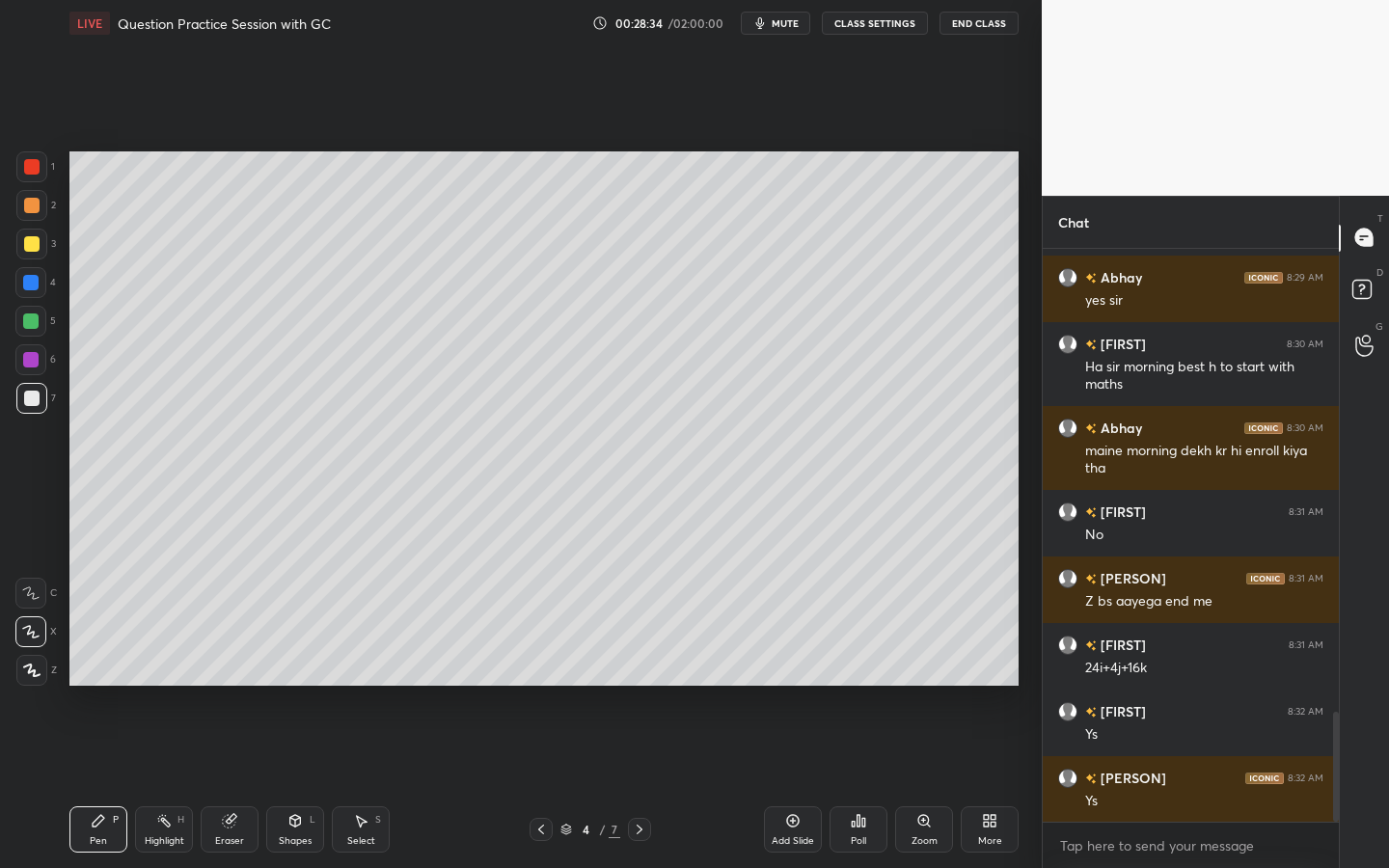 scroll, scrollTop: 2475, scrollLeft: 0, axis: vertical 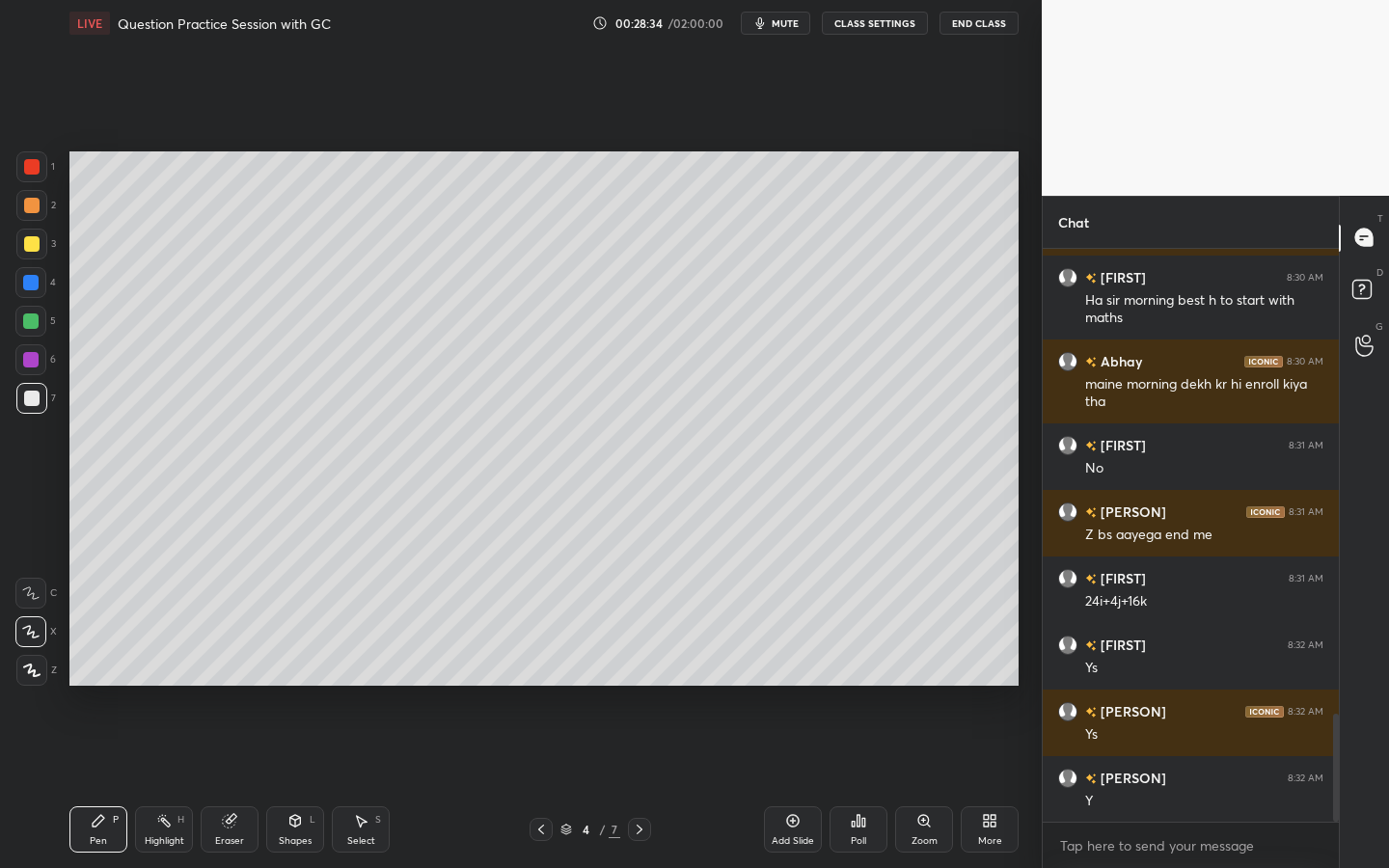 click 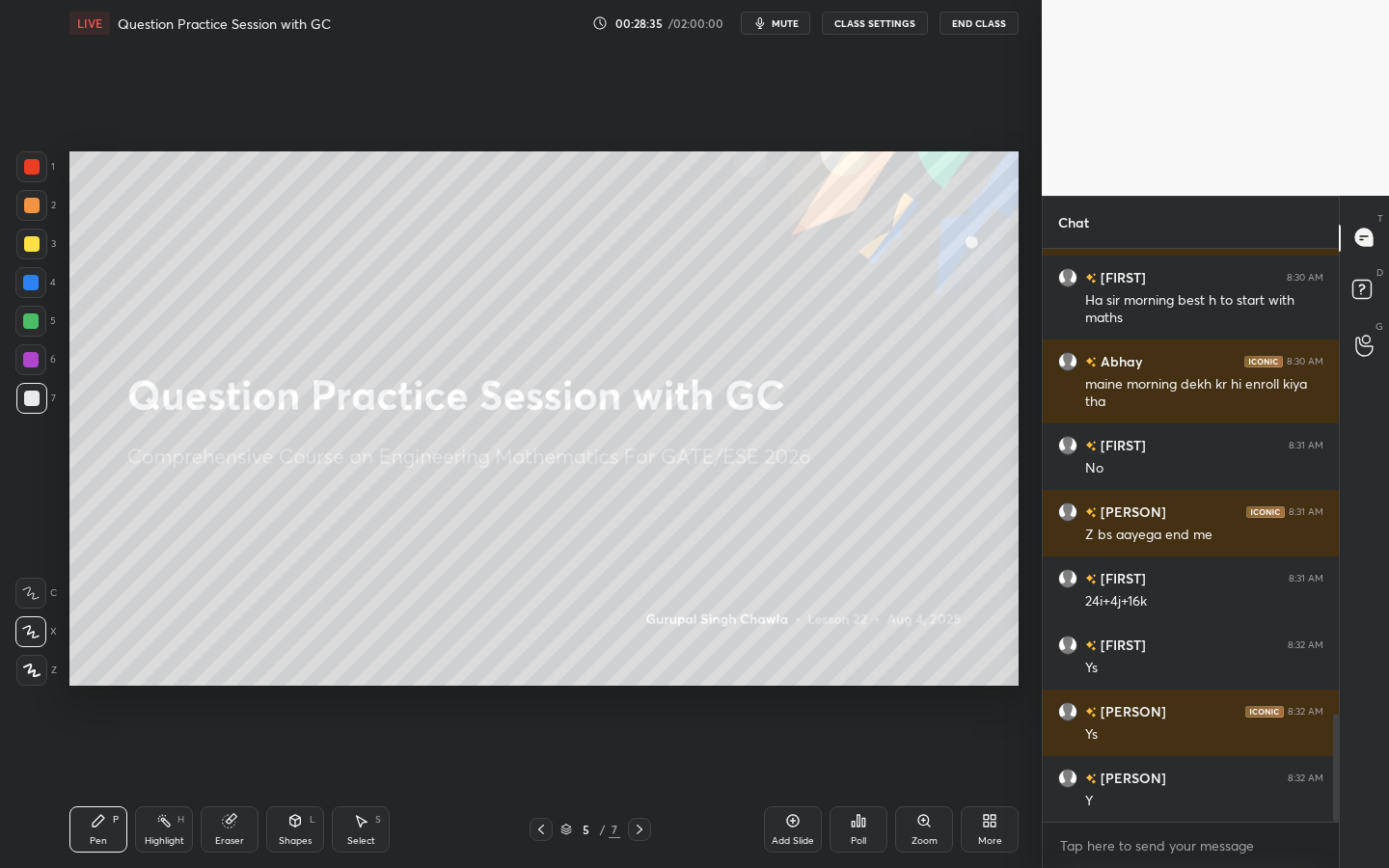 click 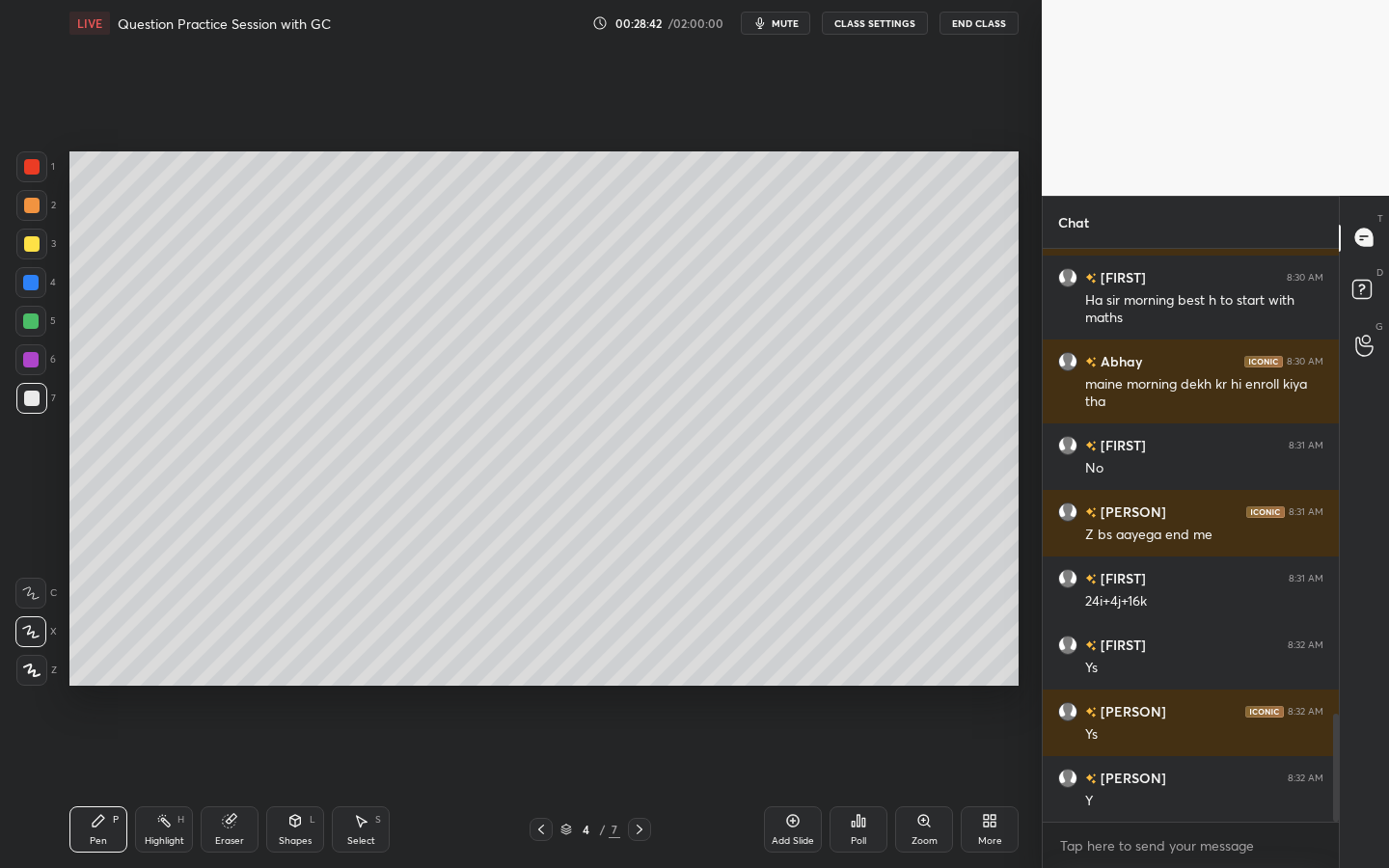 click 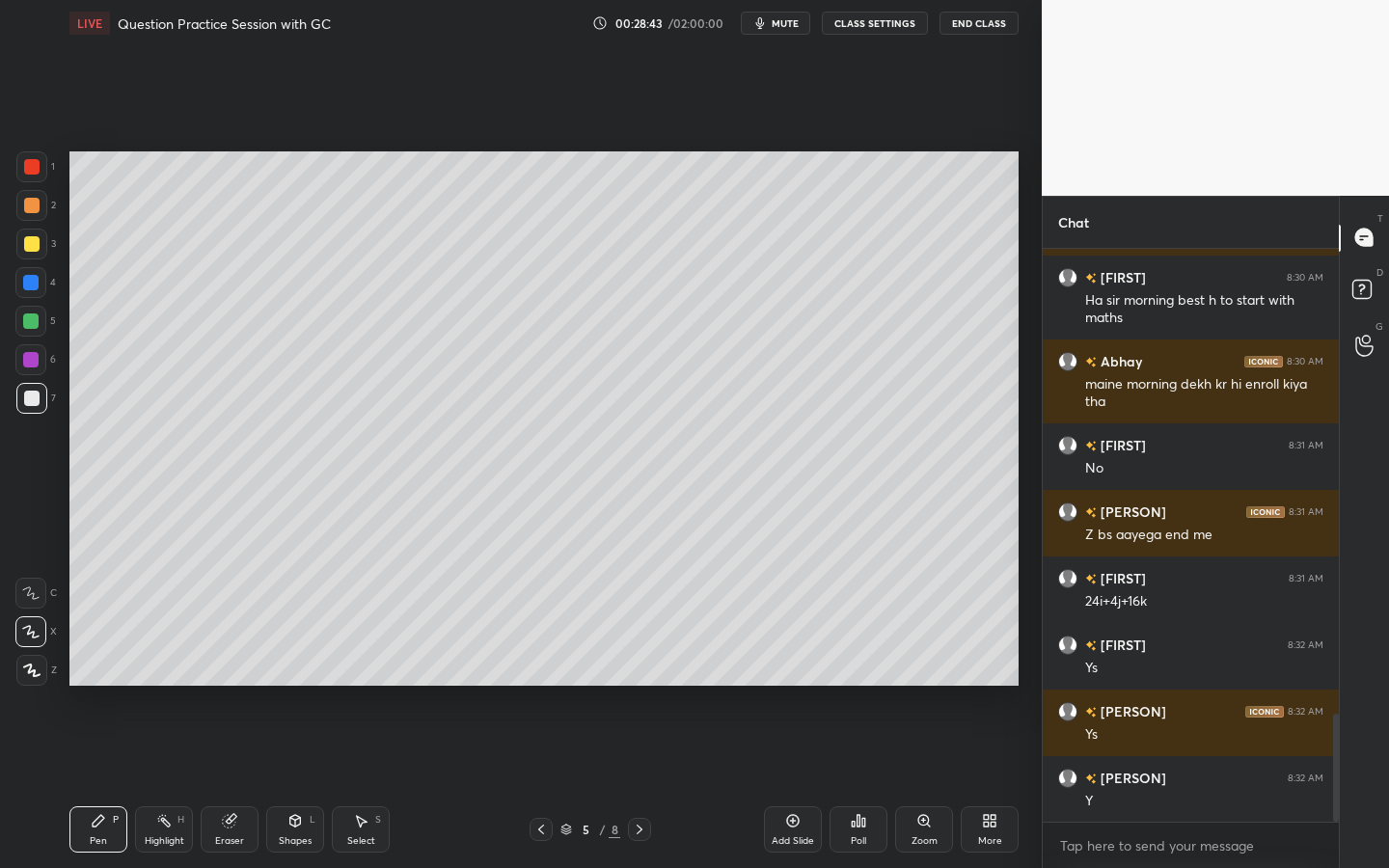 drag, startPoint x: 30, startPoint y: 317, endPoint x: 61, endPoint y: 306, distance: 32.893768 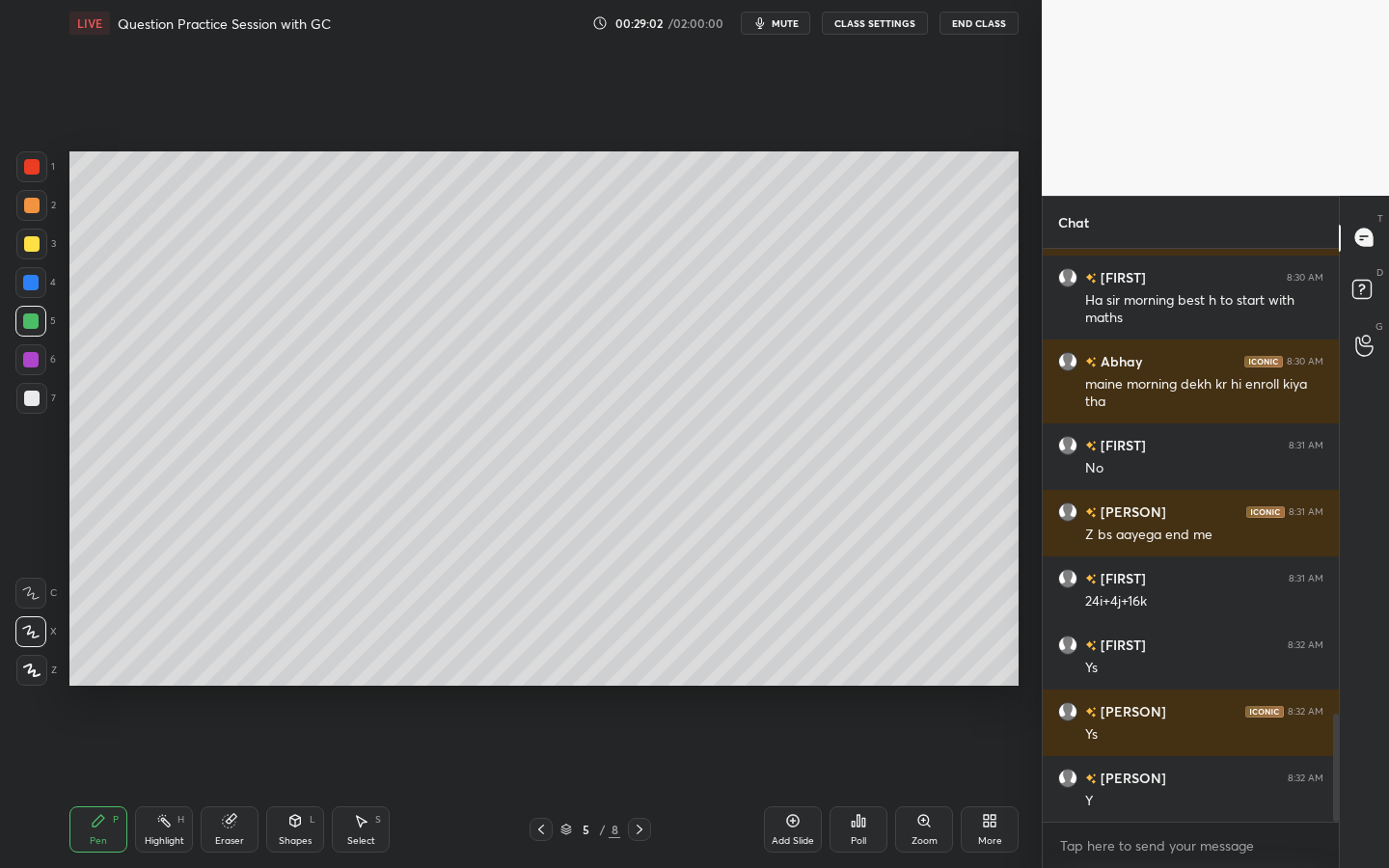 scroll, scrollTop: 2541, scrollLeft: 0, axis: vertical 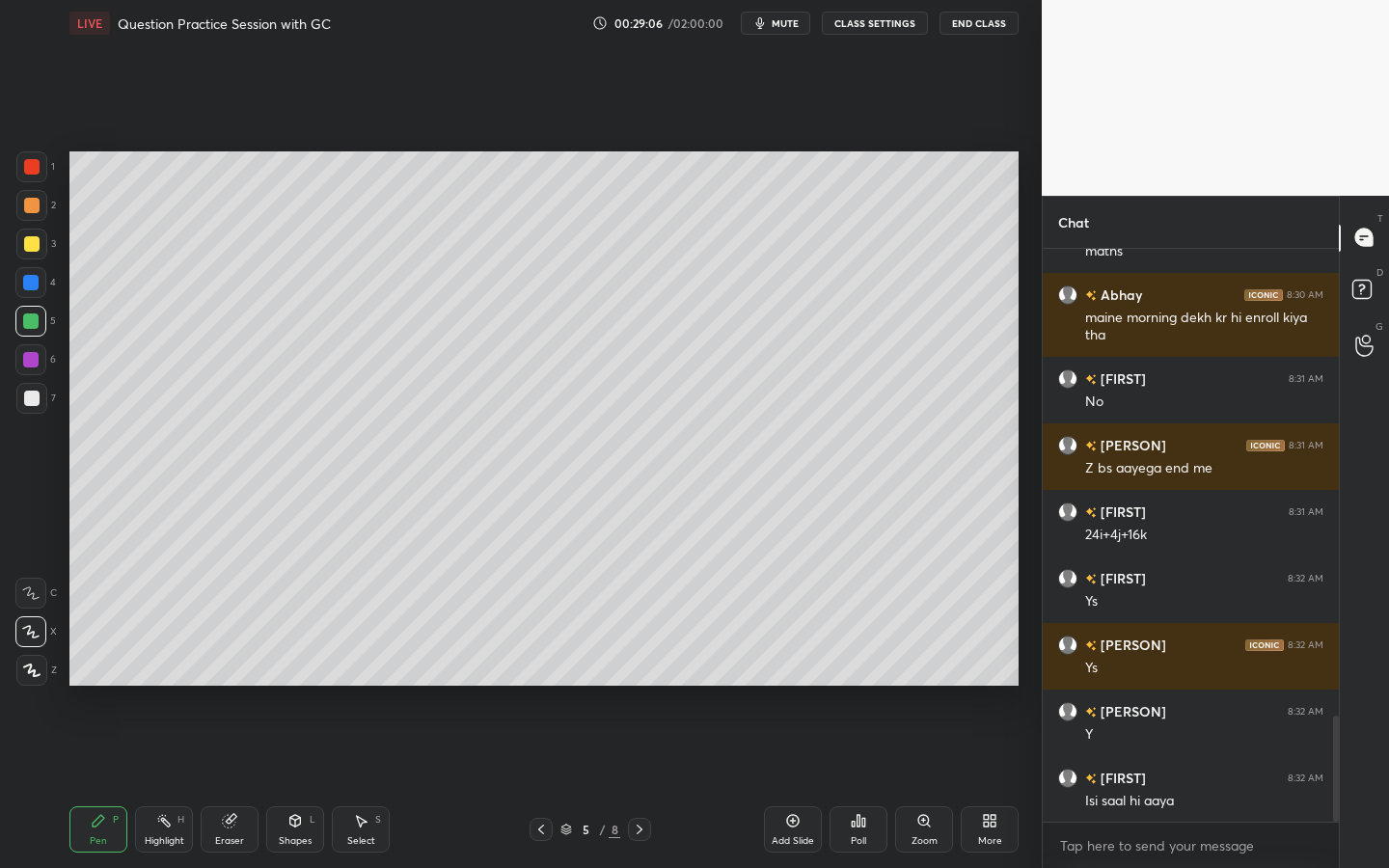 drag, startPoint x: 311, startPoint y: 797, endPoint x: 300, endPoint y: 796, distance: 11.045361 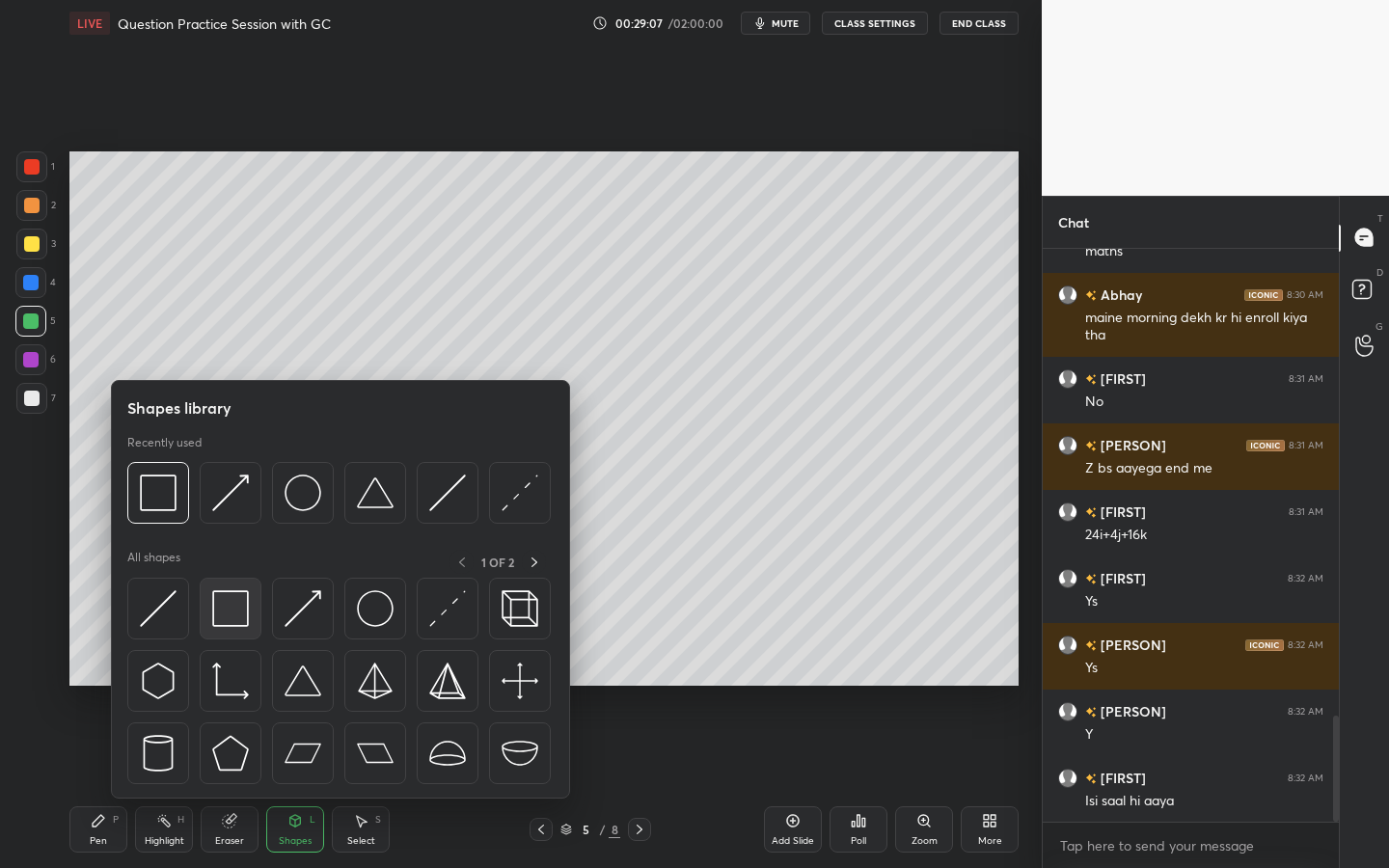 click at bounding box center [231, 609] 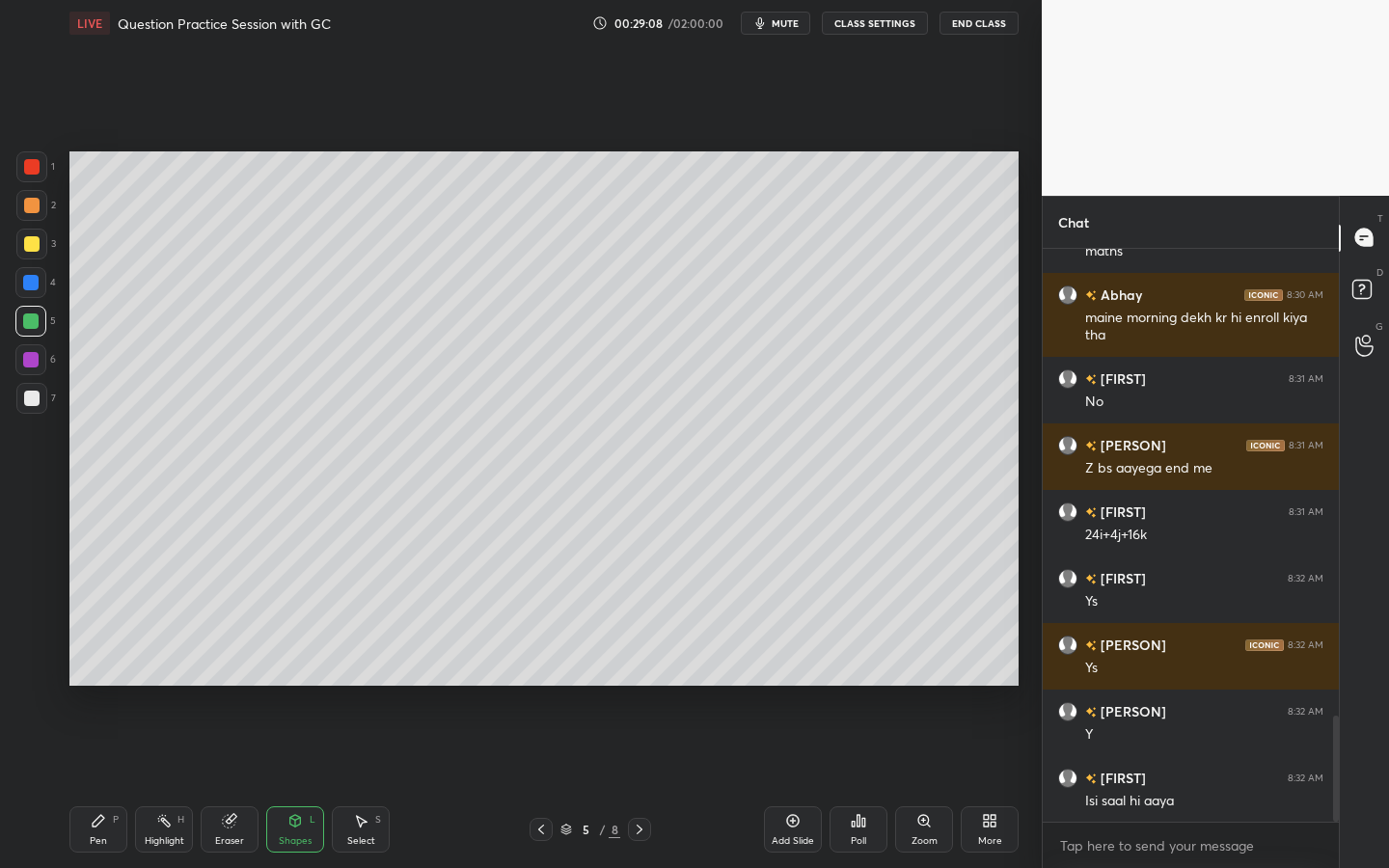 click on "3" at bounding box center [36, 244] 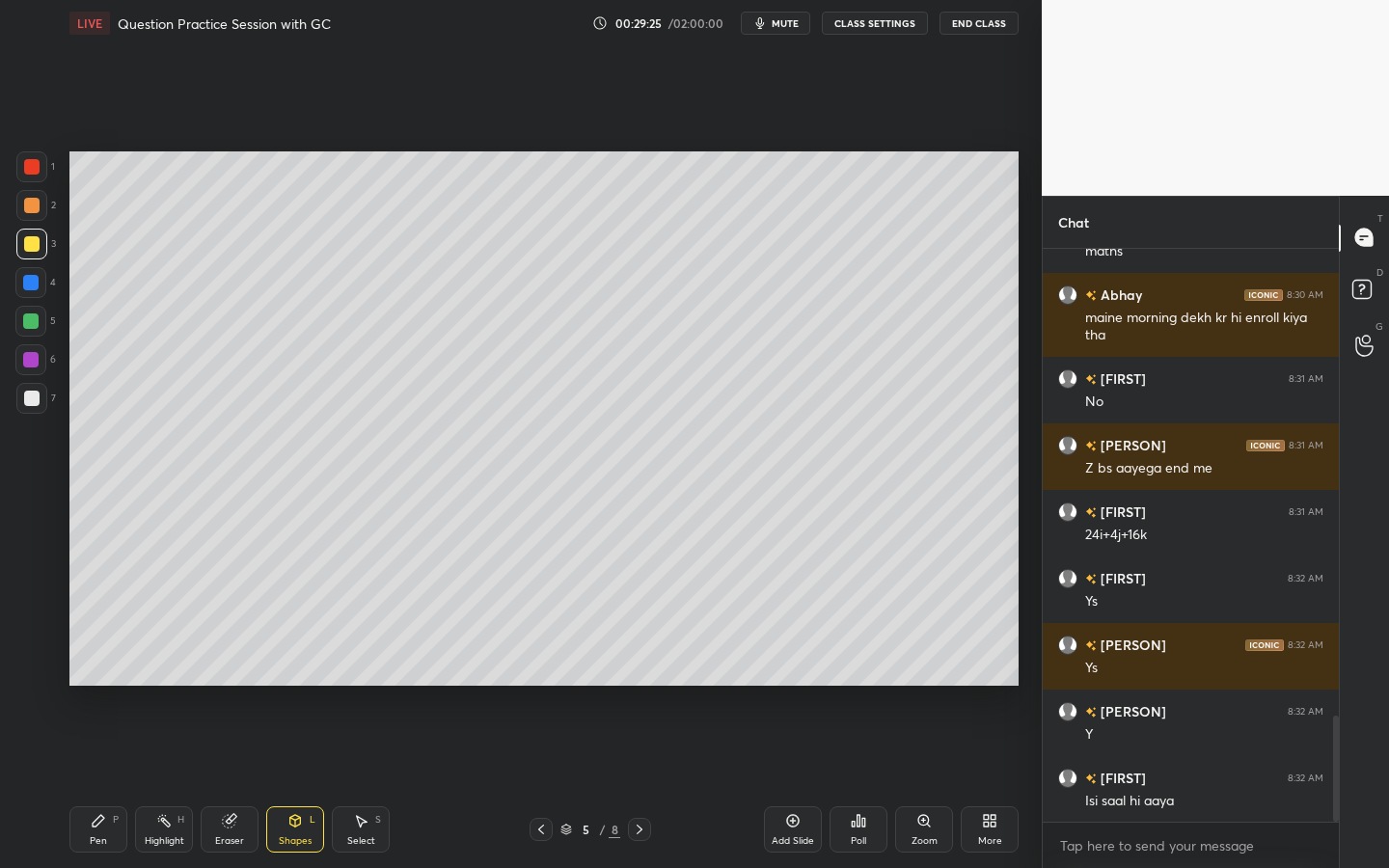 click at bounding box center (32, 398) 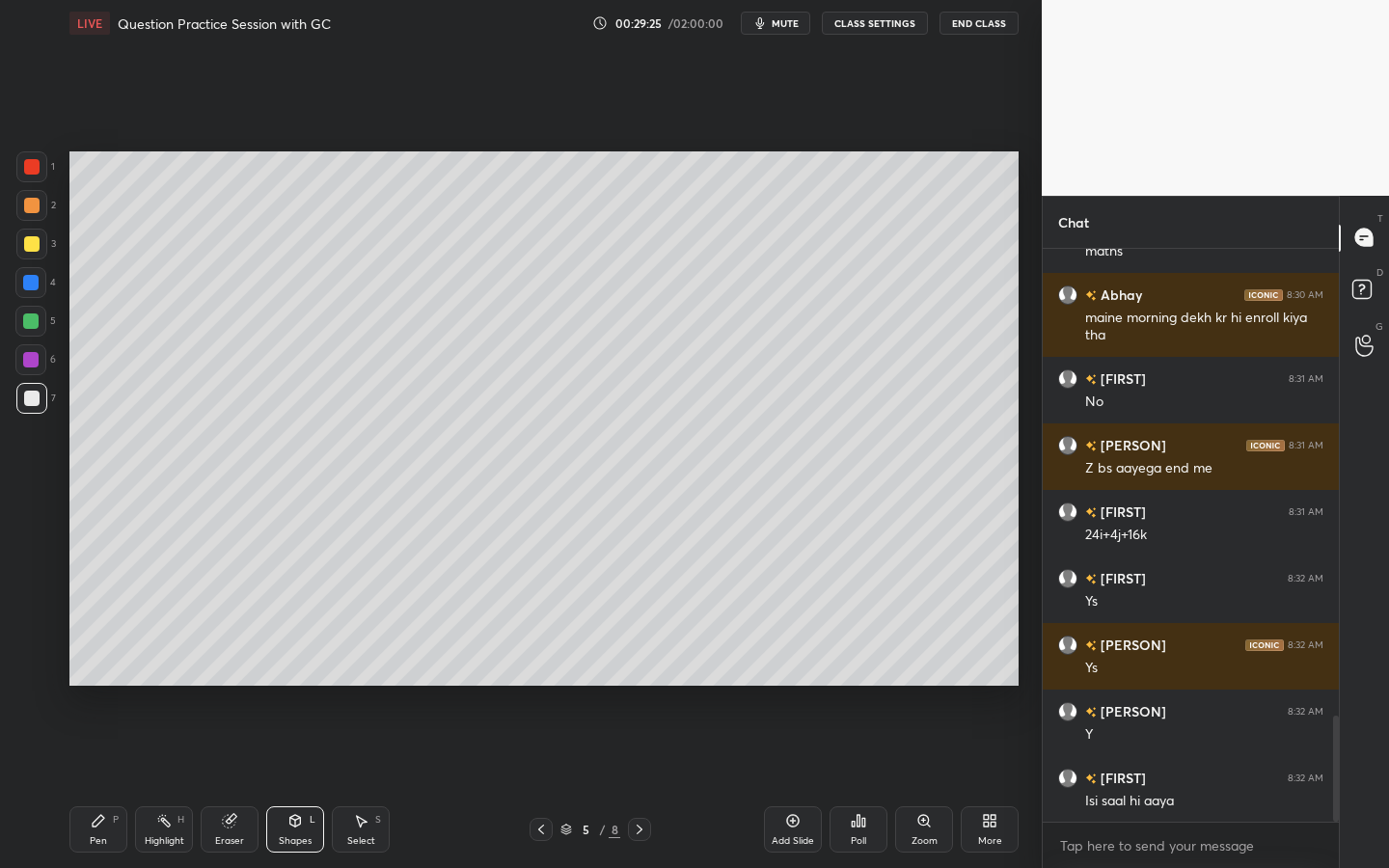 drag, startPoint x: 82, startPoint y: 850, endPoint x: 106, endPoint y: 769, distance: 84.48077 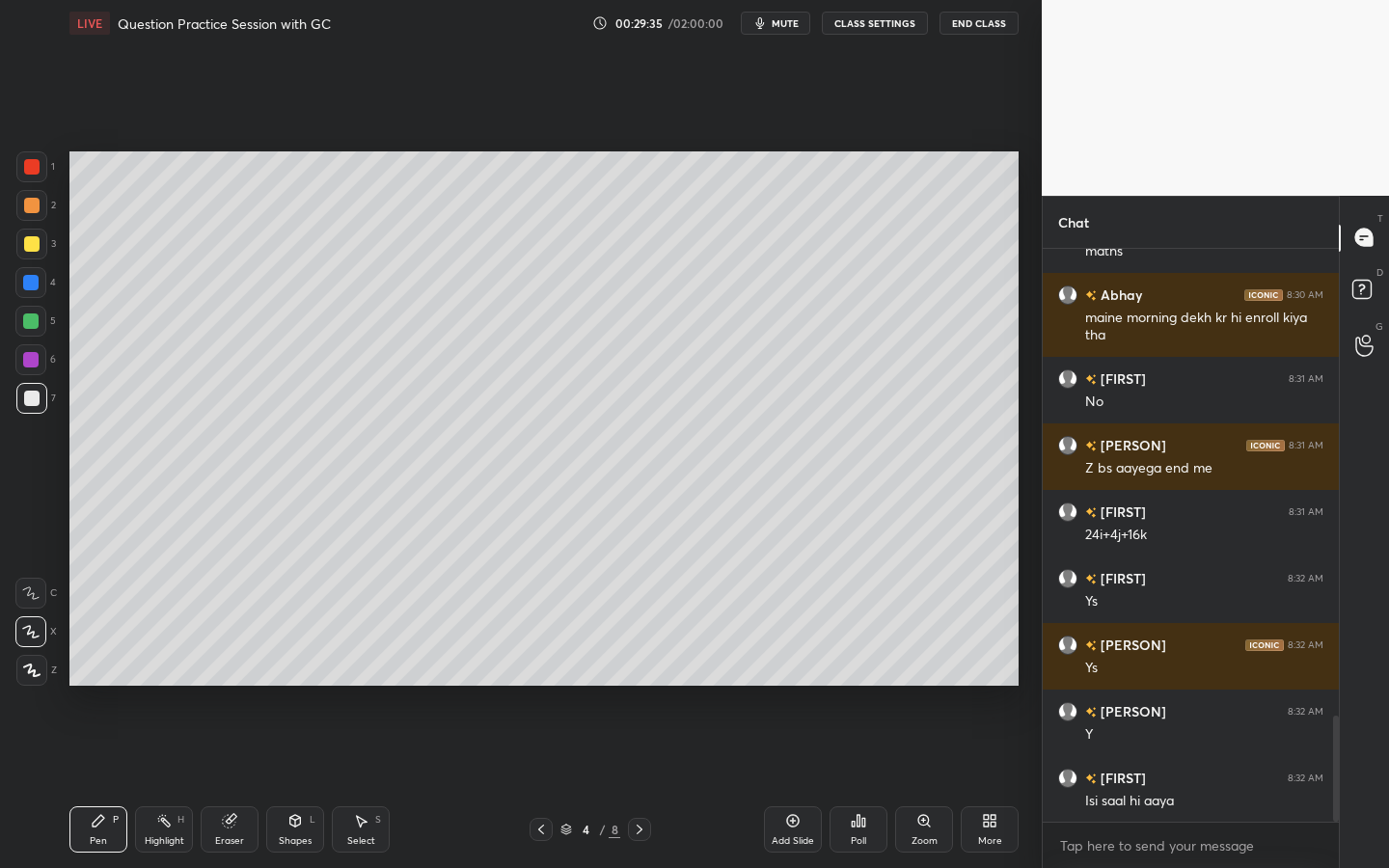 click 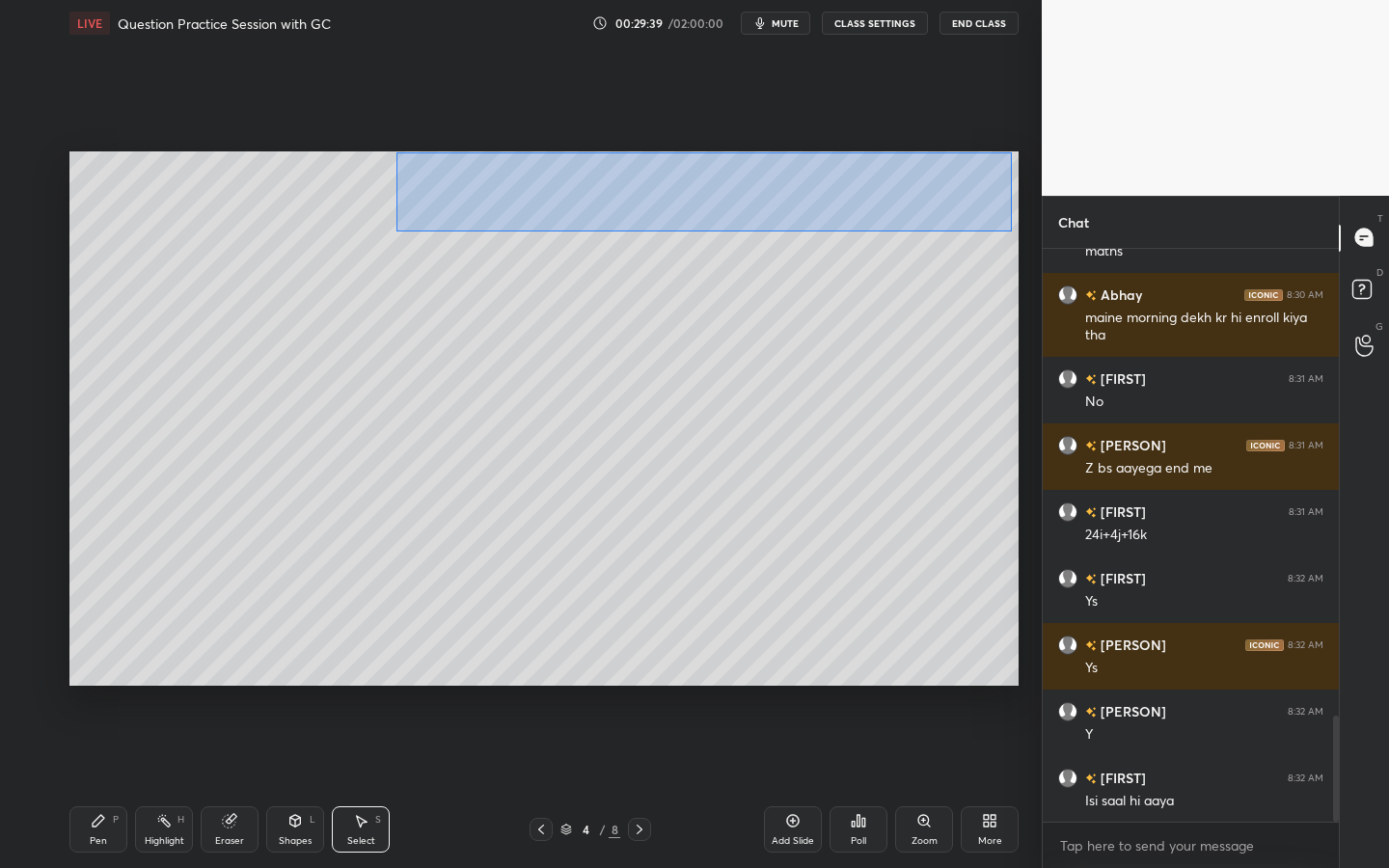 drag, startPoint x: 395, startPoint y: 152, endPoint x: 1006, endPoint y: 230, distance: 615.9586 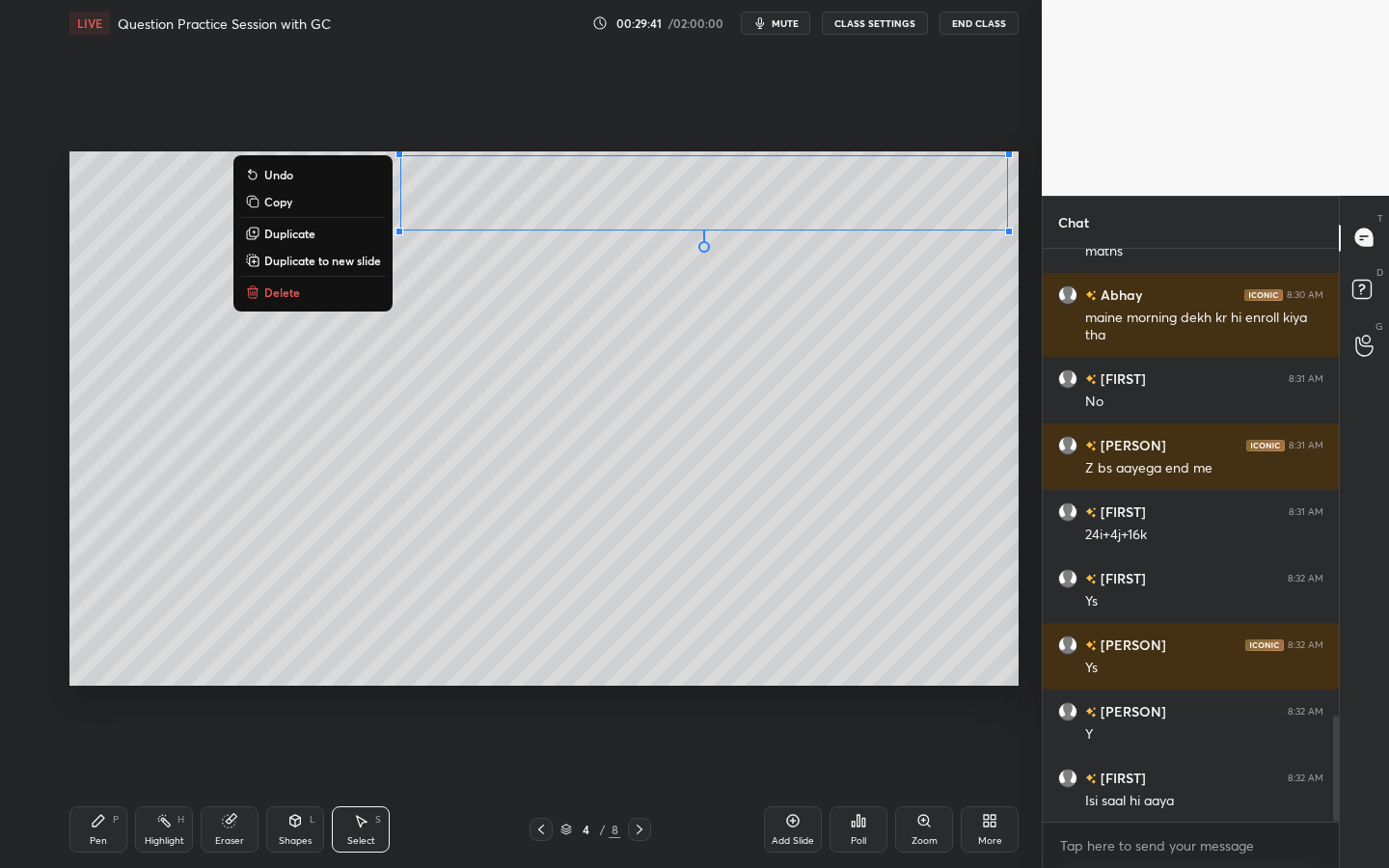 click on "Copy" at bounding box center [313, 202] 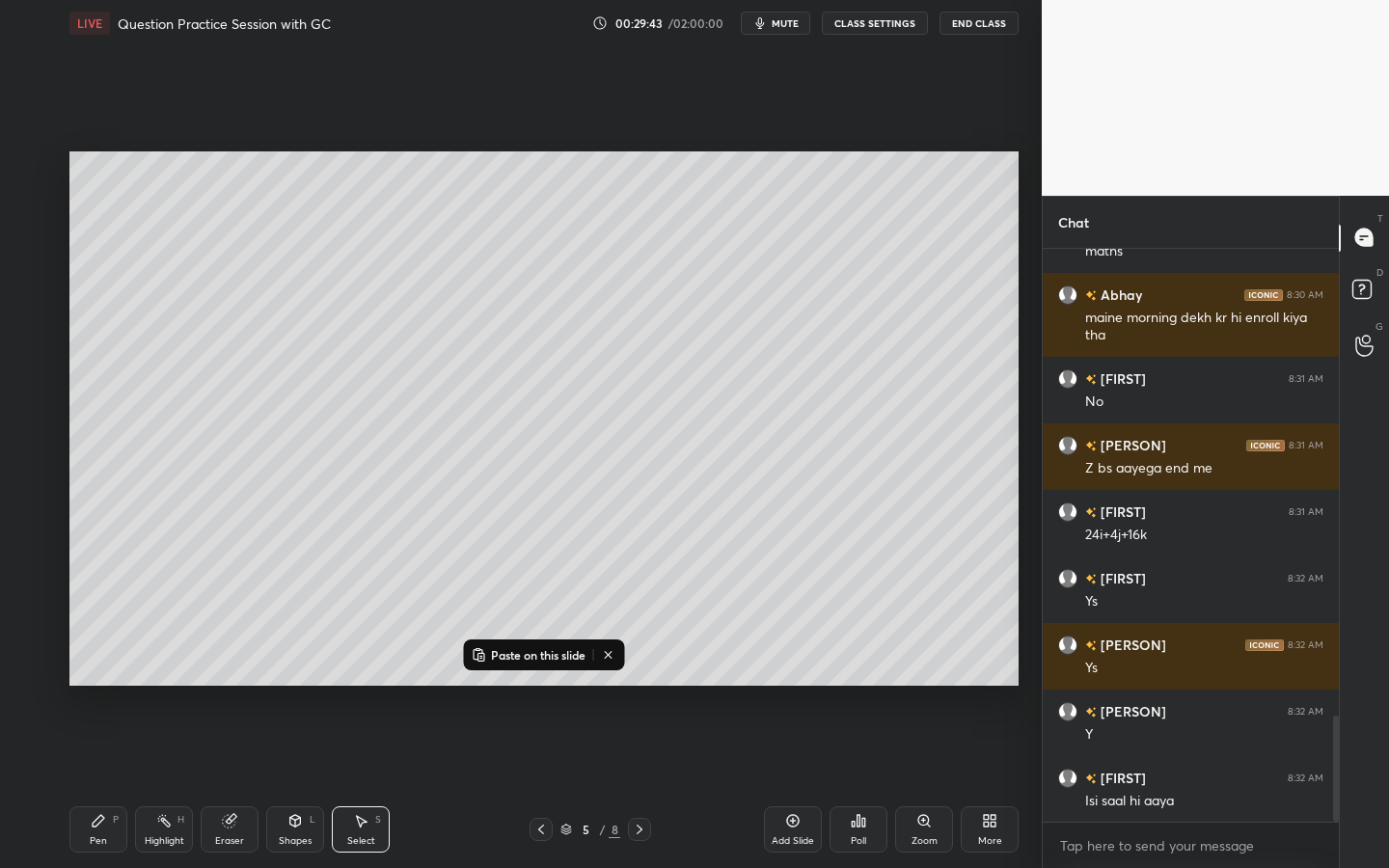 click on "Paste on this slide" at bounding box center (538, 655) 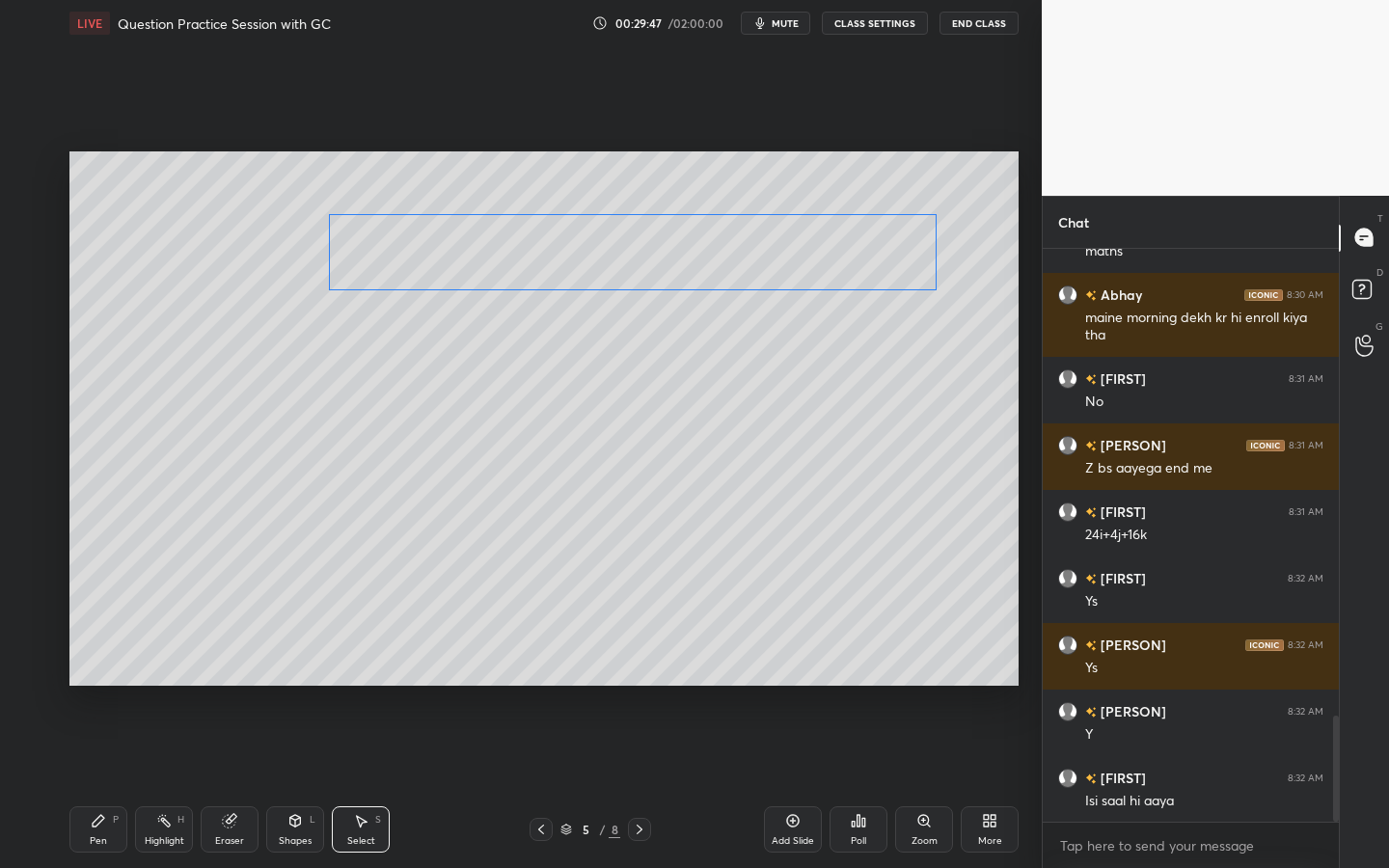 drag, startPoint x: 617, startPoint y: 242, endPoint x: 550, endPoint y: 267, distance: 71.512237 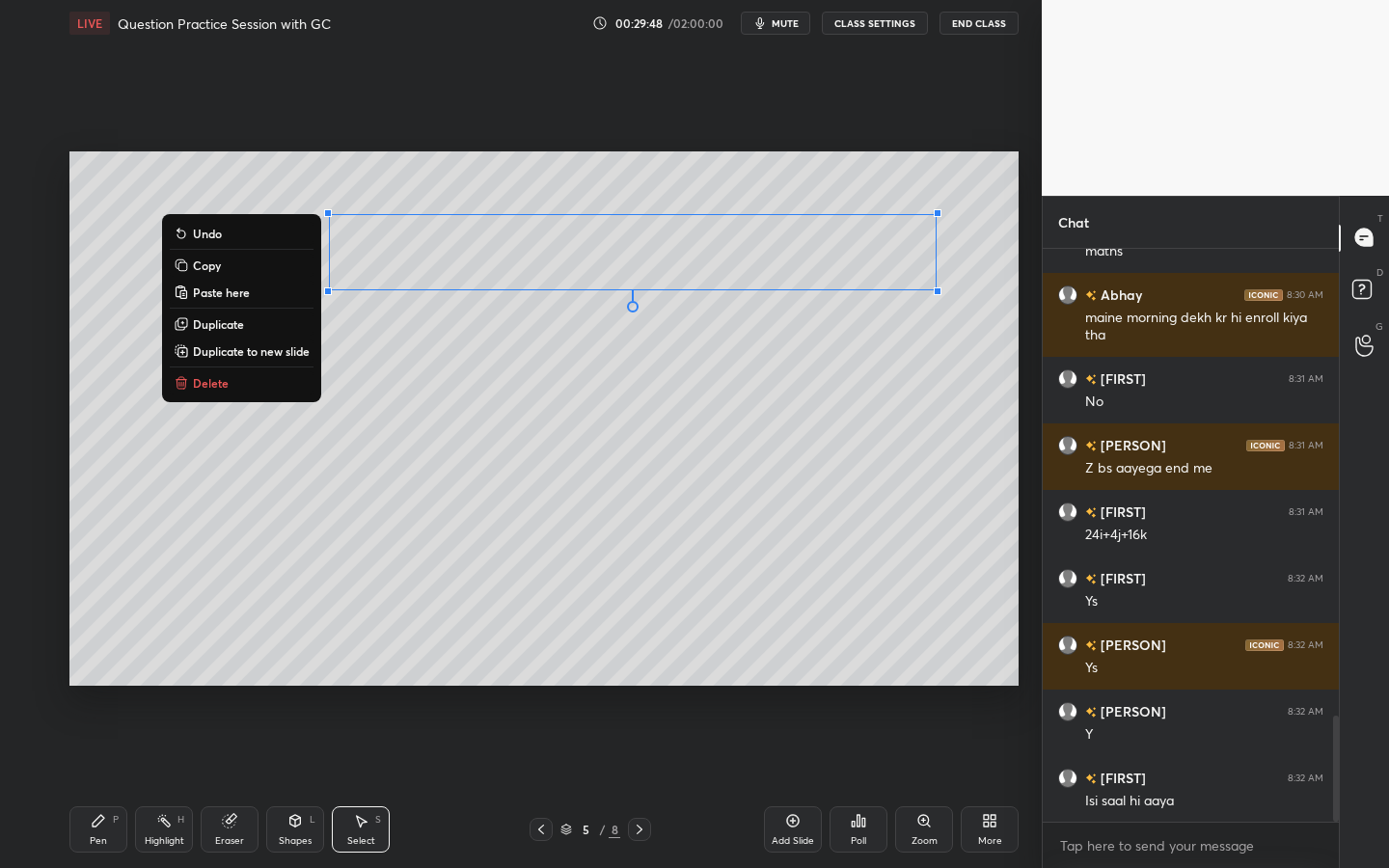 click 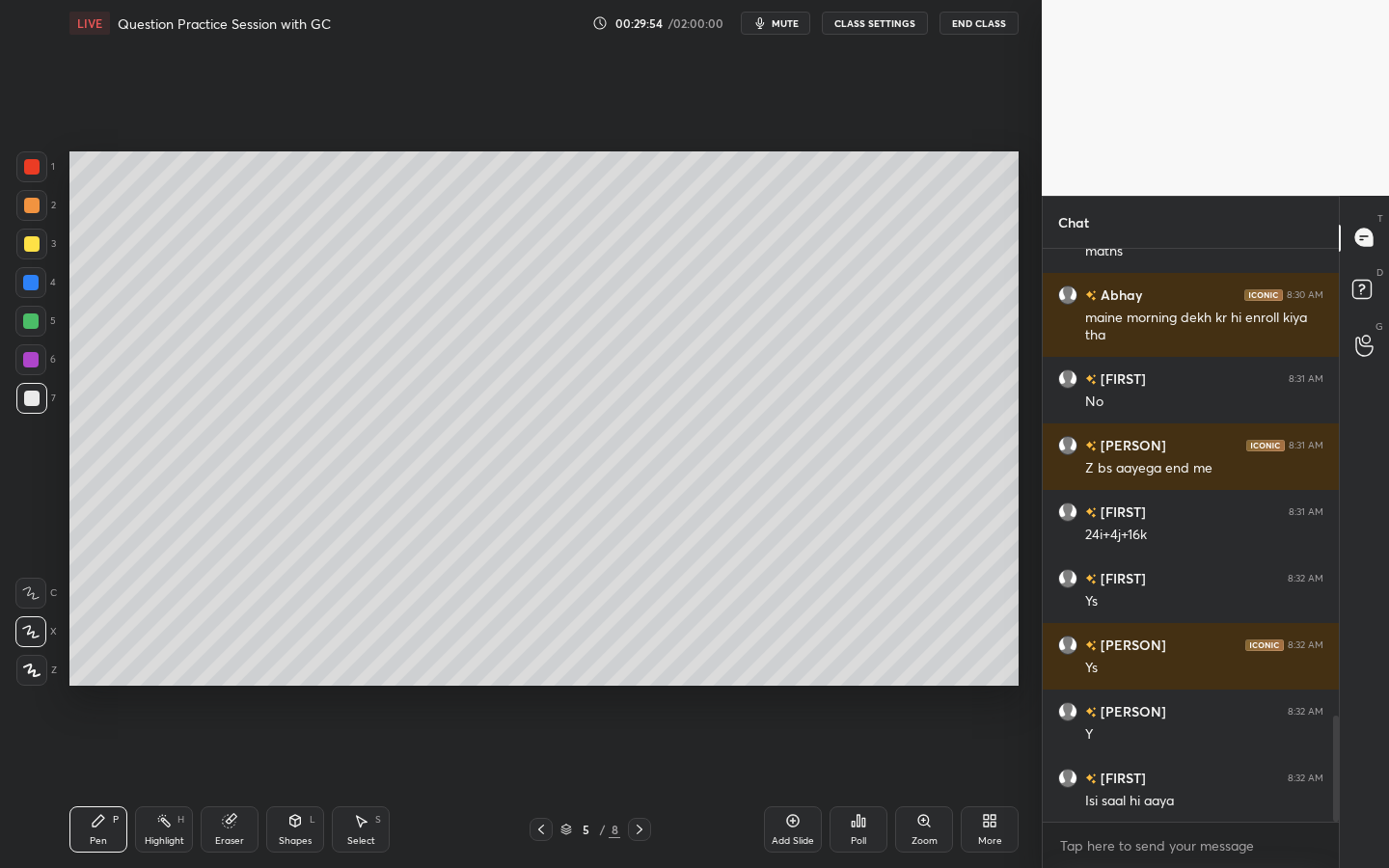 click on "Eraser" at bounding box center [230, 829] 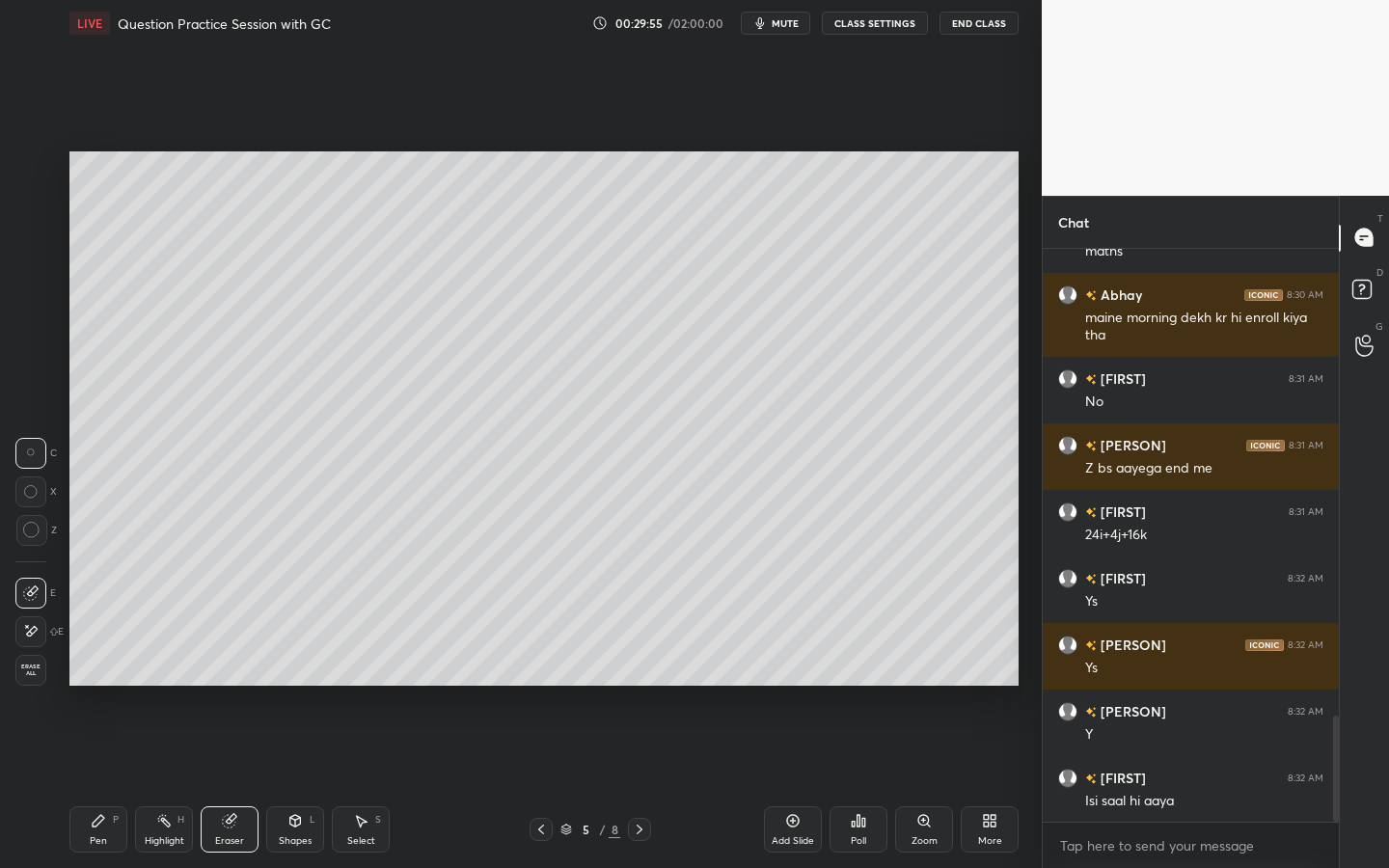 click 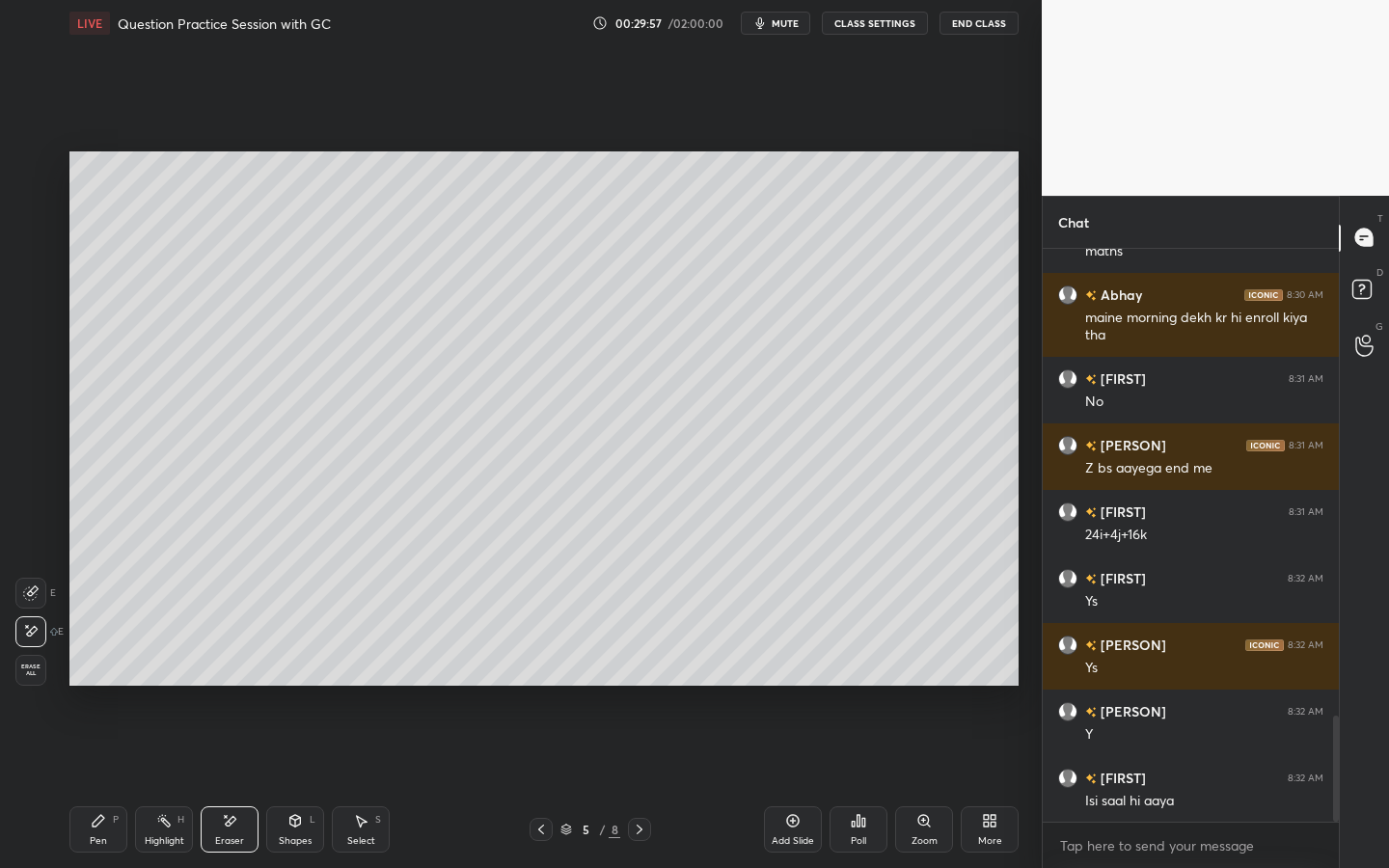 click on "Pen P" at bounding box center [98, 829] 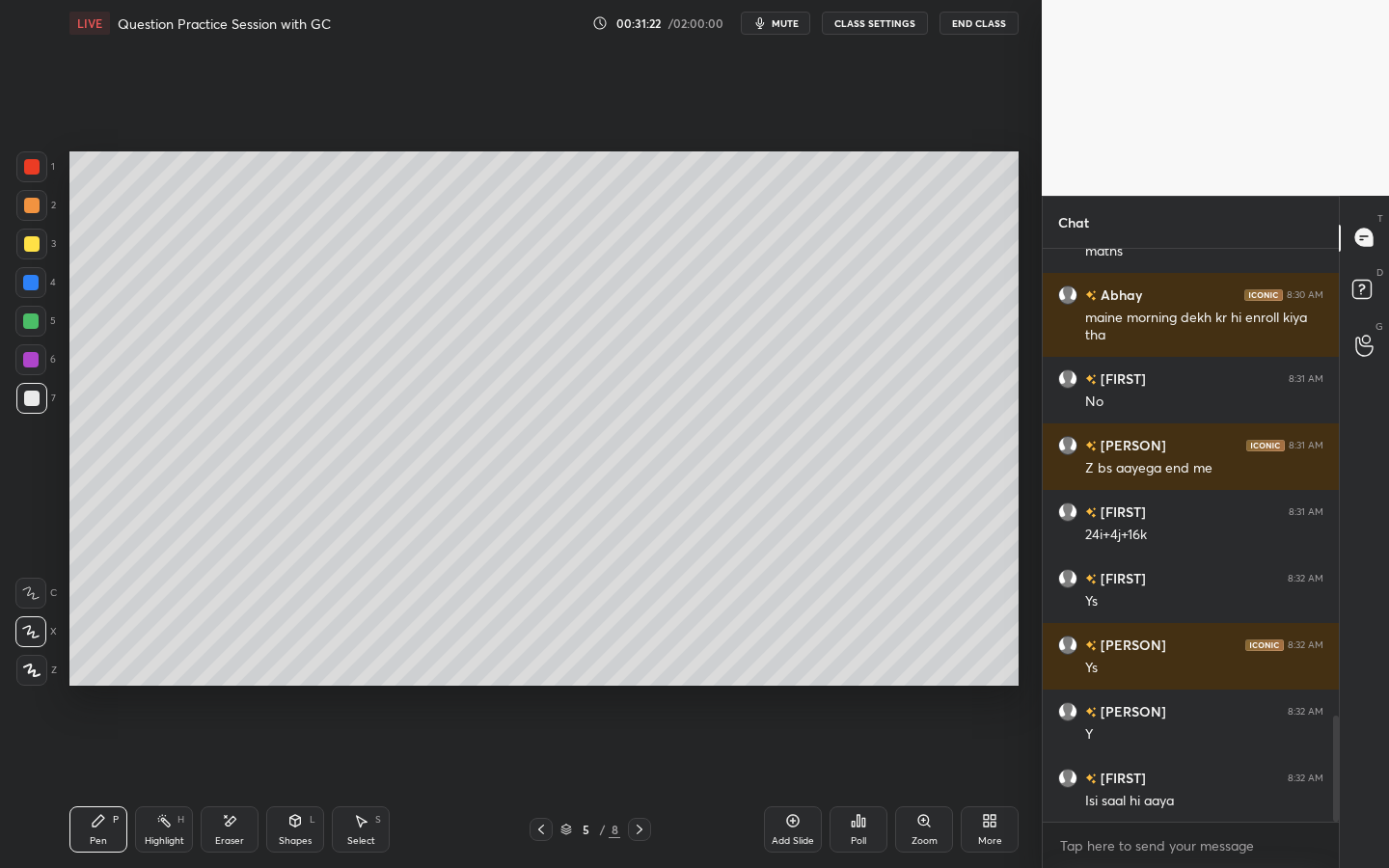 click at bounding box center [32, 167] 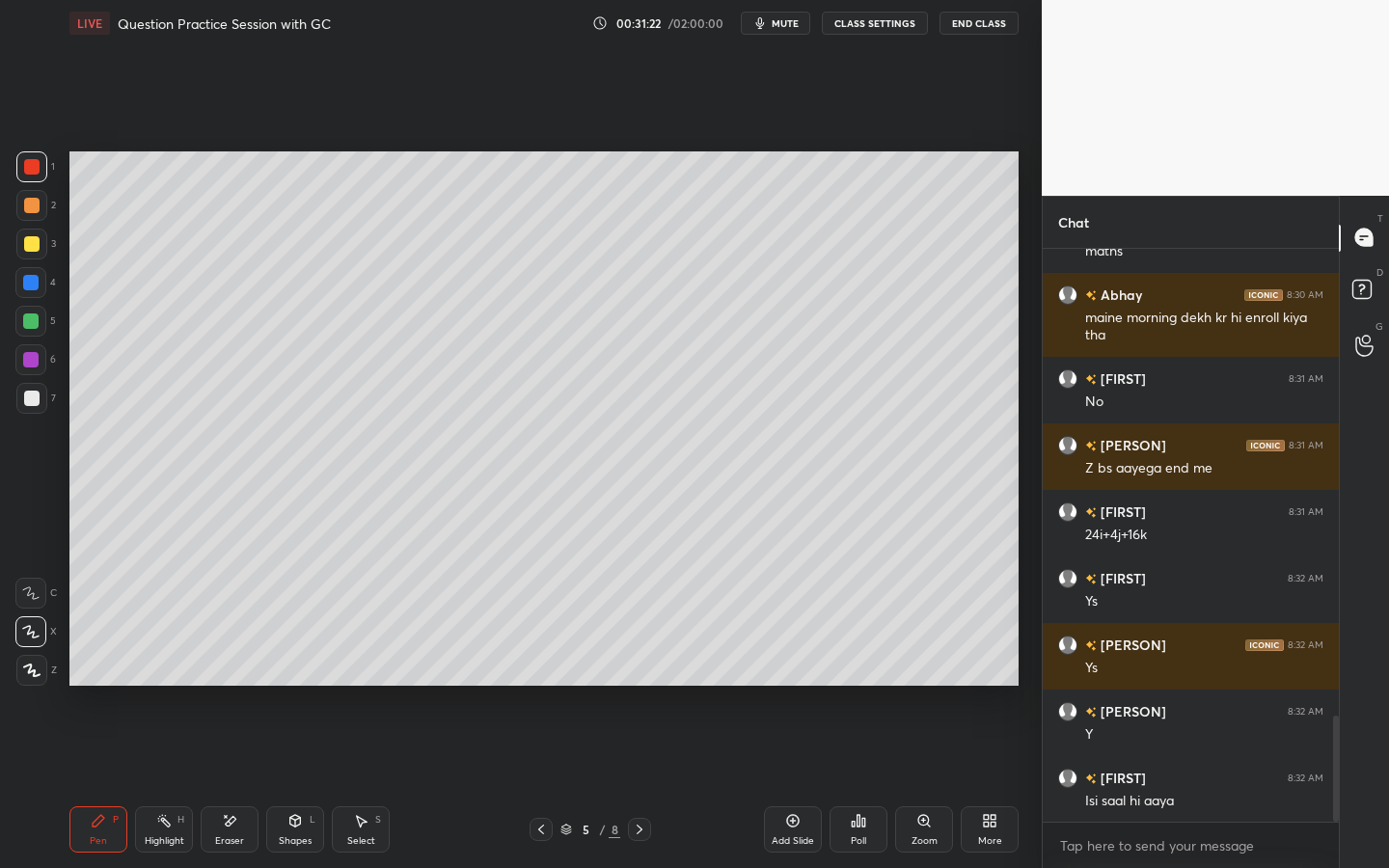 click 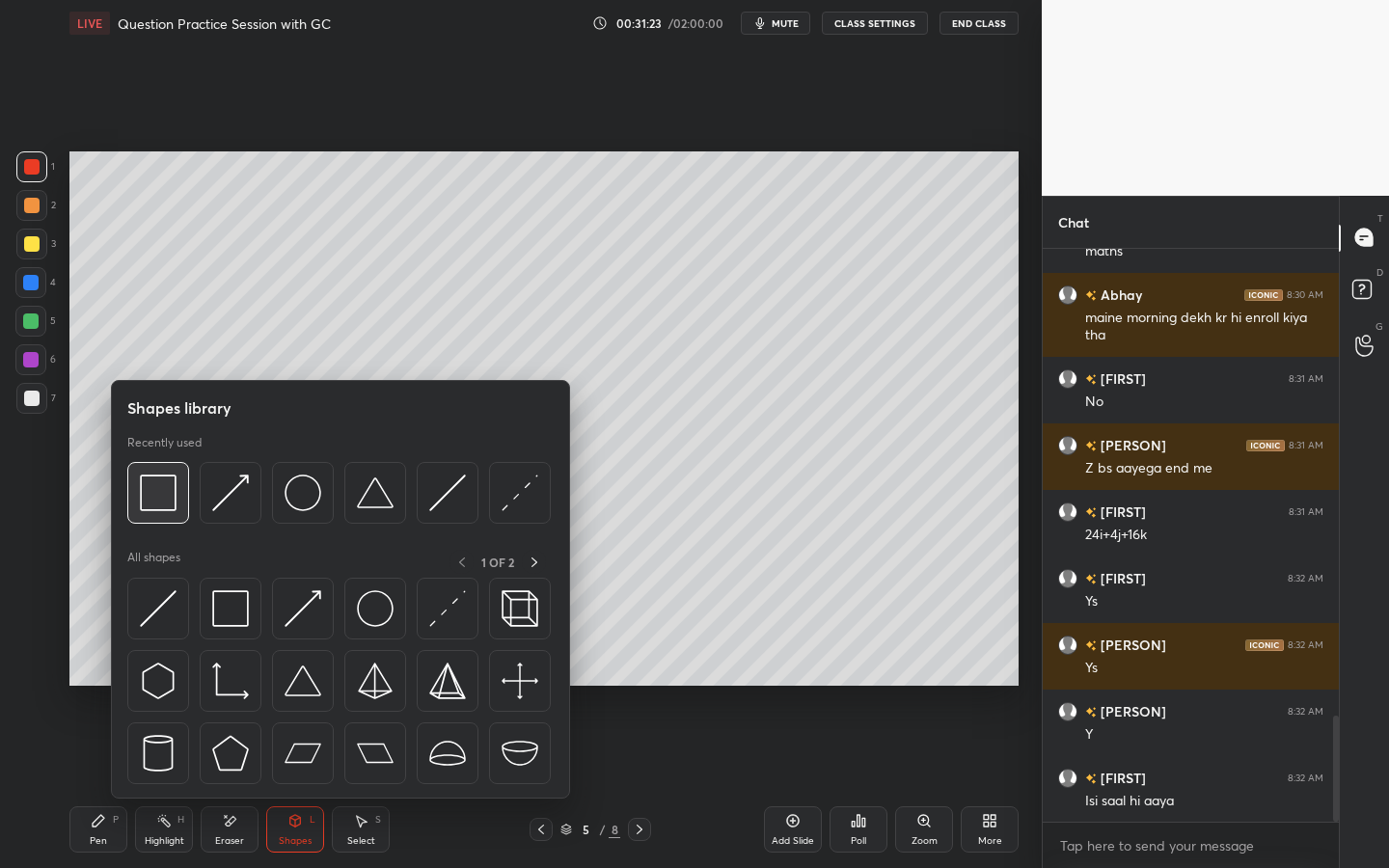 click at bounding box center (158, 493) 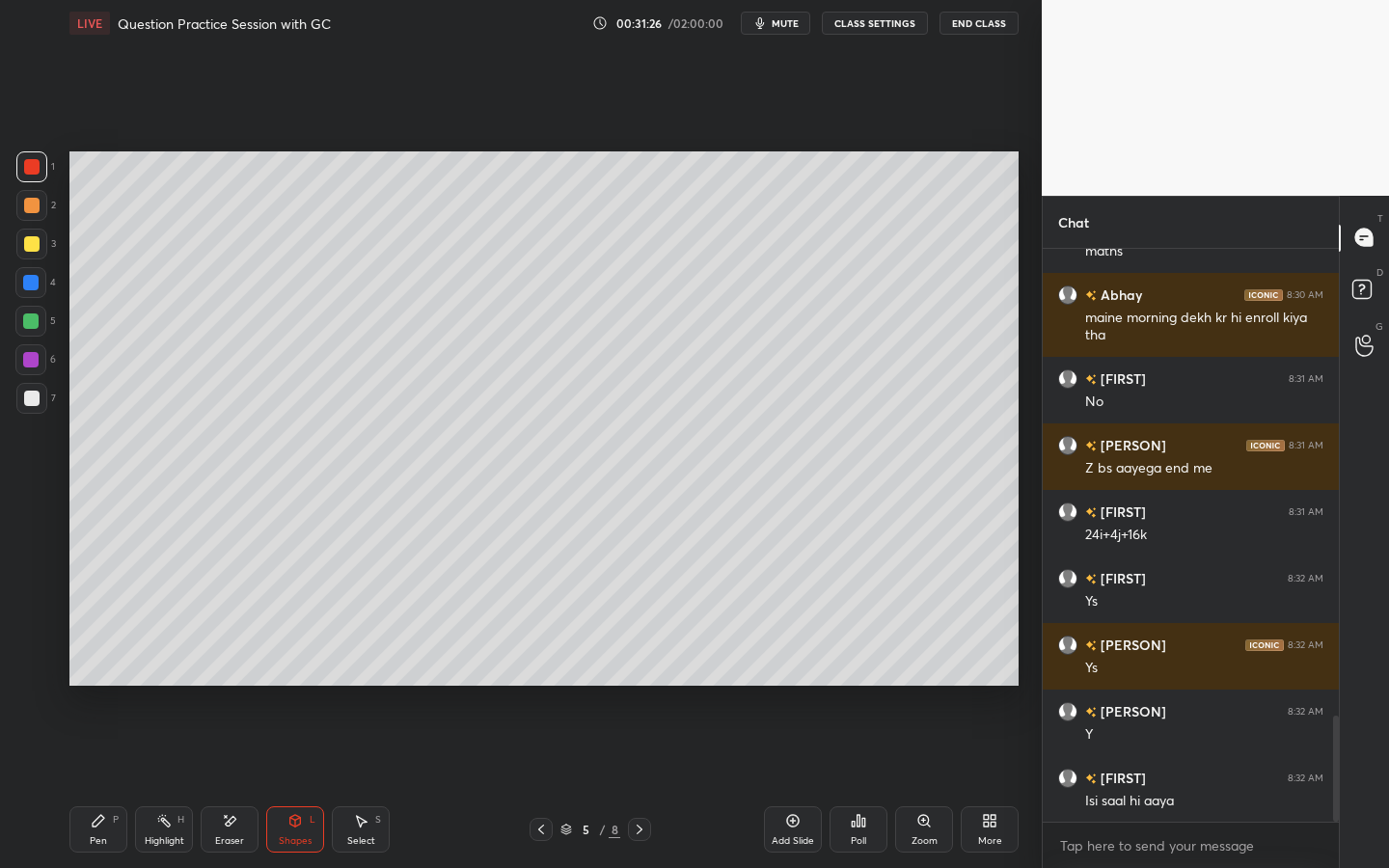 drag, startPoint x: 99, startPoint y: 827, endPoint x: 89, endPoint y: 824, distance: 10.4403065 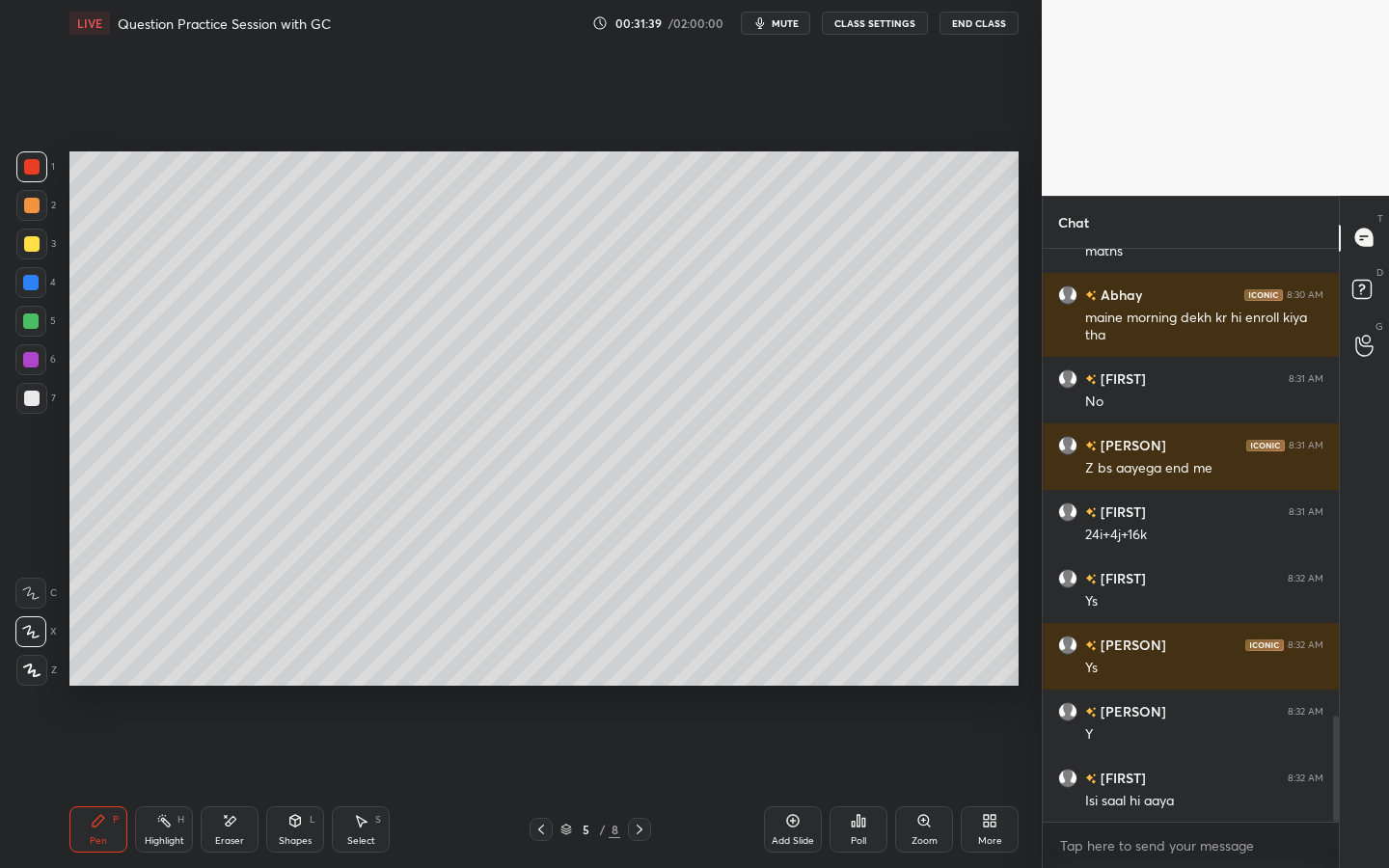 scroll, scrollTop: 2608, scrollLeft: 0, axis: vertical 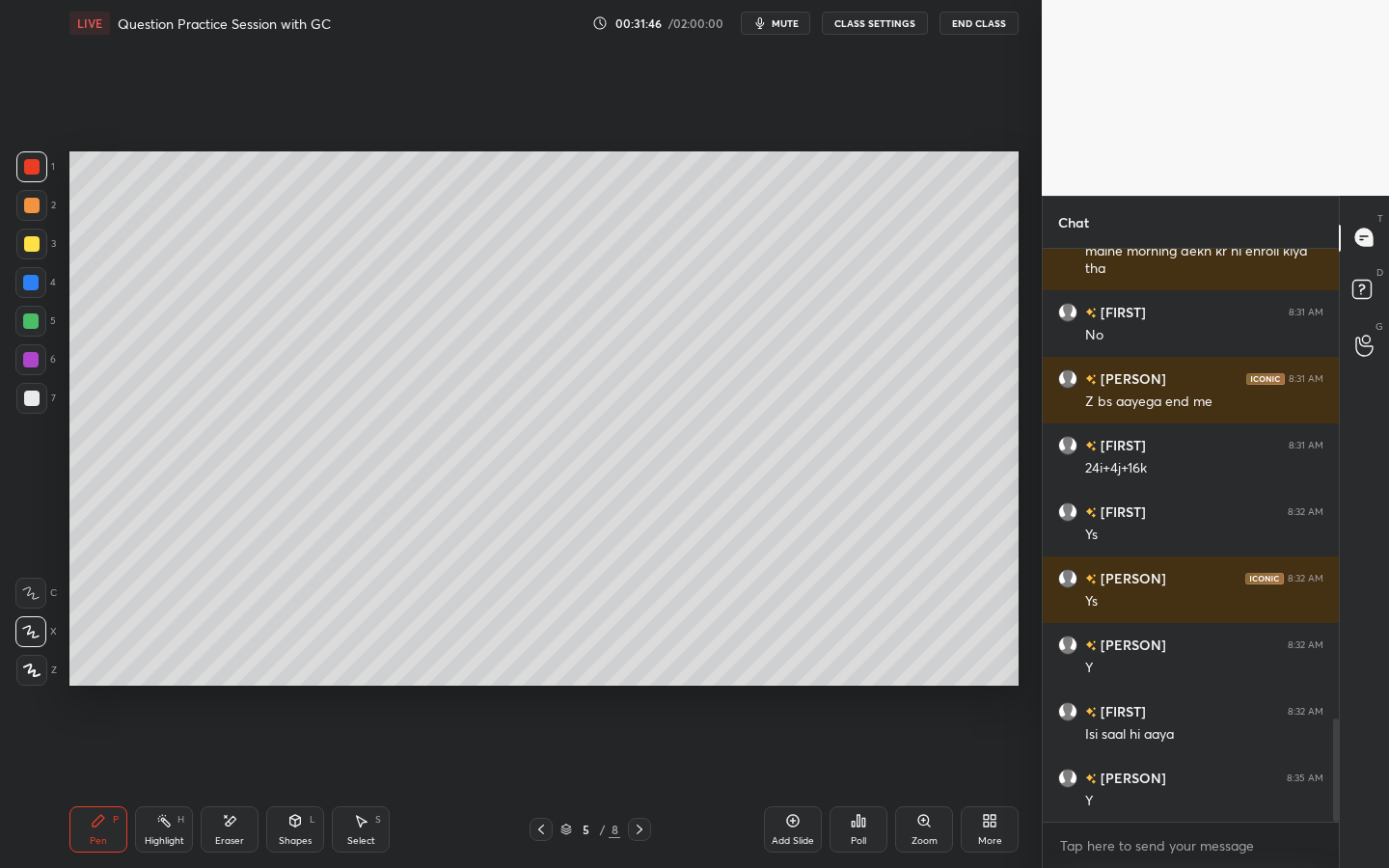 click at bounding box center (32, 398) 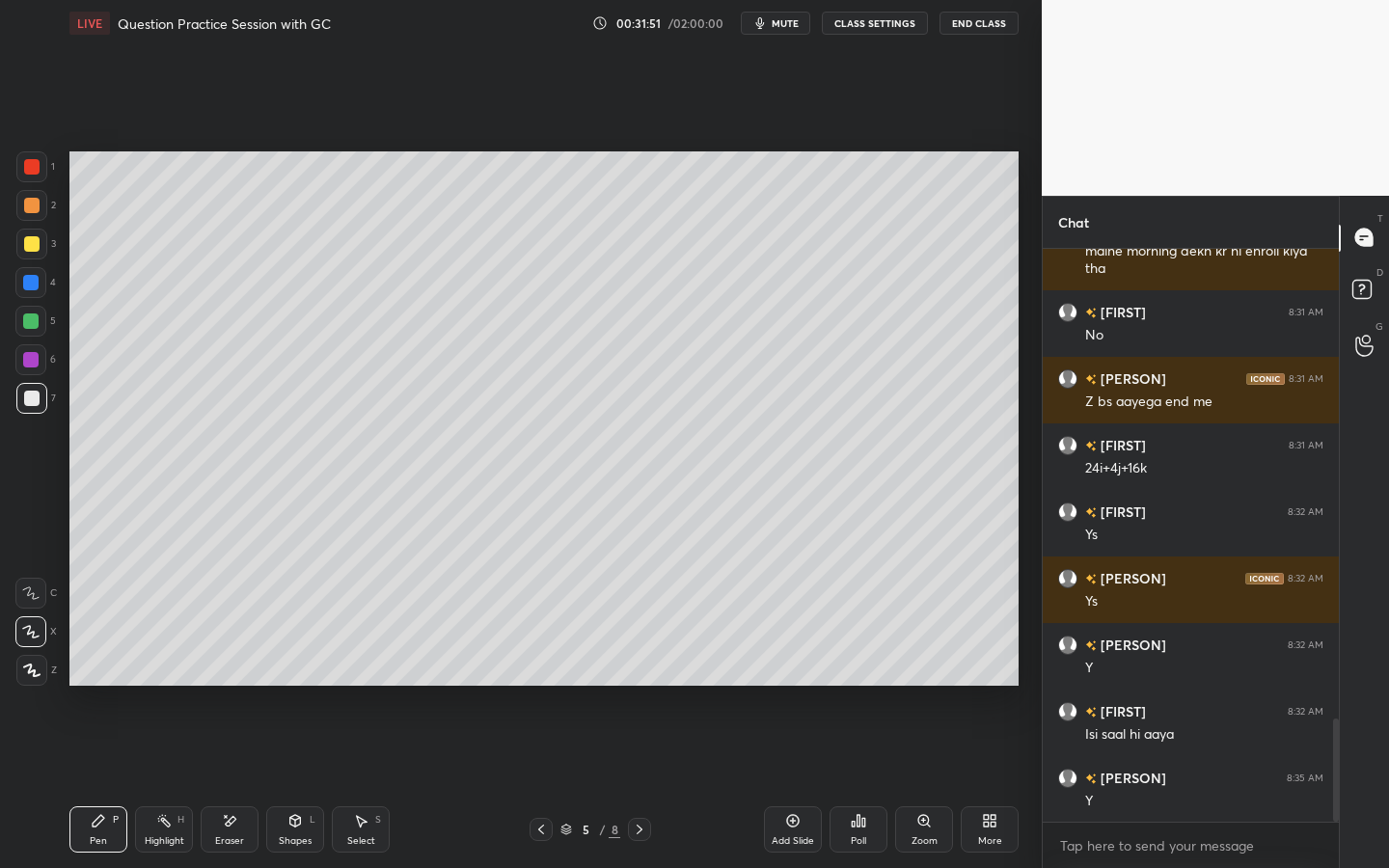 click on "Shapes L" at bounding box center [295, 829] 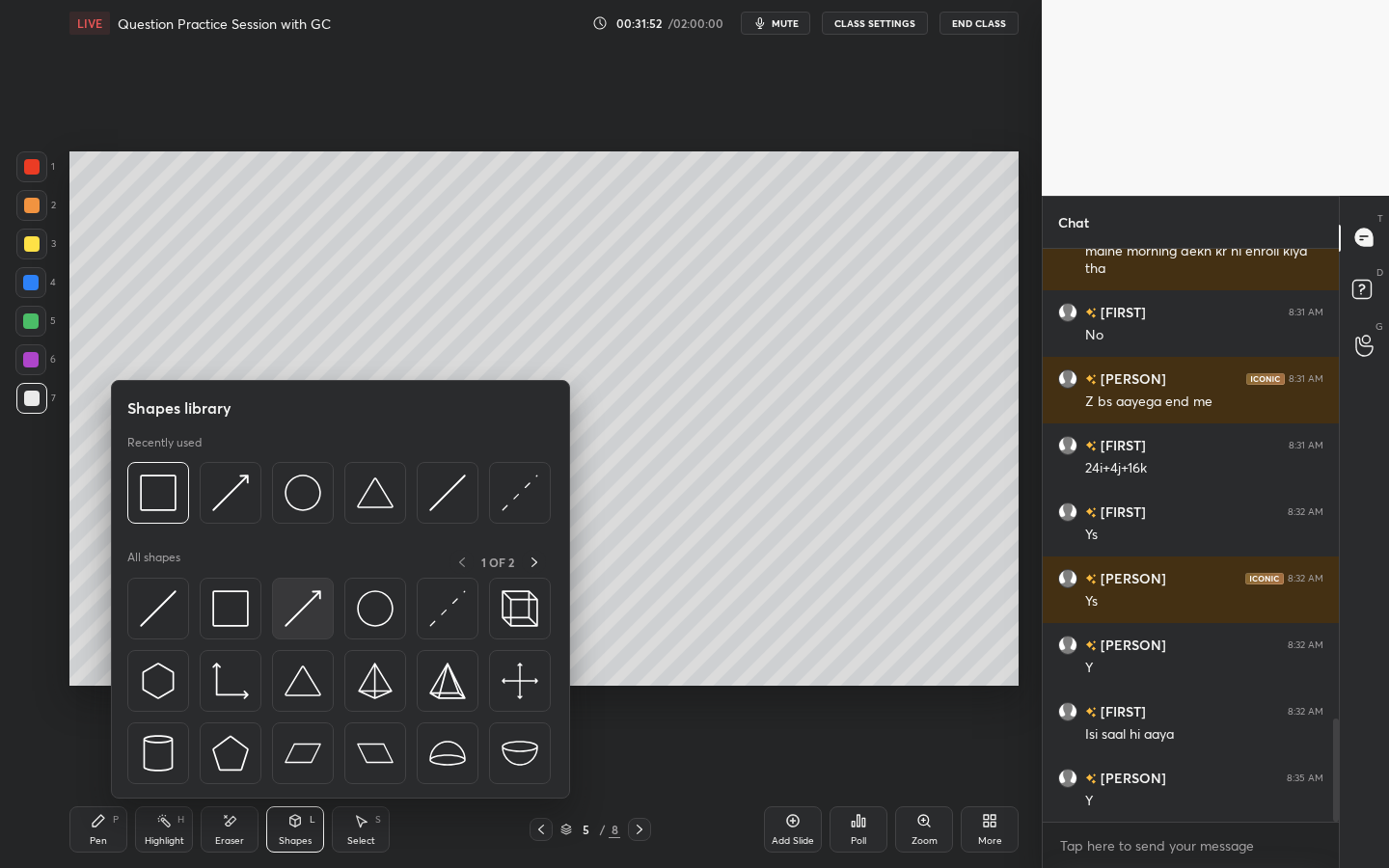 click at bounding box center (303, 609) 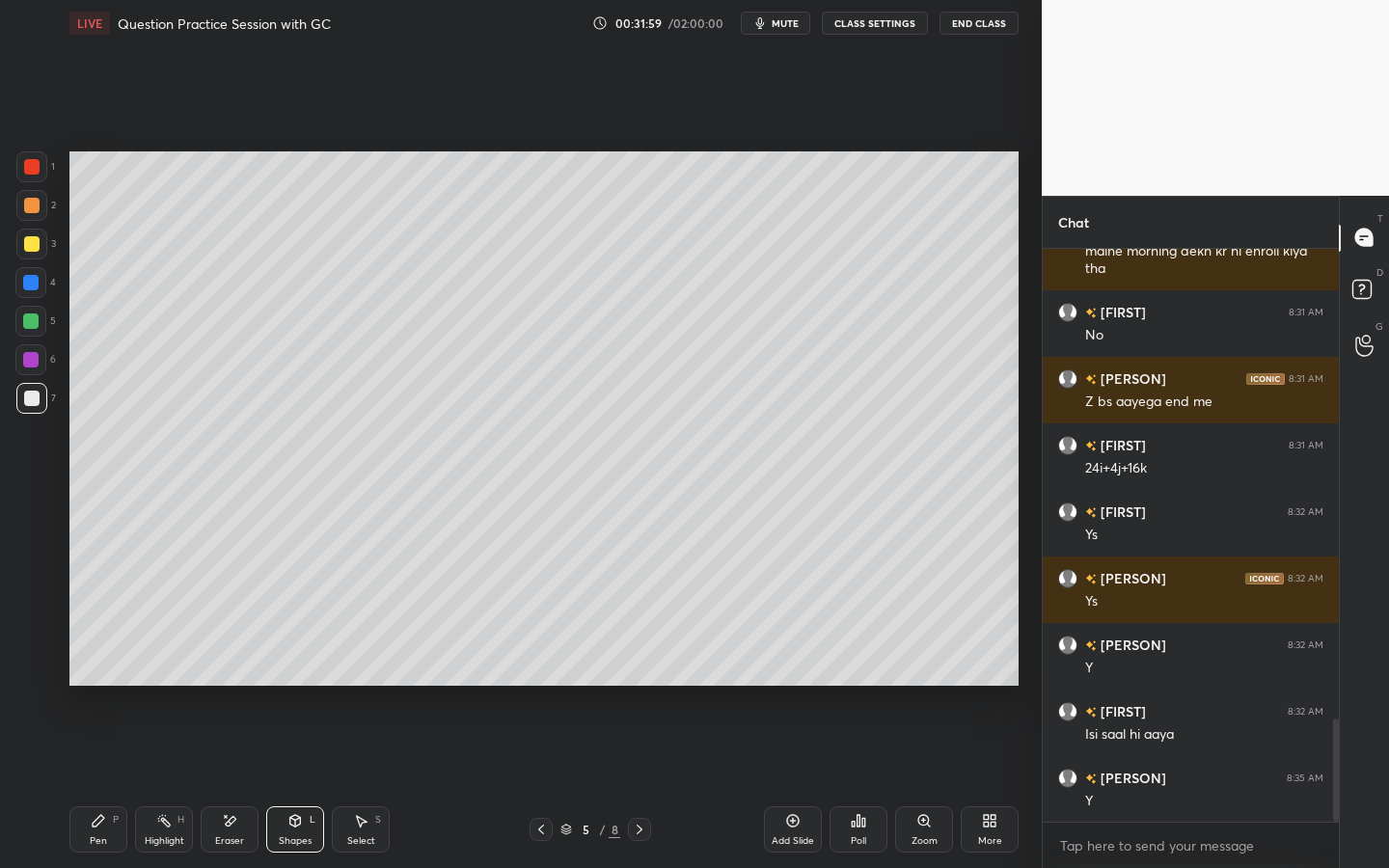 click at bounding box center [31, 360] 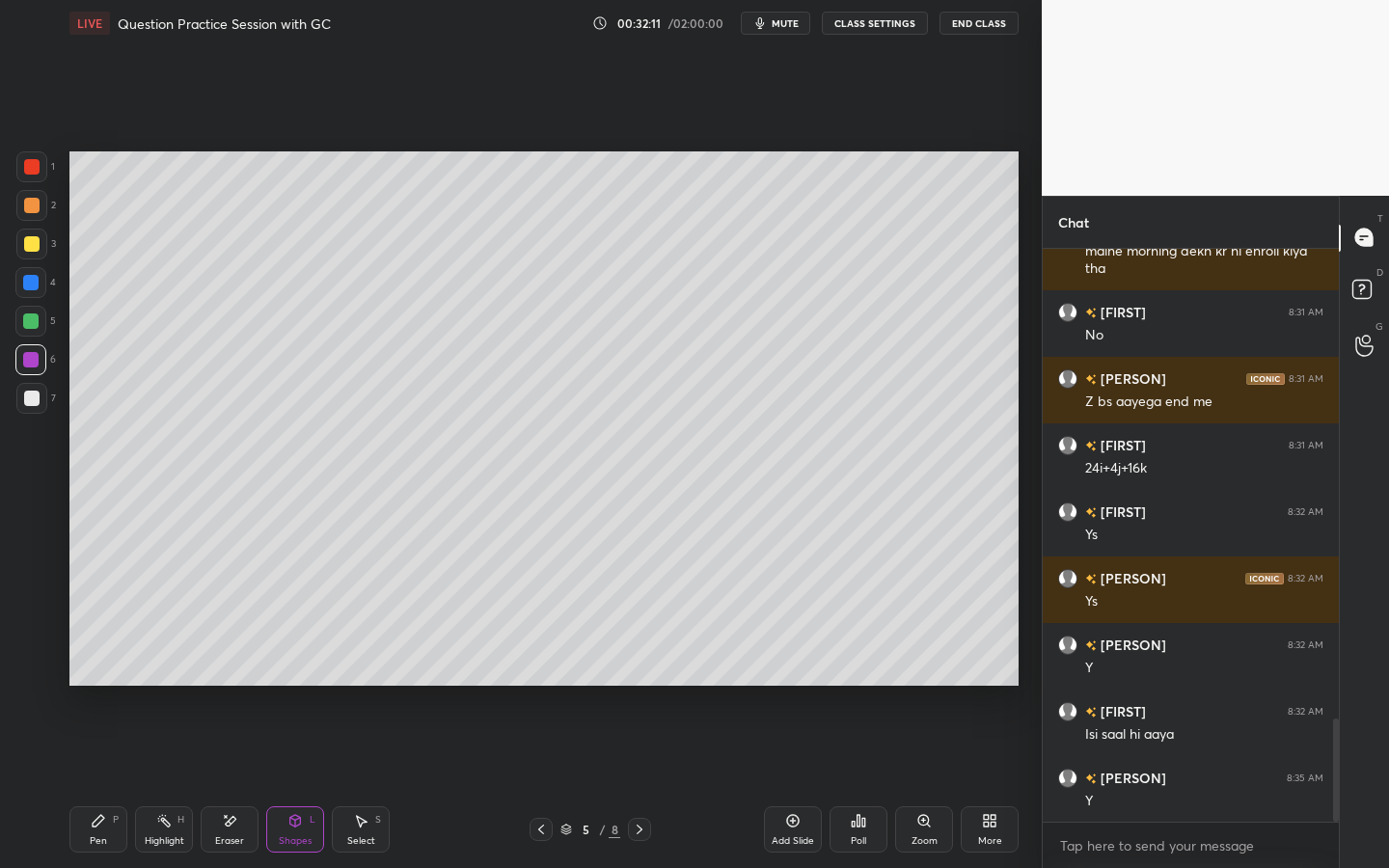 click on "Pen P" at bounding box center [98, 829] 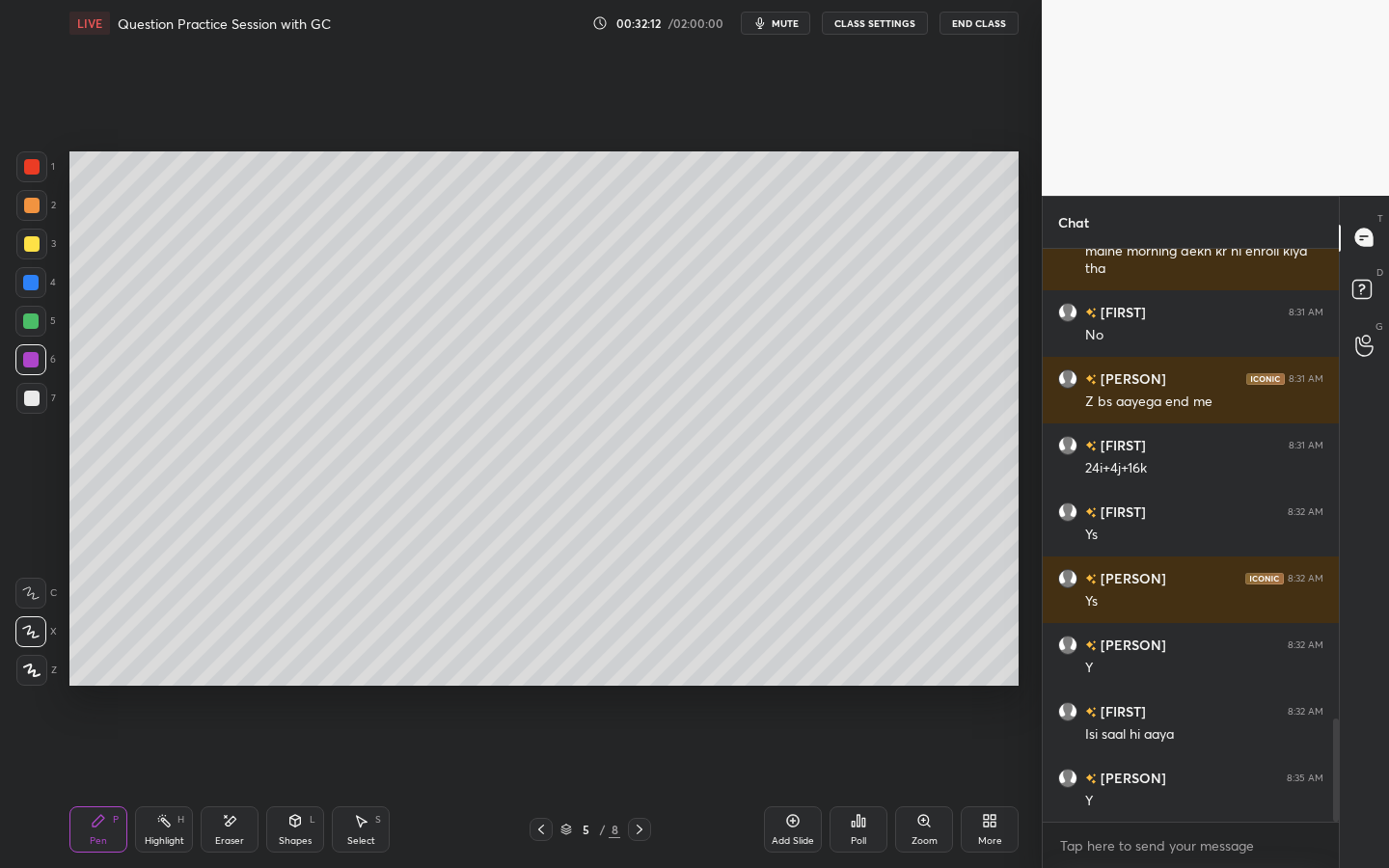drag, startPoint x: 36, startPoint y: 406, endPoint x: 49, endPoint y: 405, distance: 13.038405 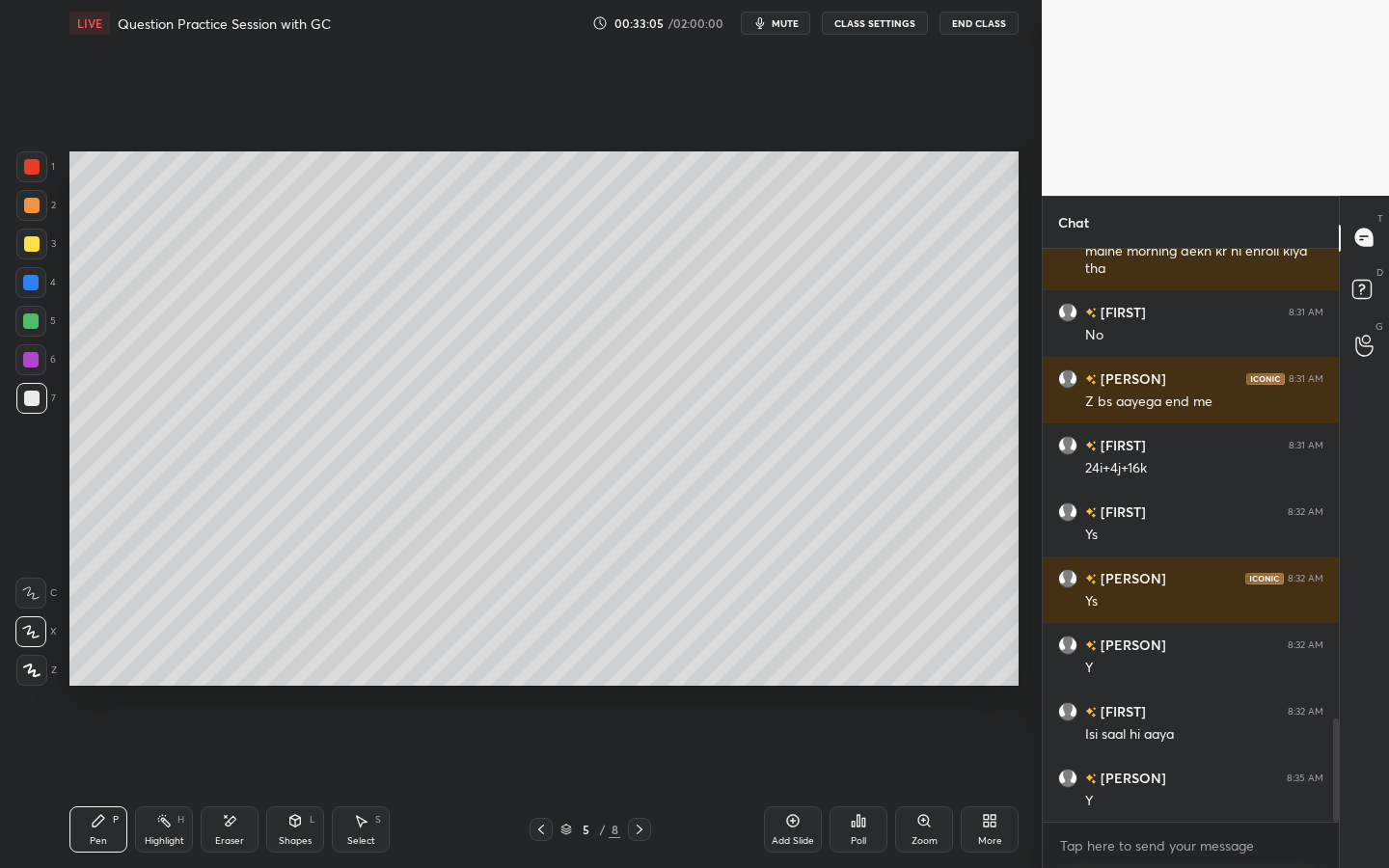 click 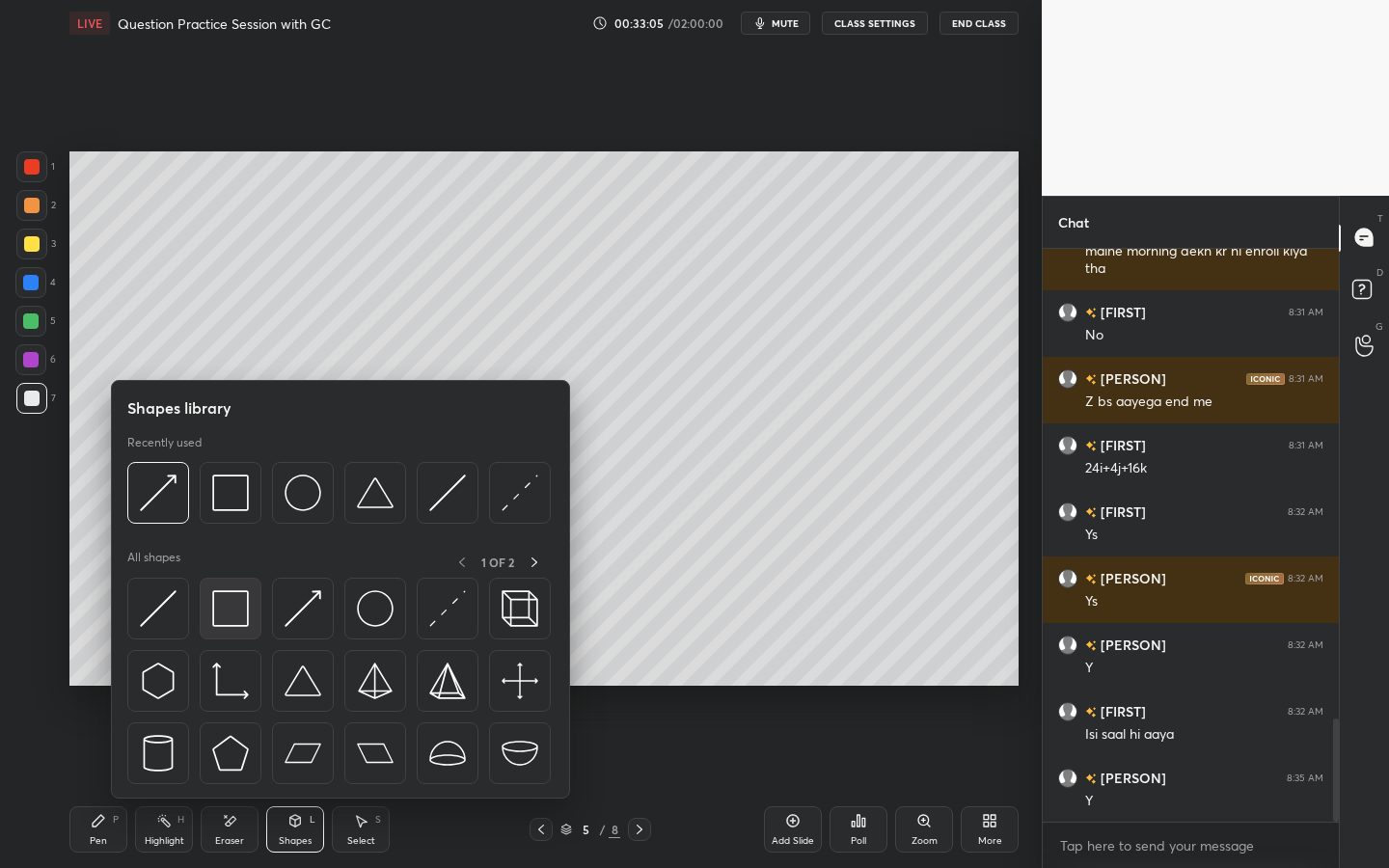 click at bounding box center [231, 609] 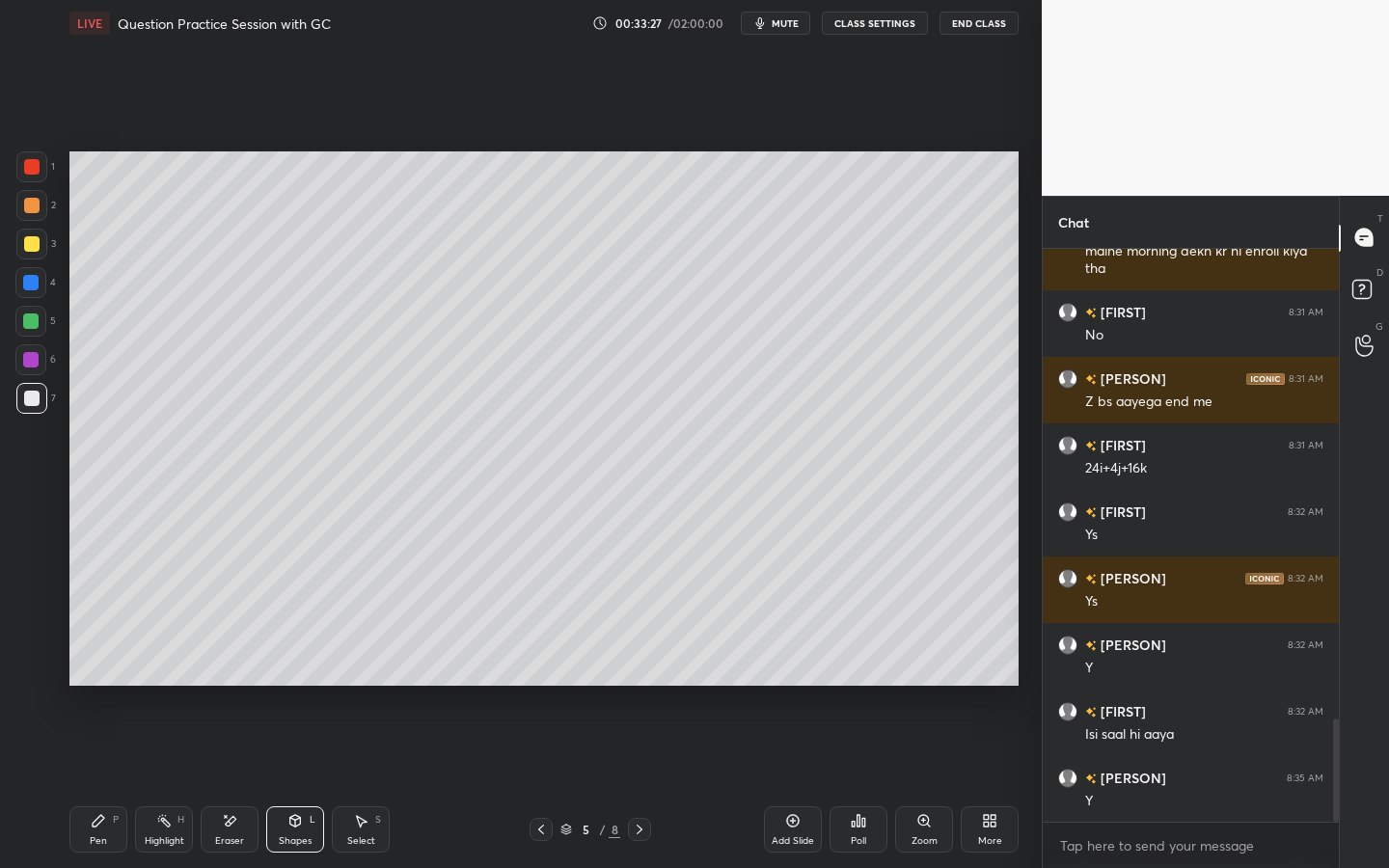 click on "Pen P" at bounding box center [98, 829] 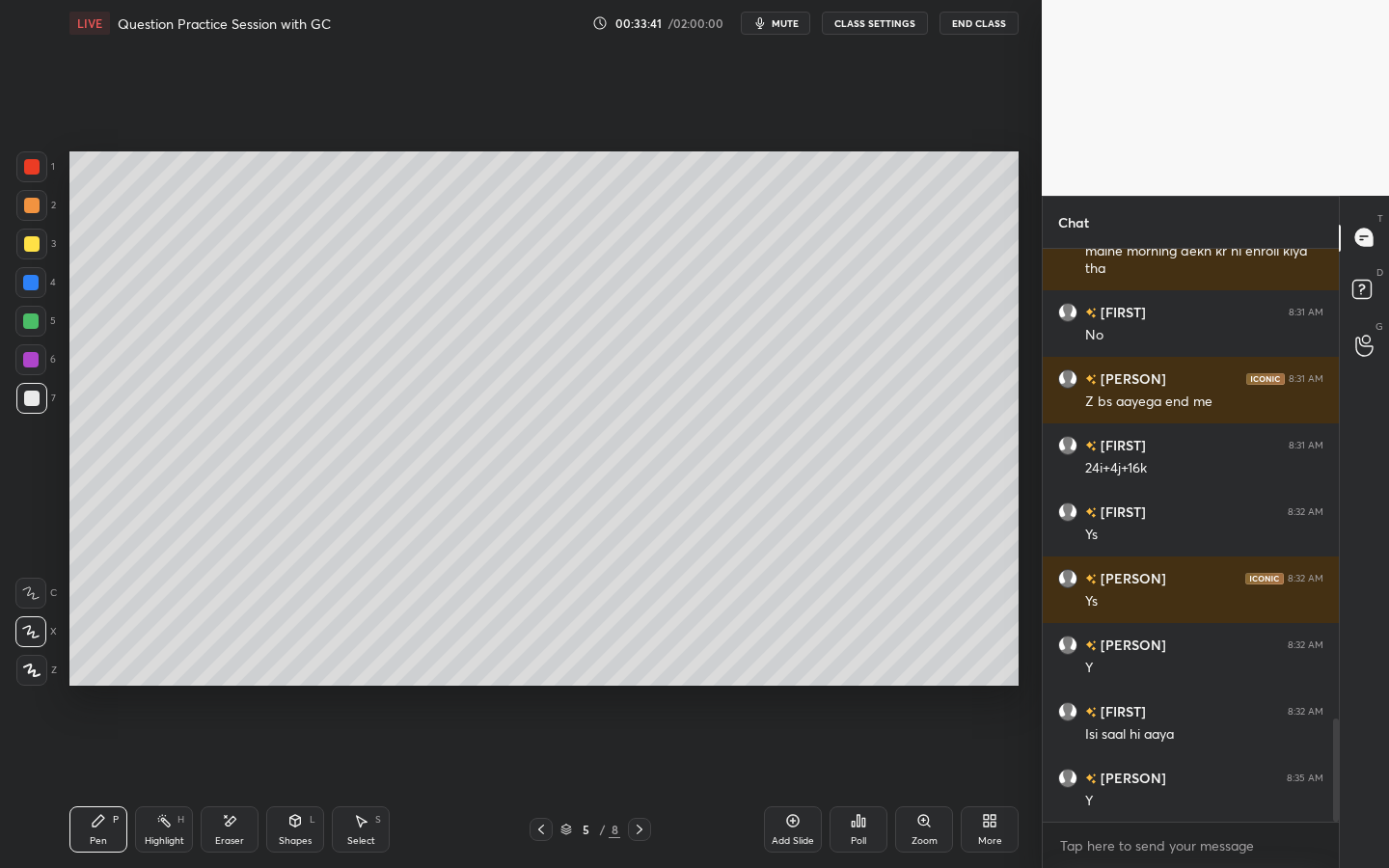 click on "Shapes L" at bounding box center [295, 829] 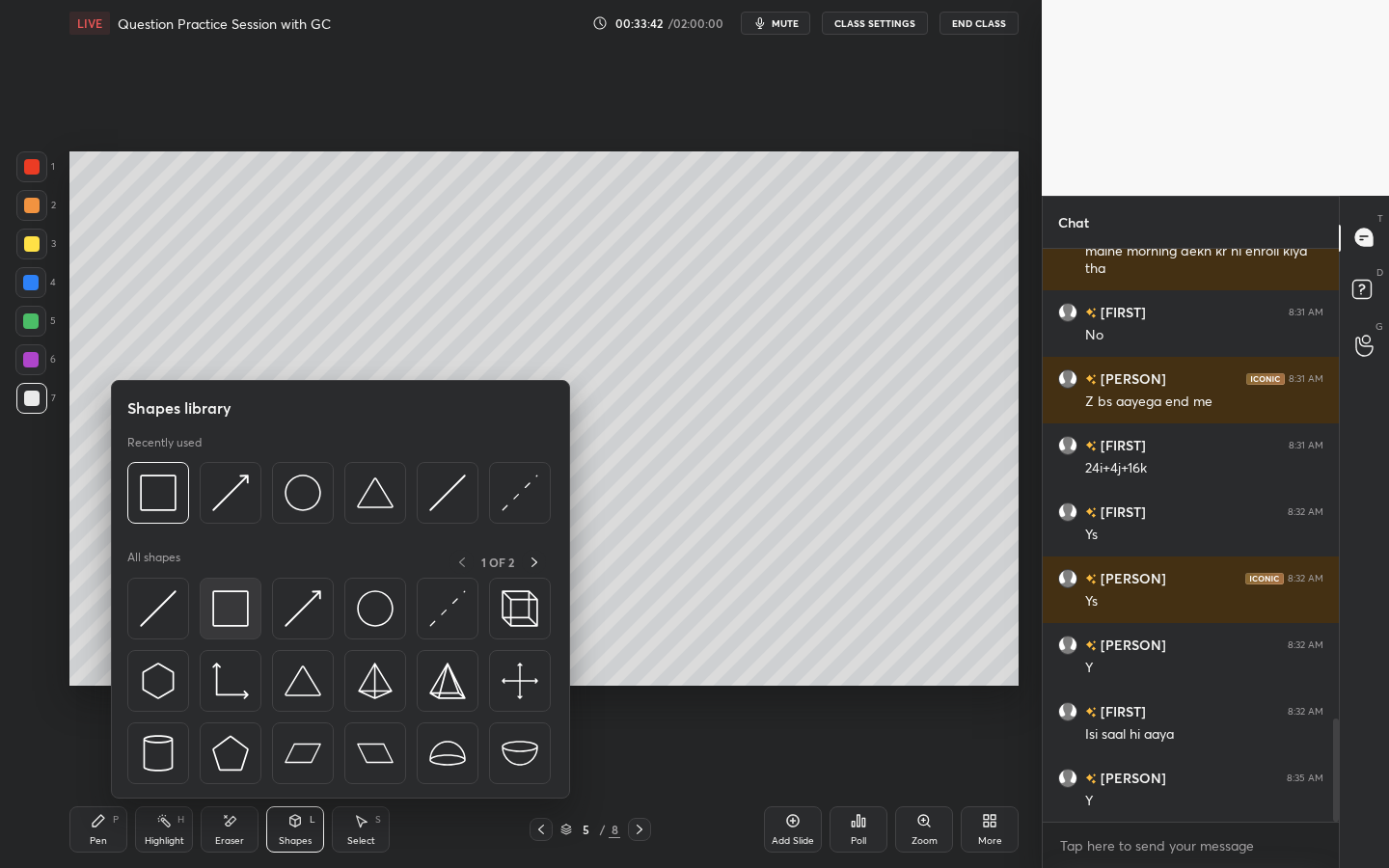 click at bounding box center (231, 609) 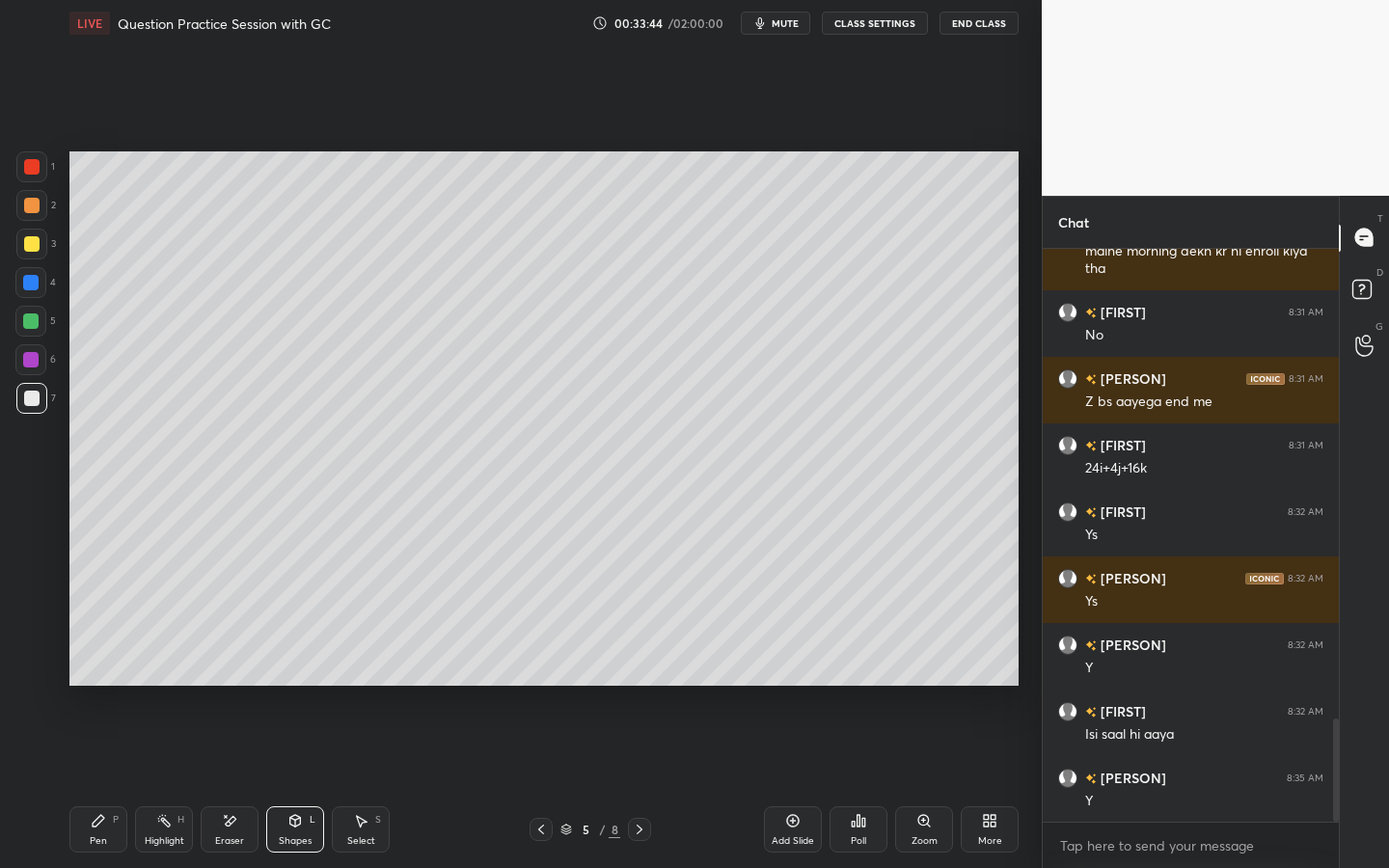 click on "Pen P" at bounding box center (98, 829) 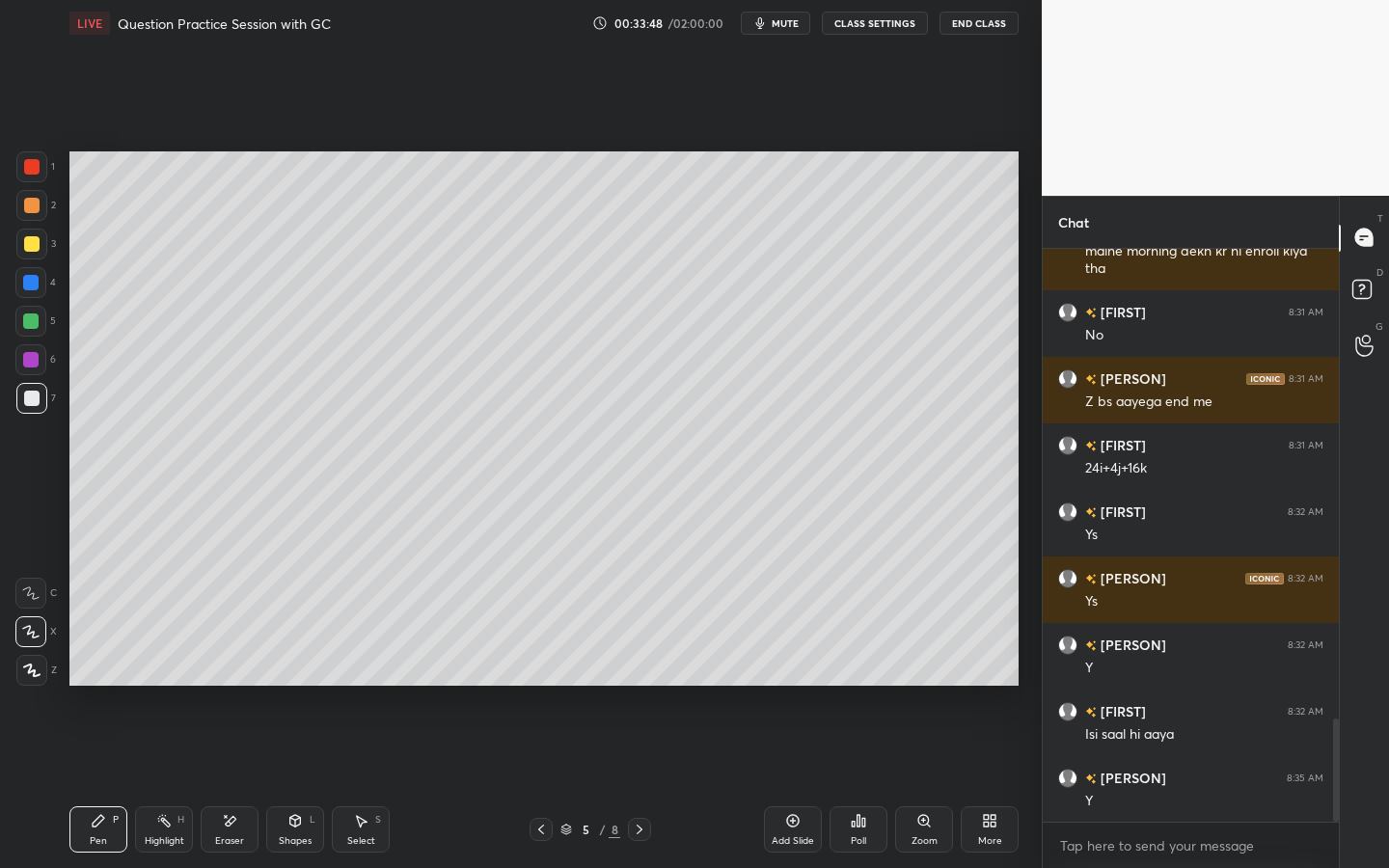 click at bounding box center [32, 244] 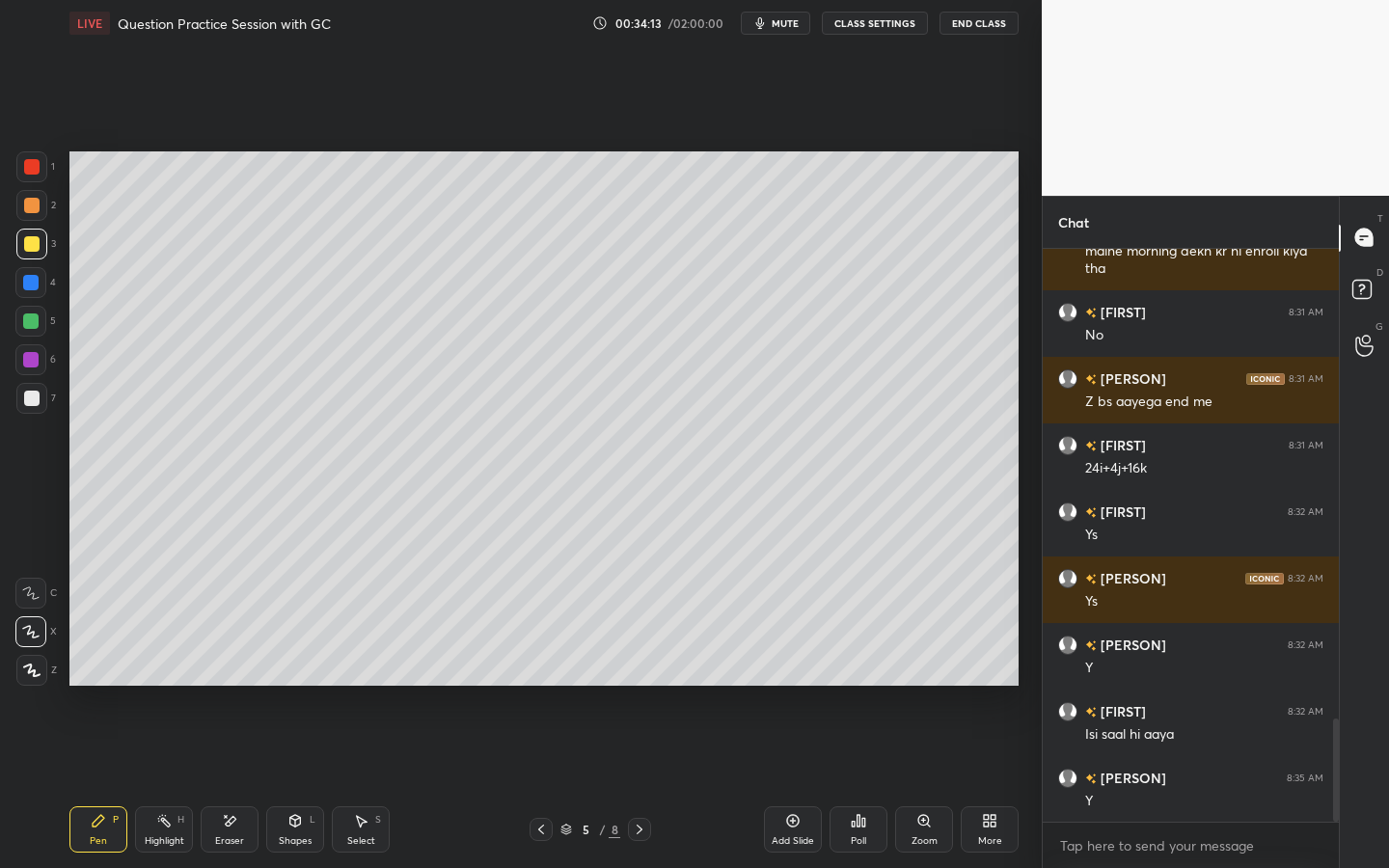 click at bounding box center (32, 398) 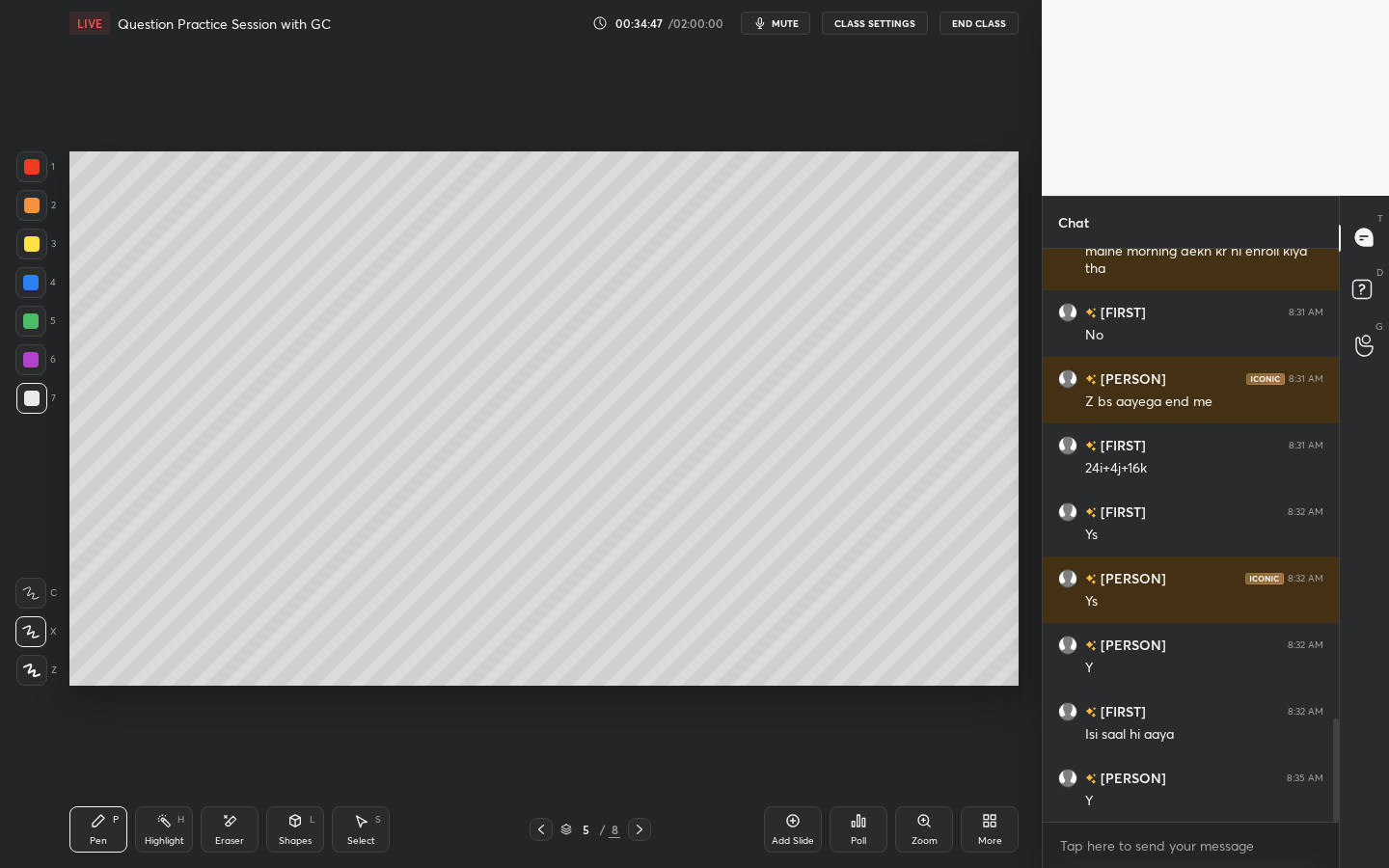 click at bounding box center [31, 360] 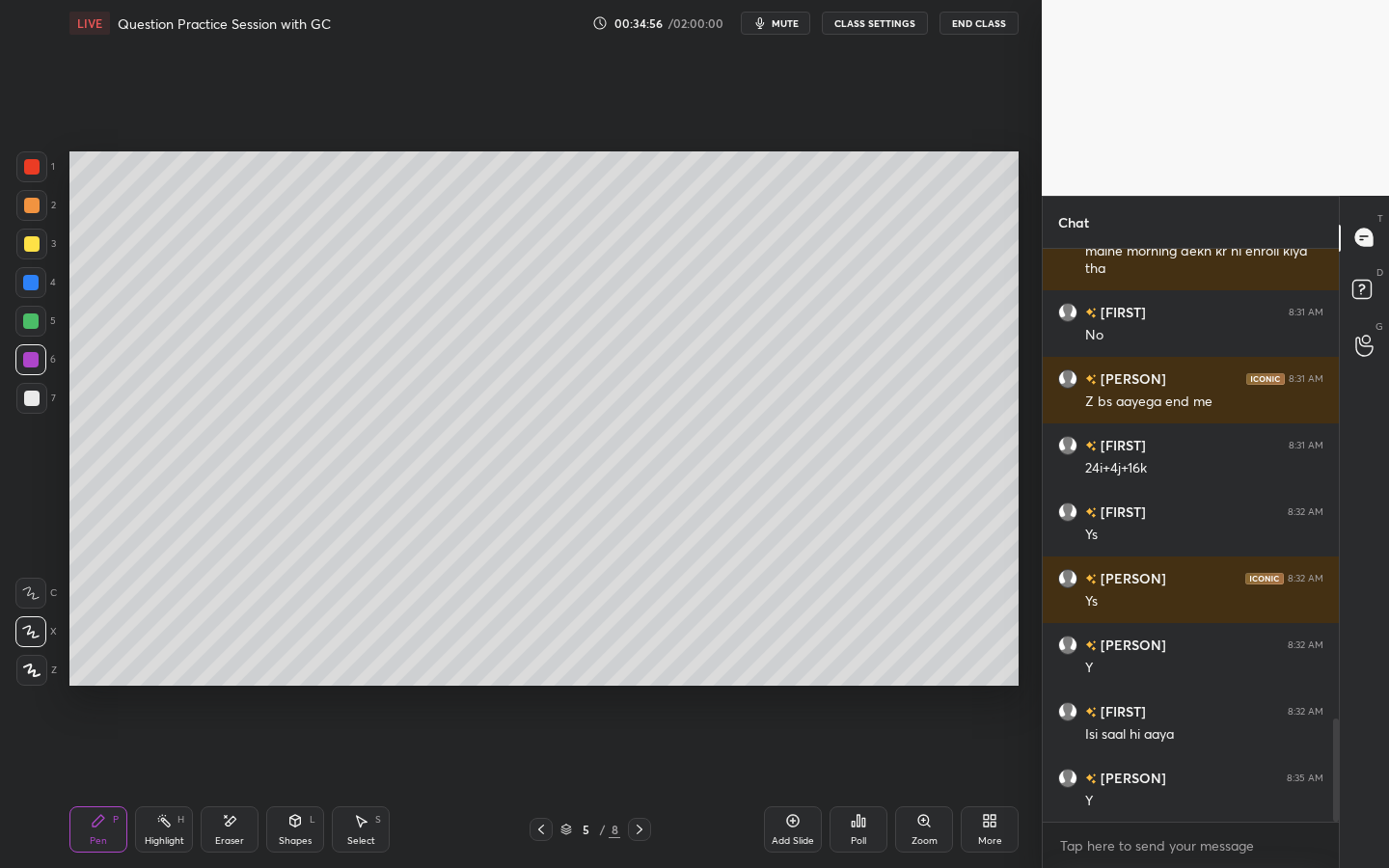 drag, startPoint x: 308, startPoint y: 822, endPoint x: 312, endPoint y: 808, distance: 14.56022 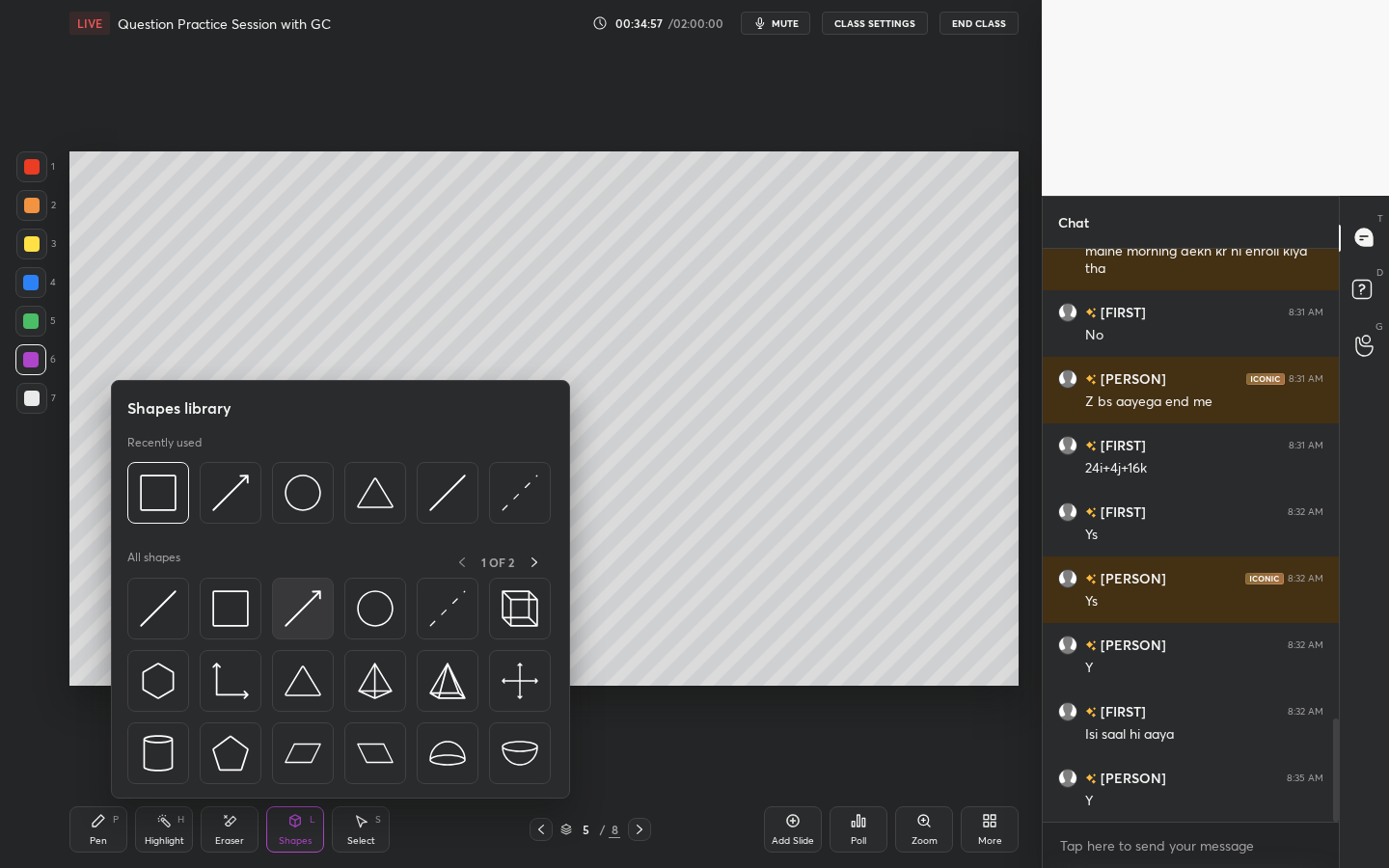 click at bounding box center [303, 609] 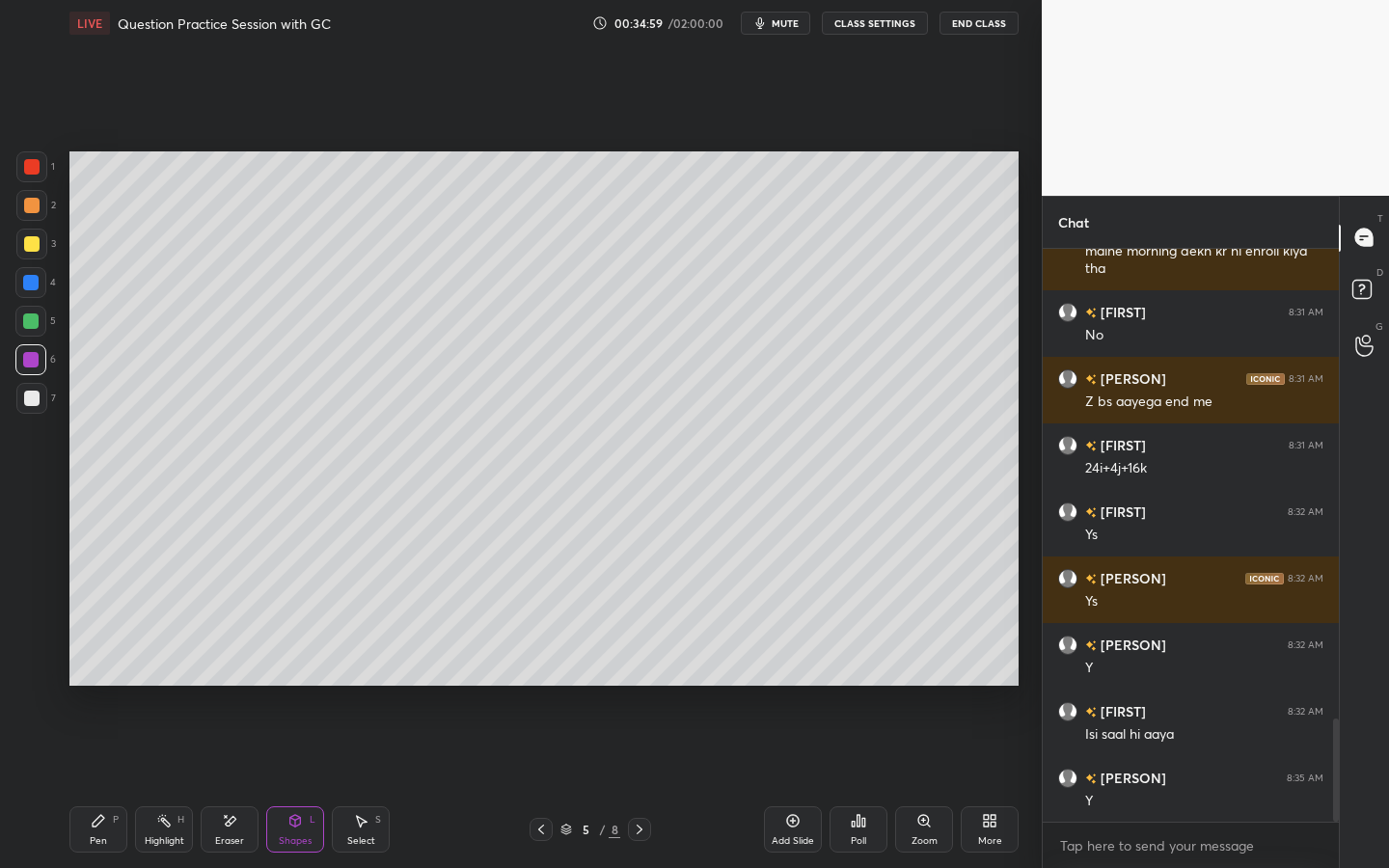 click on "Pen P" at bounding box center (98, 829) 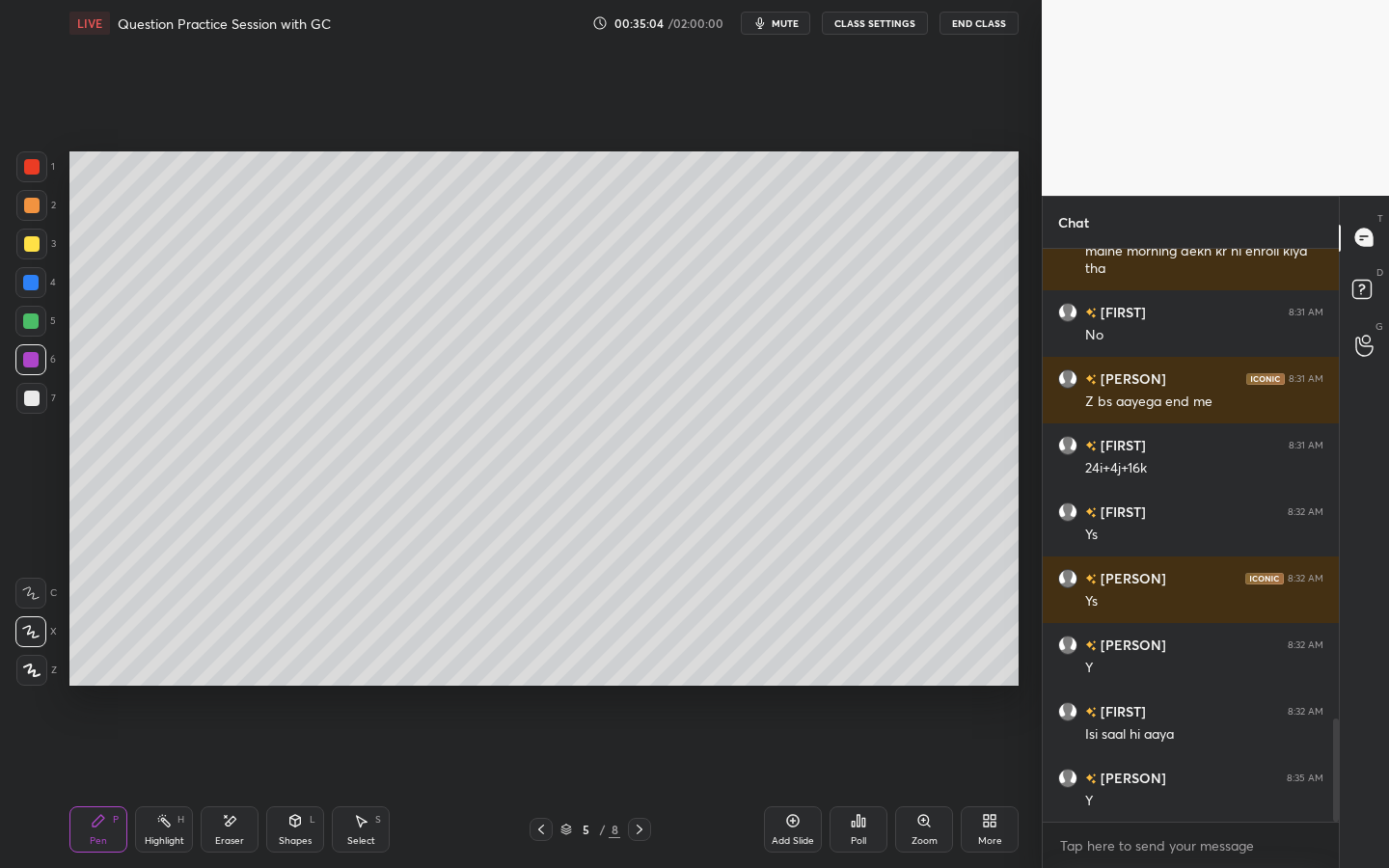 click at bounding box center [32, 398] 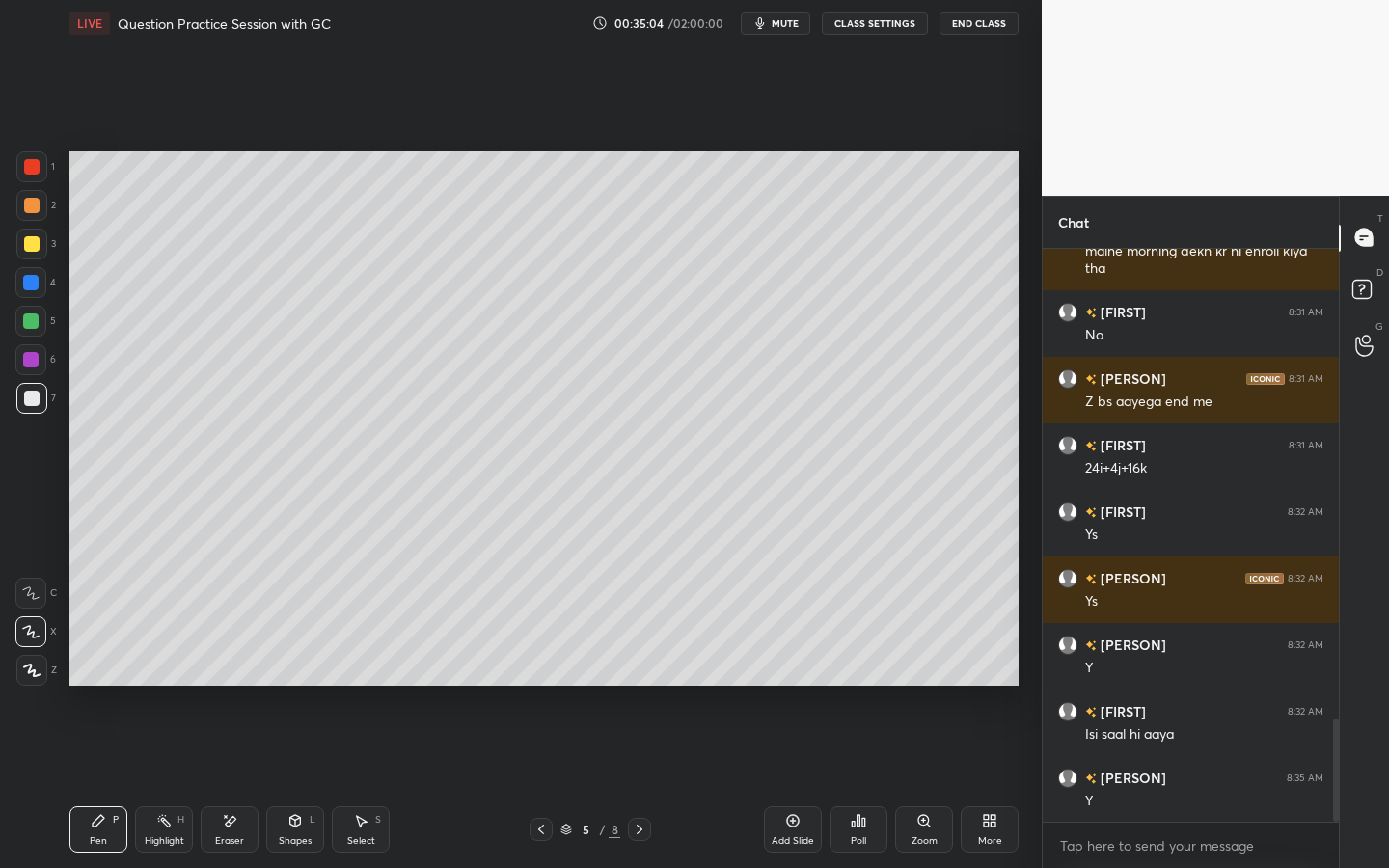 drag, startPoint x: 293, startPoint y: 825, endPoint x: 306, endPoint y: 809, distance: 20.615528 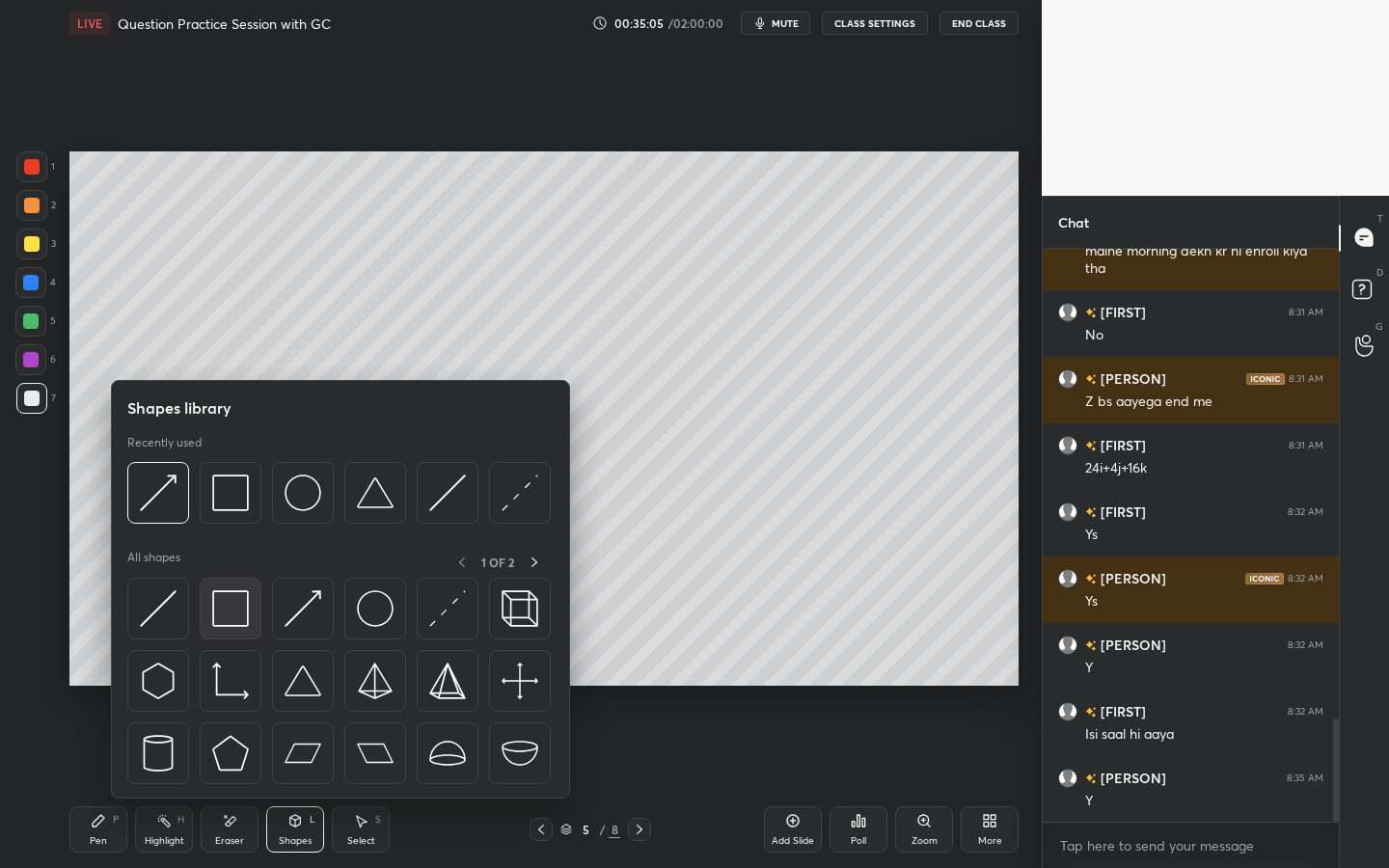 click at bounding box center (231, 609) 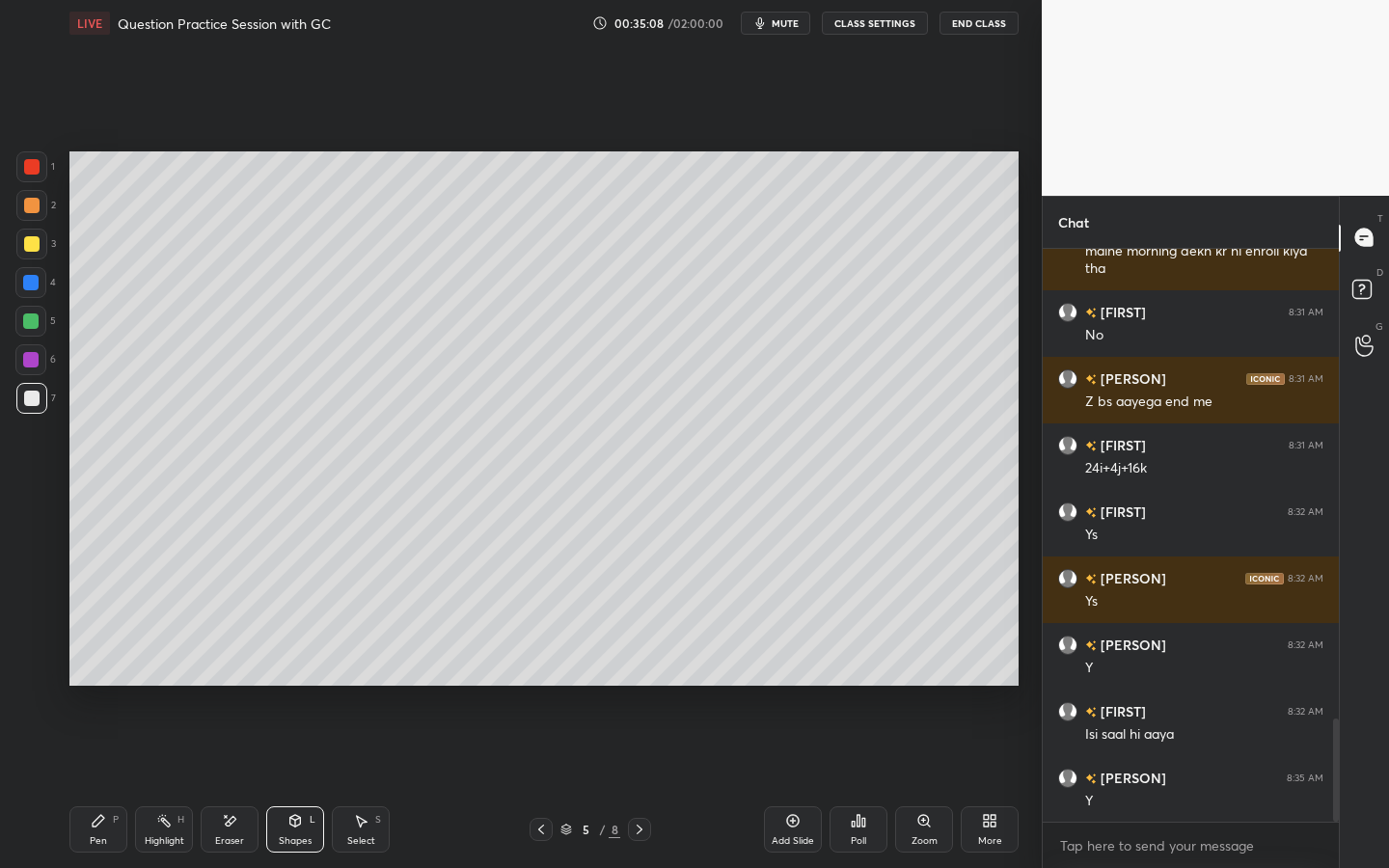 click on "Pen P" at bounding box center [98, 829] 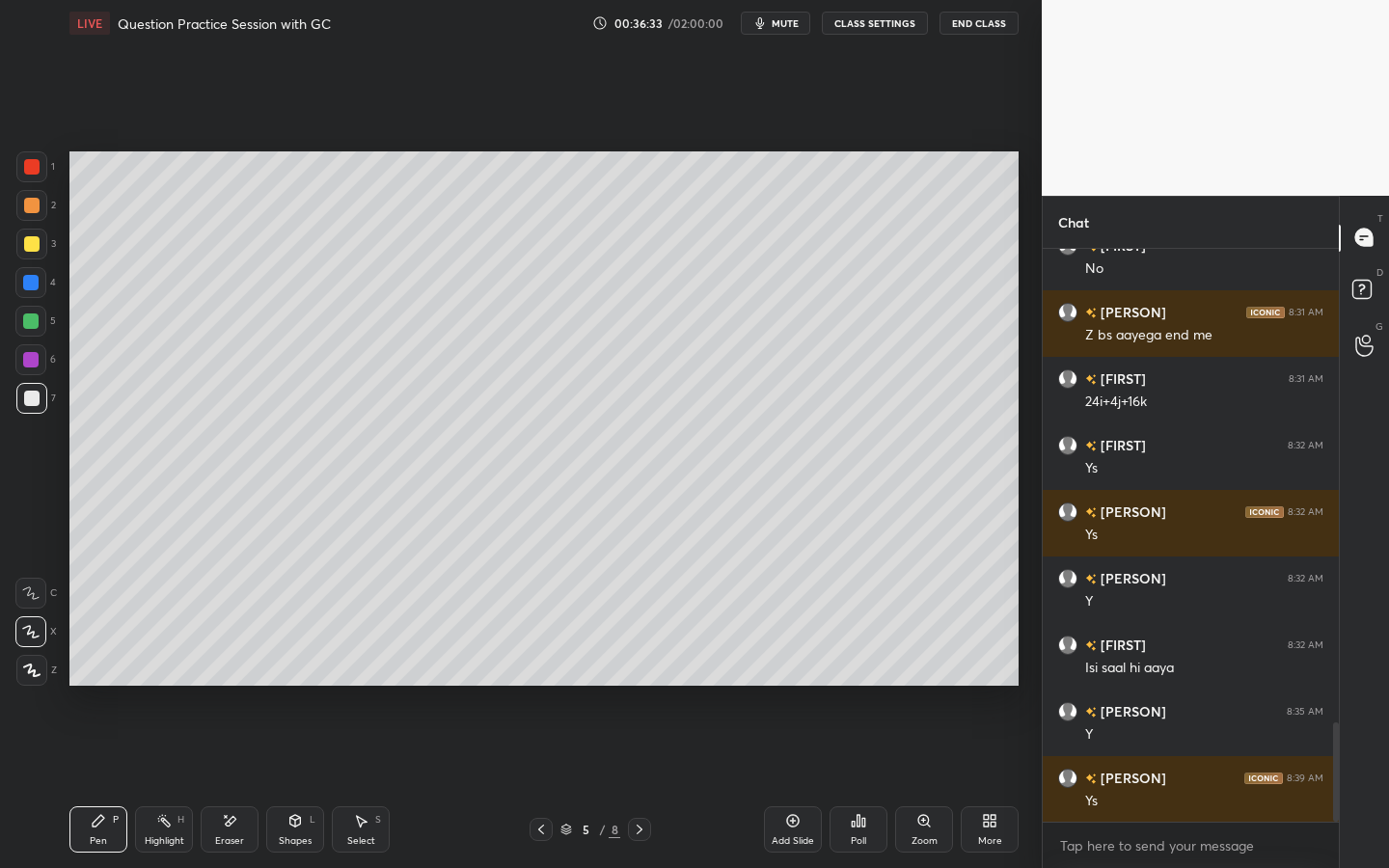scroll, scrollTop: 2741, scrollLeft: 0, axis: vertical 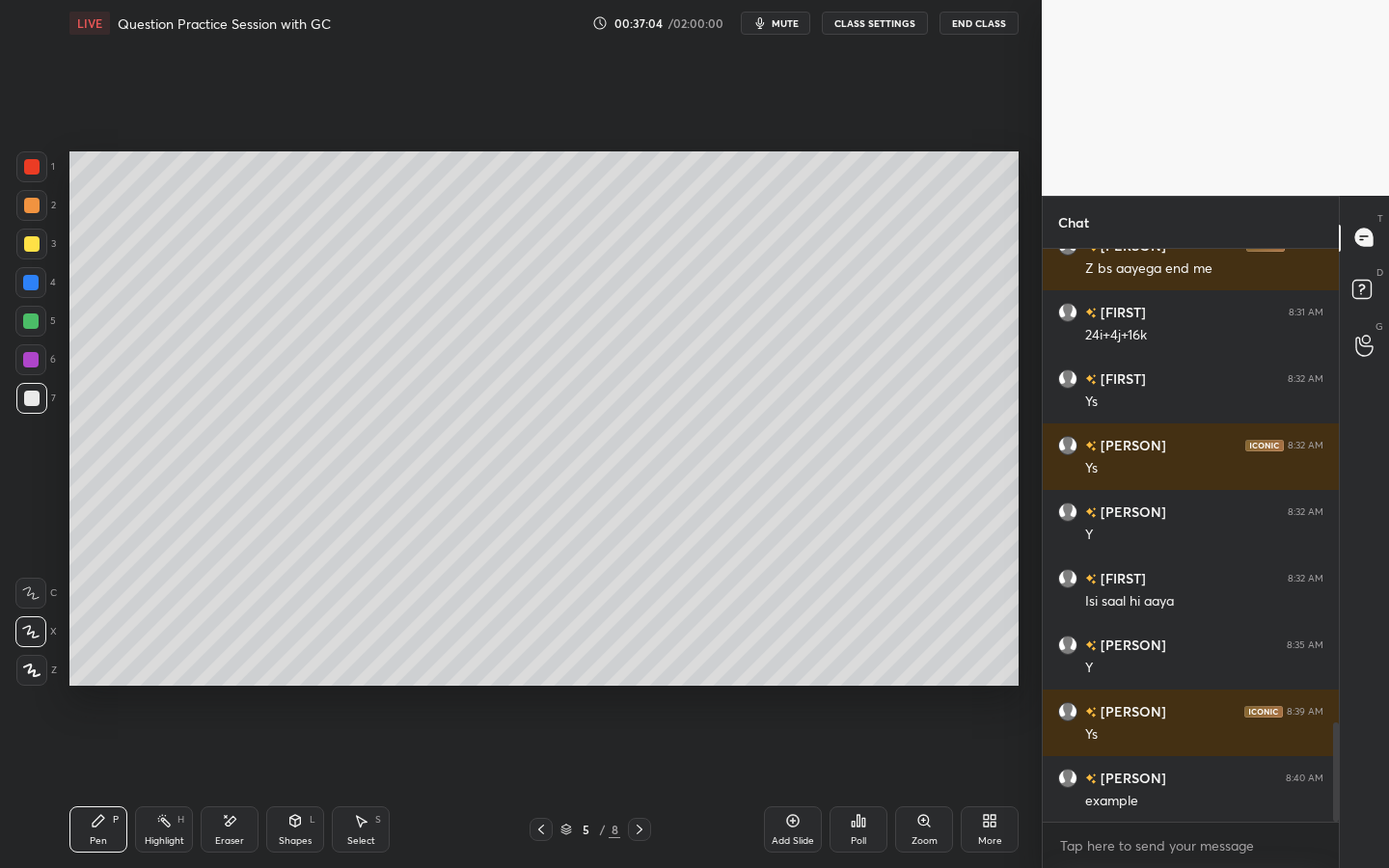 click 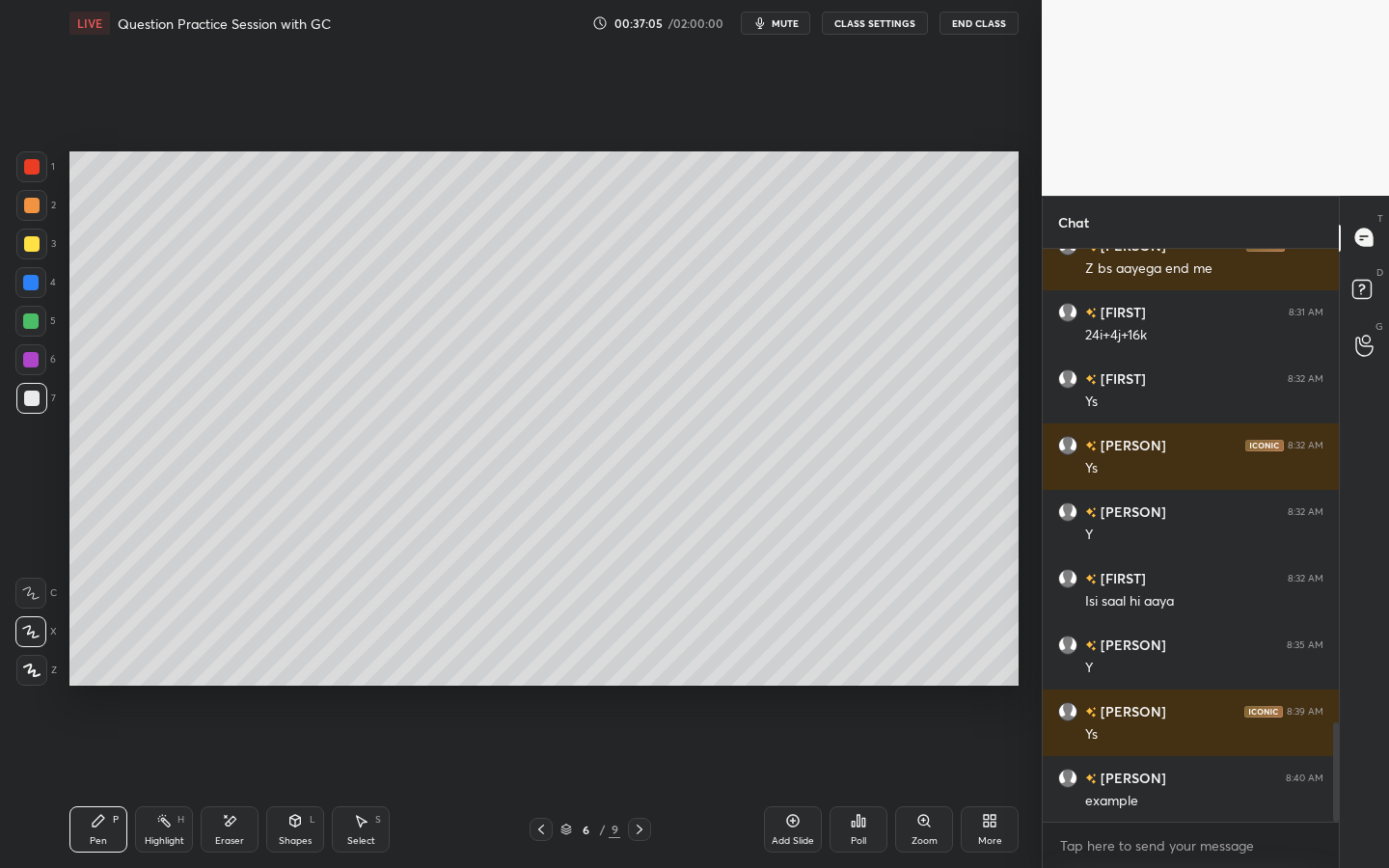 click at bounding box center (32, 244) 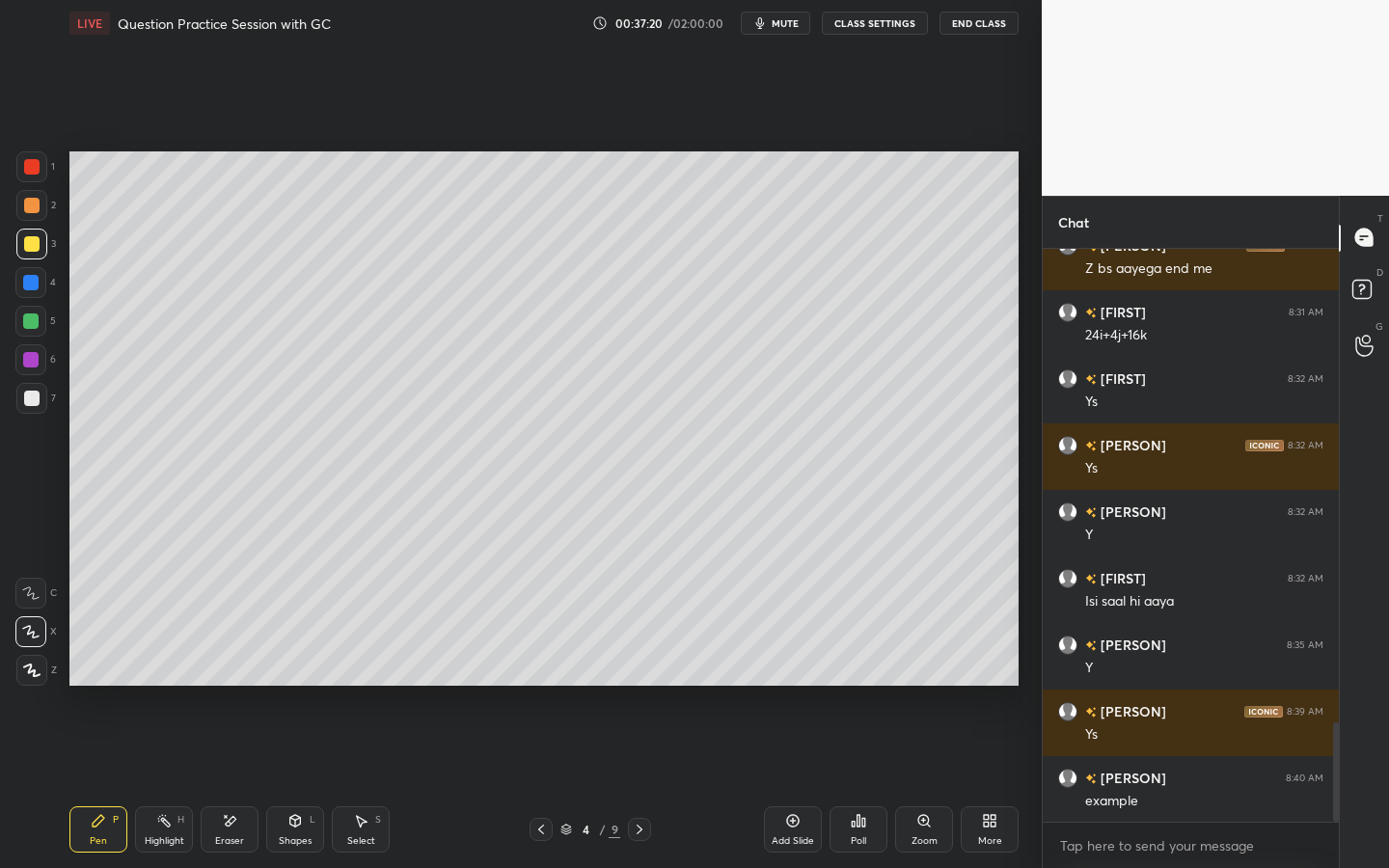 drag, startPoint x: 356, startPoint y: 858, endPoint x: 360, endPoint y: 842, distance: 16.492423 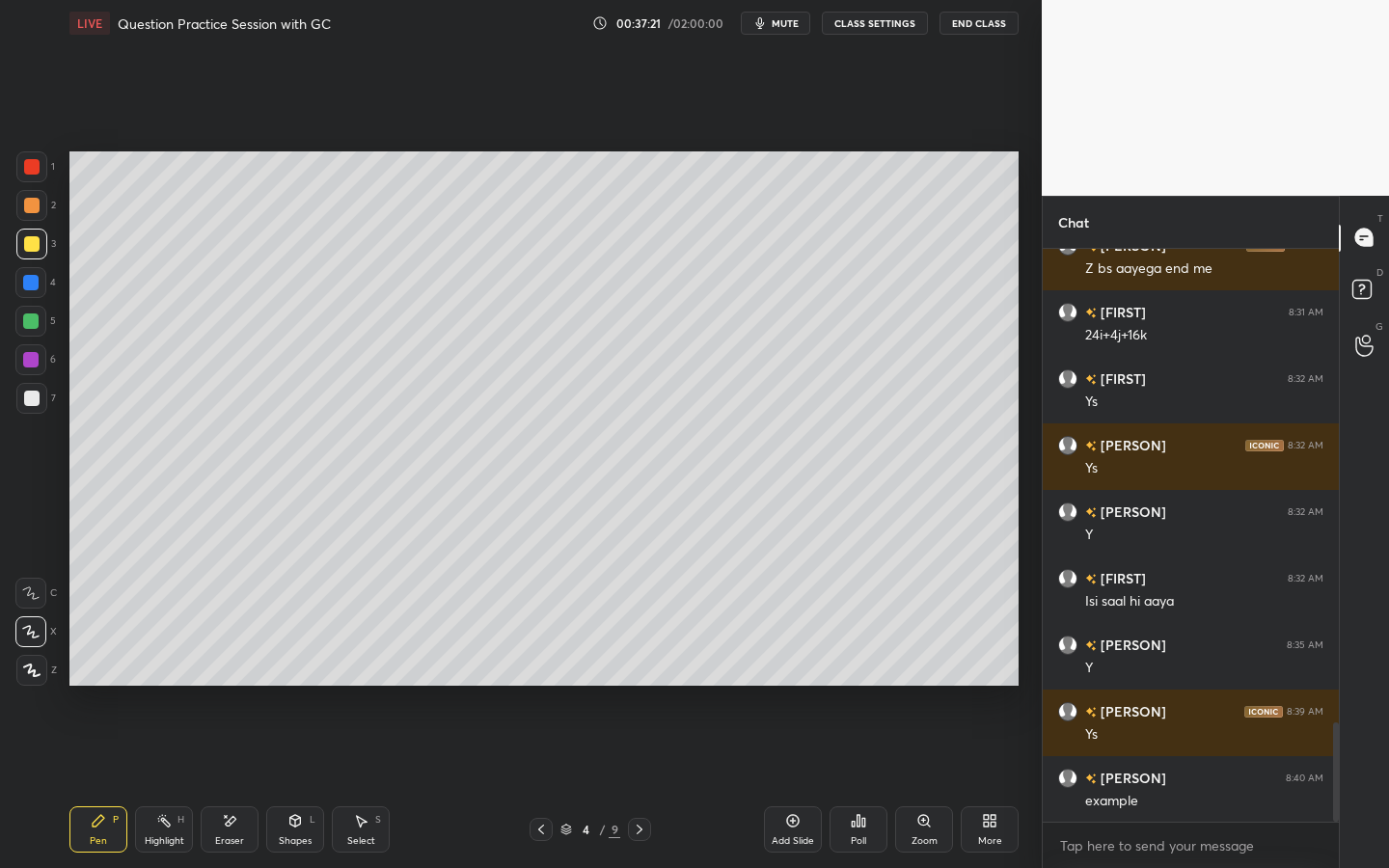 click 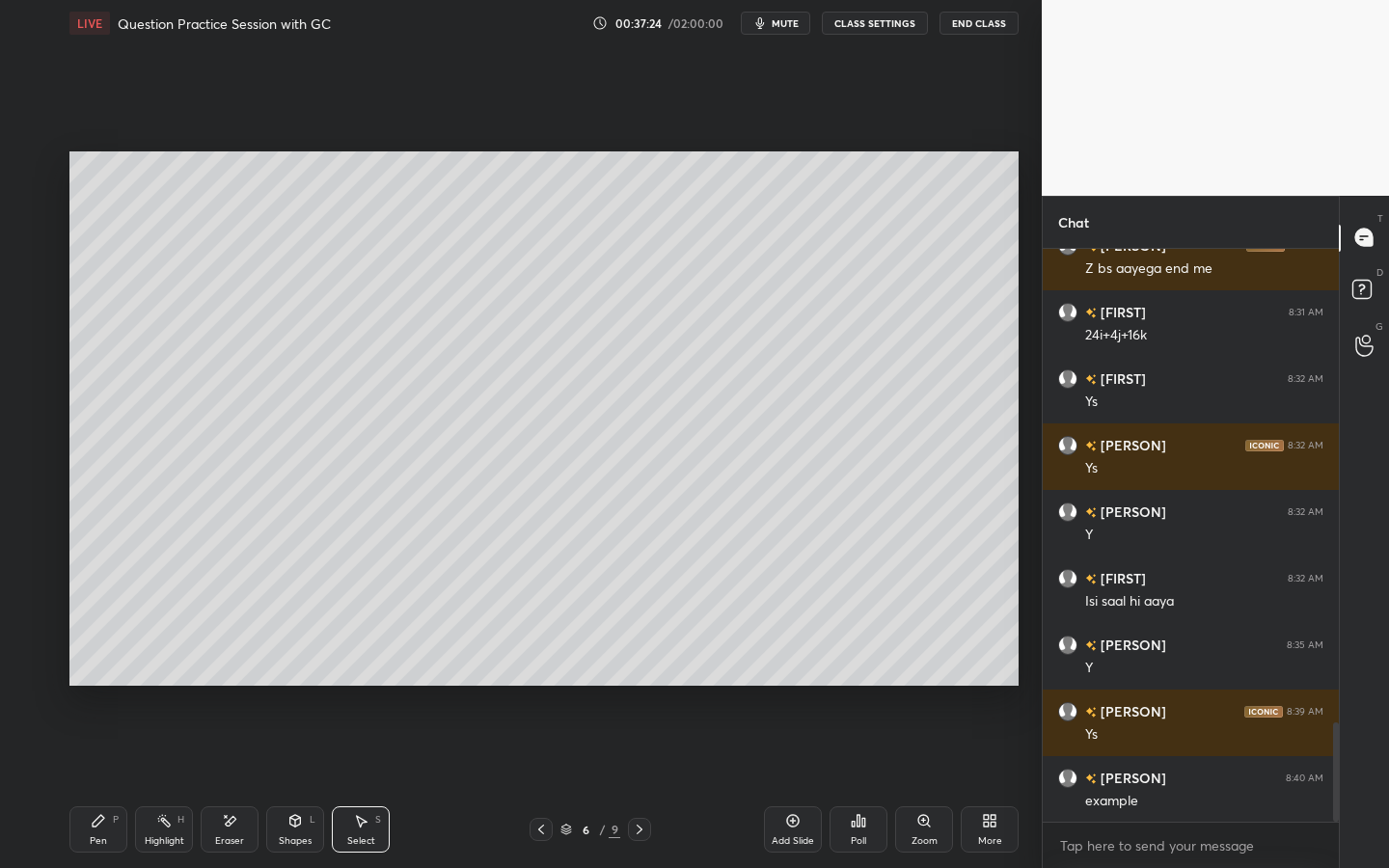 click on "Pen P" at bounding box center (98, 829) 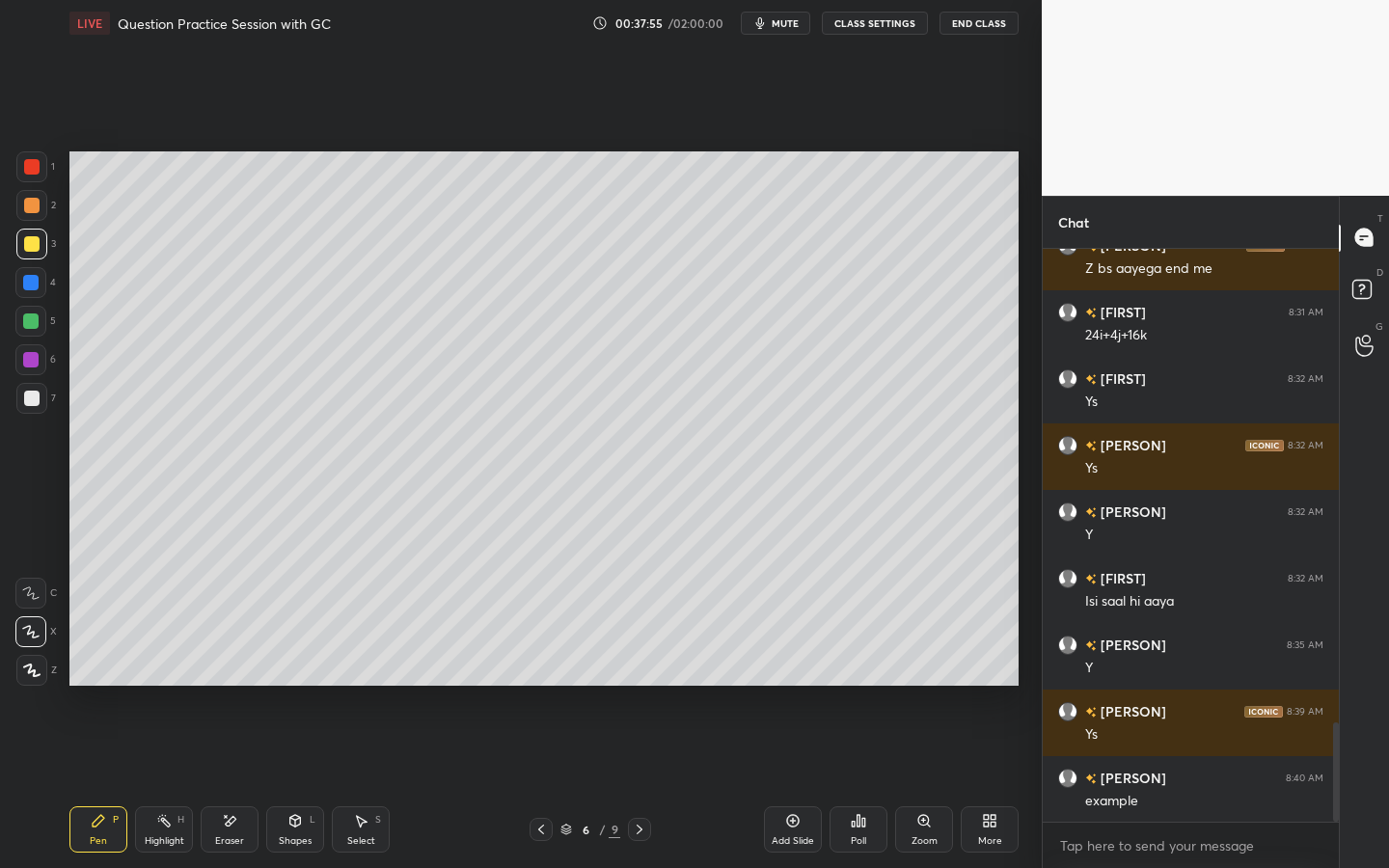 click on "Select S" at bounding box center (361, 829) 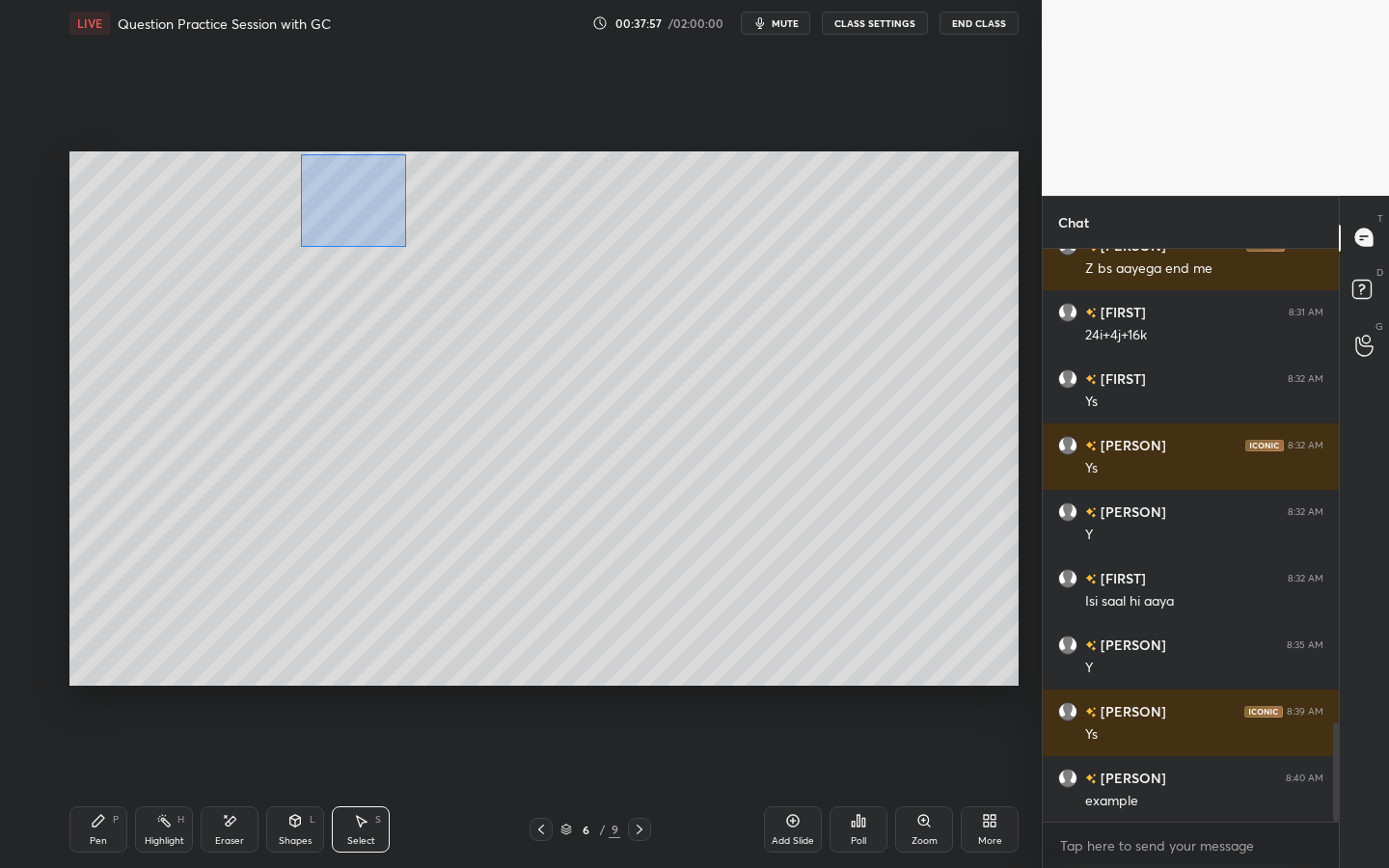 drag, startPoint x: 300, startPoint y: 153, endPoint x: 415, endPoint y: 238, distance: 143.0035 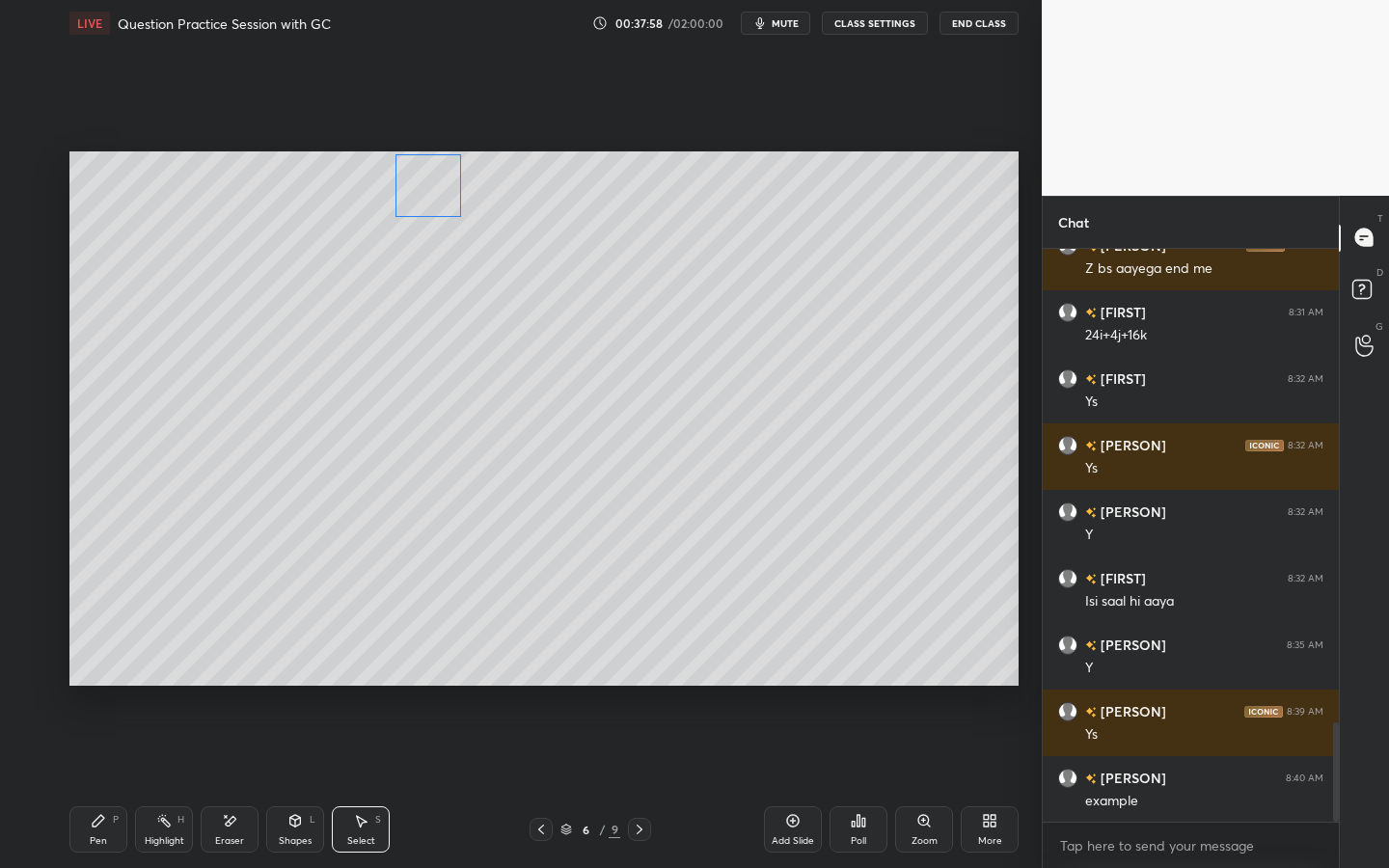 drag, startPoint x: 358, startPoint y: 200, endPoint x: 428, endPoint y: 192, distance: 70.45566 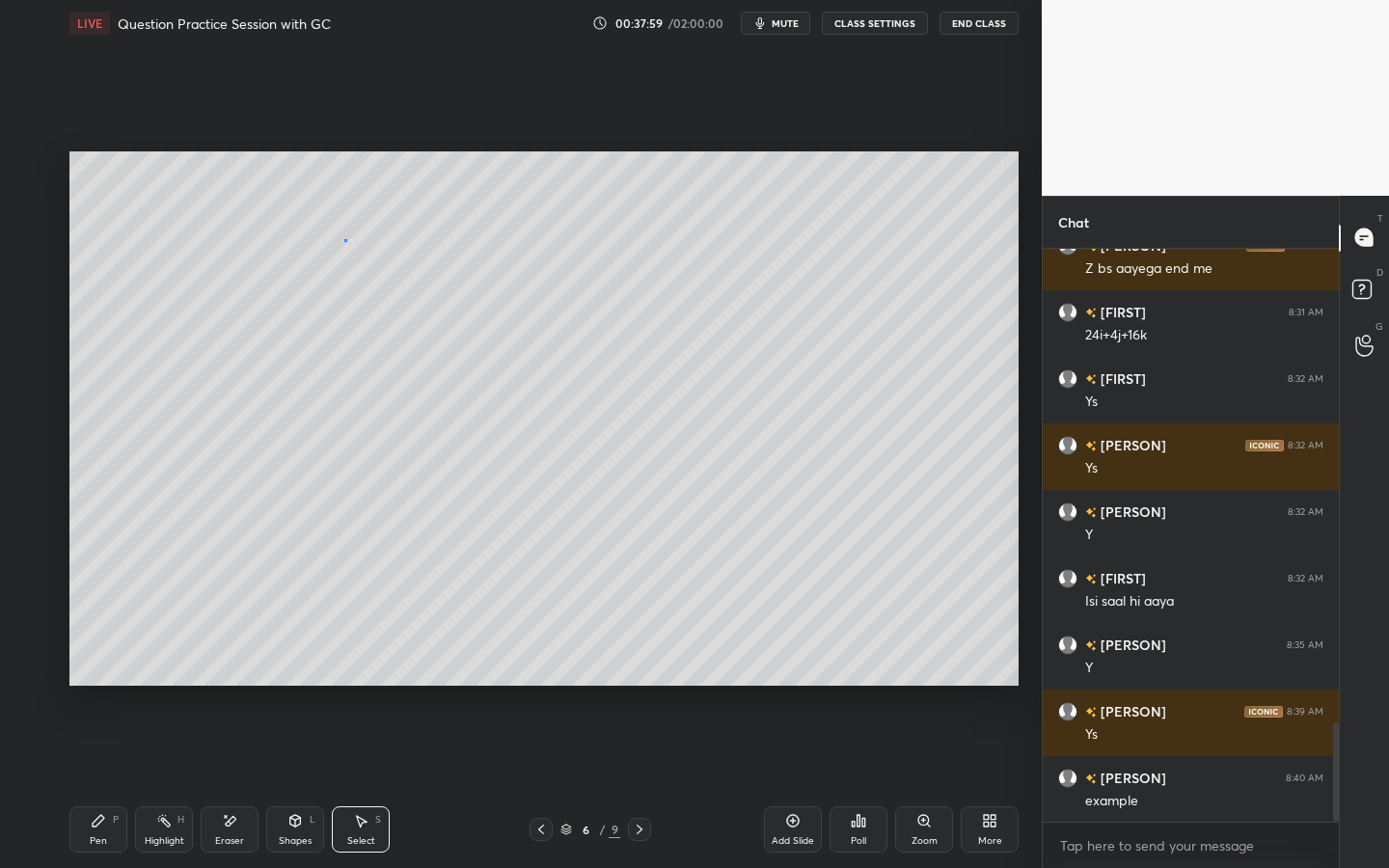 drag, startPoint x: 344, startPoint y: 240, endPoint x: 350, endPoint y: 217, distance: 23.769729 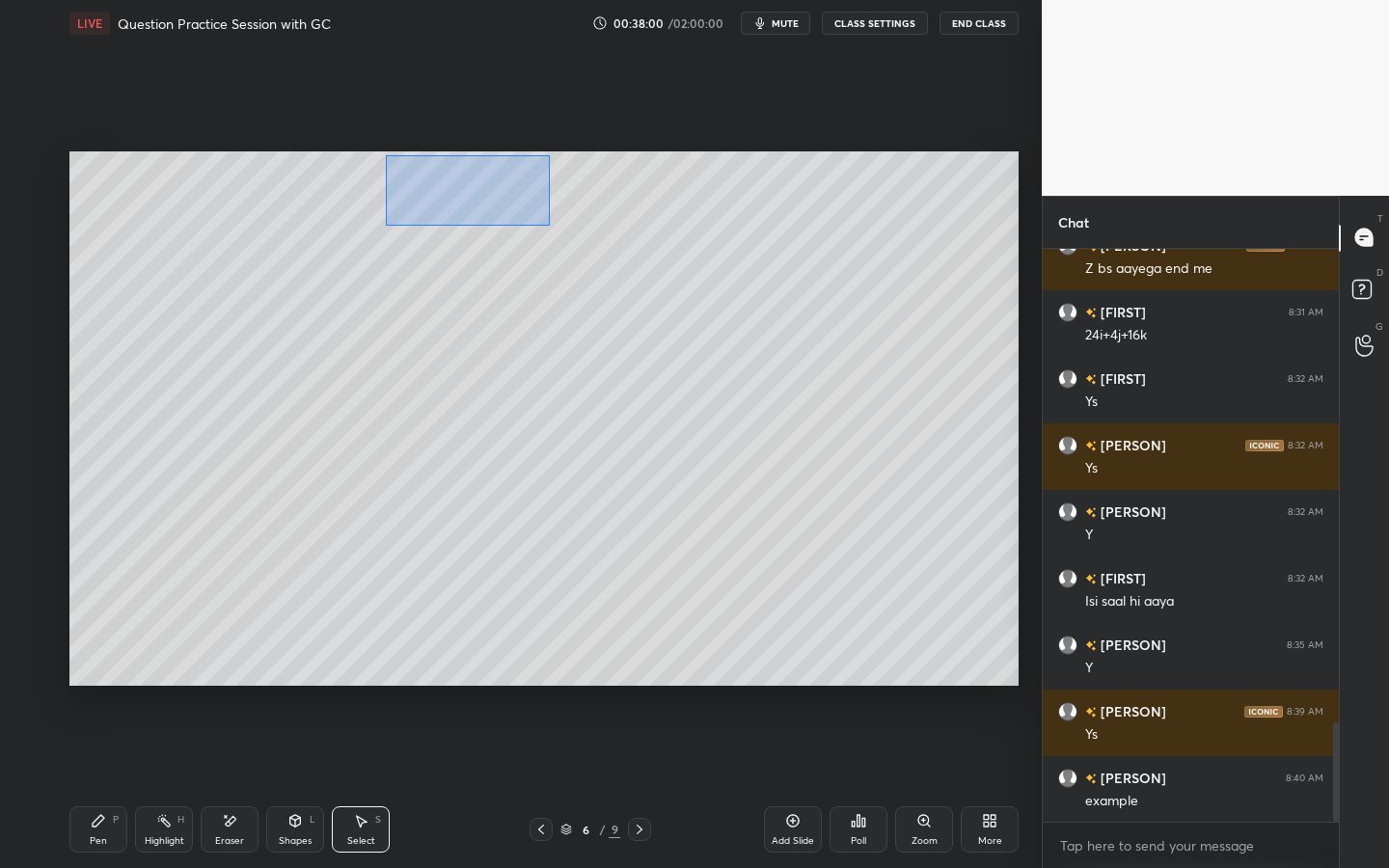 drag, startPoint x: 386, startPoint y: 154, endPoint x: 554, endPoint y: 234, distance: 186.07525 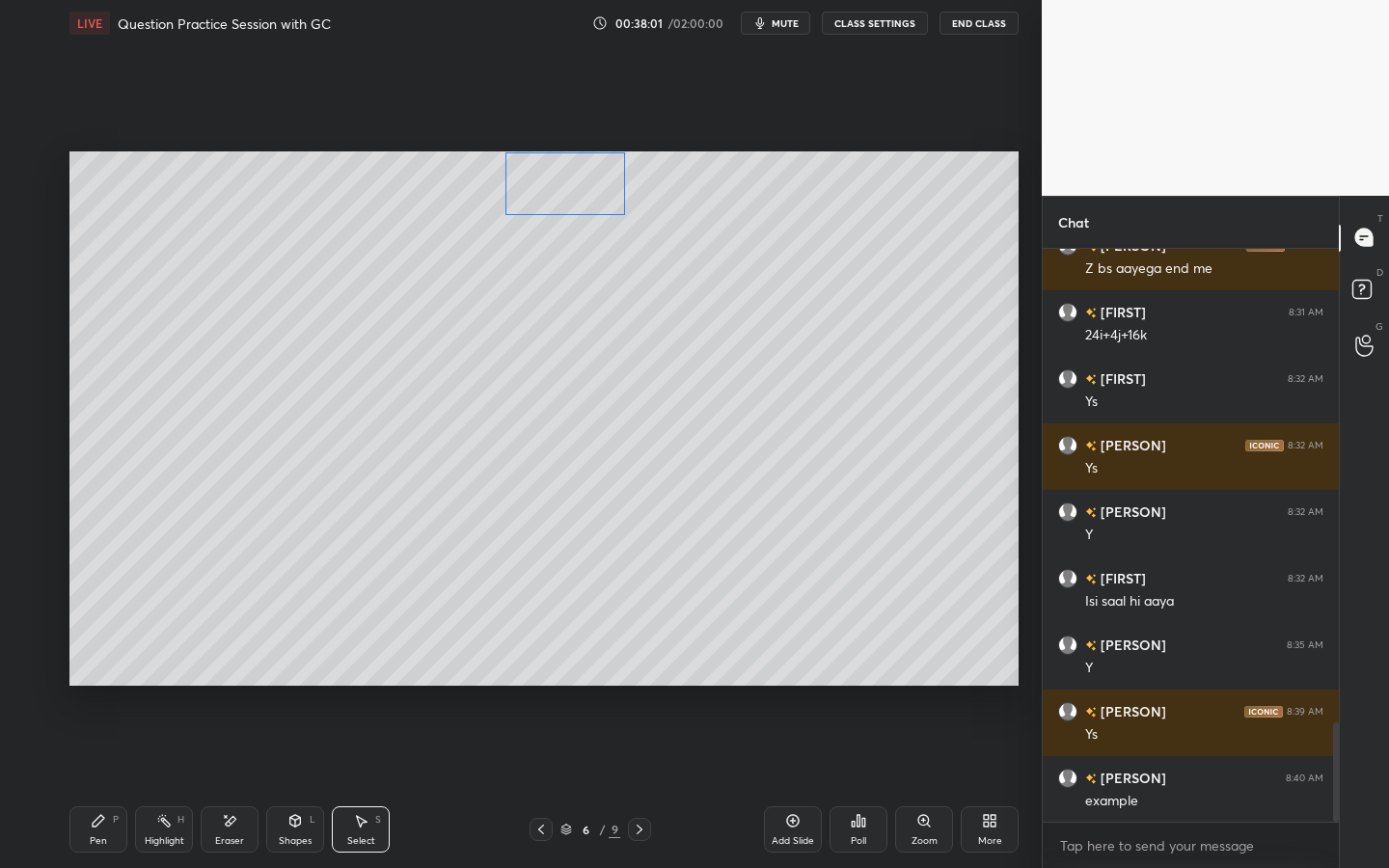 drag, startPoint x: 468, startPoint y: 187, endPoint x: 570, endPoint y: 183, distance: 102.0784 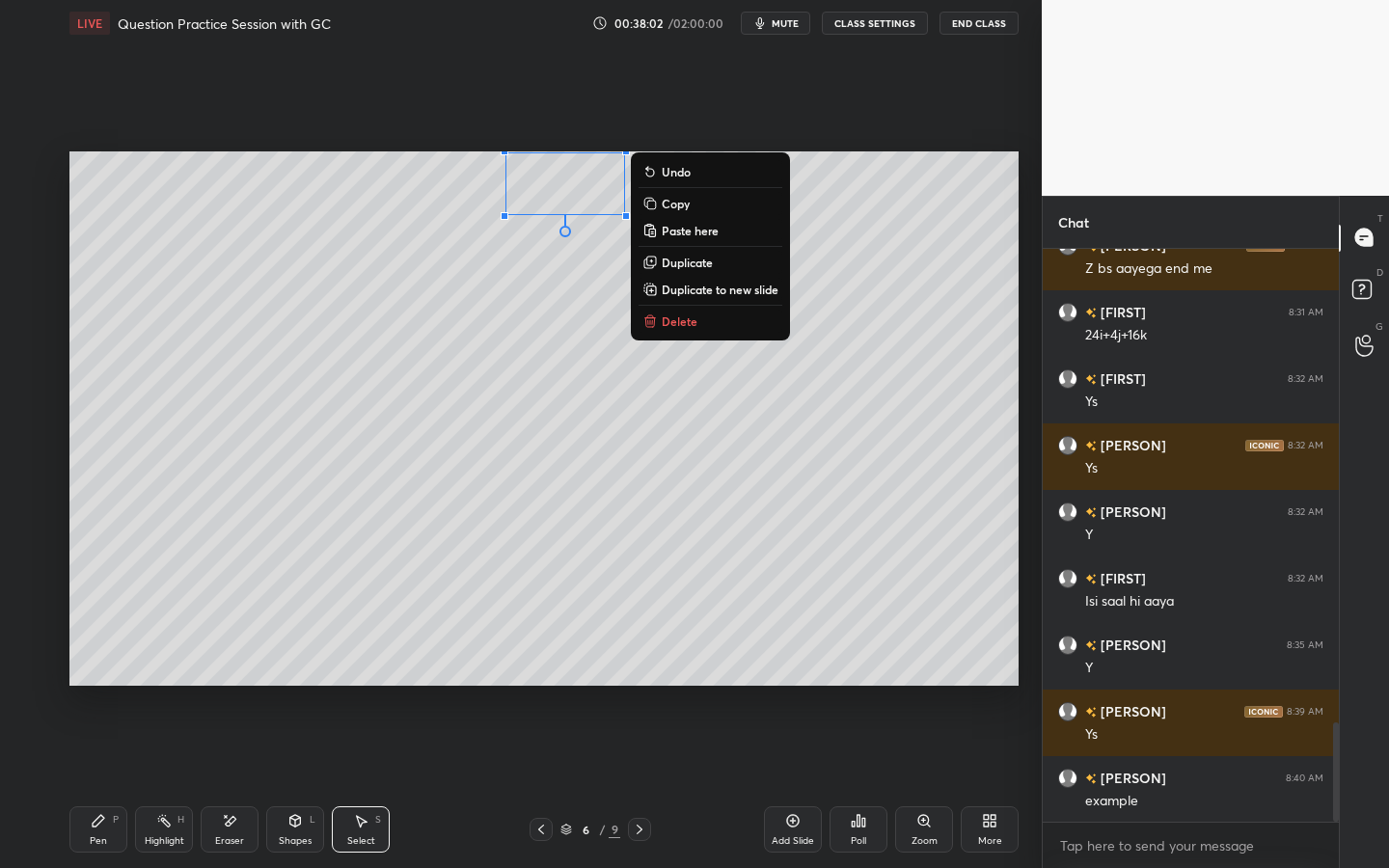 click on "Pen P" at bounding box center [98, 829] 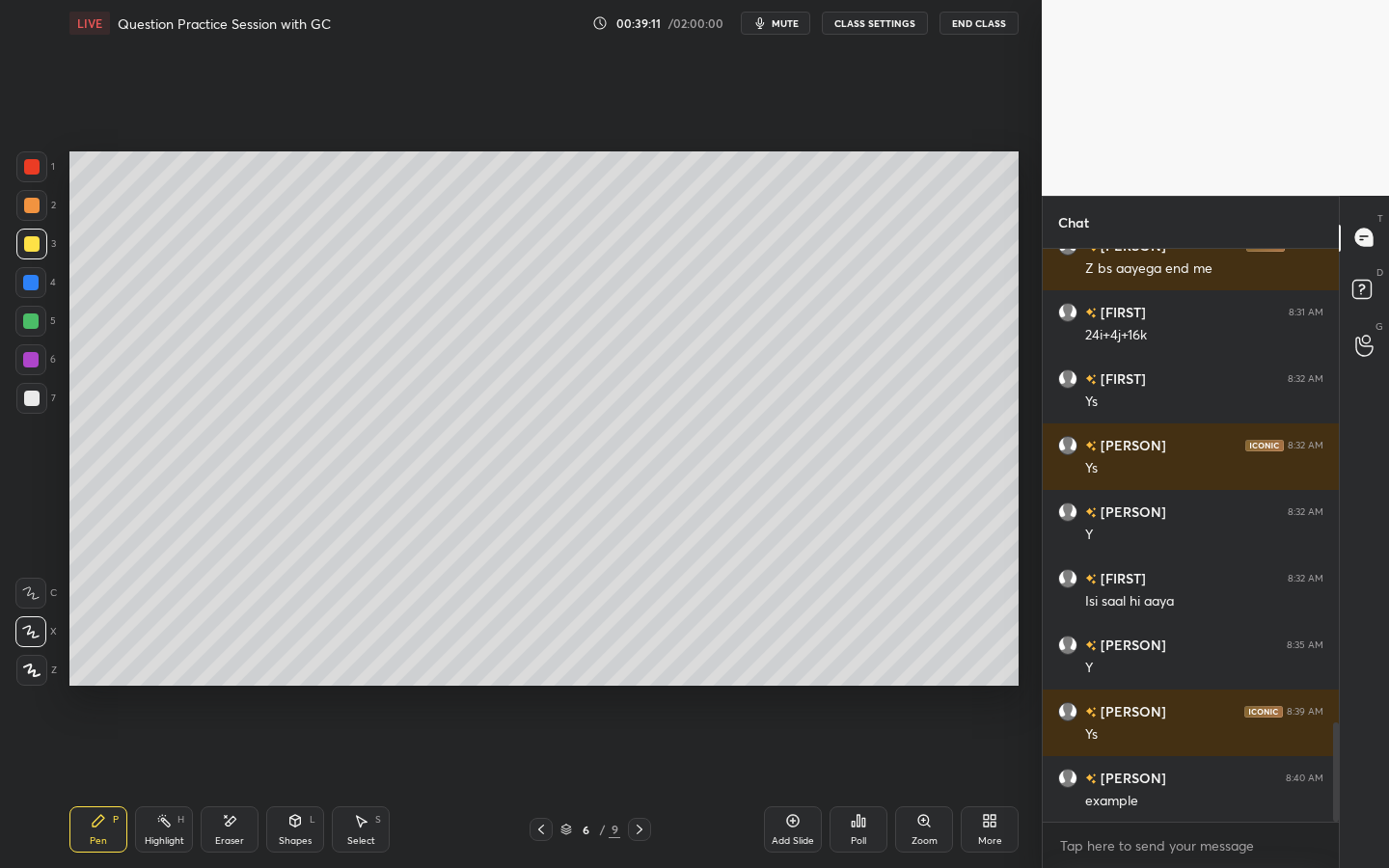 click at bounding box center [32, 398] 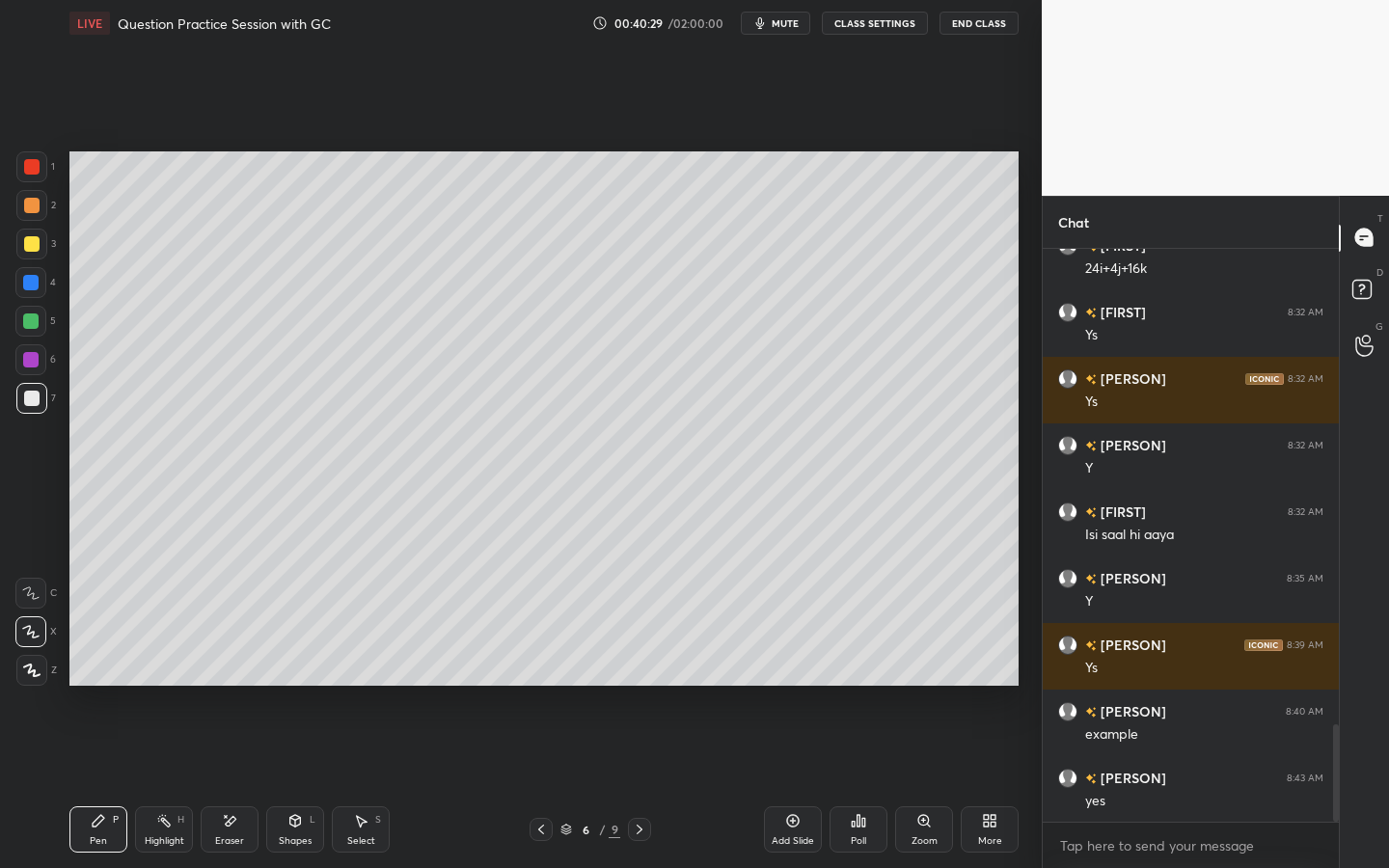 scroll, scrollTop: 2874, scrollLeft: 0, axis: vertical 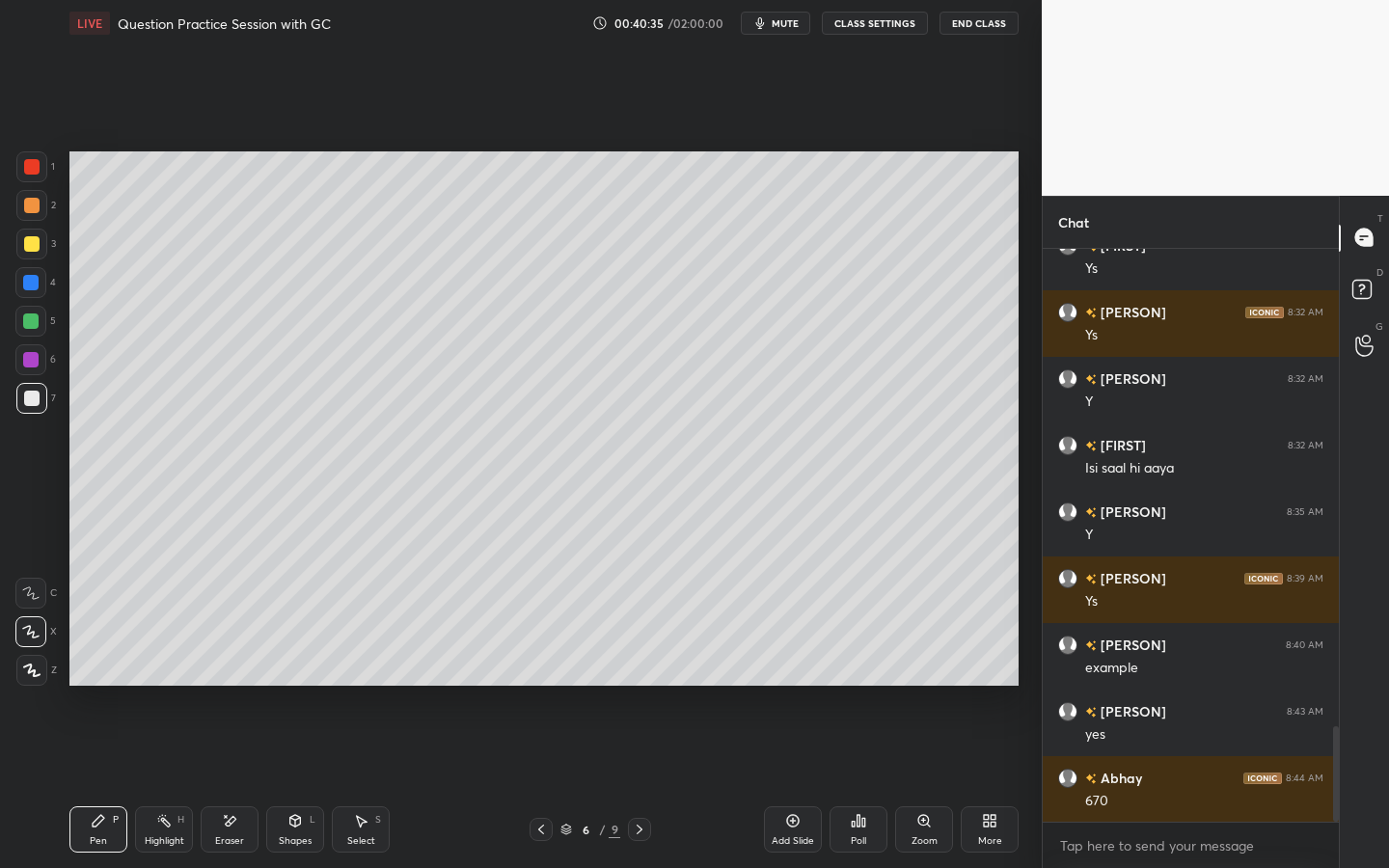 click on "Eraser" at bounding box center [230, 829] 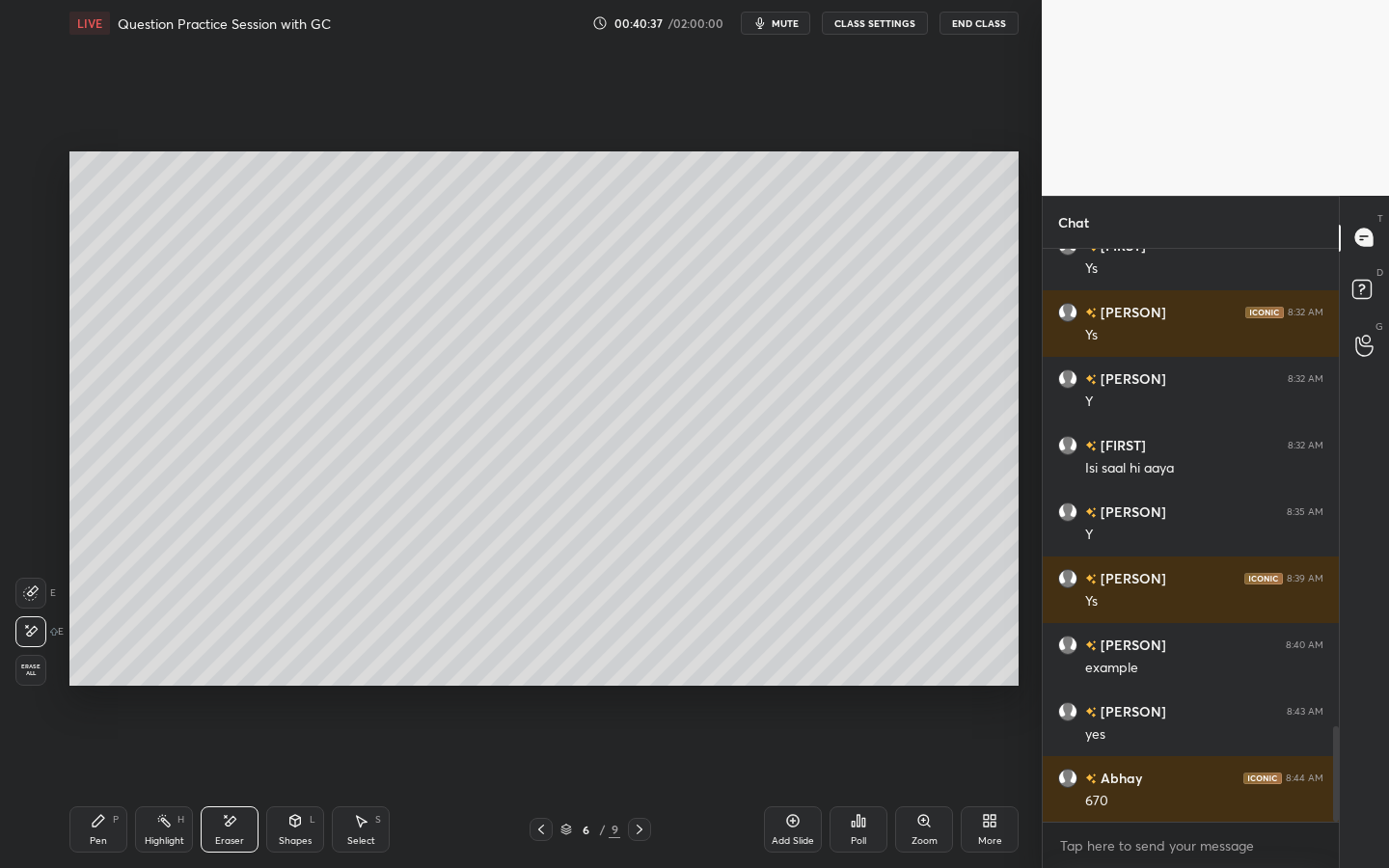 drag, startPoint x: 23, startPoint y: 586, endPoint x: 59, endPoint y: 576, distance: 37.363083 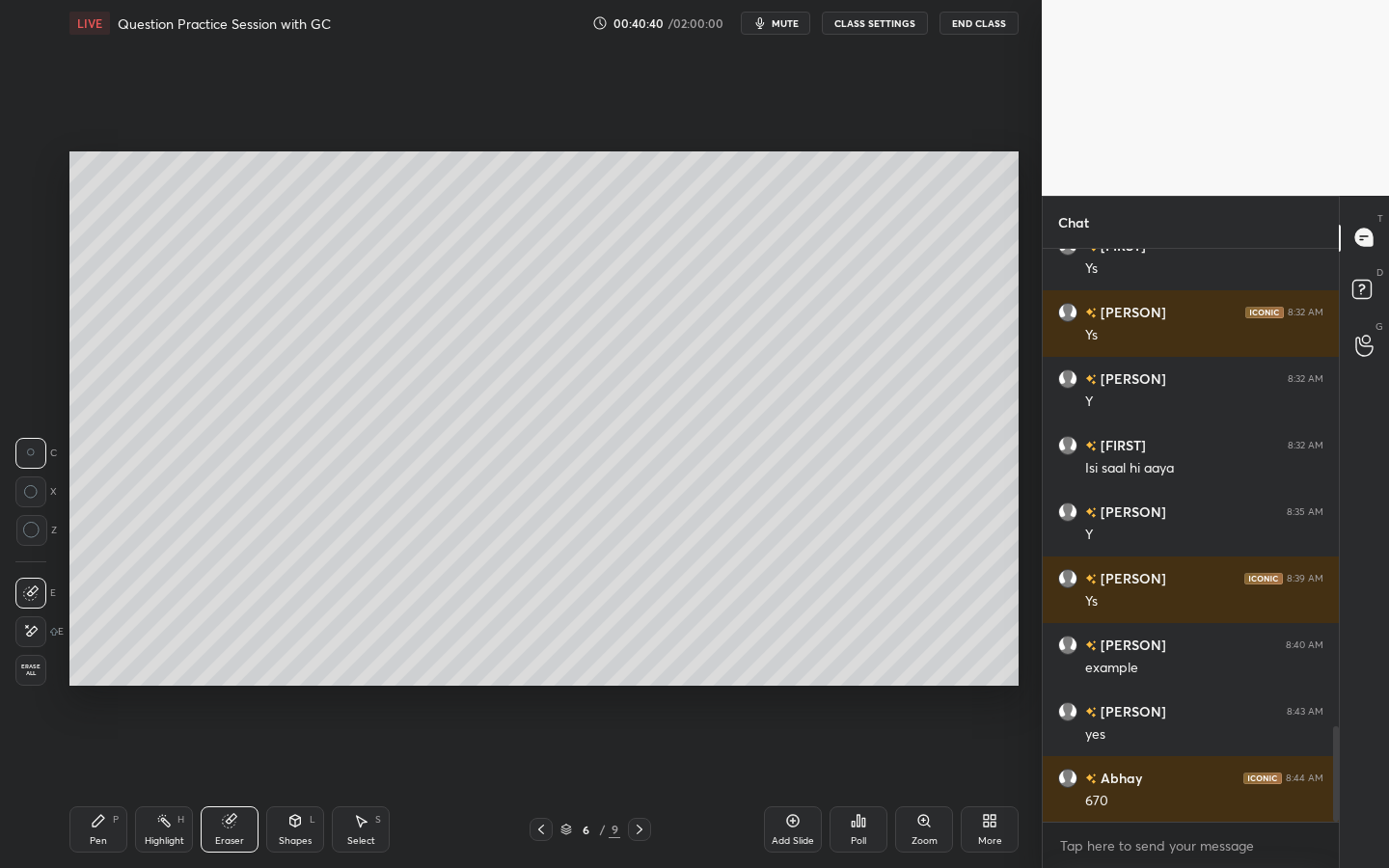 click on "Pen P" at bounding box center (98, 829) 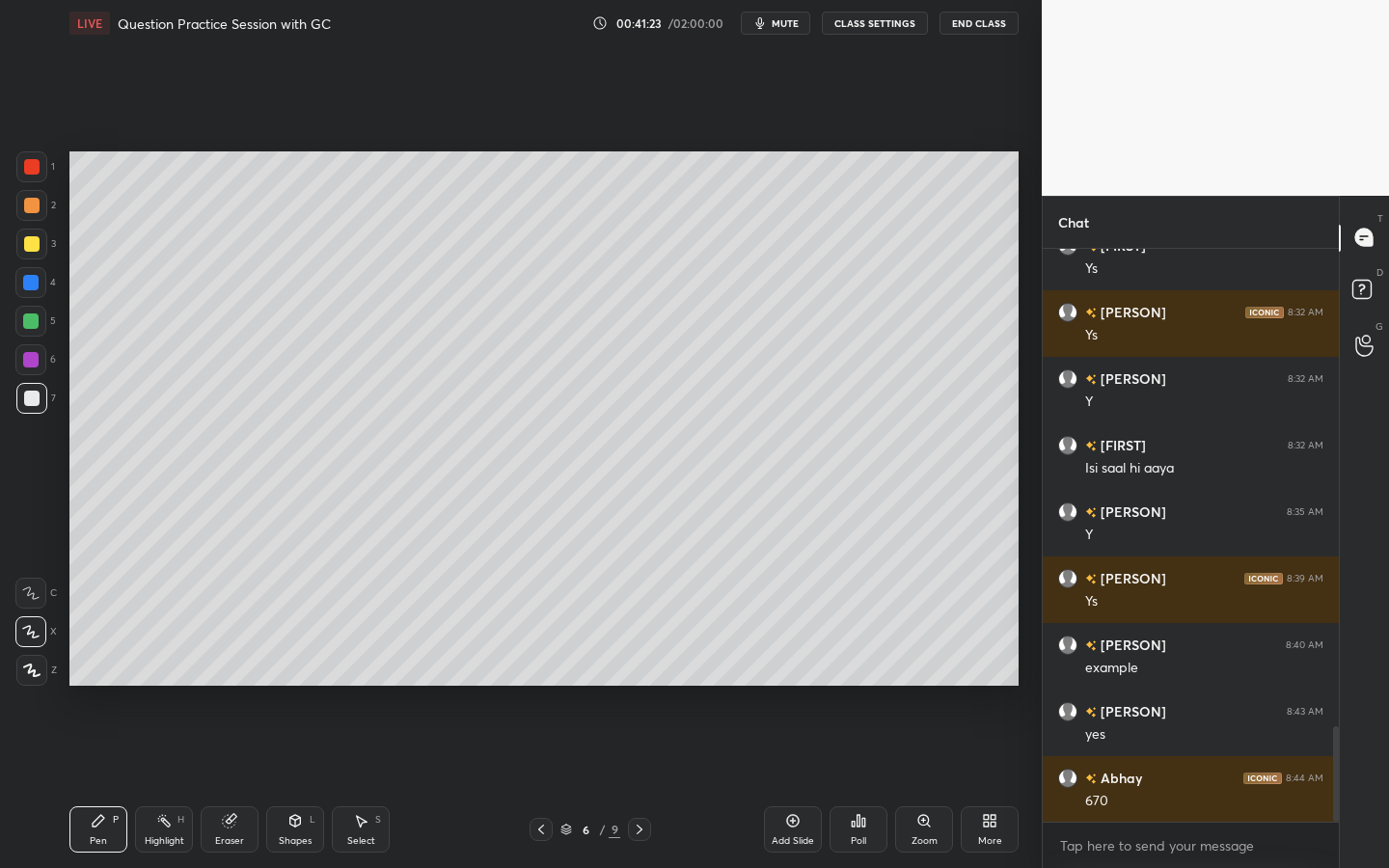 drag, startPoint x: 35, startPoint y: 281, endPoint x: 58, endPoint y: 281, distance: 23 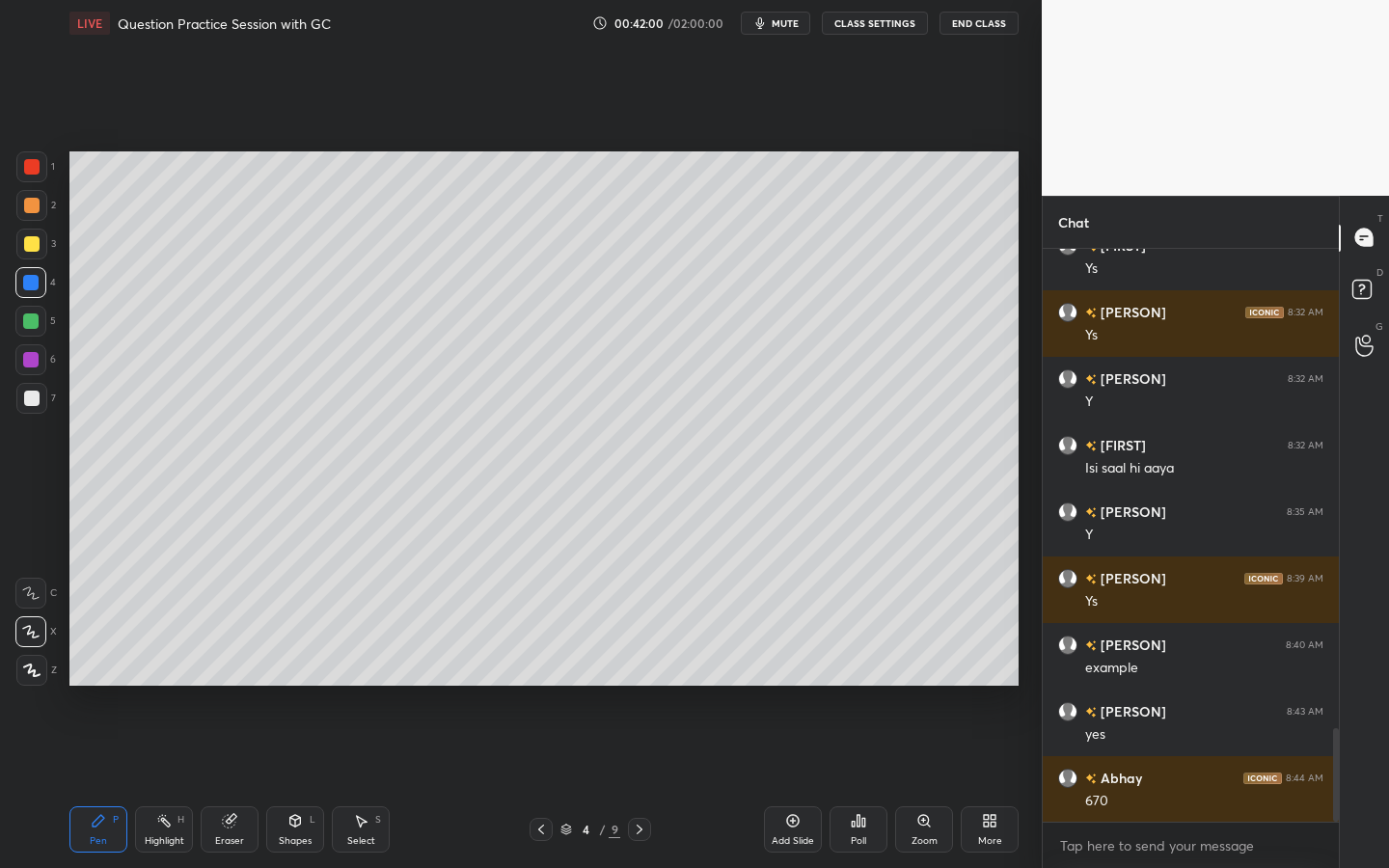 scroll, scrollTop: 2941, scrollLeft: 0, axis: vertical 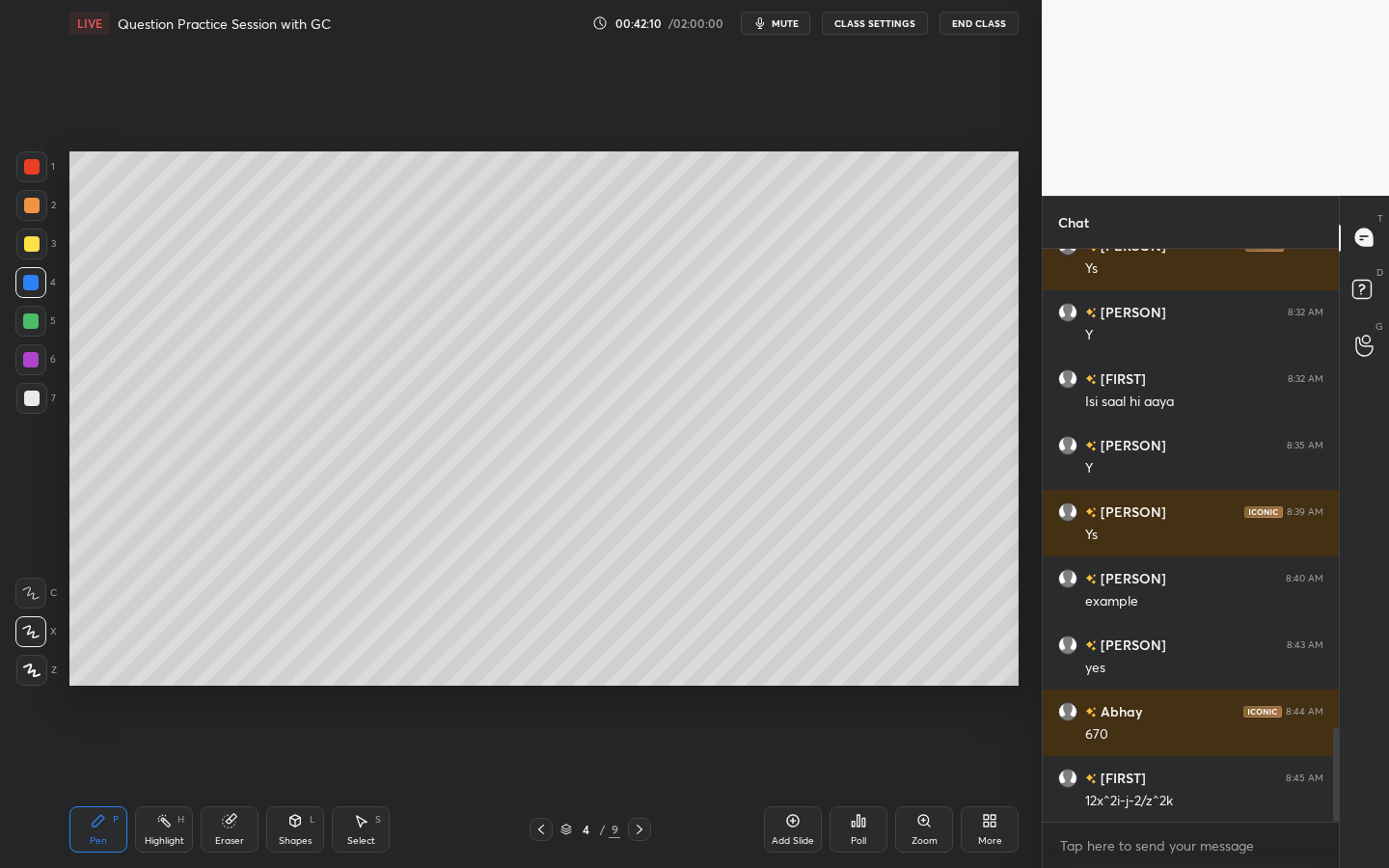 drag, startPoint x: 363, startPoint y: 821, endPoint x: 360, endPoint y: 811, distance: 10.440307 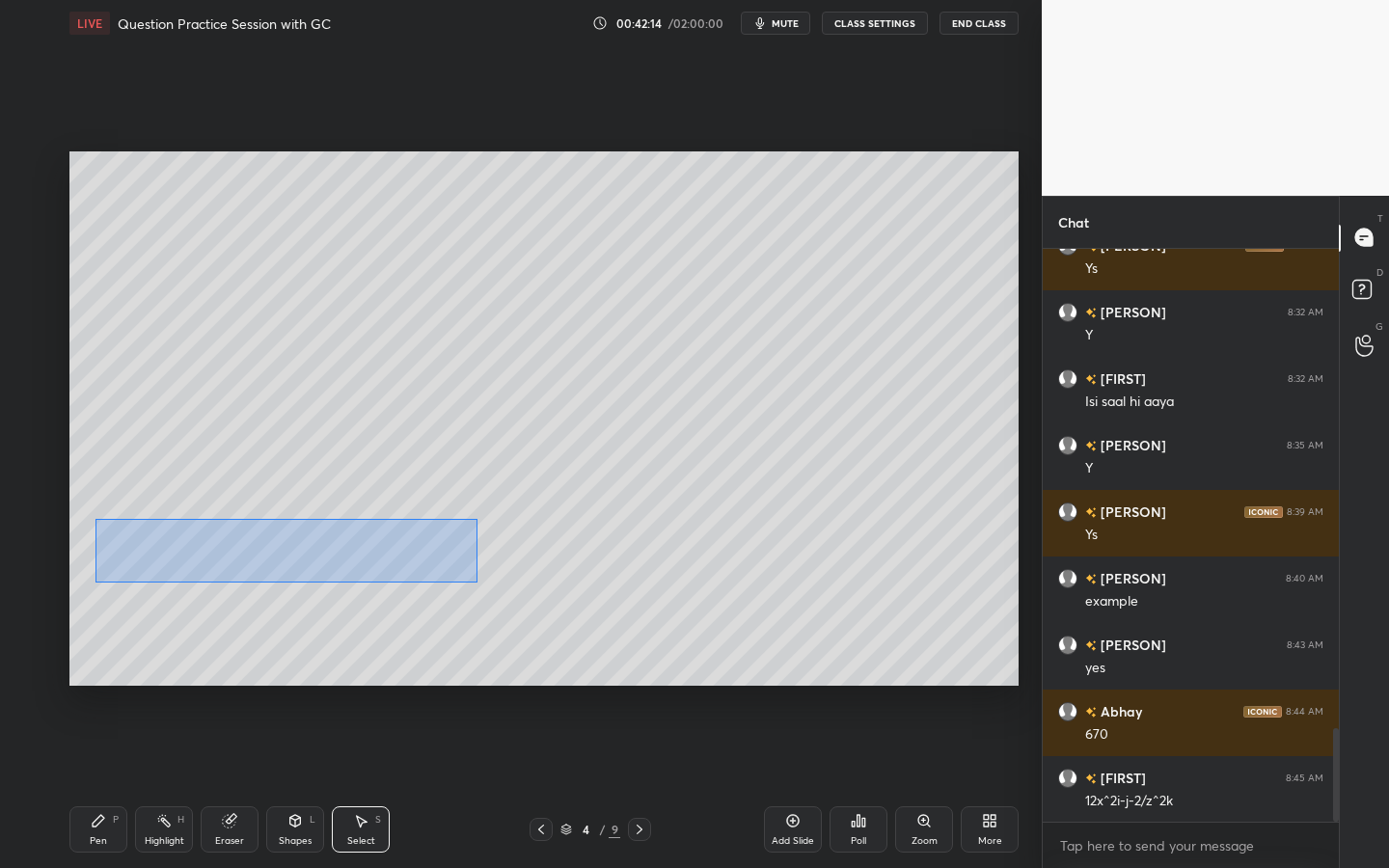 drag, startPoint x: 95, startPoint y: 519, endPoint x: 588, endPoint y: 562, distance: 494.8717 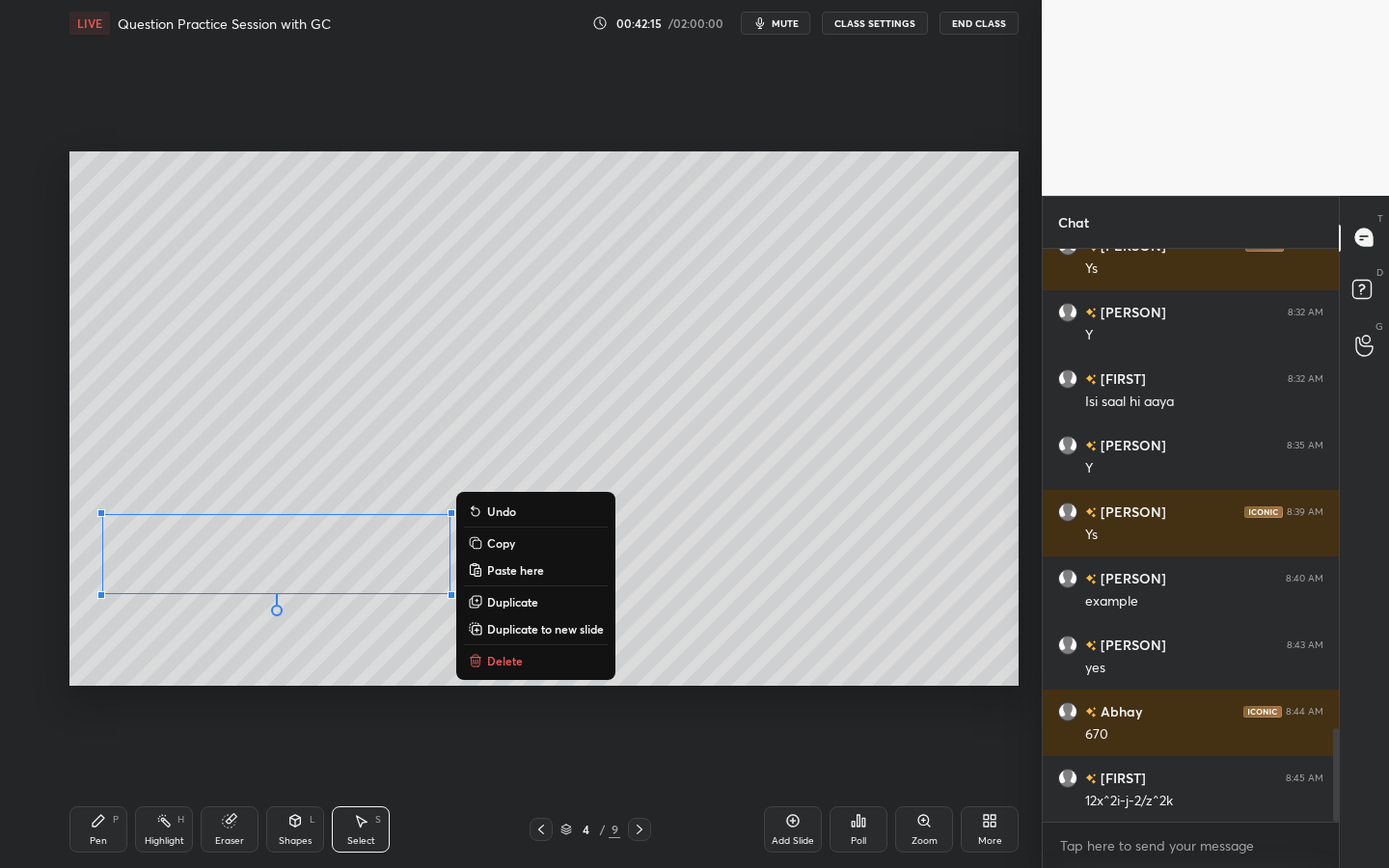 click on "Copy" at bounding box center (501, 543) 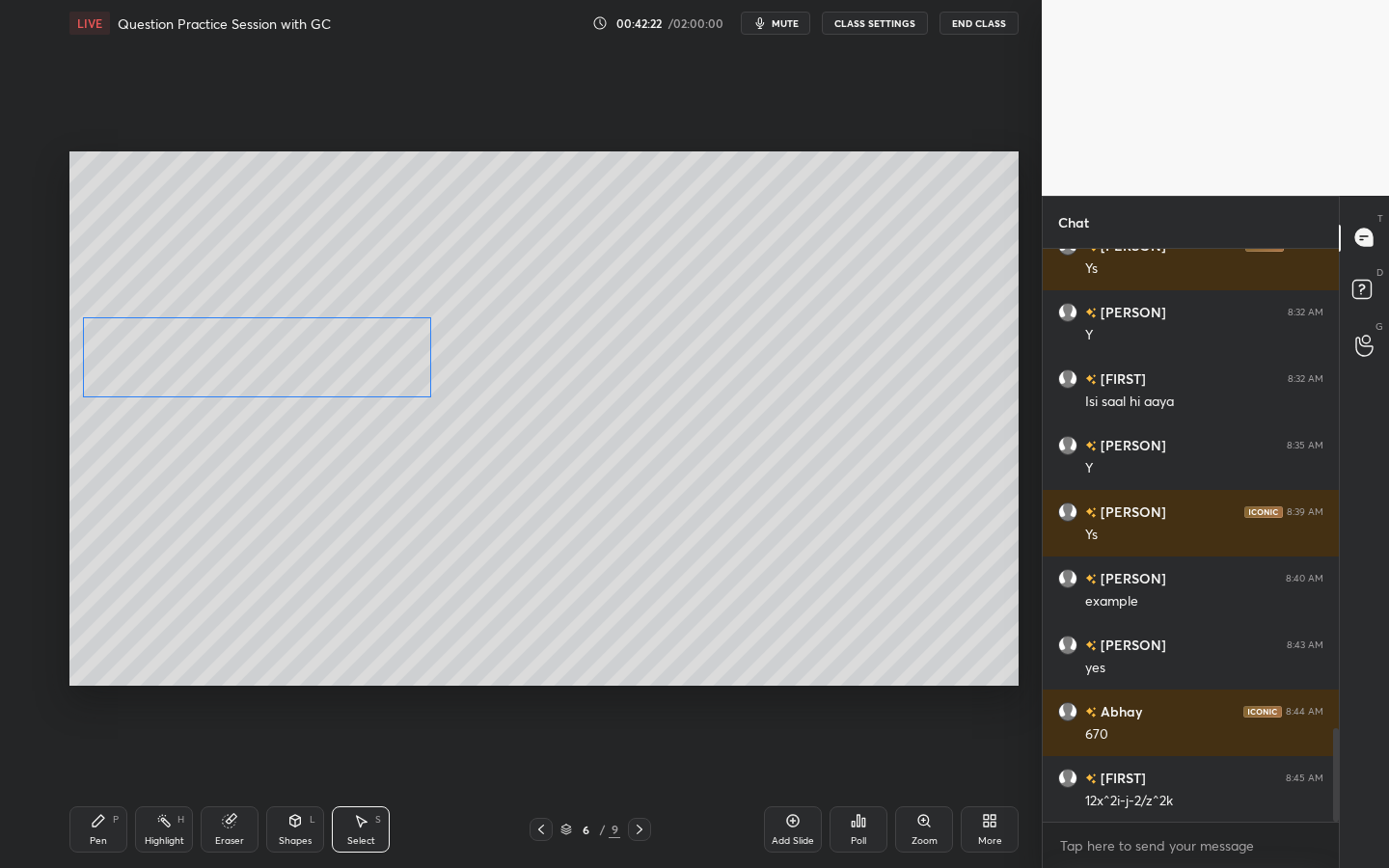 drag, startPoint x: 353, startPoint y: 560, endPoint x: 352, endPoint y: 364, distance: 196.00255 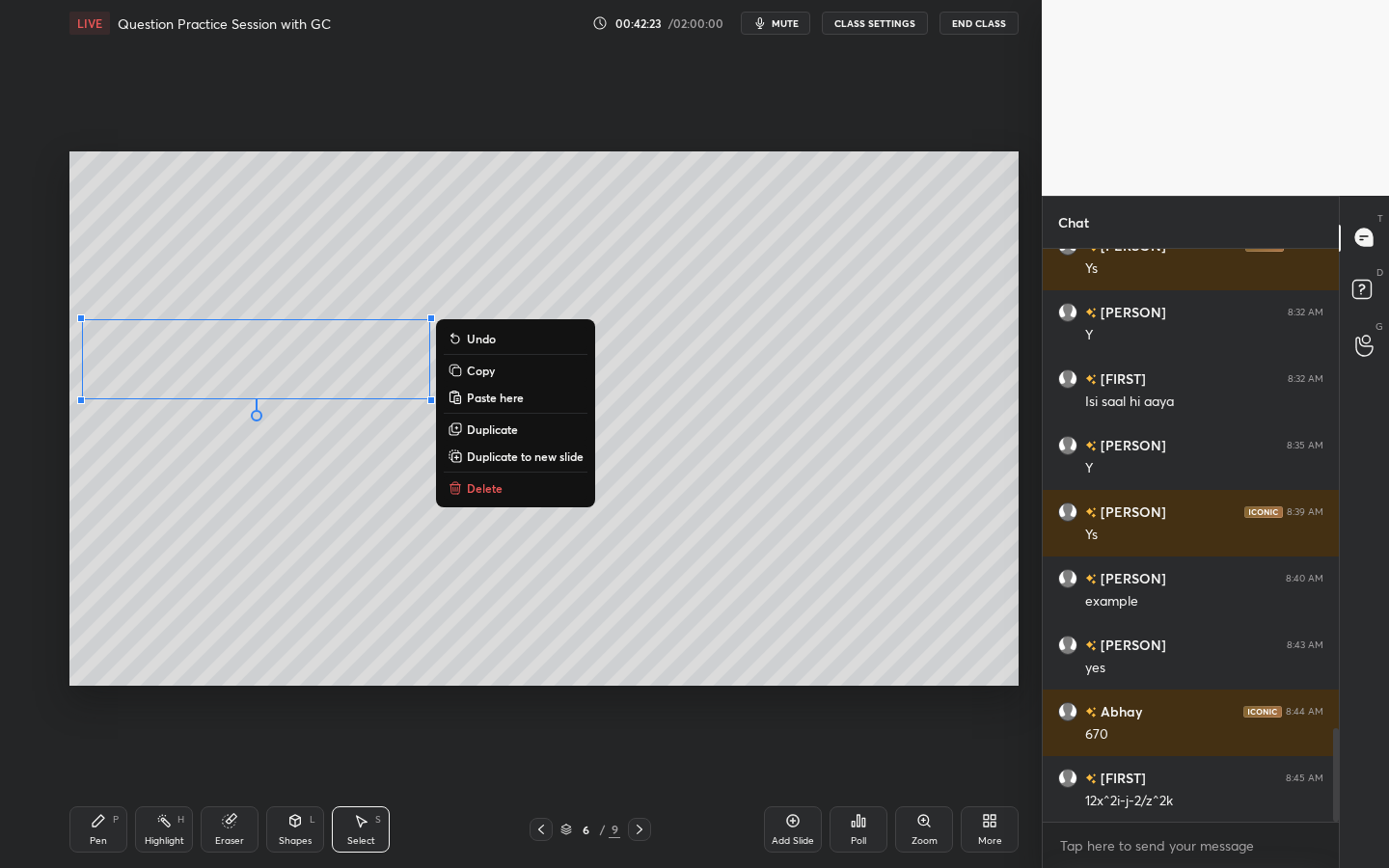 drag, startPoint x: 96, startPoint y: 829, endPoint x: 95, endPoint y: 815, distance: 14.035669 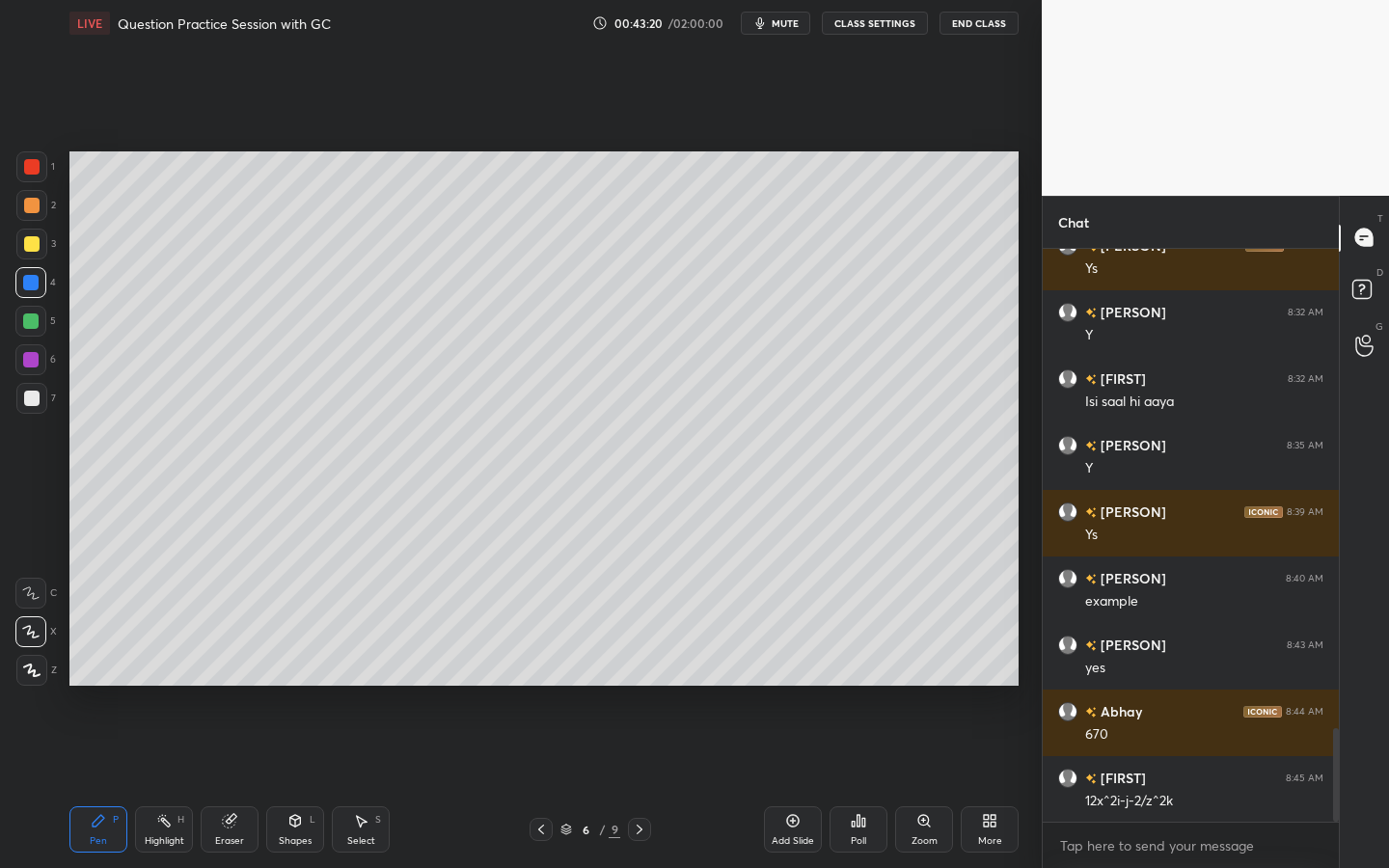 drag, startPoint x: 35, startPoint y: 405, endPoint x: 66, endPoint y: 410, distance: 31.40064 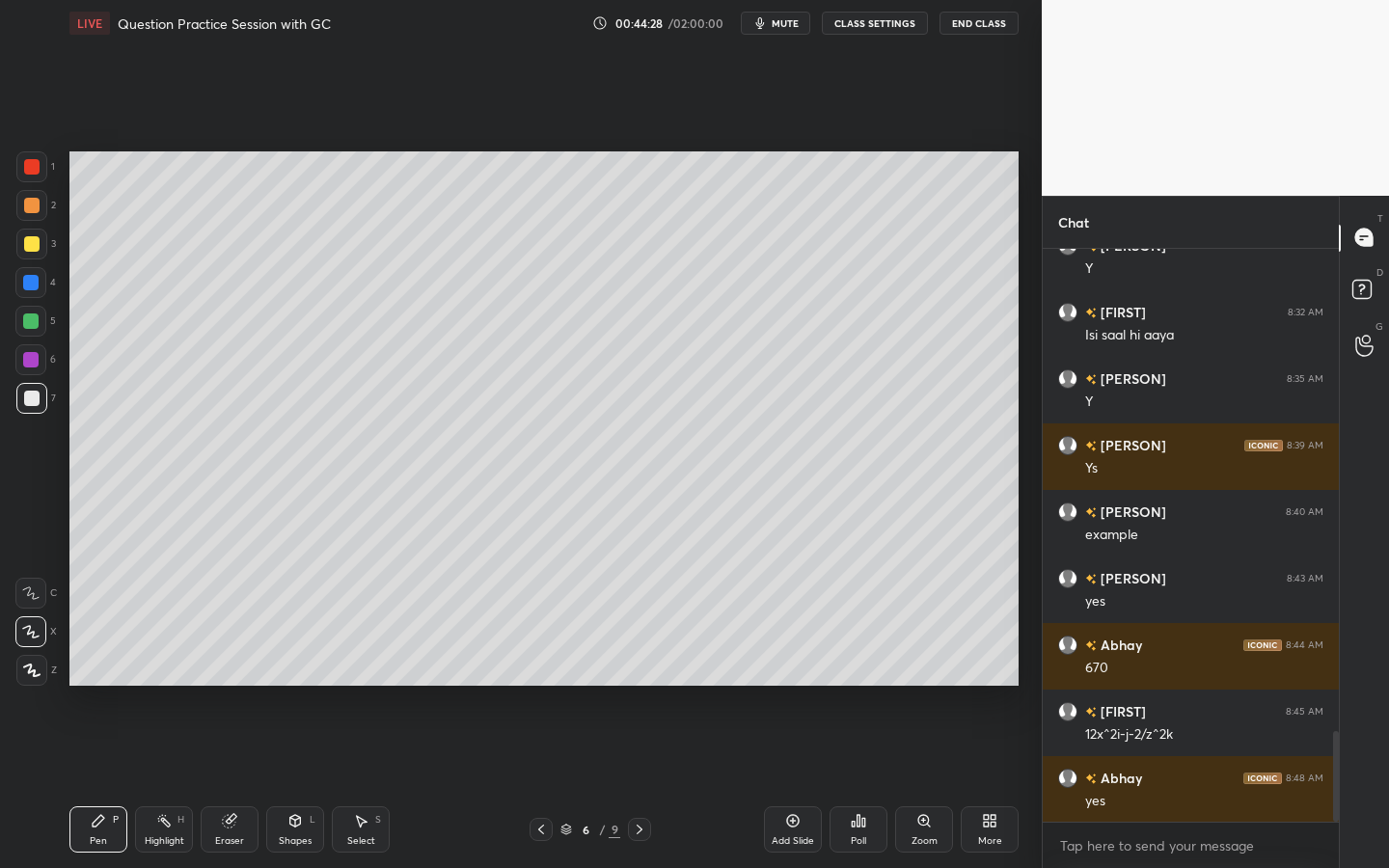 scroll, scrollTop: 3074, scrollLeft: 0, axis: vertical 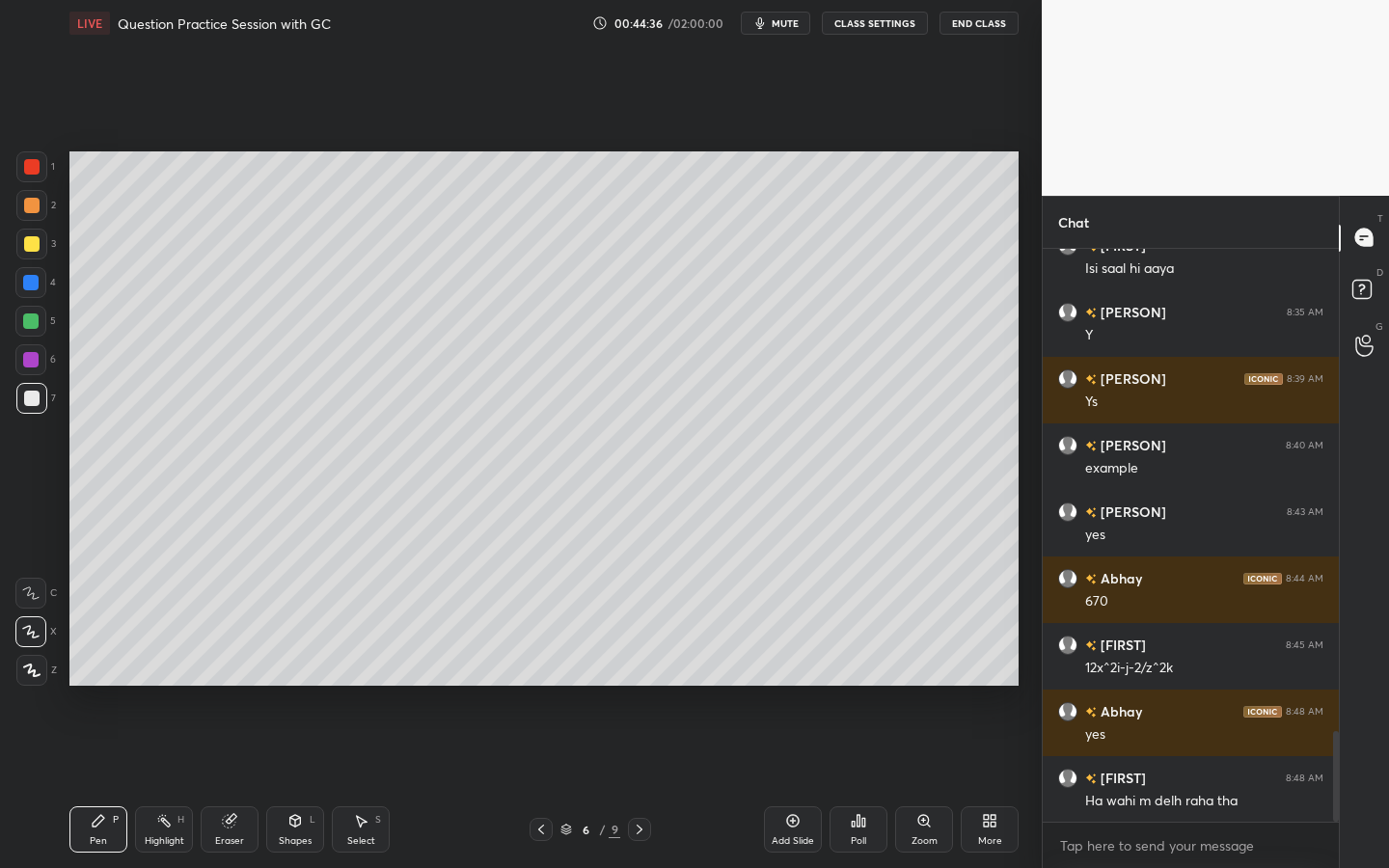click on "Eraser" at bounding box center [230, 841] 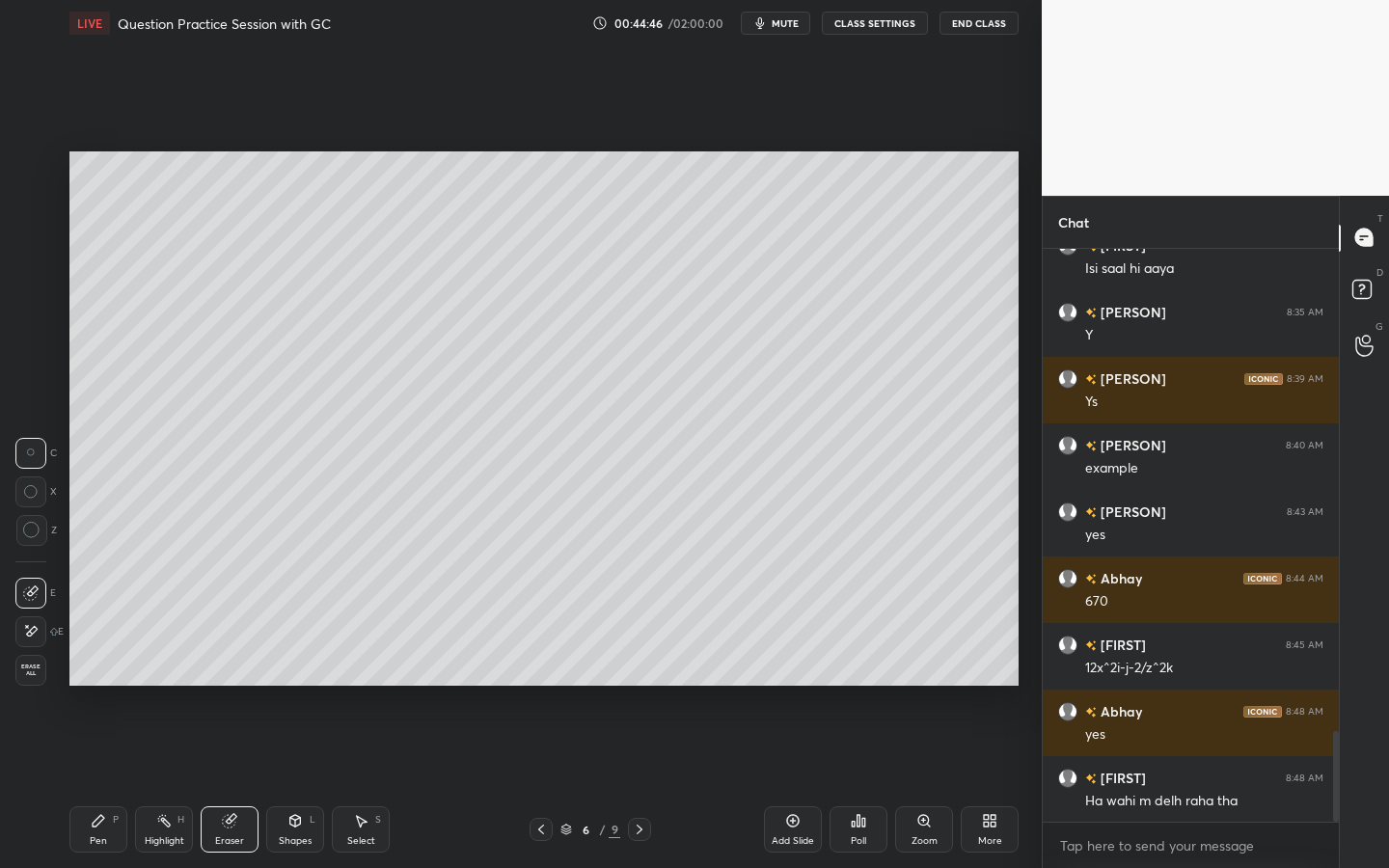 drag, startPoint x: 101, startPoint y: 822, endPoint x: 106, endPoint y: 804, distance: 18.681542 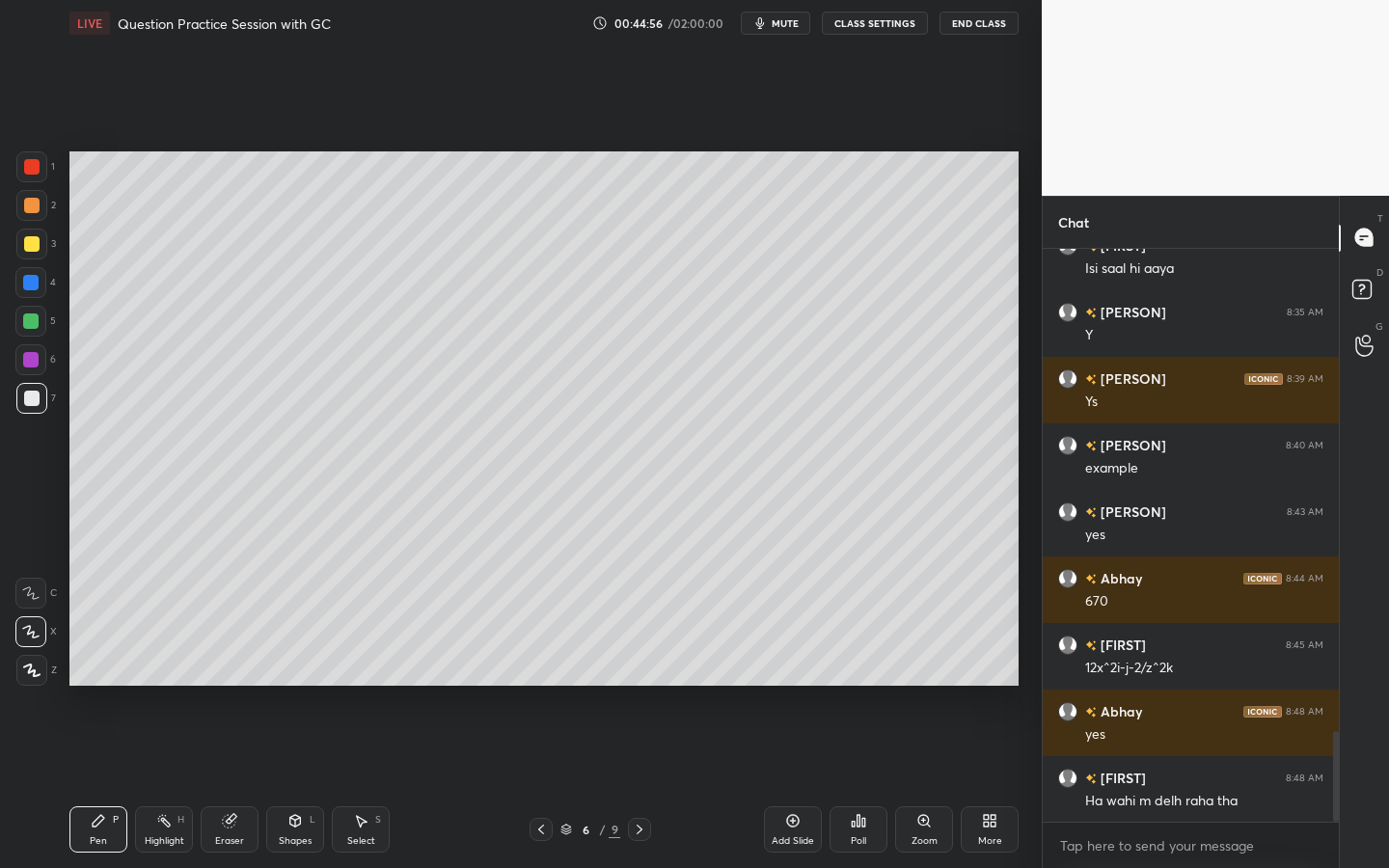 click on "Eraser" at bounding box center [230, 841] 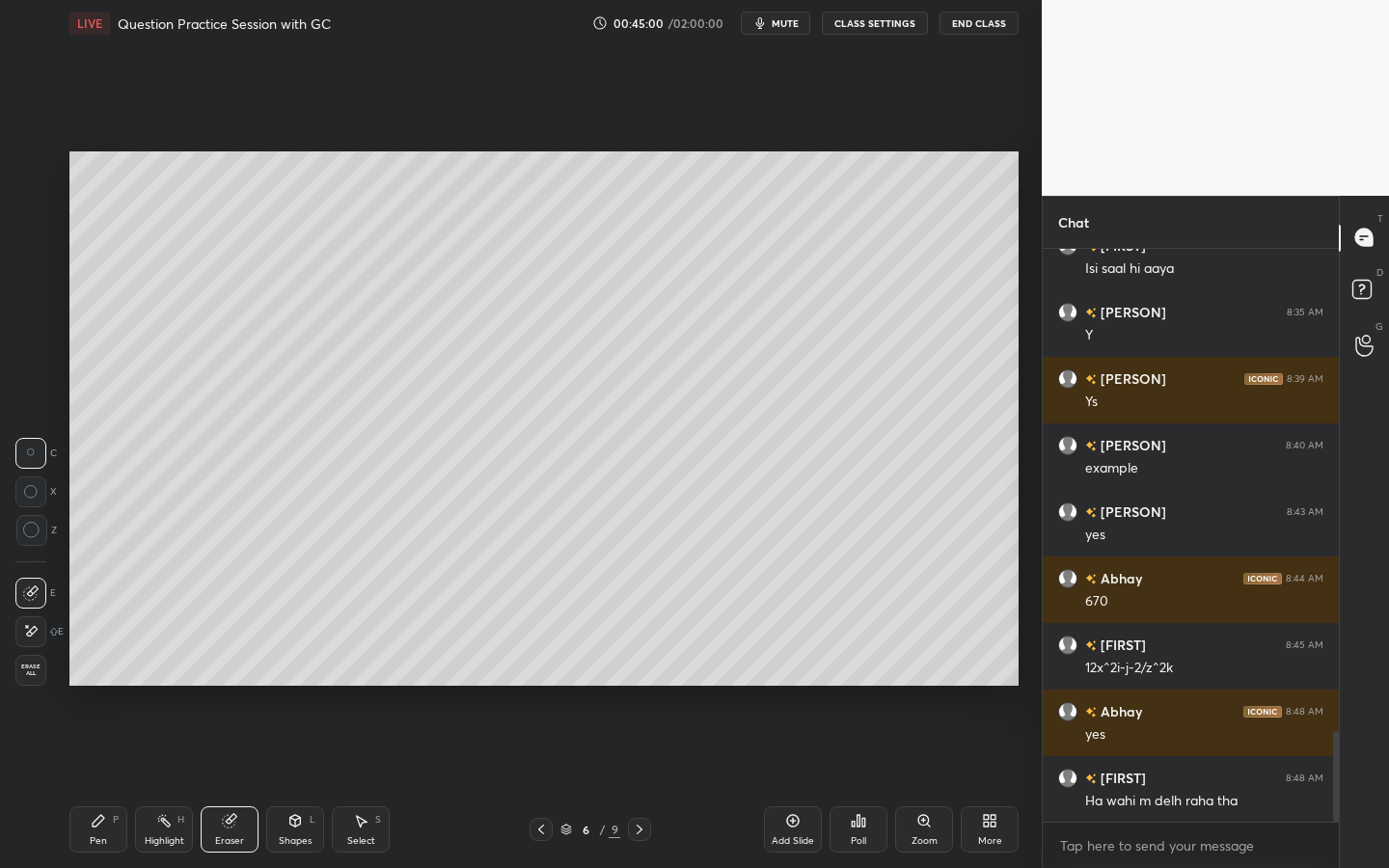 drag, startPoint x: 91, startPoint y: 805, endPoint x: 97, endPoint y: 820, distance: 16.155494 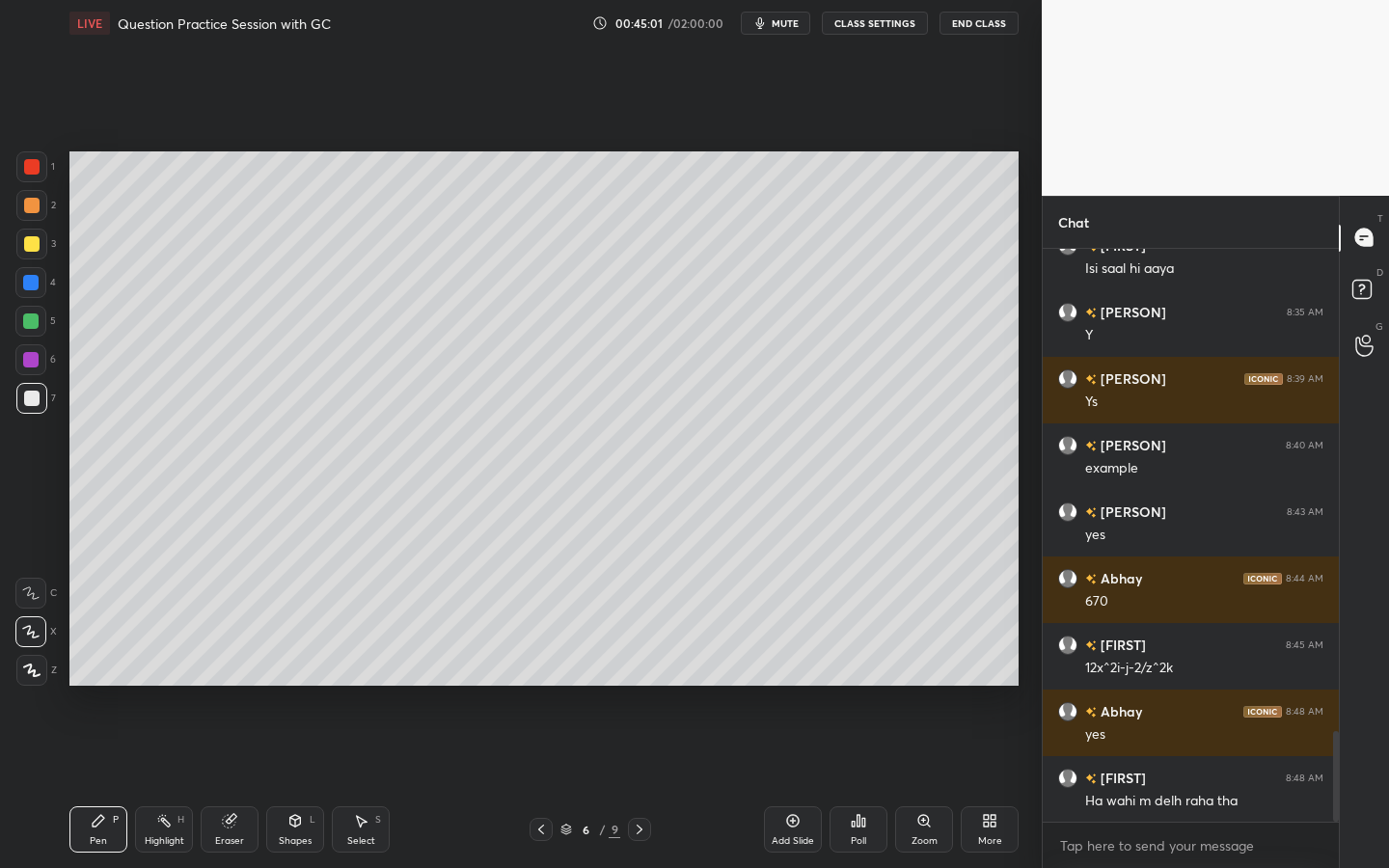 click at bounding box center [32, 244] 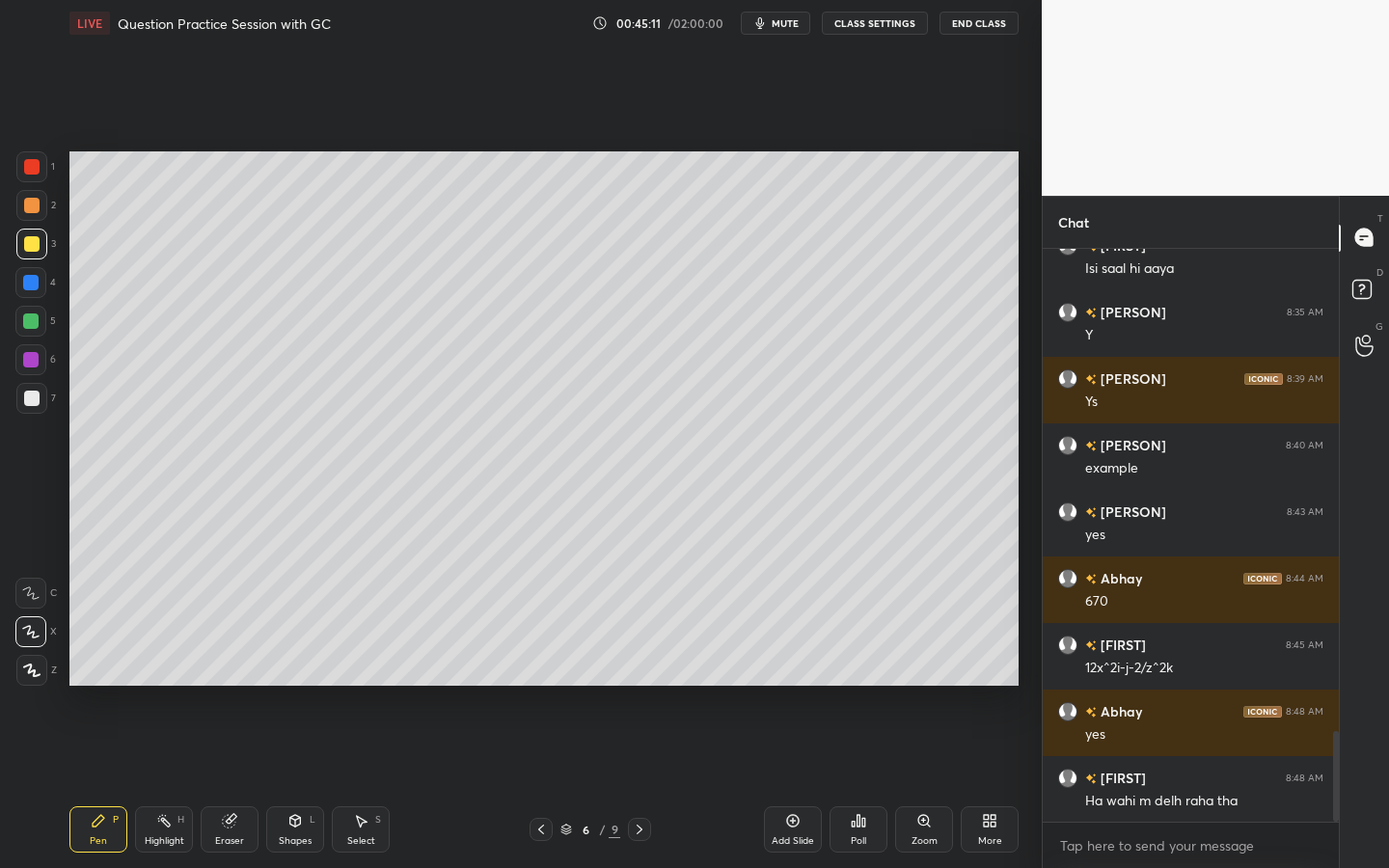 drag, startPoint x: 36, startPoint y: 404, endPoint x: 56, endPoint y: 405, distance: 20.024984 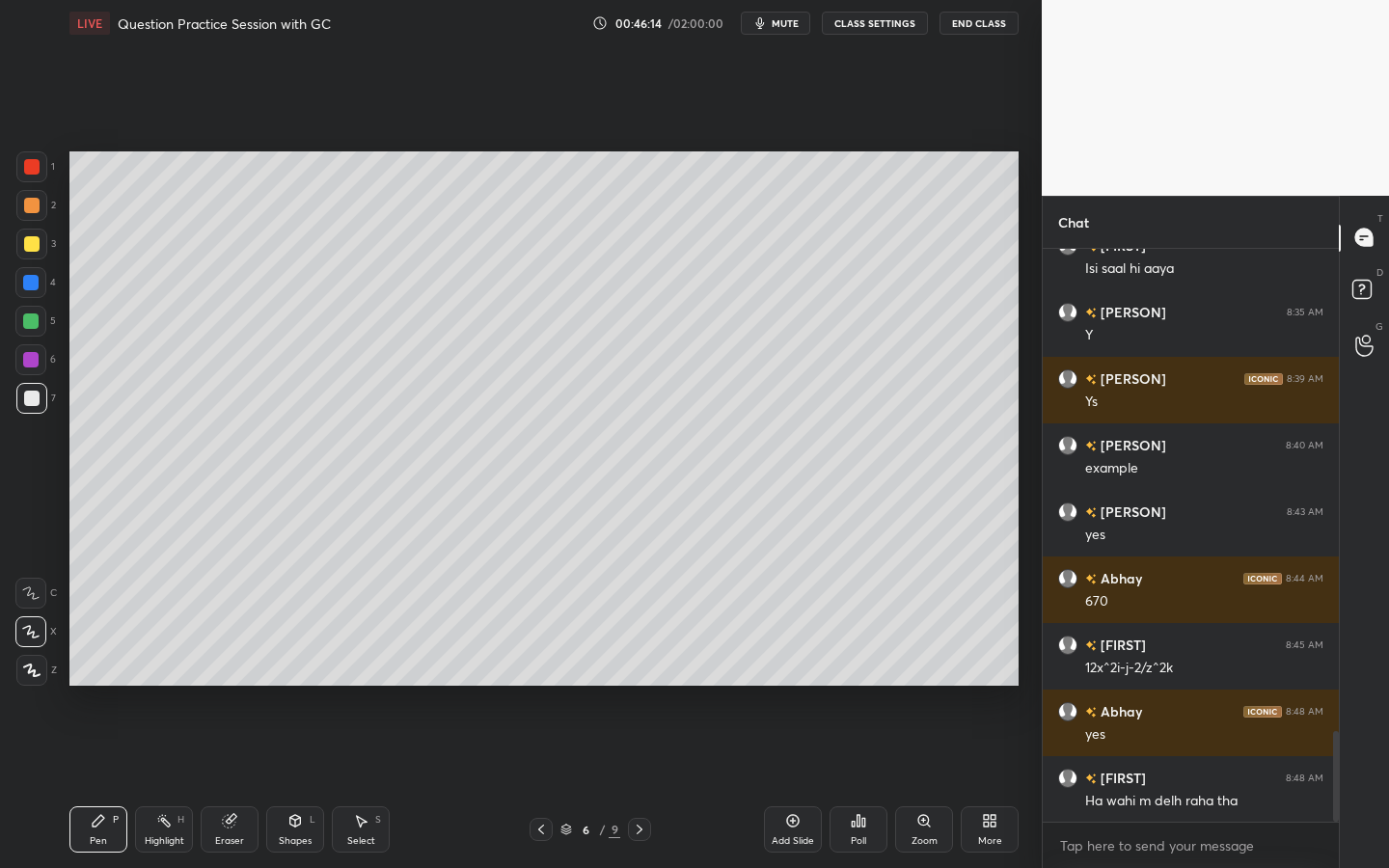 scroll, scrollTop: 3140, scrollLeft: 0, axis: vertical 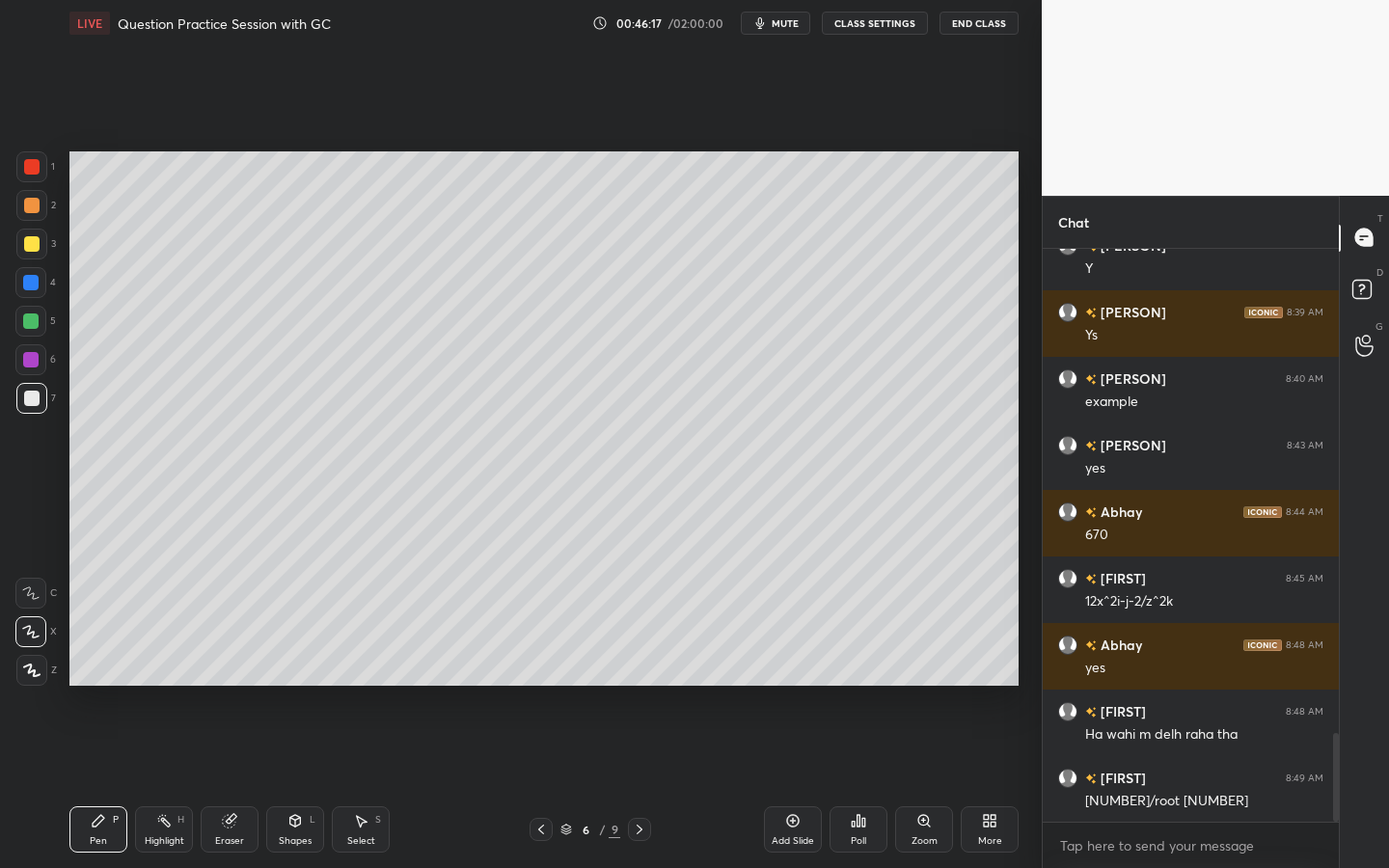 click on "Shapes L" at bounding box center (295, 829) 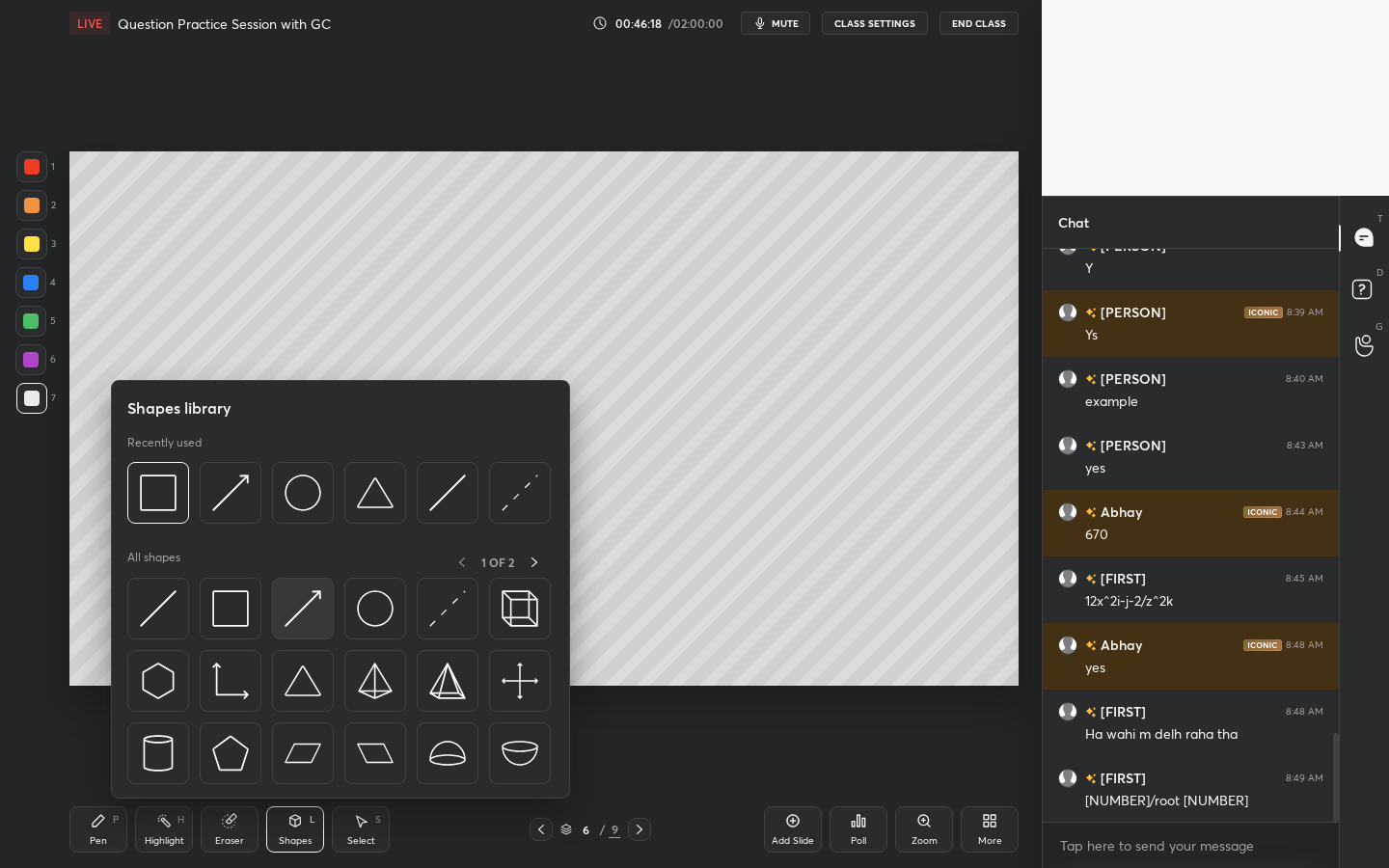 click at bounding box center [303, 609] 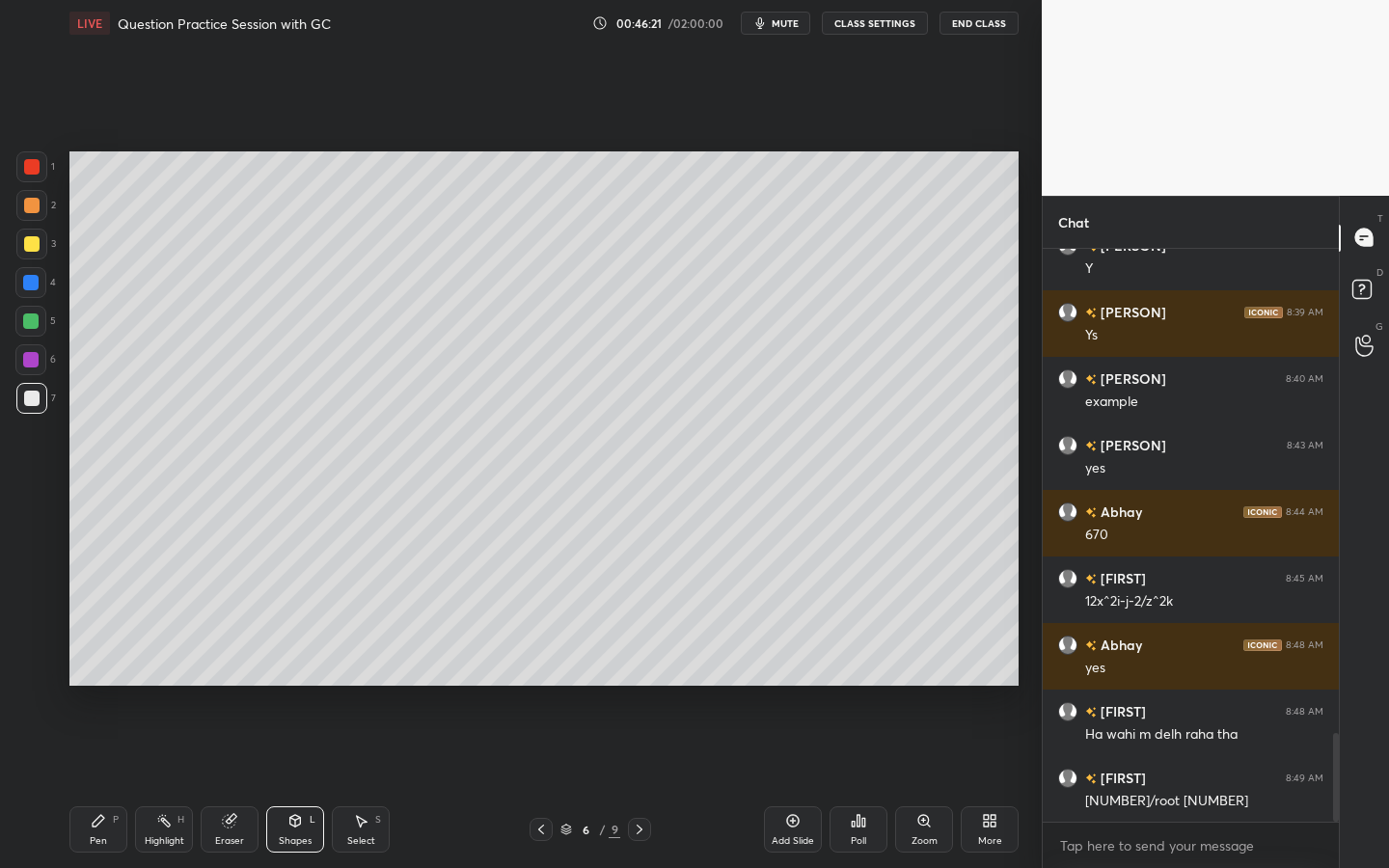 click 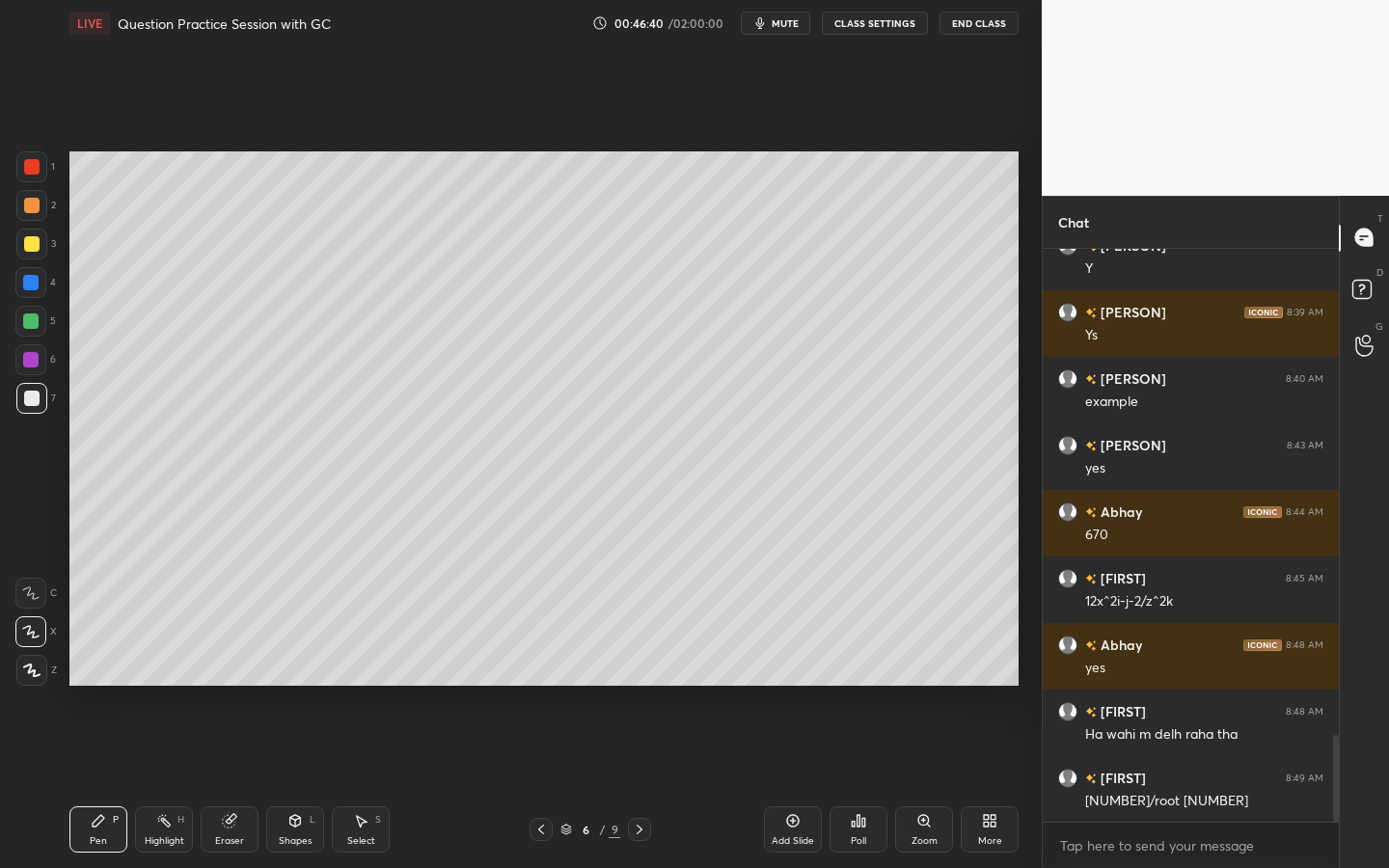 scroll, scrollTop: 3207, scrollLeft: 0, axis: vertical 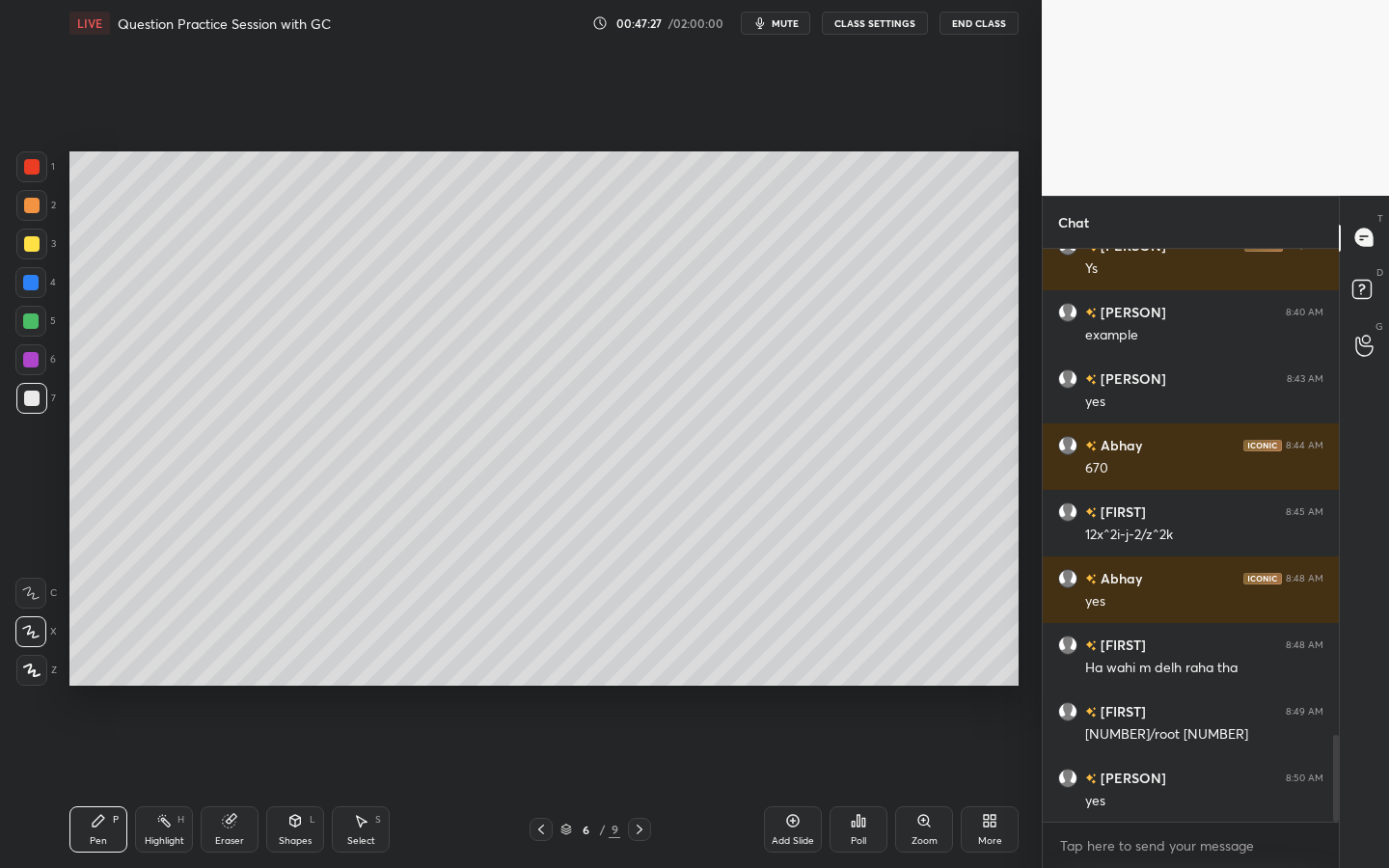 click on "Shapes L" at bounding box center (295, 829) 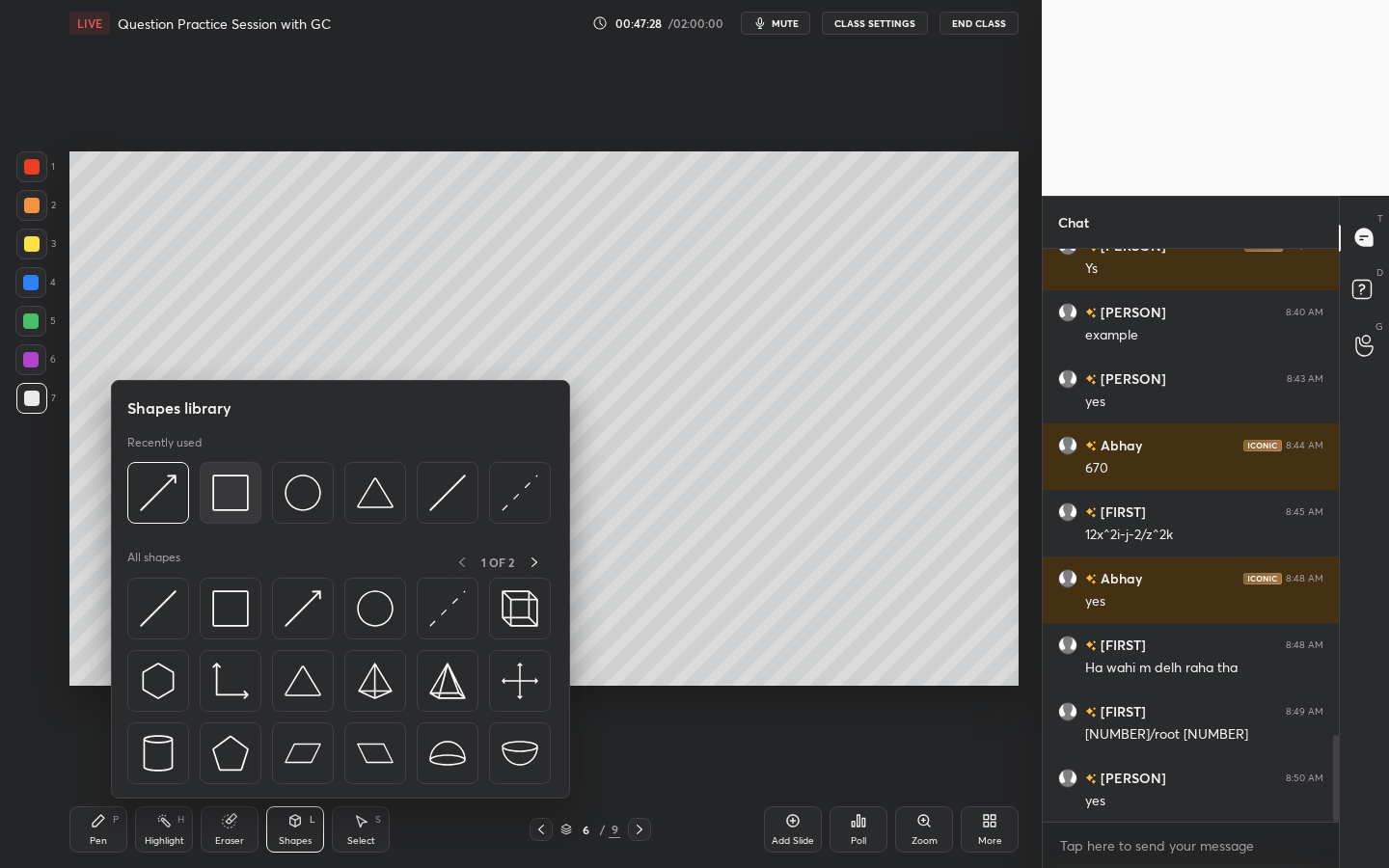 click at bounding box center [231, 493] 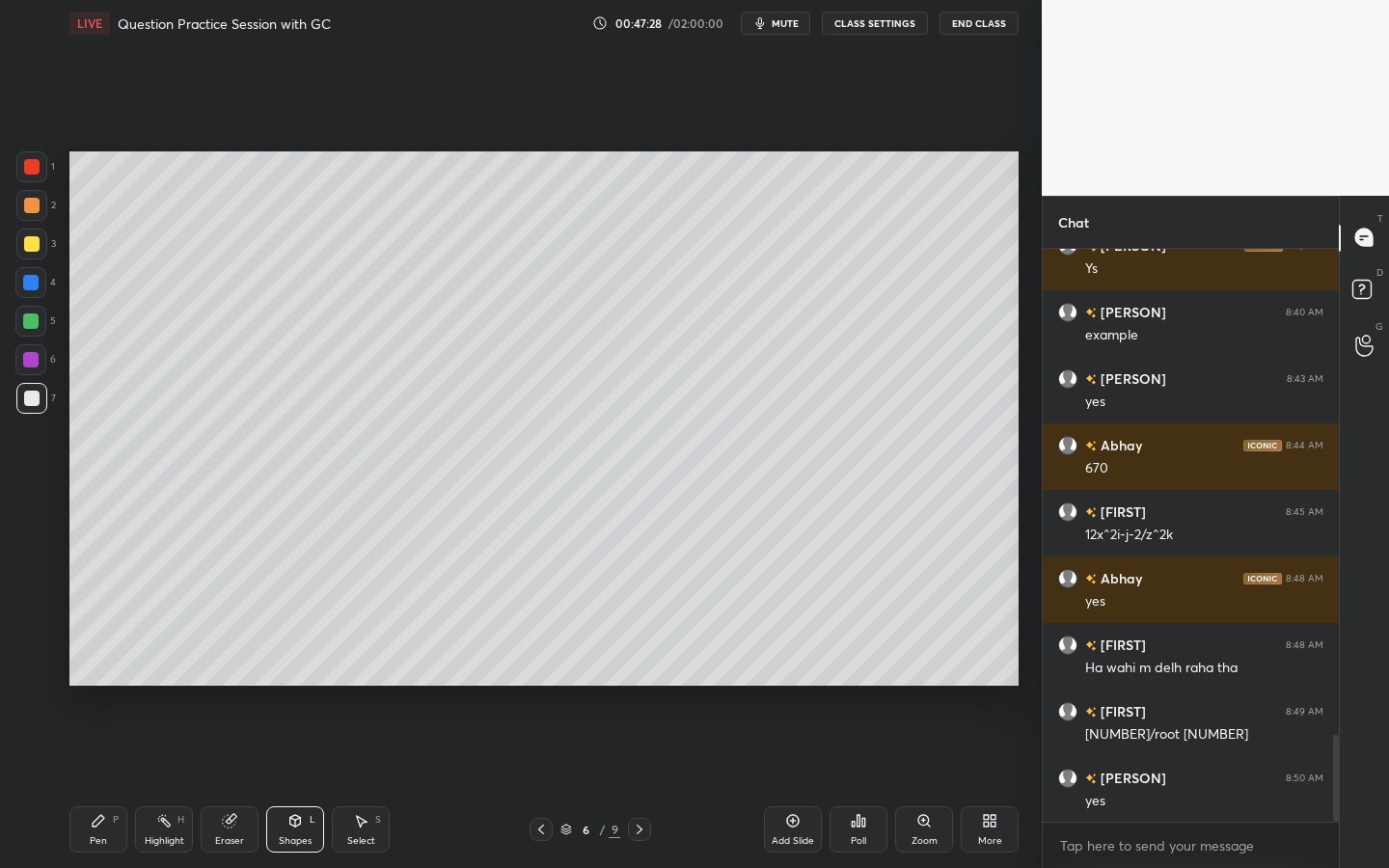 click at bounding box center [31, 360] 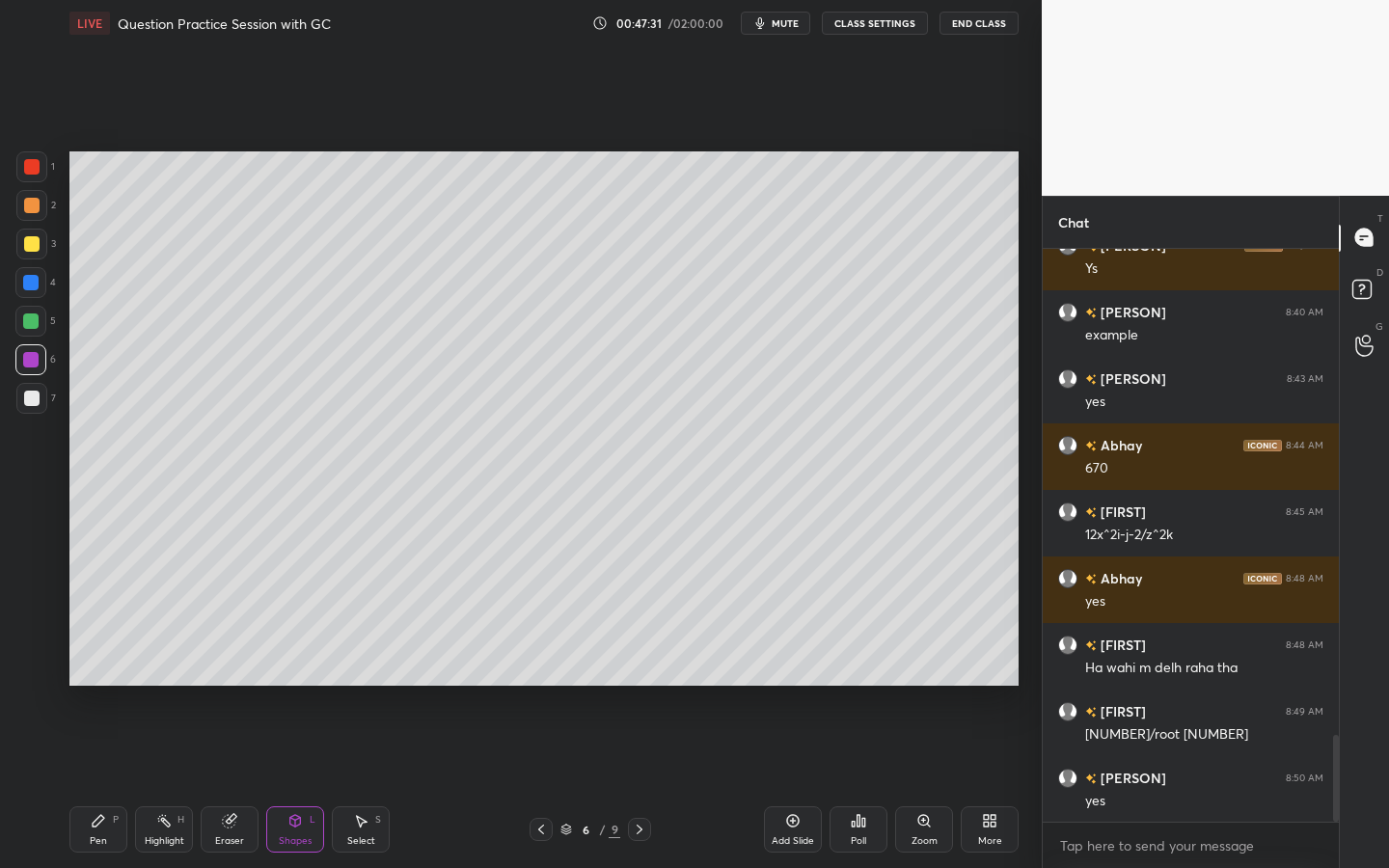 click 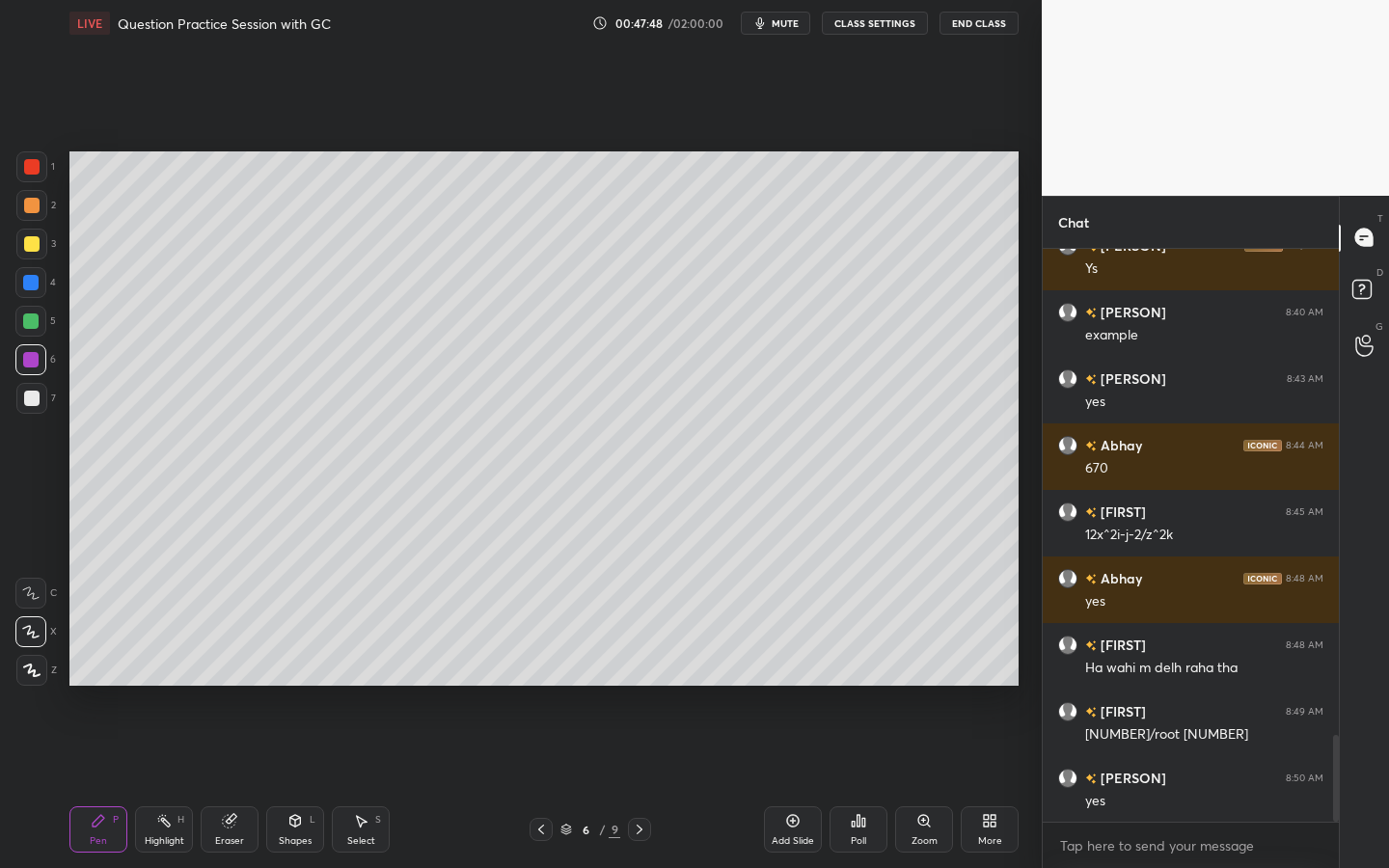 click 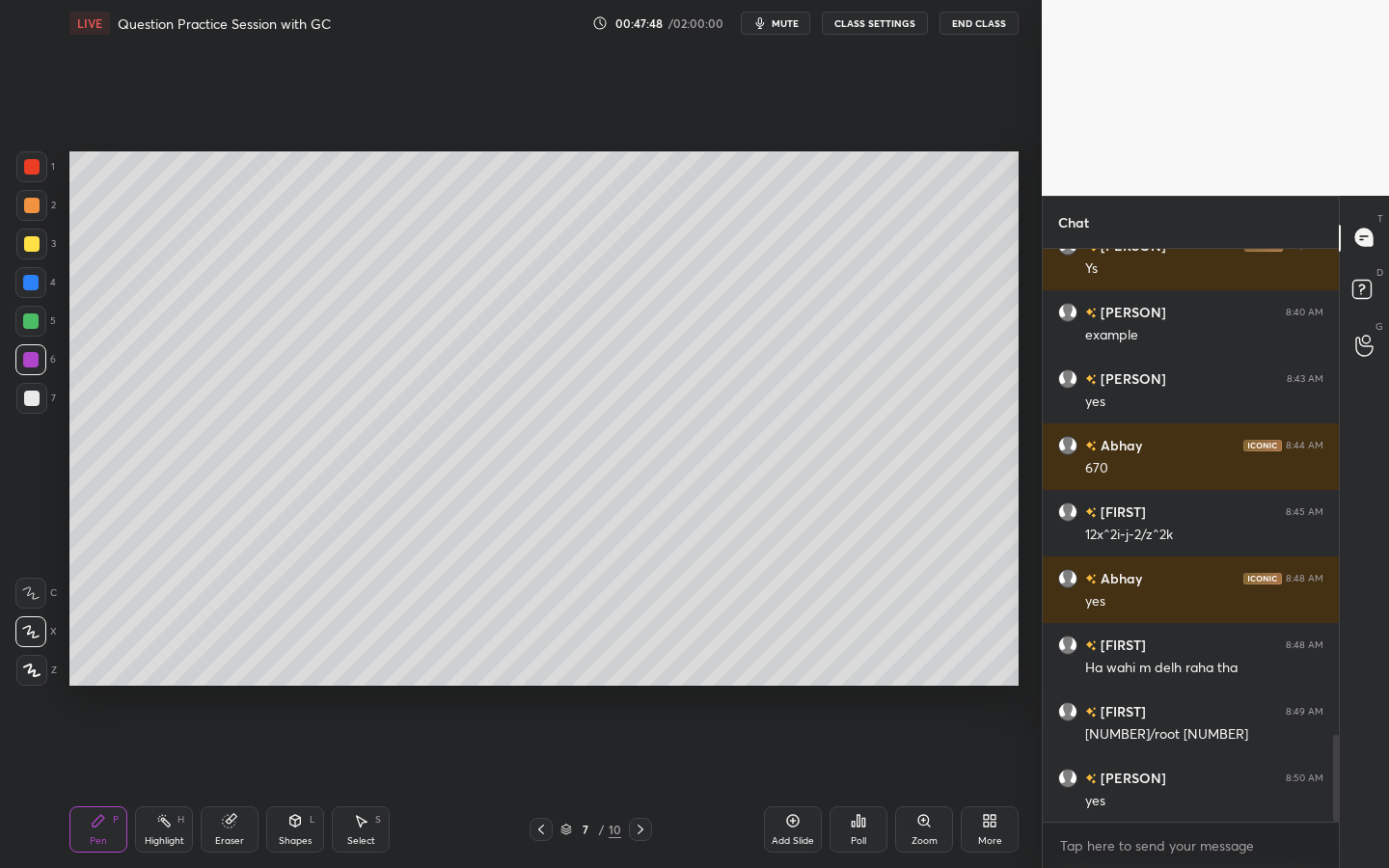 click at bounding box center (32, 244) 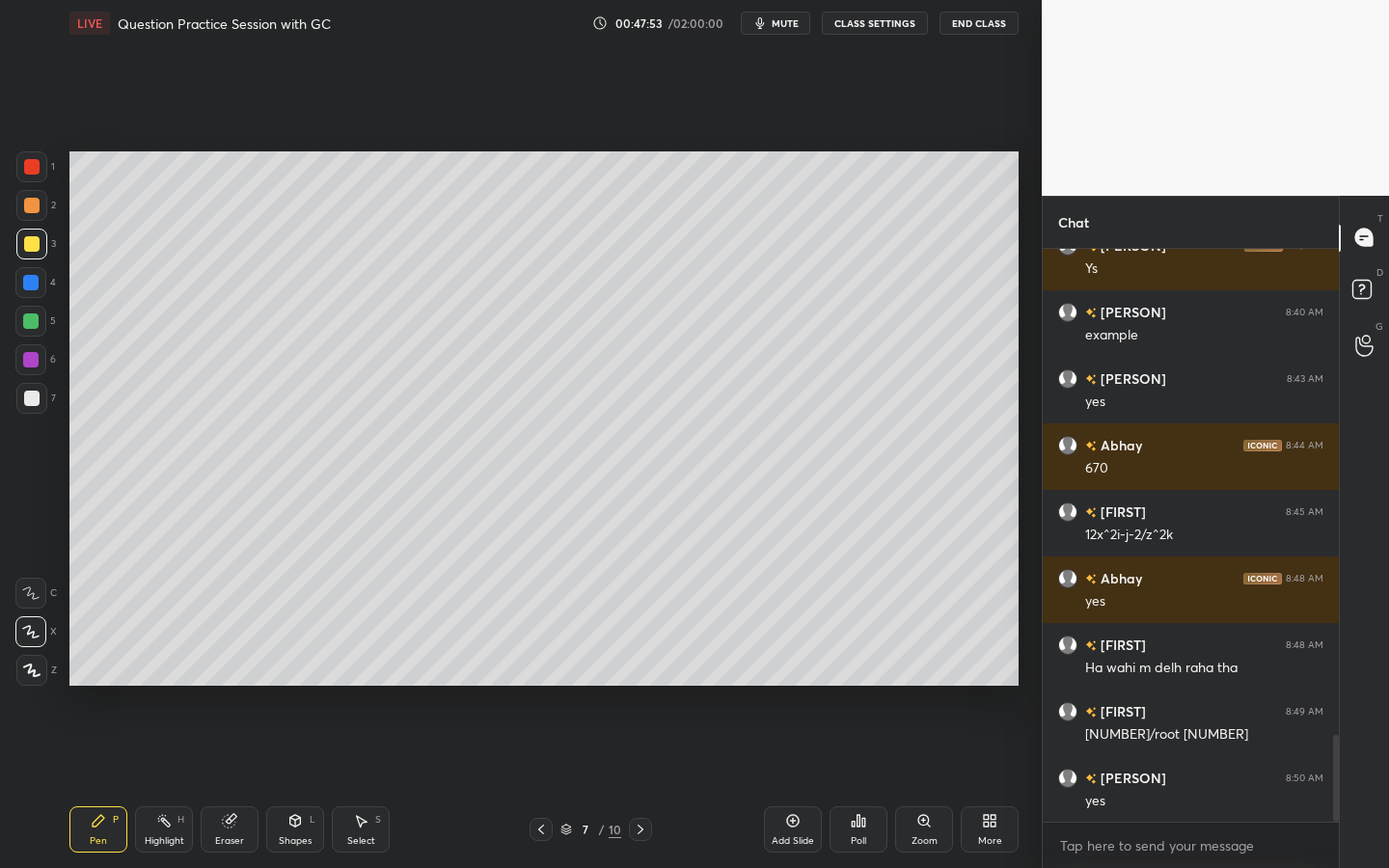 click at bounding box center [31, 321] 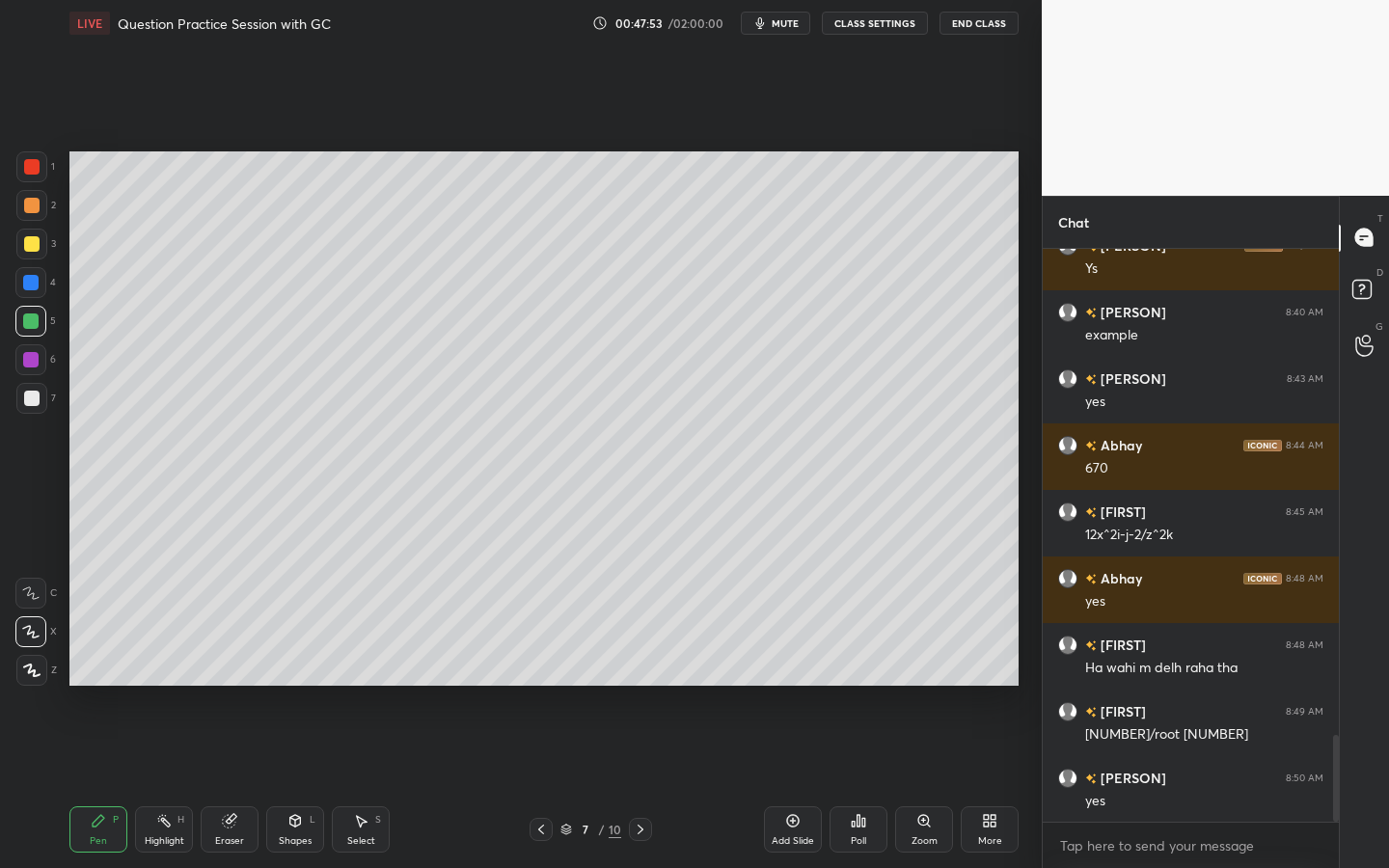click at bounding box center (31, 283) 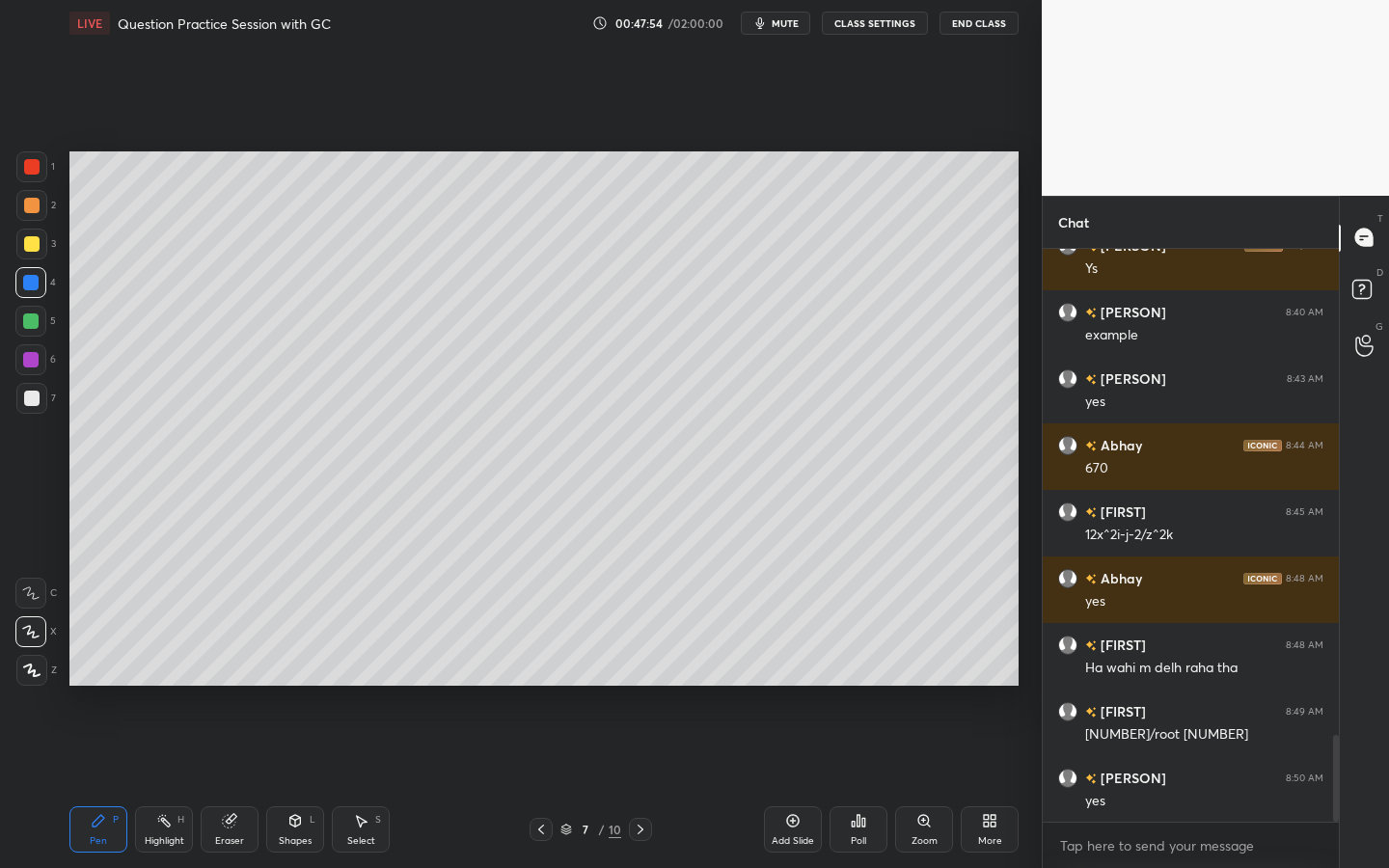 drag, startPoint x: 41, startPoint y: 323, endPoint x: 63, endPoint y: 298, distance: 33.301652 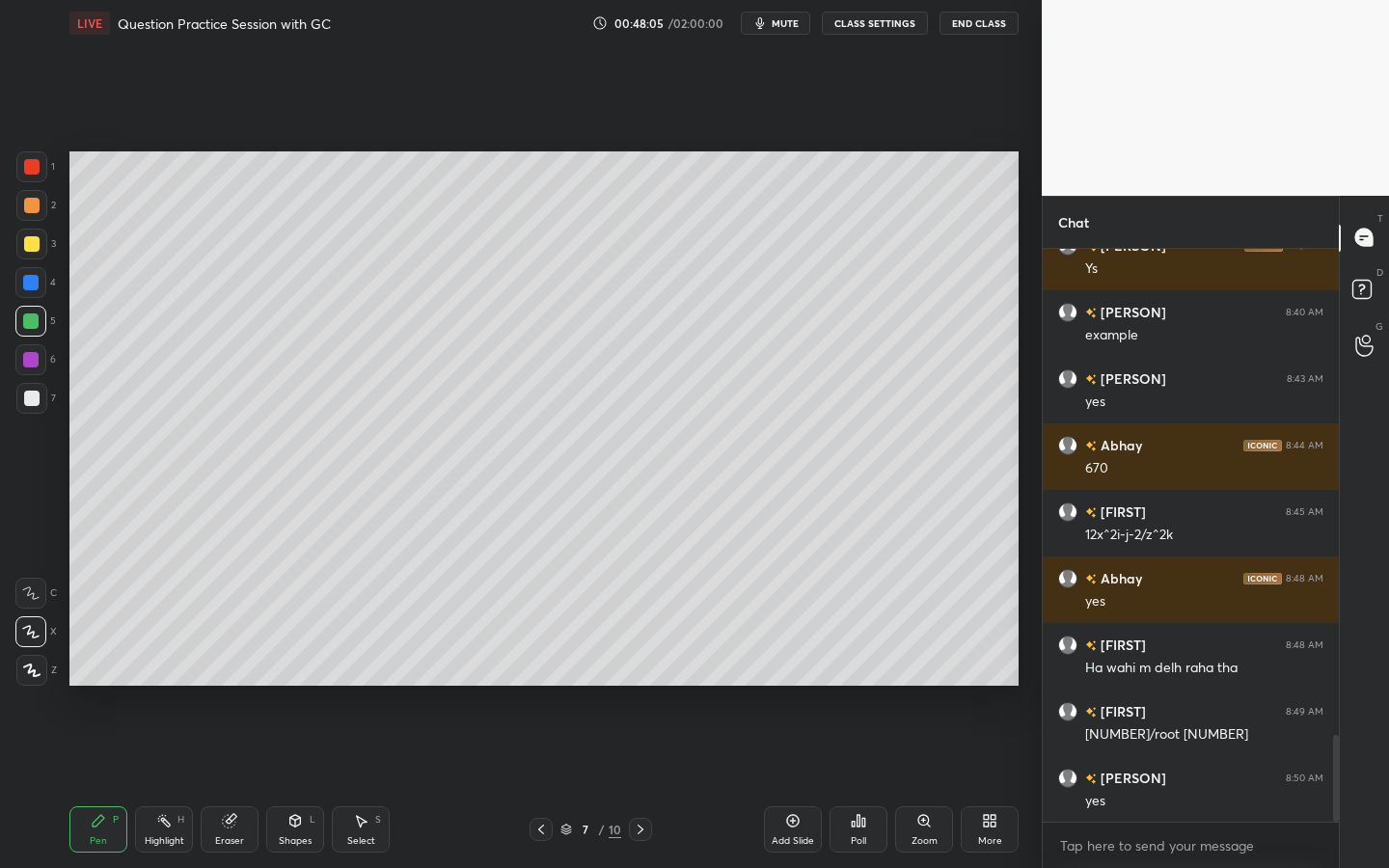 click on "Shapes L" at bounding box center [295, 829] 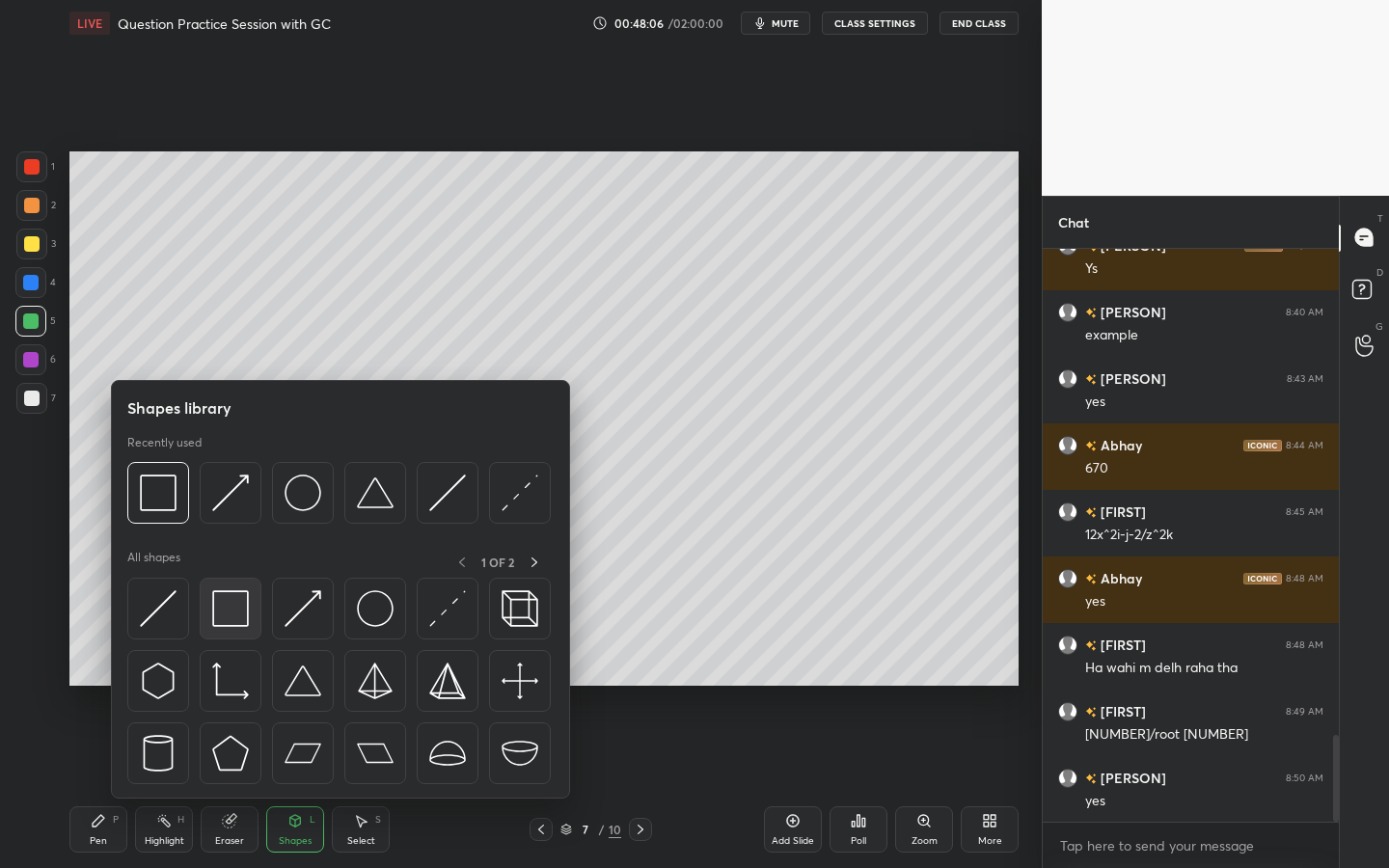 click at bounding box center [231, 609] 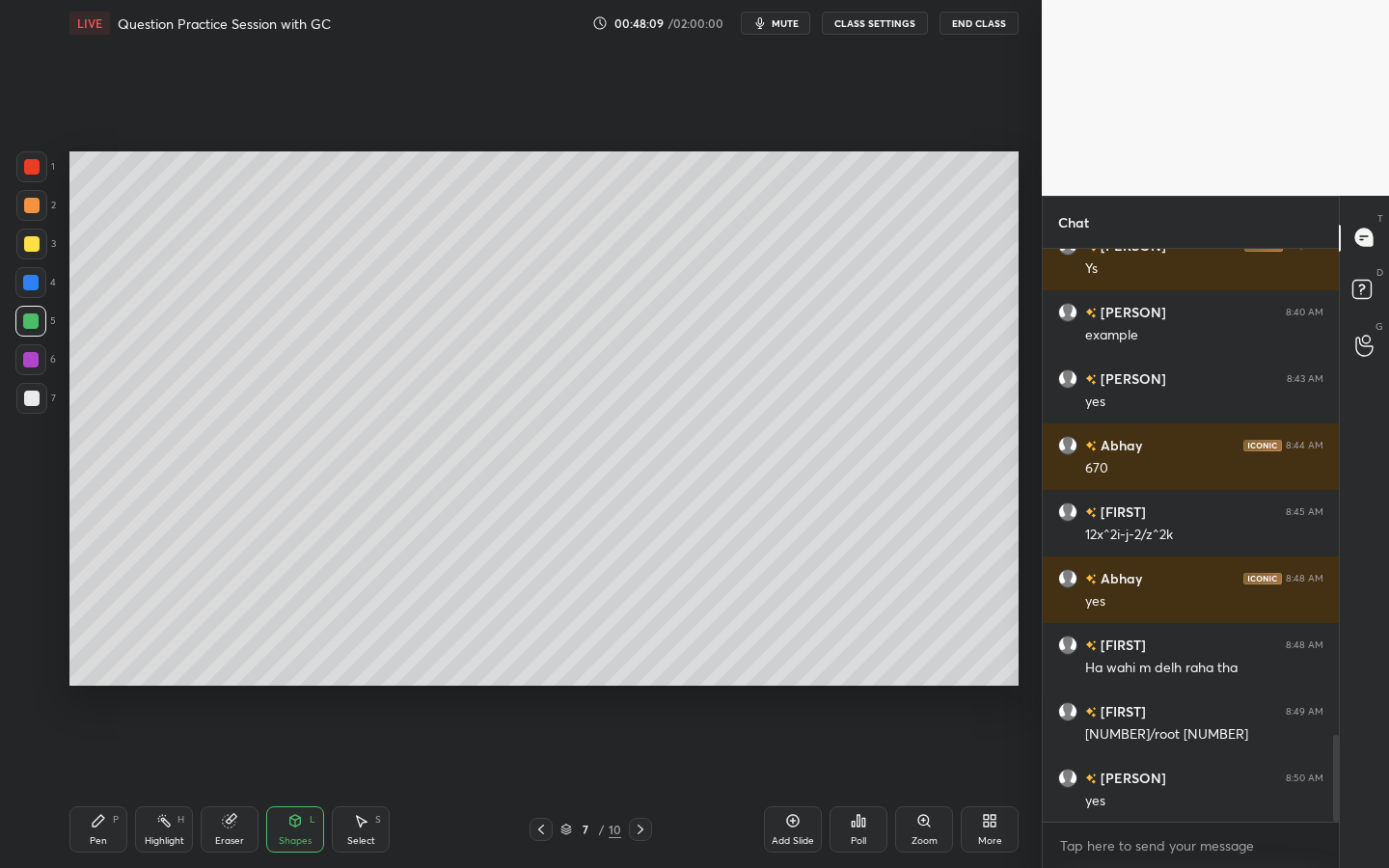 click on "Pen P" at bounding box center (98, 829) 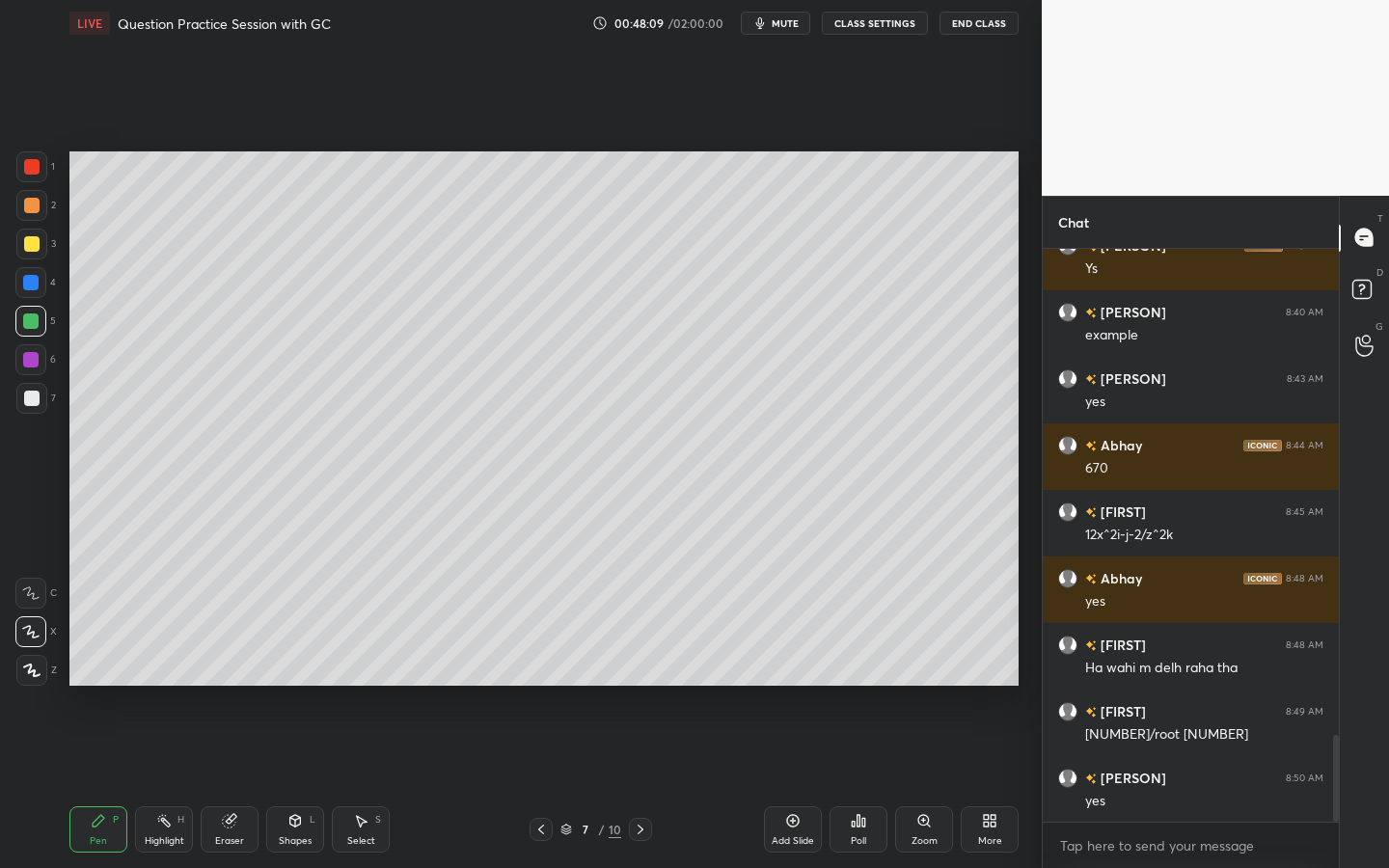 drag, startPoint x: 24, startPoint y: 403, endPoint x: 54, endPoint y: 370, distance: 44.598206 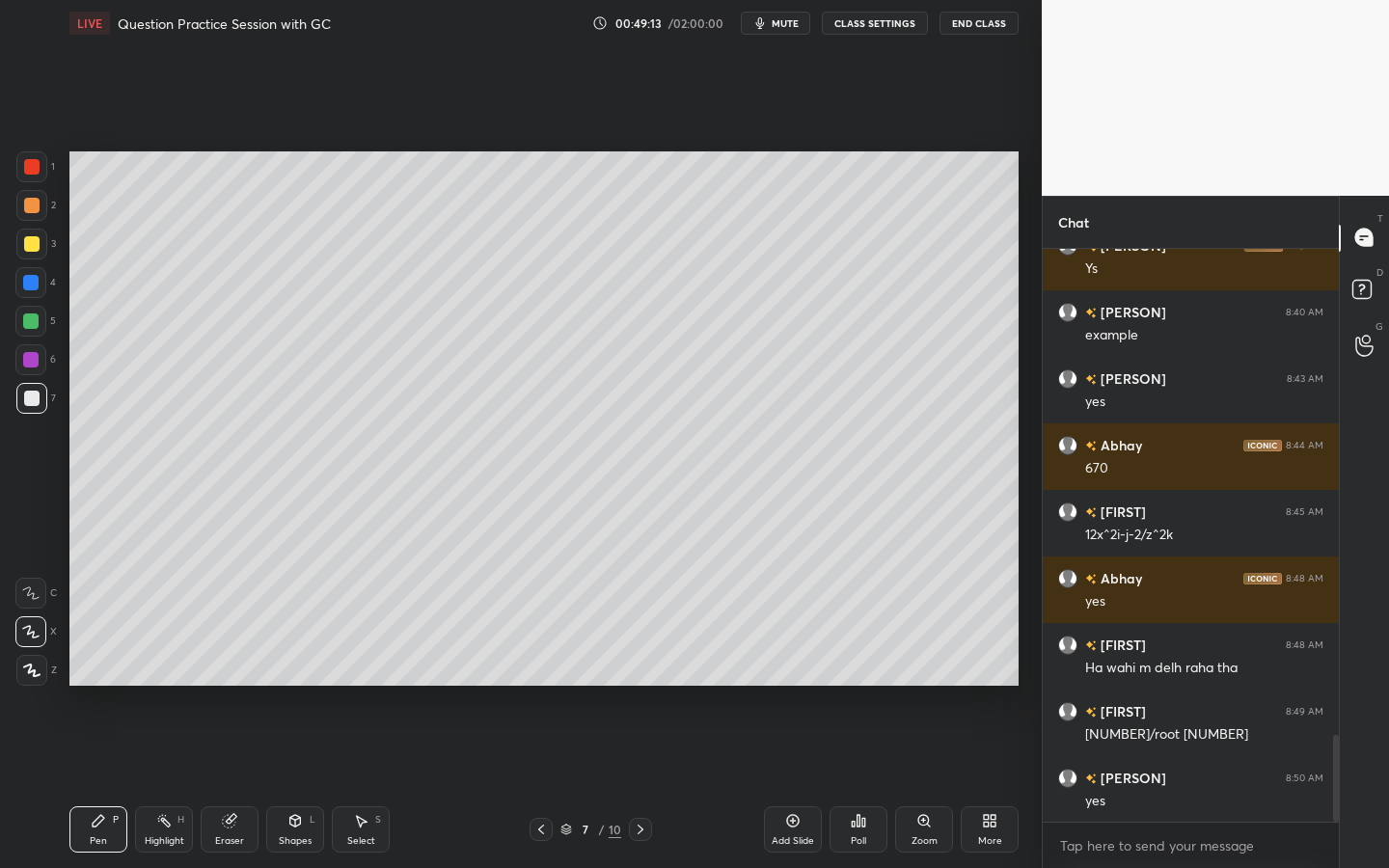 click on "Shapes L" at bounding box center (295, 829) 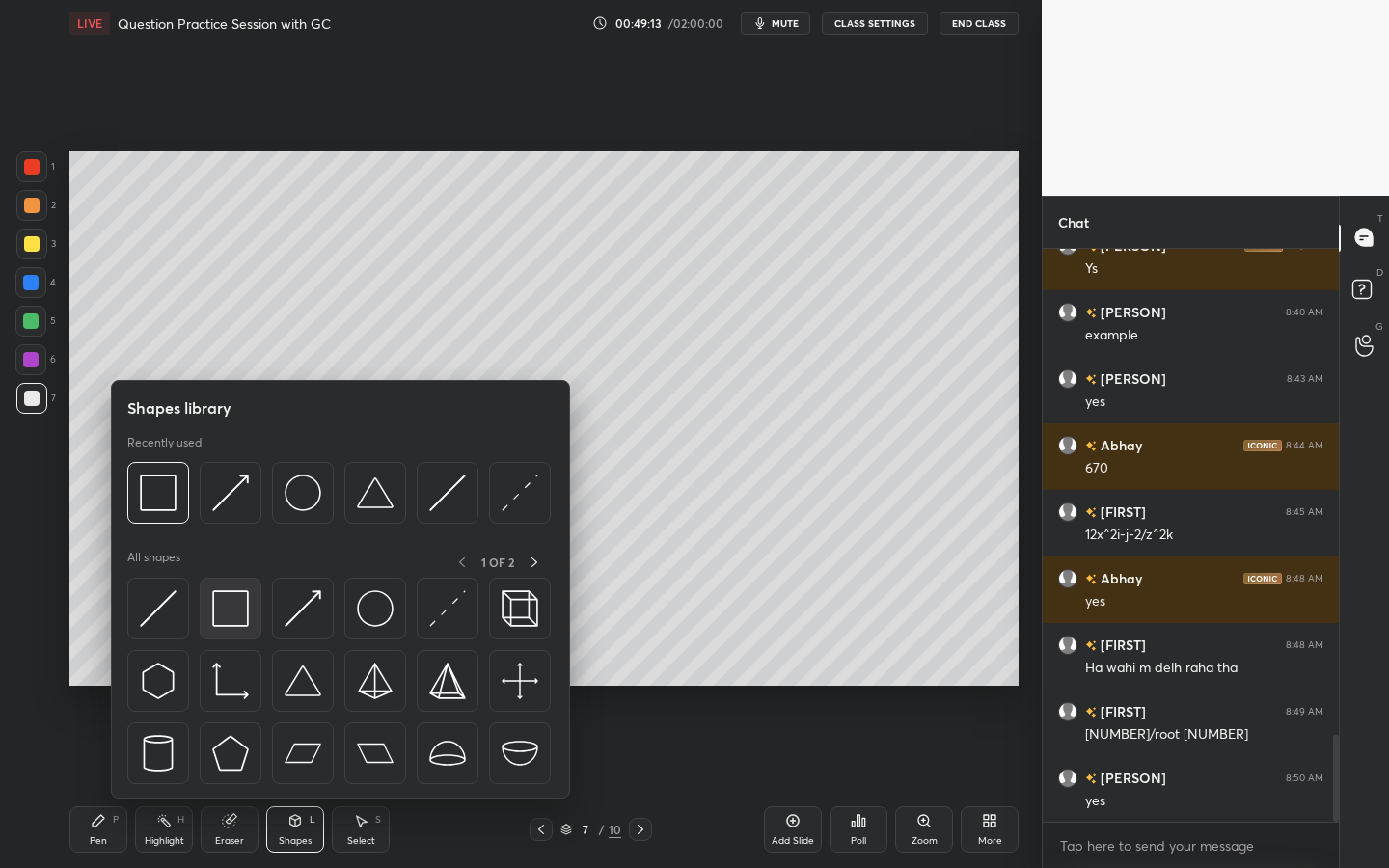 click at bounding box center [231, 609] 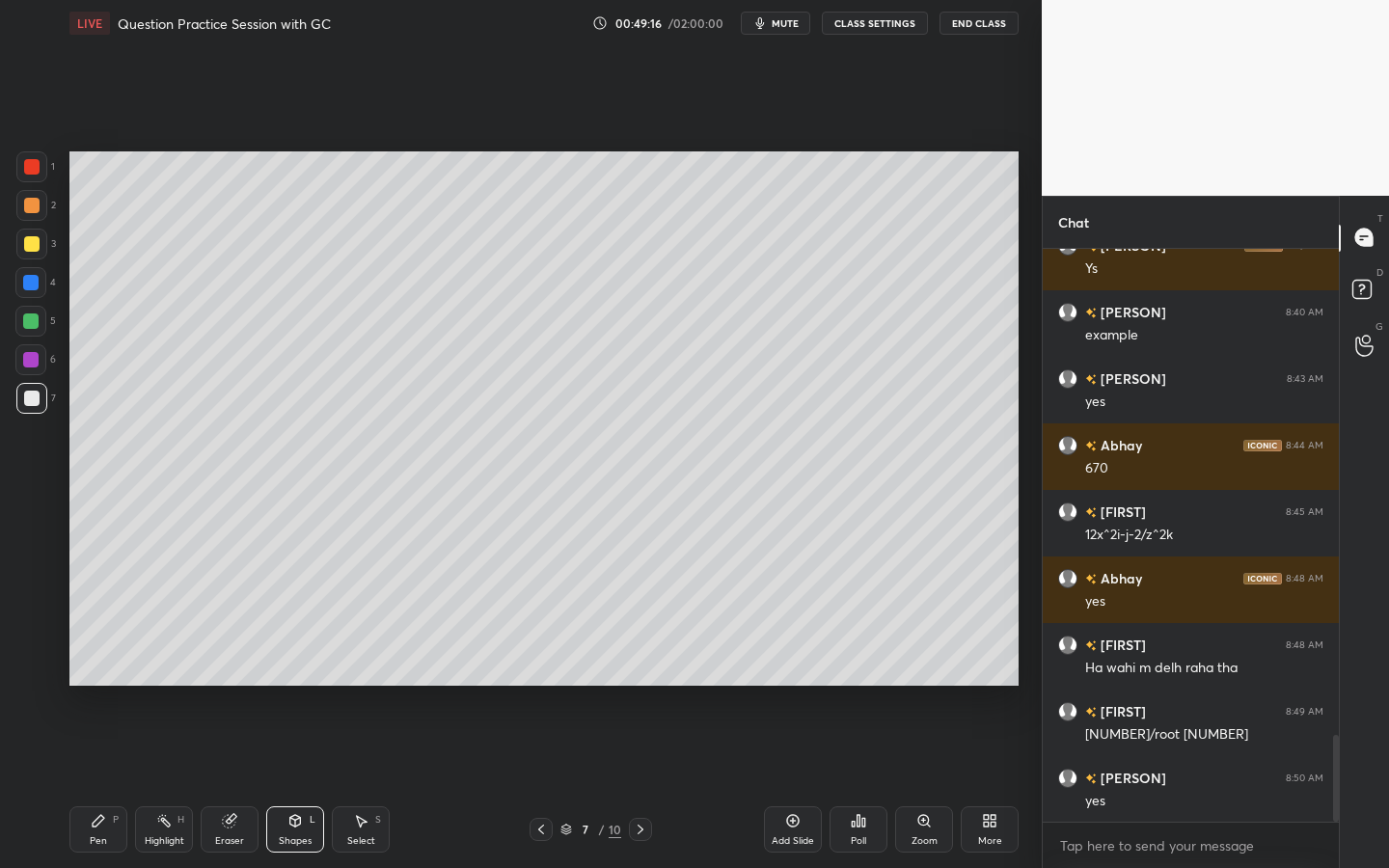click on "Pen P" at bounding box center [98, 829] 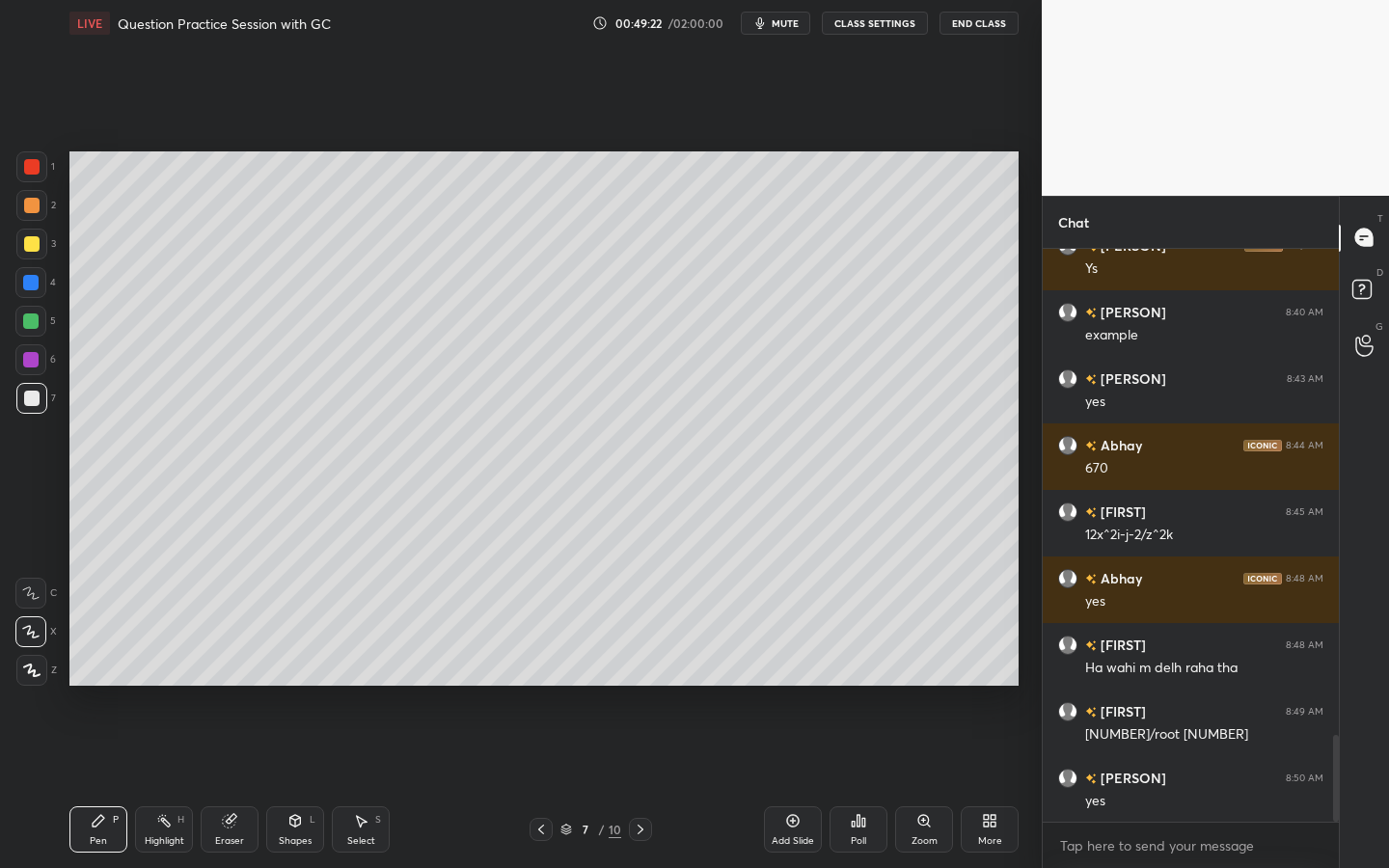 drag, startPoint x: 37, startPoint y: 284, endPoint x: 51, endPoint y: 282, distance: 14.142136 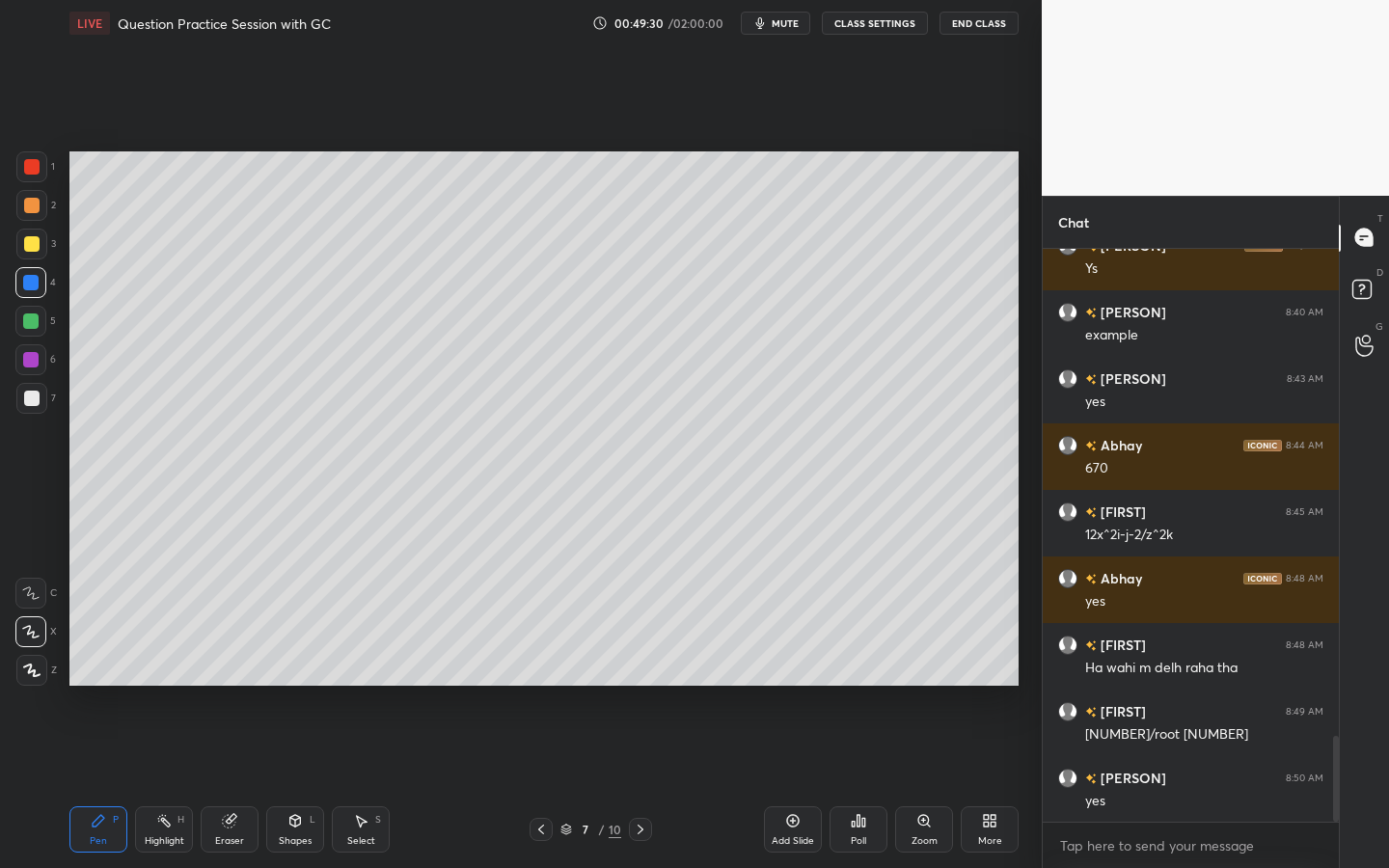 scroll, scrollTop: 3273, scrollLeft: 0, axis: vertical 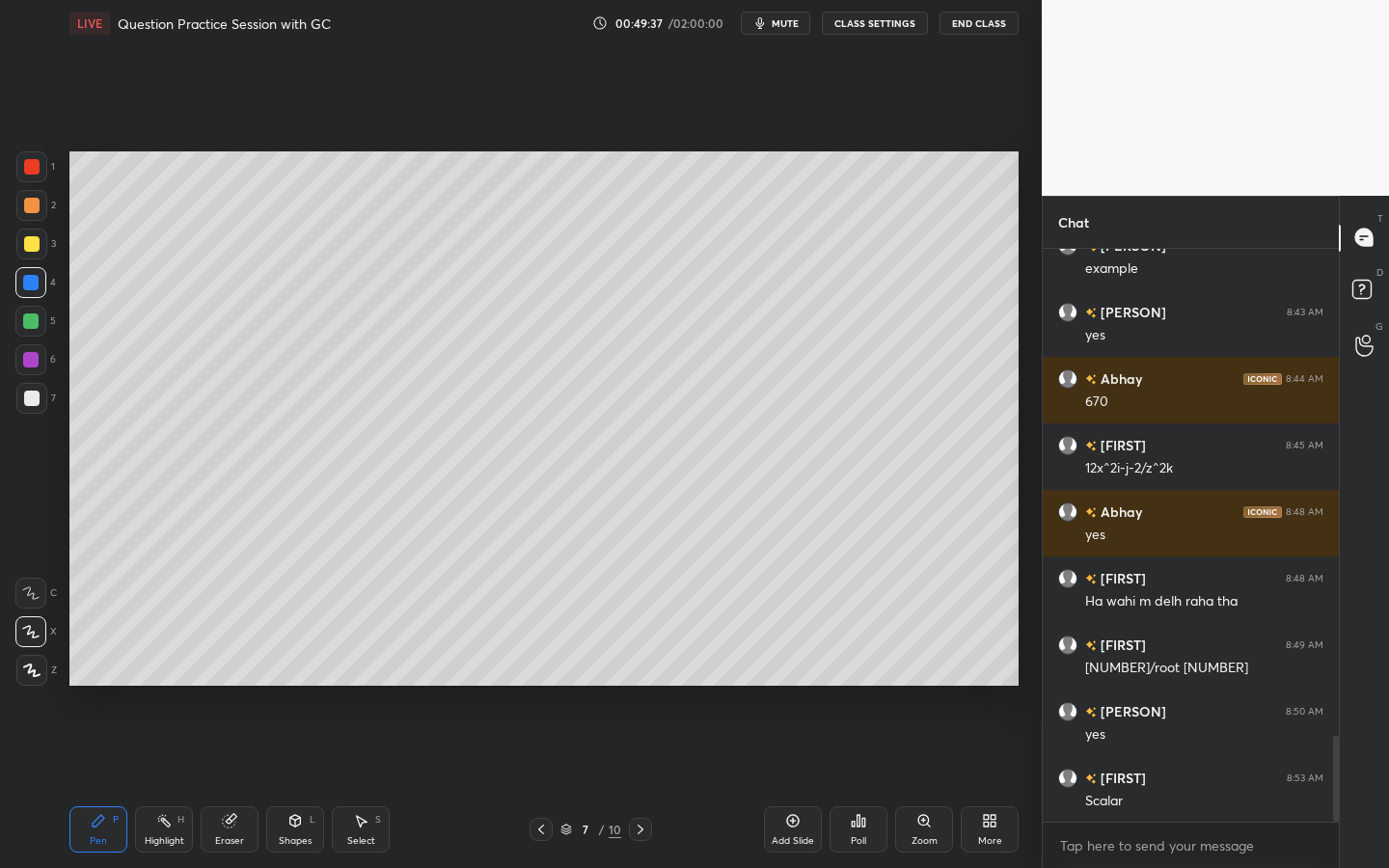 drag, startPoint x: 47, startPoint y: 401, endPoint x: 68, endPoint y: 381, distance: 29 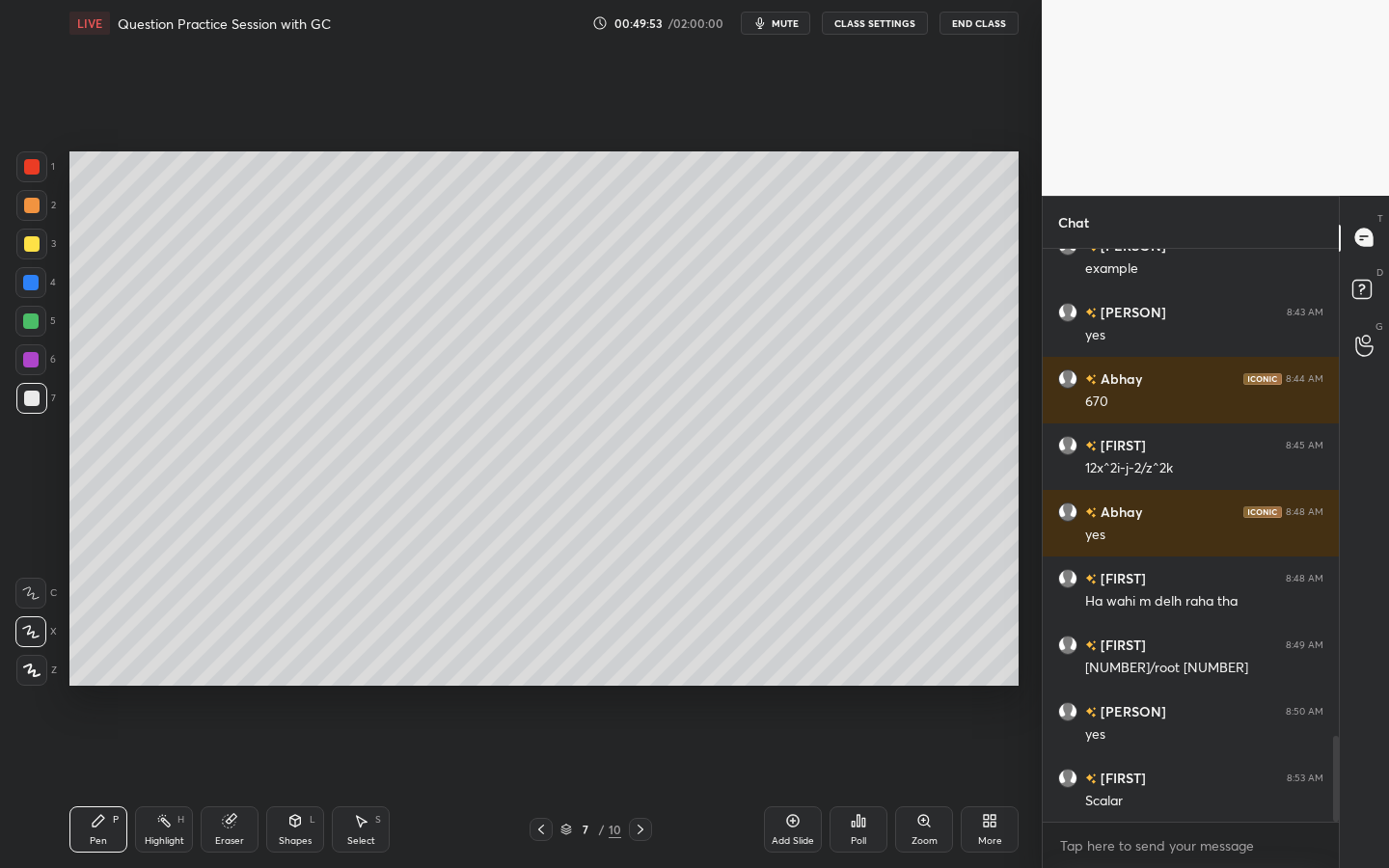 drag, startPoint x: 299, startPoint y: 829, endPoint x: 301, endPoint y: 820, distance: 9.219544 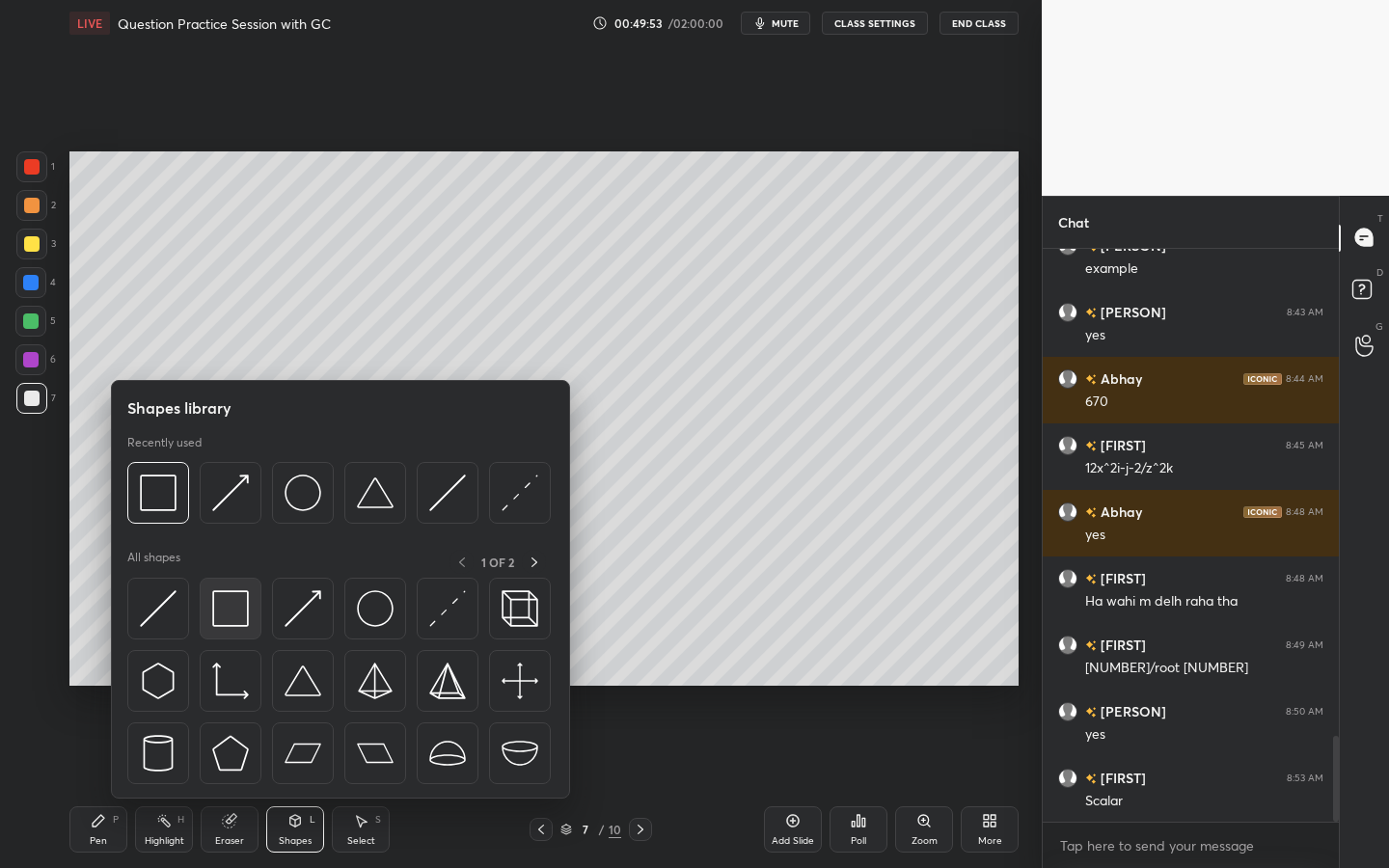 click at bounding box center [231, 609] 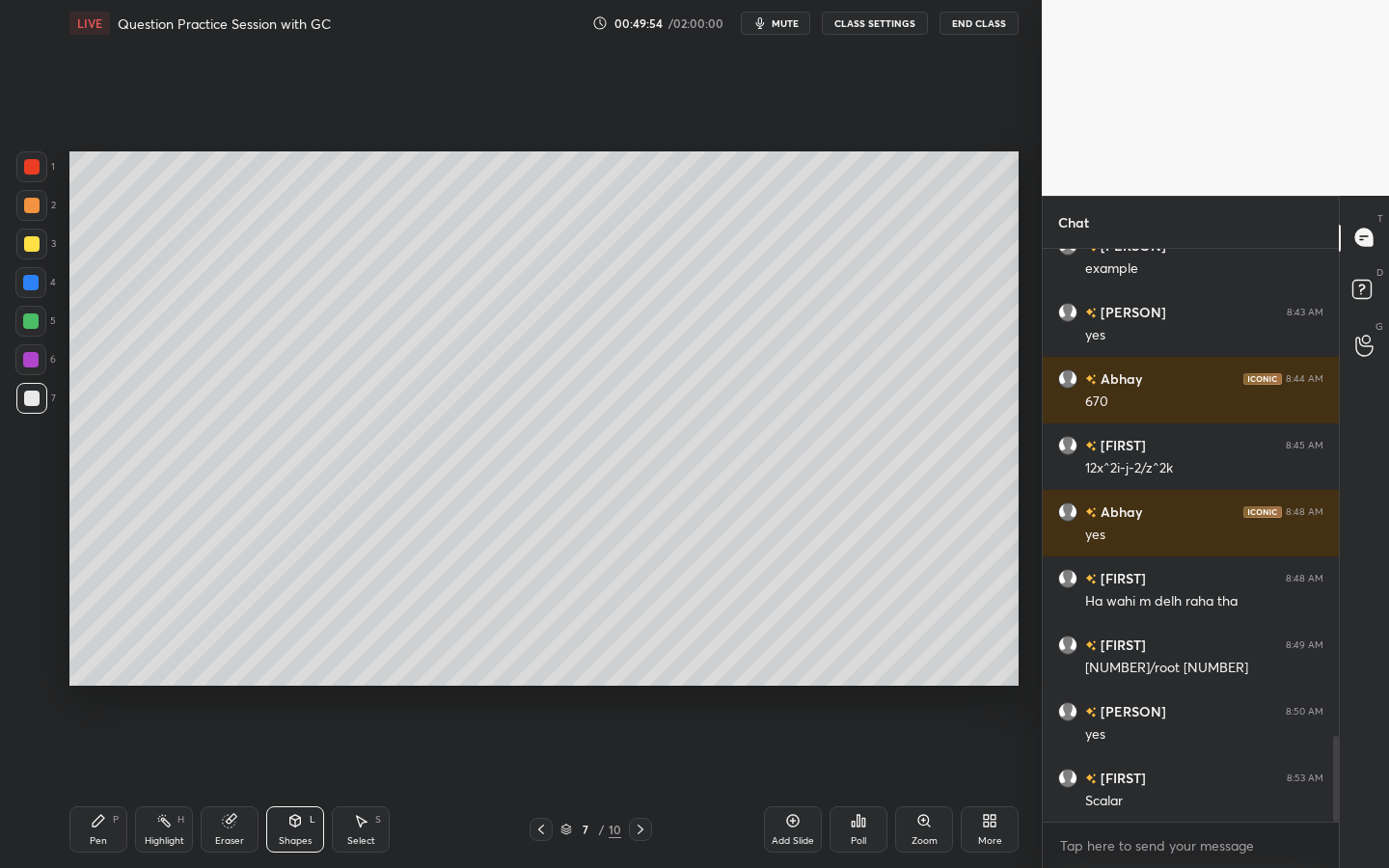 drag, startPoint x: 36, startPoint y: 363, endPoint x: 62, endPoint y: 352, distance: 28.23119 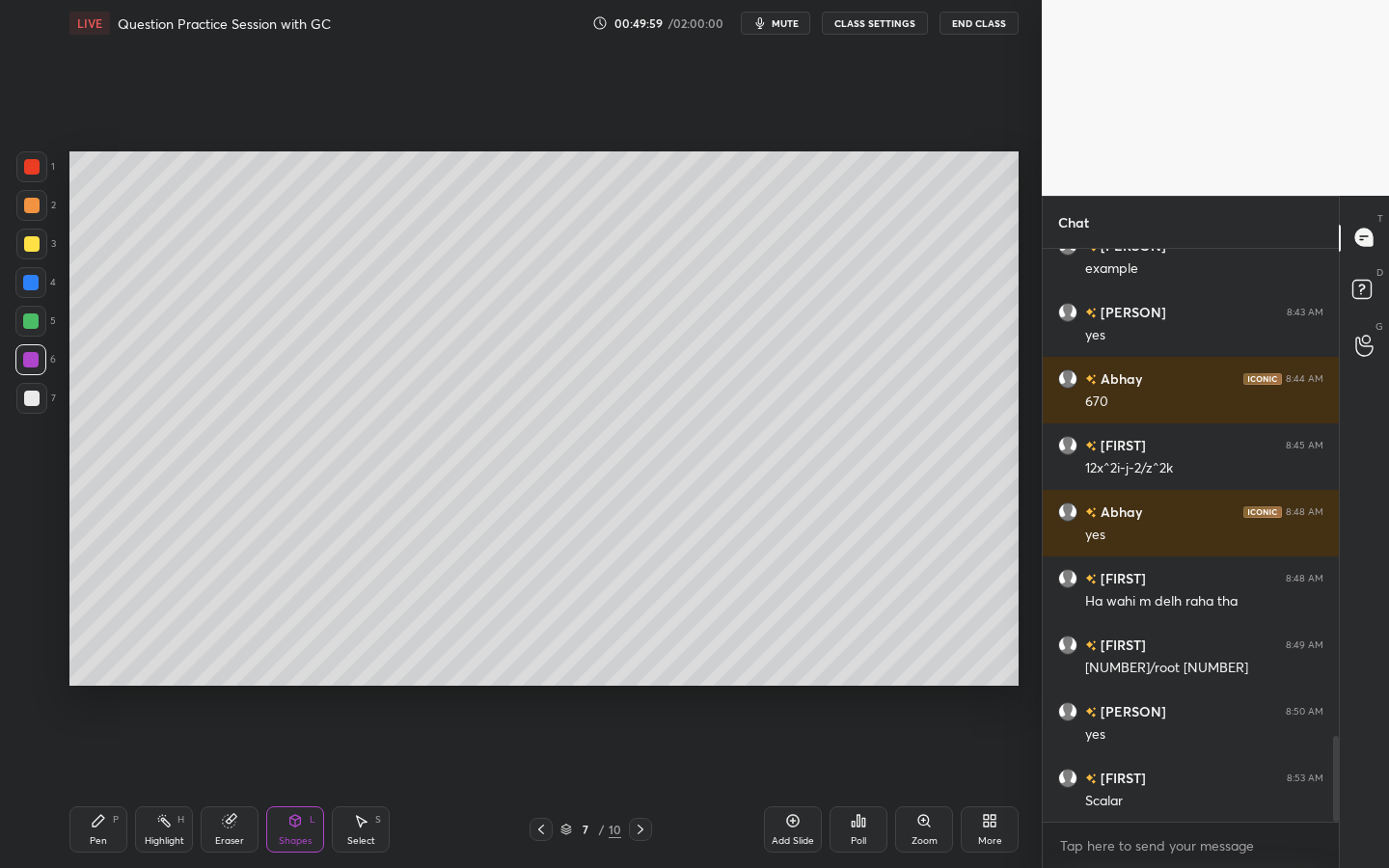 drag, startPoint x: 114, startPoint y: 802, endPoint x: 114, endPoint y: 820, distance: 18 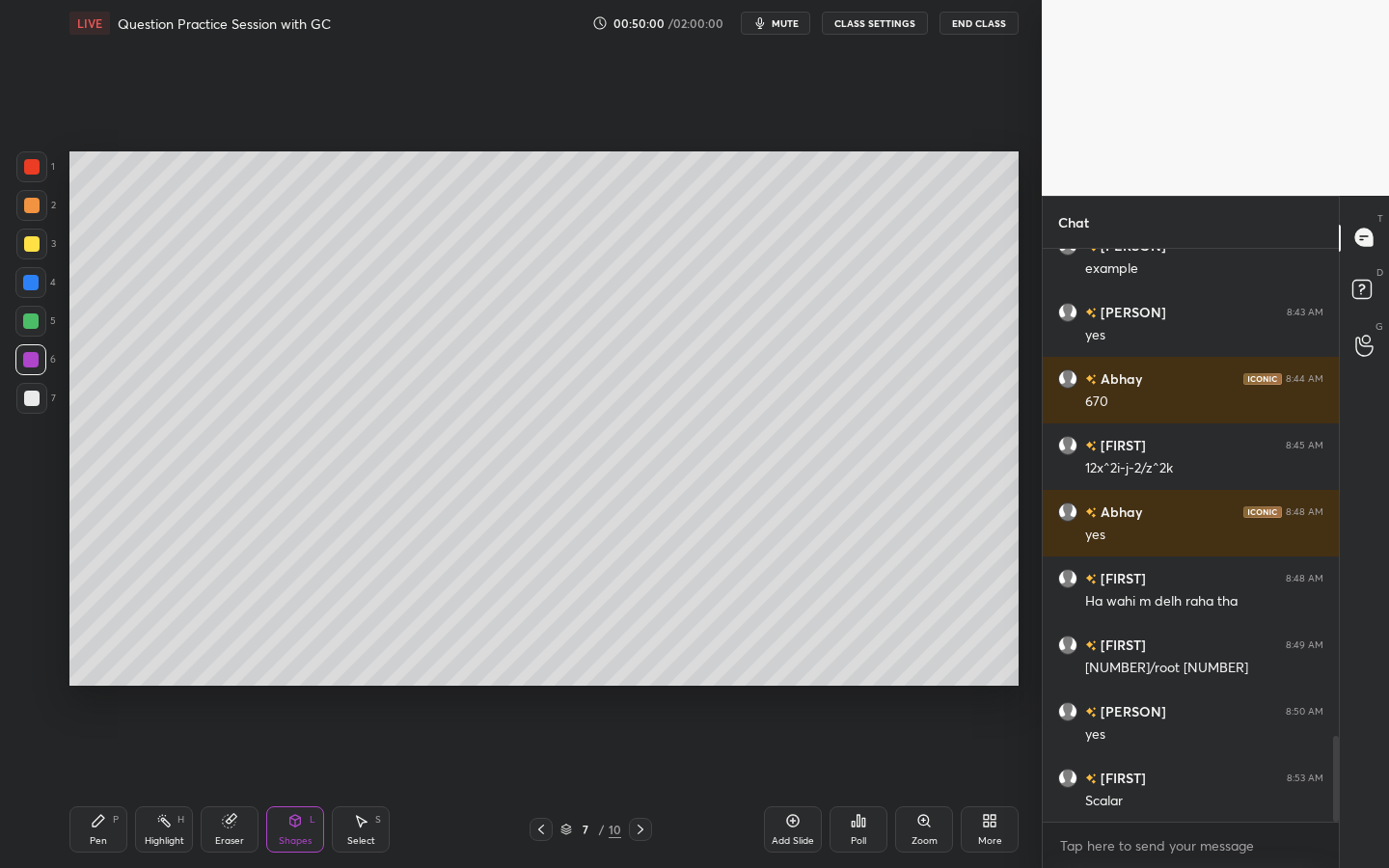 drag, startPoint x: 102, startPoint y: 810, endPoint x: 93, endPoint y: 813, distance: 9.486833 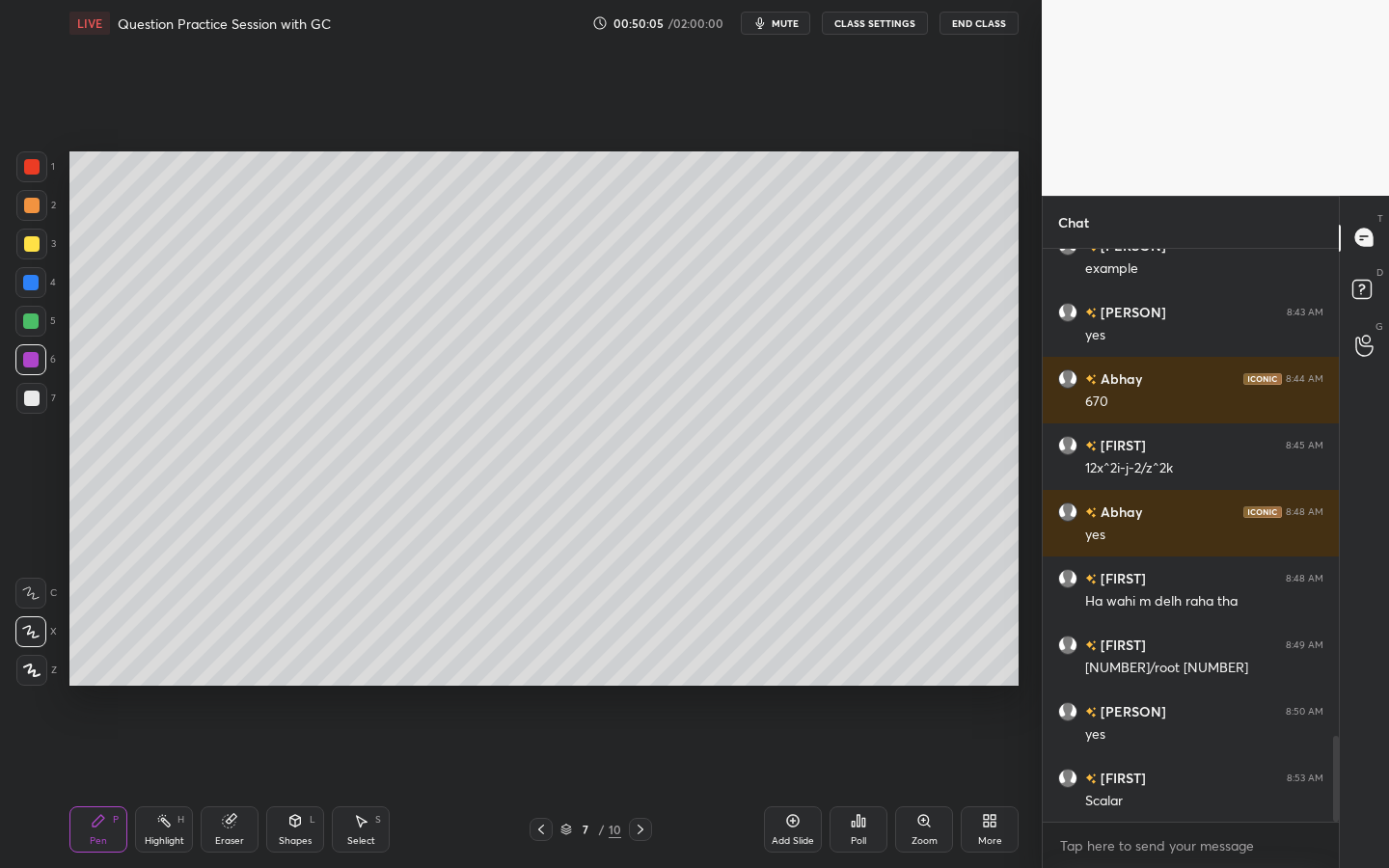 drag, startPoint x: 16, startPoint y: 408, endPoint x: 34, endPoint y: 404, distance: 18.439089 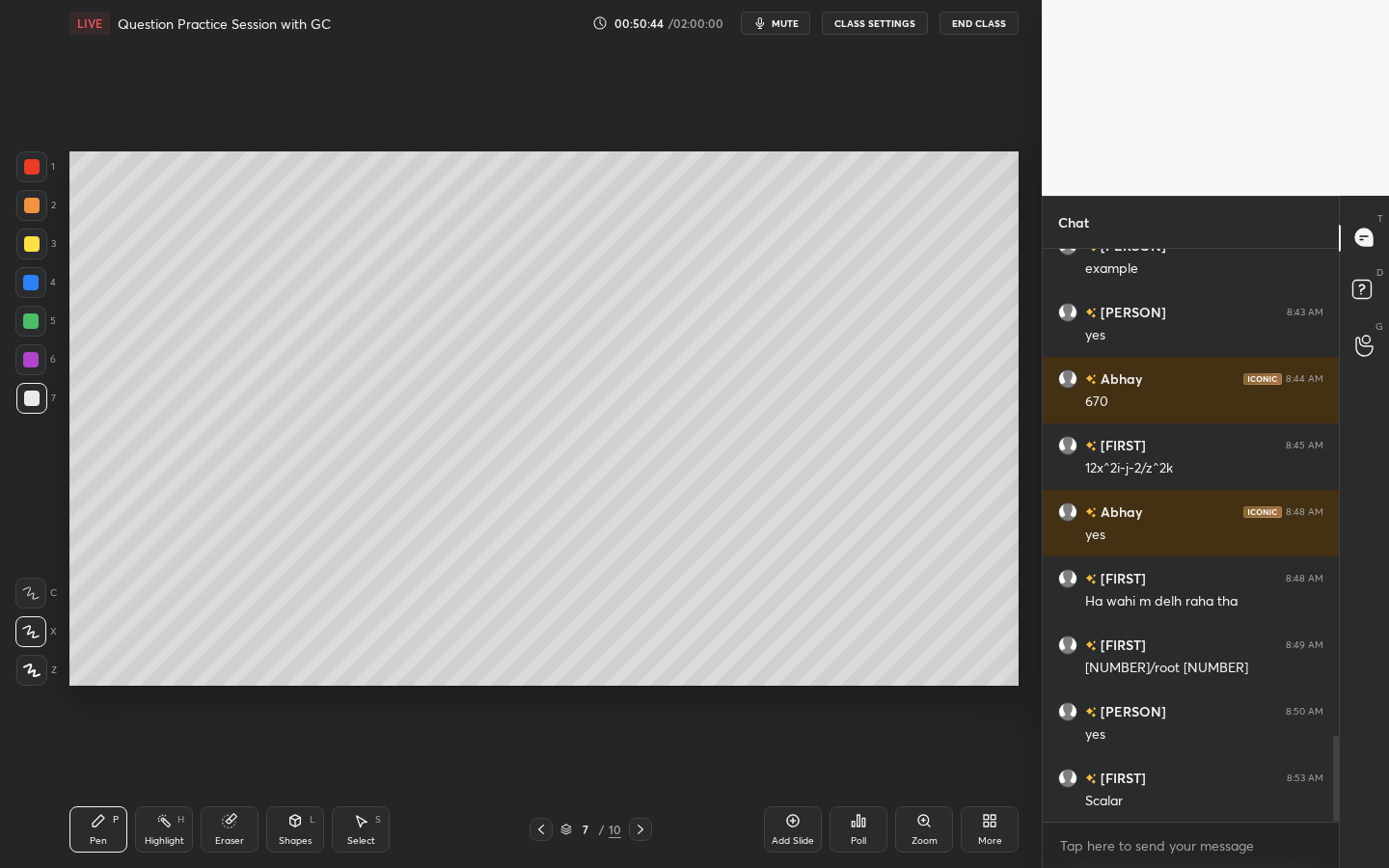 drag, startPoint x: 363, startPoint y: 825, endPoint x: 374, endPoint y: 818, distance: 13.038405 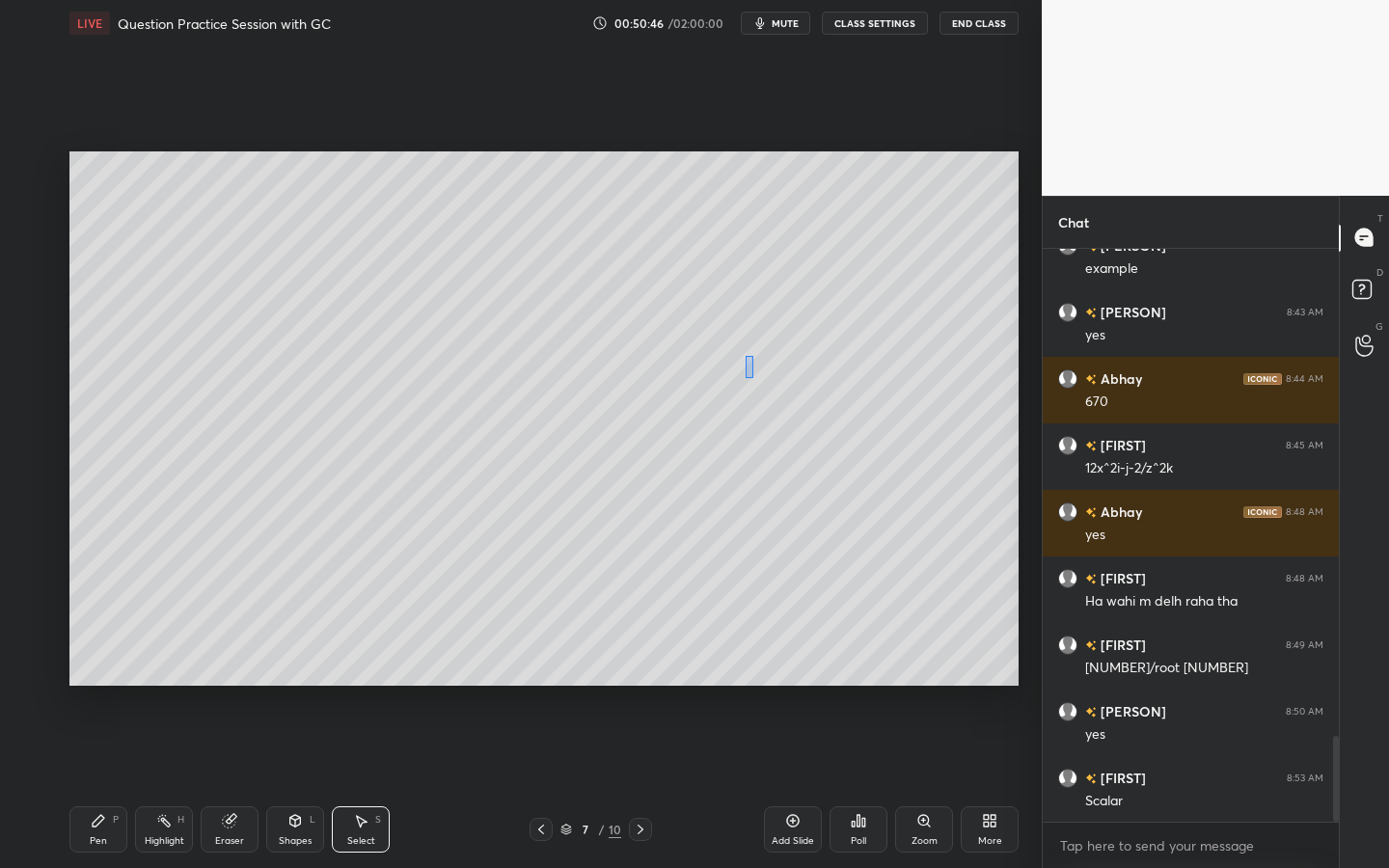 drag, startPoint x: 753, startPoint y: 363, endPoint x: 789, endPoint y: 366, distance: 36.124784 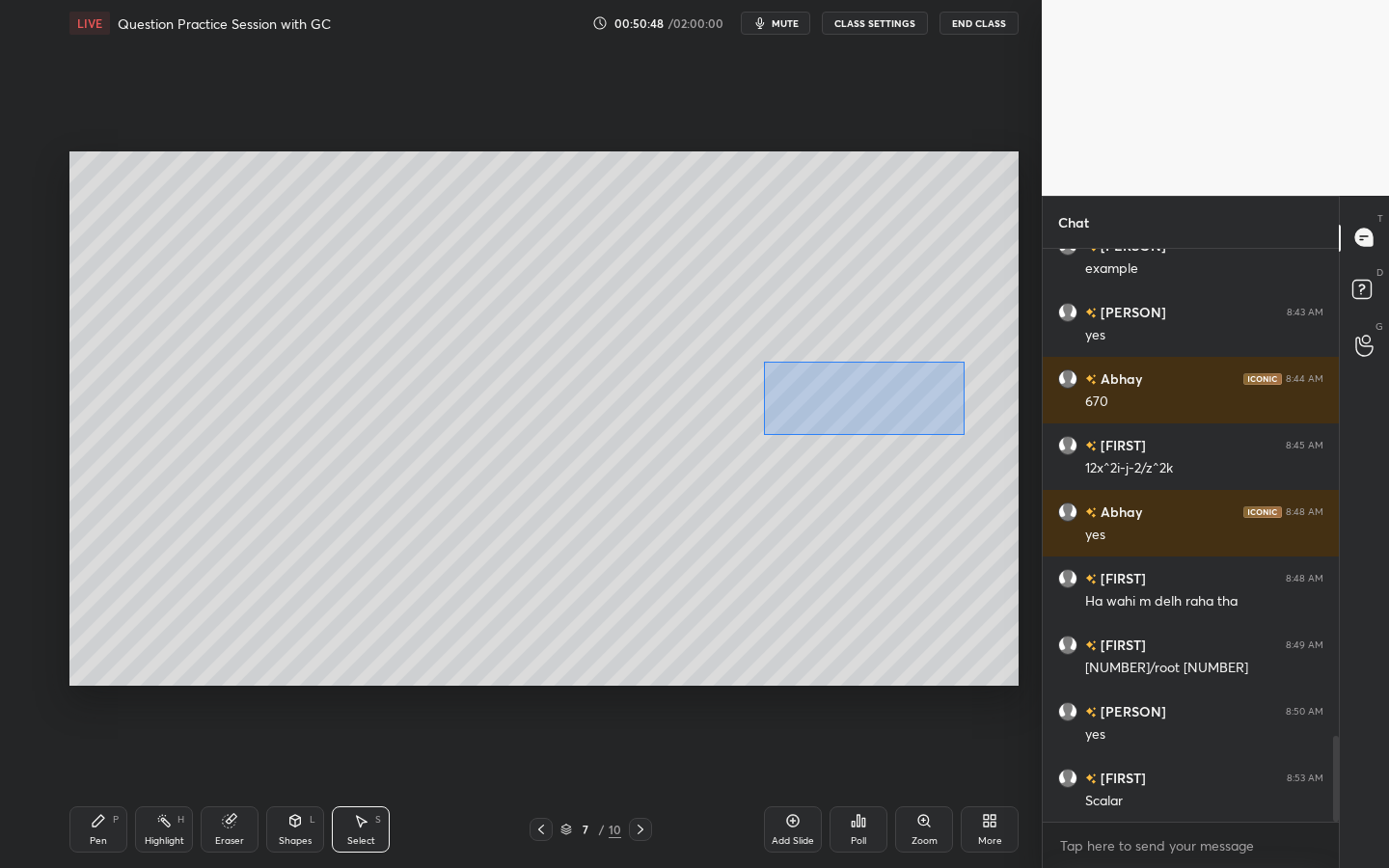 drag, startPoint x: 763, startPoint y: 362, endPoint x: 929, endPoint y: 414, distance: 173.95402 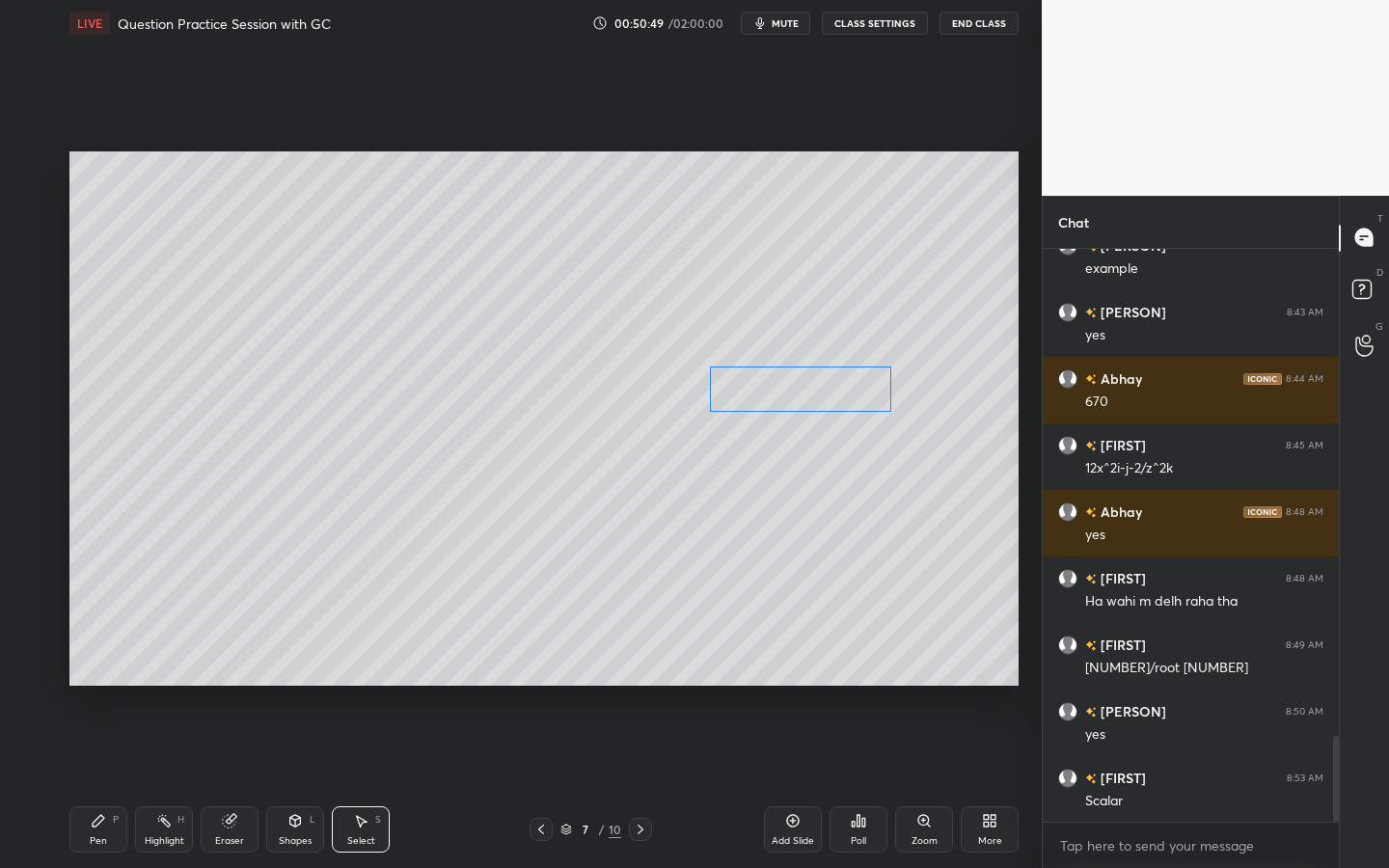 drag, startPoint x: 860, startPoint y: 396, endPoint x: 818, endPoint y: 402, distance: 42.426407 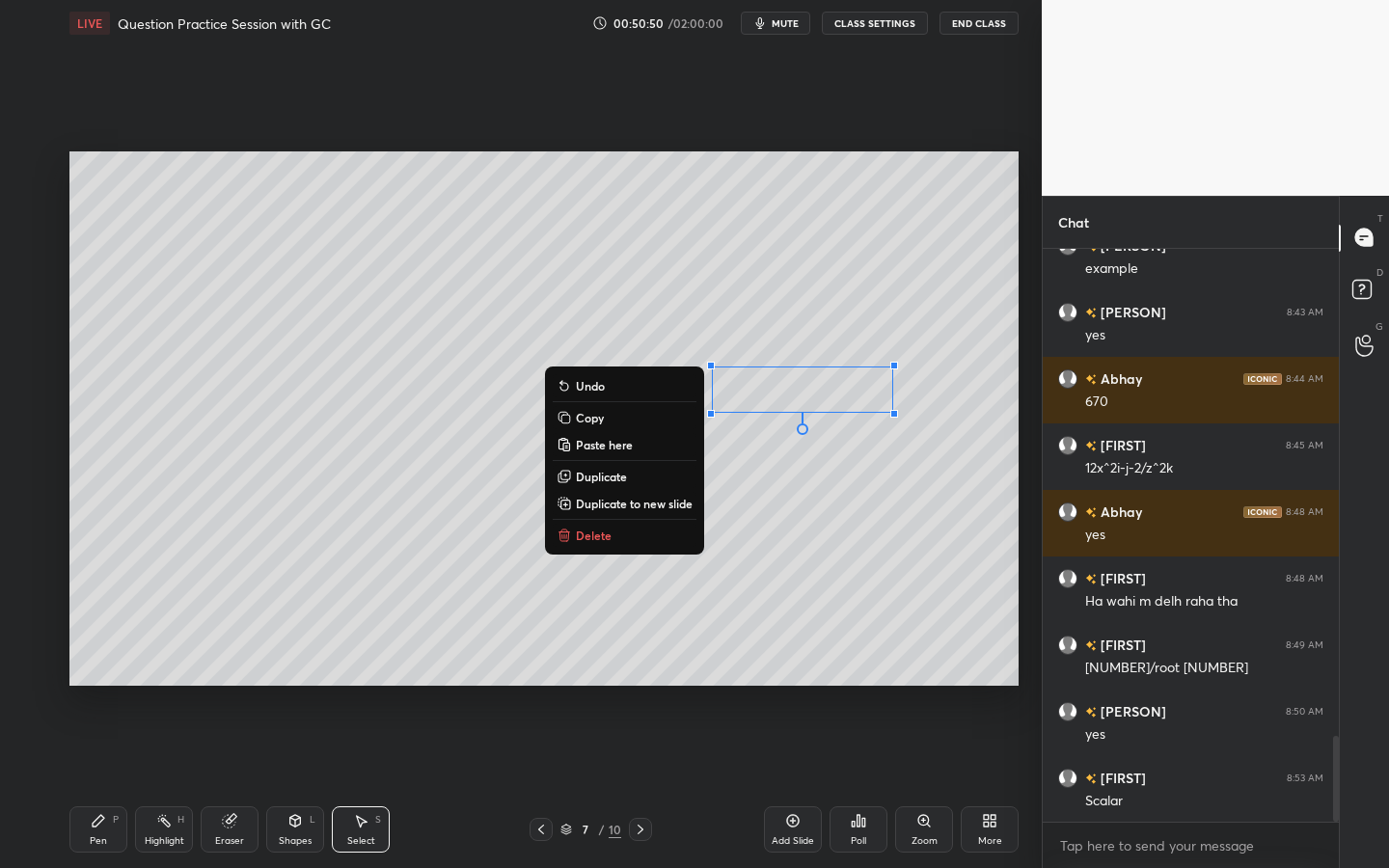 drag, startPoint x: 125, startPoint y: 812, endPoint x: 114, endPoint y: 812, distance: 11 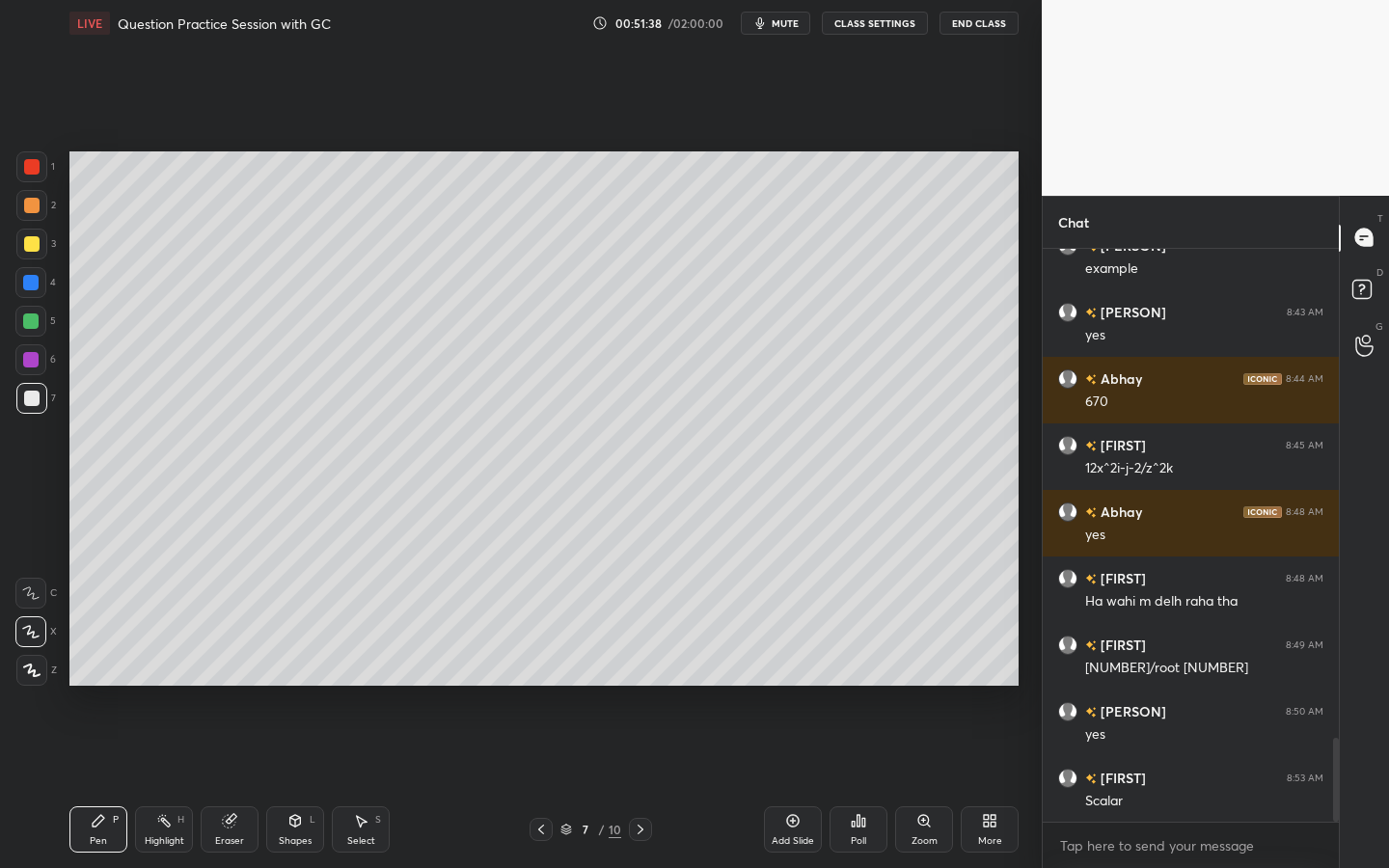 scroll, scrollTop: 3340, scrollLeft: 0, axis: vertical 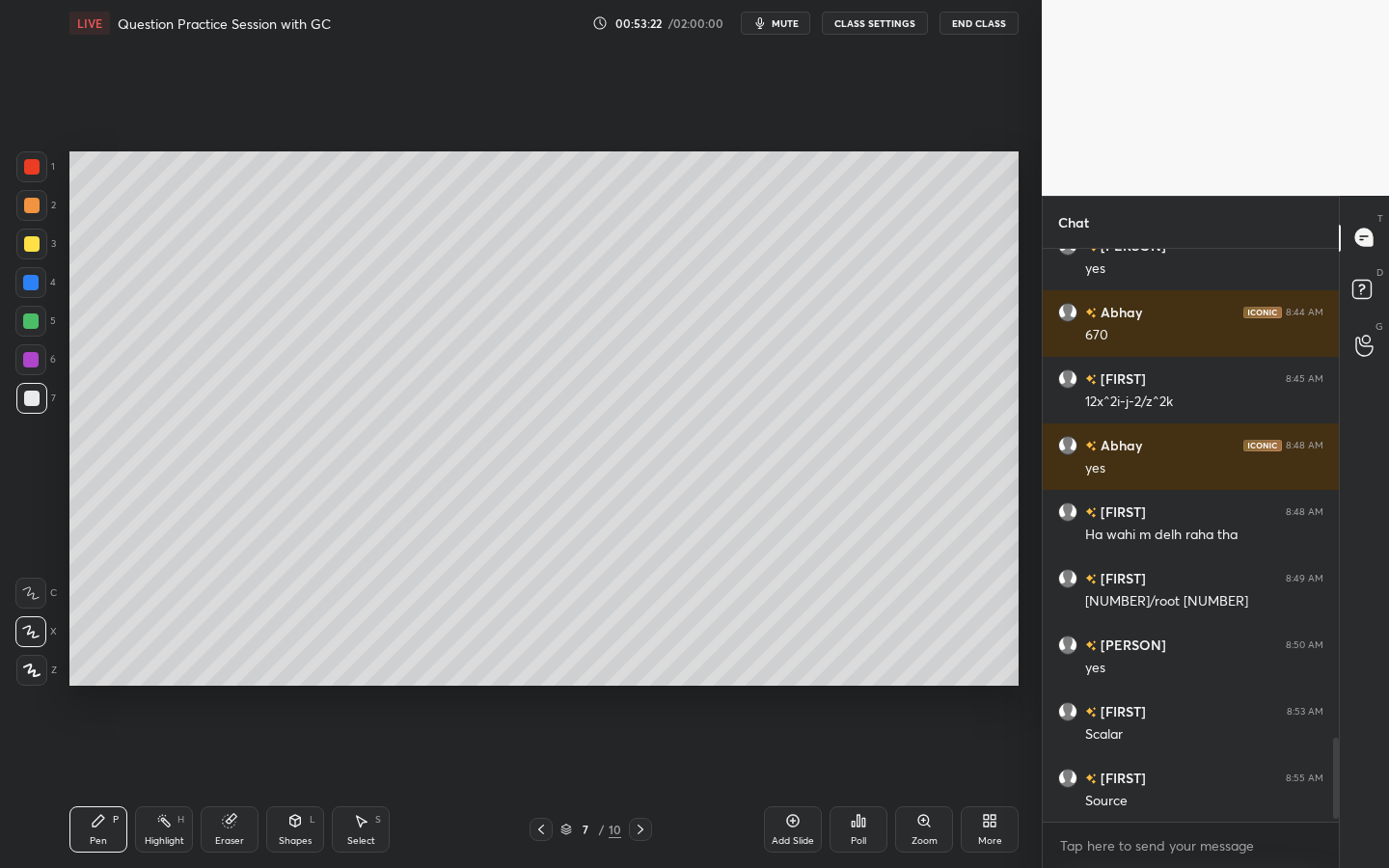 click at bounding box center [32, 398] 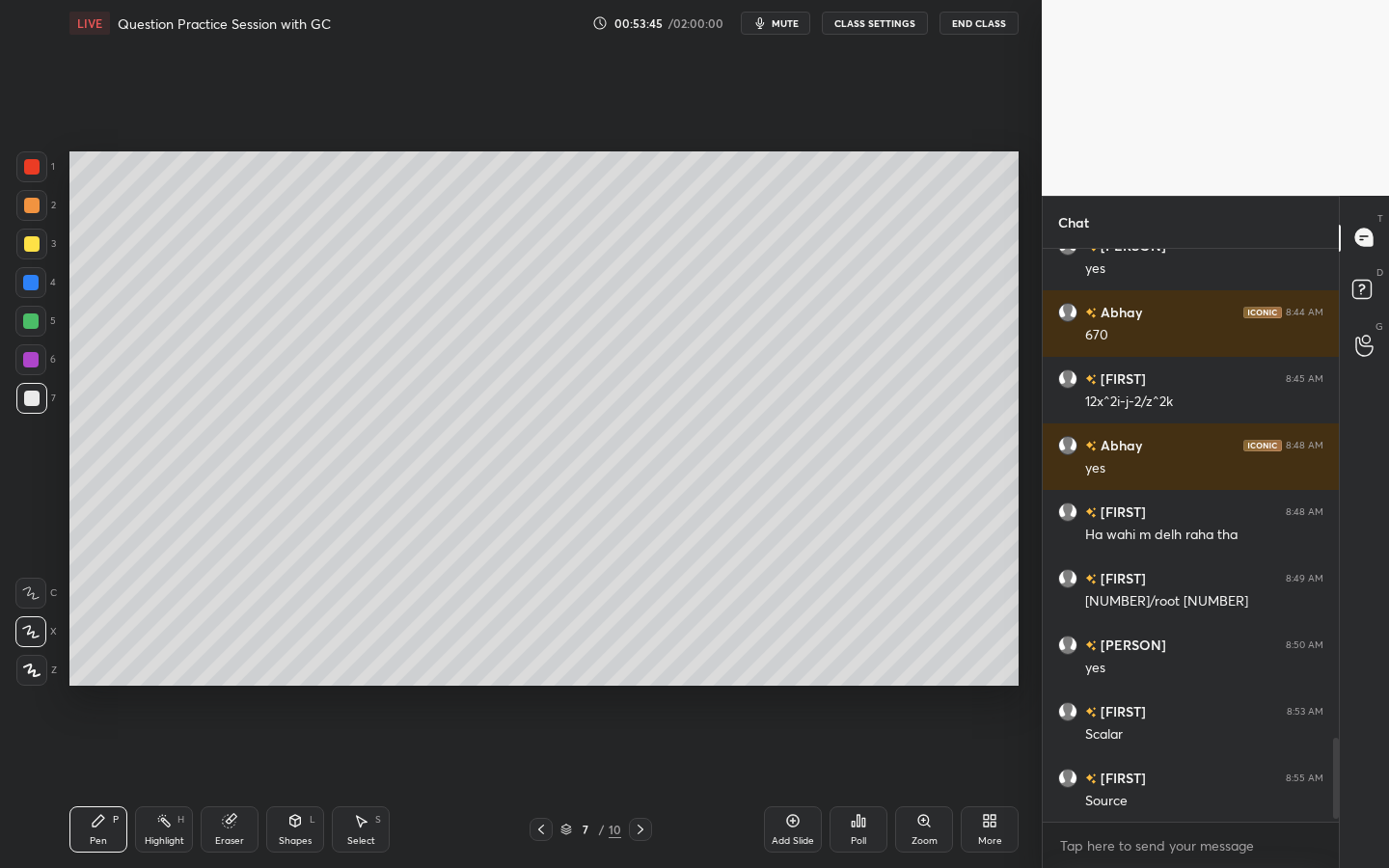 click at bounding box center (32, 398) 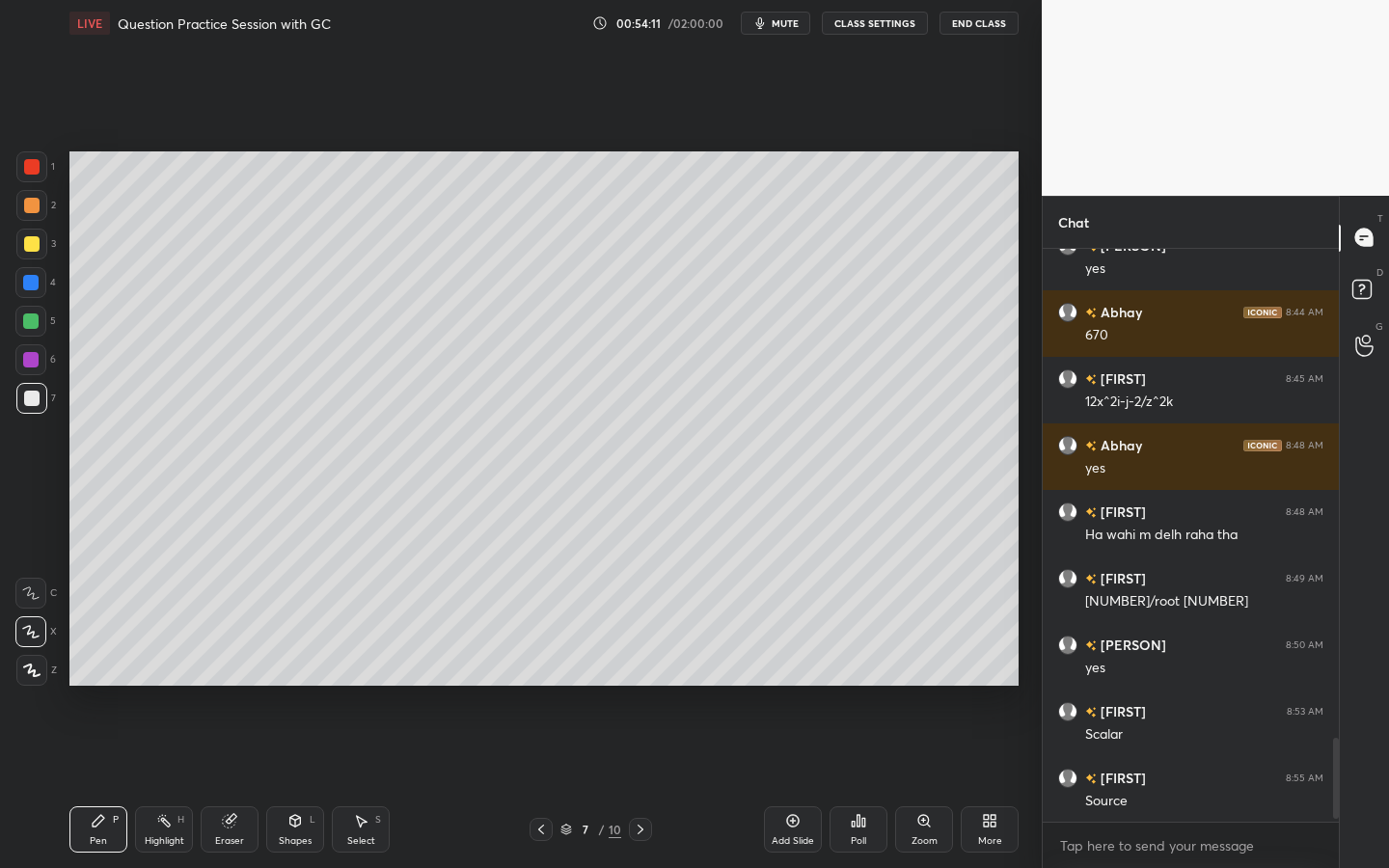 click on "Eraser" at bounding box center [230, 829] 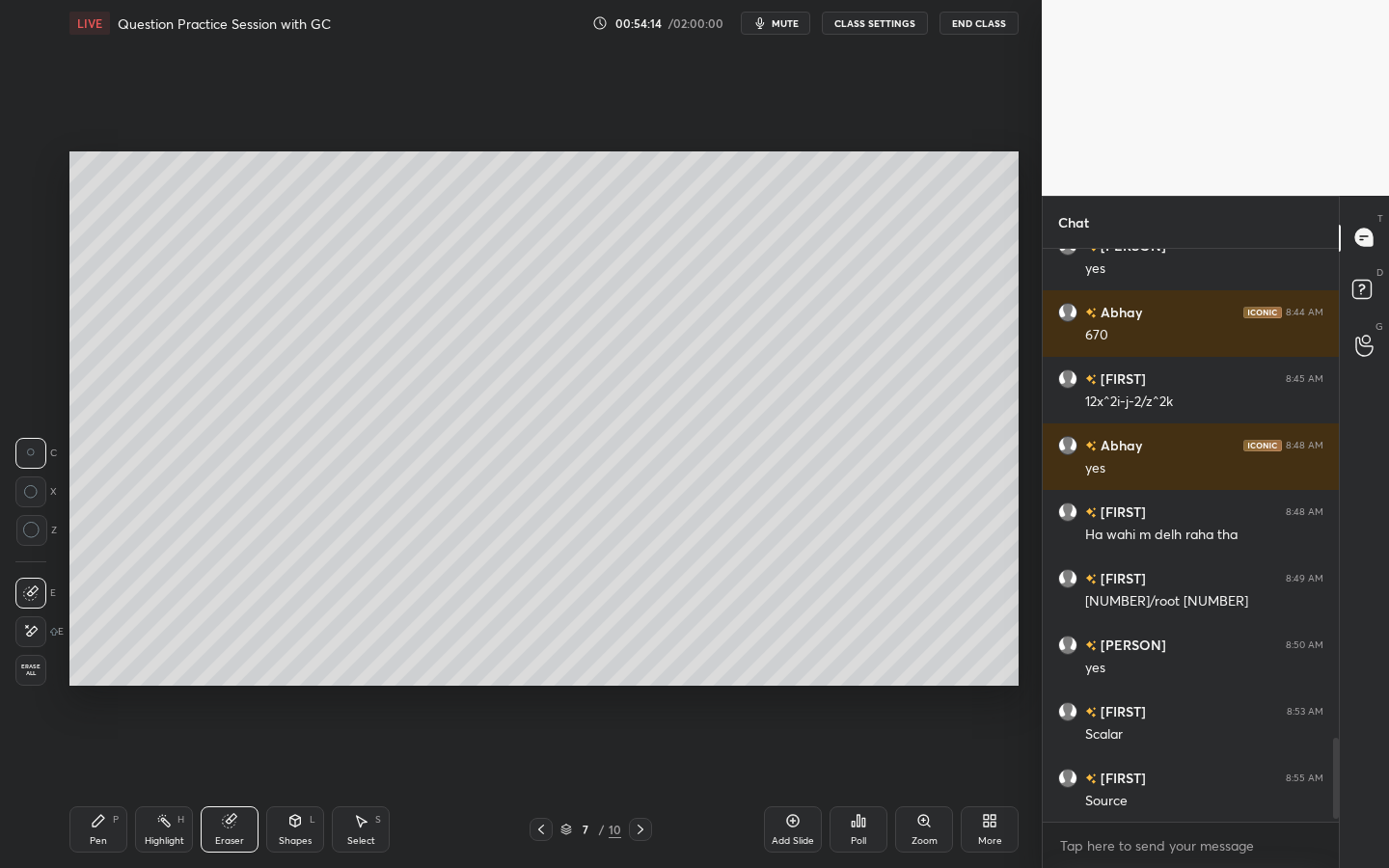 click on "Pen P" at bounding box center [98, 829] 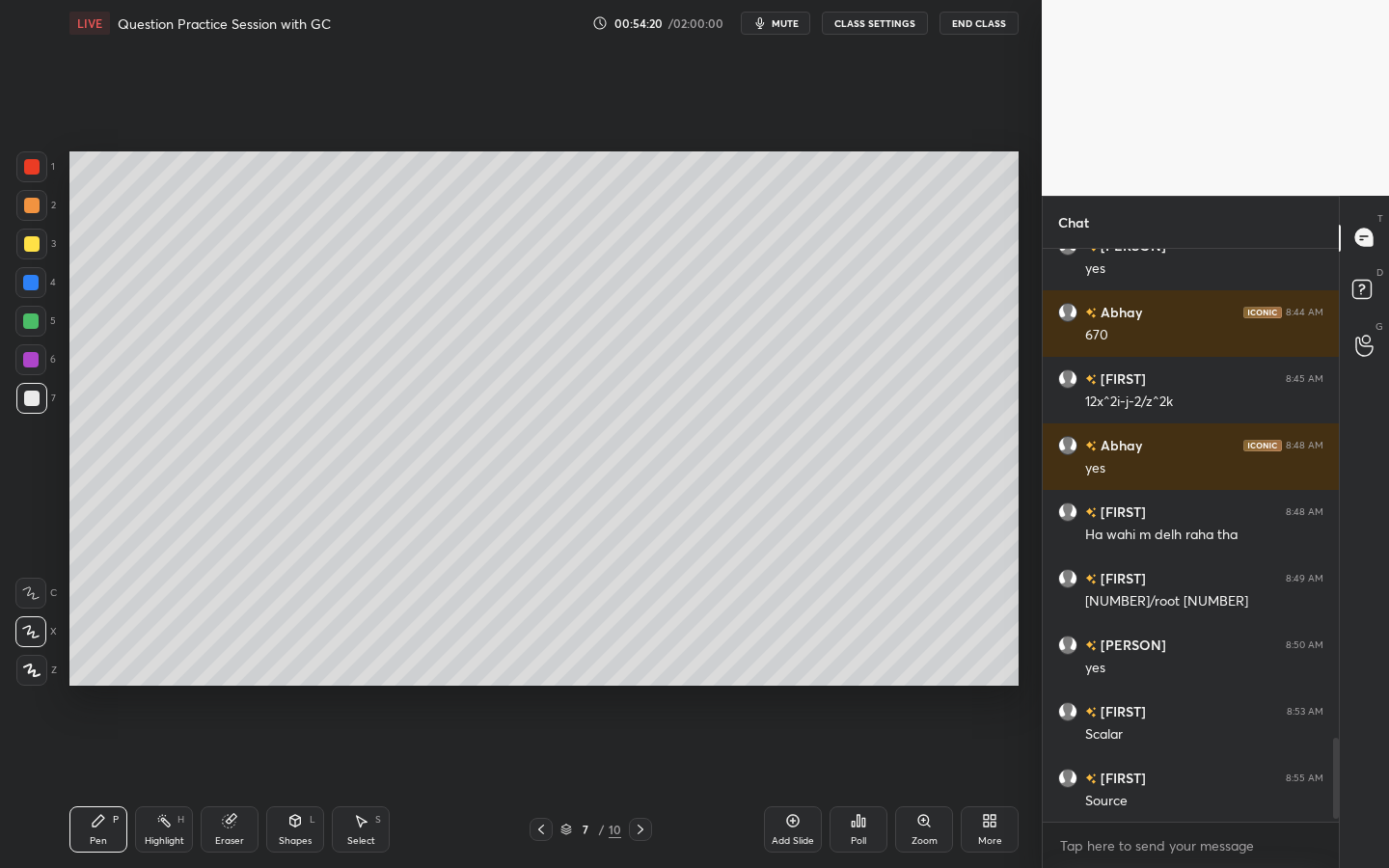 click on "Shapes" at bounding box center [295, 841] 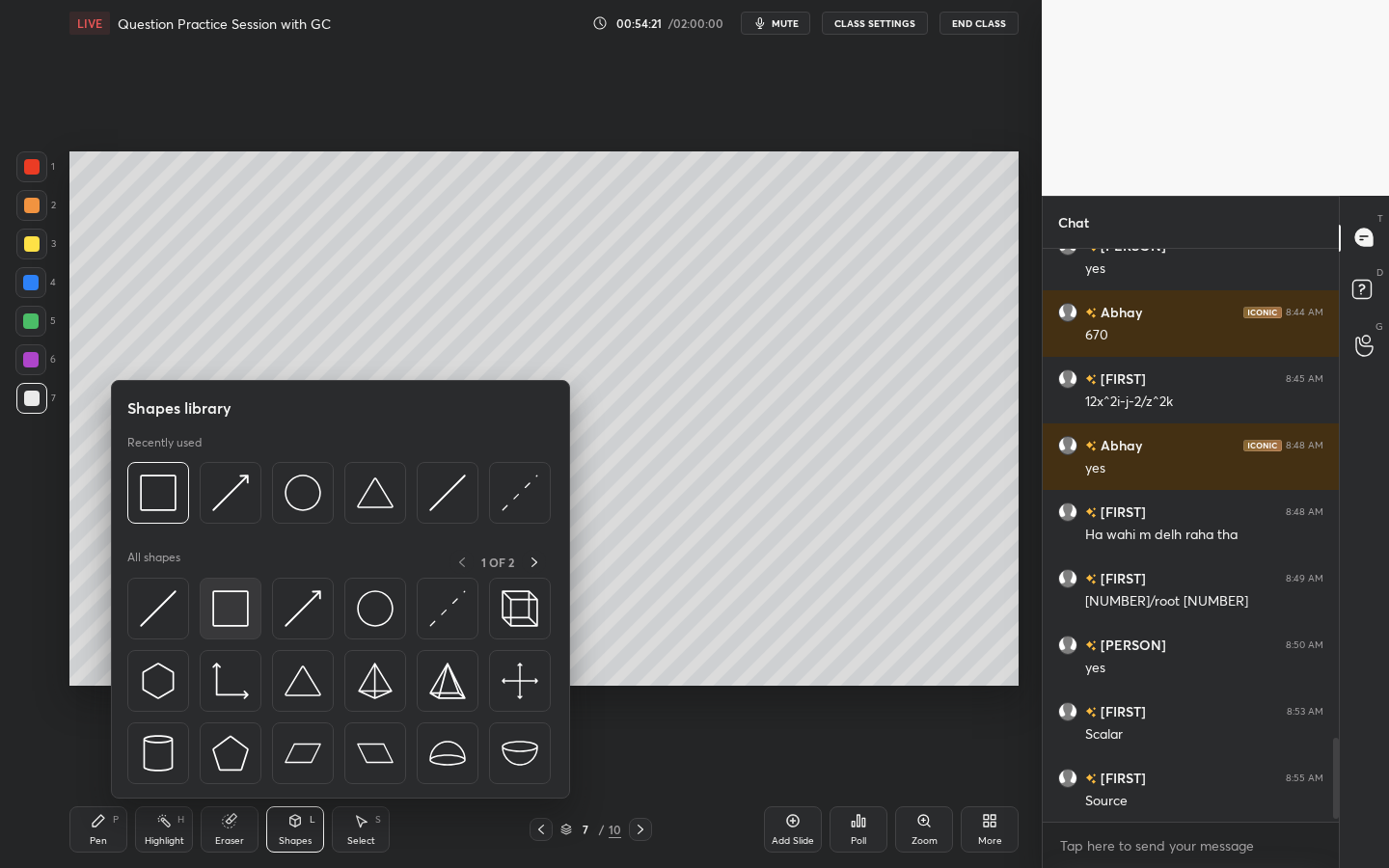 click at bounding box center [231, 609] 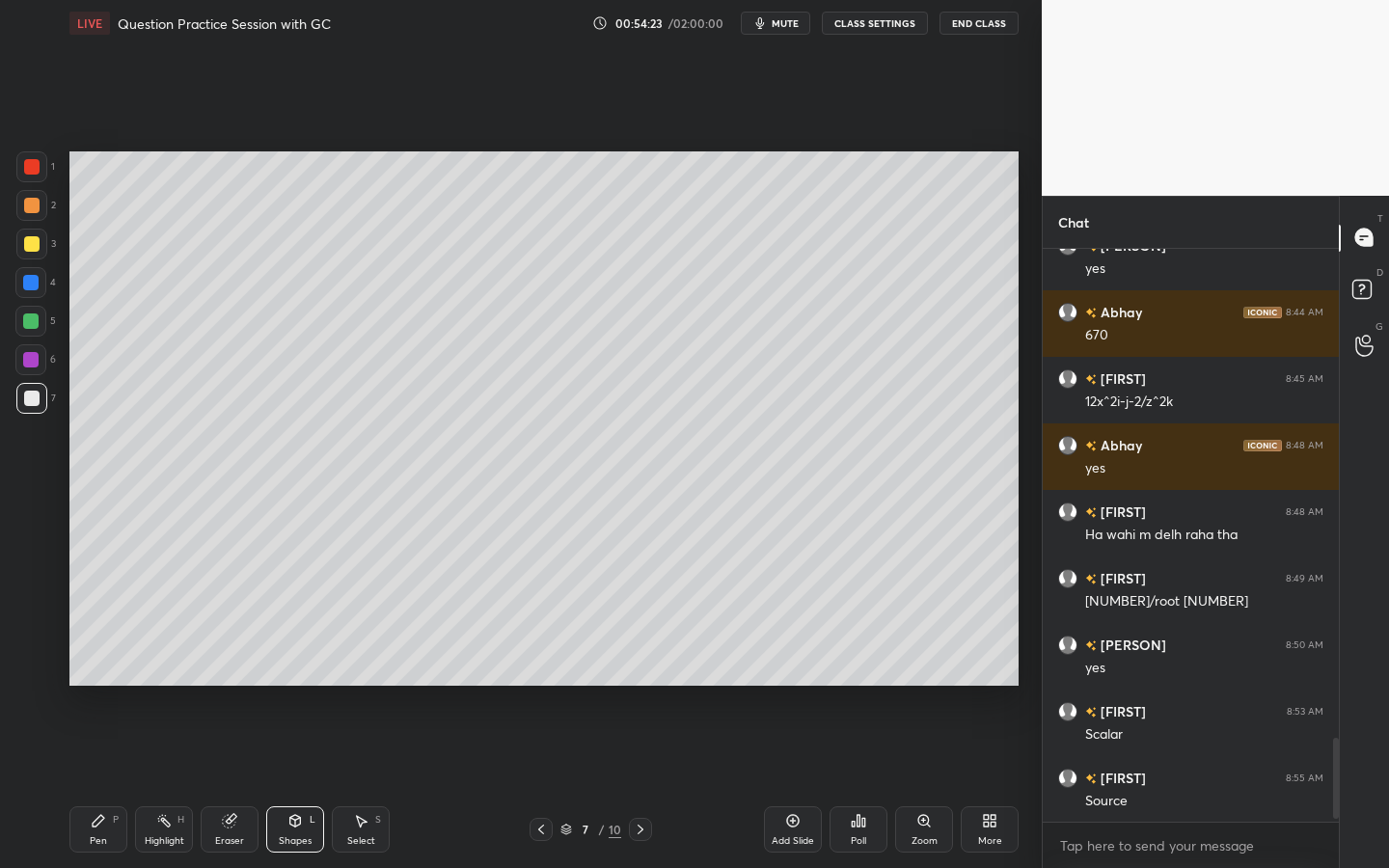 drag, startPoint x: 88, startPoint y: 835, endPoint x: 115, endPoint y: 806, distance: 39.623226 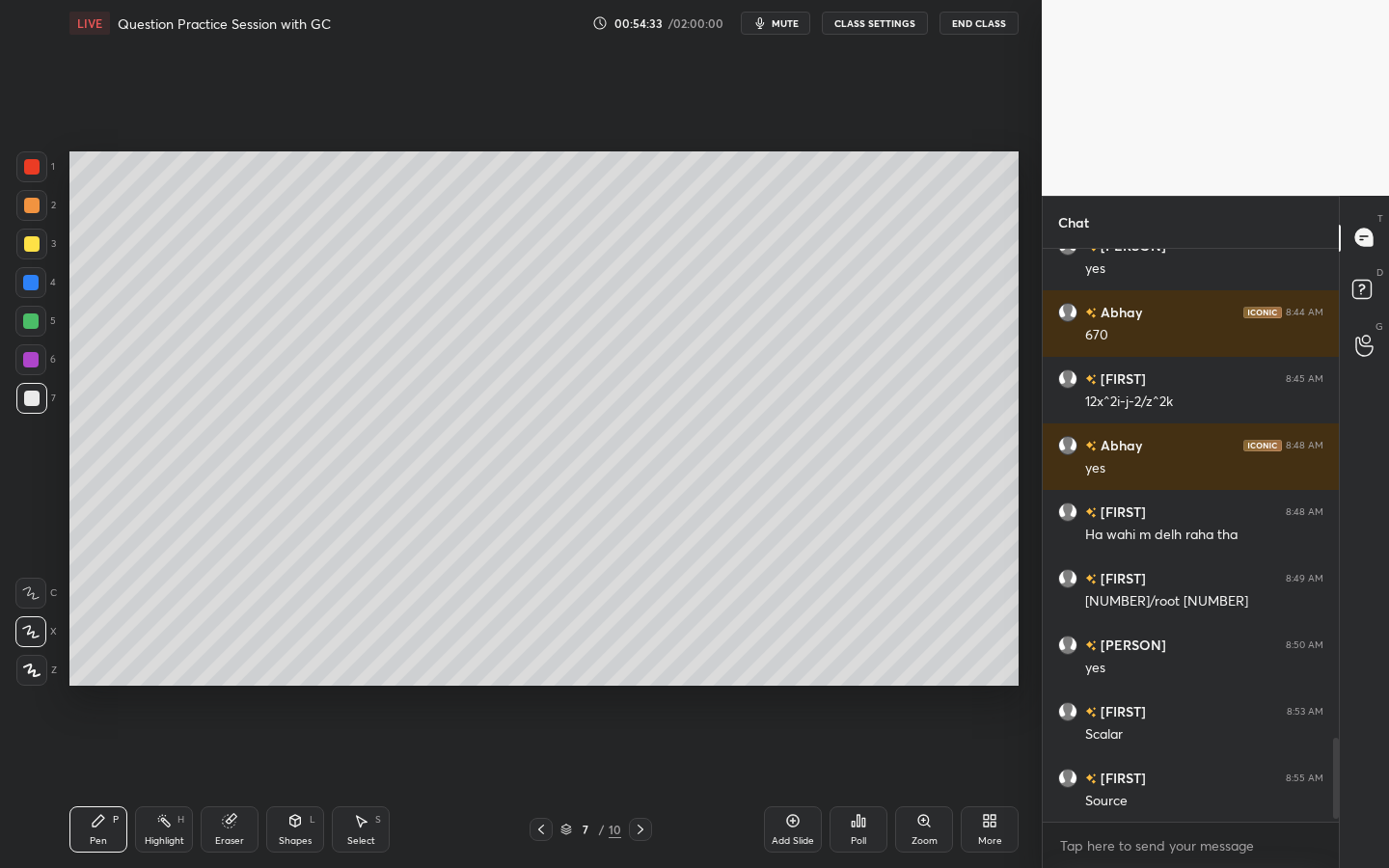 click at bounding box center (31, 360) 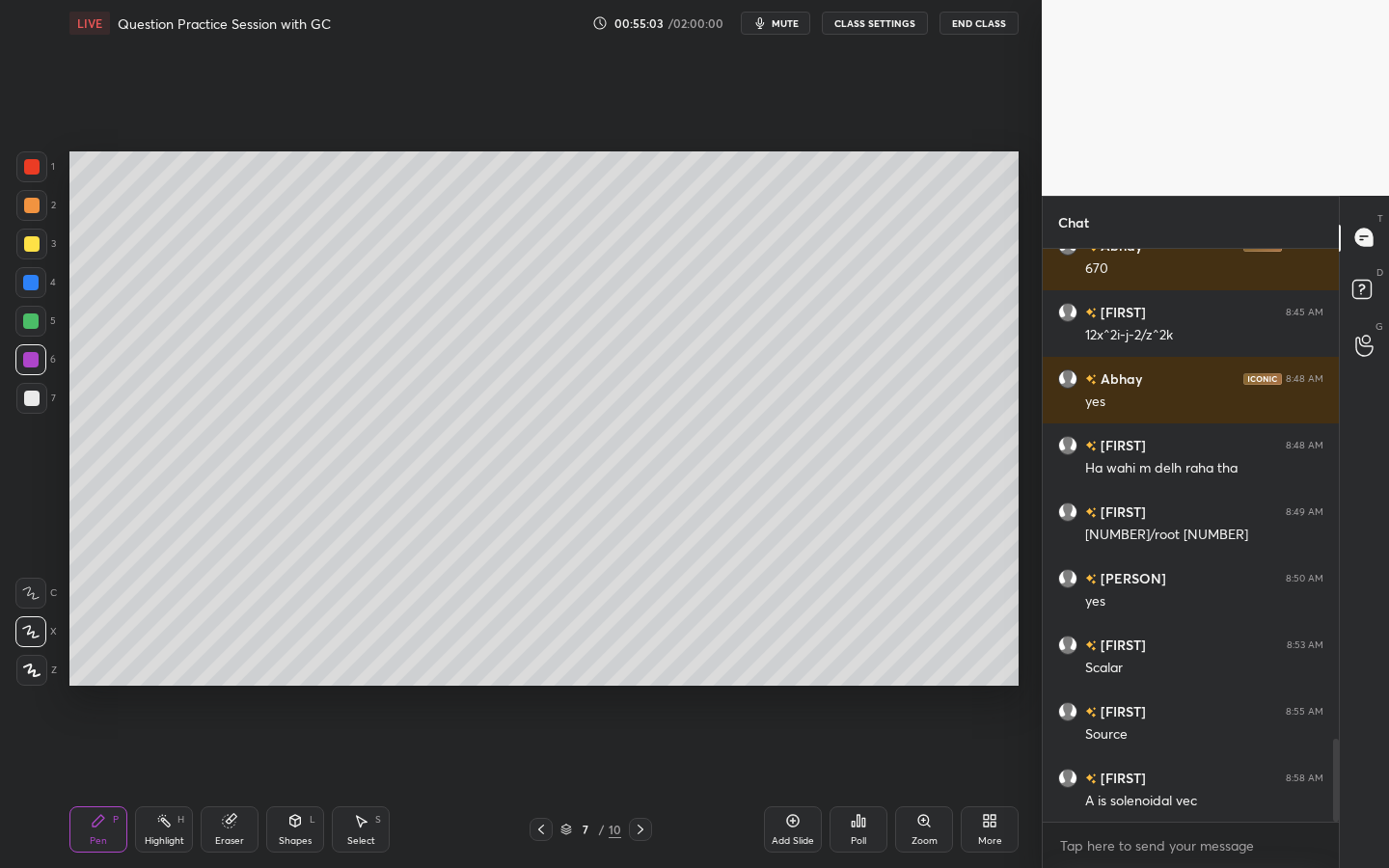 scroll, scrollTop: 3426, scrollLeft: 0, axis: vertical 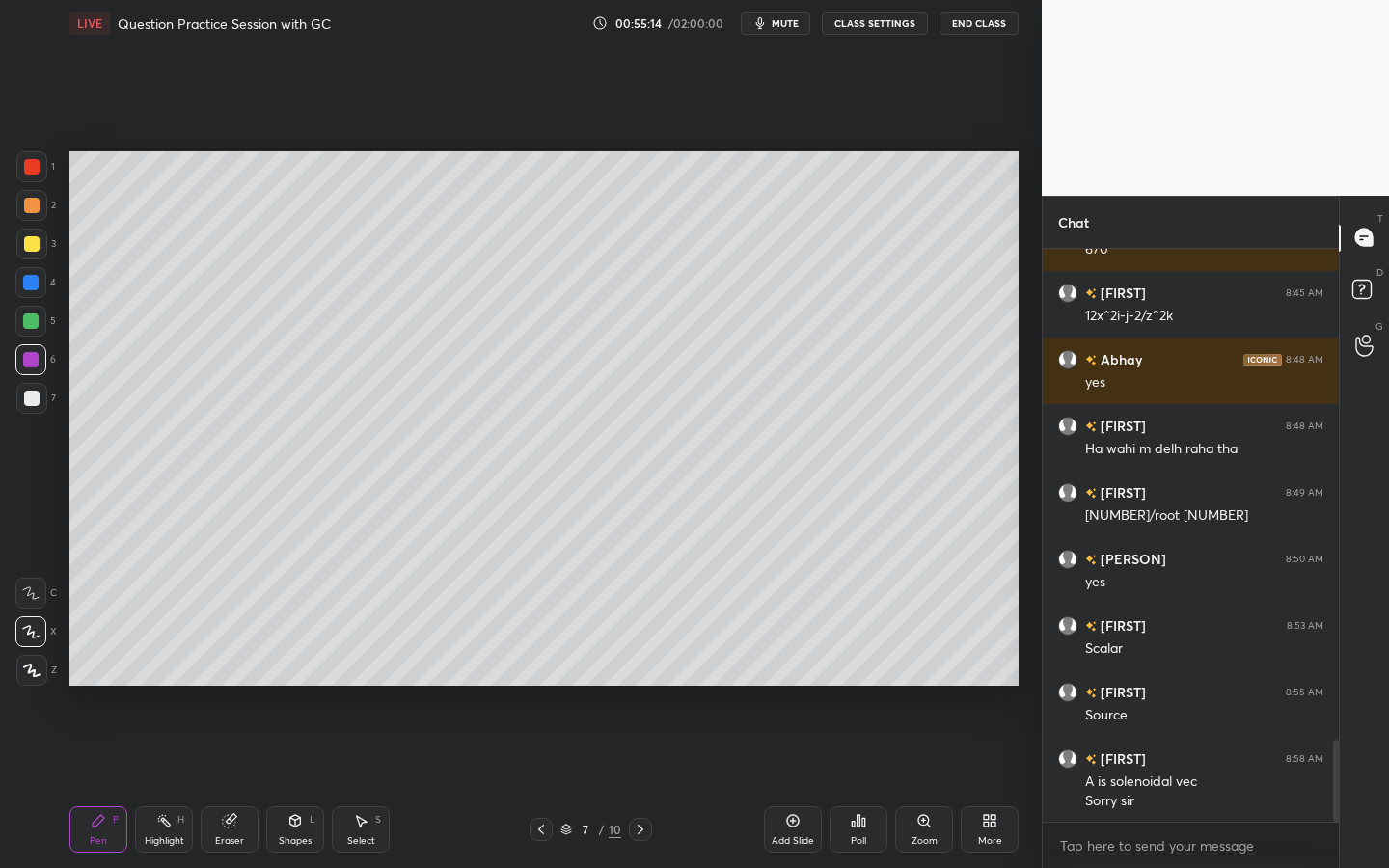click 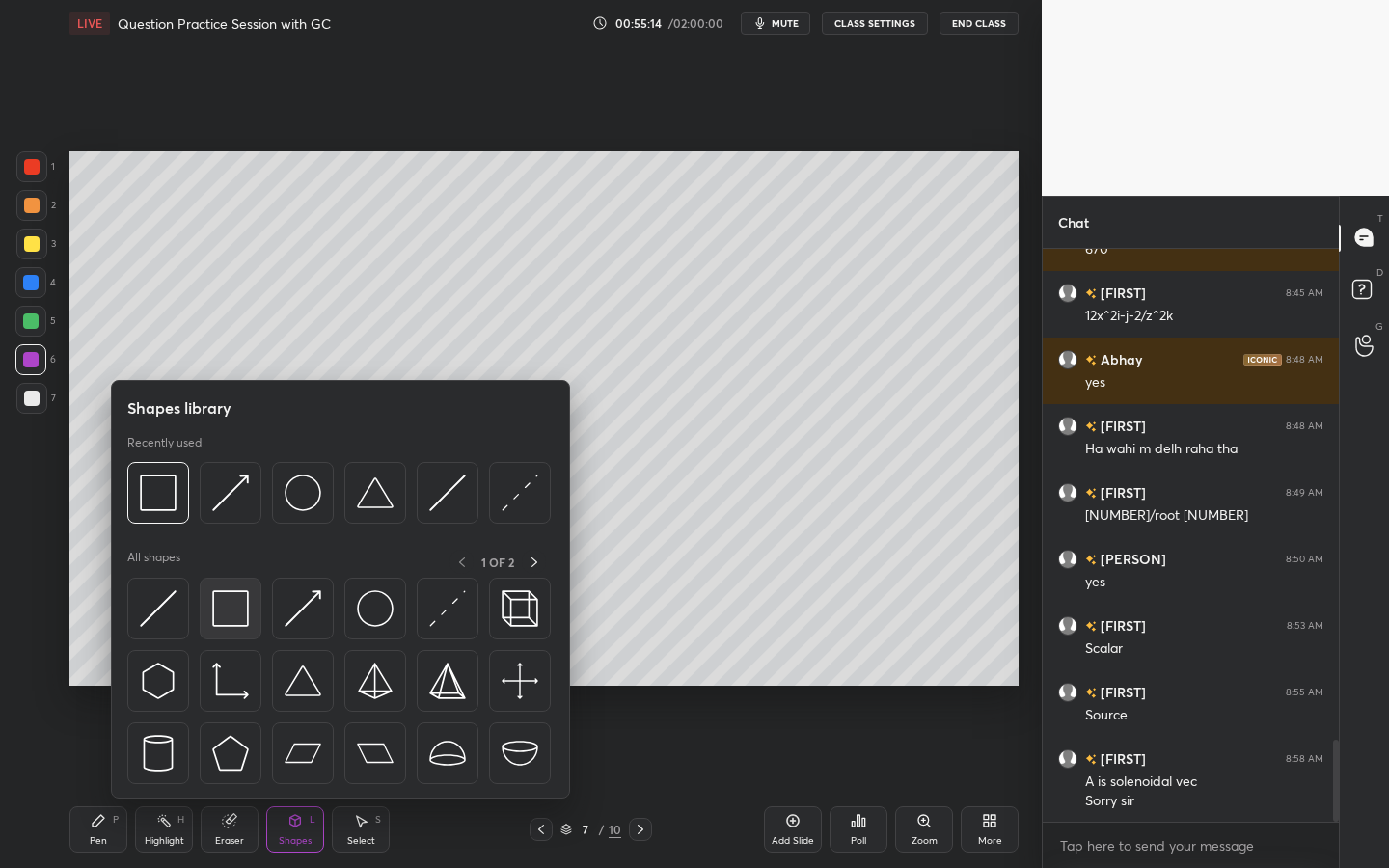 click at bounding box center [231, 609] 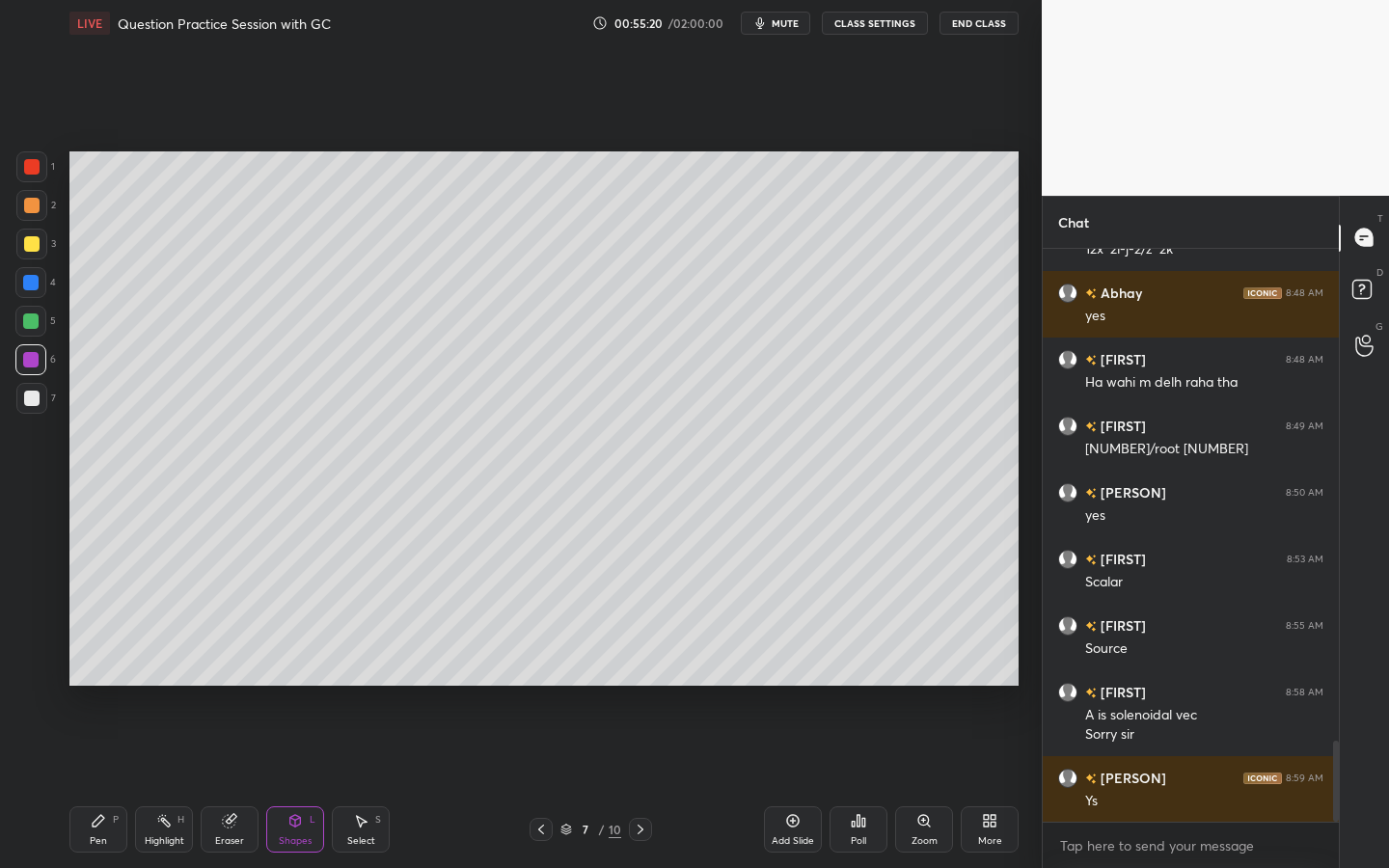 click 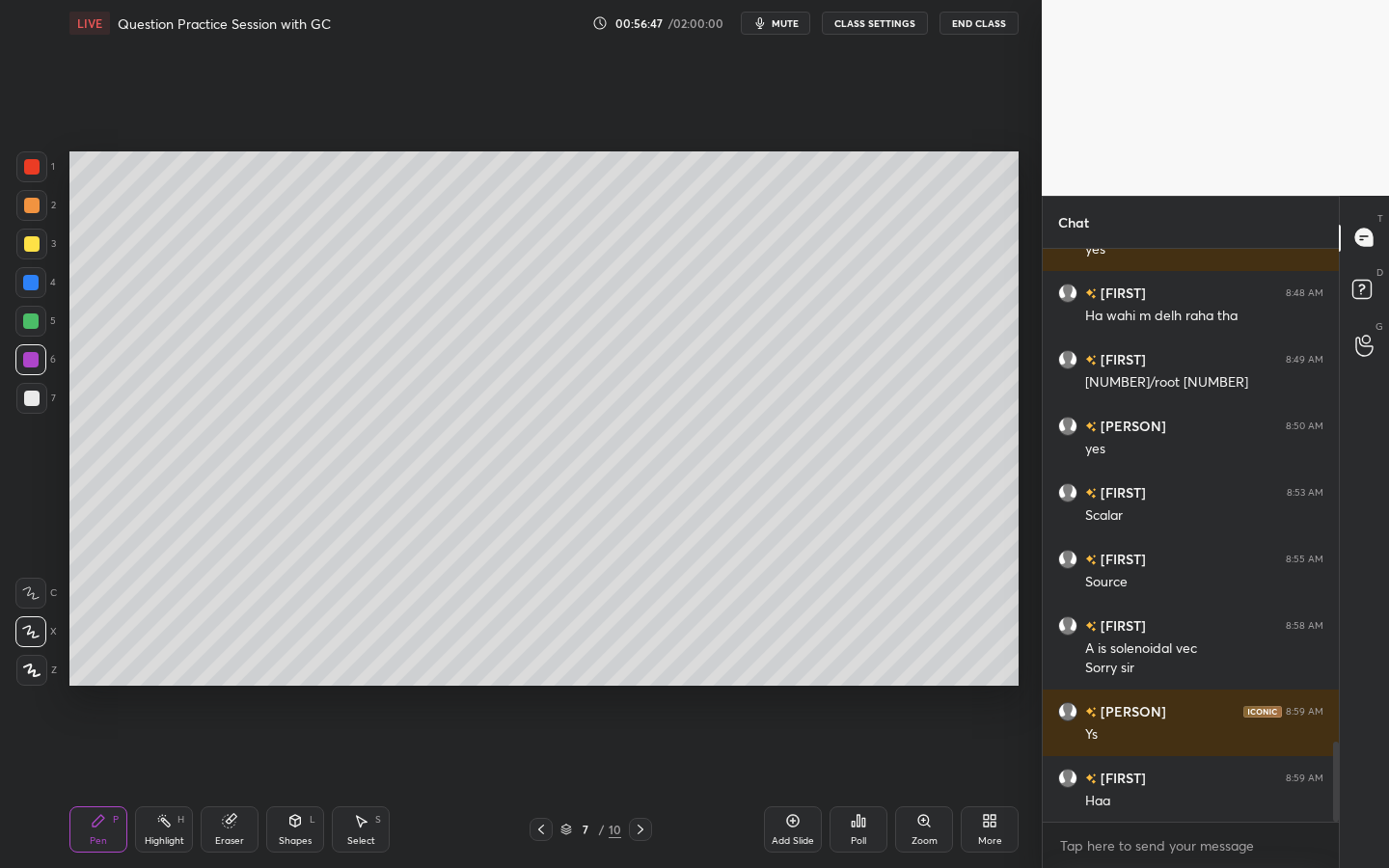 drag, startPoint x: 85, startPoint y: 828, endPoint x: 101, endPoint y: 784, distance: 46.8188 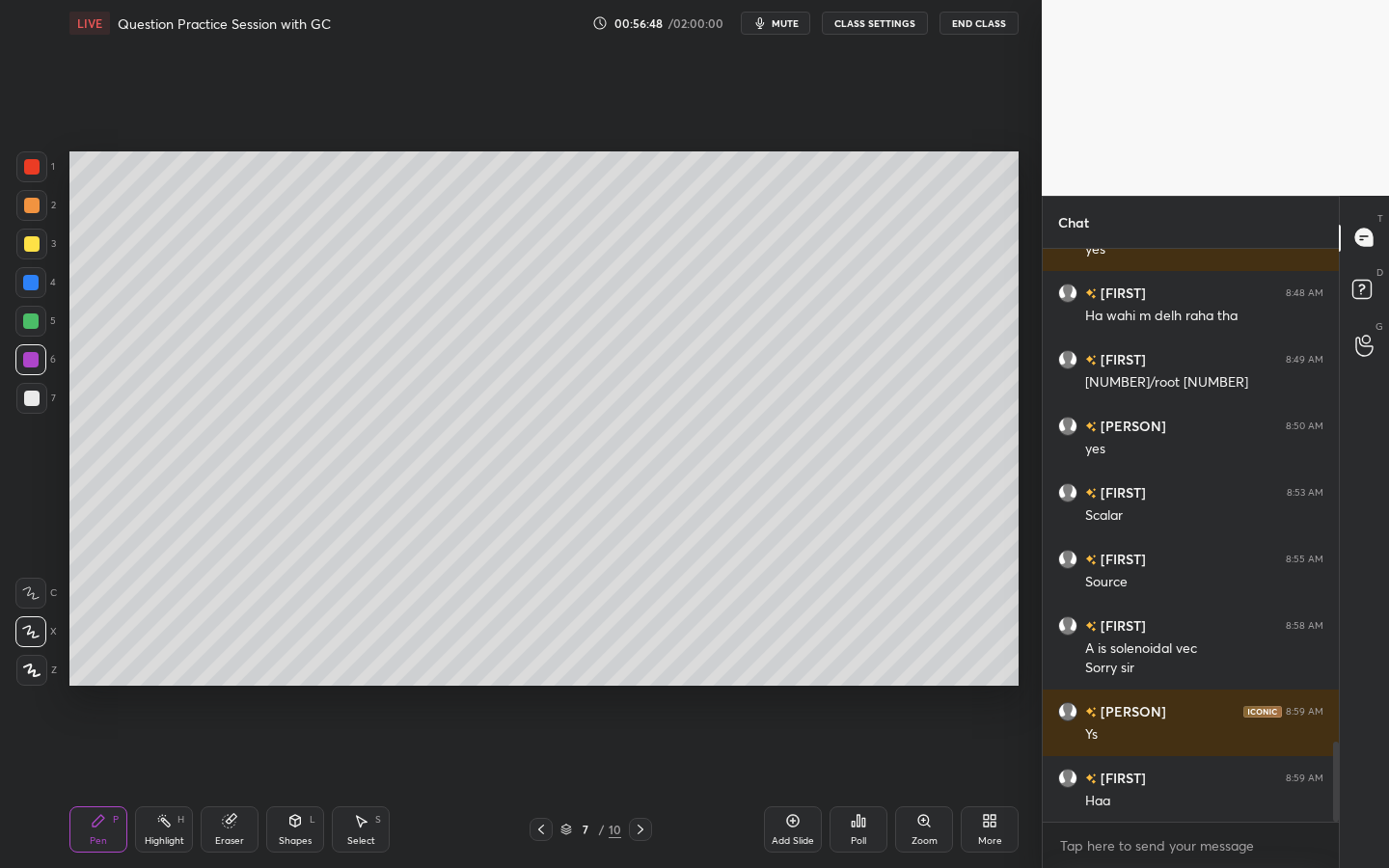 drag, startPoint x: 29, startPoint y: 404, endPoint x: 40, endPoint y: 393, distance: 15.556349 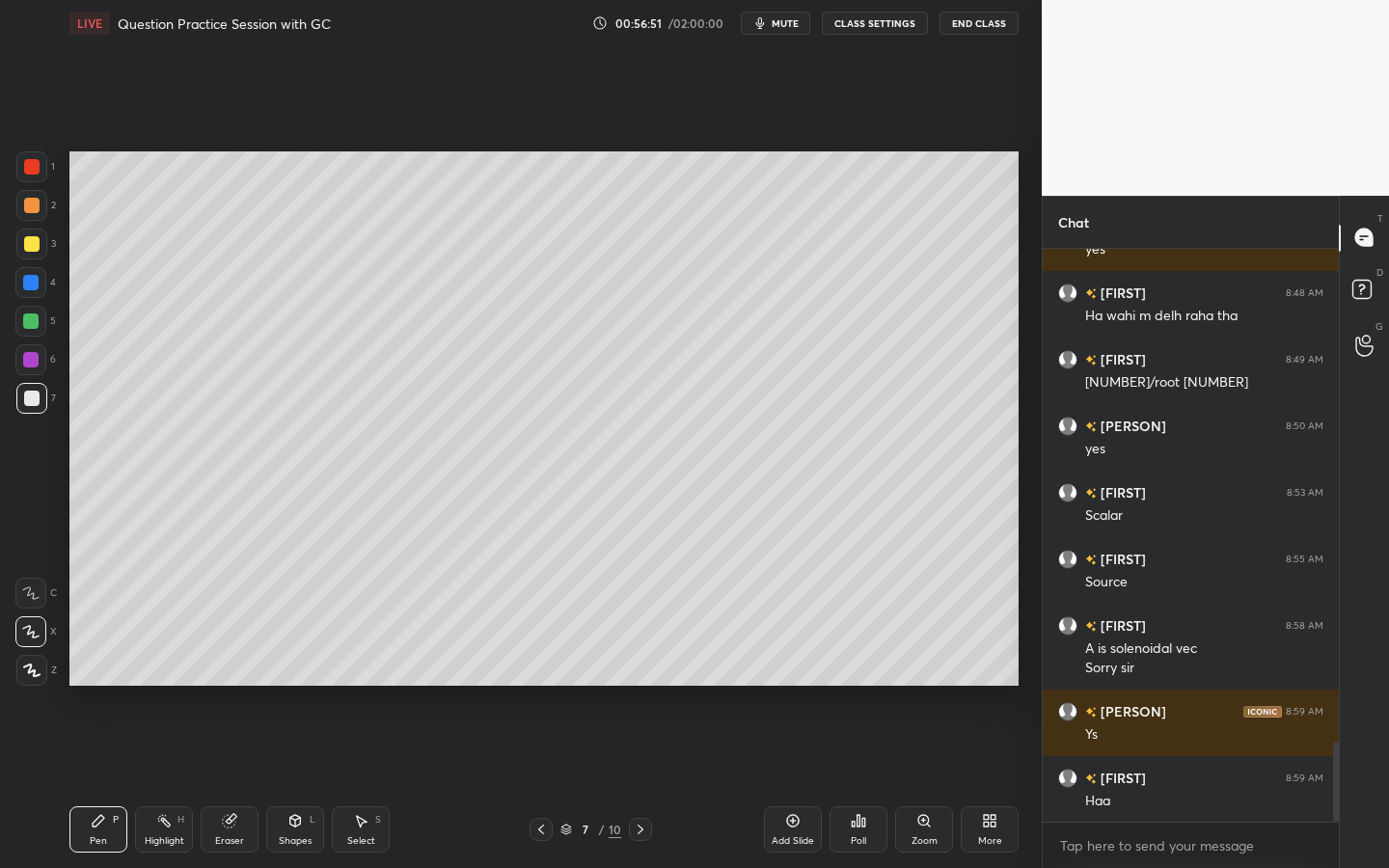 drag, startPoint x: 788, startPoint y: 822, endPoint x: 804, endPoint y: 781, distance: 44.011362 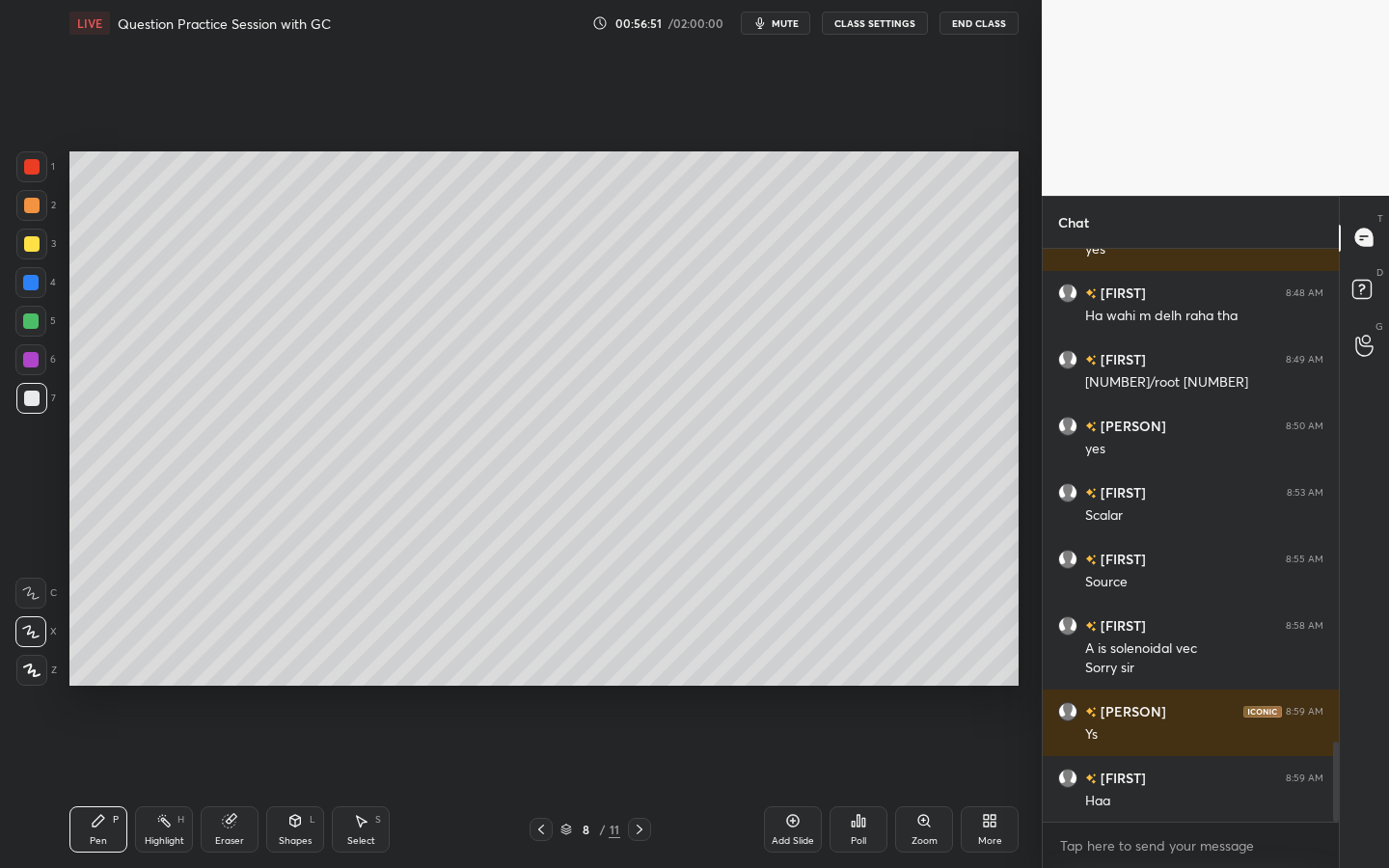 click at bounding box center (31, 321) 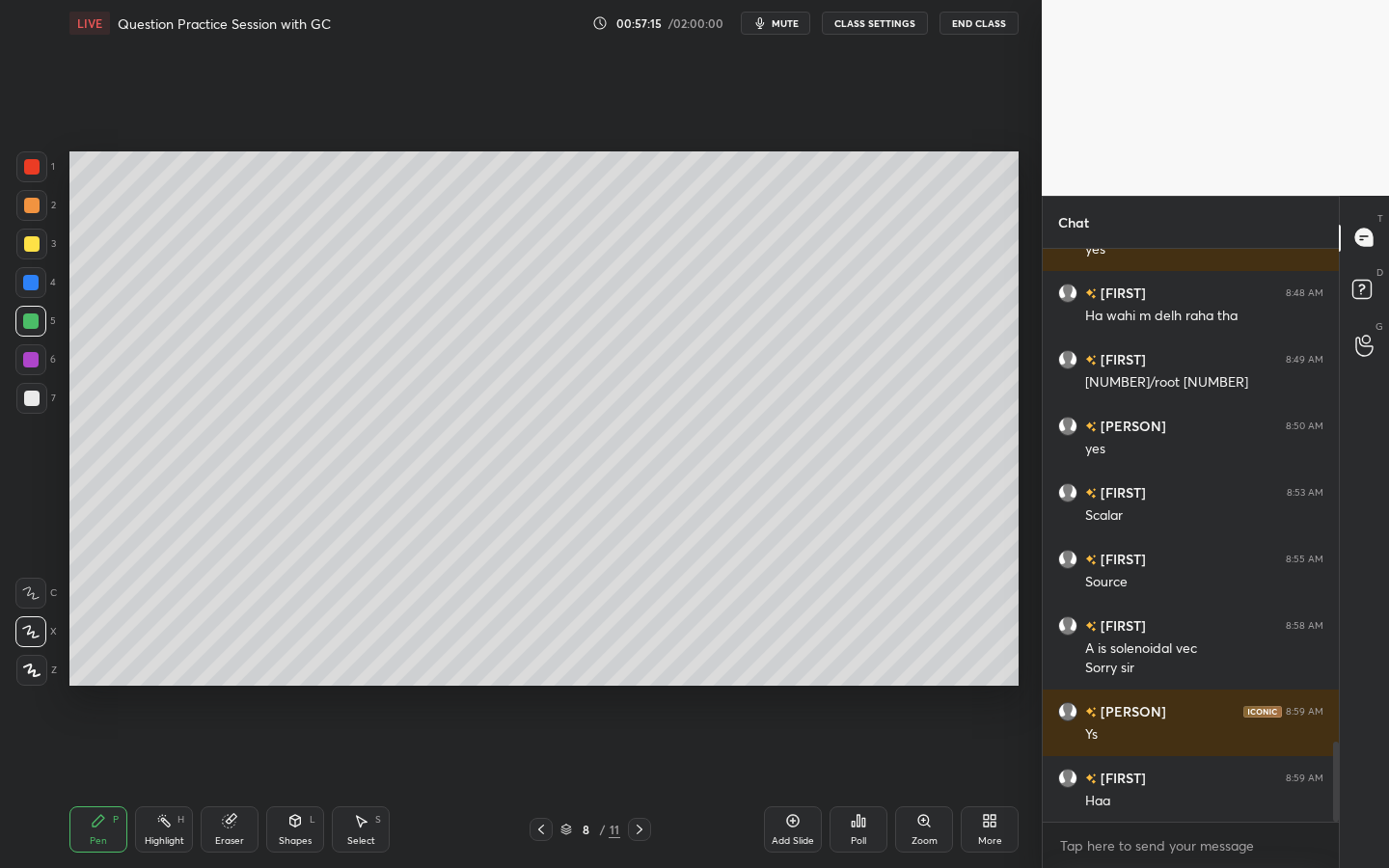 scroll, scrollTop: 3625, scrollLeft: 0, axis: vertical 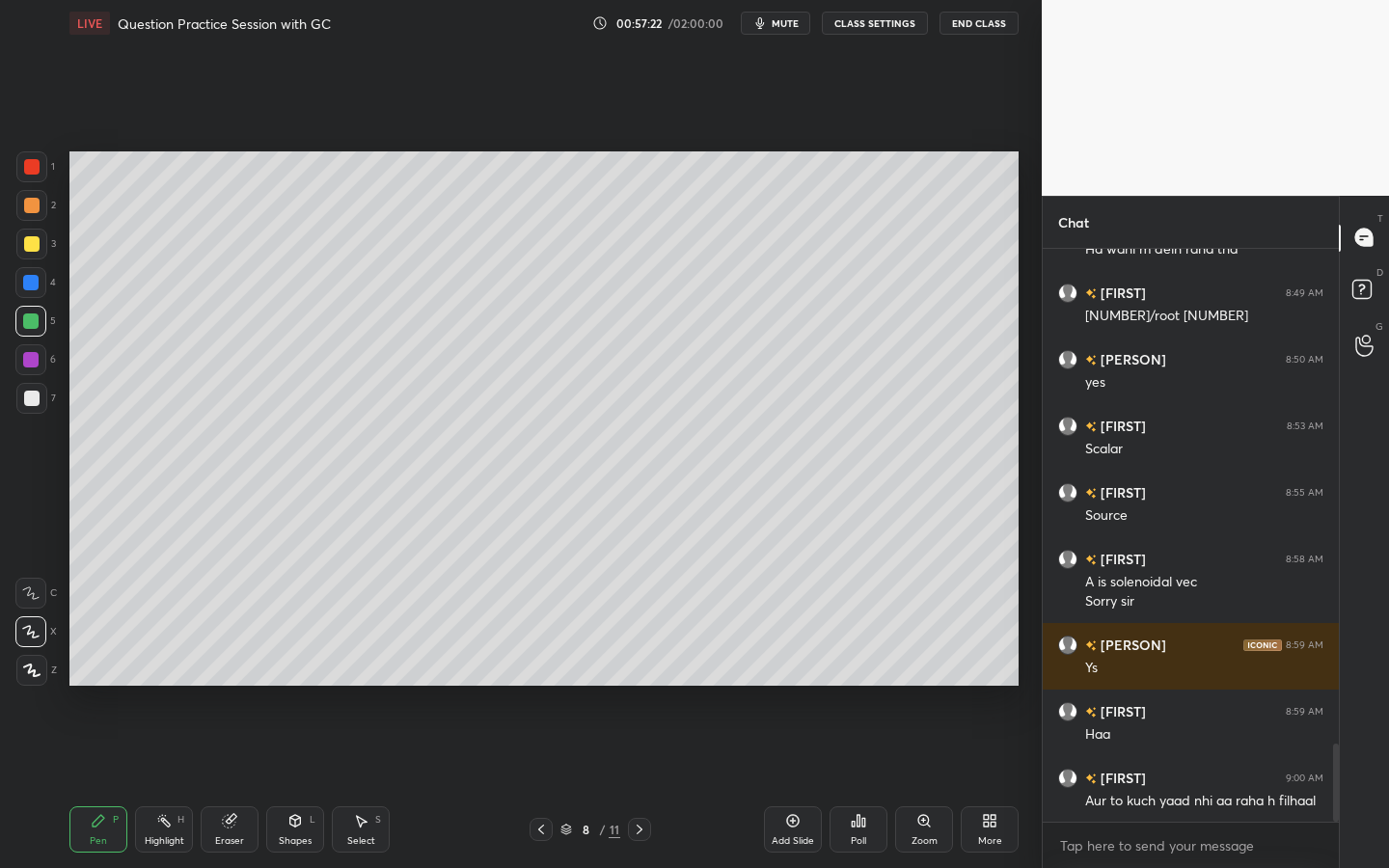 click at bounding box center [32, 244] 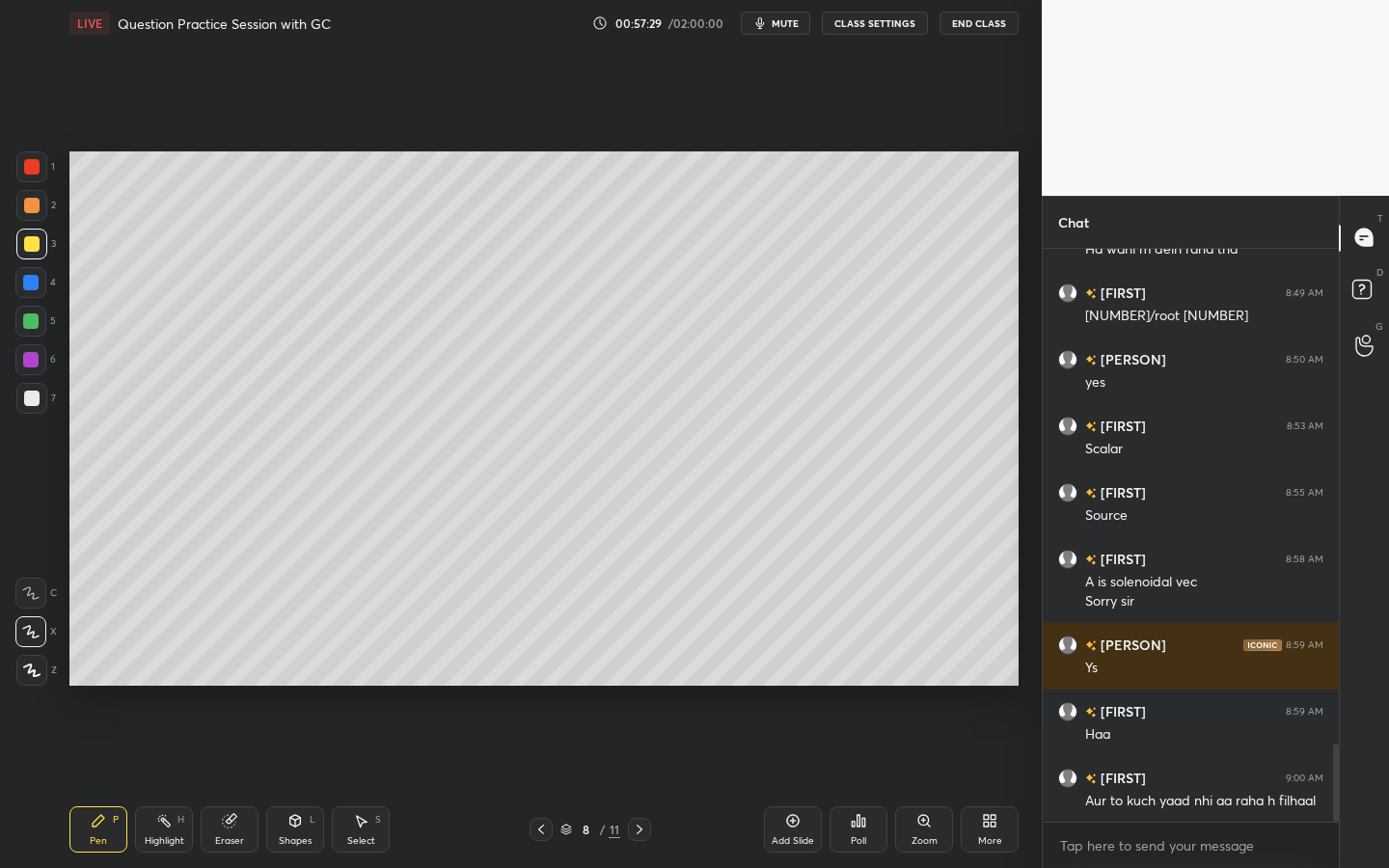 drag, startPoint x: 35, startPoint y: 415, endPoint x: 41, endPoint y: 403, distance: 13.416408 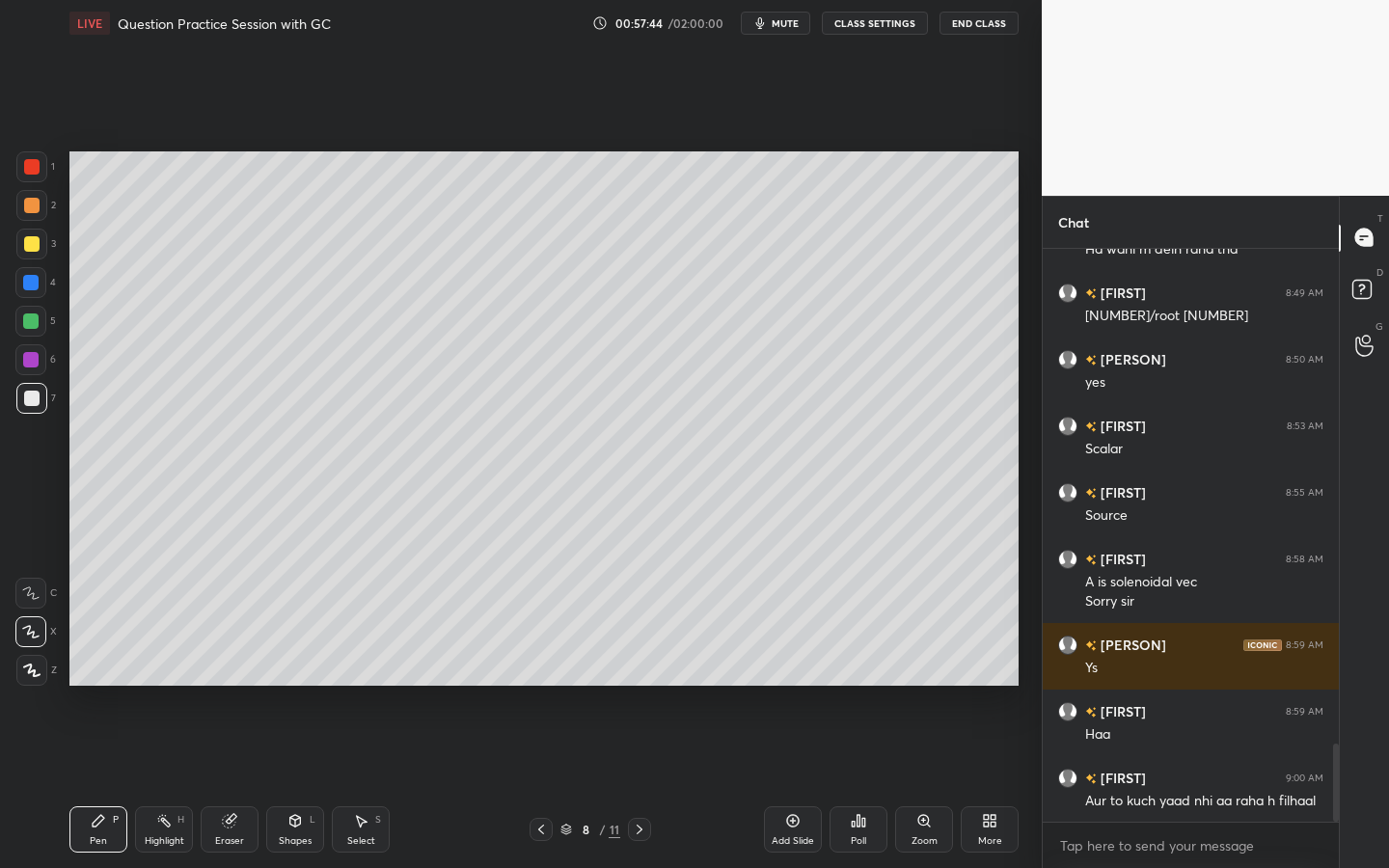 click on "4" at bounding box center (36, 286) 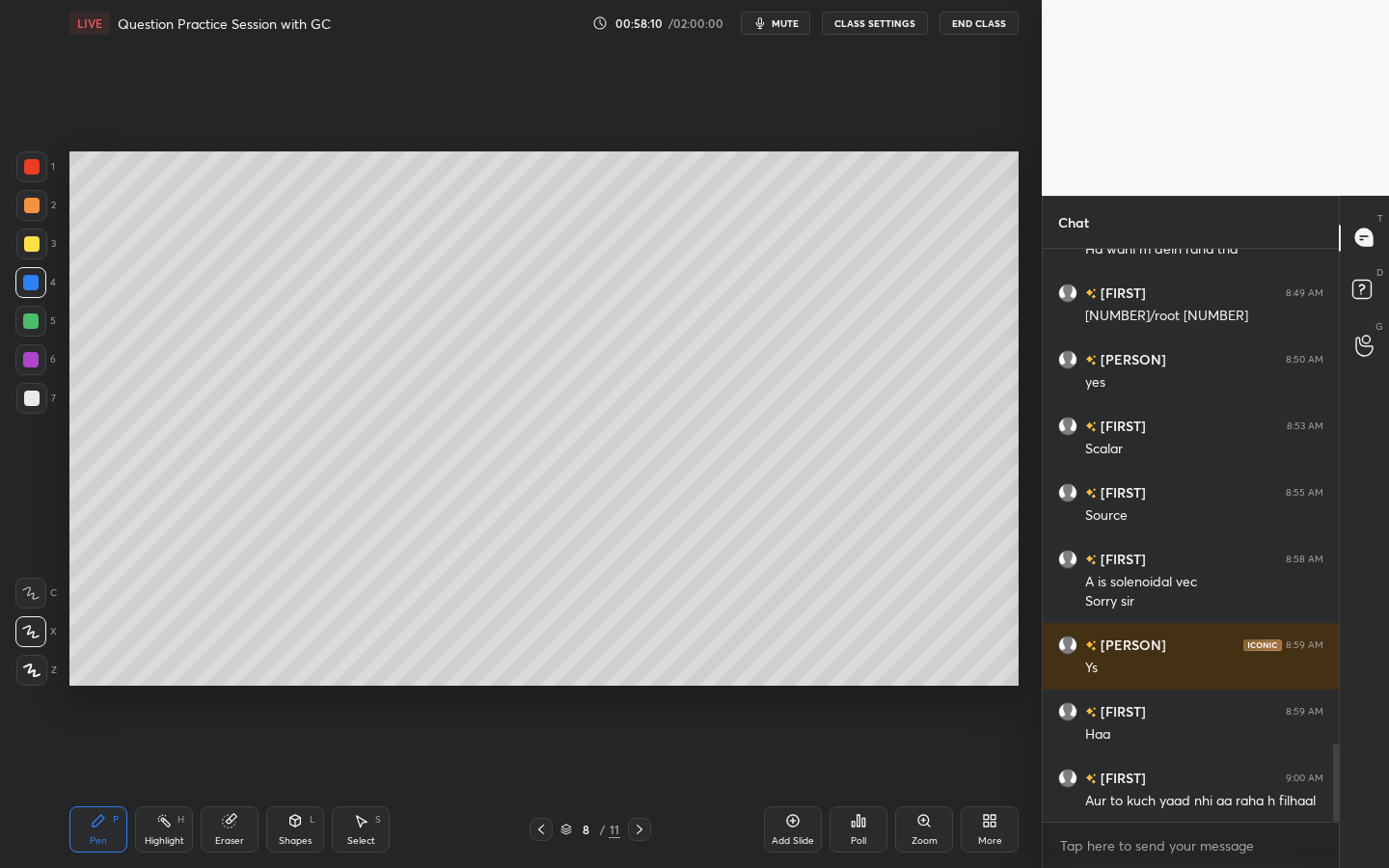 click at bounding box center (31, 321) 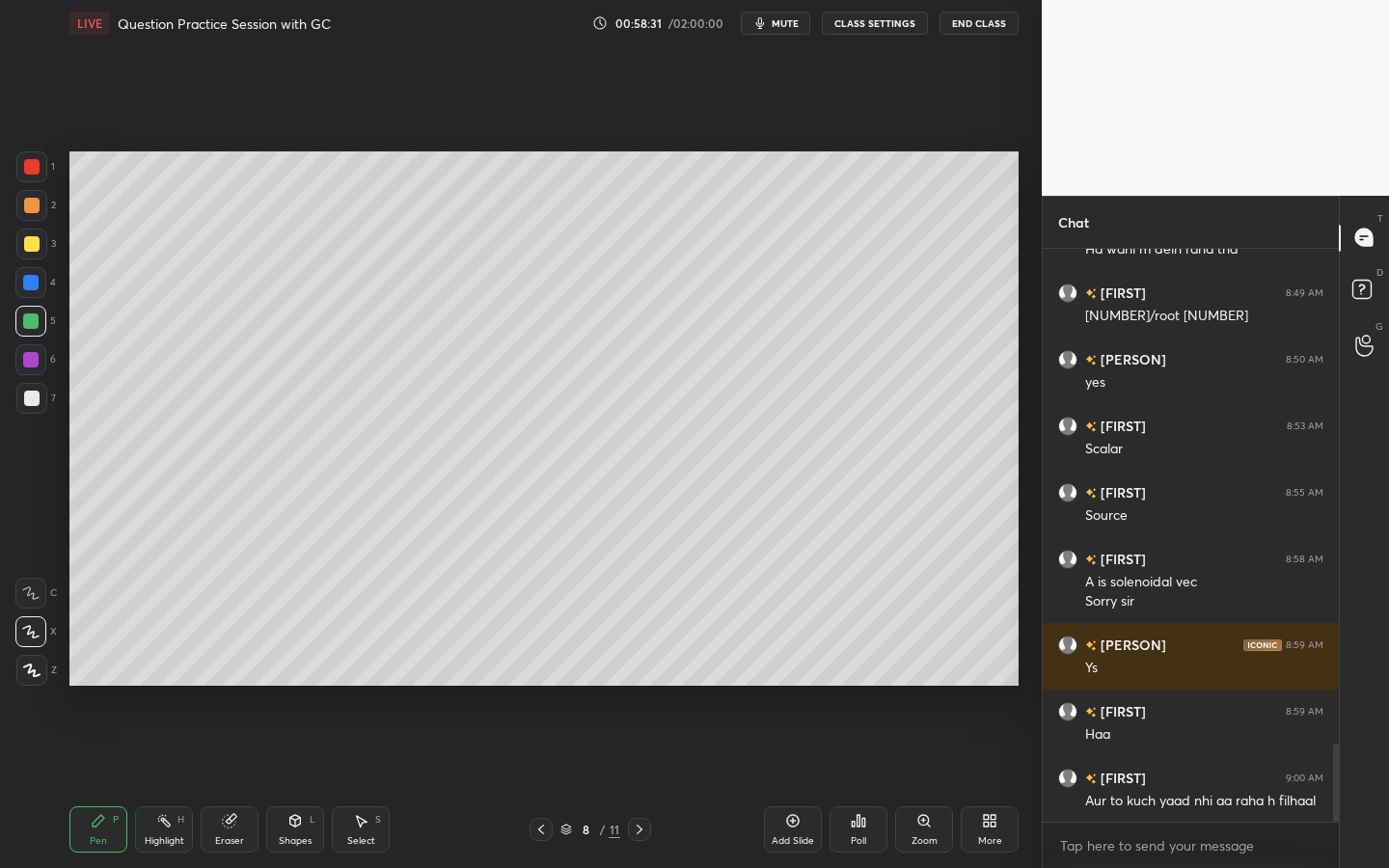 click at bounding box center [32, 398] 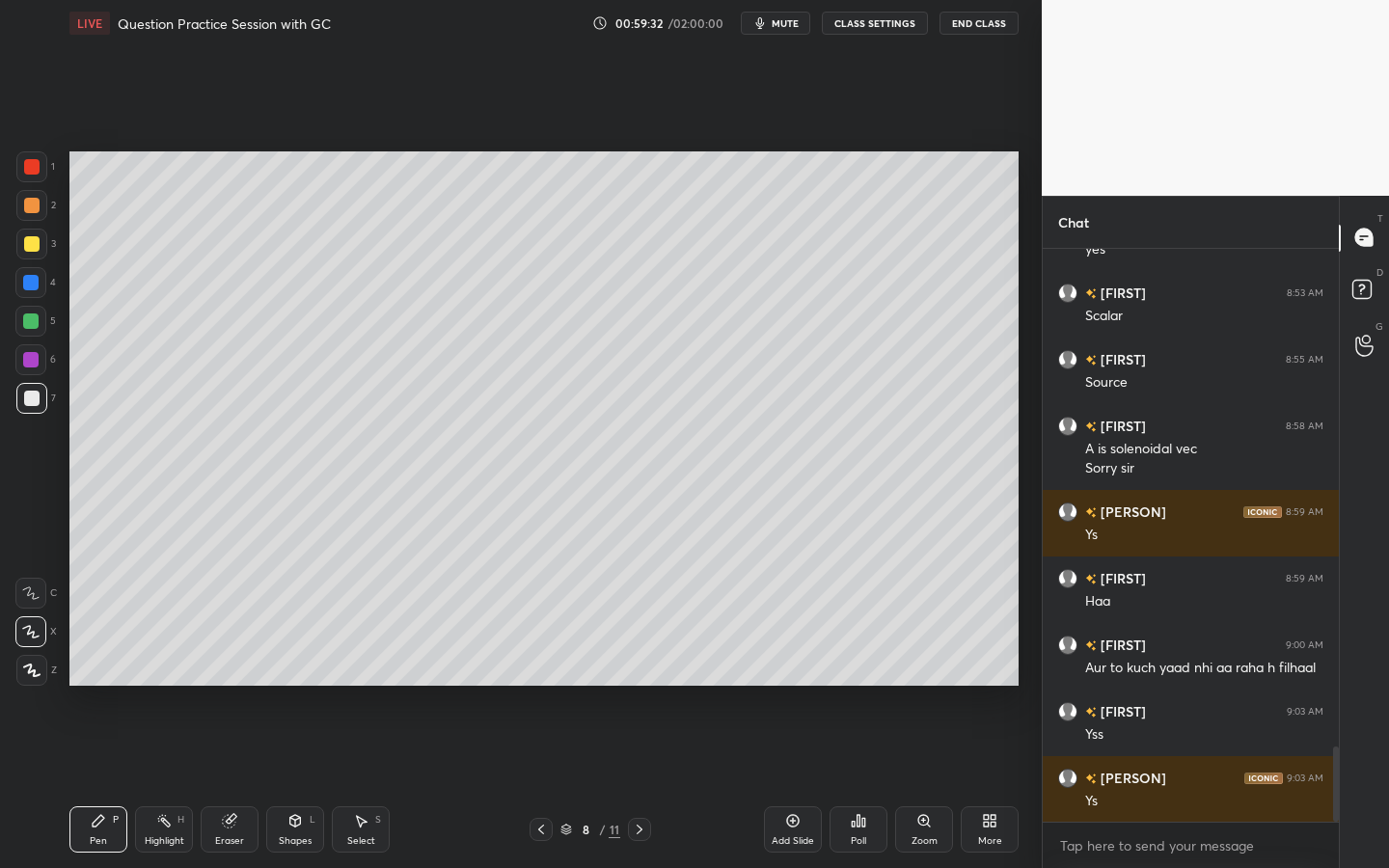 scroll, scrollTop: 3825, scrollLeft: 0, axis: vertical 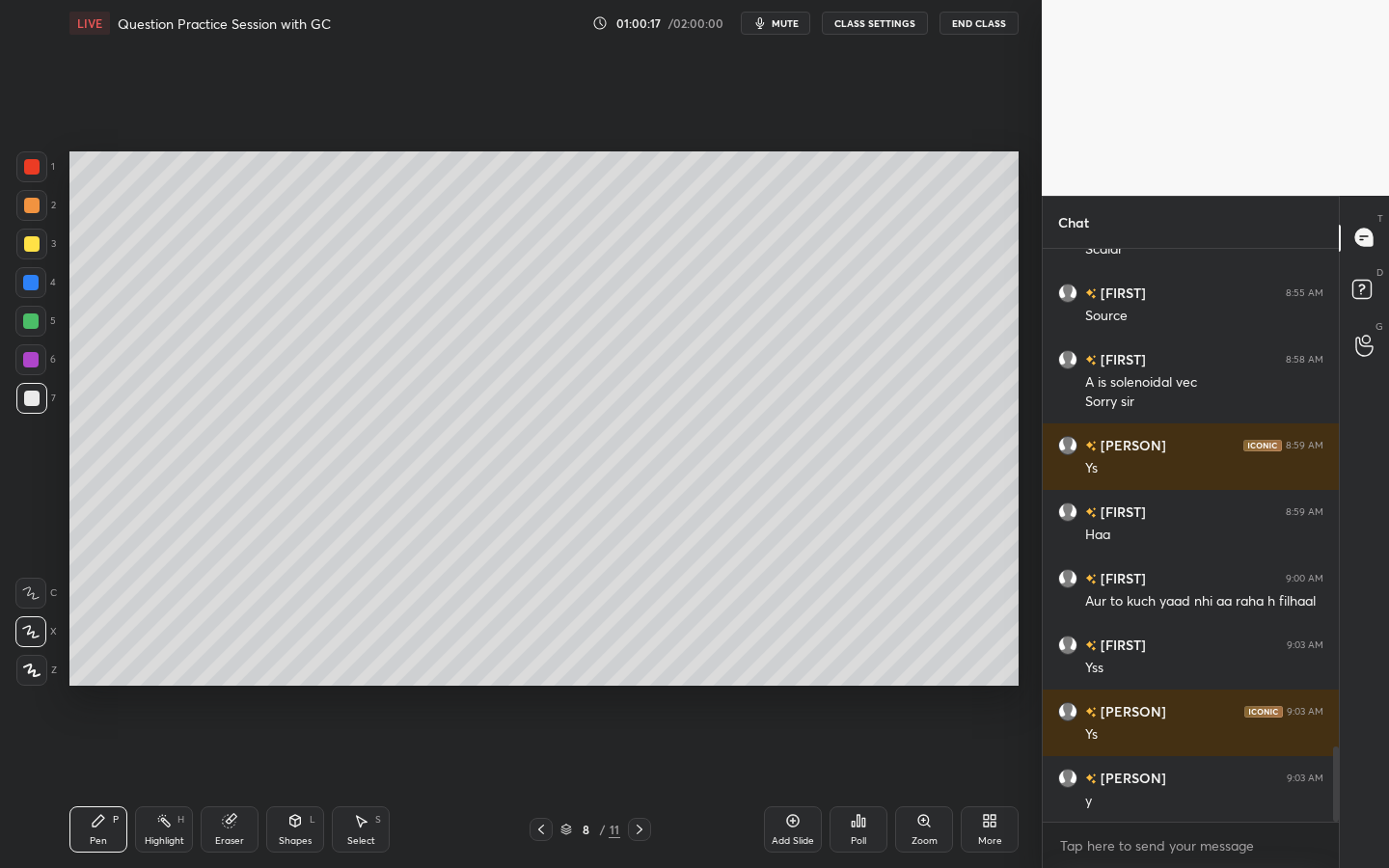 drag, startPoint x: 794, startPoint y: 826, endPoint x: 826, endPoint y: 781, distance: 55.21775 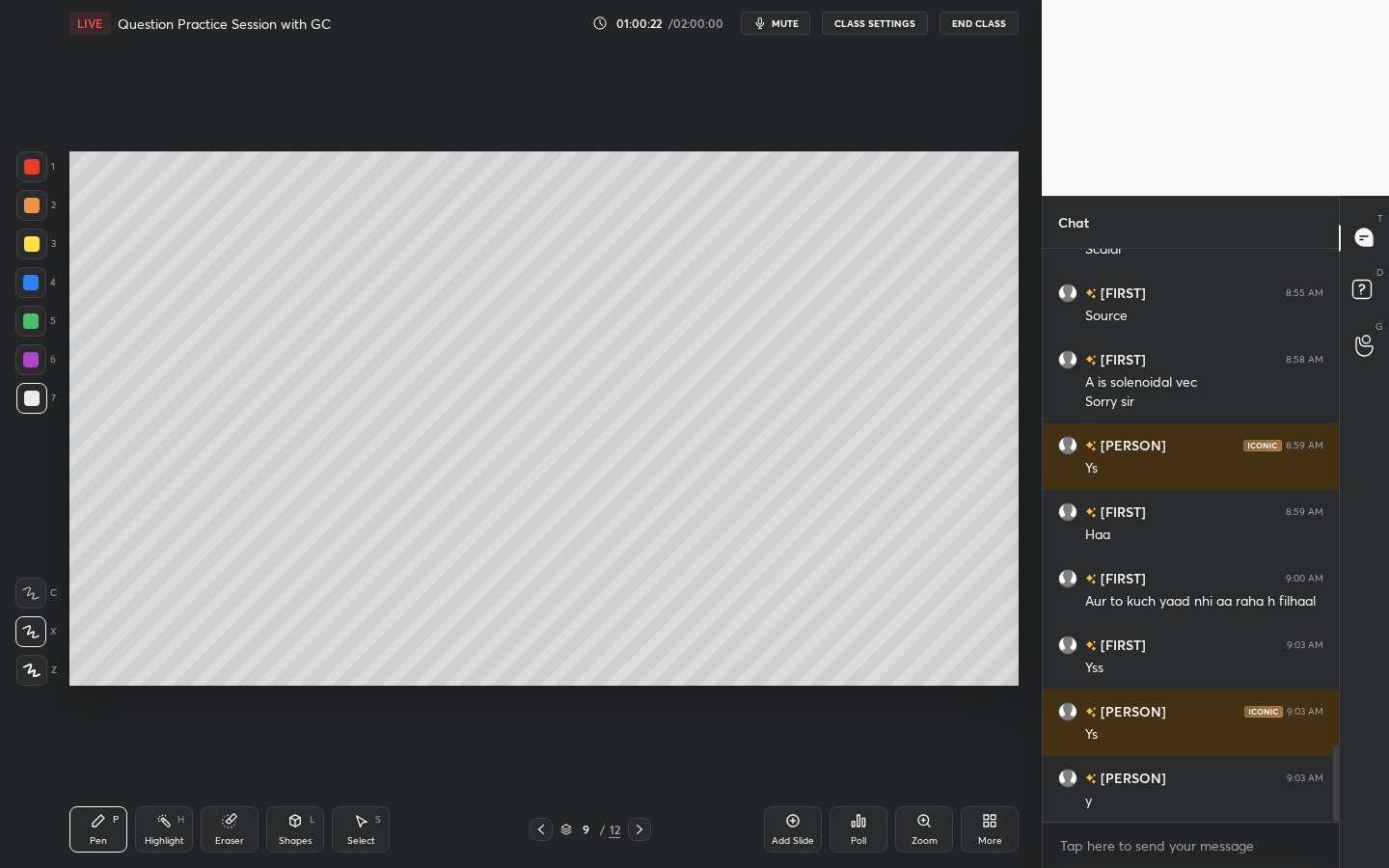 drag, startPoint x: 33, startPoint y: 237, endPoint x: 38, endPoint y: 260, distance: 23.5372 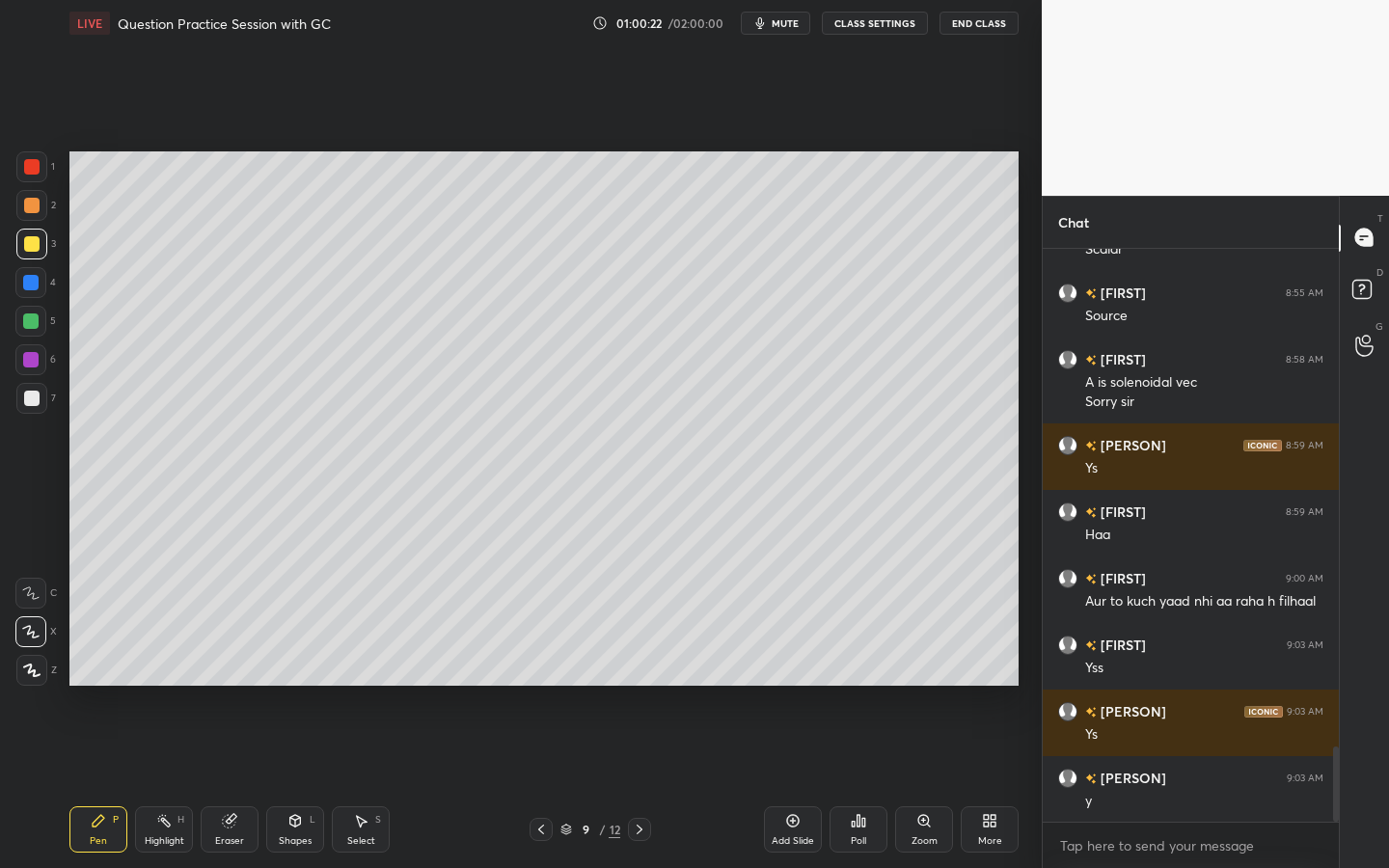 click at bounding box center (32, 398) 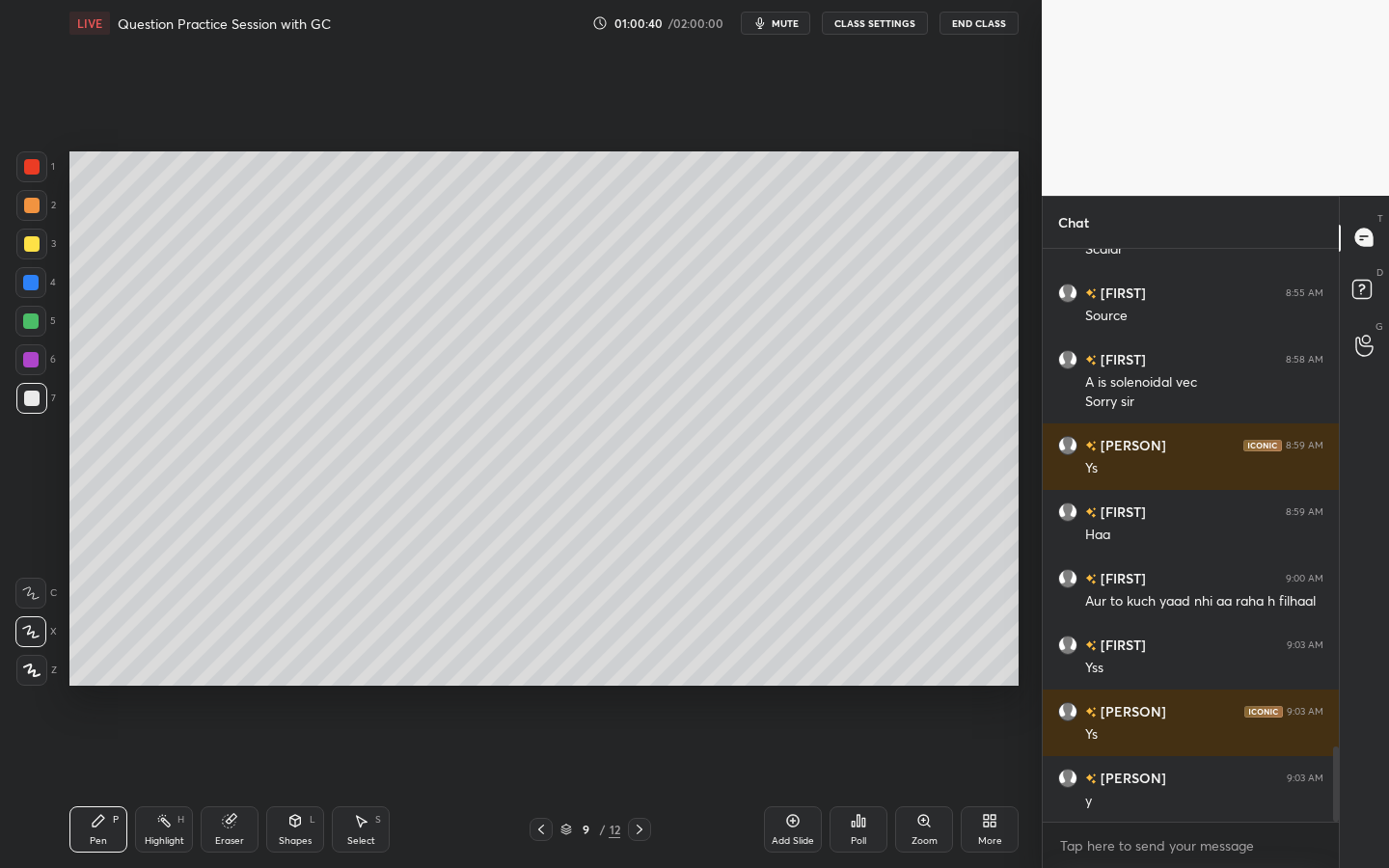 drag, startPoint x: 303, startPoint y: 840, endPoint x: 298, endPoint y: 818, distance: 22.561028 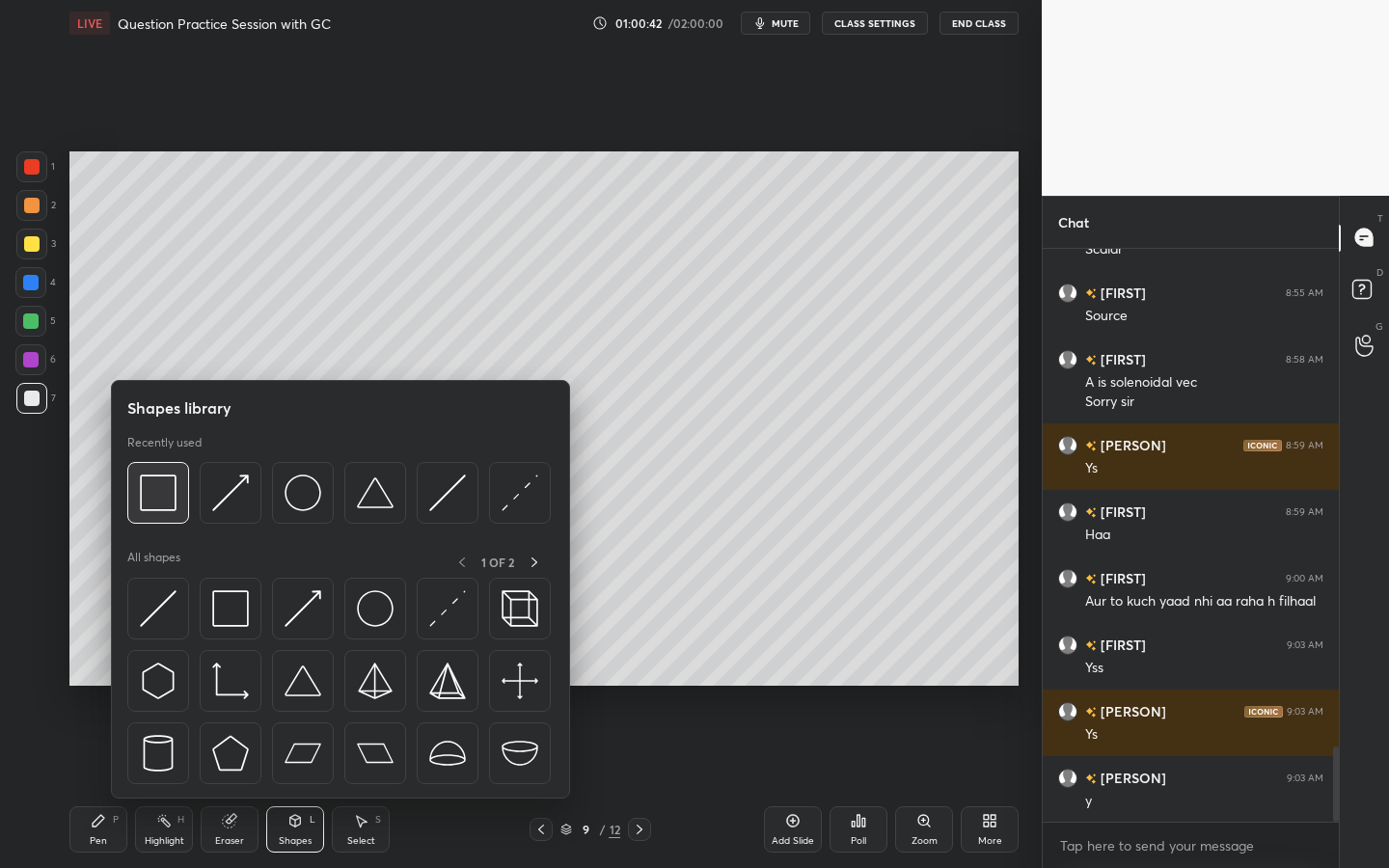 click at bounding box center [158, 493] 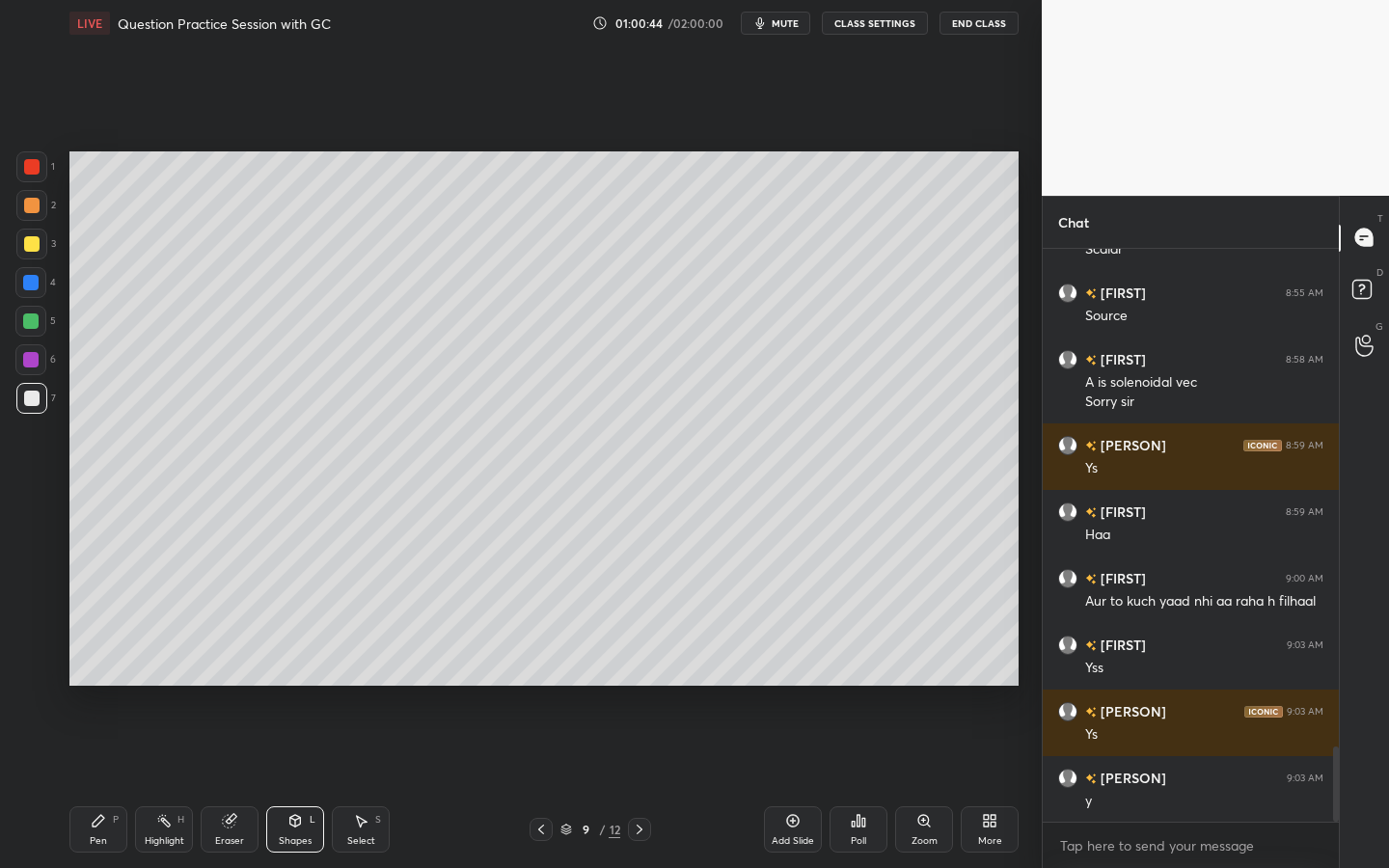 click on "Pen P" at bounding box center (98, 829) 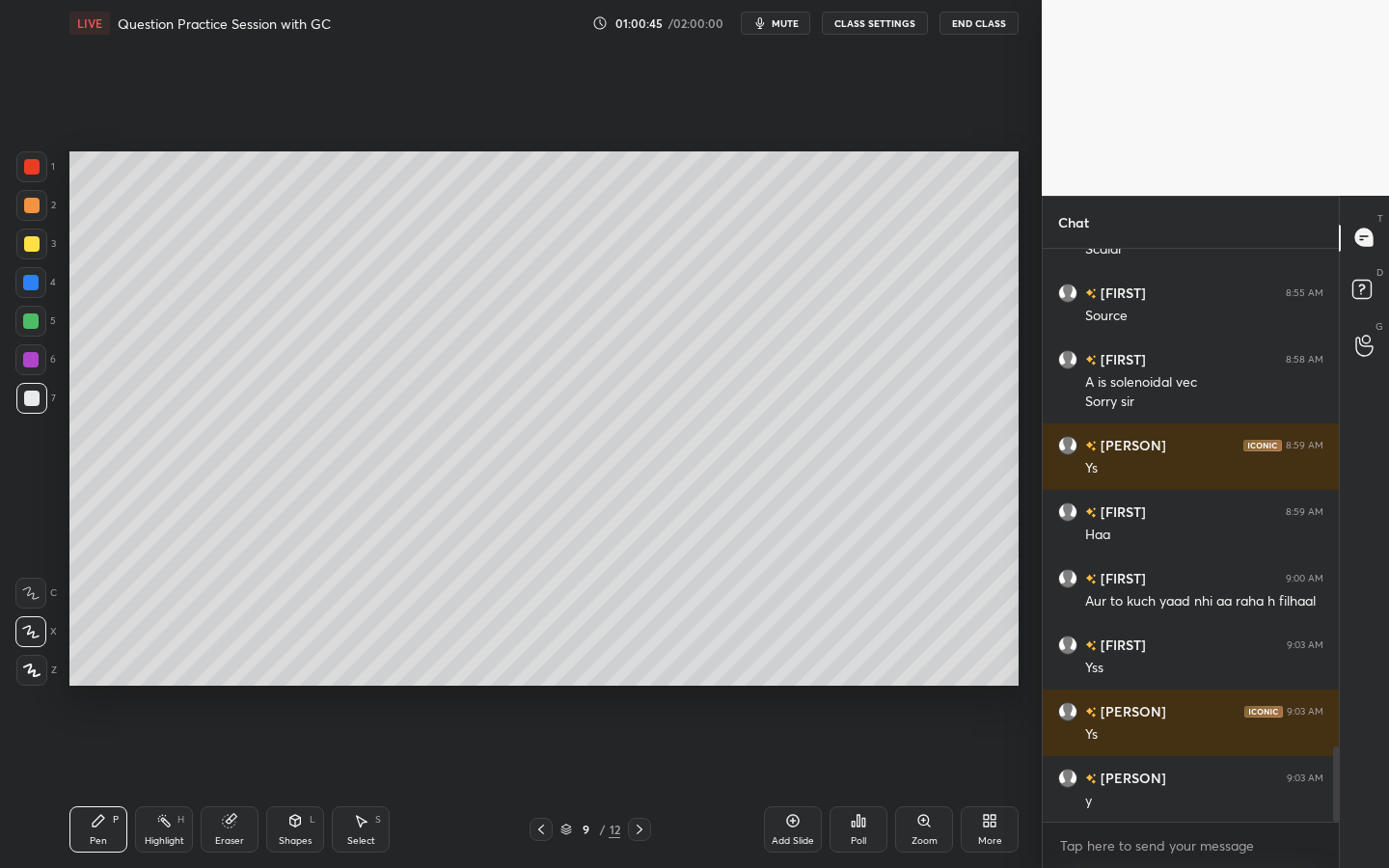 click at bounding box center [31, 360] 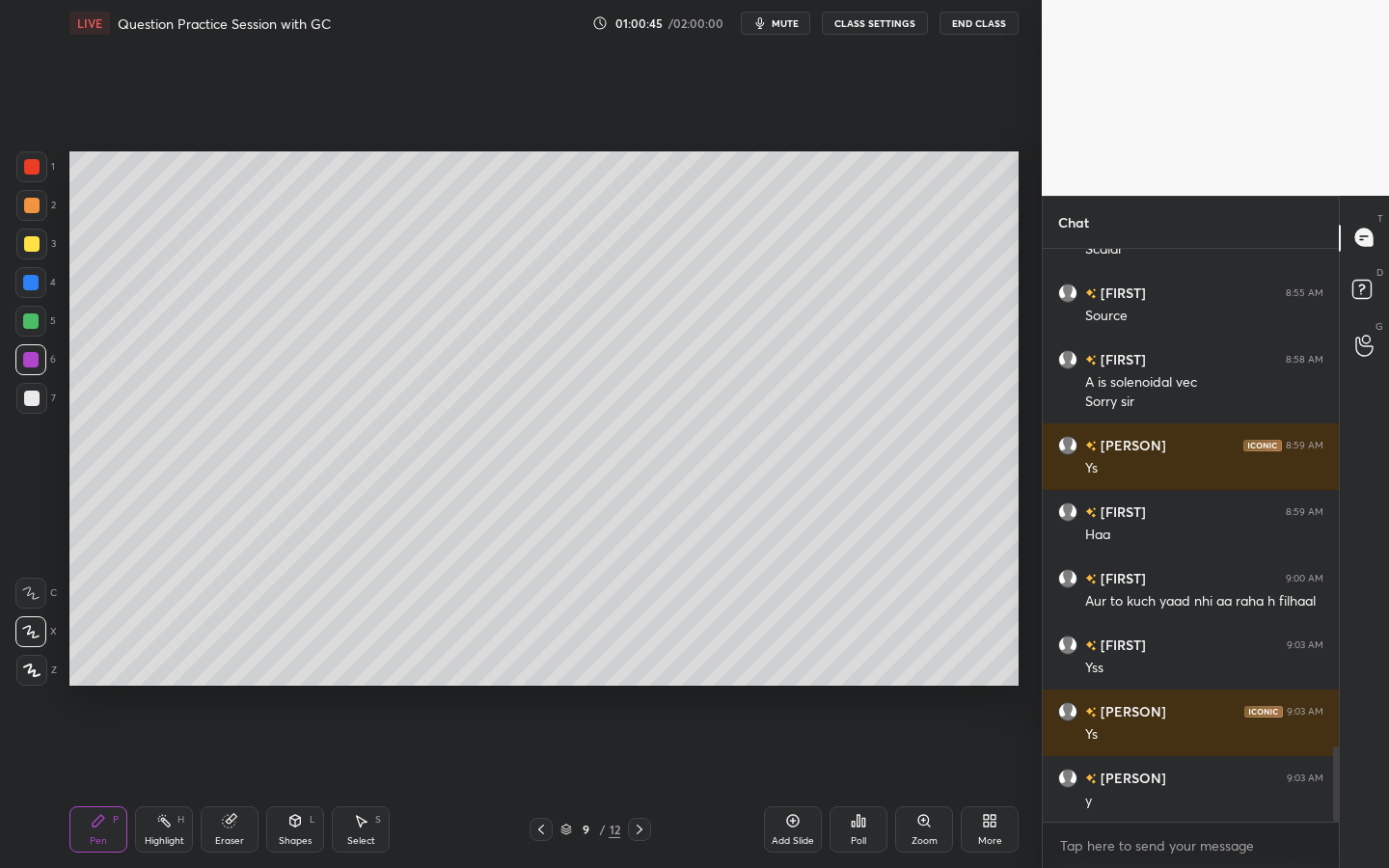 drag, startPoint x: 31, startPoint y: 314, endPoint x: 68, endPoint y: 300, distance: 39.560081 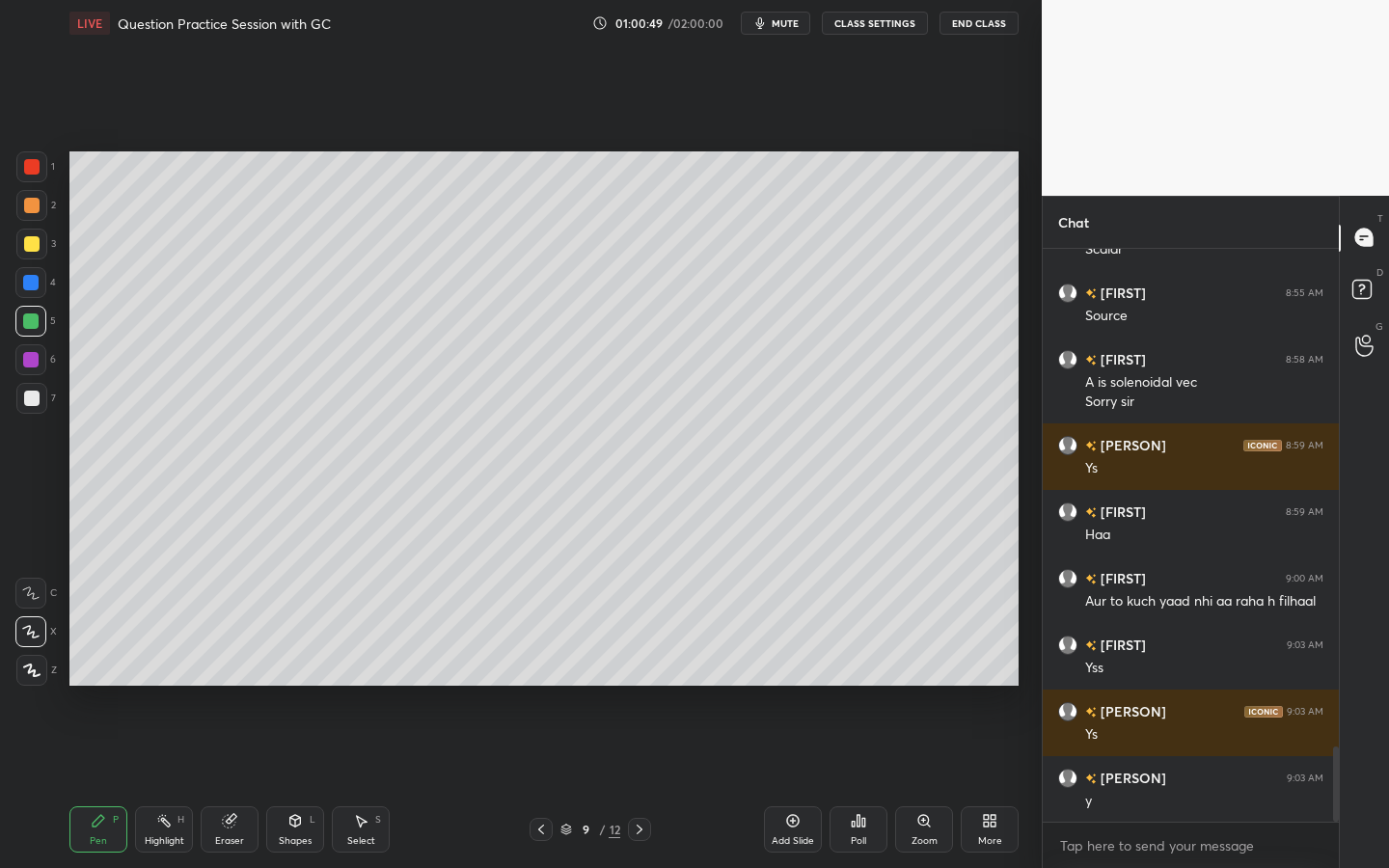 click at bounding box center (32, 205) 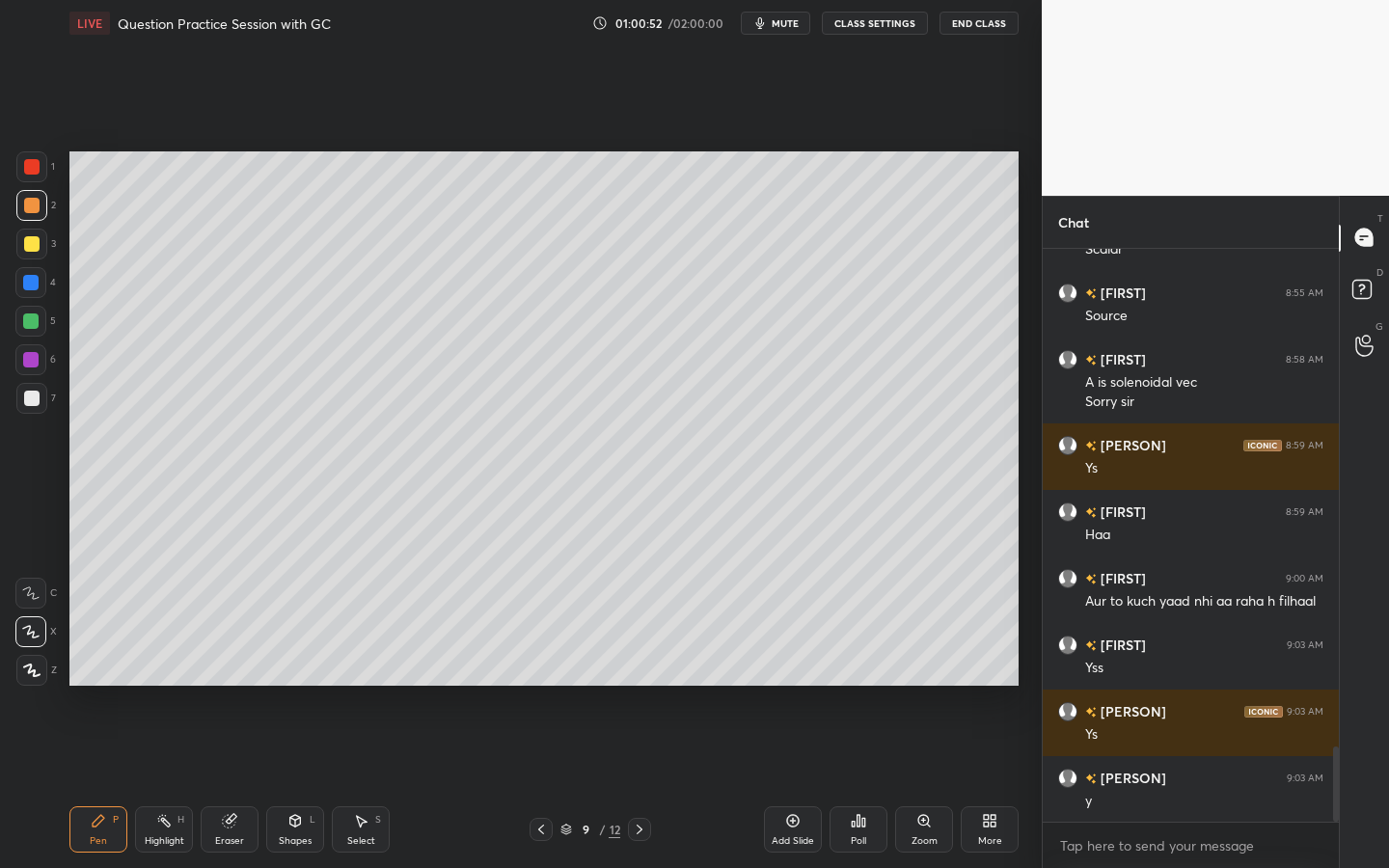 click on "7" at bounding box center (36, 402) 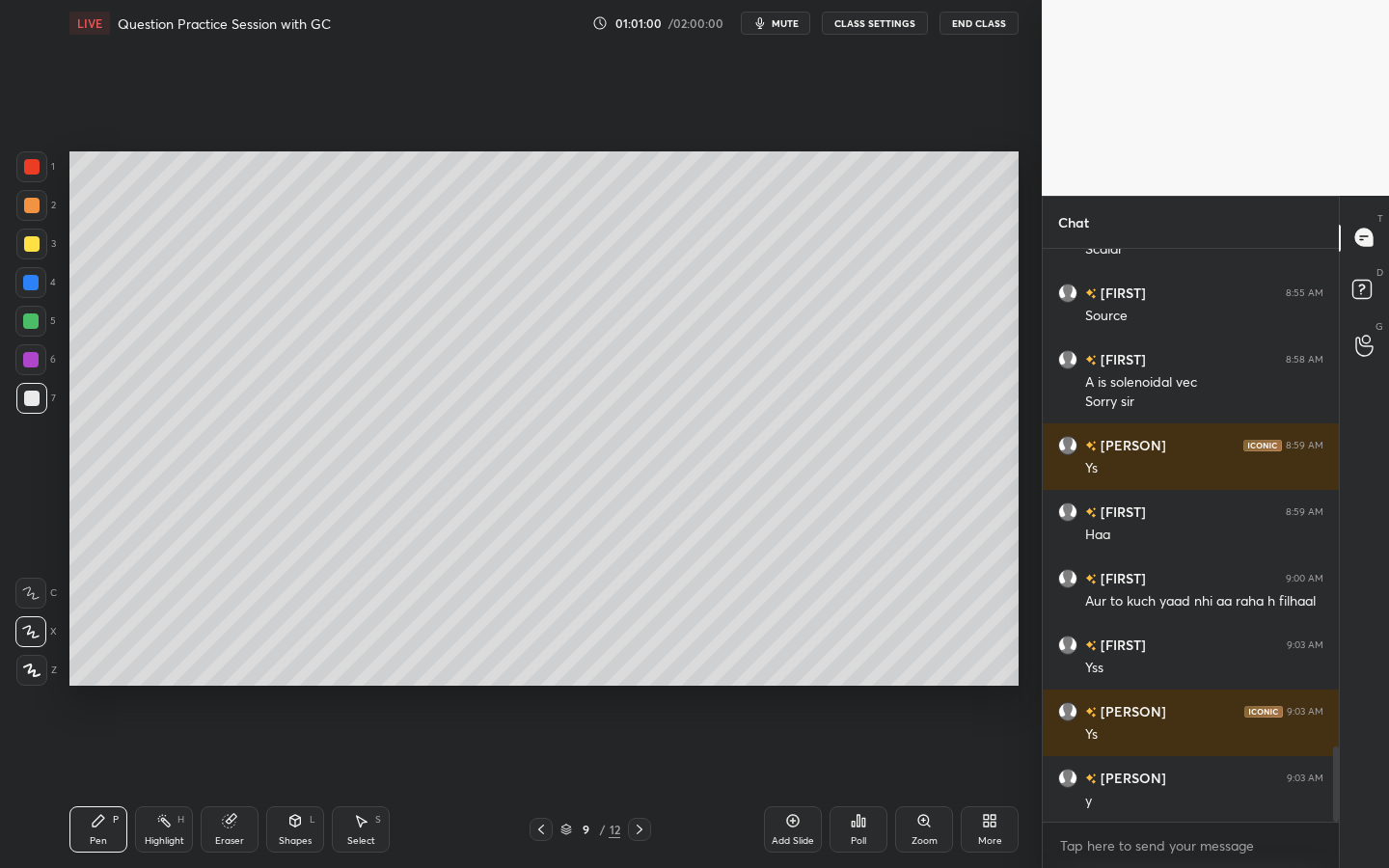 click at bounding box center [541, 829] 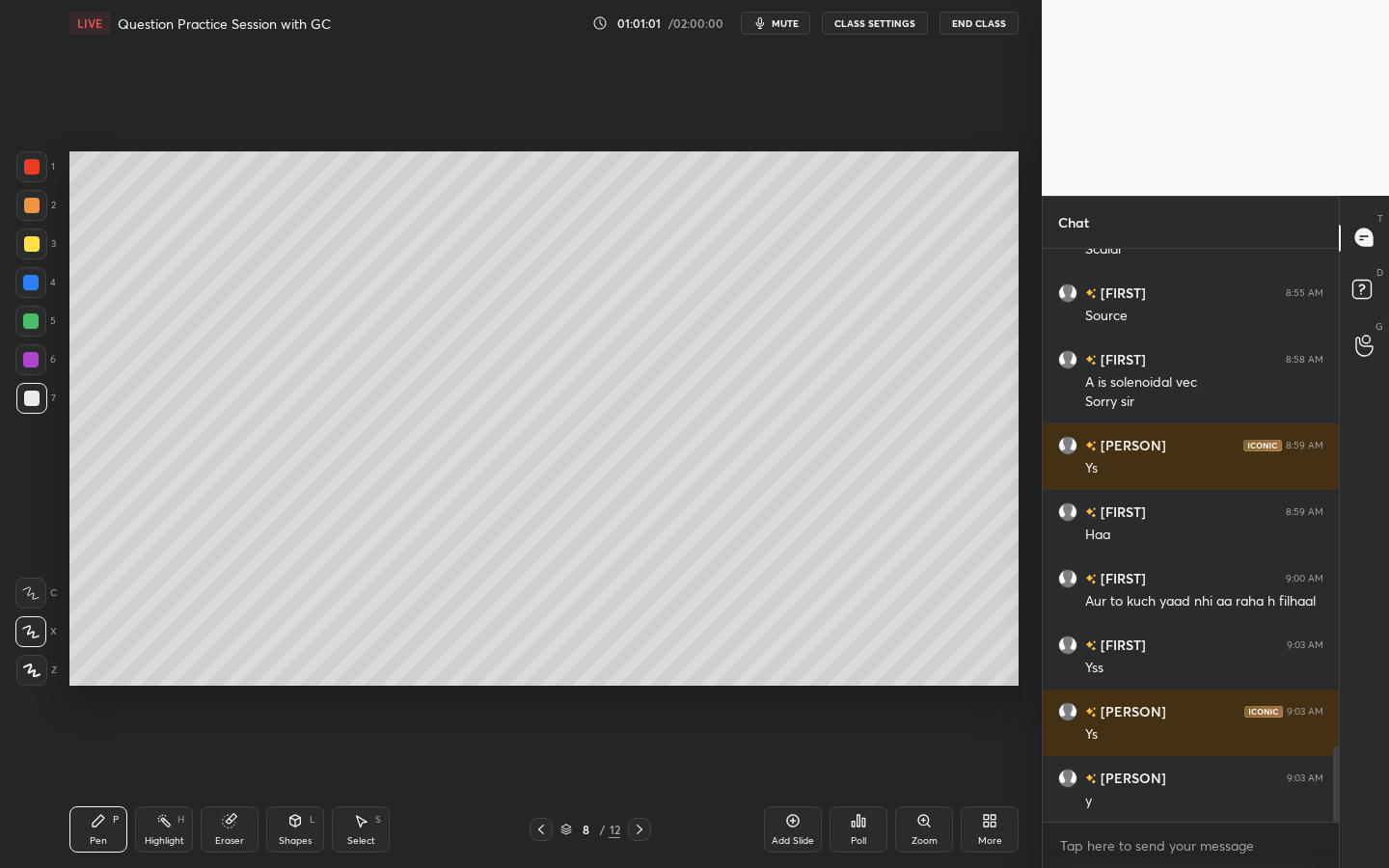 drag, startPoint x: 535, startPoint y: 825, endPoint x: 553, endPoint y: 804, distance: 27.658633 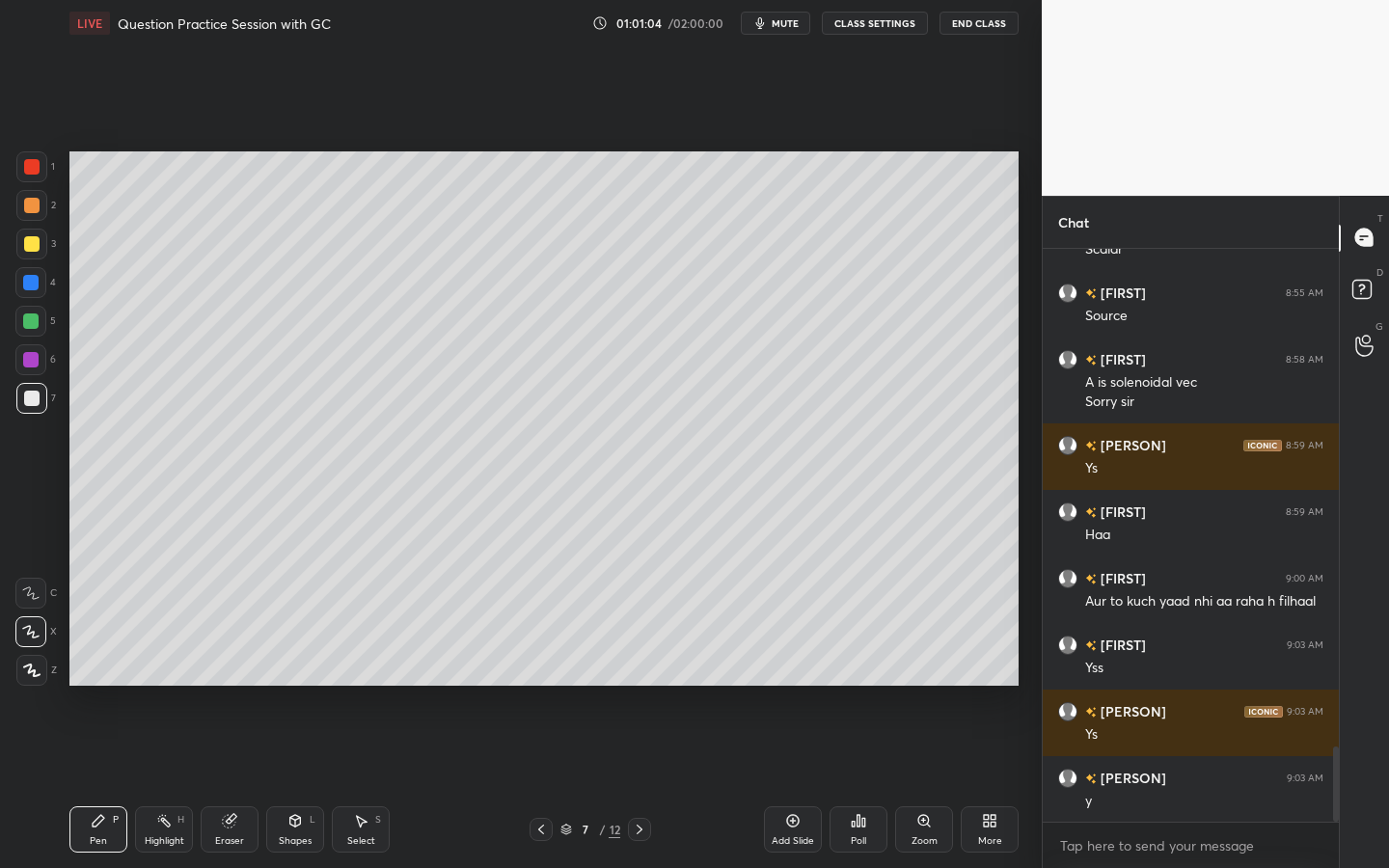 click on "Select S" at bounding box center (361, 829) 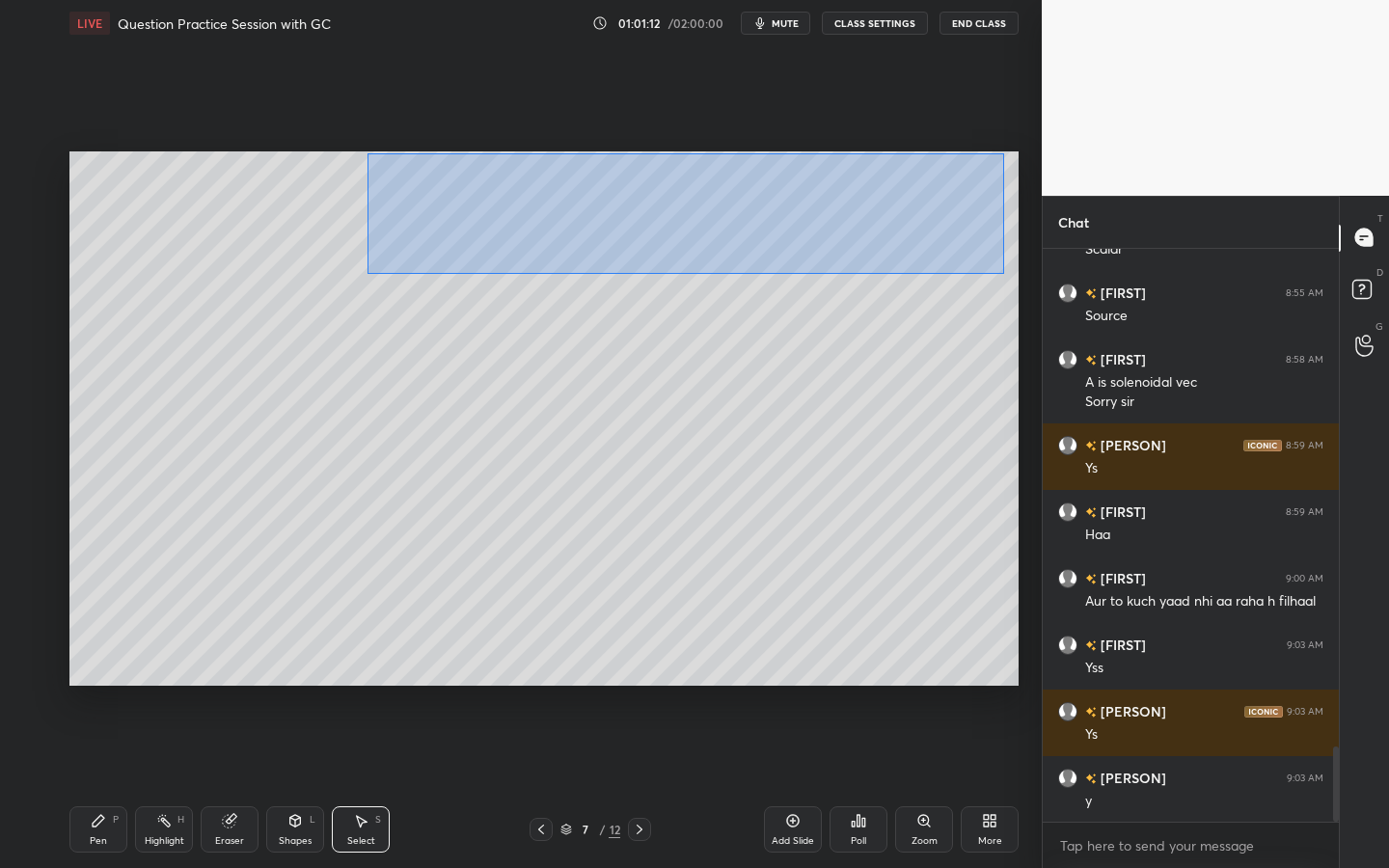 drag, startPoint x: 367, startPoint y: 152, endPoint x: 991, endPoint y: 273, distance: 635.62332 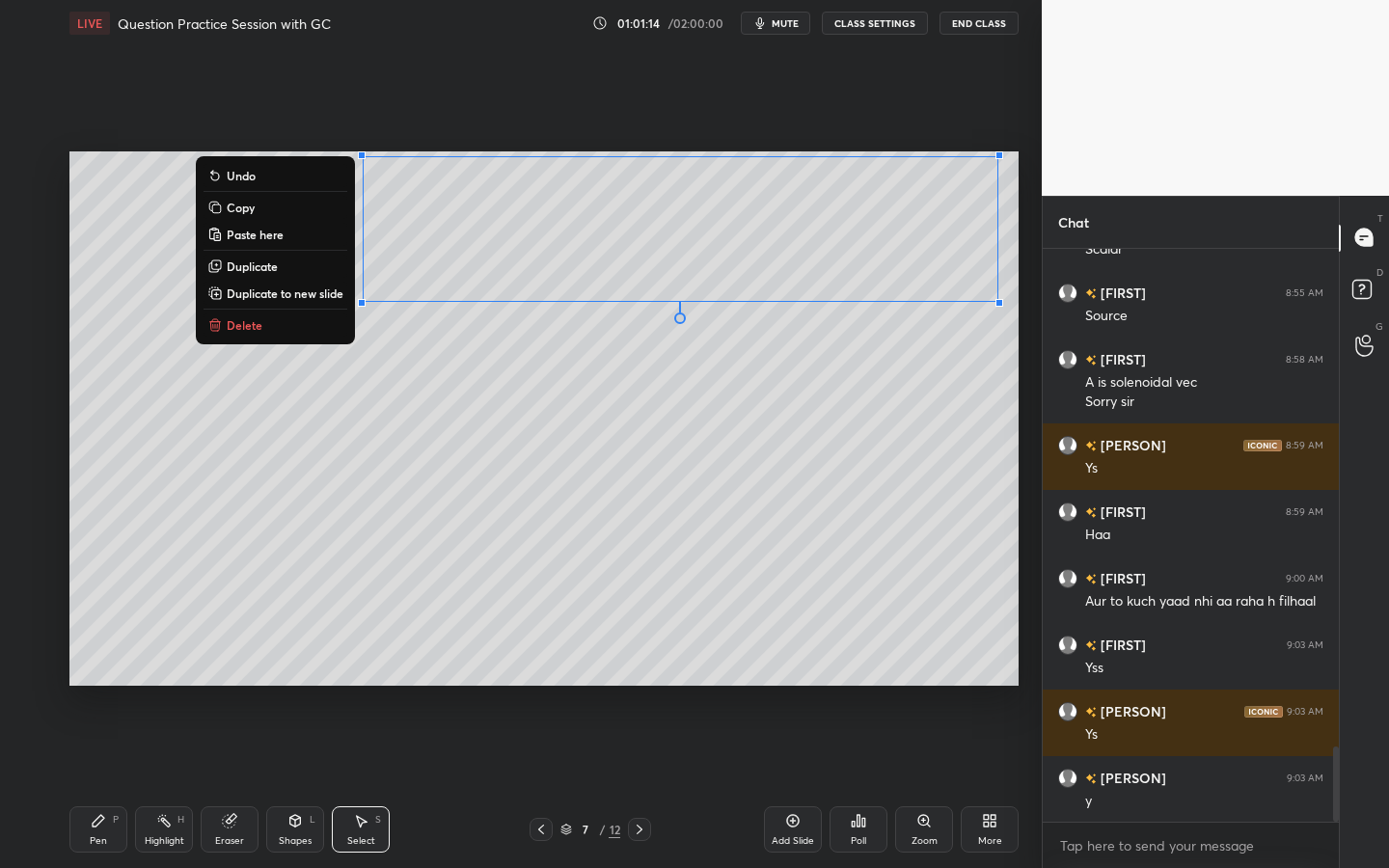 drag, startPoint x: 263, startPoint y: 206, endPoint x: 284, endPoint y: 193, distance: 24.69818 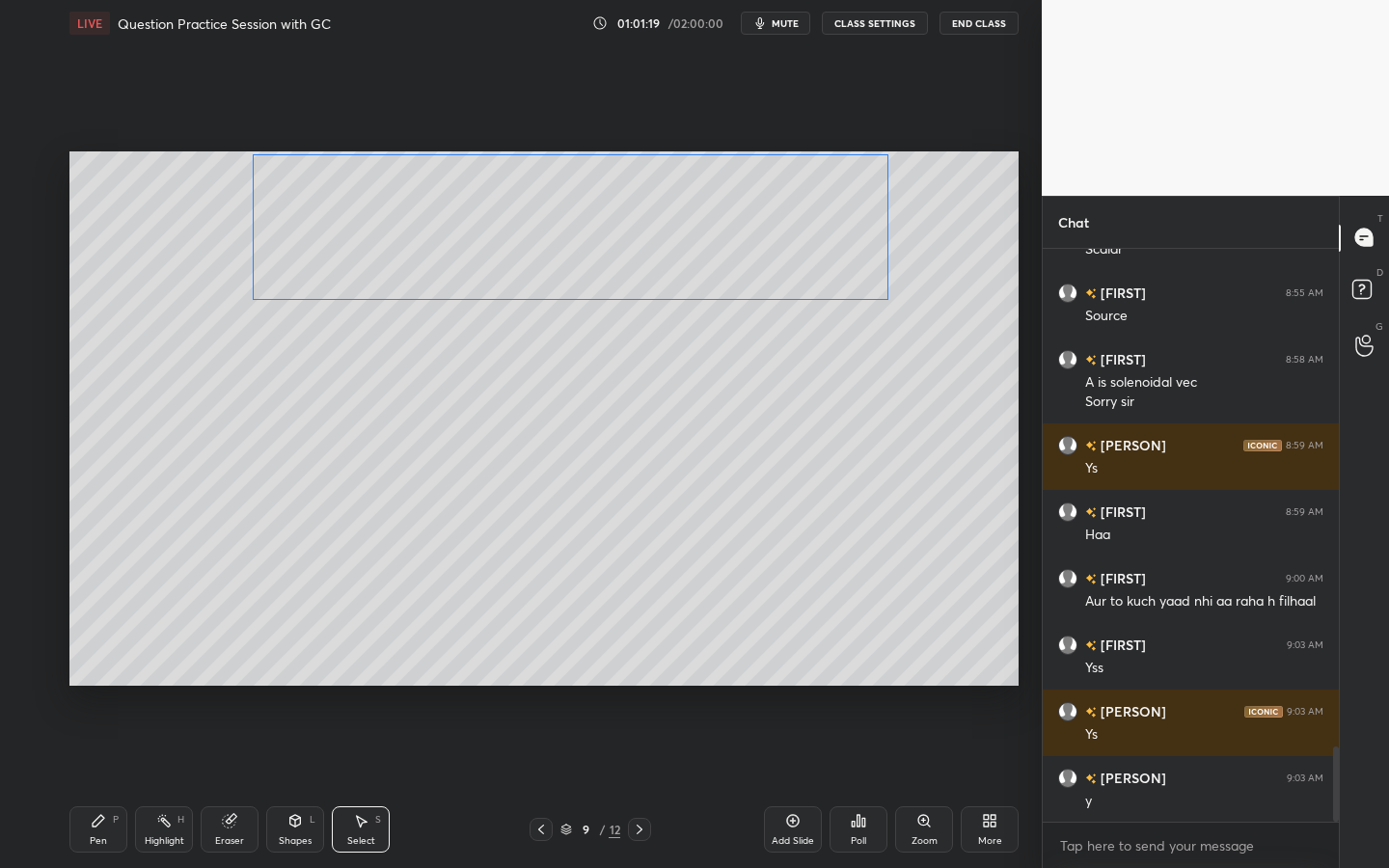 drag, startPoint x: 428, startPoint y: 225, endPoint x: 372, endPoint y: 221, distance: 56.142675 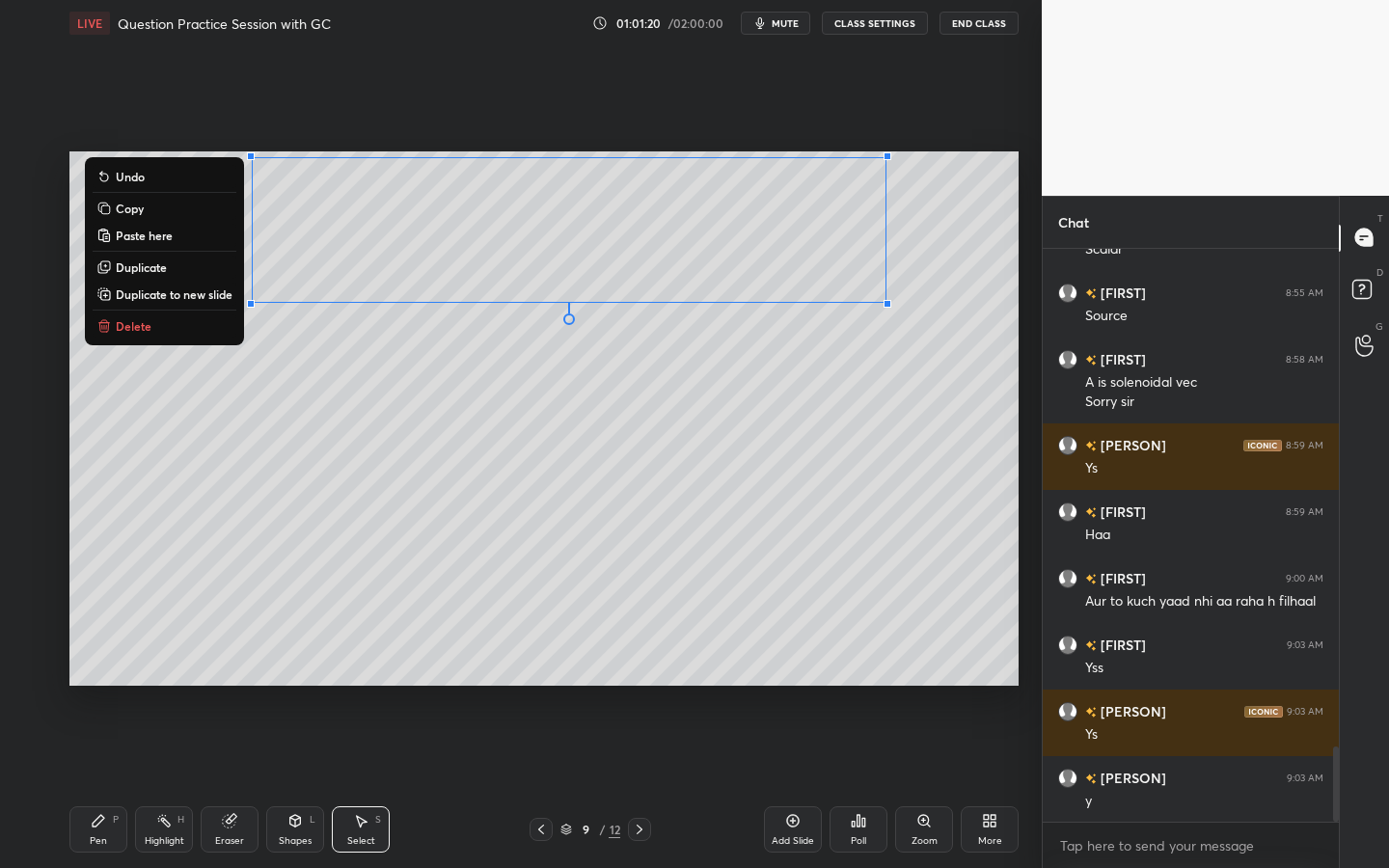 click on "Pen P" at bounding box center (98, 829) 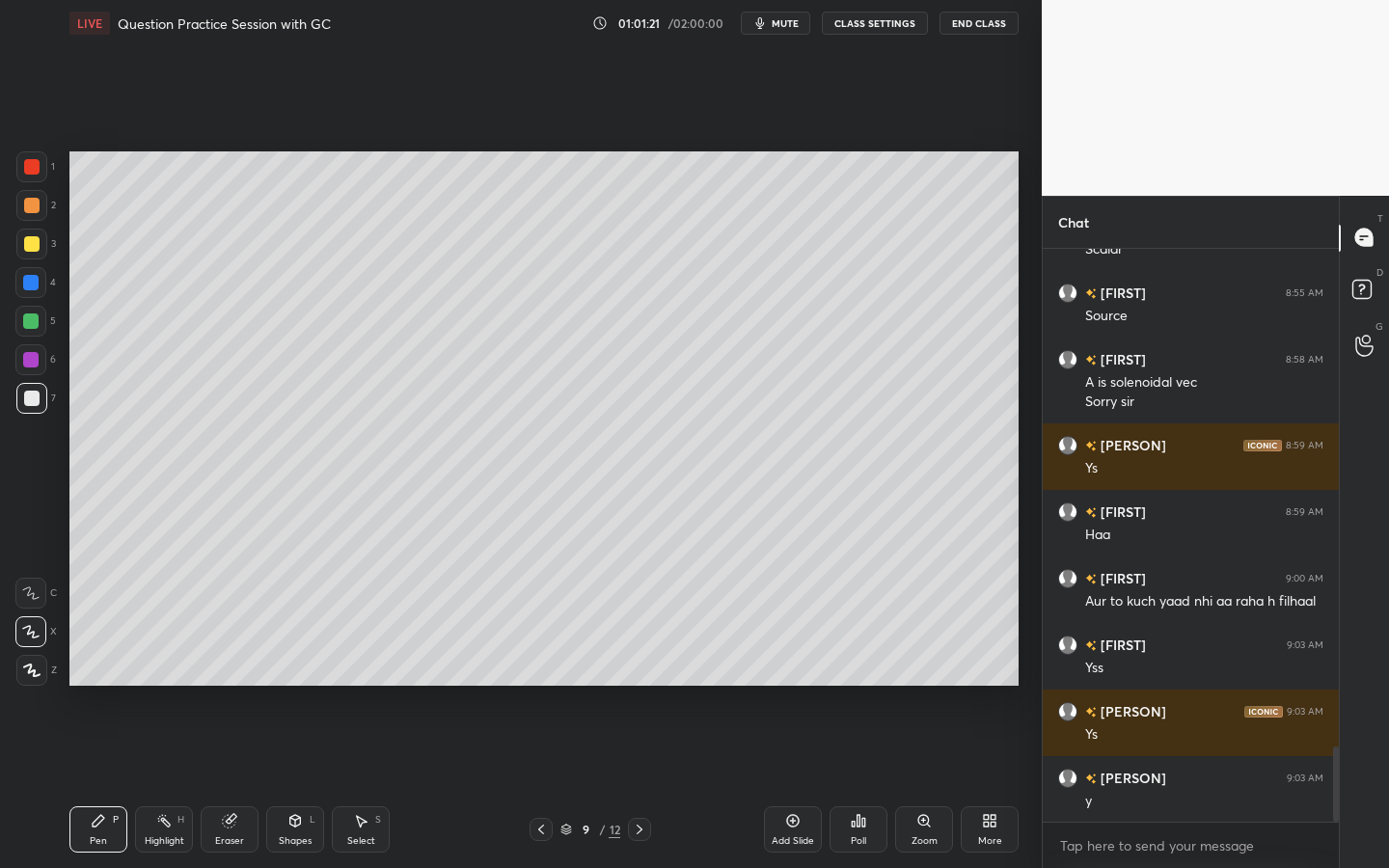 drag, startPoint x: 241, startPoint y: 809, endPoint x: 235, endPoint y: 782, distance: 27.658633 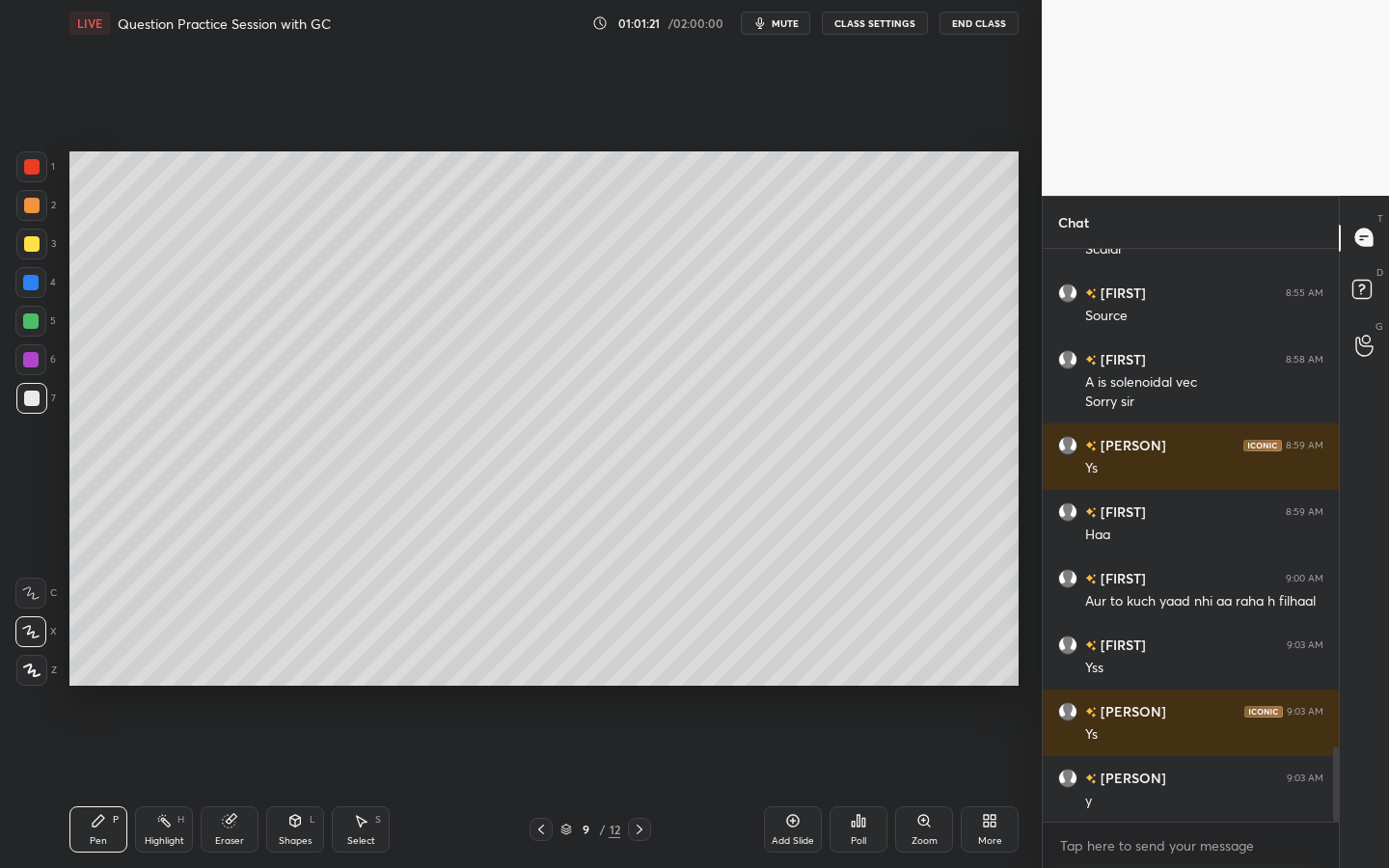 click on "Pen P Highlight H Eraser Shapes L Select S 9 / 12 Add Slide Poll Zoom More" at bounding box center [544, 829] 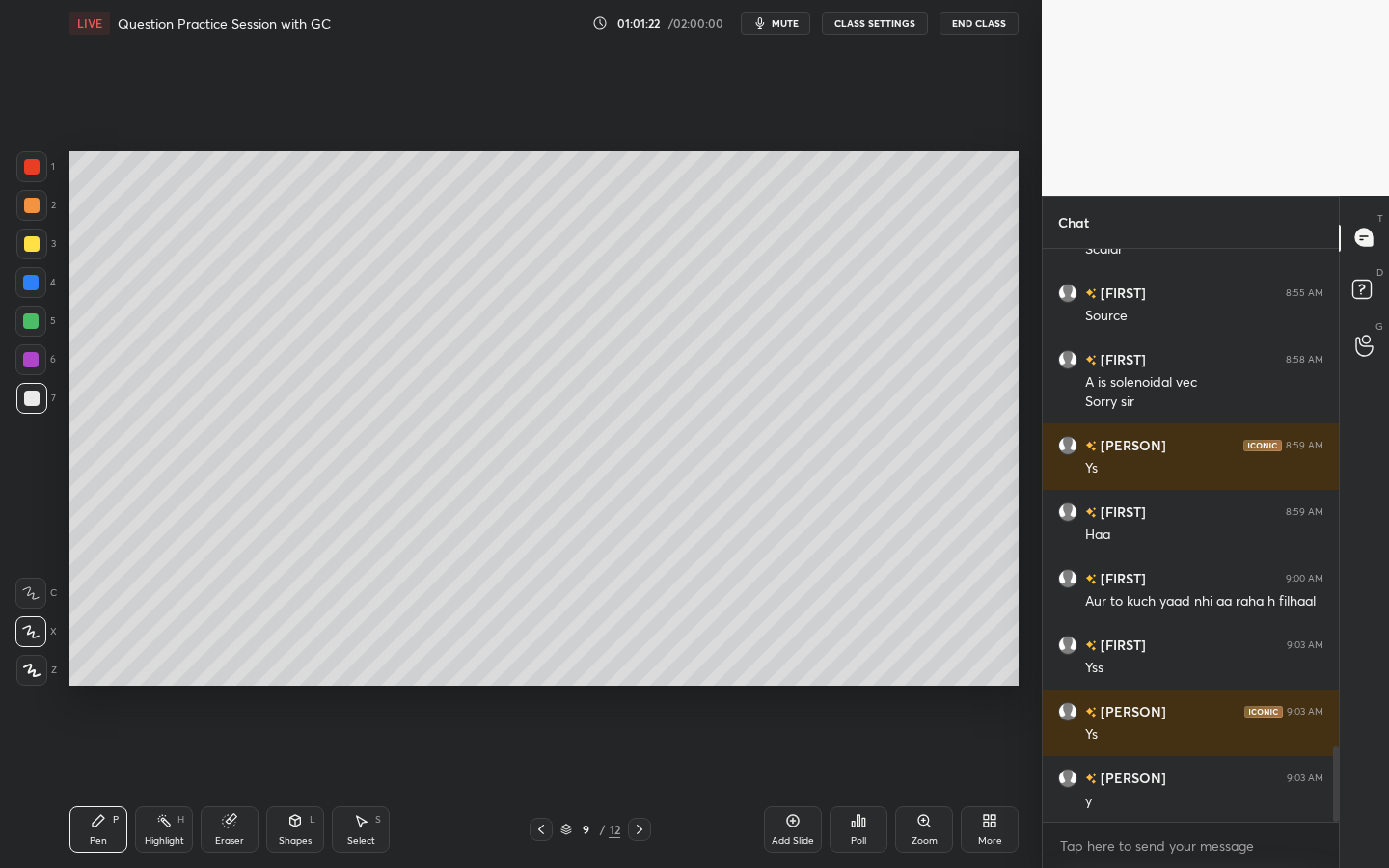 click 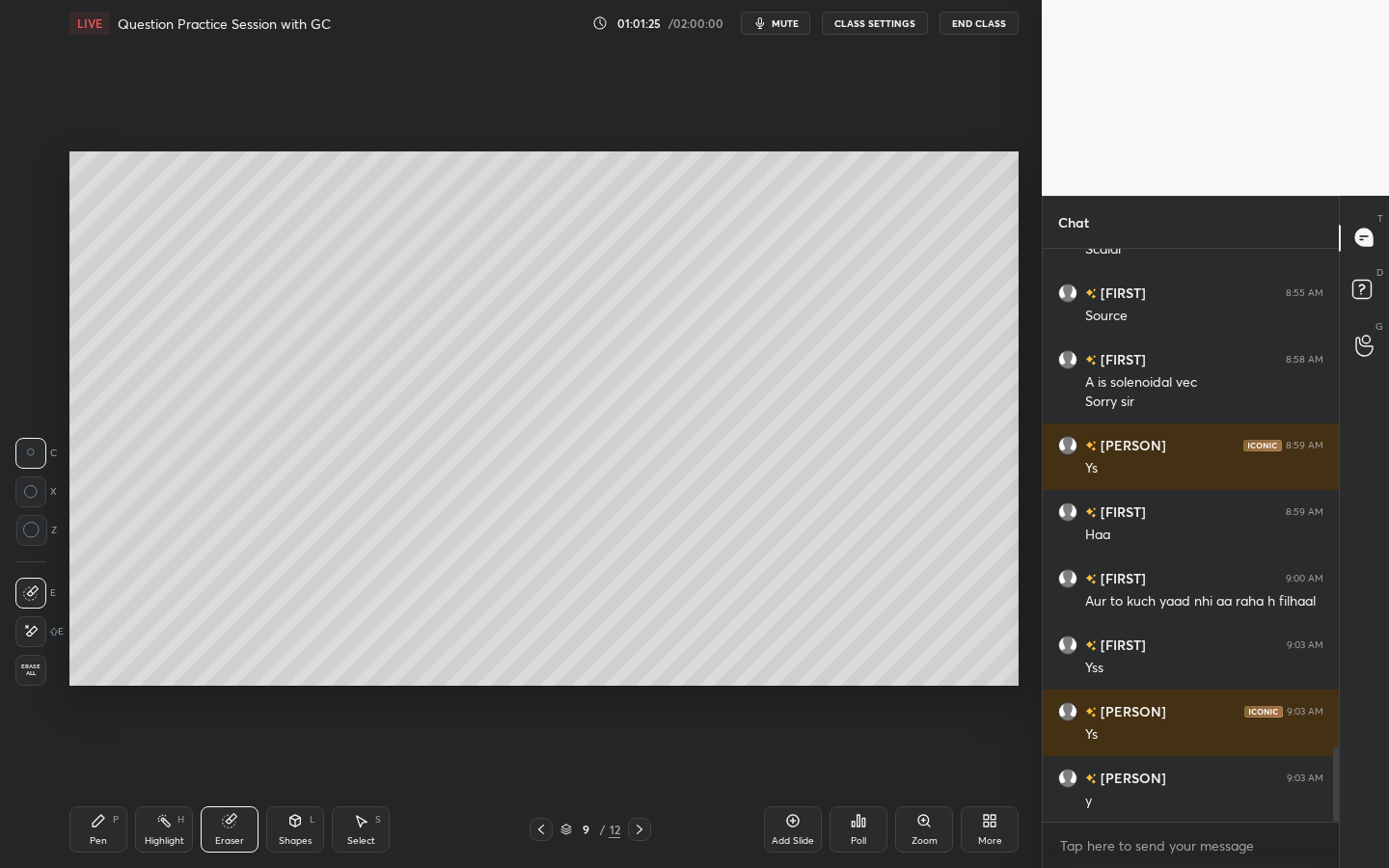 click on "Pen P" at bounding box center (98, 829) 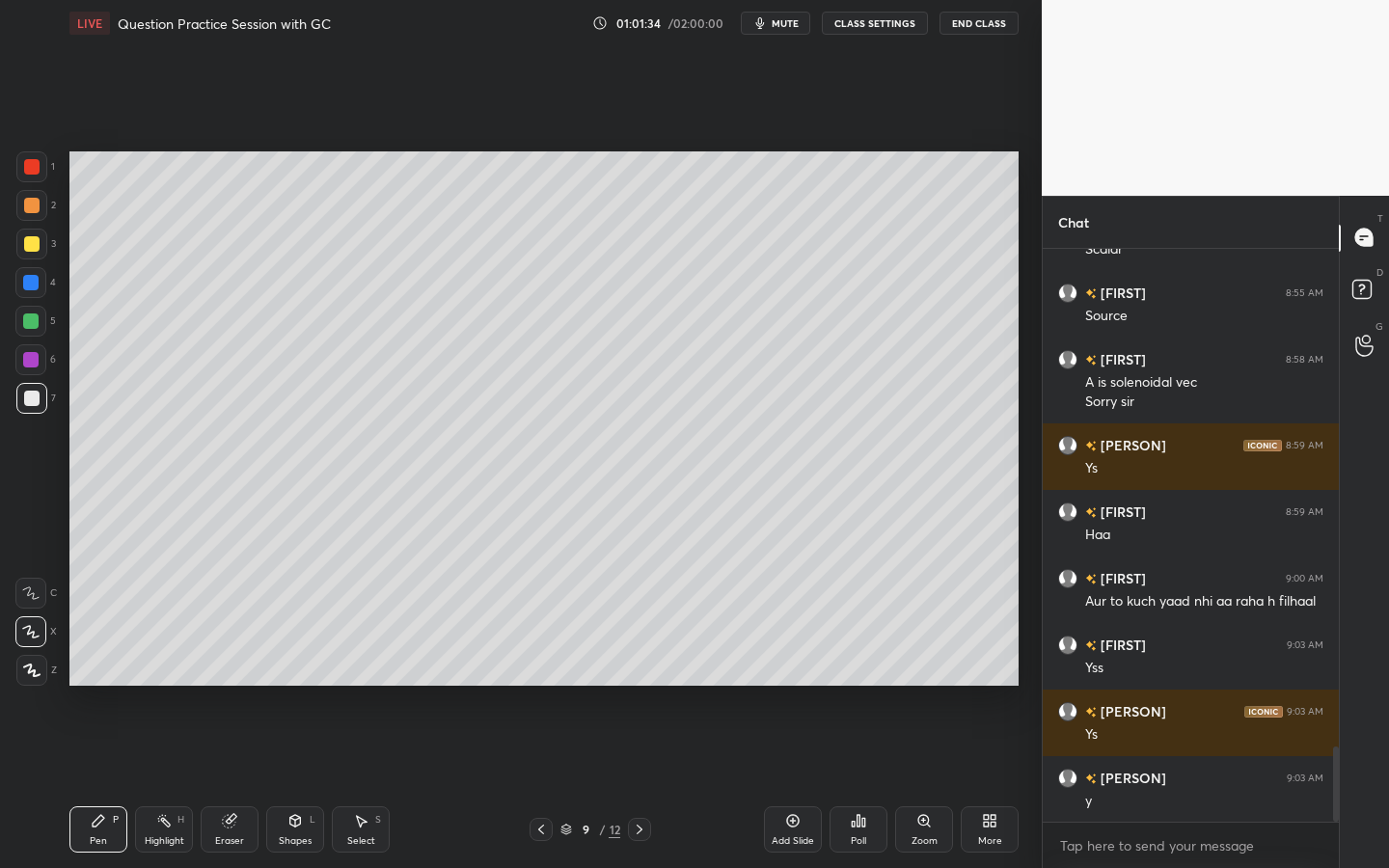 drag, startPoint x: 227, startPoint y: 826, endPoint x: 222, endPoint y: 802, distance: 24.5153 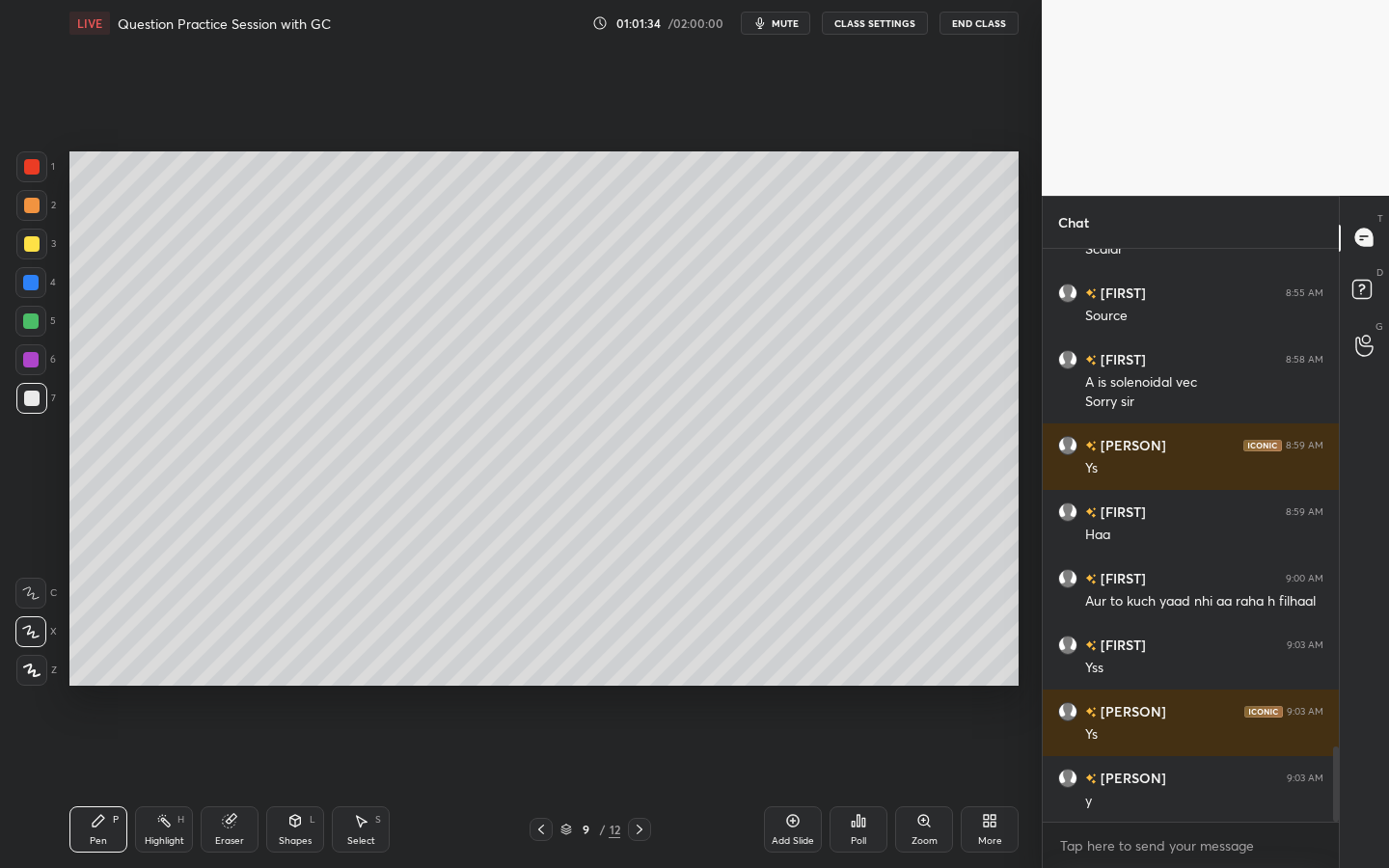 click on "Eraser" at bounding box center [230, 829] 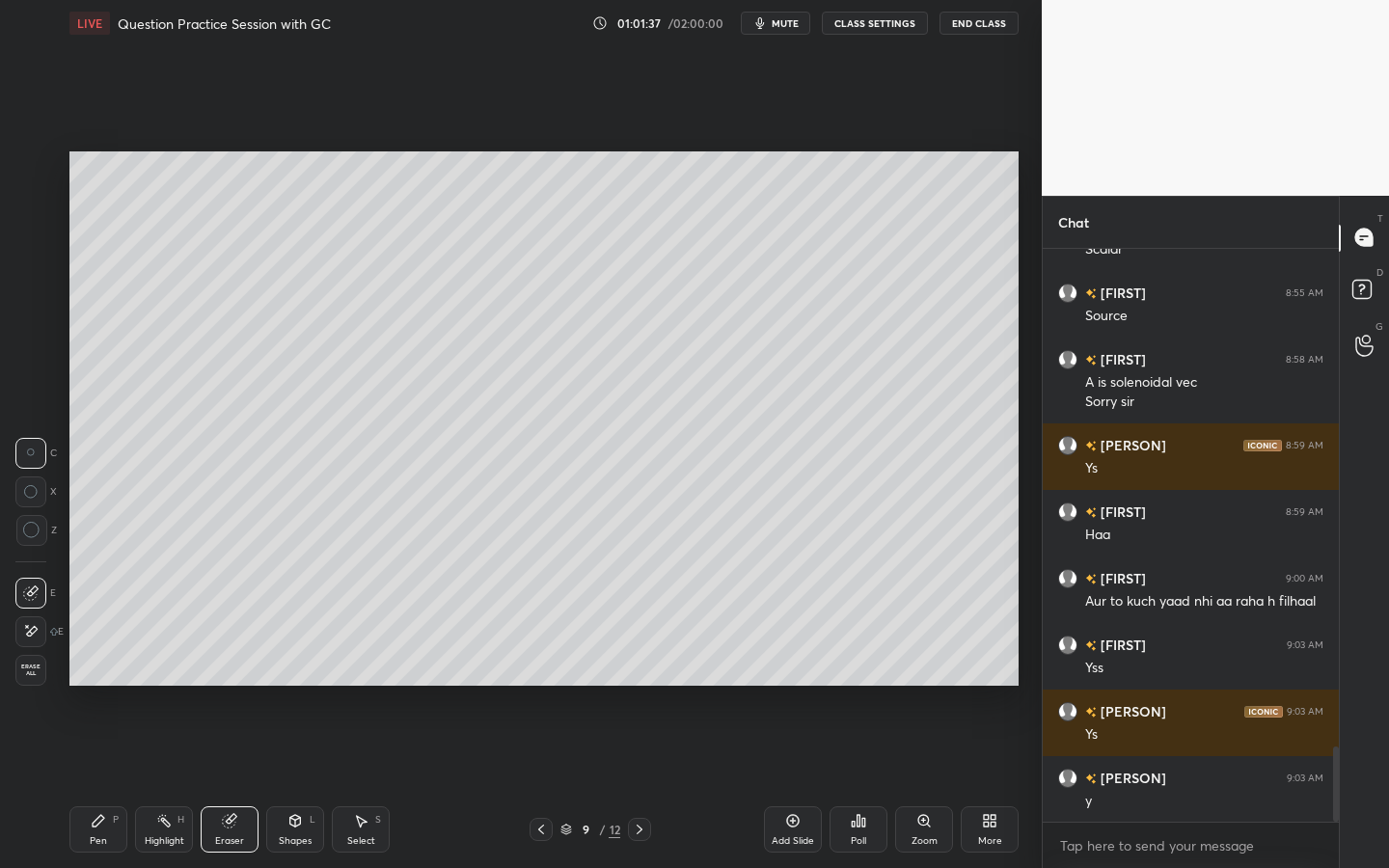 drag, startPoint x: 85, startPoint y: 837, endPoint x: 116, endPoint y: 783, distance: 62.26556 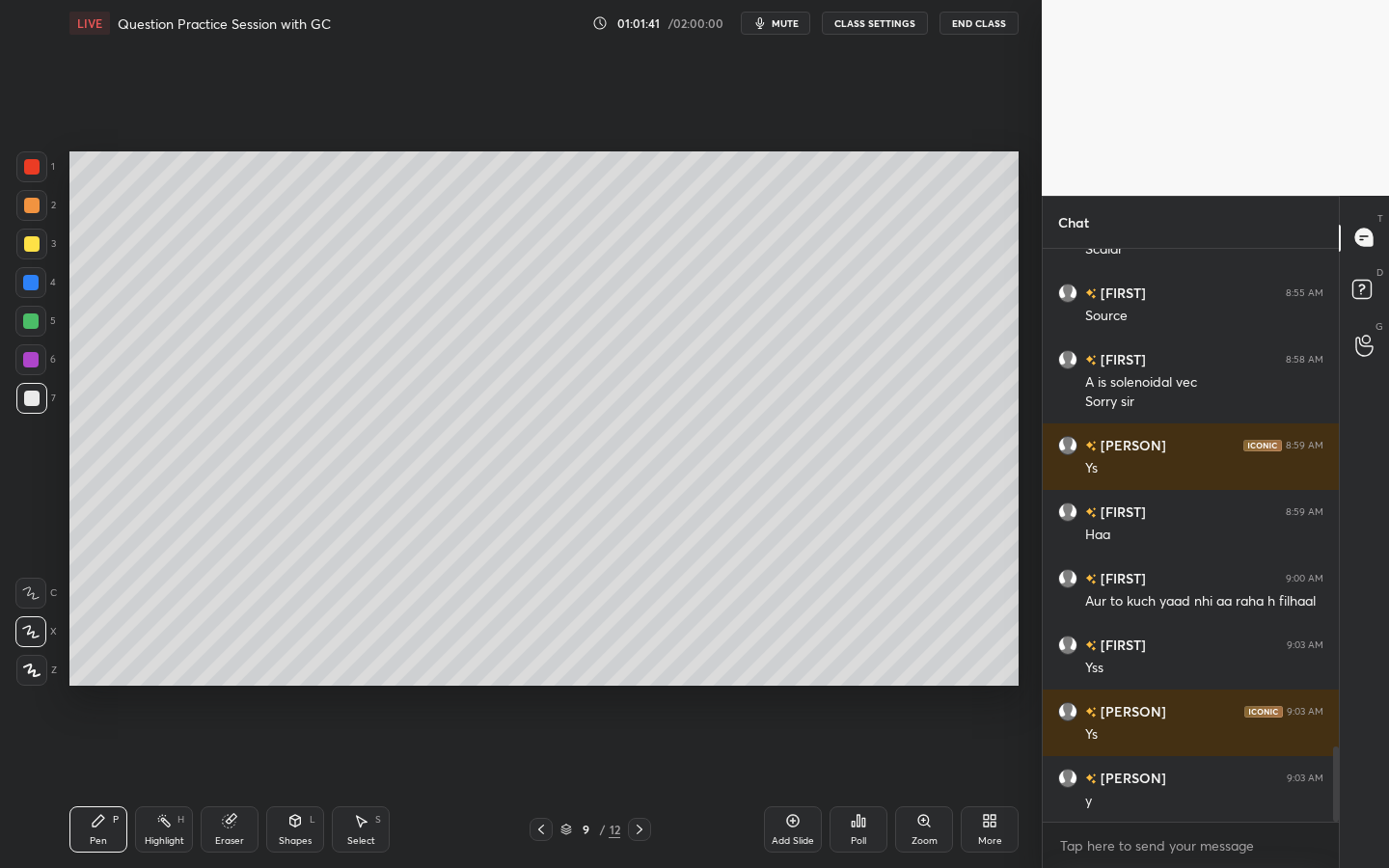 drag, startPoint x: 235, startPoint y: 809, endPoint x: 279, endPoint y: 760, distance: 65.8559 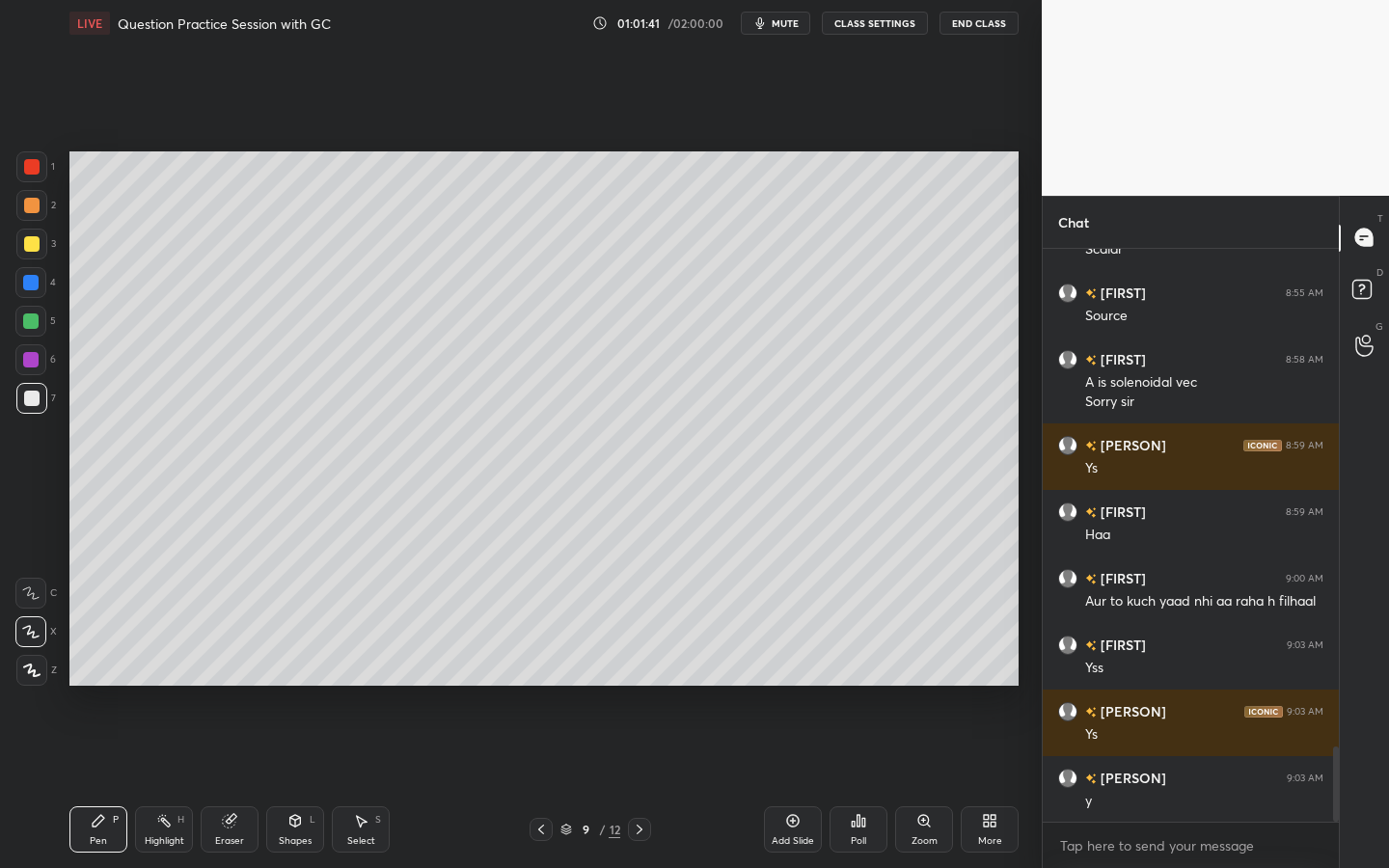 click on "Eraser" at bounding box center [230, 829] 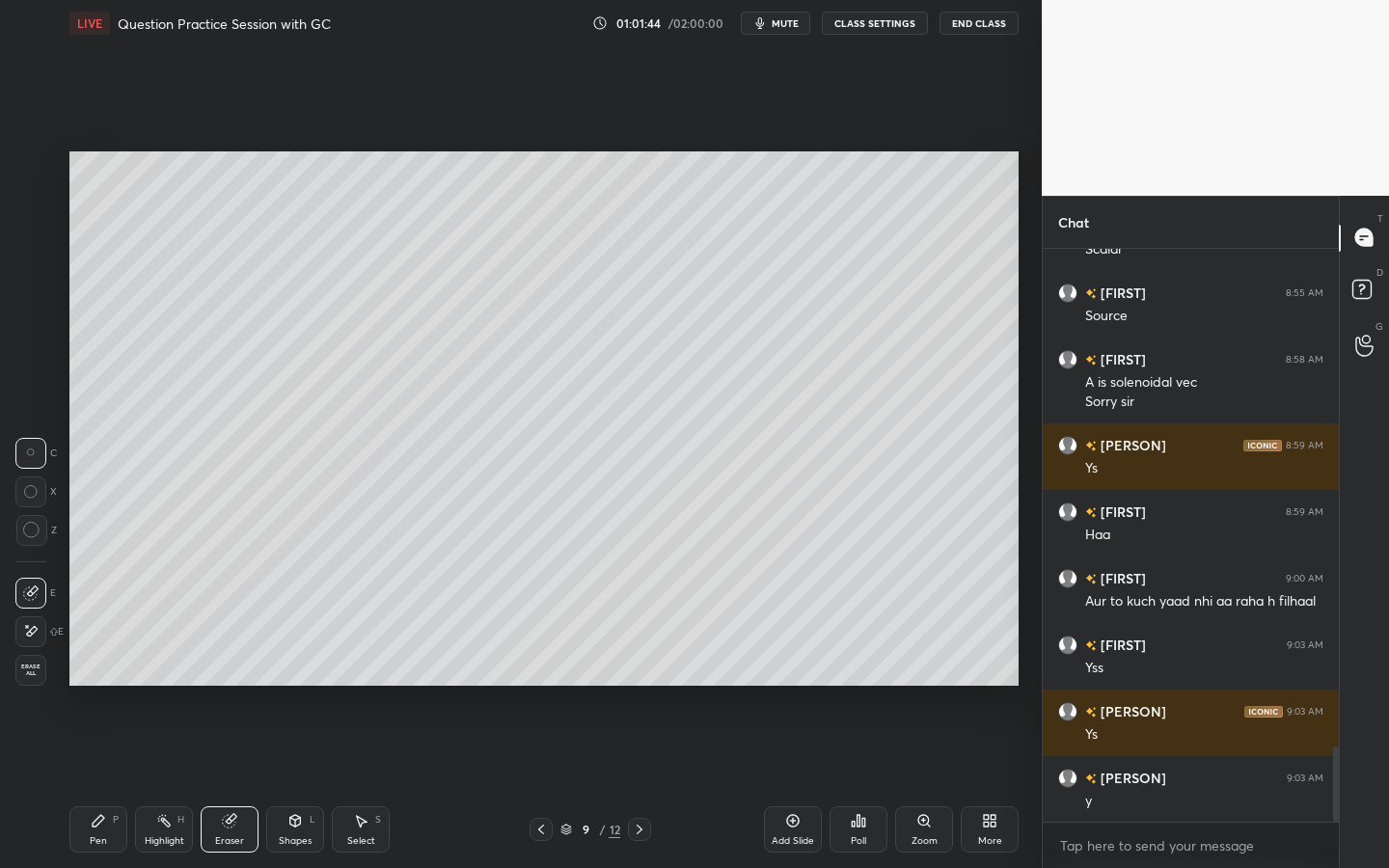 click on "Pen P" at bounding box center [98, 829] 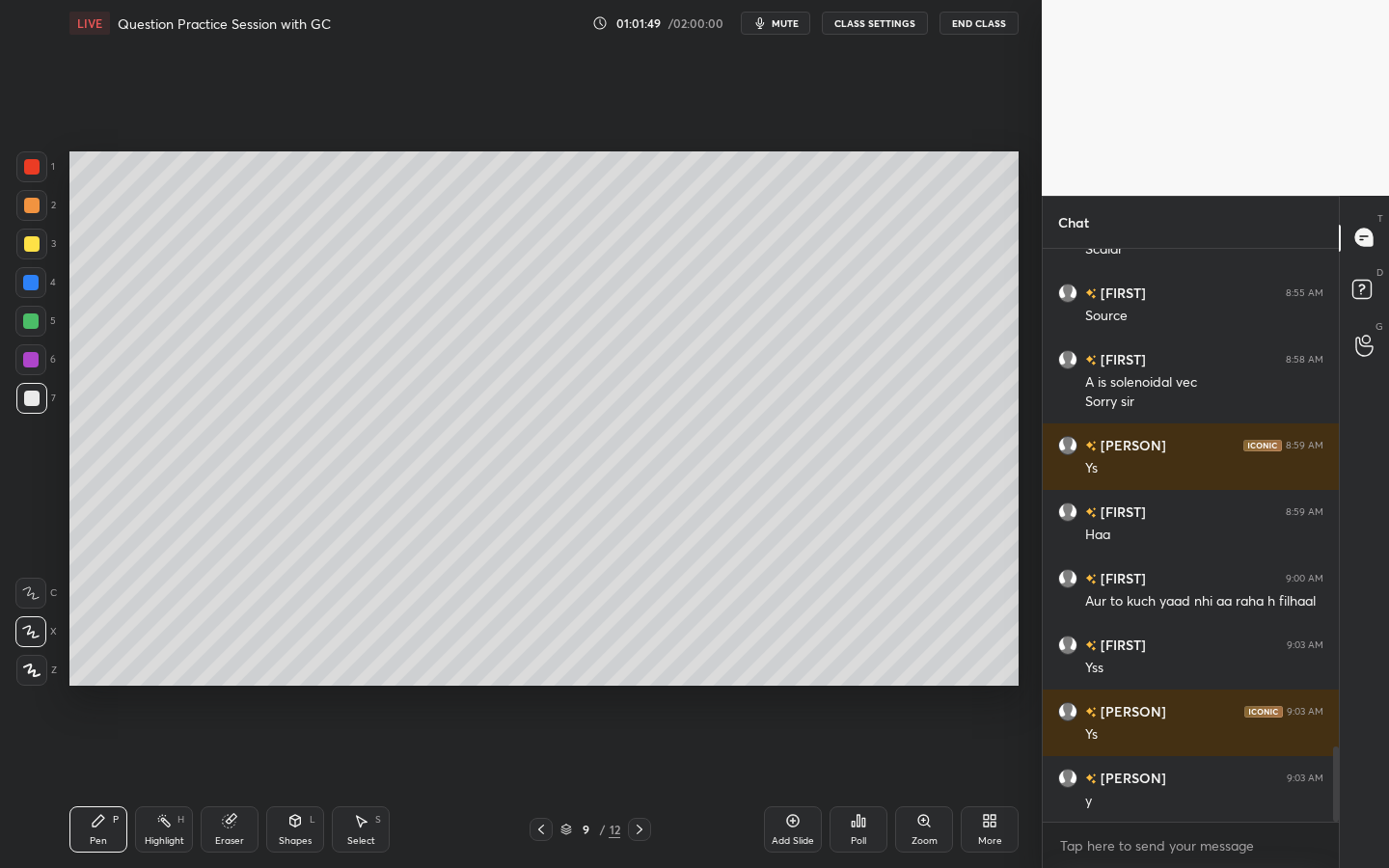click at bounding box center [32, 398] 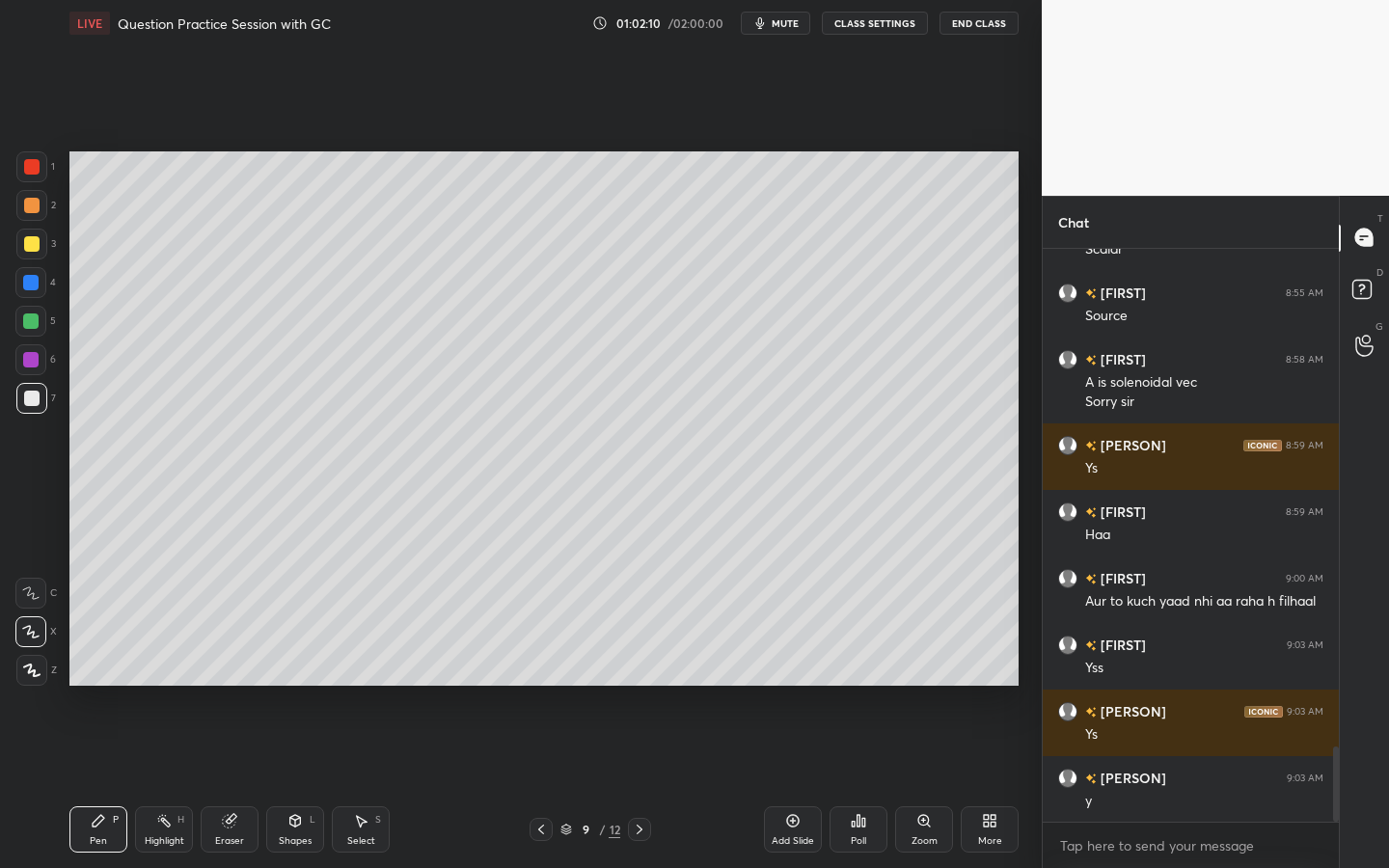 drag, startPoint x: 32, startPoint y: 316, endPoint x: 56, endPoint y: 314, distance: 24.083189 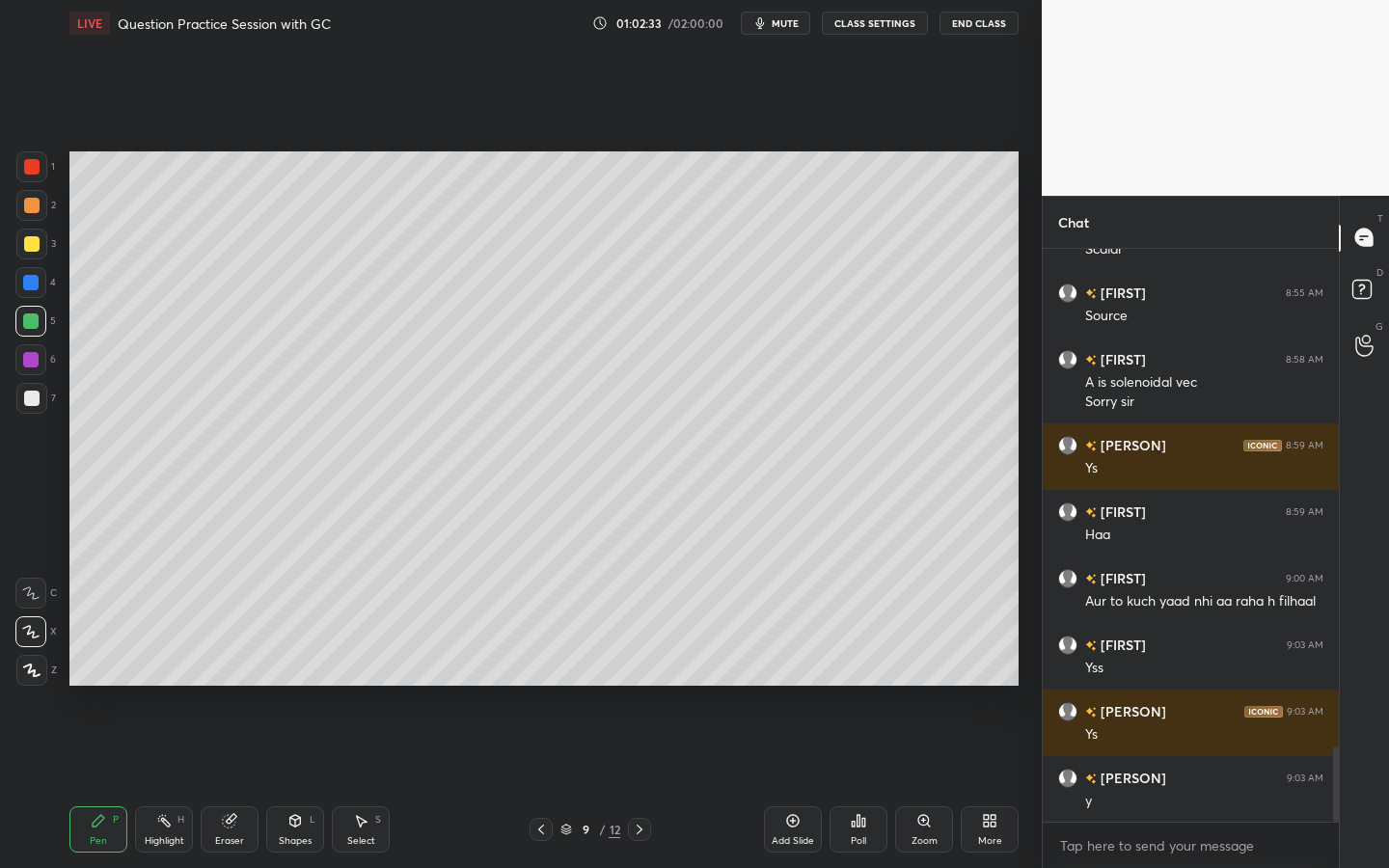 drag, startPoint x: 303, startPoint y: 833, endPoint x: 318, endPoint y: 803, distance: 33.54102 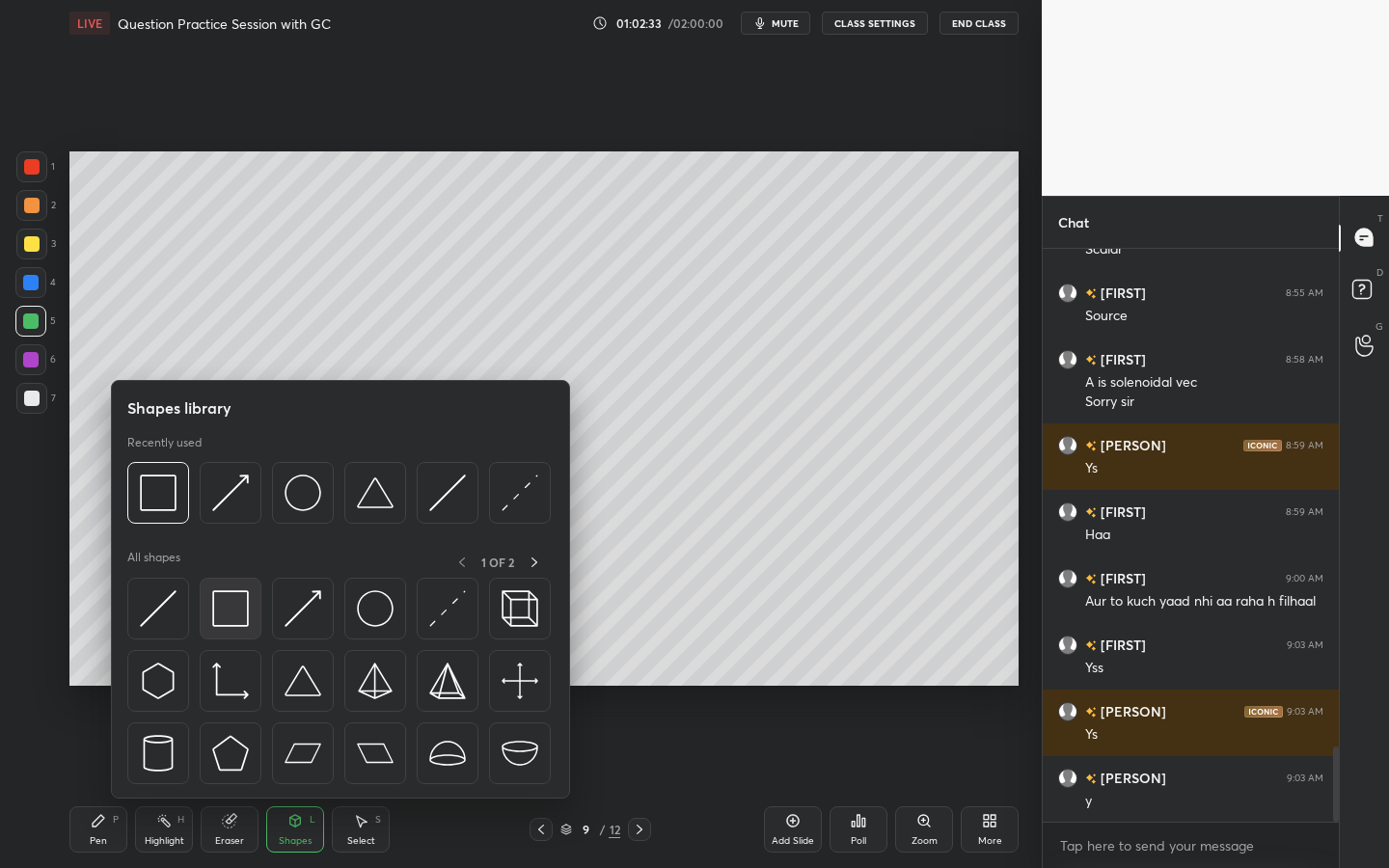 click at bounding box center [231, 609] 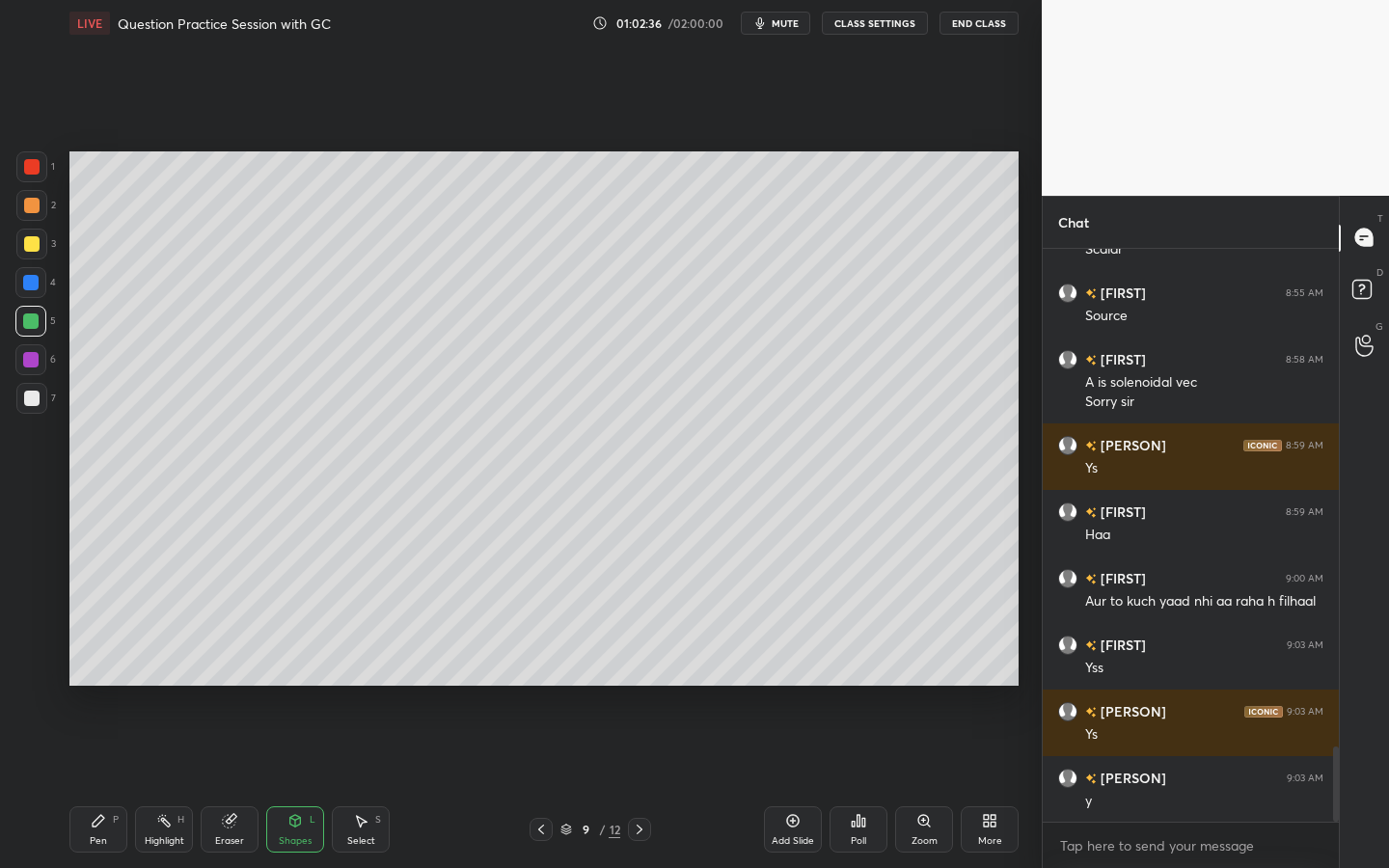 click on "Pen P" at bounding box center (98, 829) 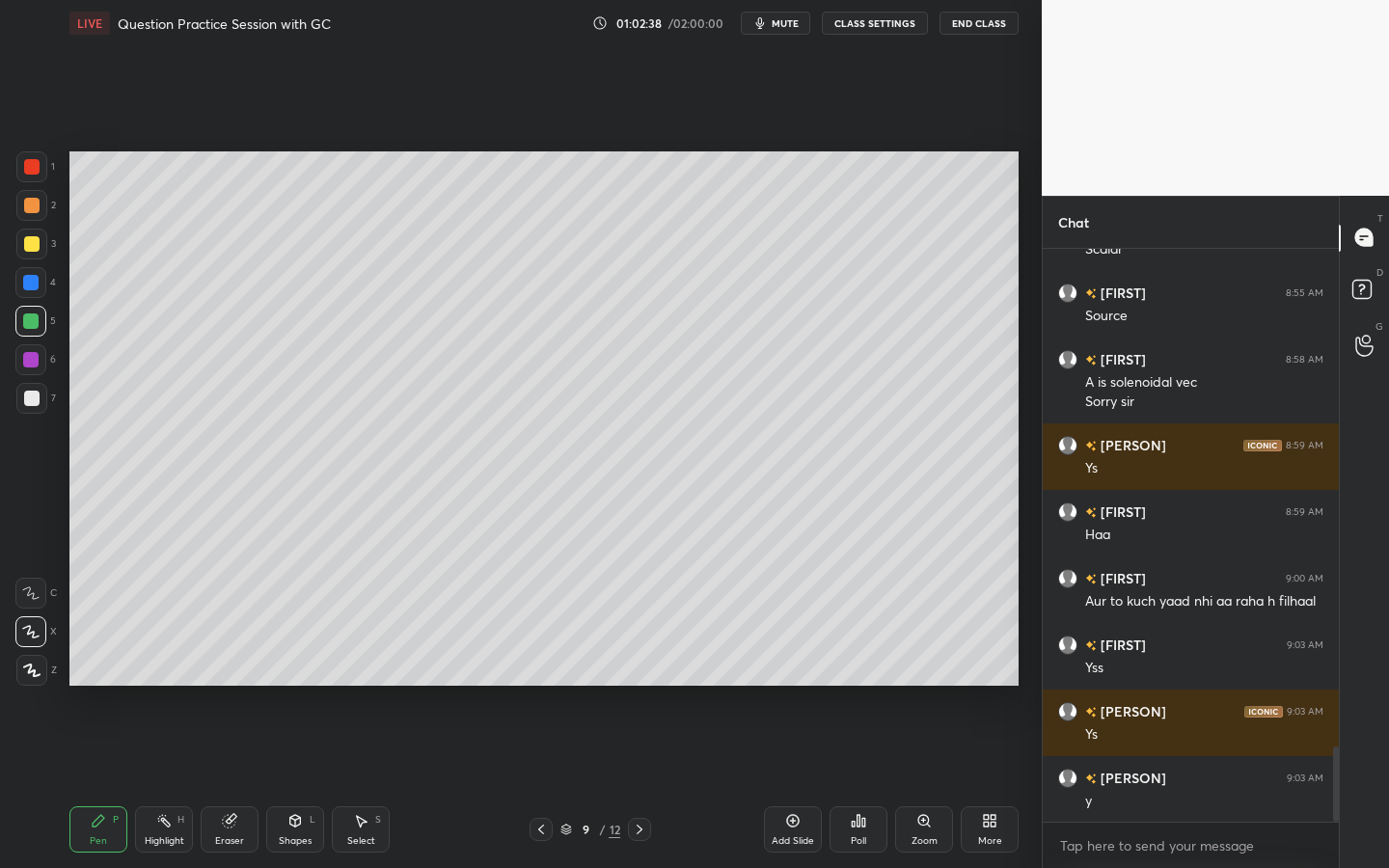 click at bounding box center (32, 398) 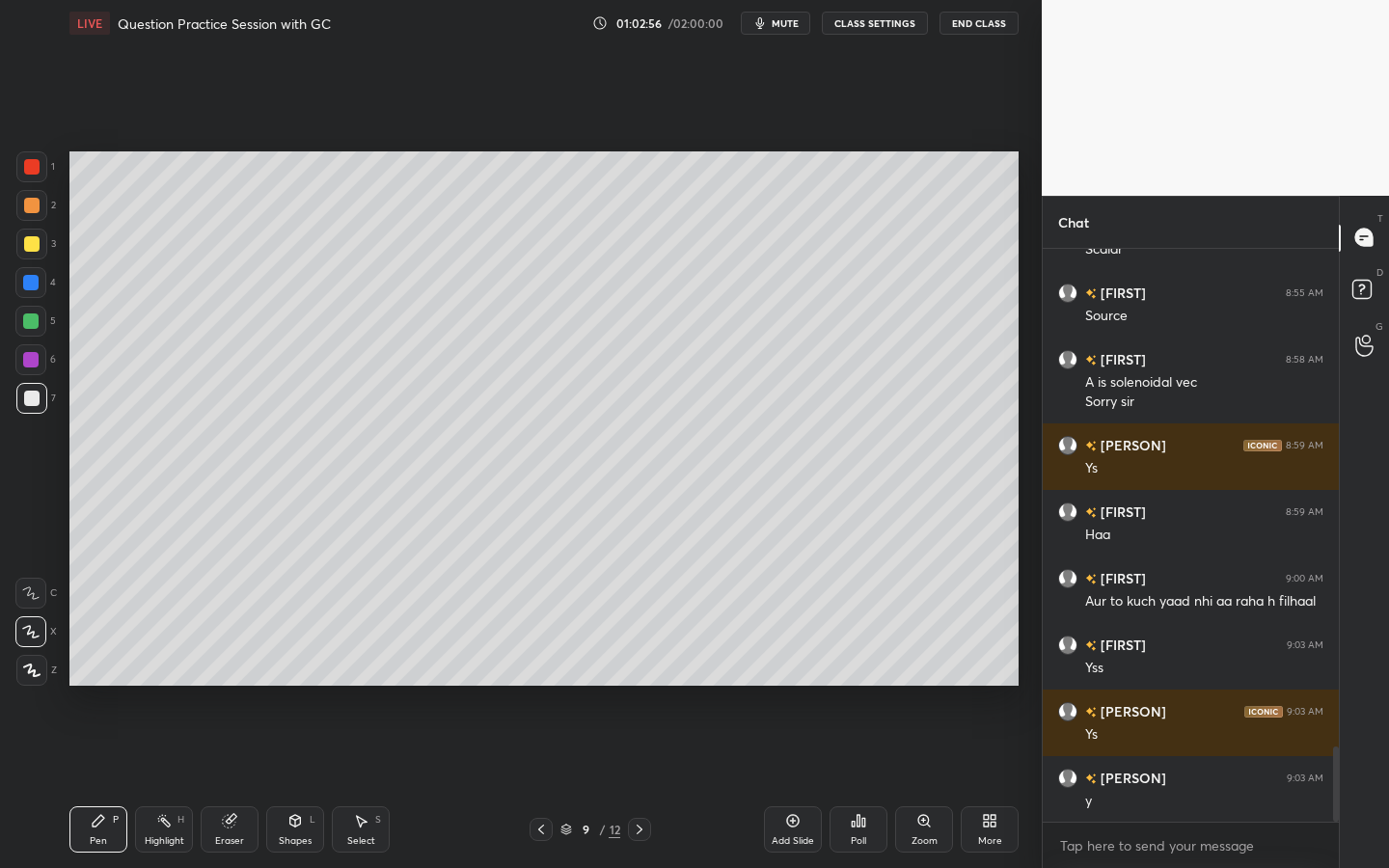 click on "Shapes" at bounding box center (295, 841) 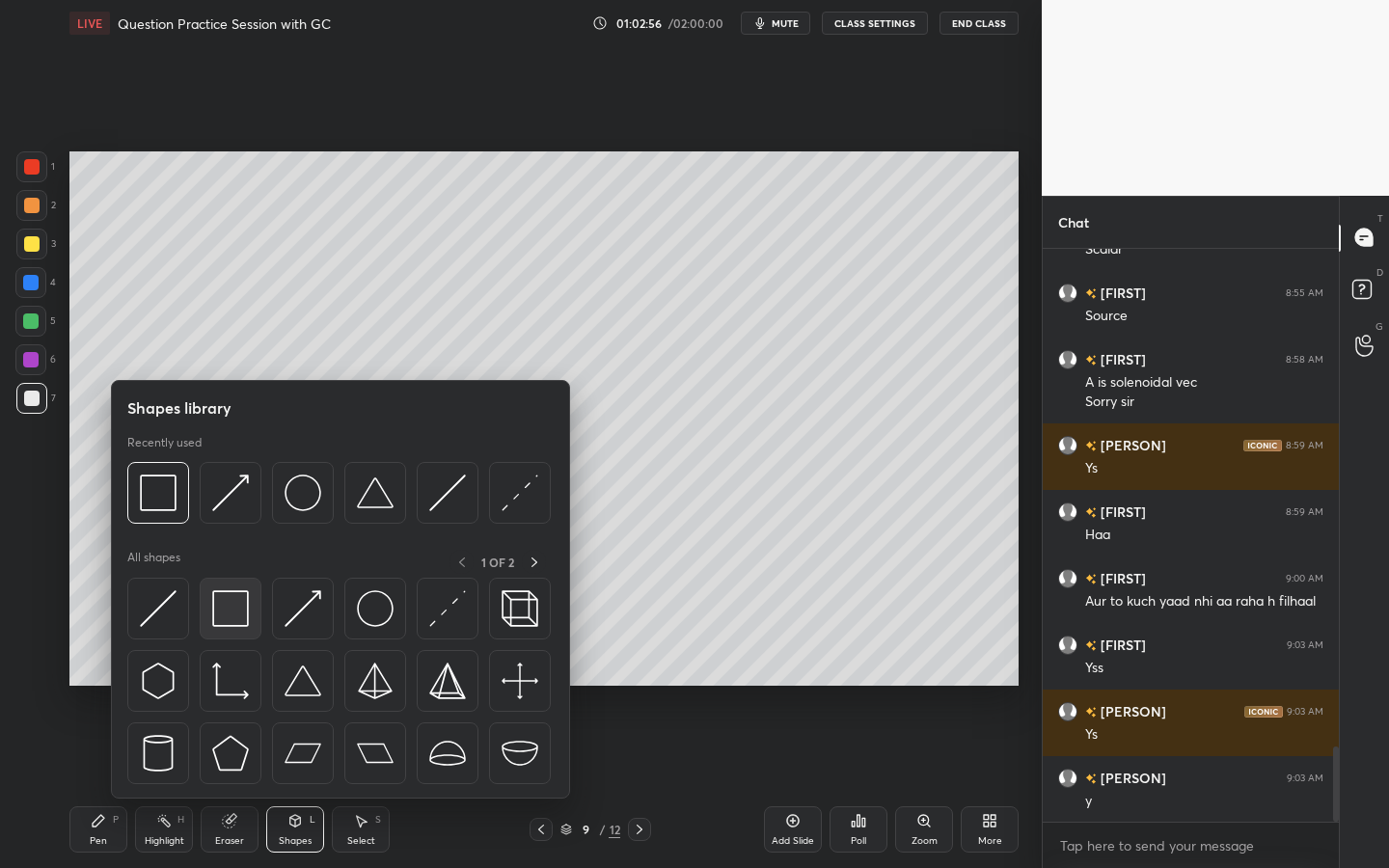 click at bounding box center [231, 609] 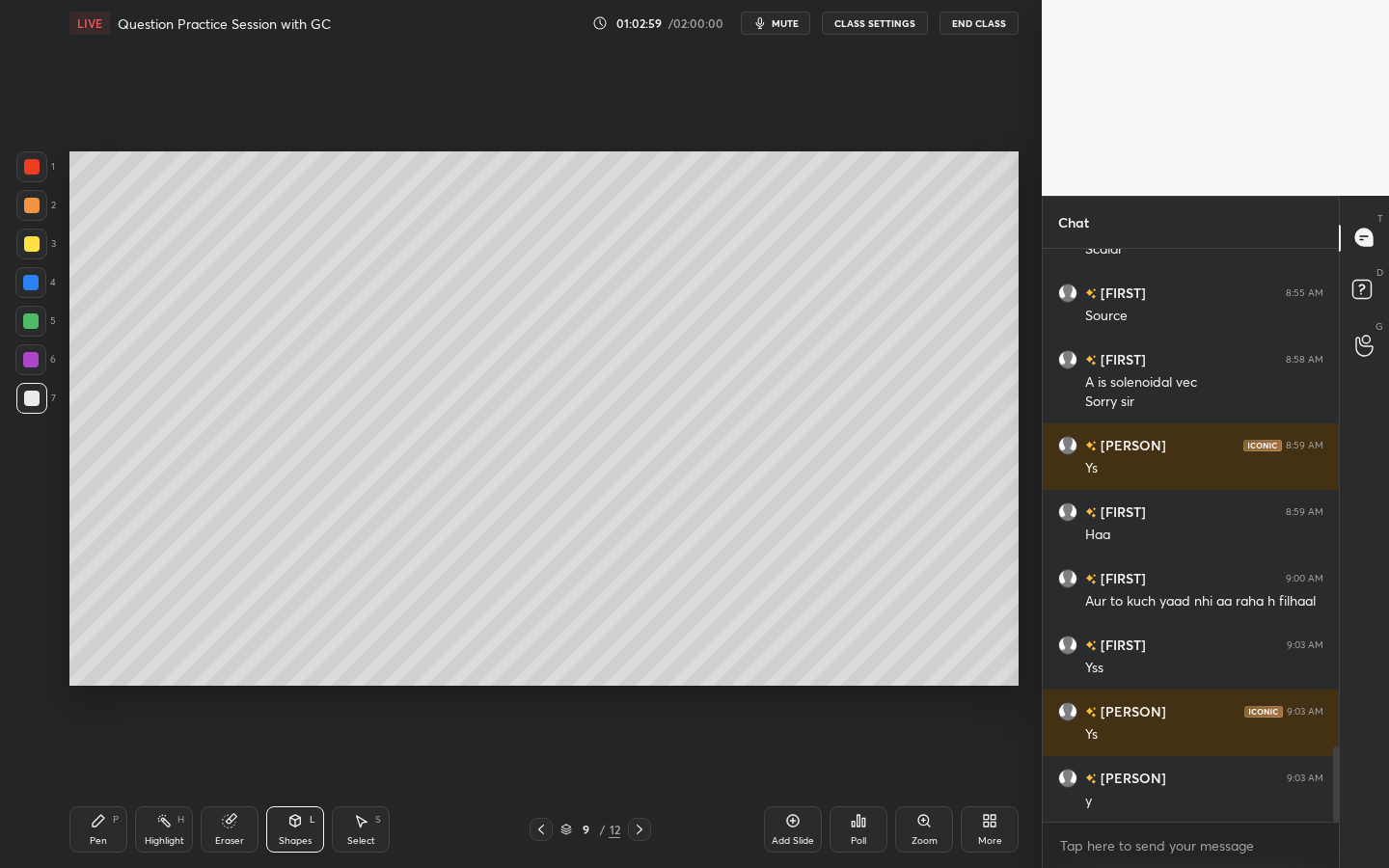 drag, startPoint x: 93, startPoint y: 841, endPoint x: 107, endPoint y: 822, distance: 24 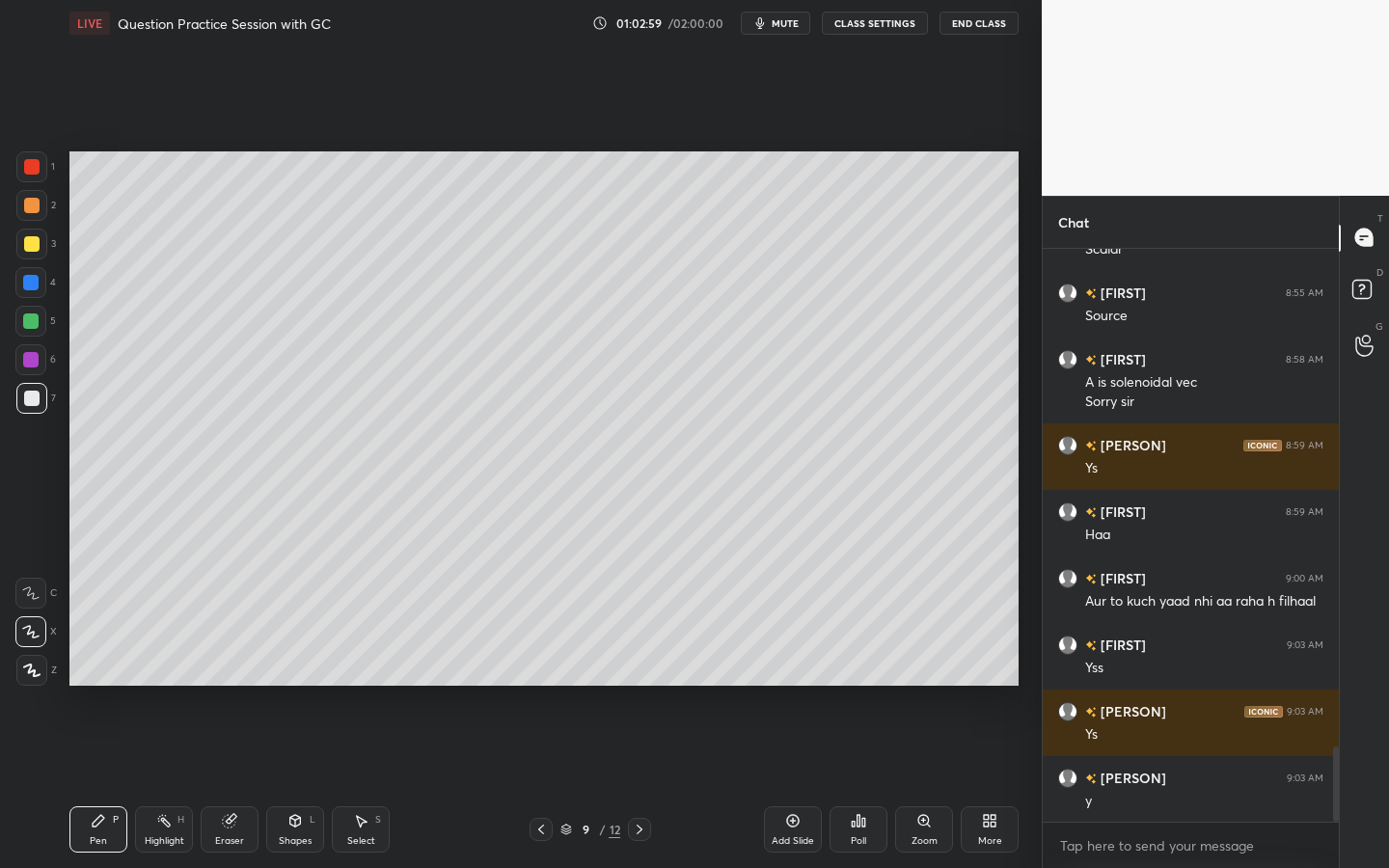 click at bounding box center [31, 360] 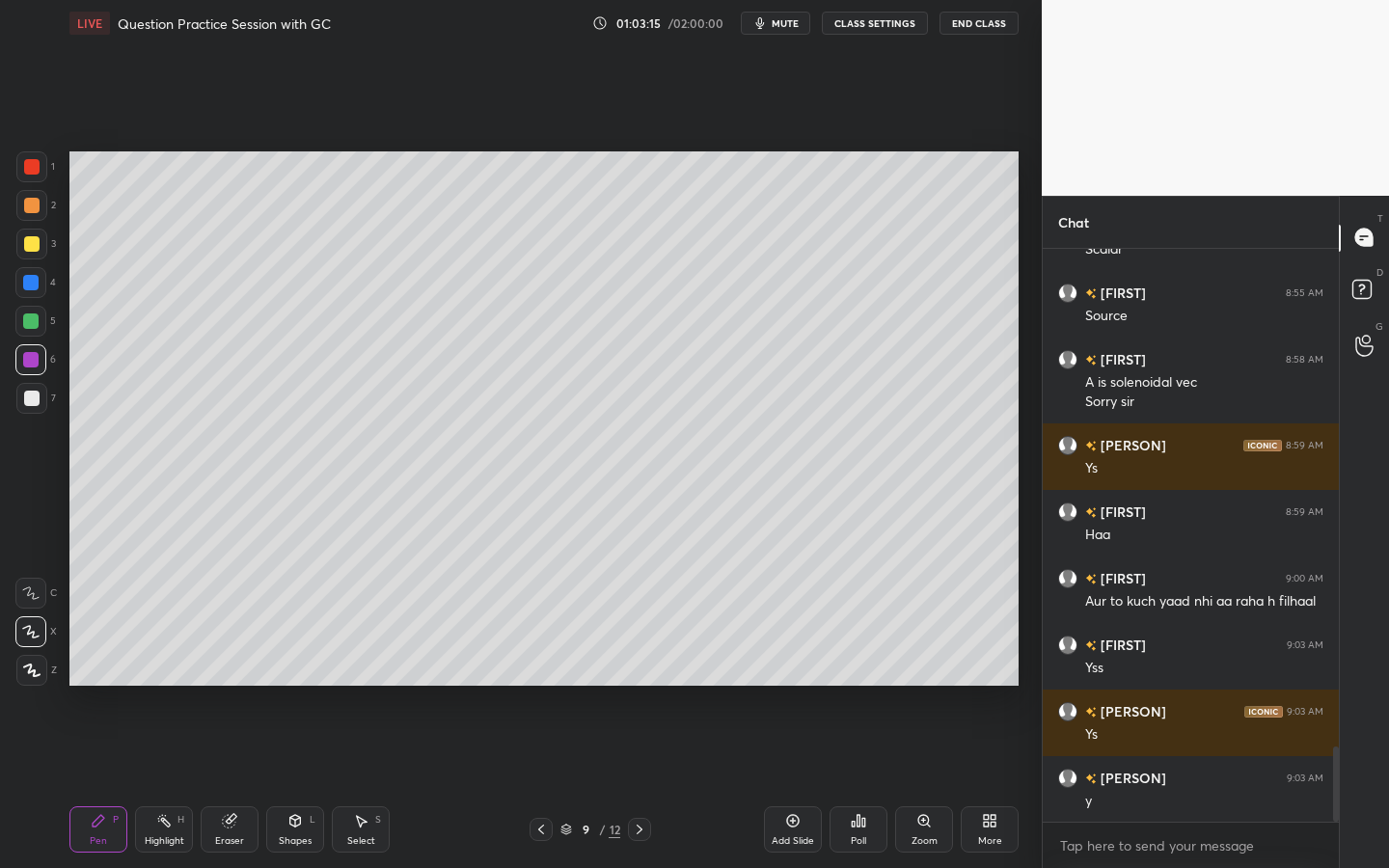 click at bounding box center (32, 398) 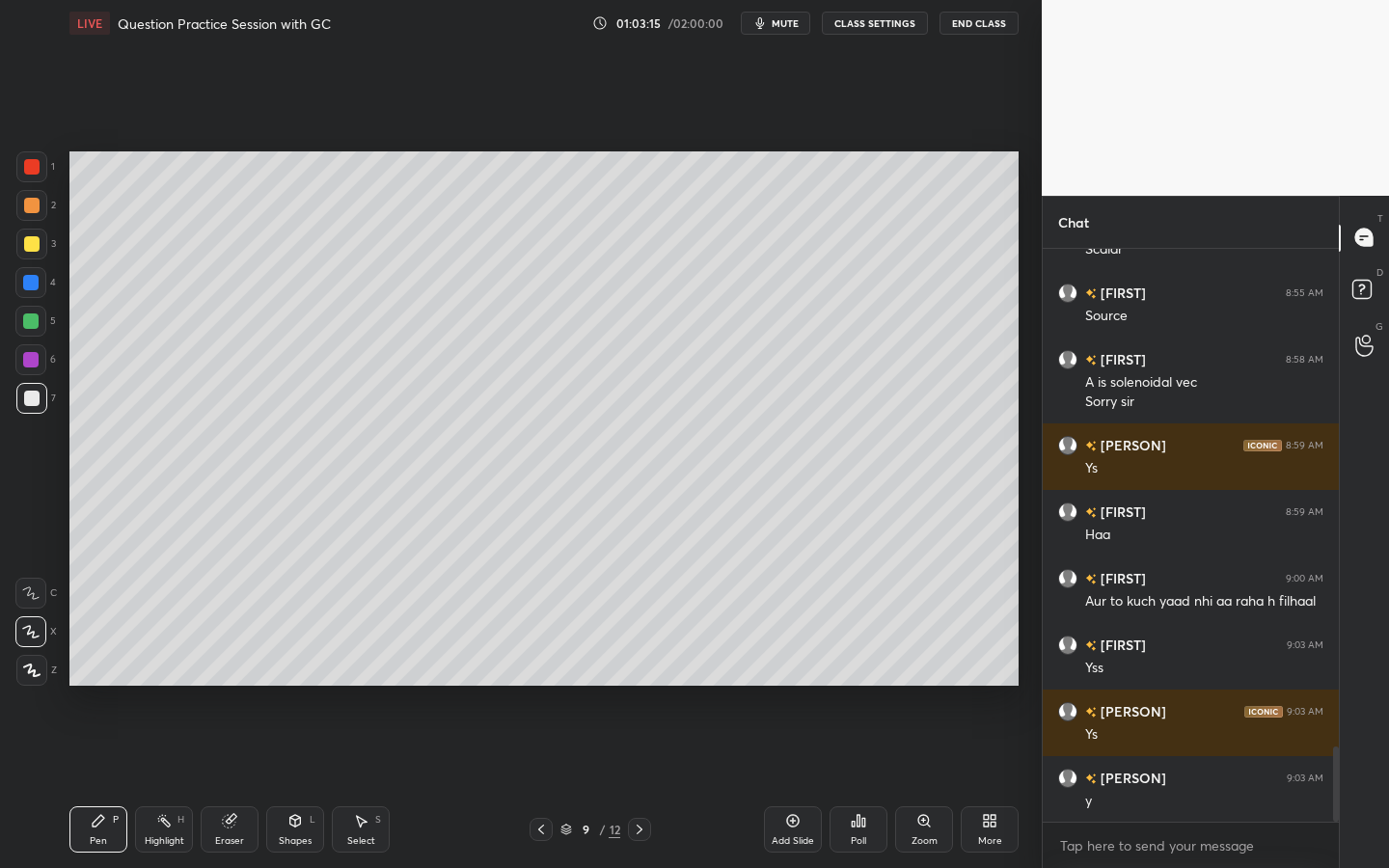 click 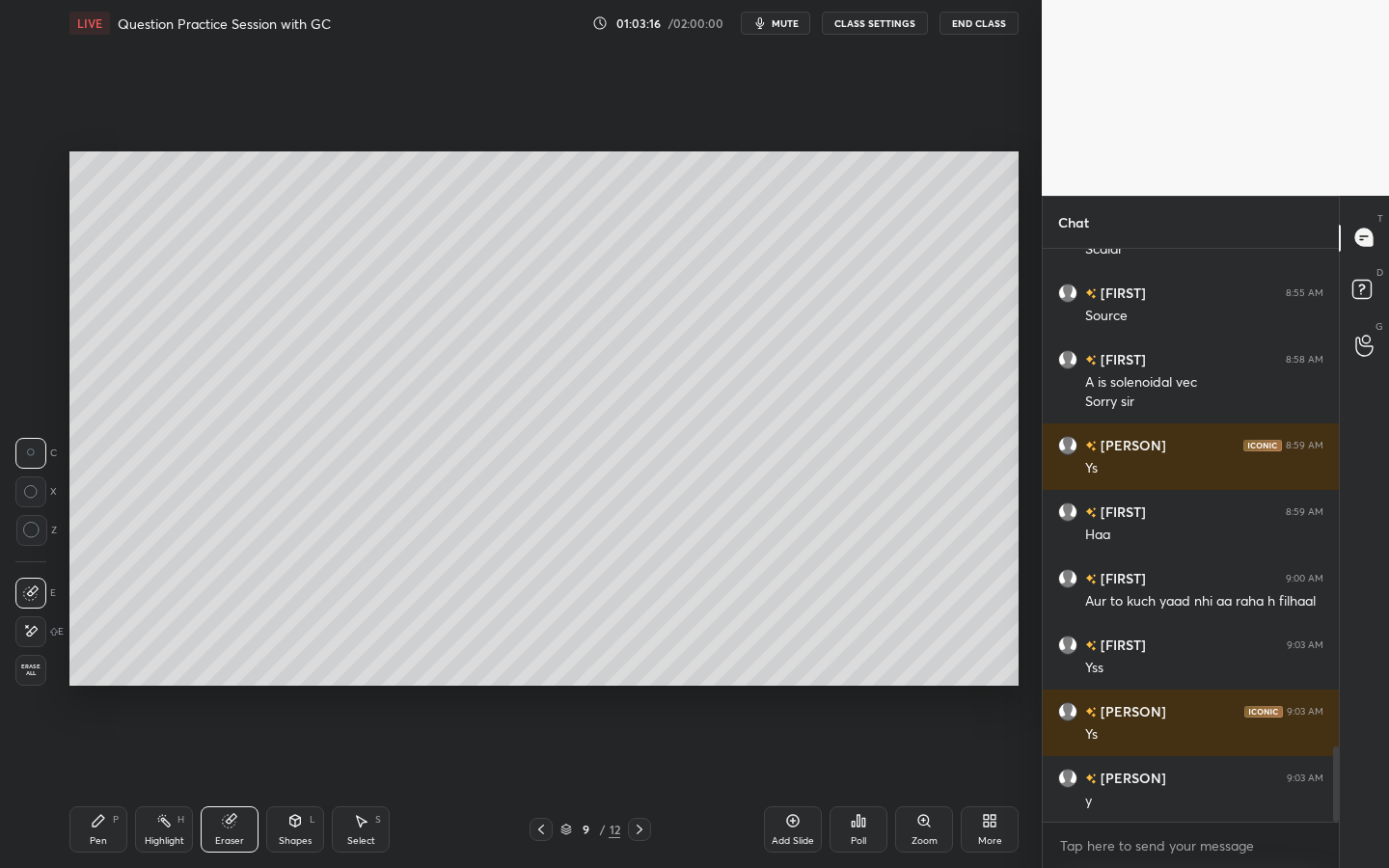drag, startPoint x: 292, startPoint y: 829, endPoint x: 292, endPoint y: 818, distance: 11 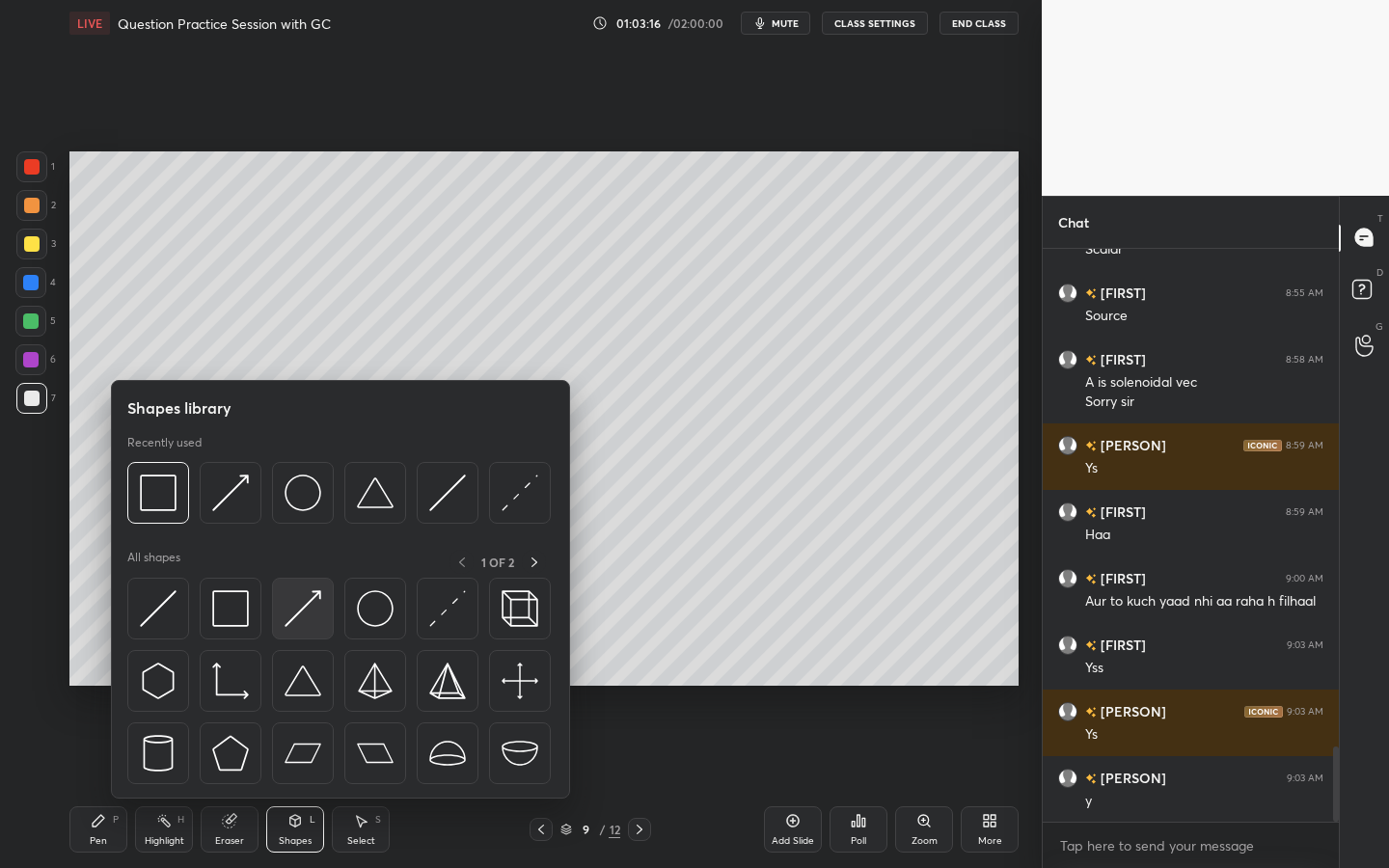 click at bounding box center [303, 609] 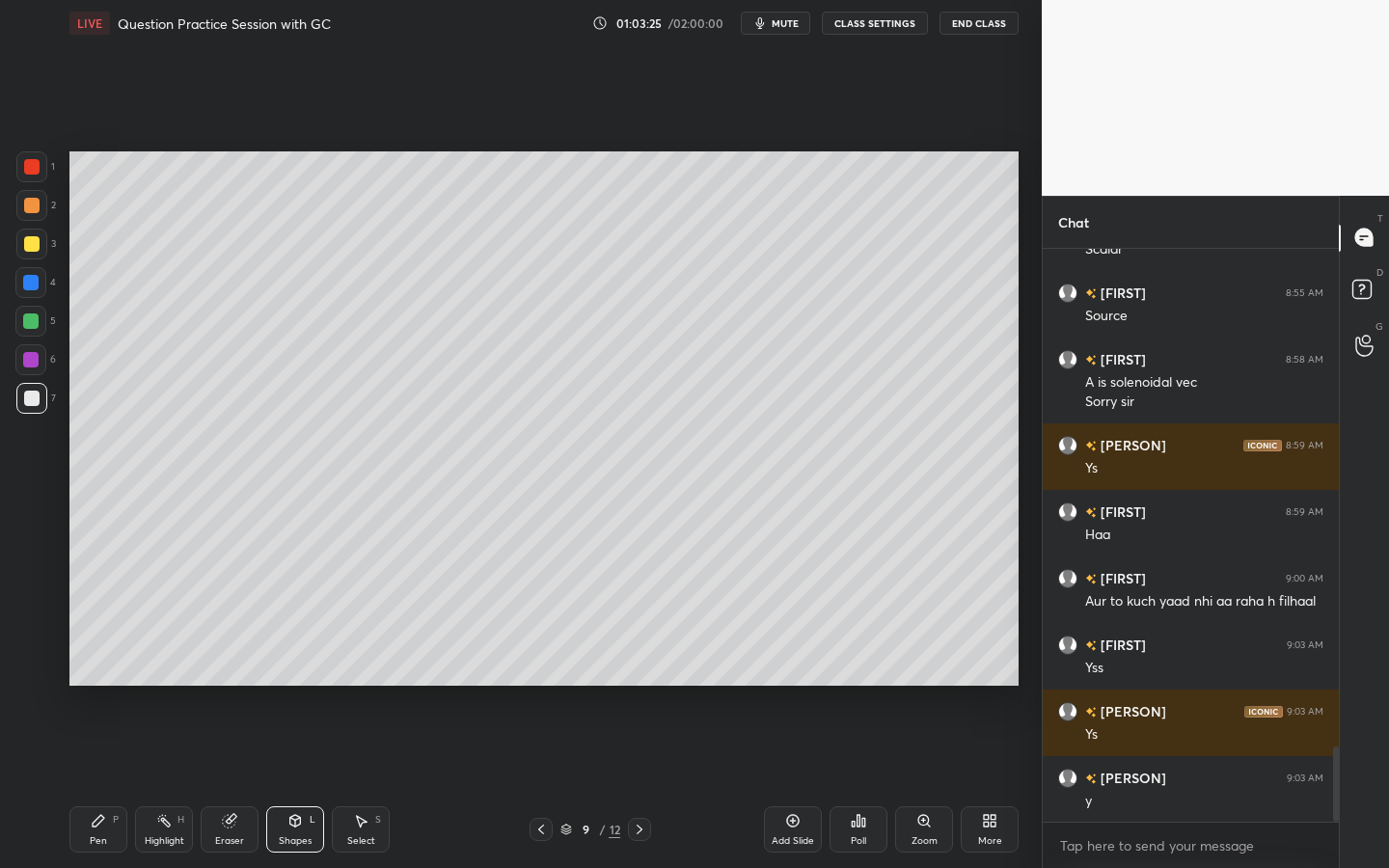 click 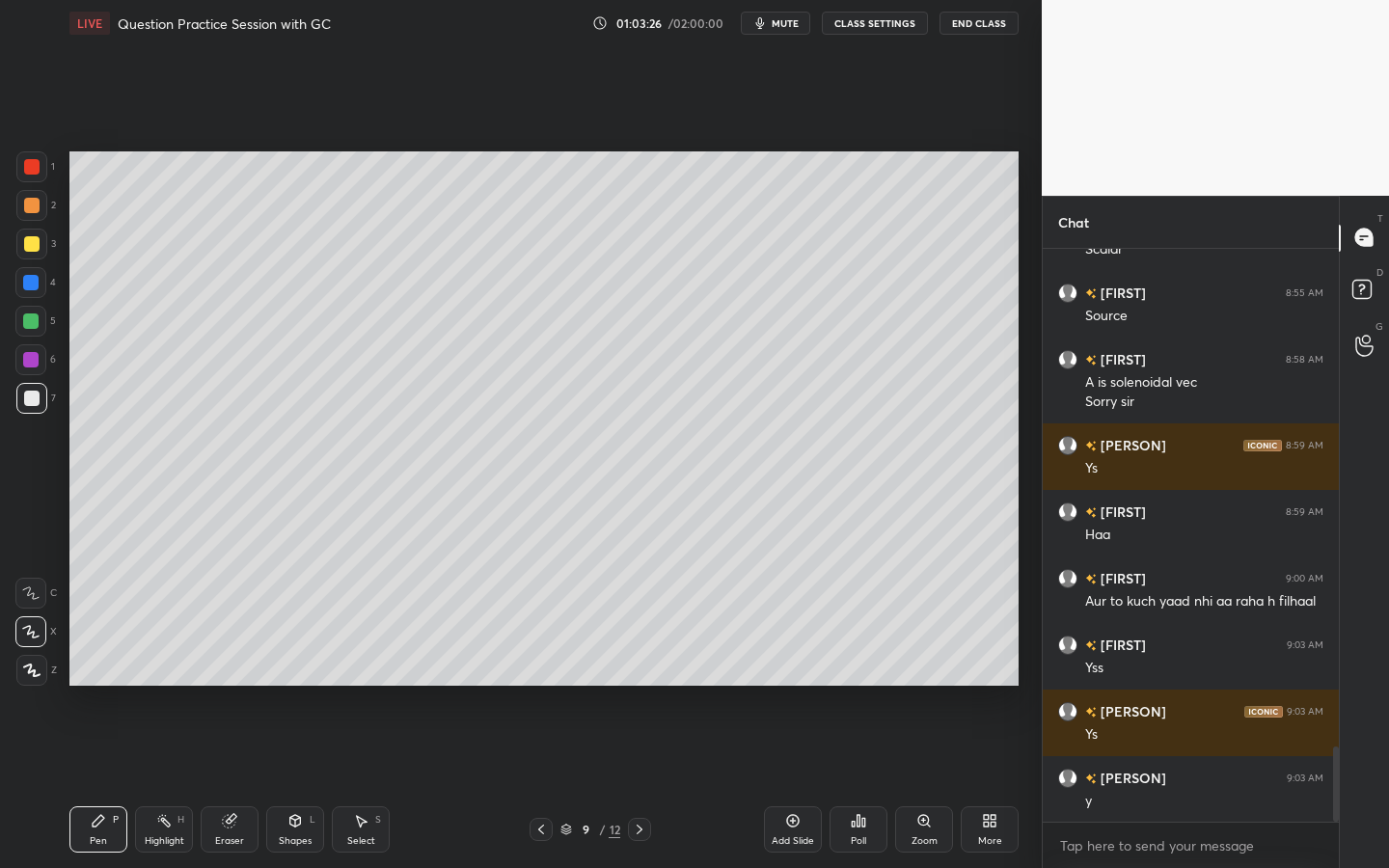 drag, startPoint x: 27, startPoint y: 412, endPoint x: 64, endPoint y: 408, distance: 37.215588 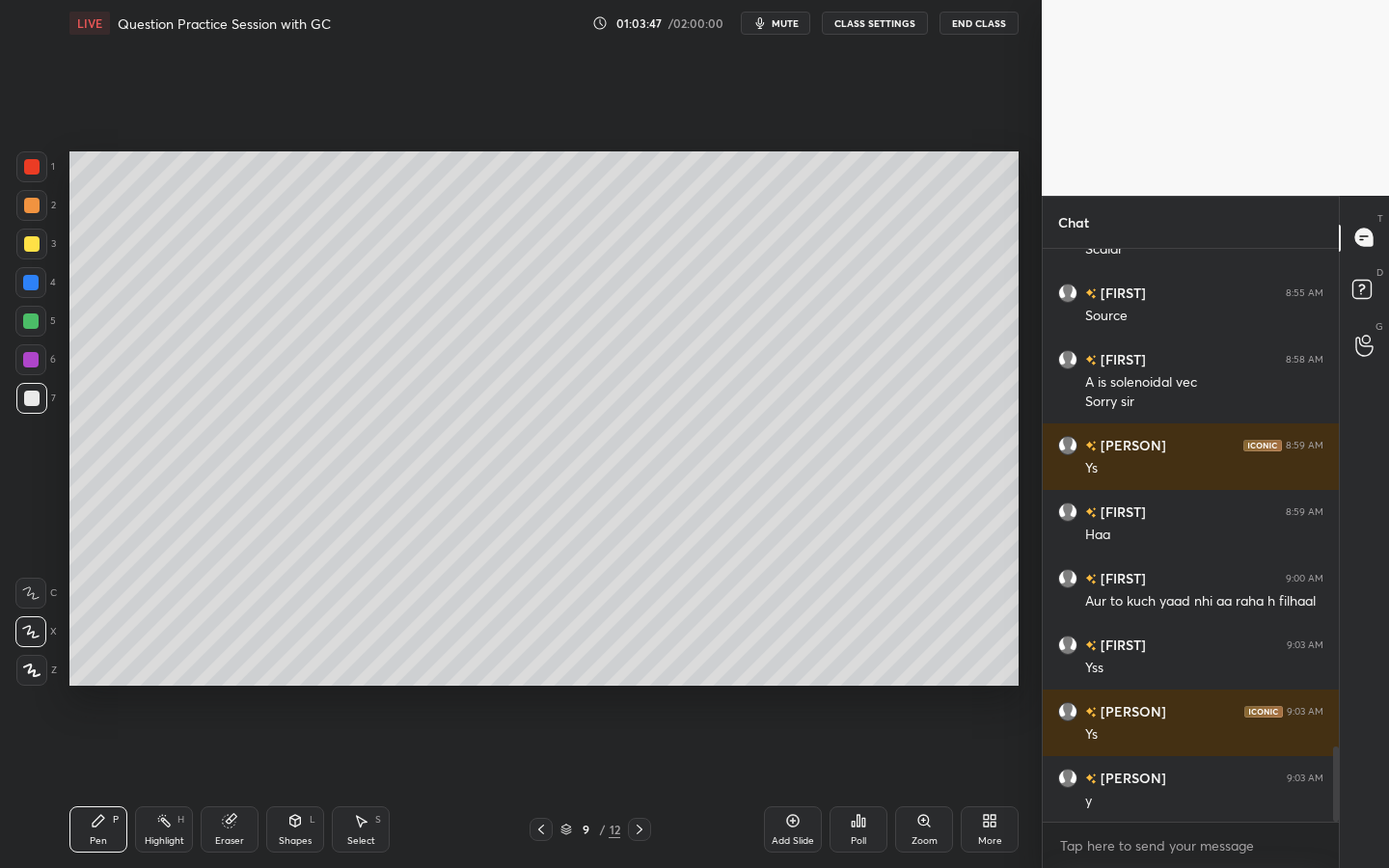 click 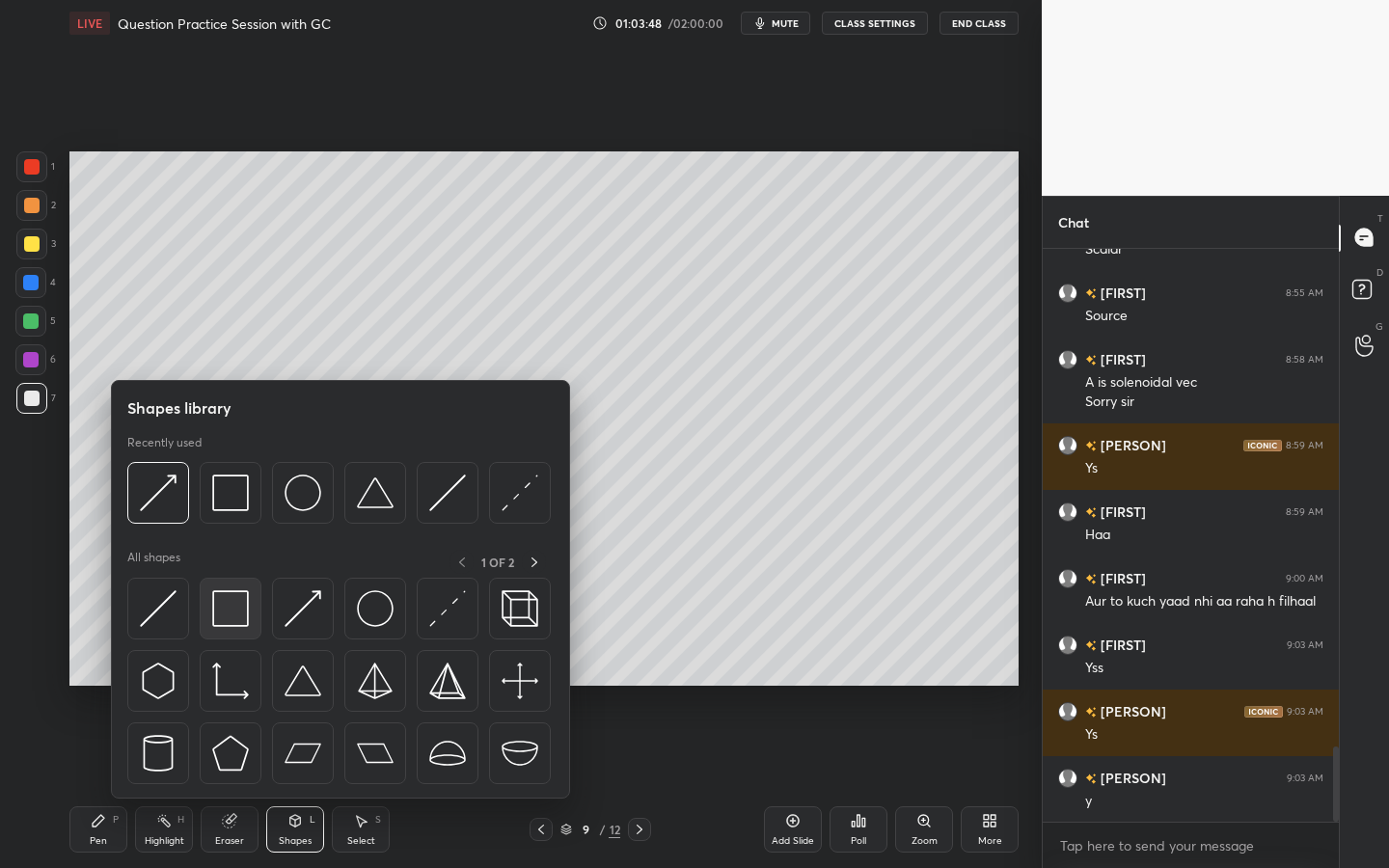 click at bounding box center (231, 609) 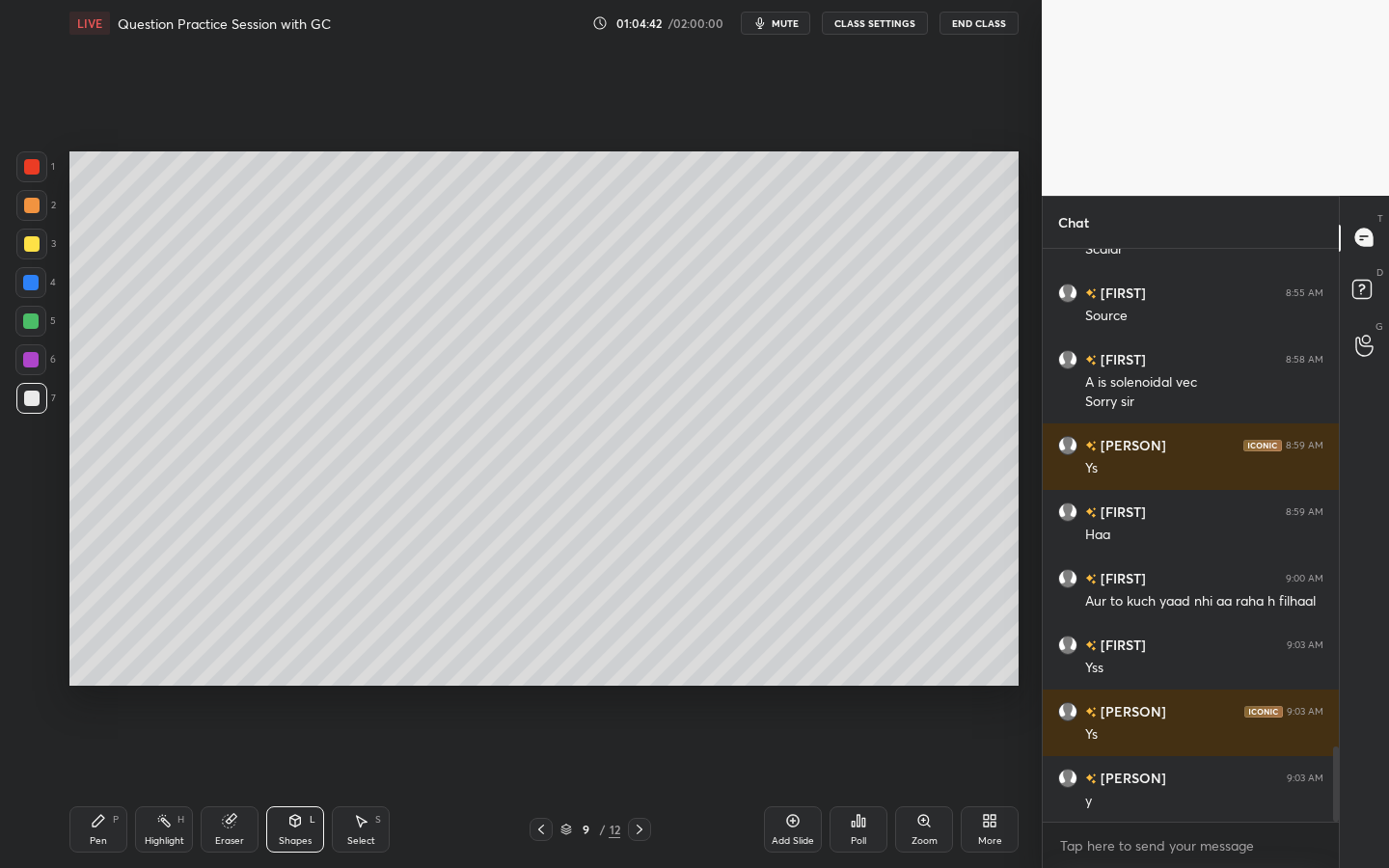 click 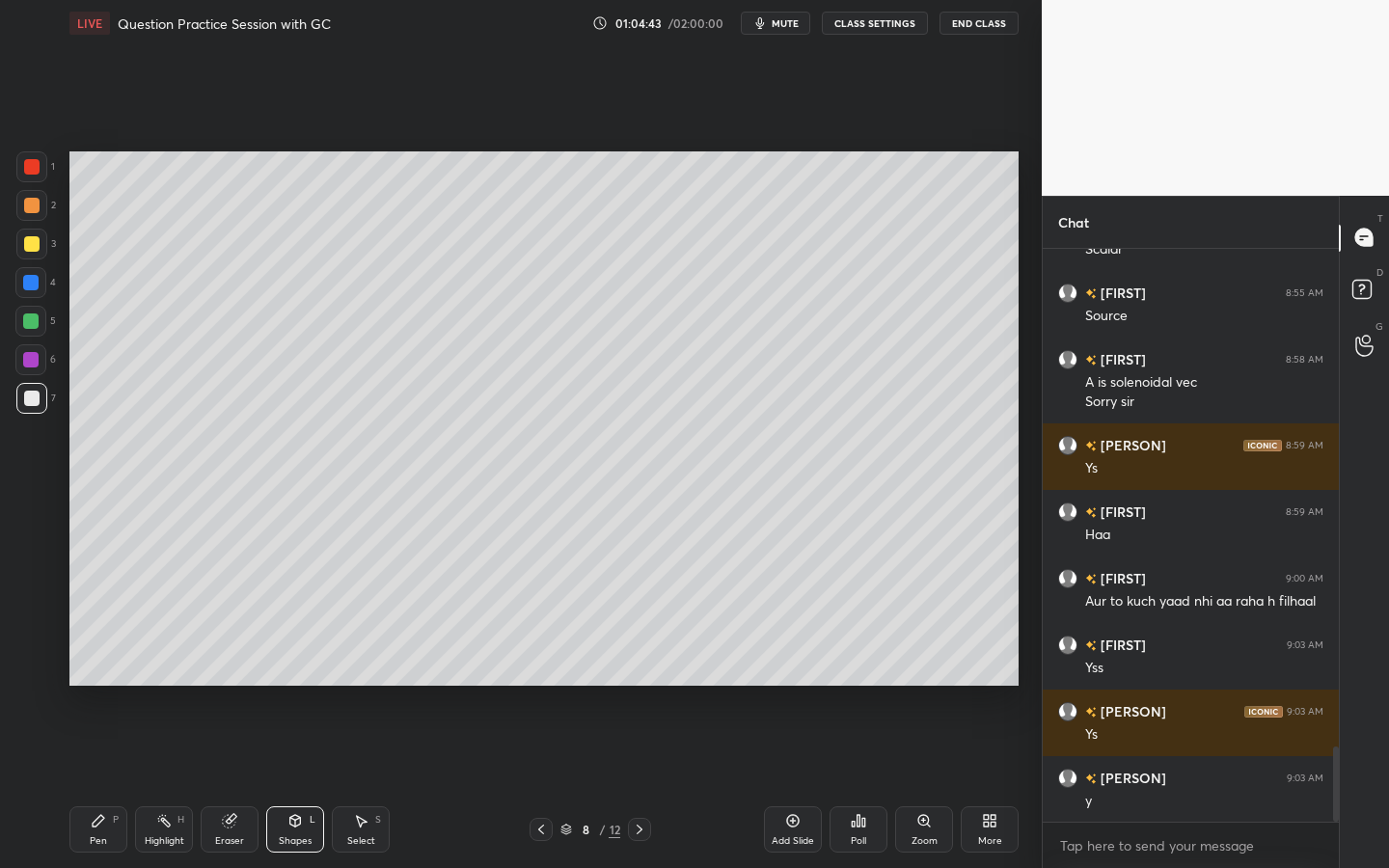click 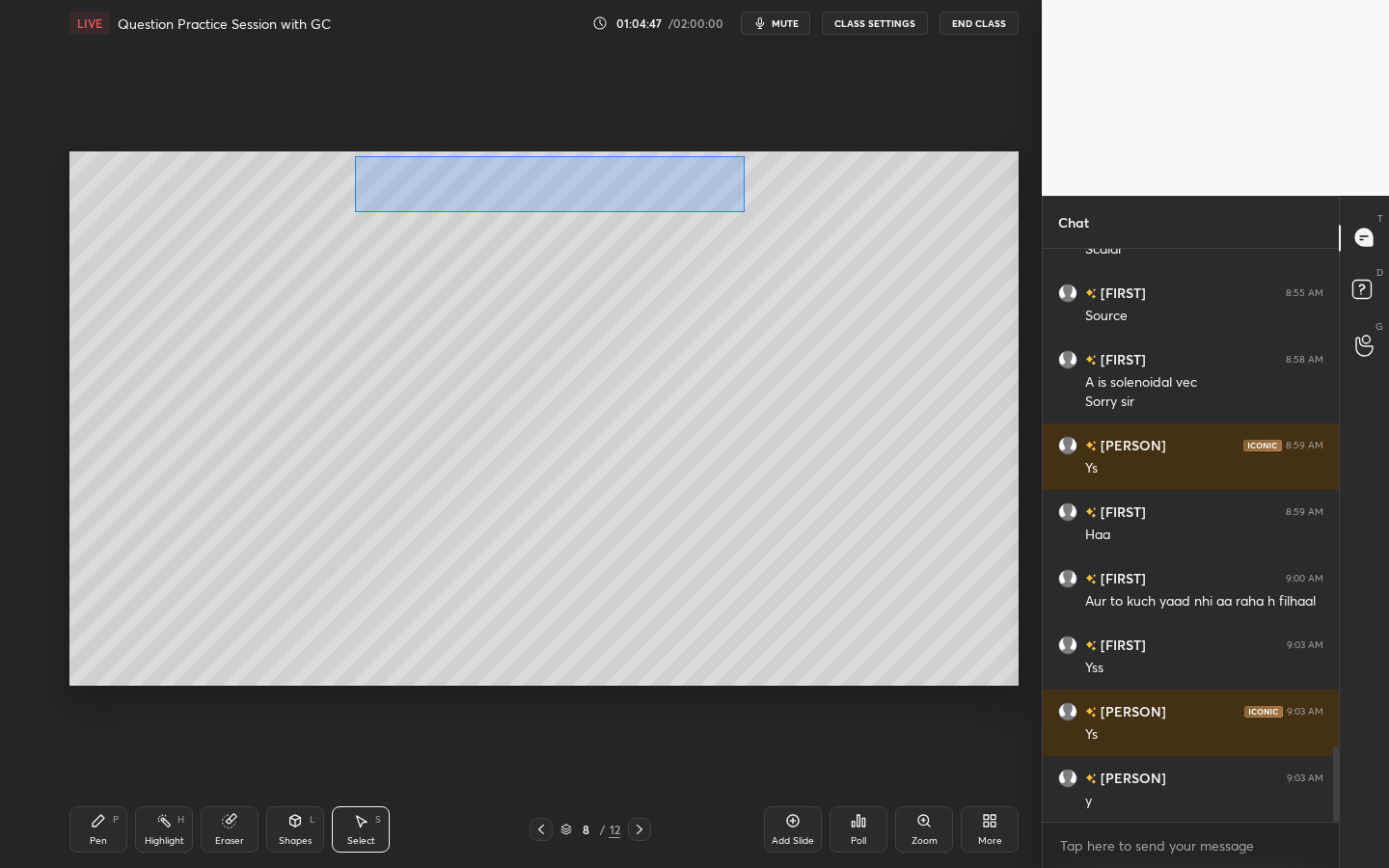 drag, startPoint x: 355, startPoint y: 155, endPoint x: 745, endPoint y: 212, distance: 394.14337 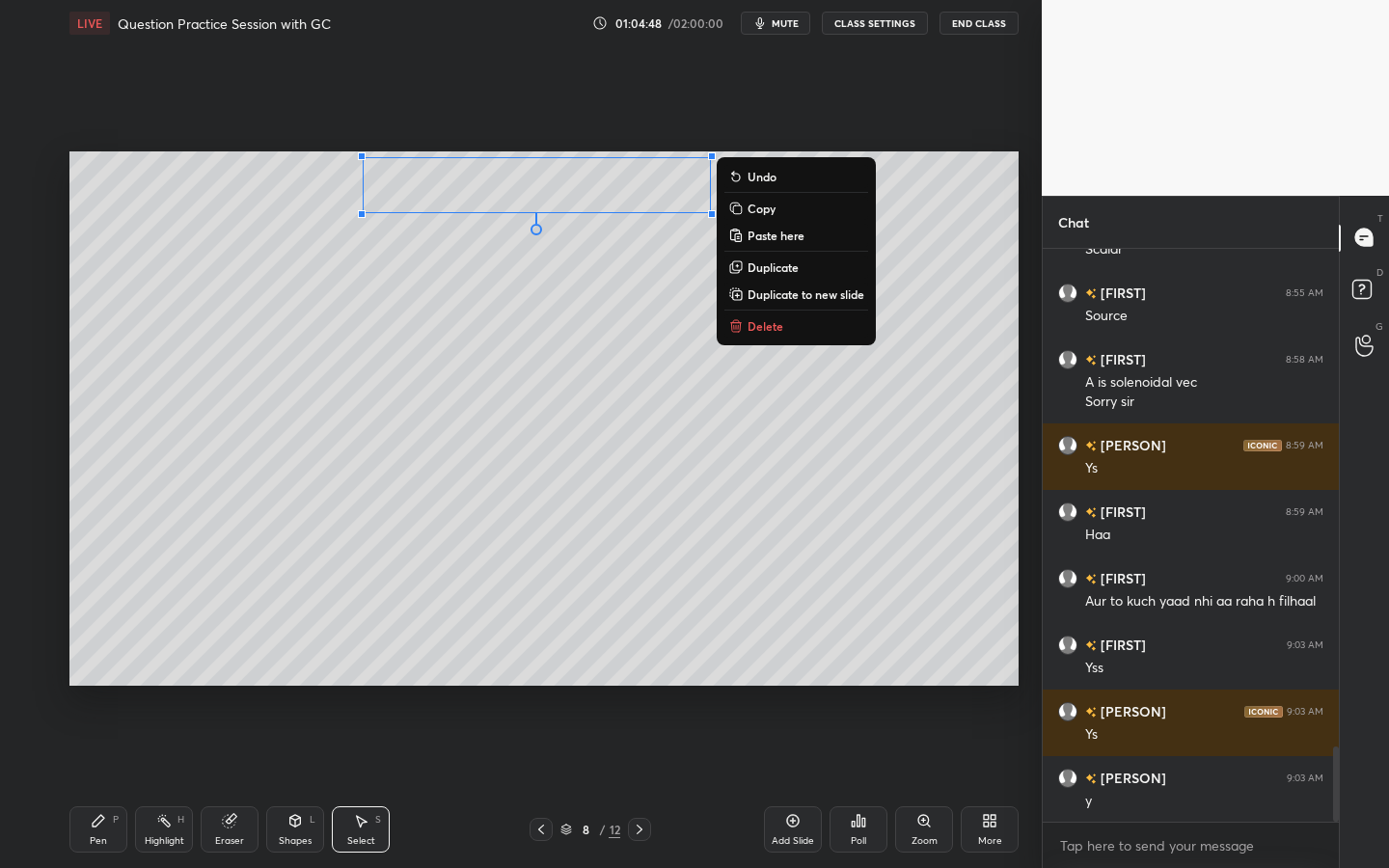 click on "Copy" at bounding box center [796, 208] 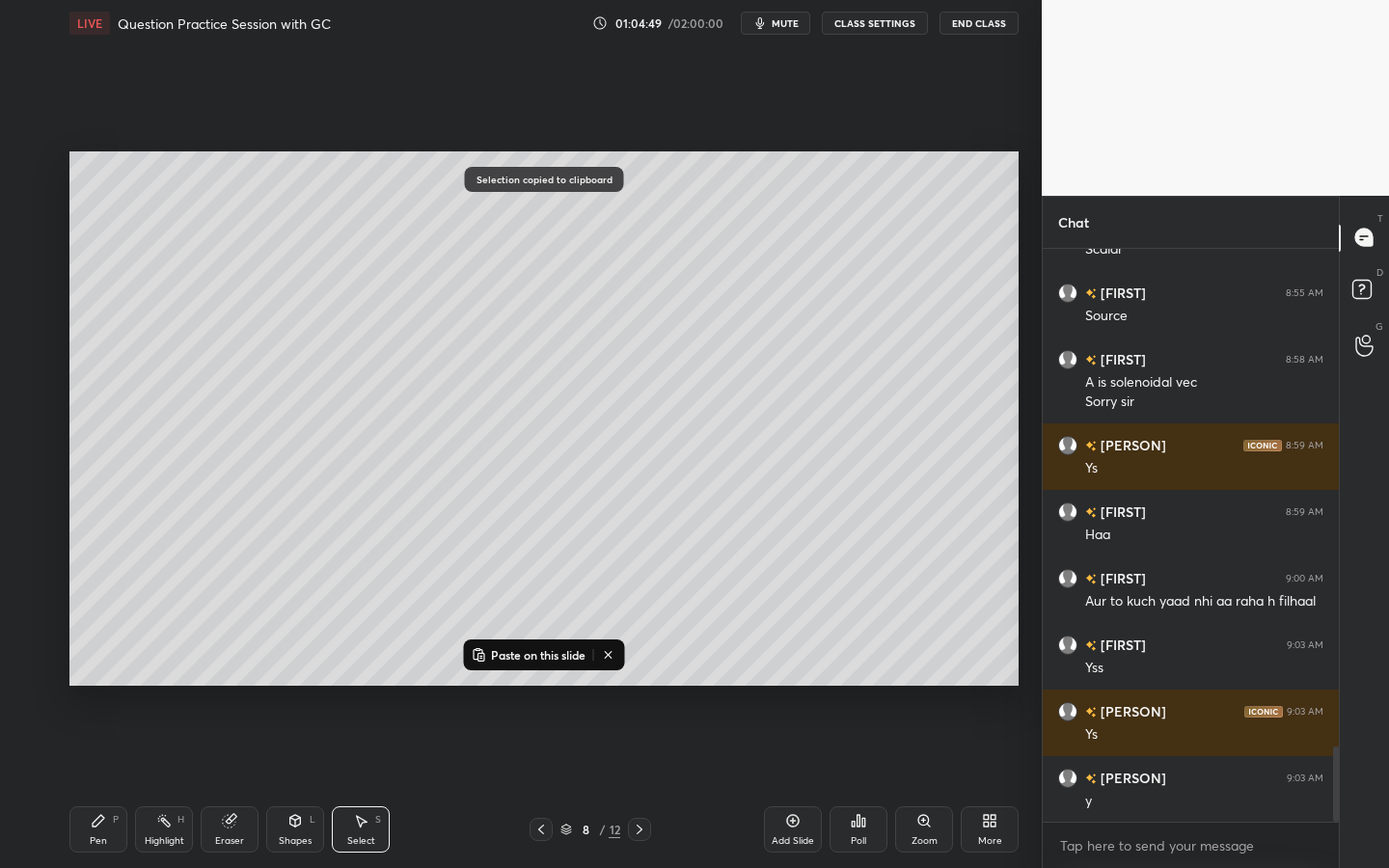 click 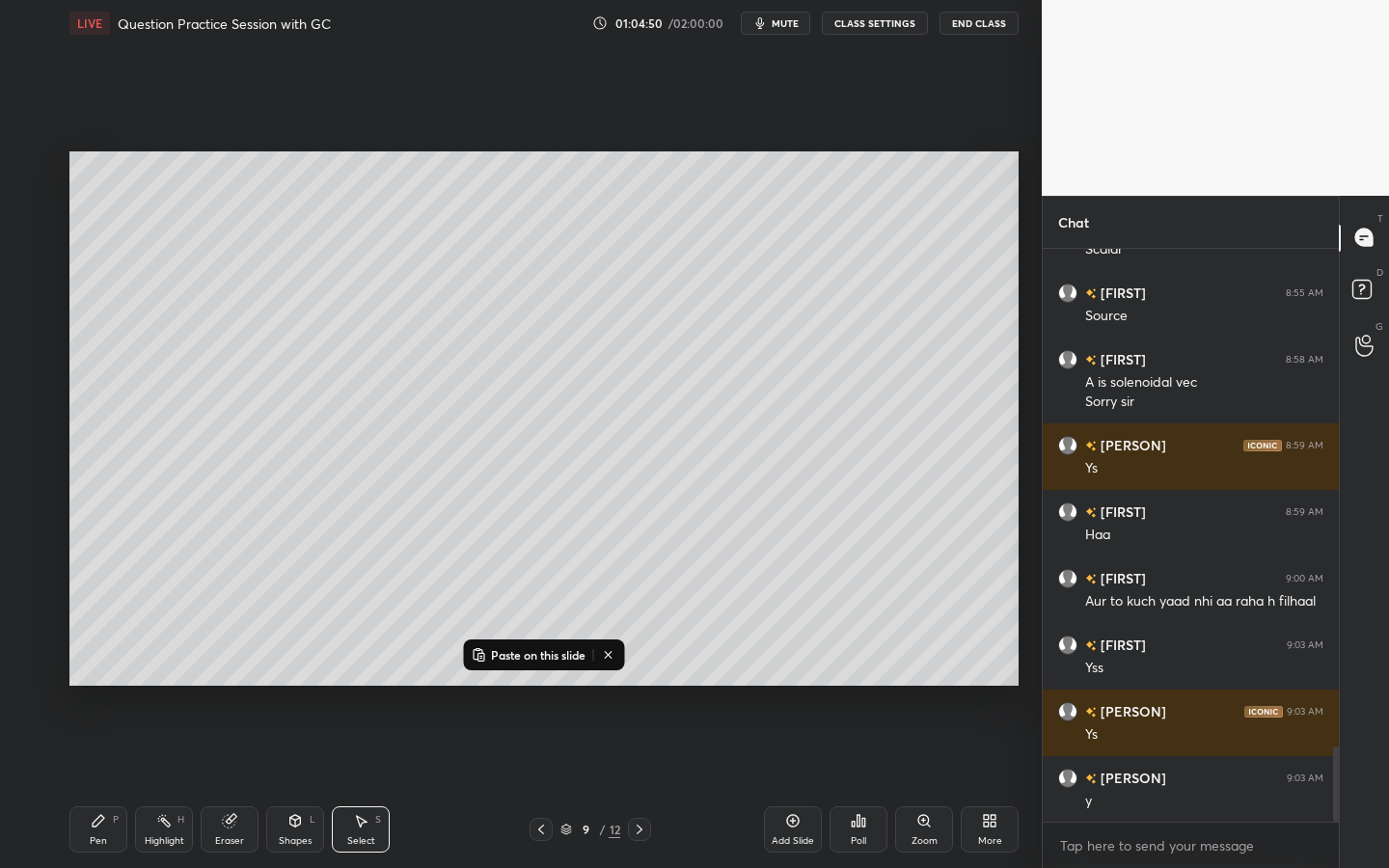 drag, startPoint x: 527, startPoint y: 654, endPoint x: 551, endPoint y: 635, distance: 30.61046 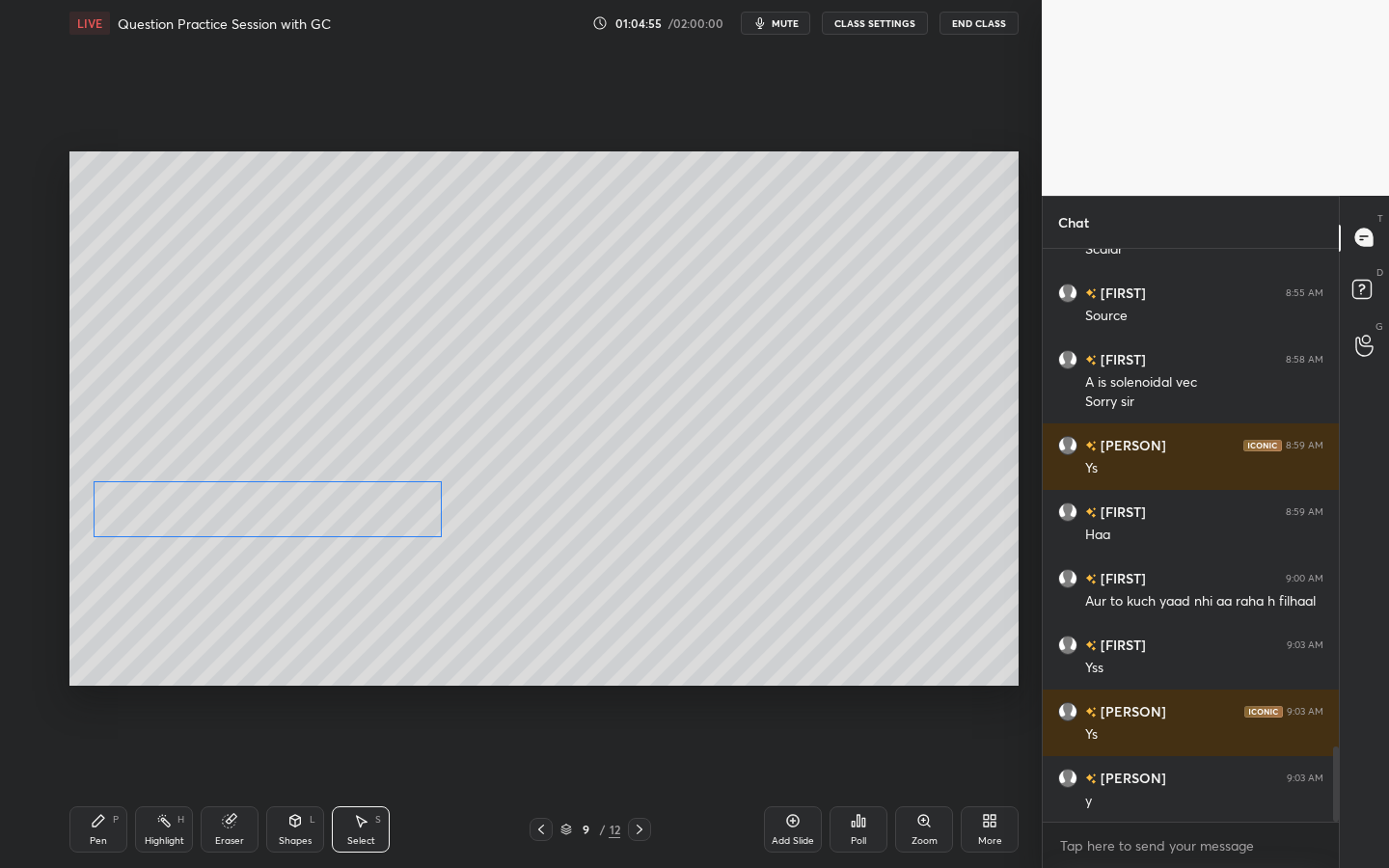 drag, startPoint x: 449, startPoint y: 207, endPoint x: 212, endPoint y: 522, distance: 394.20046 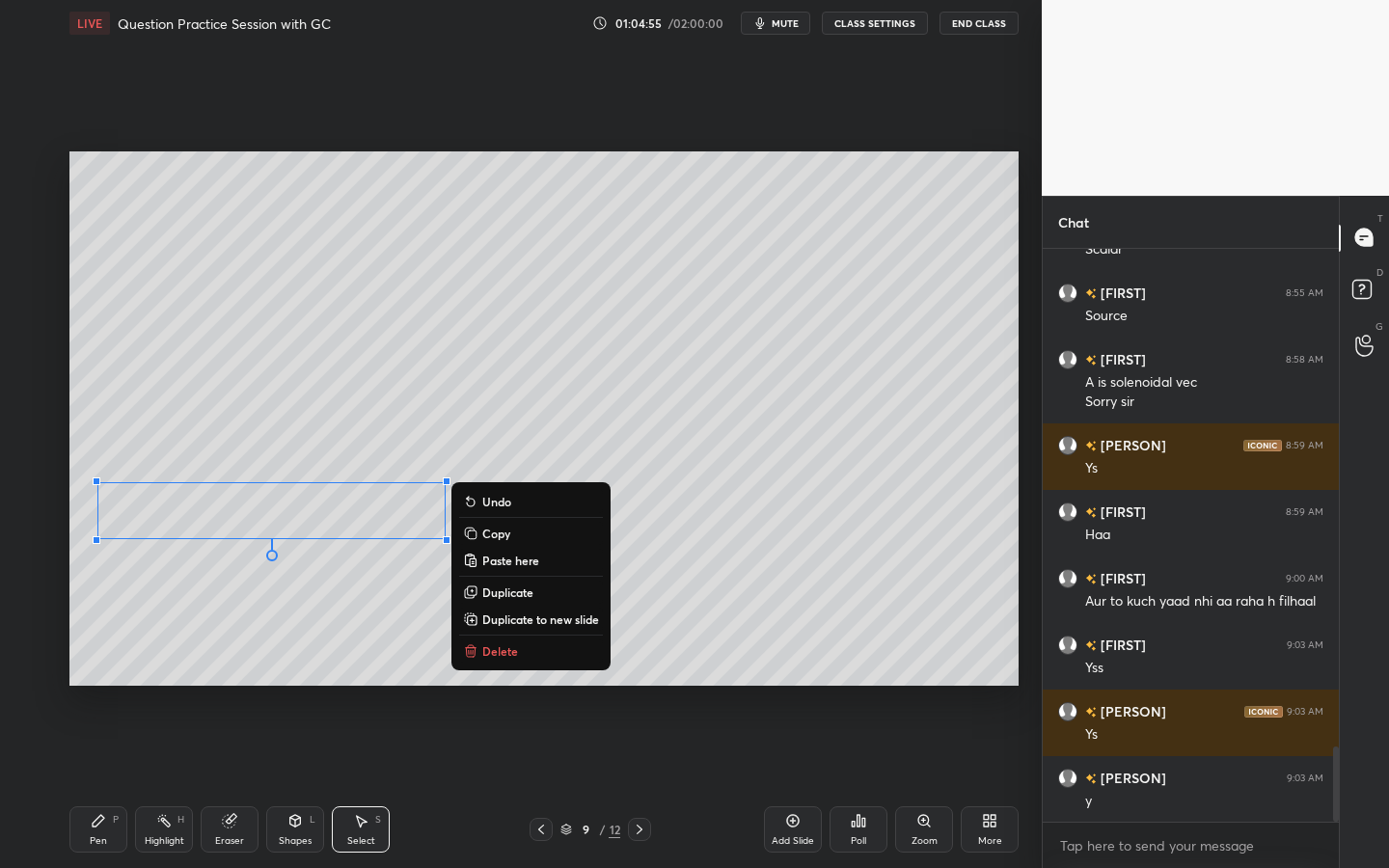 click 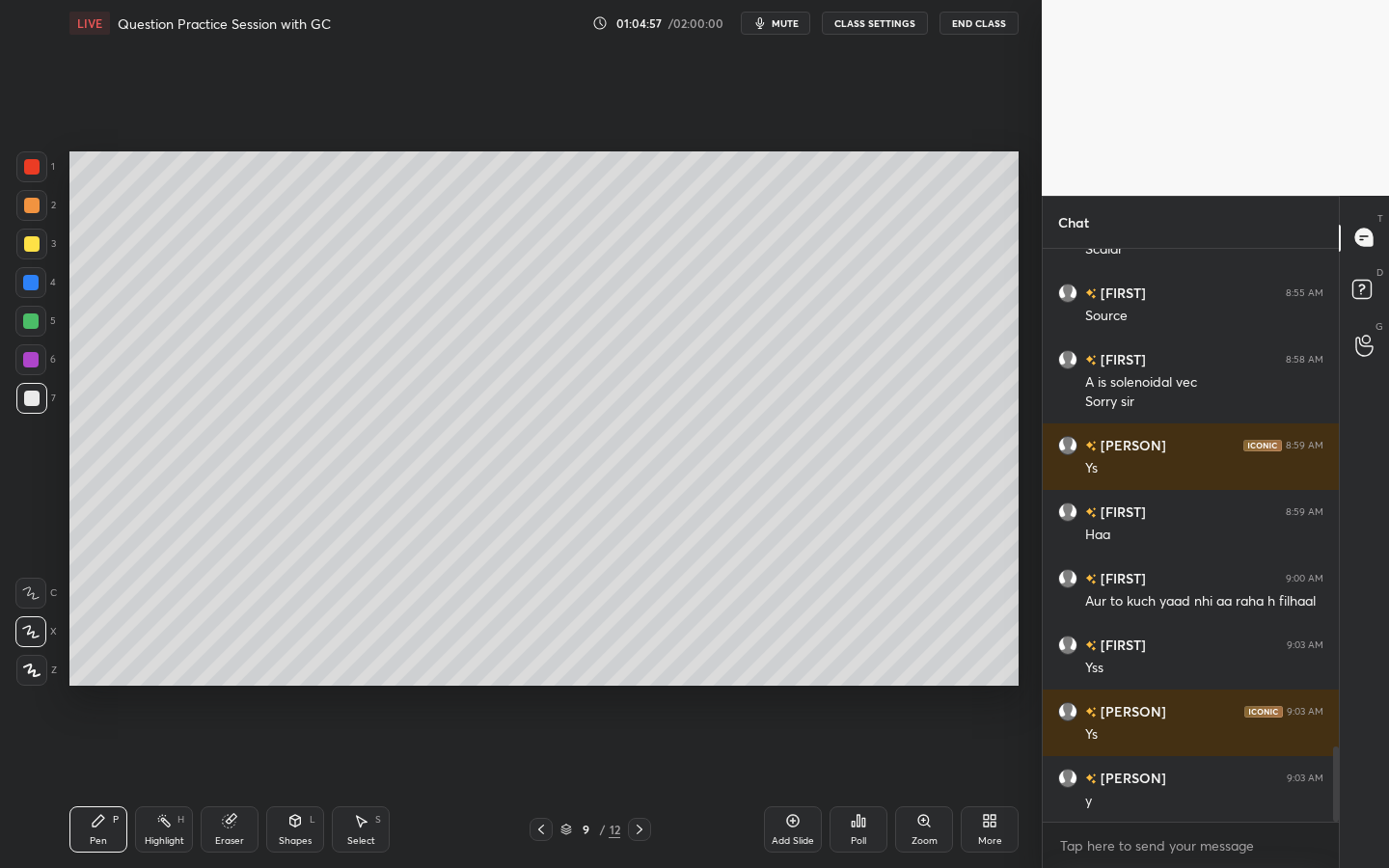 drag, startPoint x: 28, startPoint y: 401, endPoint x: 61, endPoint y: 417, distance: 36.674242 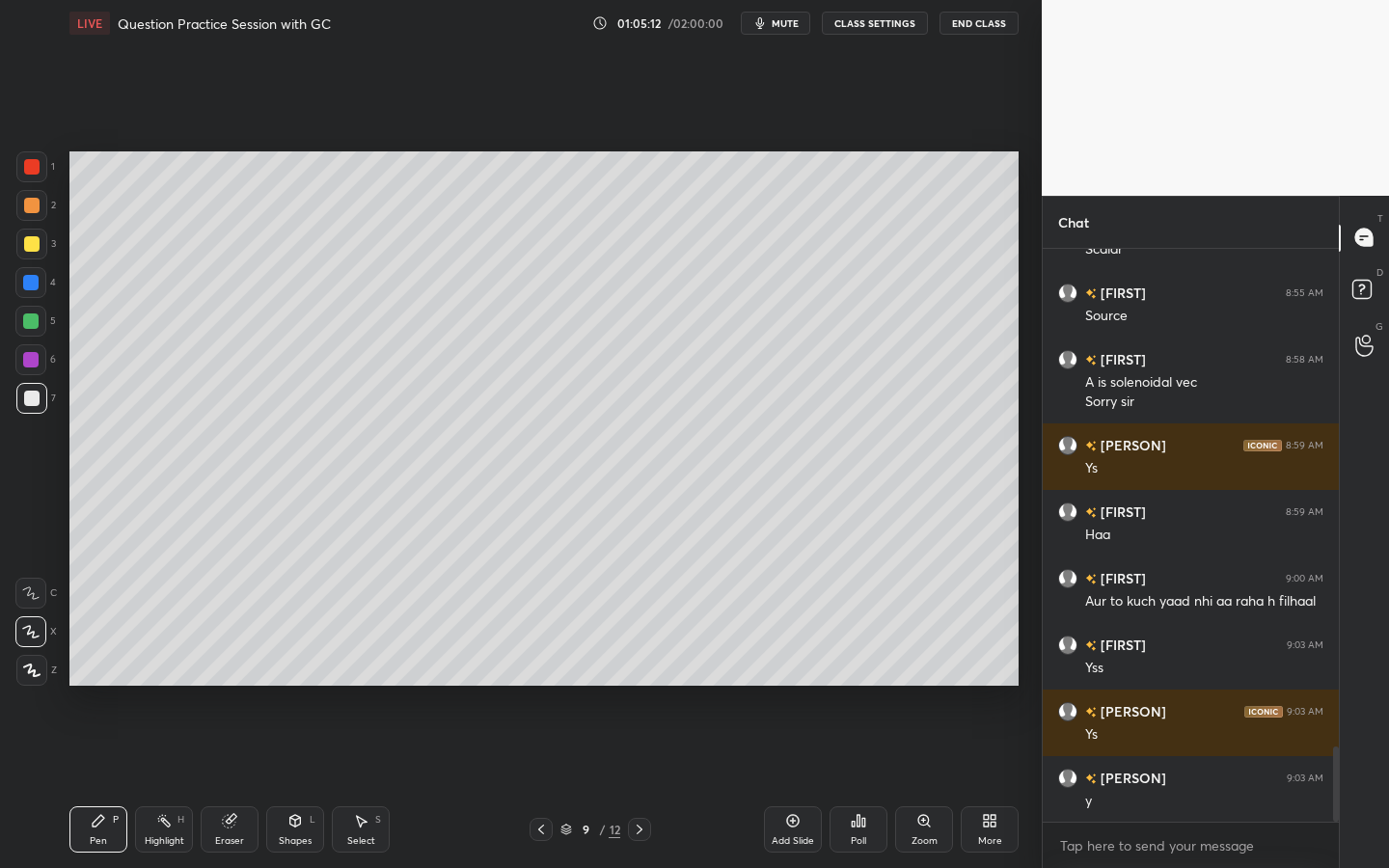click on "Shapes L" at bounding box center [295, 829] 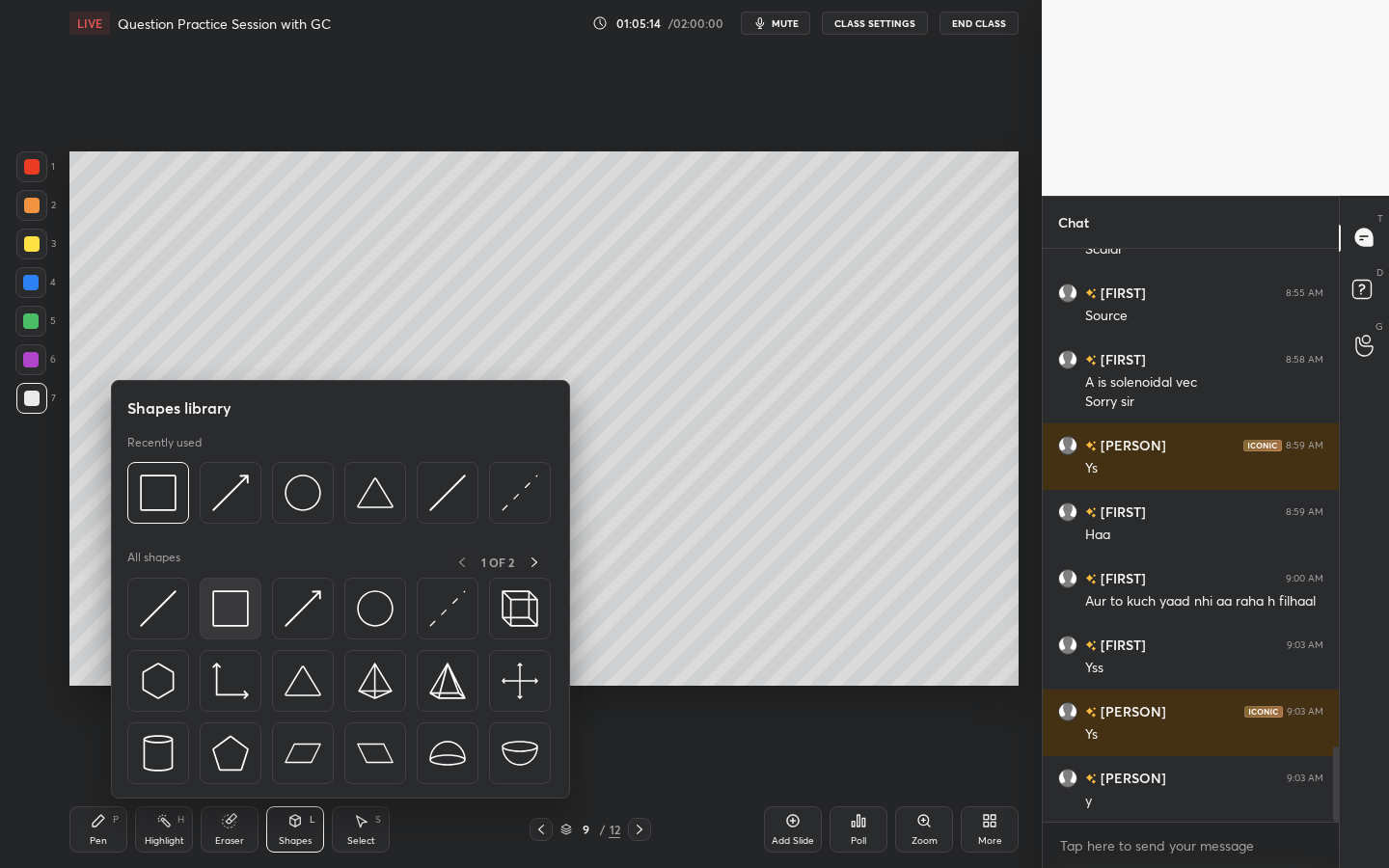 click at bounding box center [231, 609] 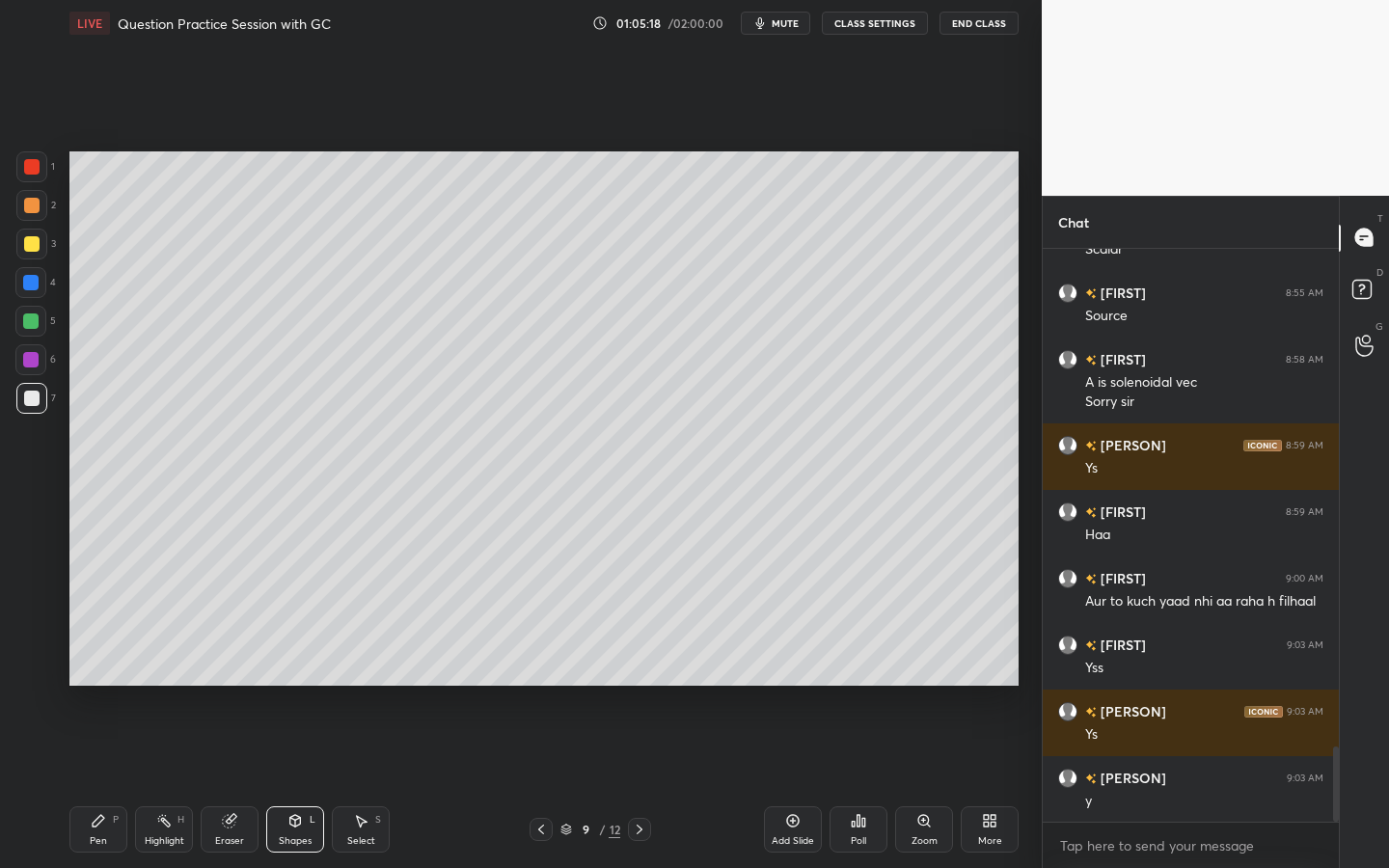 drag, startPoint x: 220, startPoint y: 830, endPoint x: 286, endPoint y: 738, distance: 113.225439 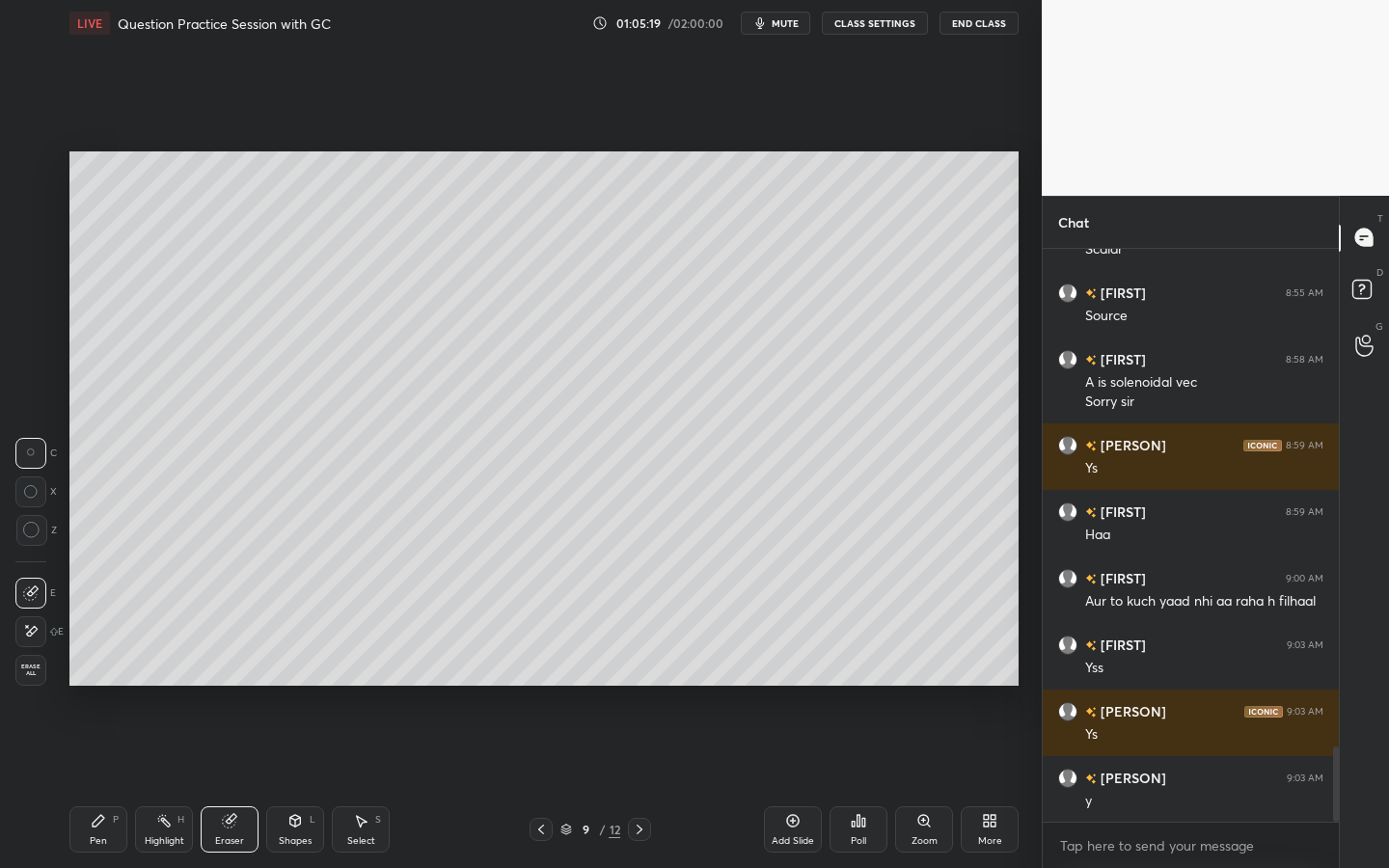 click at bounding box center [31, 593] 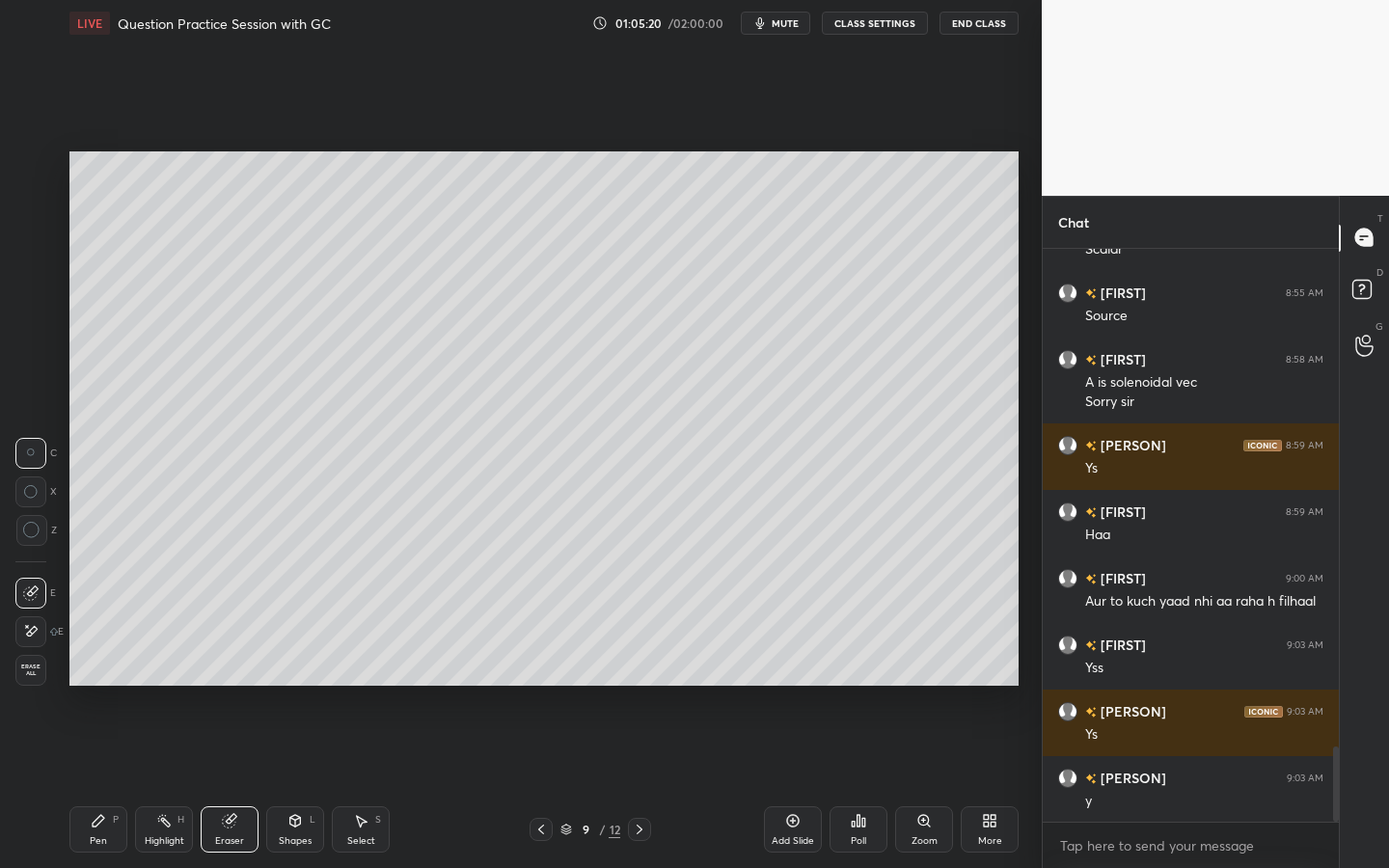 click 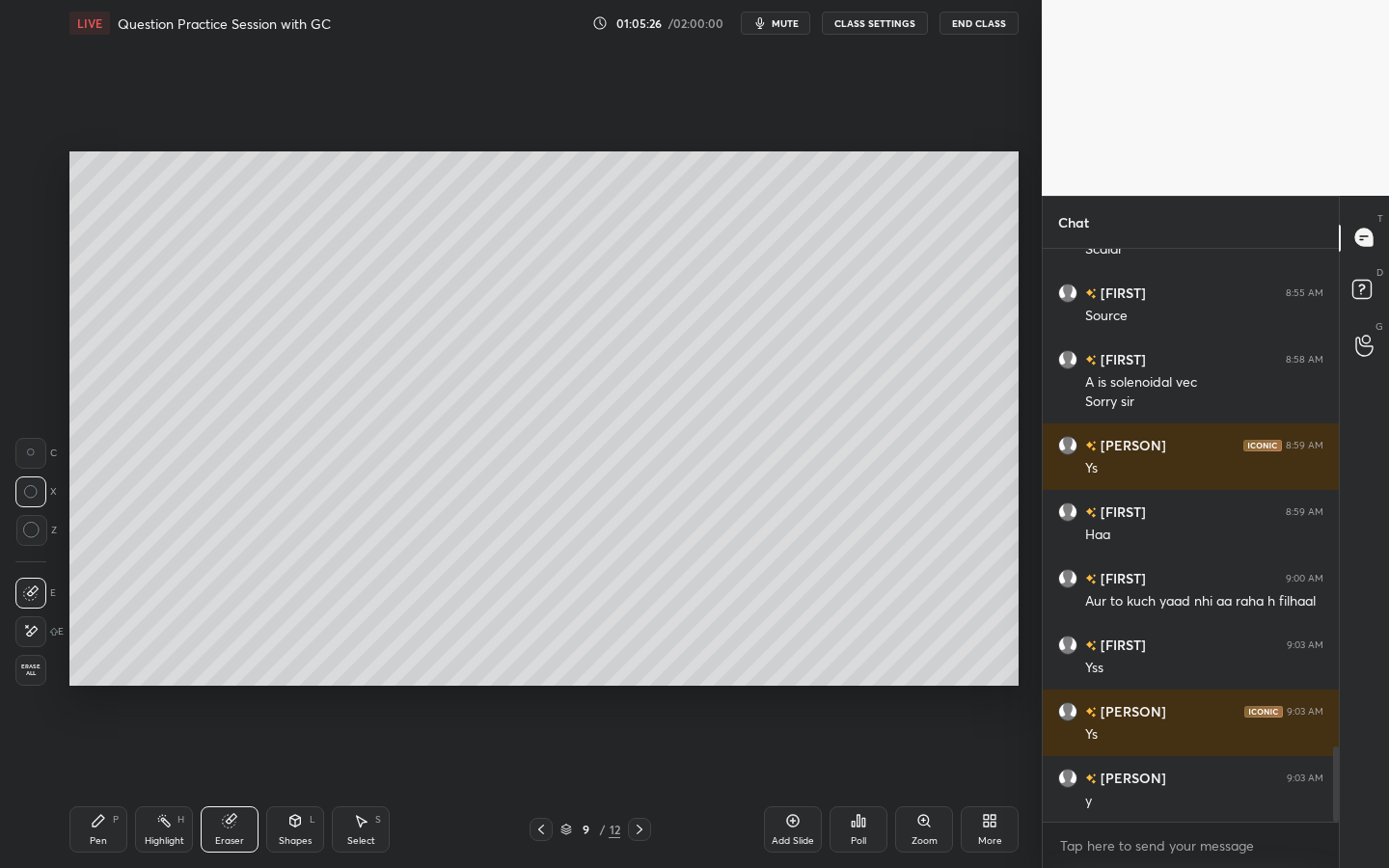 drag, startPoint x: 114, startPoint y: 841, endPoint x: 119, endPoint y: 817, distance: 24.515301 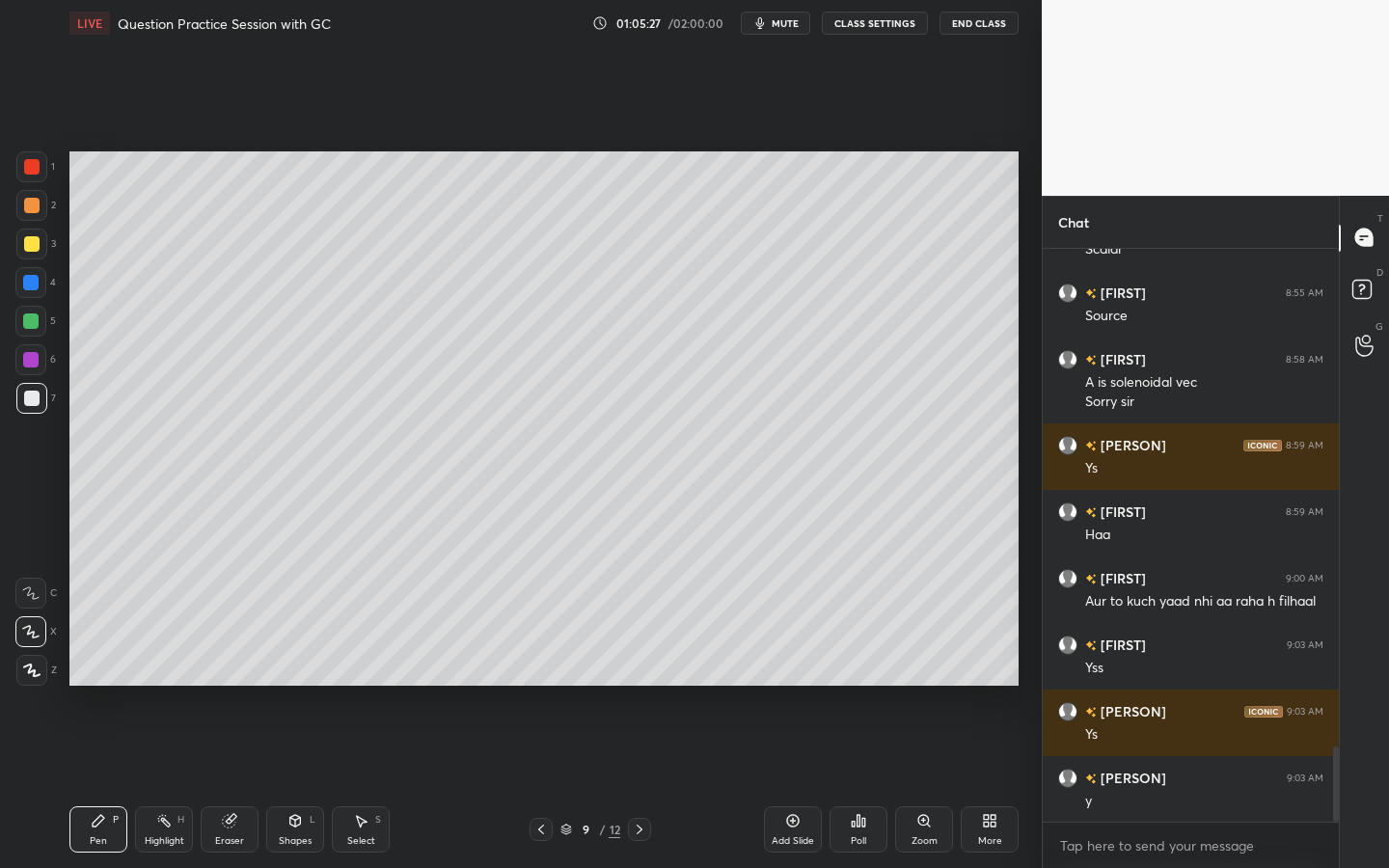 drag, startPoint x: 227, startPoint y: 820, endPoint x: 237, endPoint y: 816, distance: 10.7703296 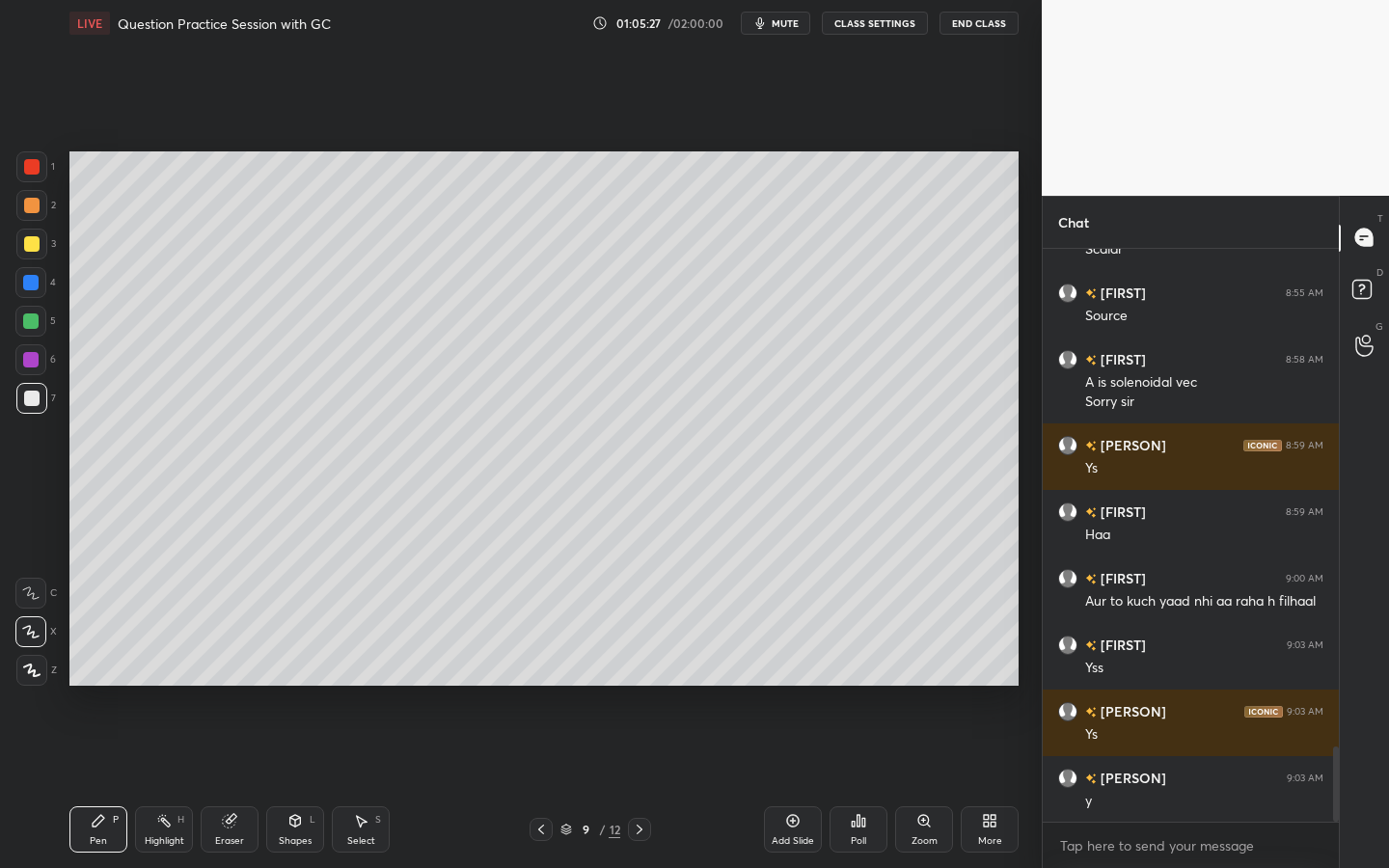 click 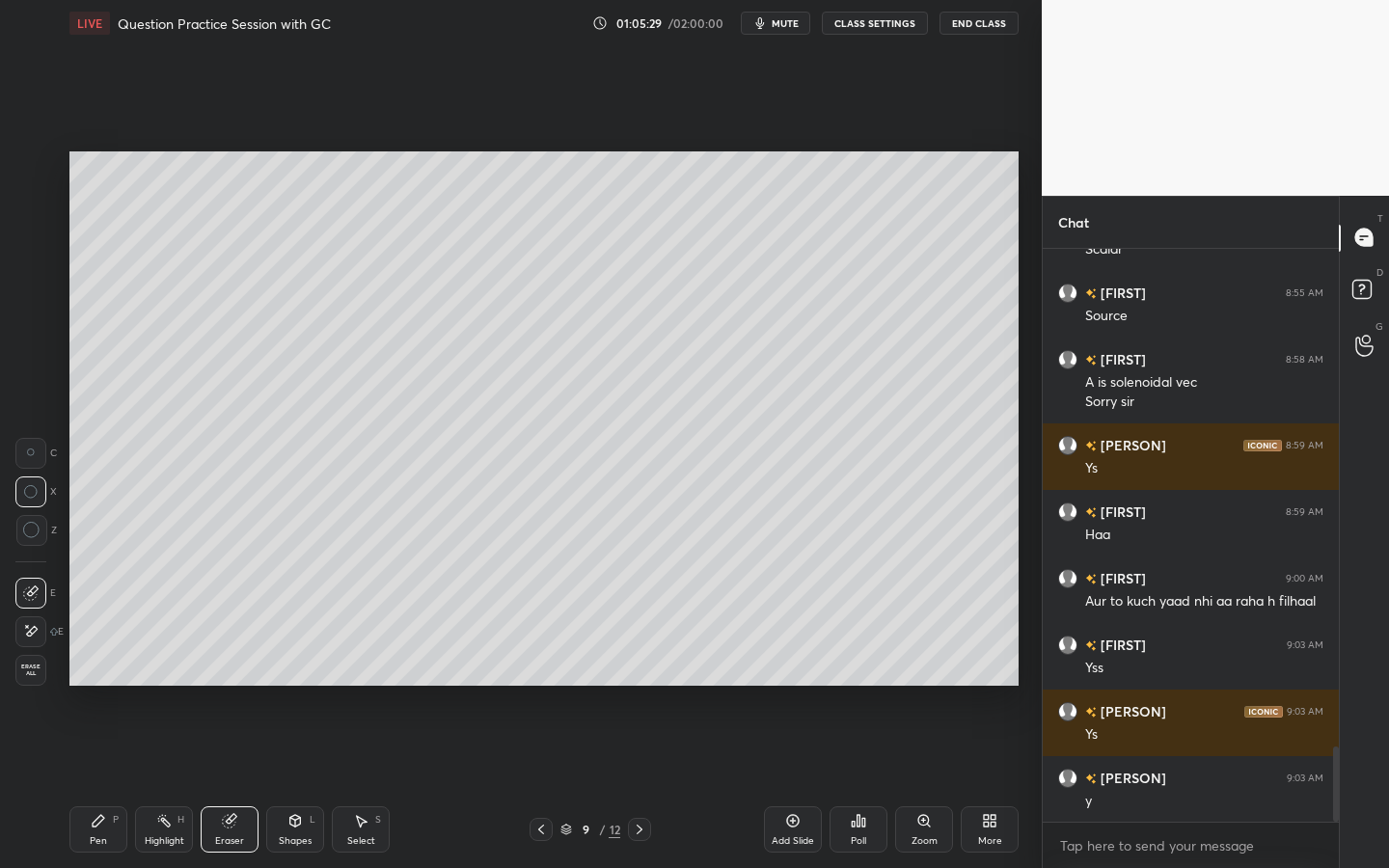 click 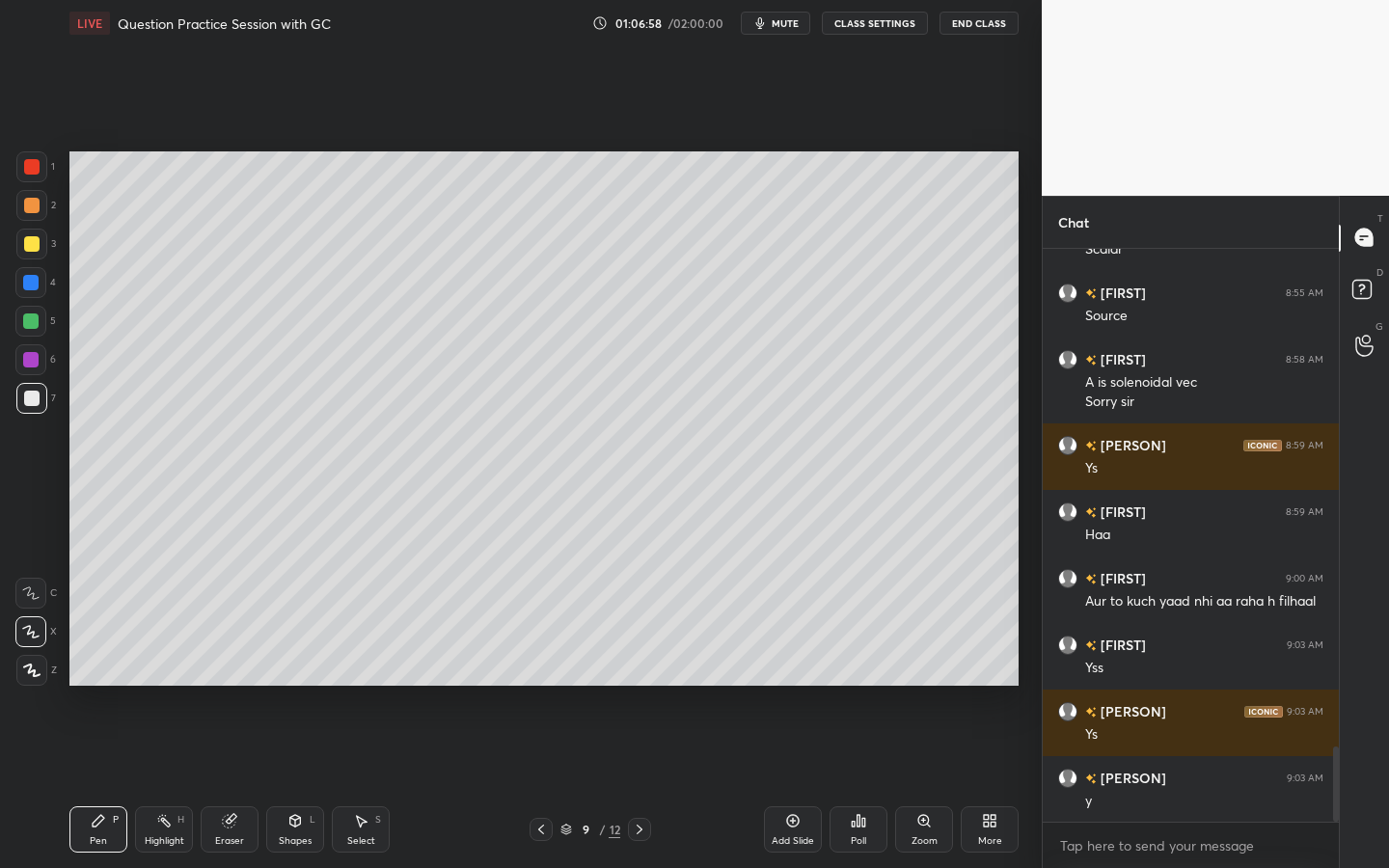 scroll, scrollTop: 3892, scrollLeft: 0, axis: vertical 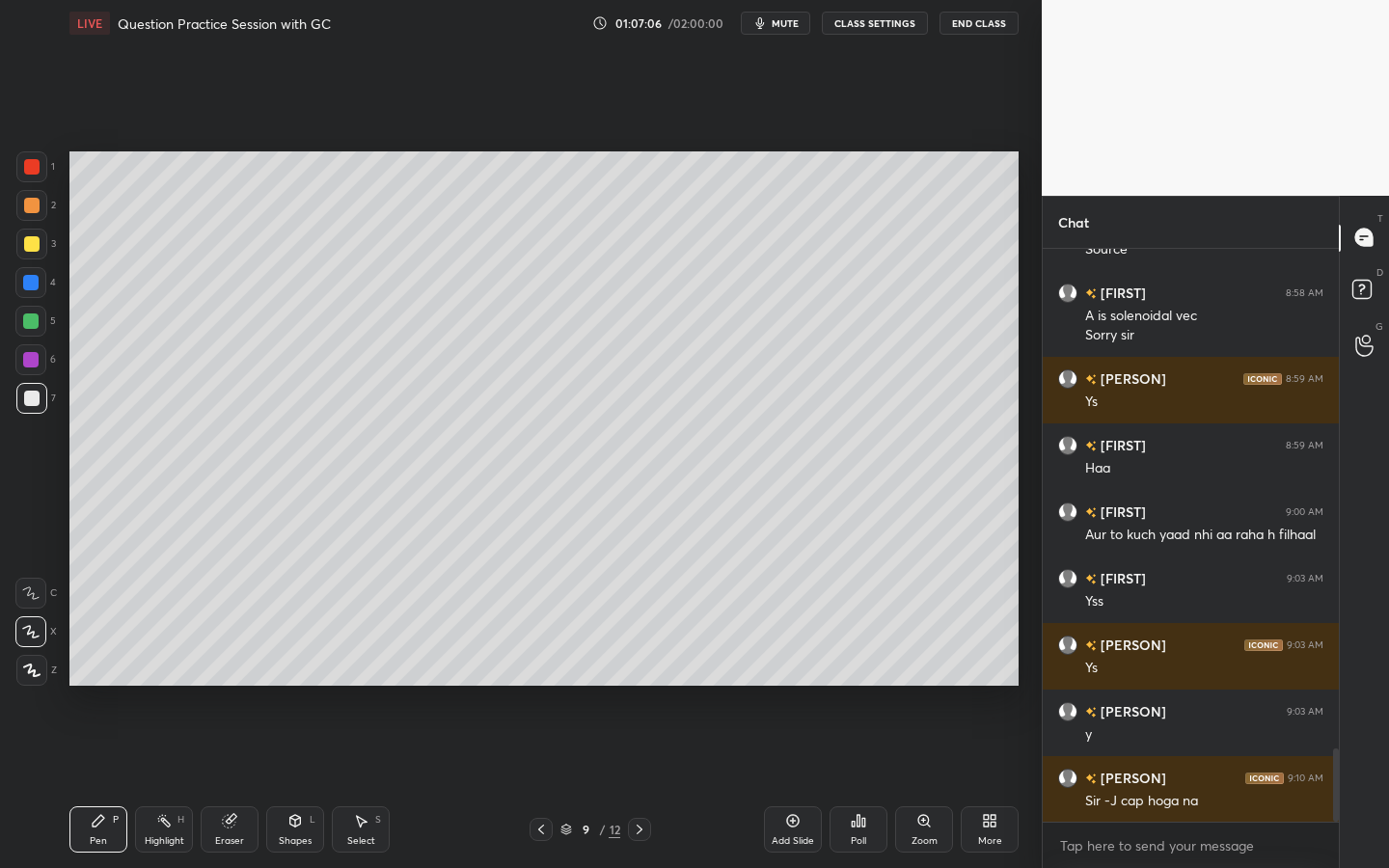click on "Eraser" at bounding box center (230, 829) 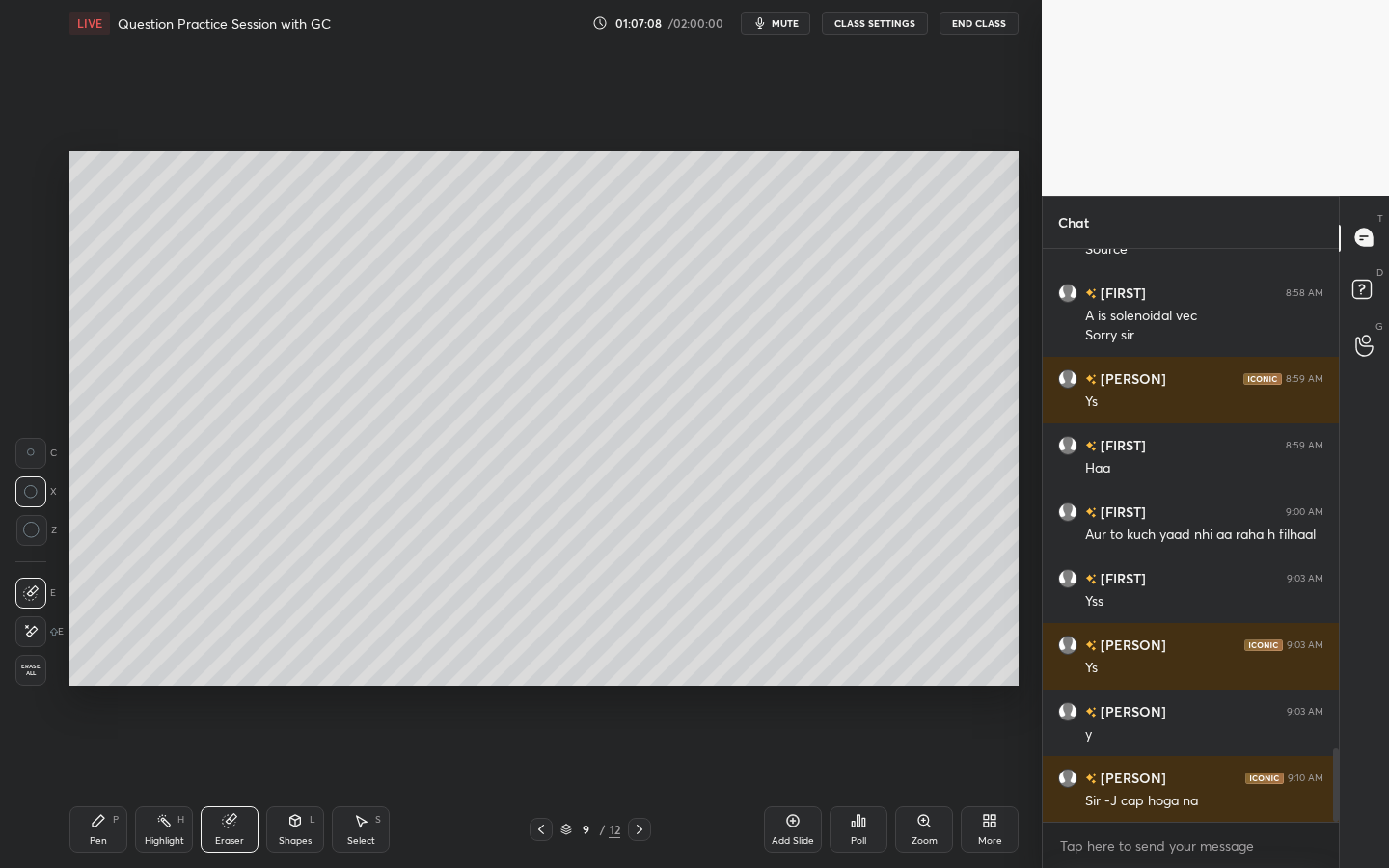 drag, startPoint x: 96, startPoint y: 816, endPoint x: 139, endPoint y: 785, distance: 53.009433 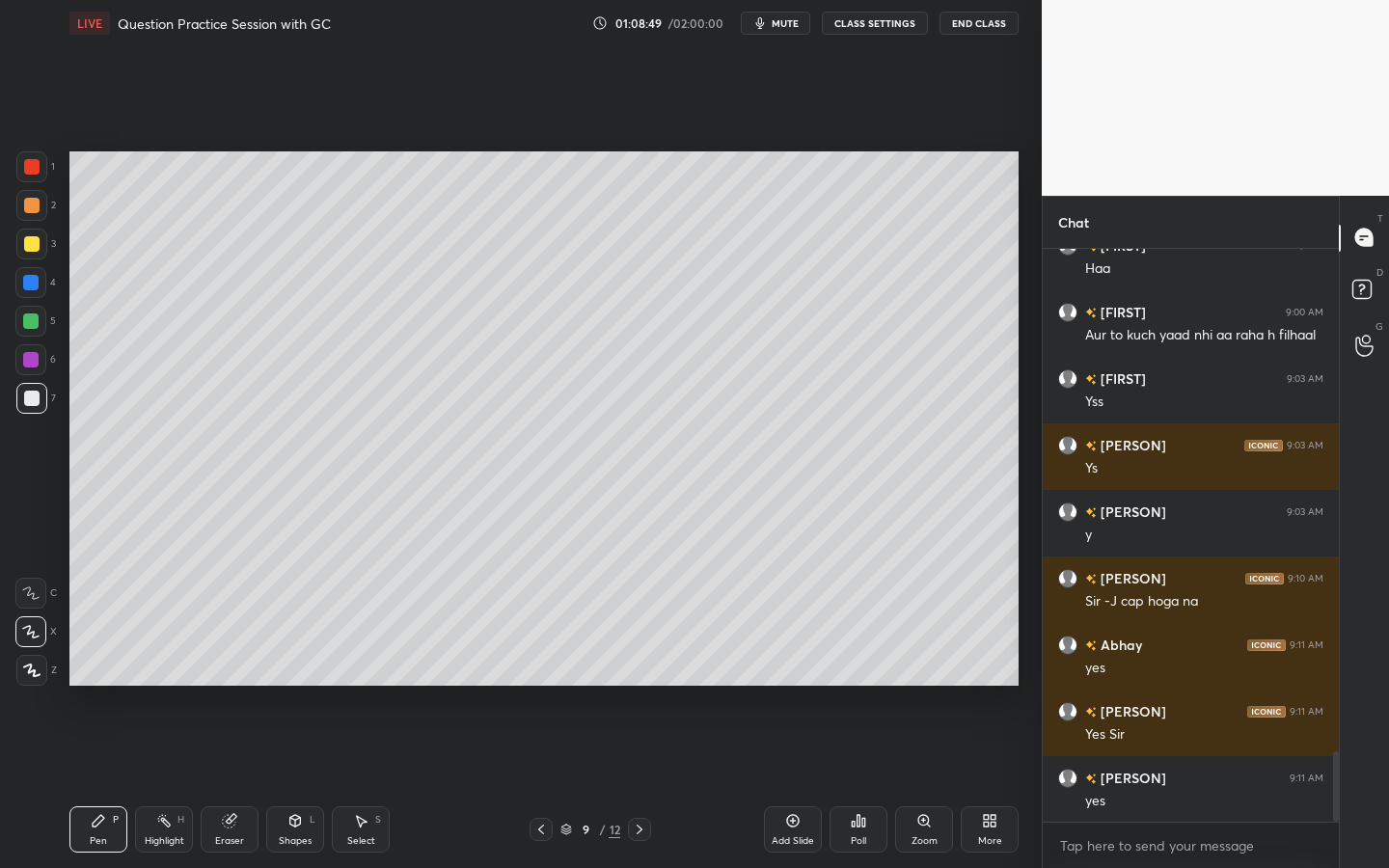scroll, scrollTop: 4158, scrollLeft: 0, axis: vertical 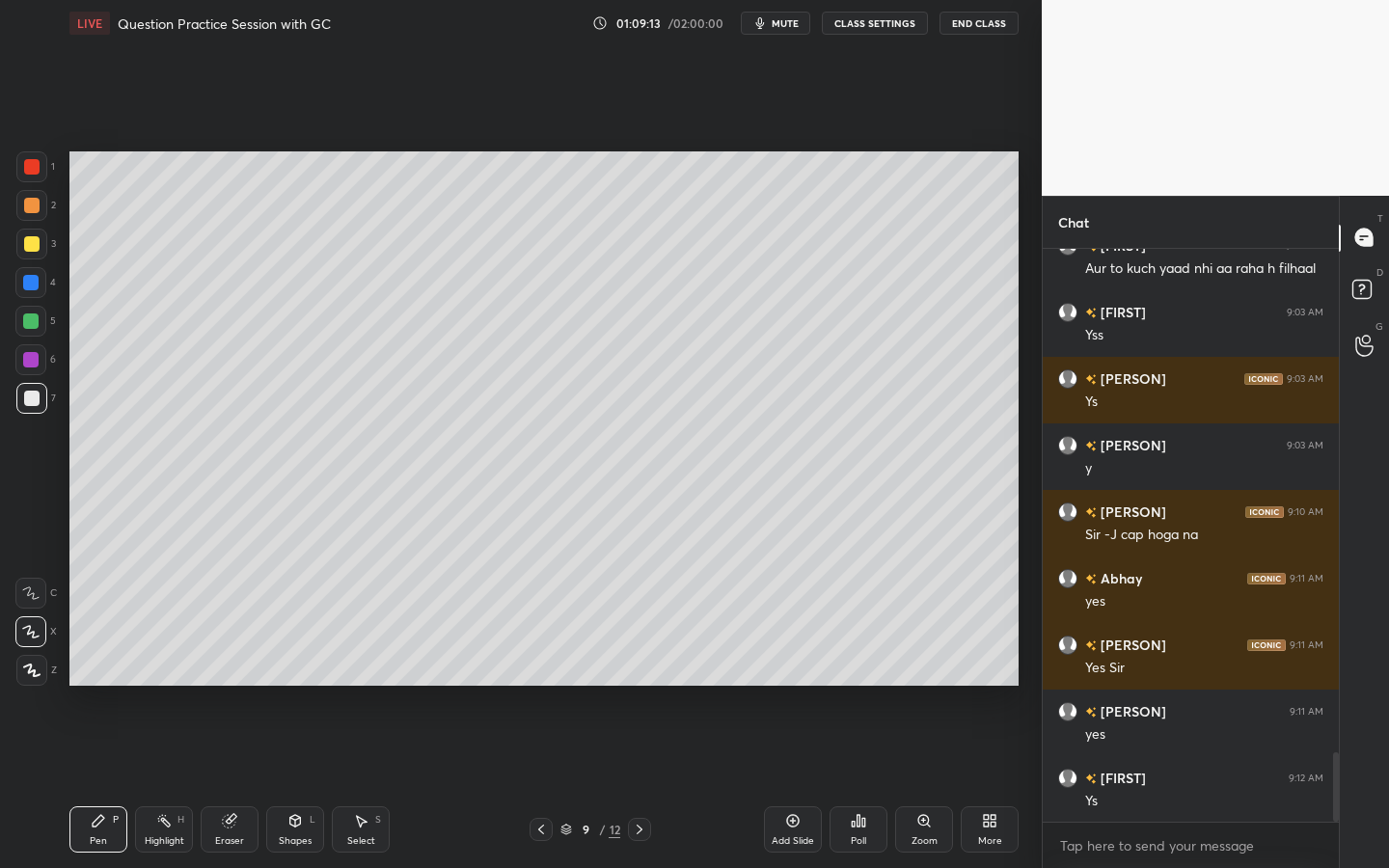 click on "Add Slide" at bounding box center [793, 829] 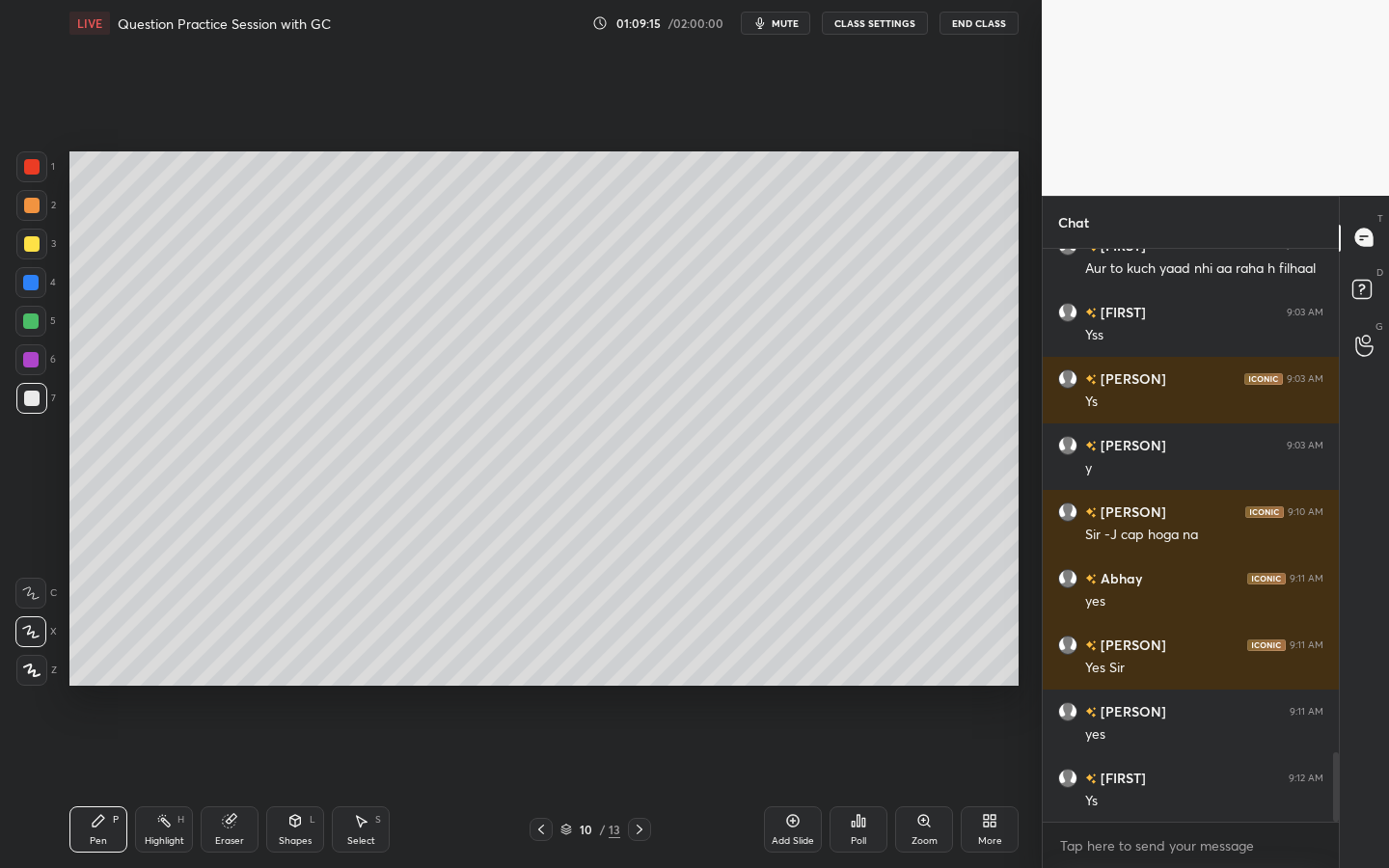 click at bounding box center [32, 244] 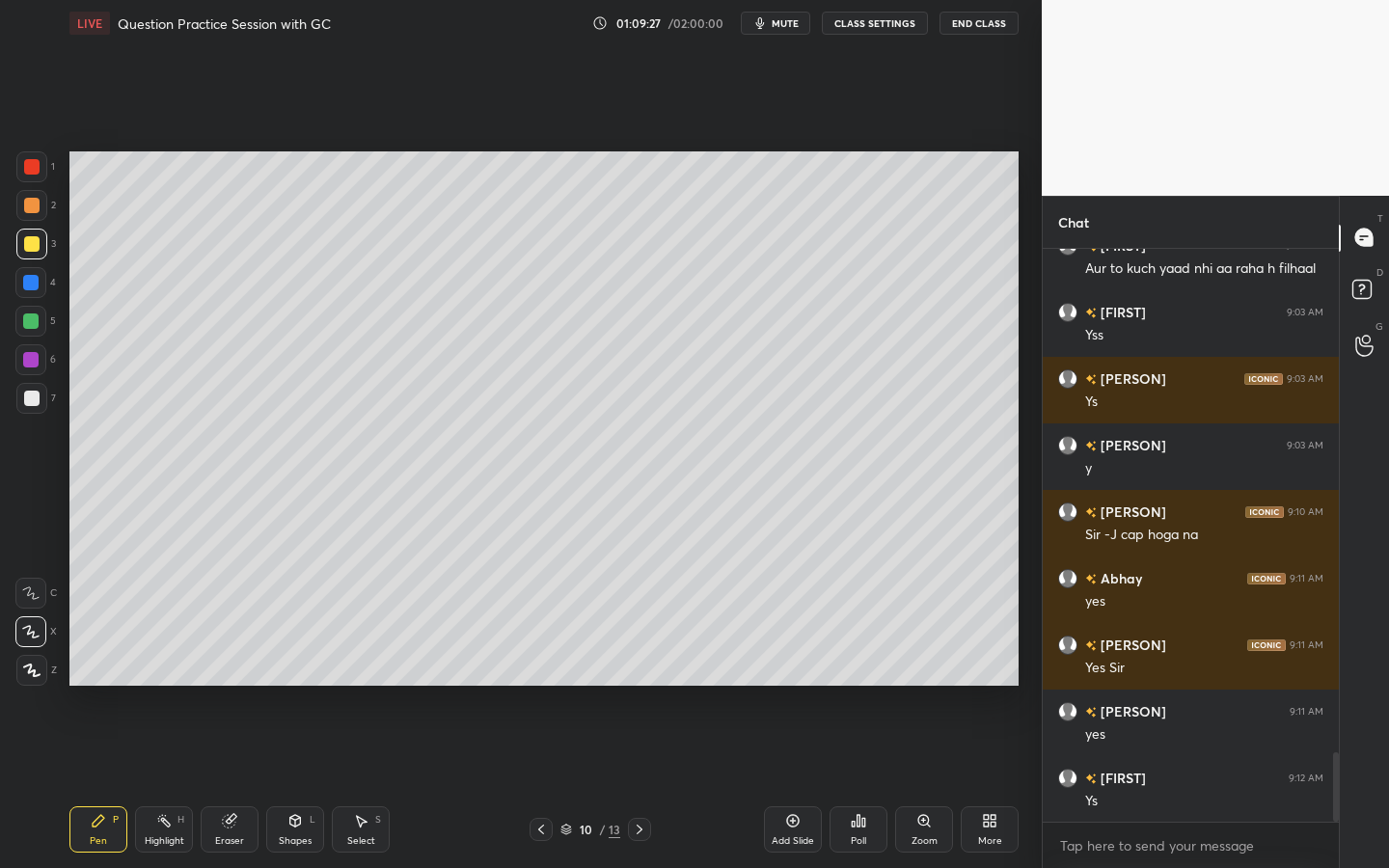 click at bounding box center [32, 398] 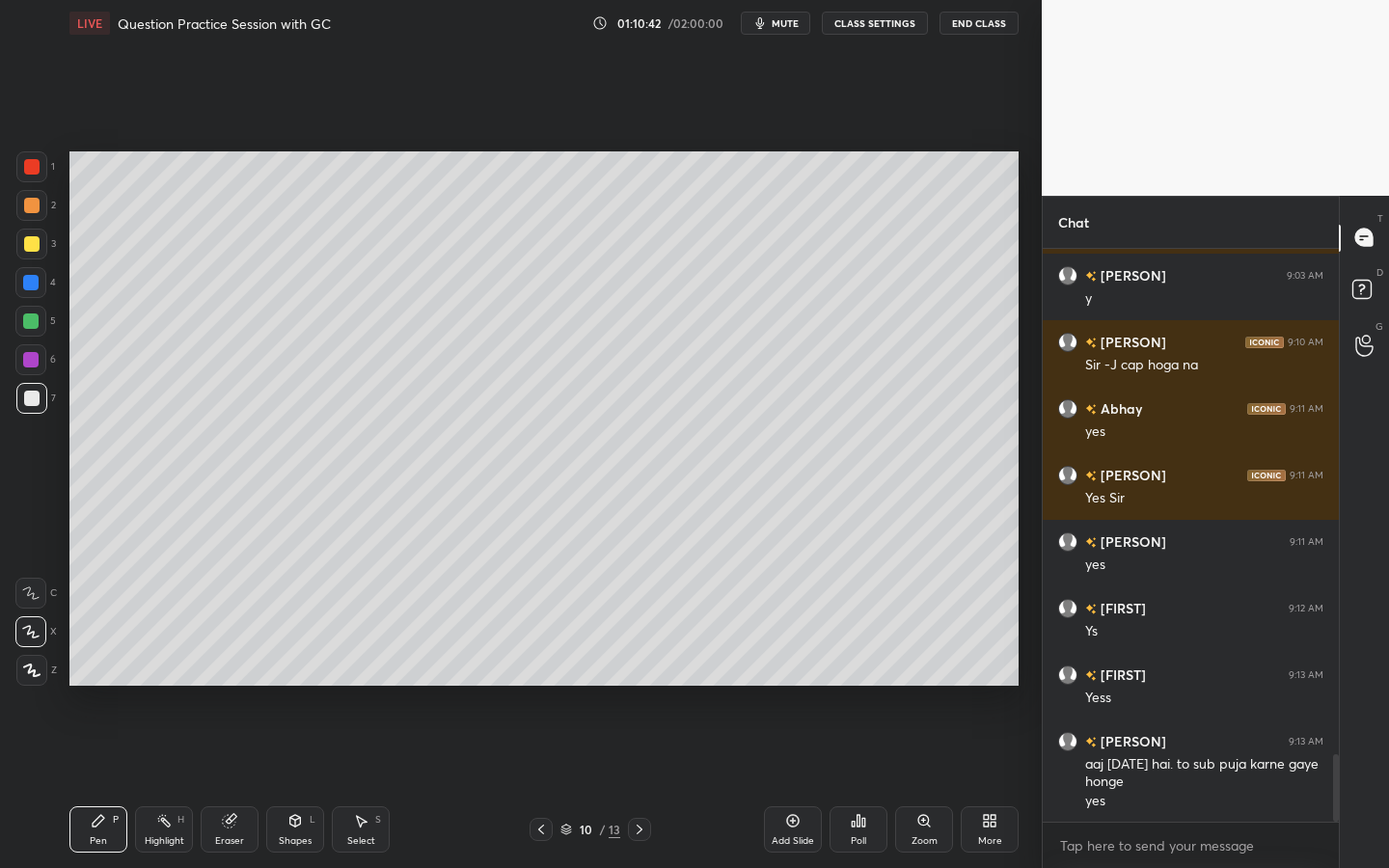 scroll, scrollTop: 4394, scrollLeft: 0, axis: vertical 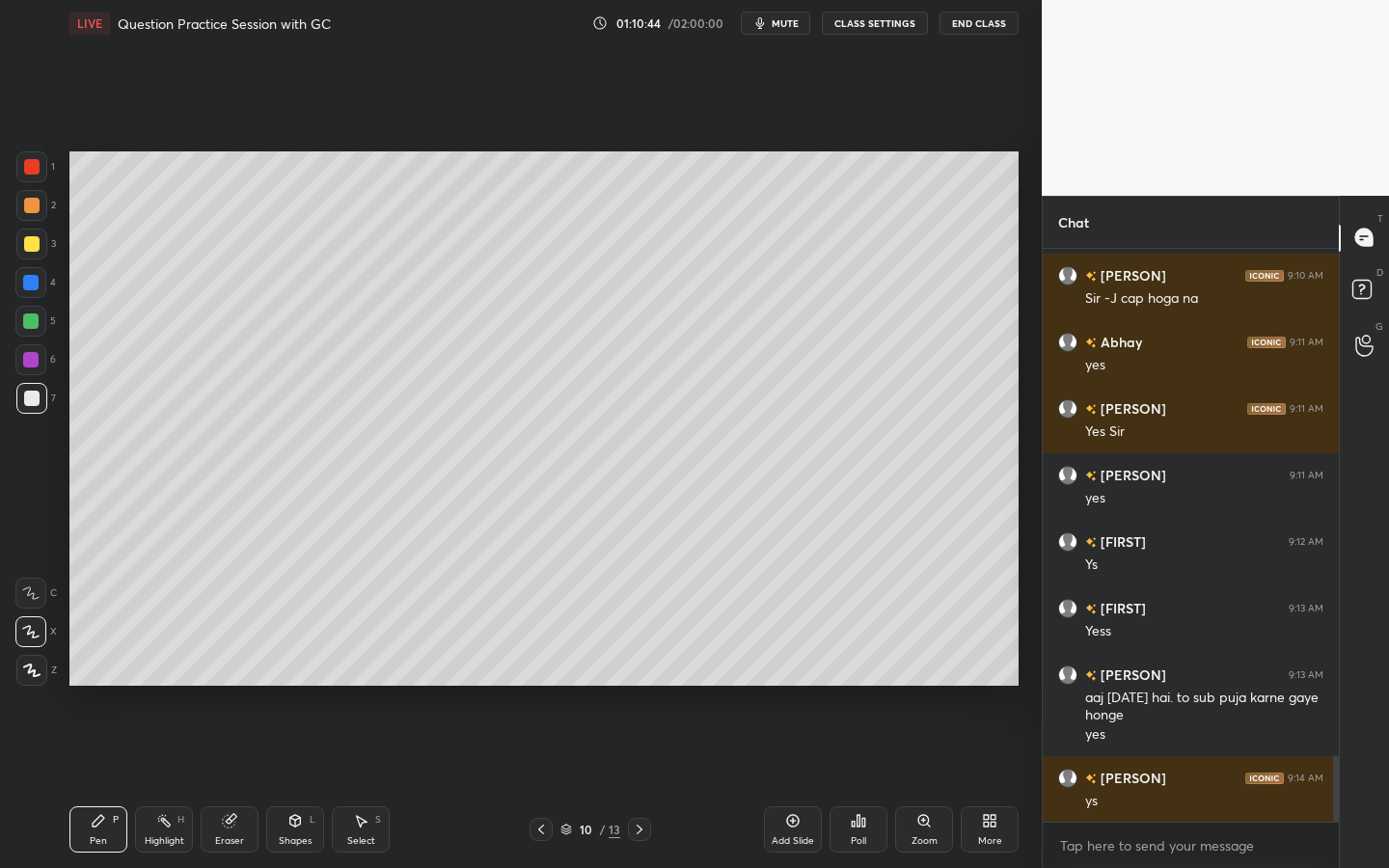 click on "Shapes L" at bounding box center [295, 829] 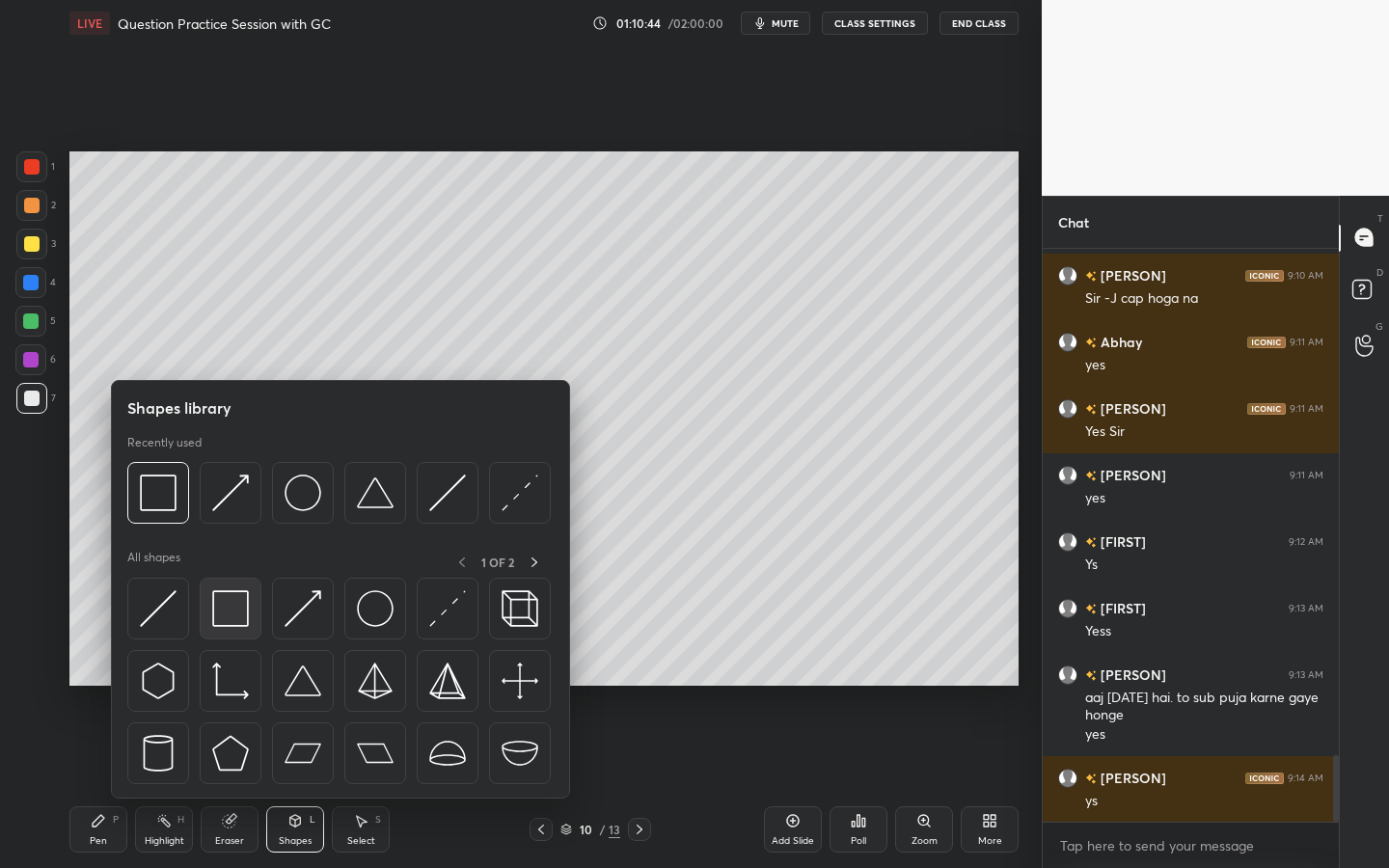 click at bounding box center [231, 609] 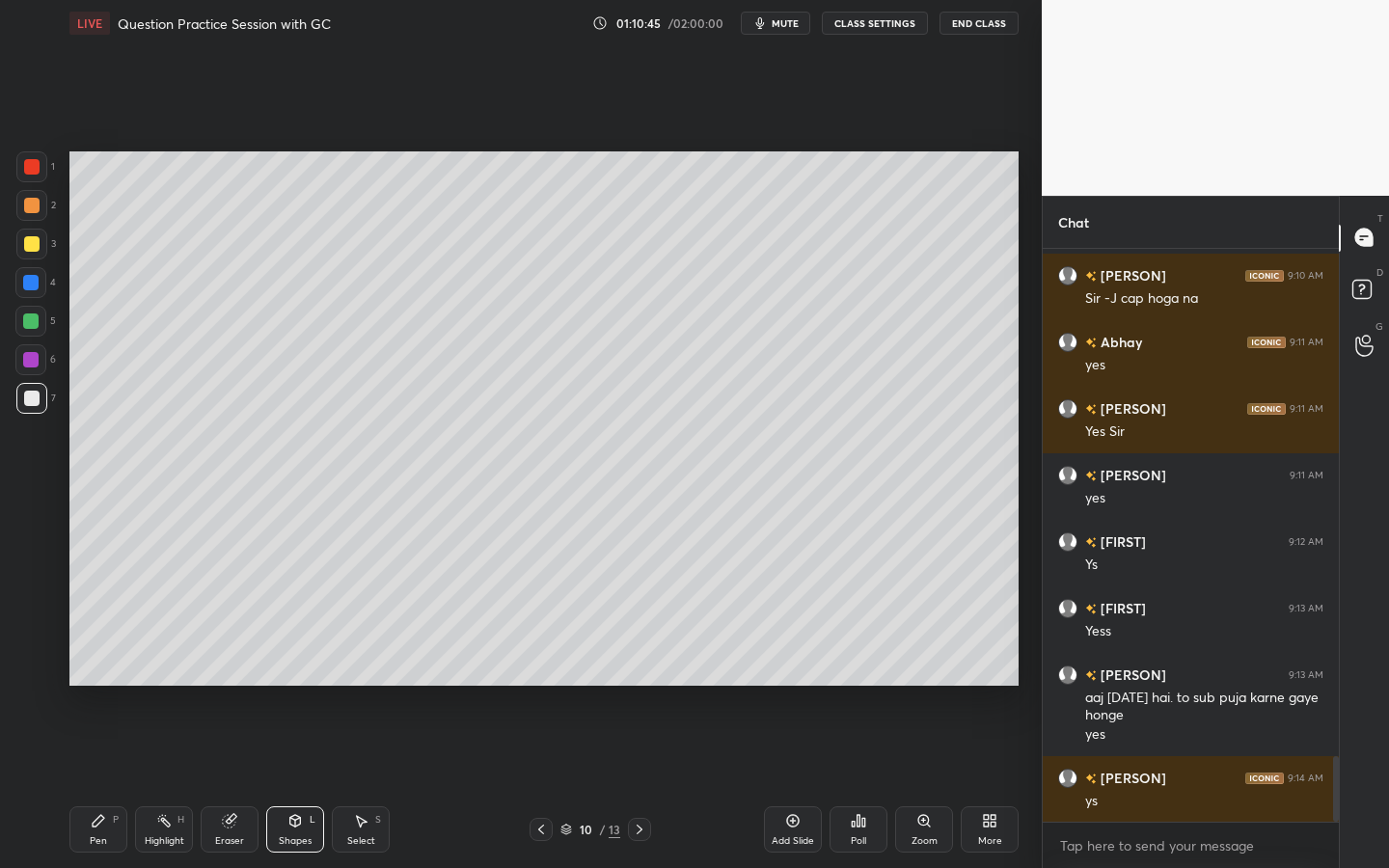 scroll, scrollTop: 4461, scrollLeft: 0, axis: vertical 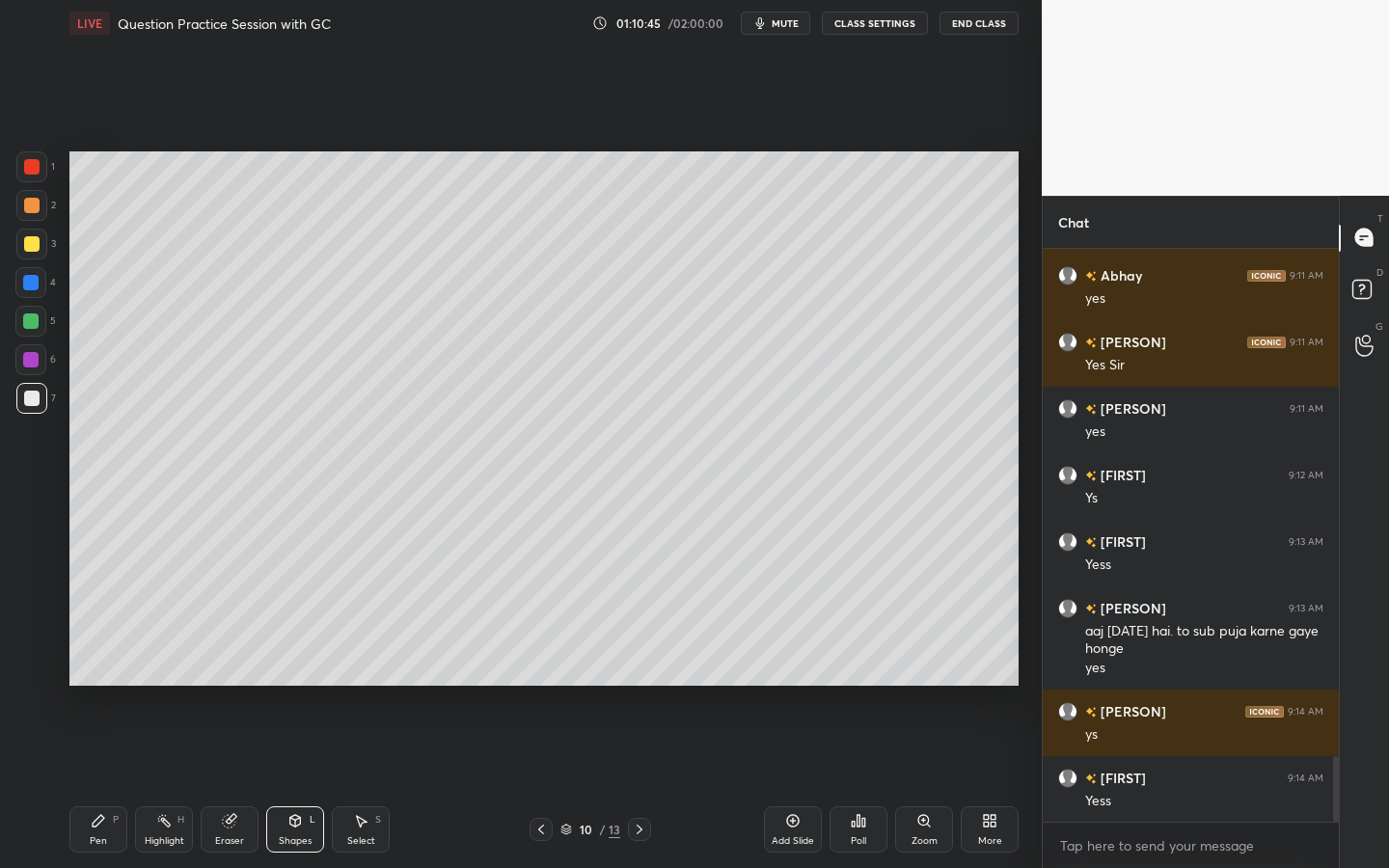 click at bounding box center (31, 321) 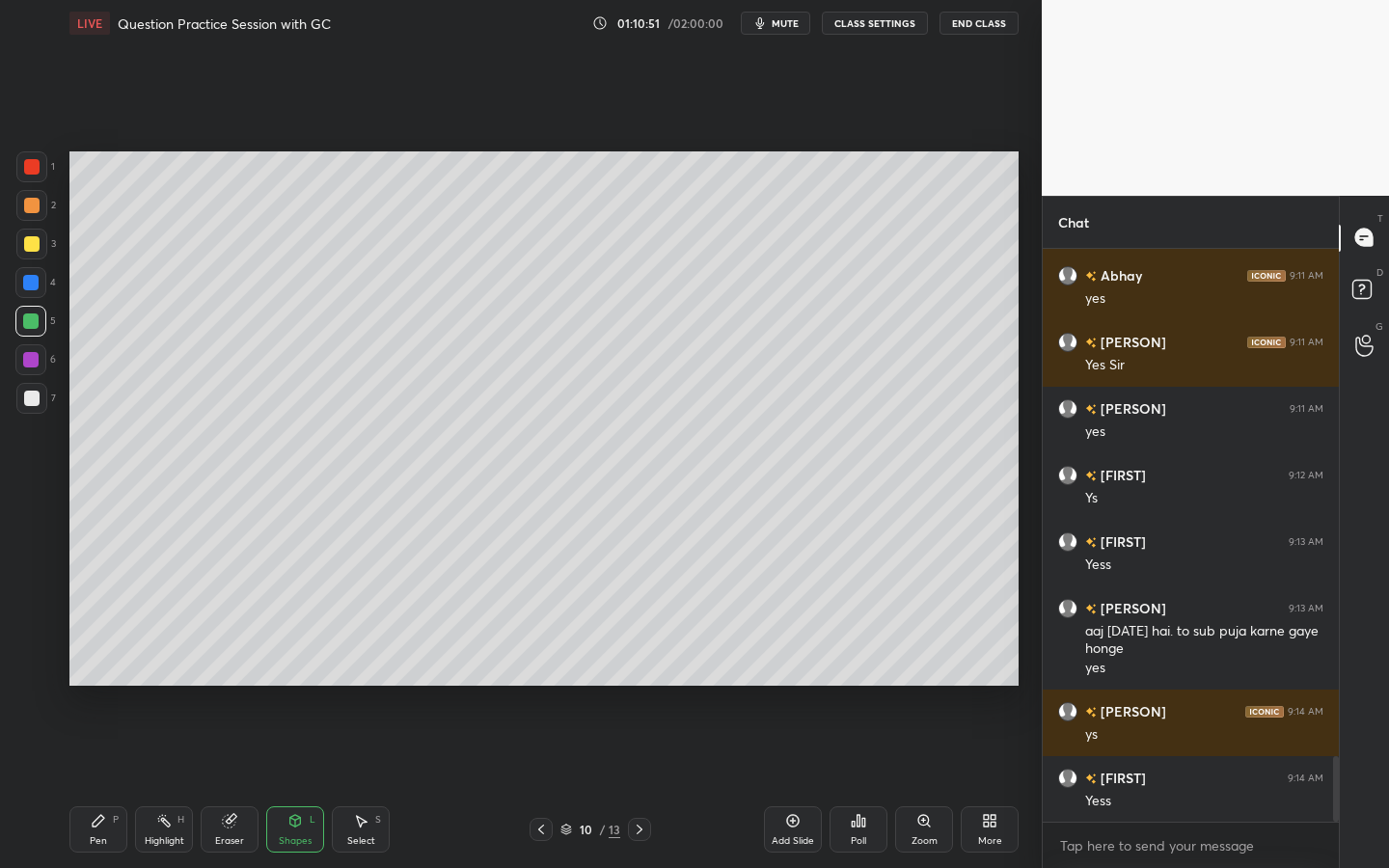 click on "Select S" at bounding box center (361, 829) 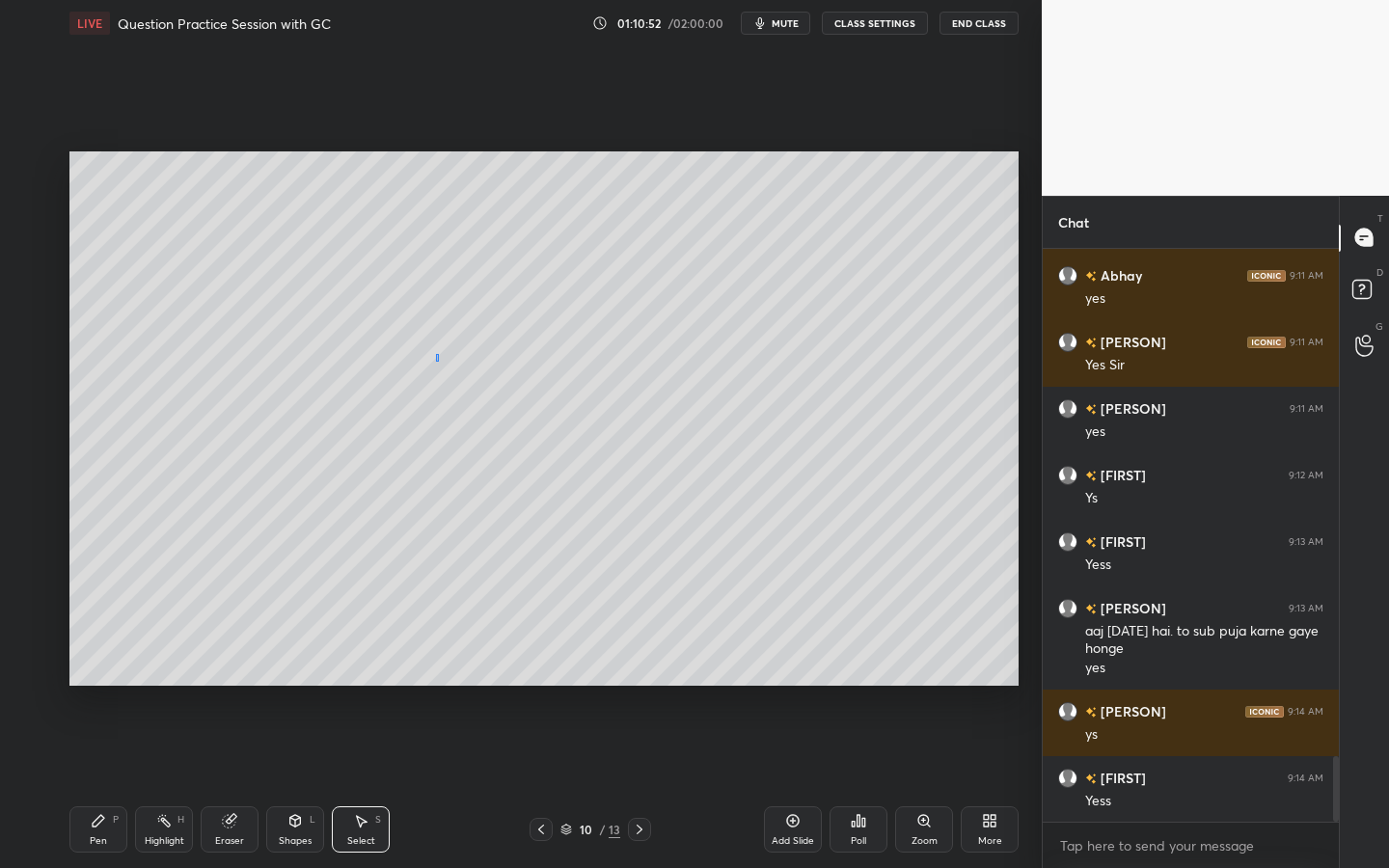 drag, startPoint x: 437, startPoint y: 353, endPoint x: 457, endPoint y: 335, distance: 26.907248 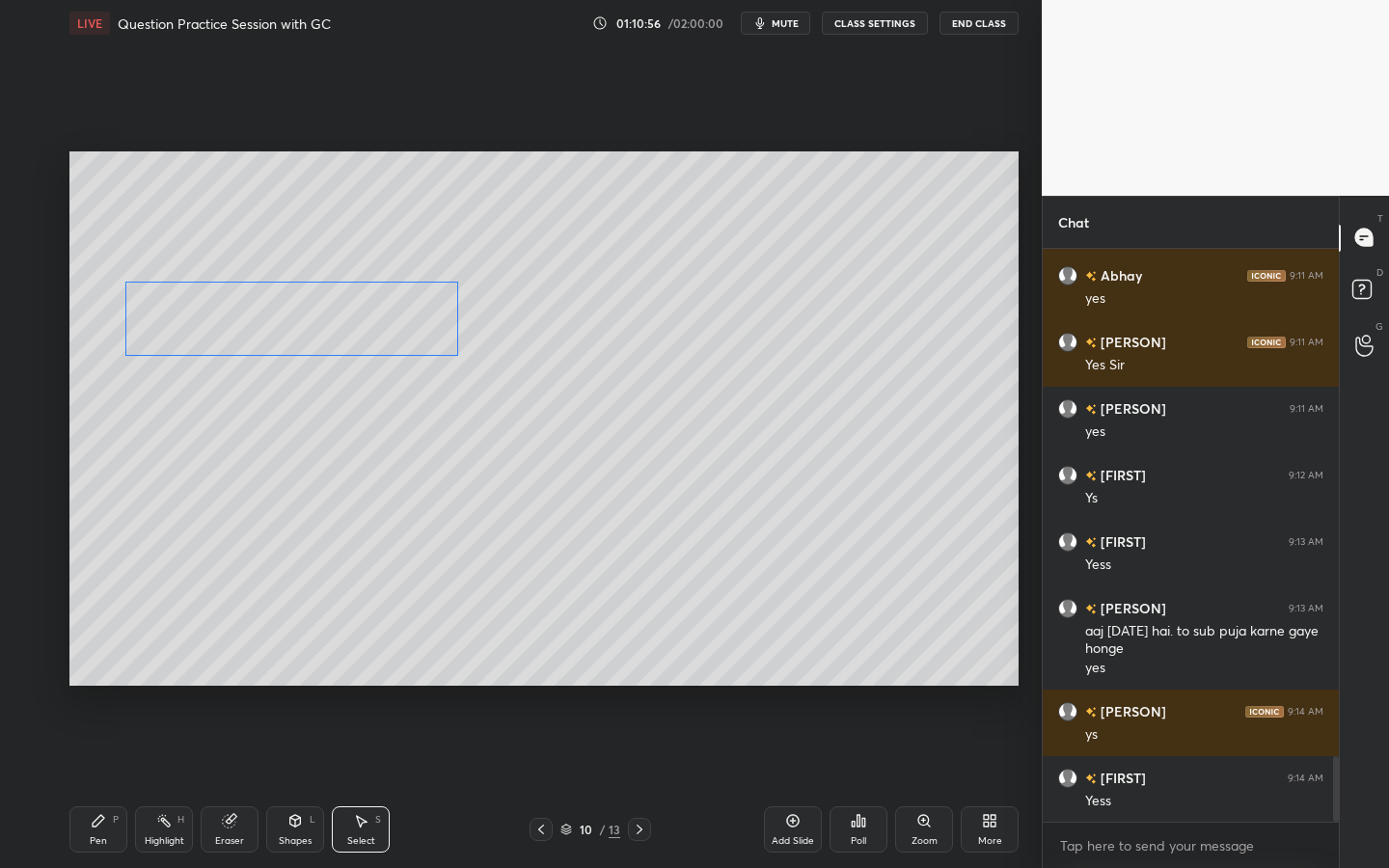 click on "0 ° Undo Copy Paste here Duplicate Duplicate to new slide Delete" at bounding box center [544, 419] 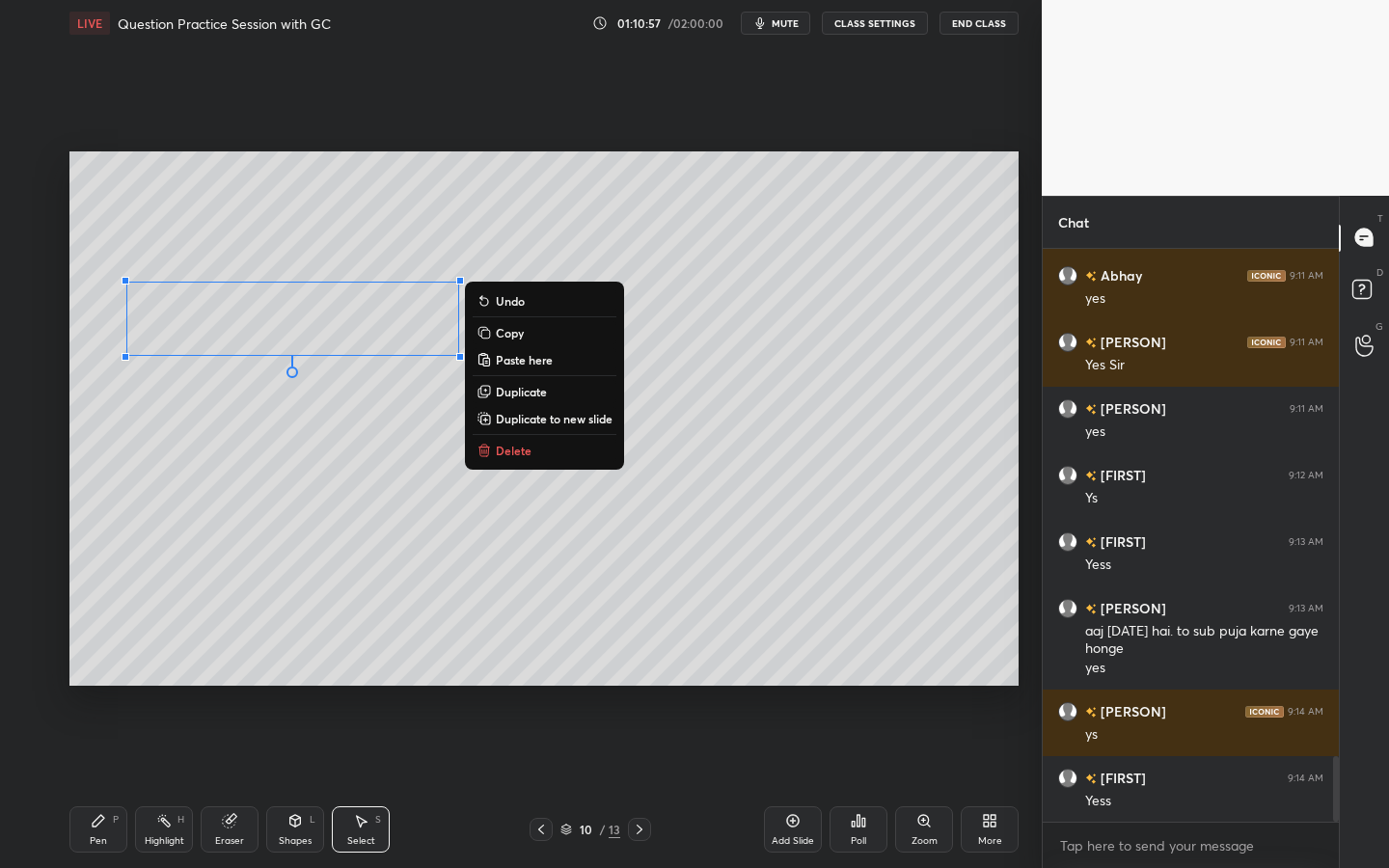 click 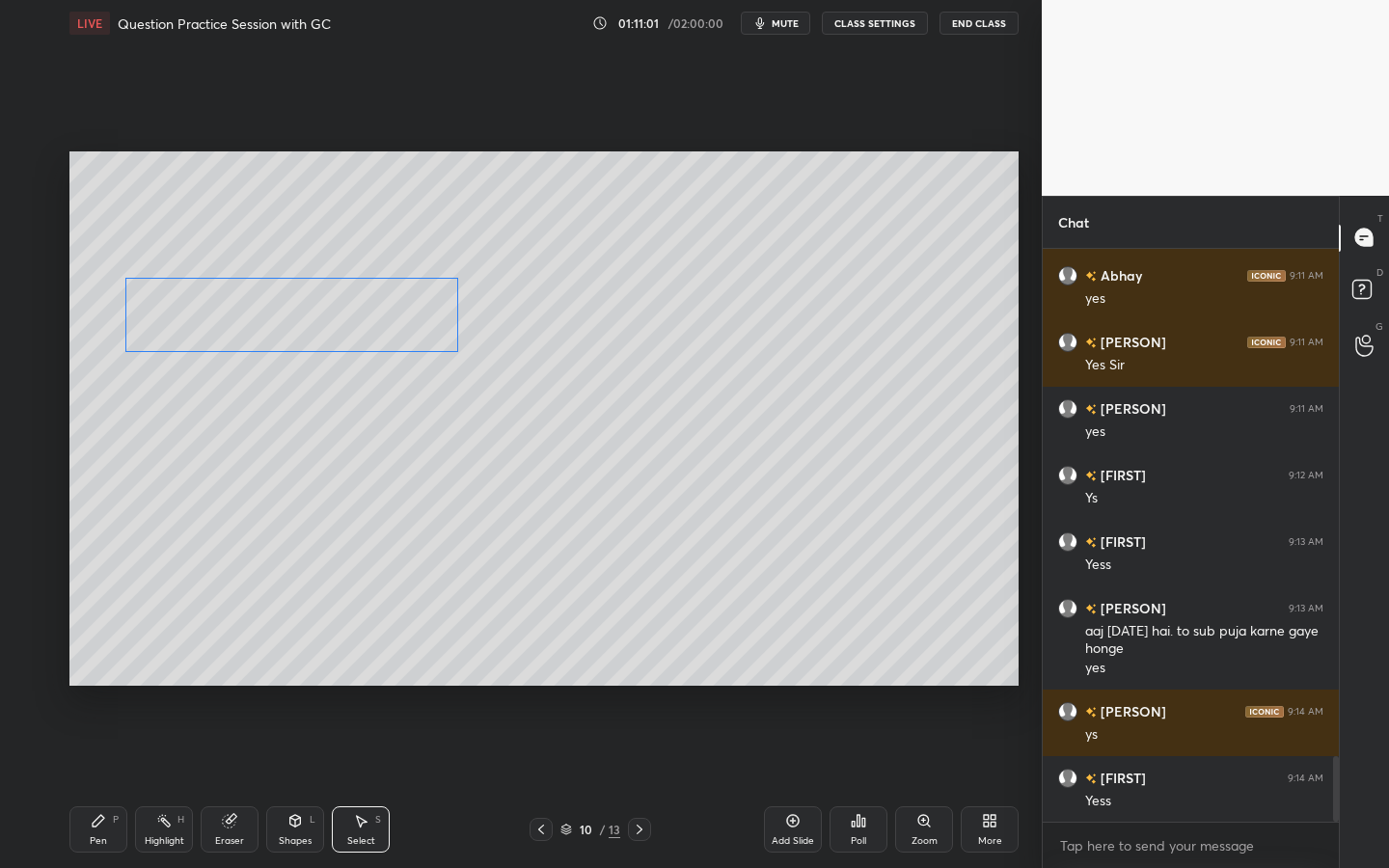 click on "0 ° Undo Copy Paste here Duplicate Duplicate to new slide Delete" at bounding box center (544, 419) 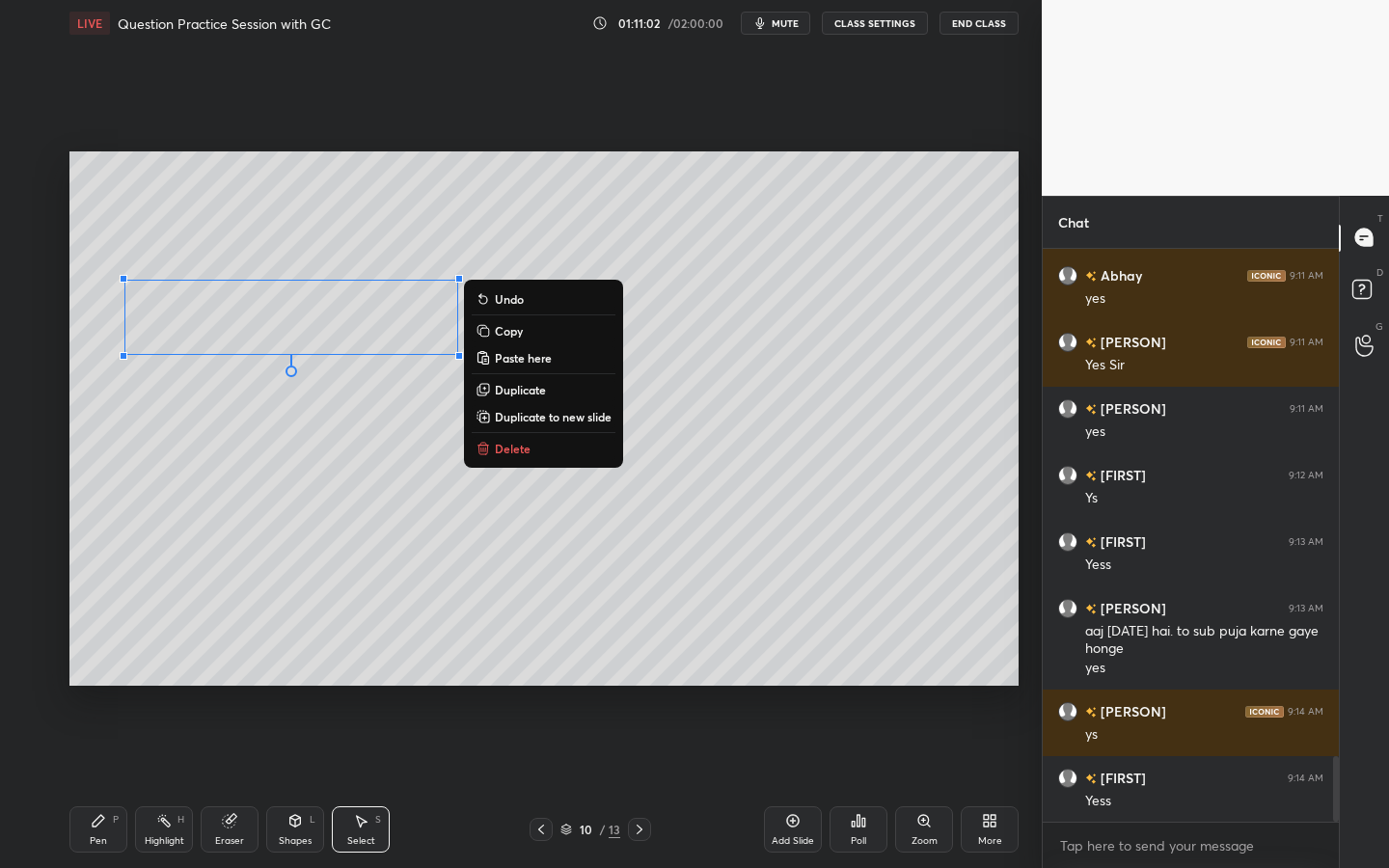 click on "0 ° Undo Copy Paste here Duplicate Duplicate to new slide Delete" at bounding box center [544, 419] 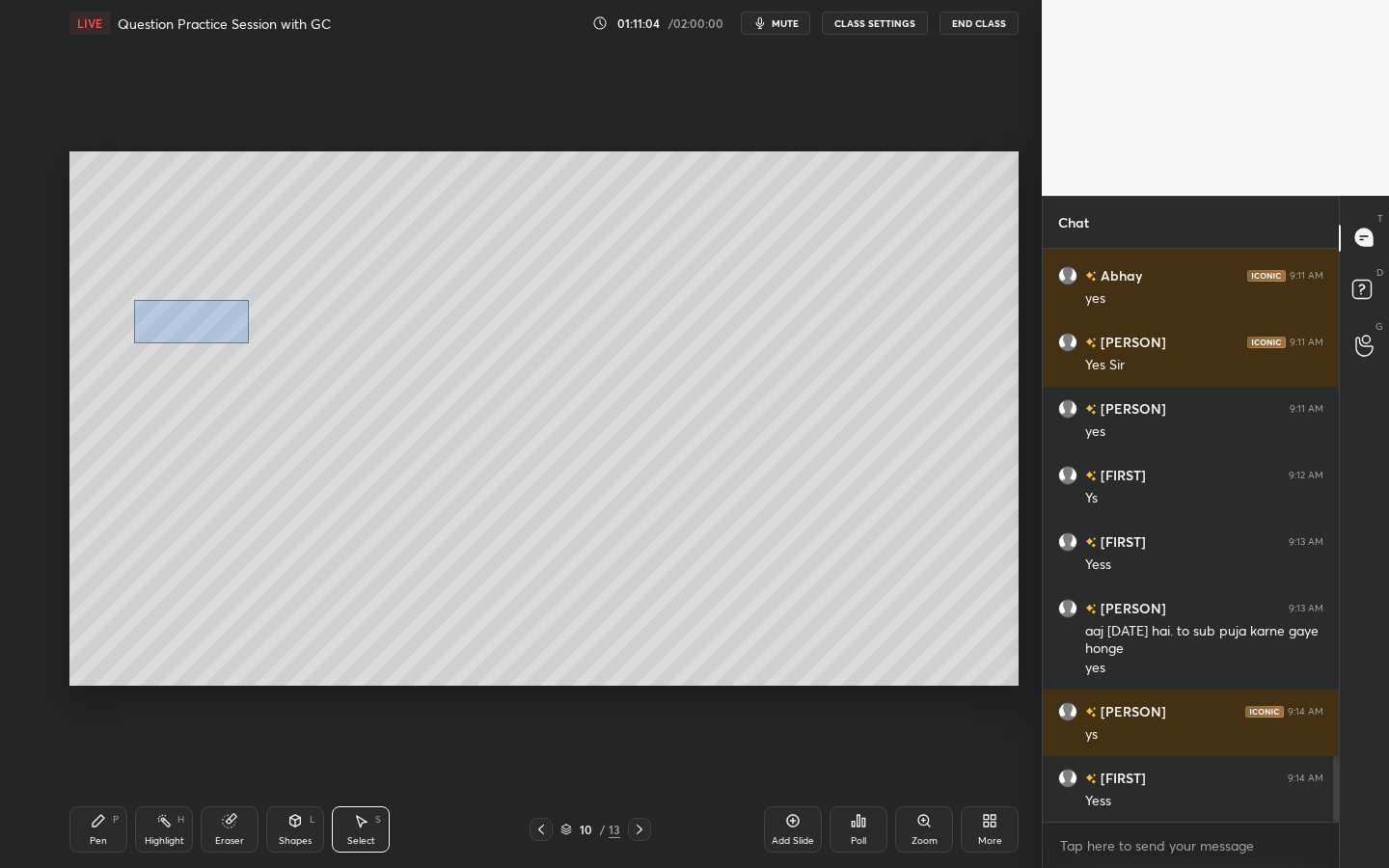 drag, startPoint x: 135, startPoint y: 304, endPoint x: 249, endPoint y: 340, distance: 119.549153 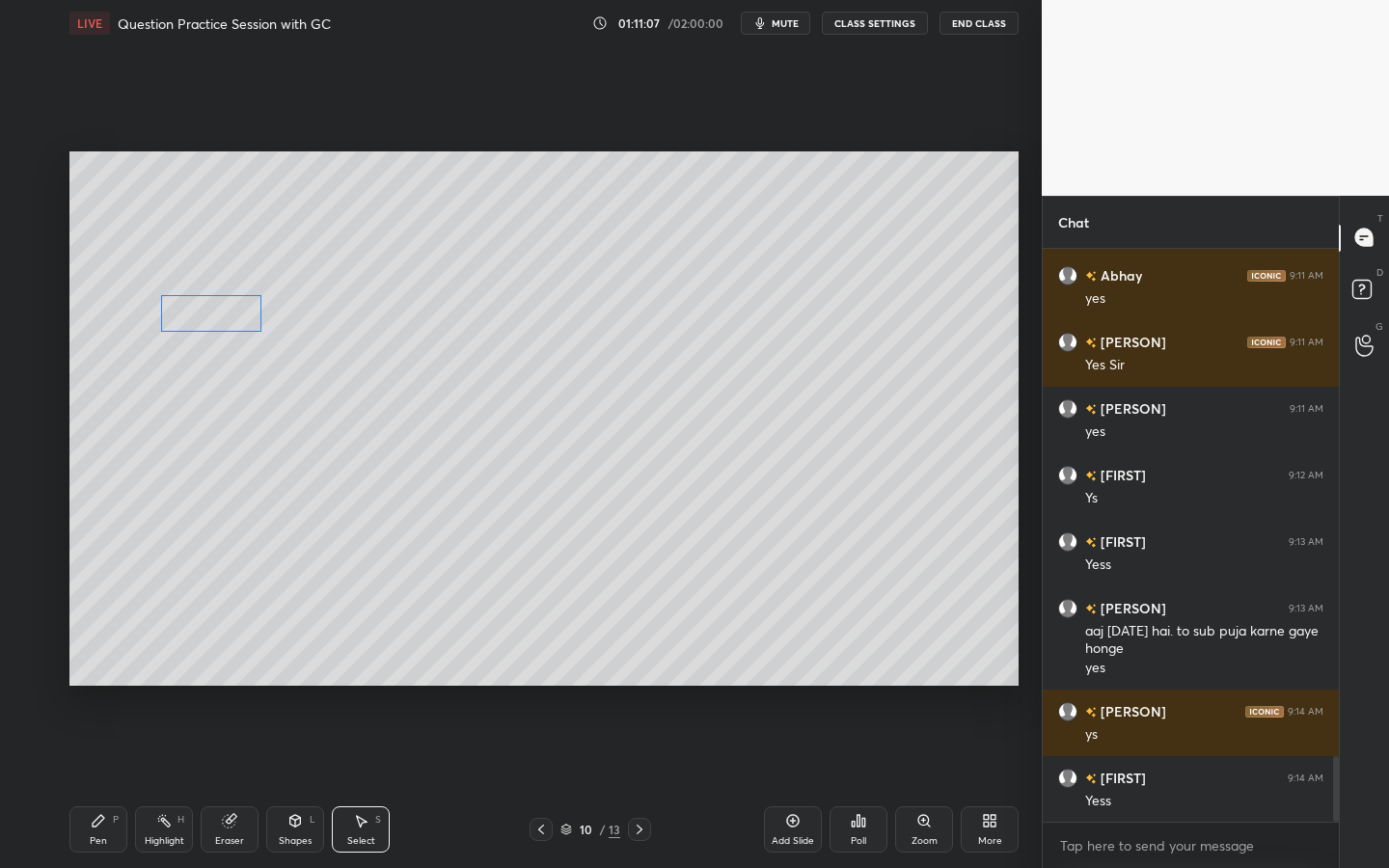 drag, startPoint x: 230, startPoint y: 323, endPoint x: 189, endPoint y: 390, distance: 78.54935 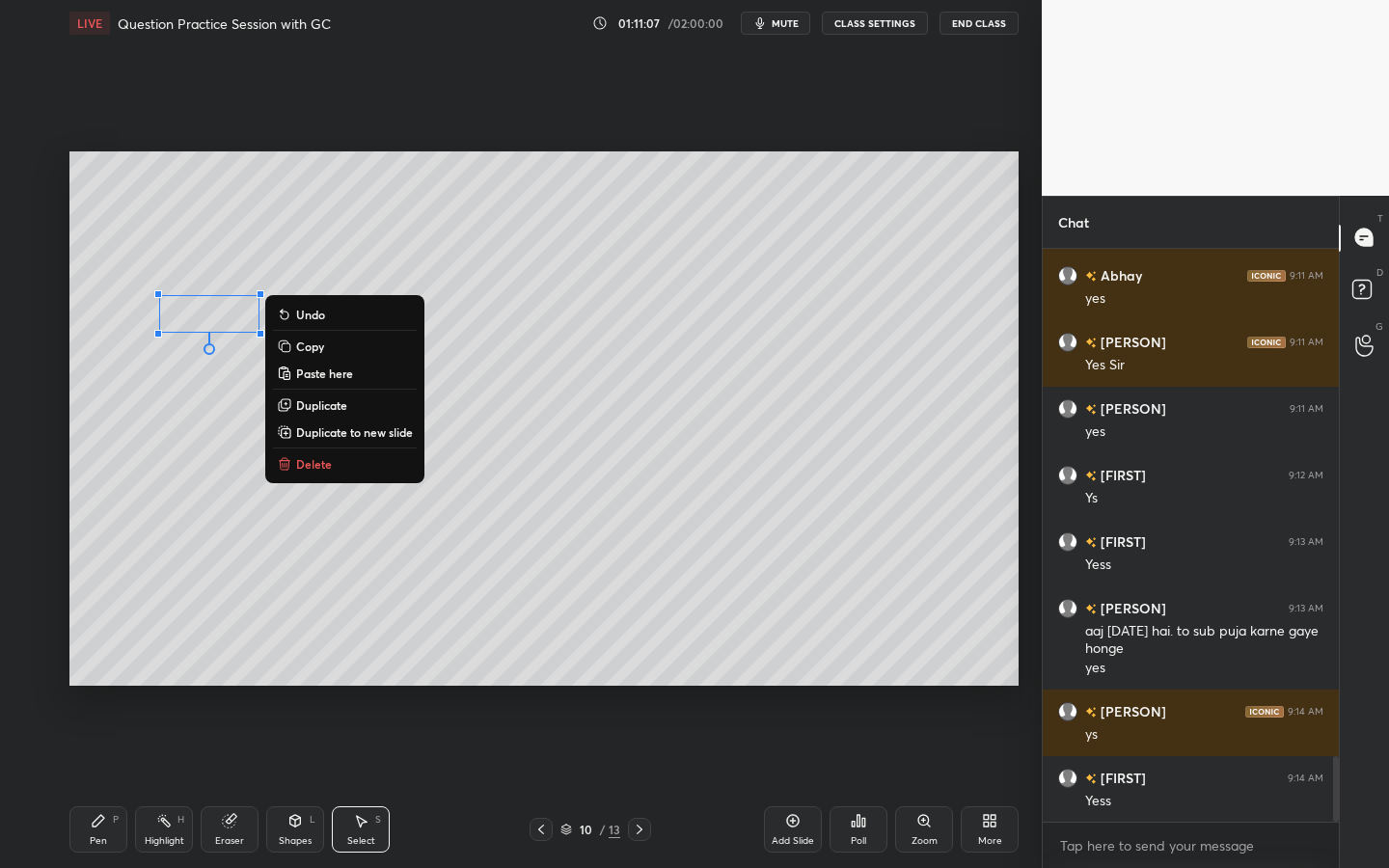 click on "0 ° Undo Copy Paste here Duplicate Duplicate to new slide Delete" at bounding box center (544, 419) 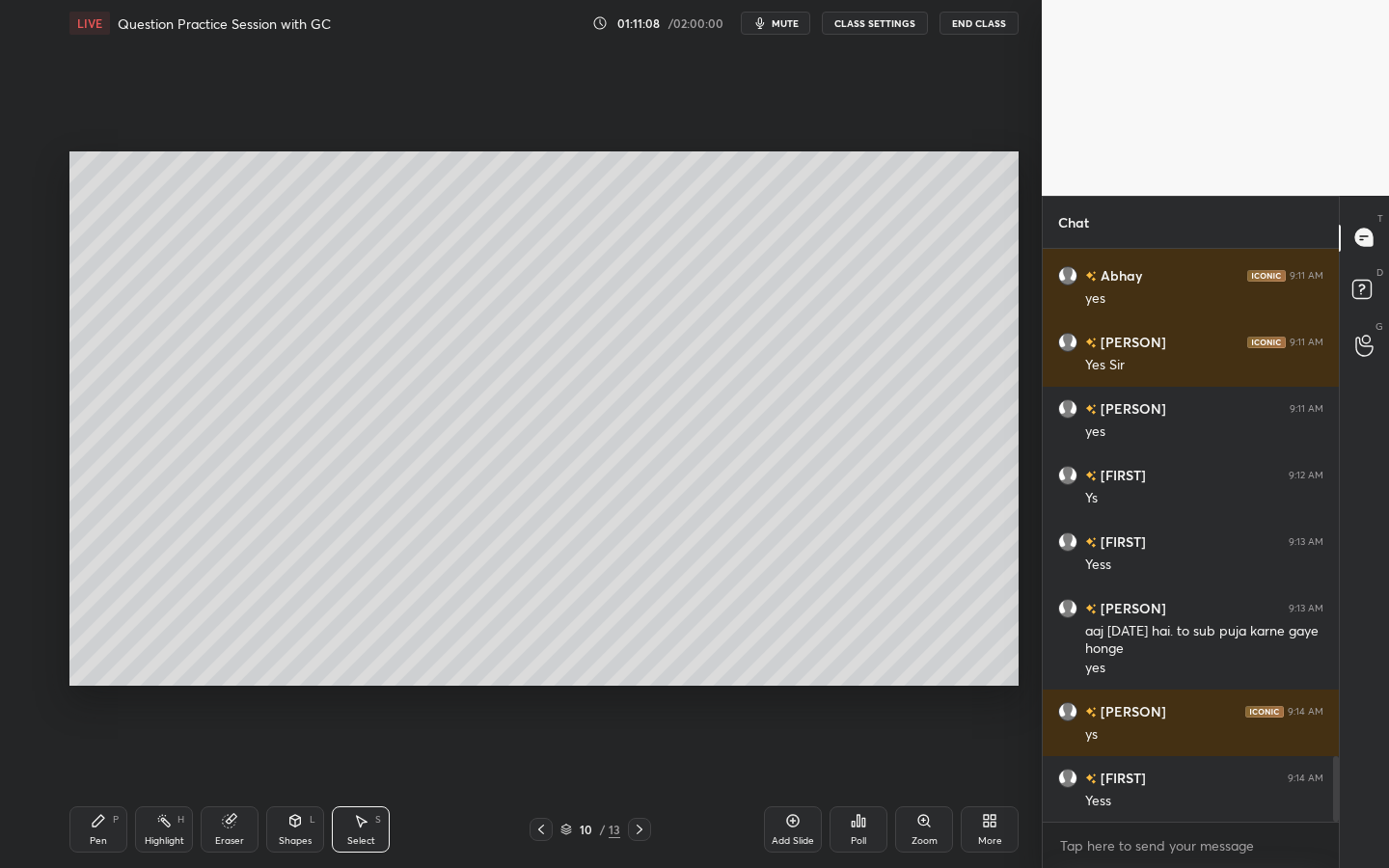 drag, startPoint x: 338, startPoint y: 842, endPoint x: 260, endPoint y: 684, distance: 176.20443 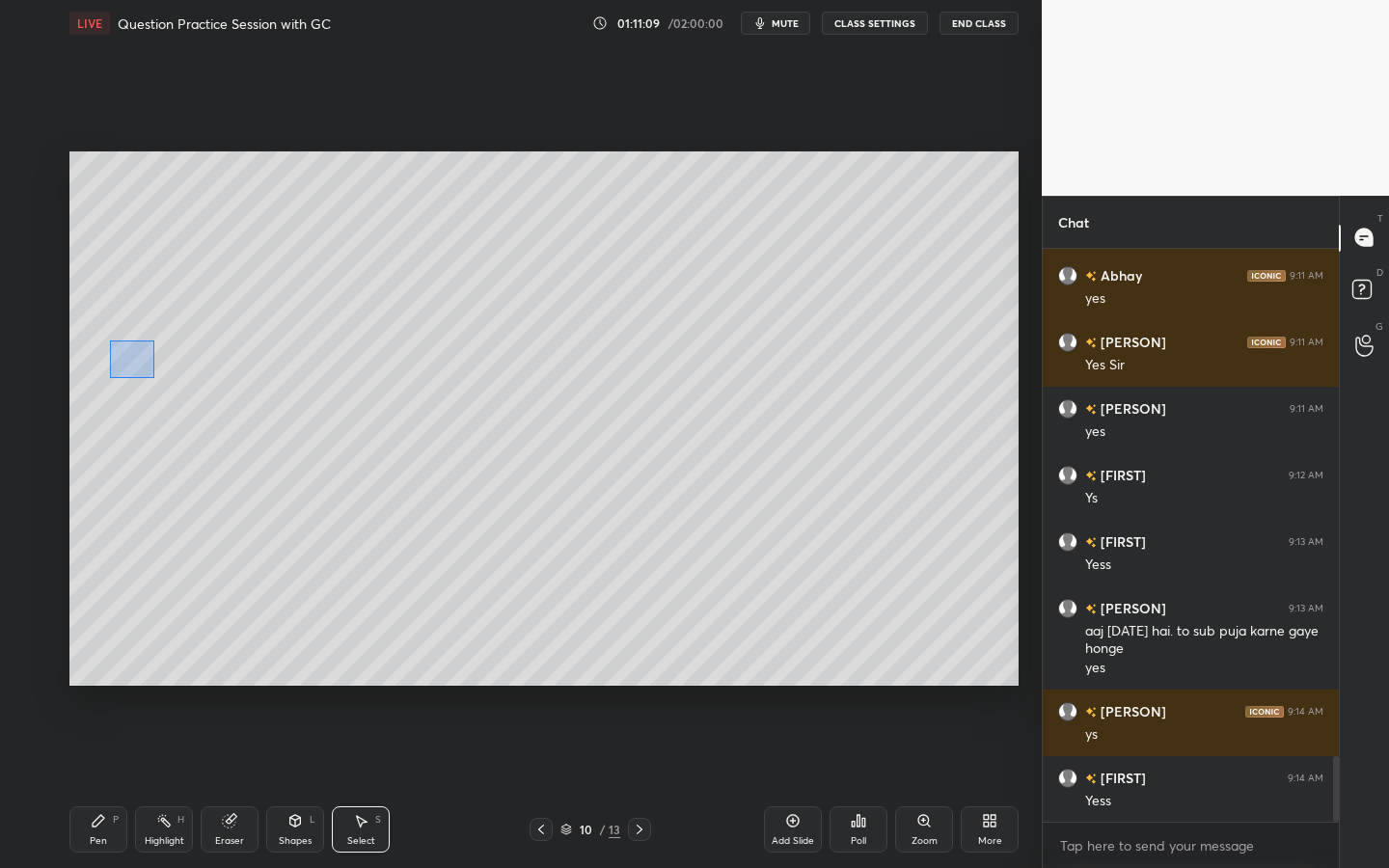 drag, startPoint x: 115, startPoint y: 343, endPoint x: 146, endPoint y: 362, distance: 36.359318 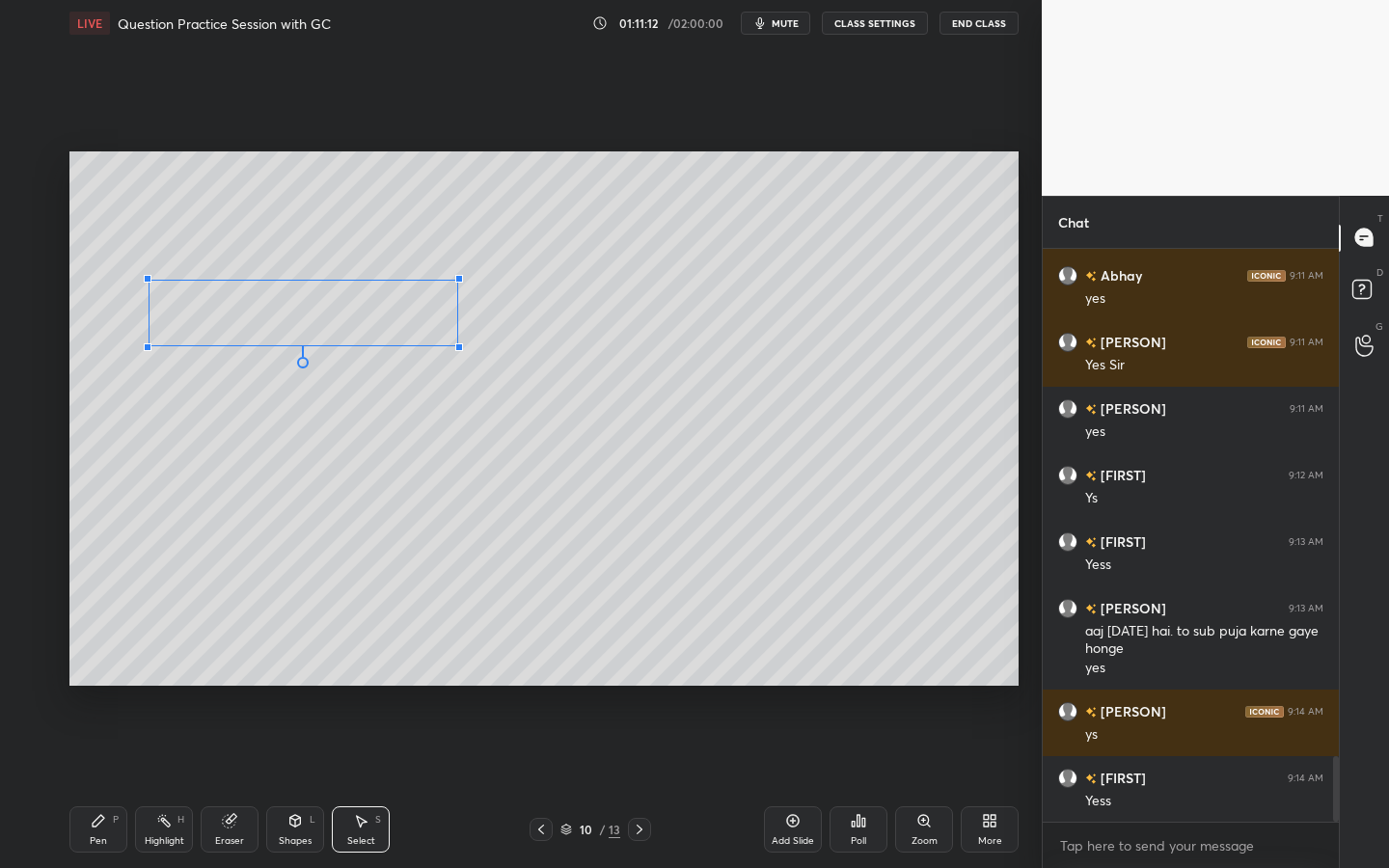 drag, startPoint x: 121, startPoint y: 356, endPoint x: 152, endPoint y: 343, distance: 33.615473 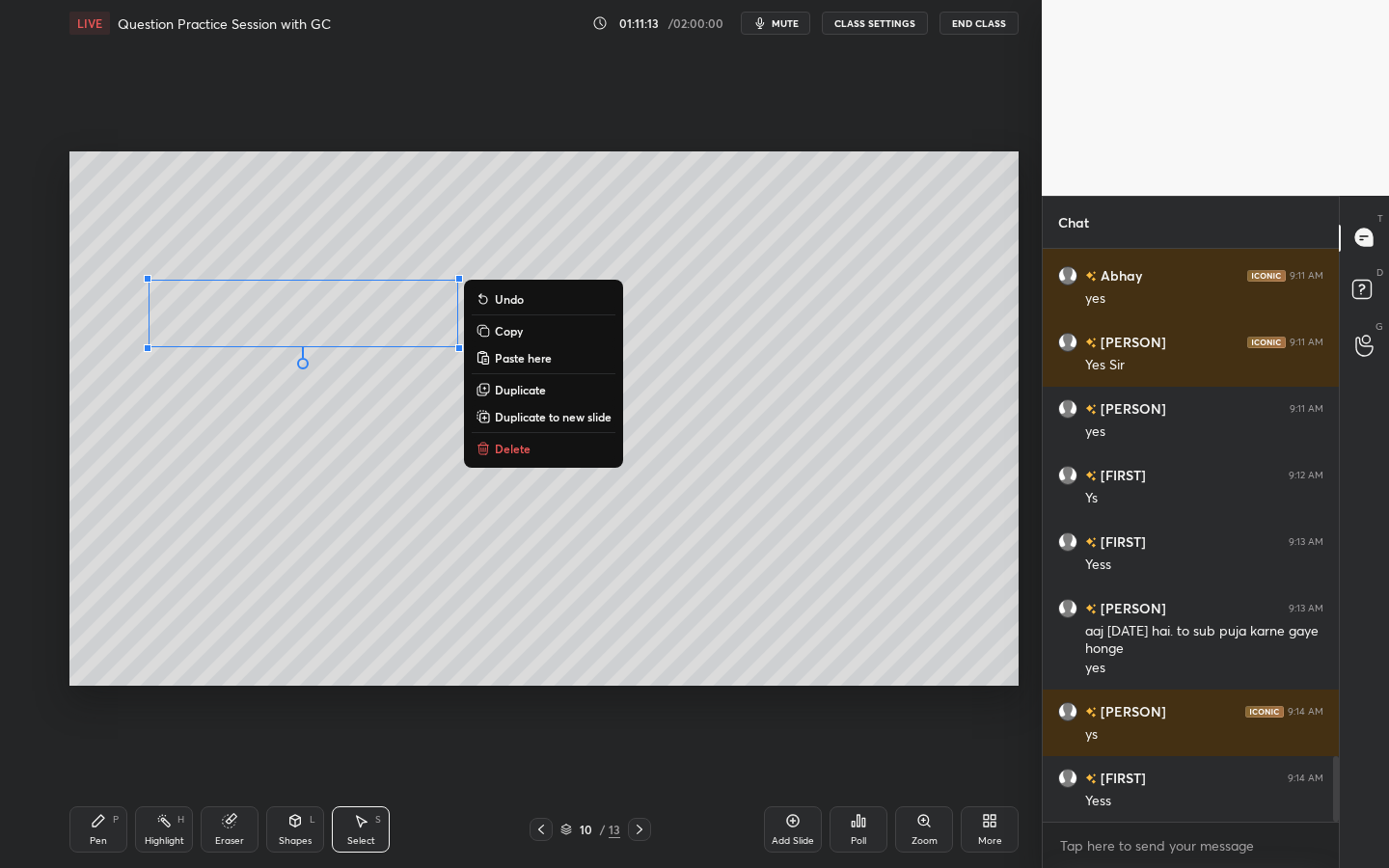 click on "Pen P" at bounding box center (98, 829) 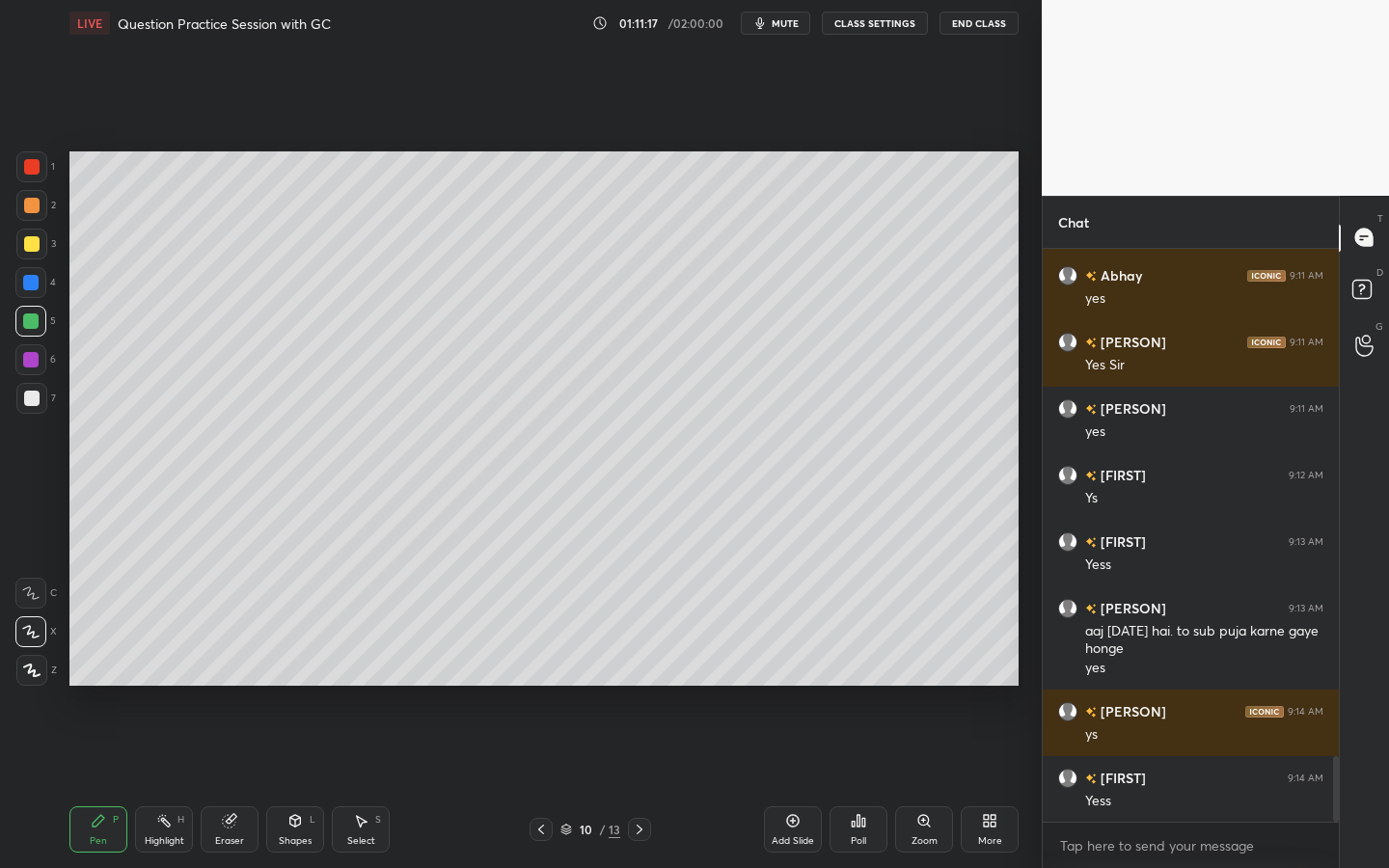 drag, startPoint x: 36, startPoint y: 407, endPoint x: 68, endPoint y: 400, distance: 32.756679 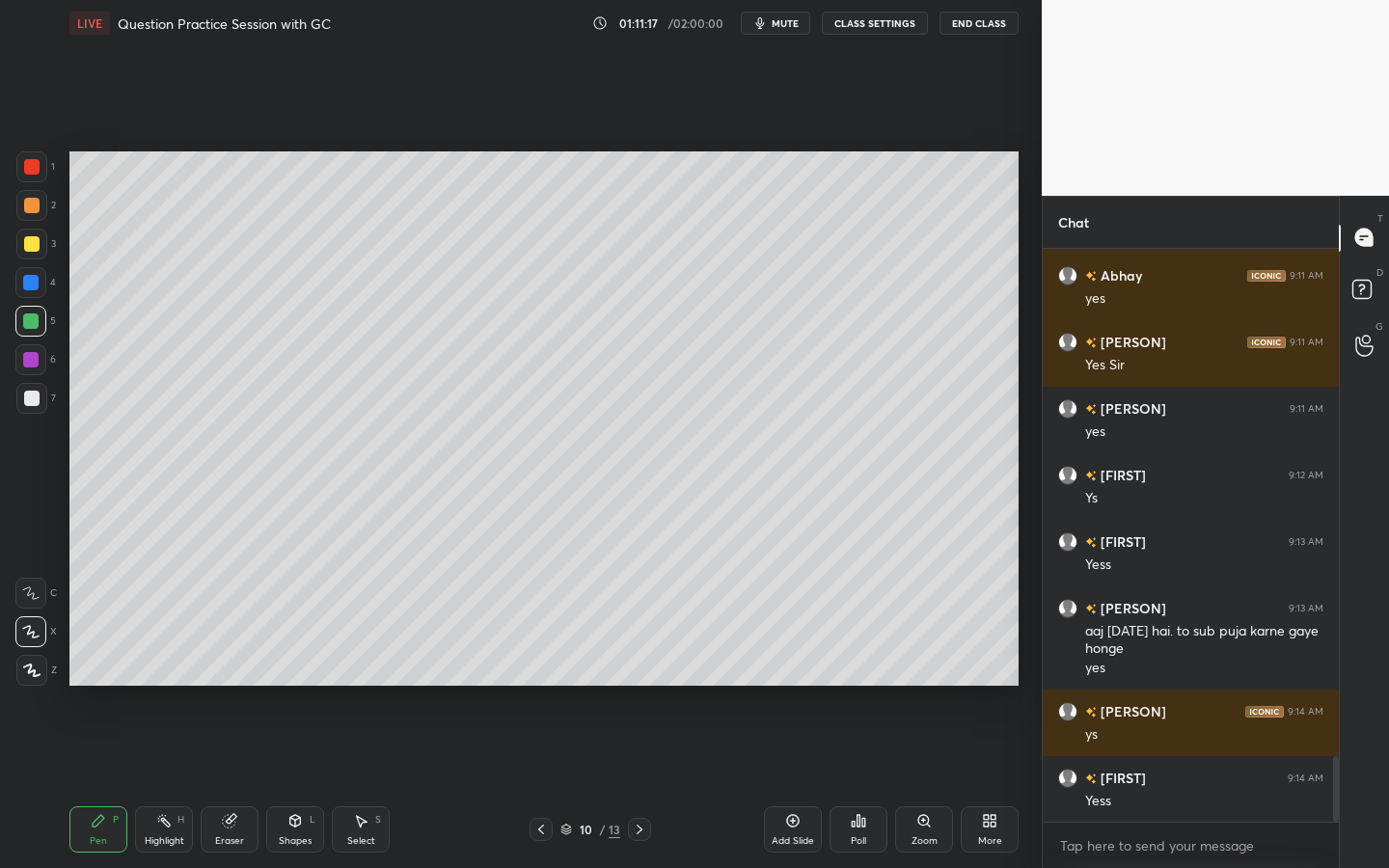 click at bounding box center [32, 398] 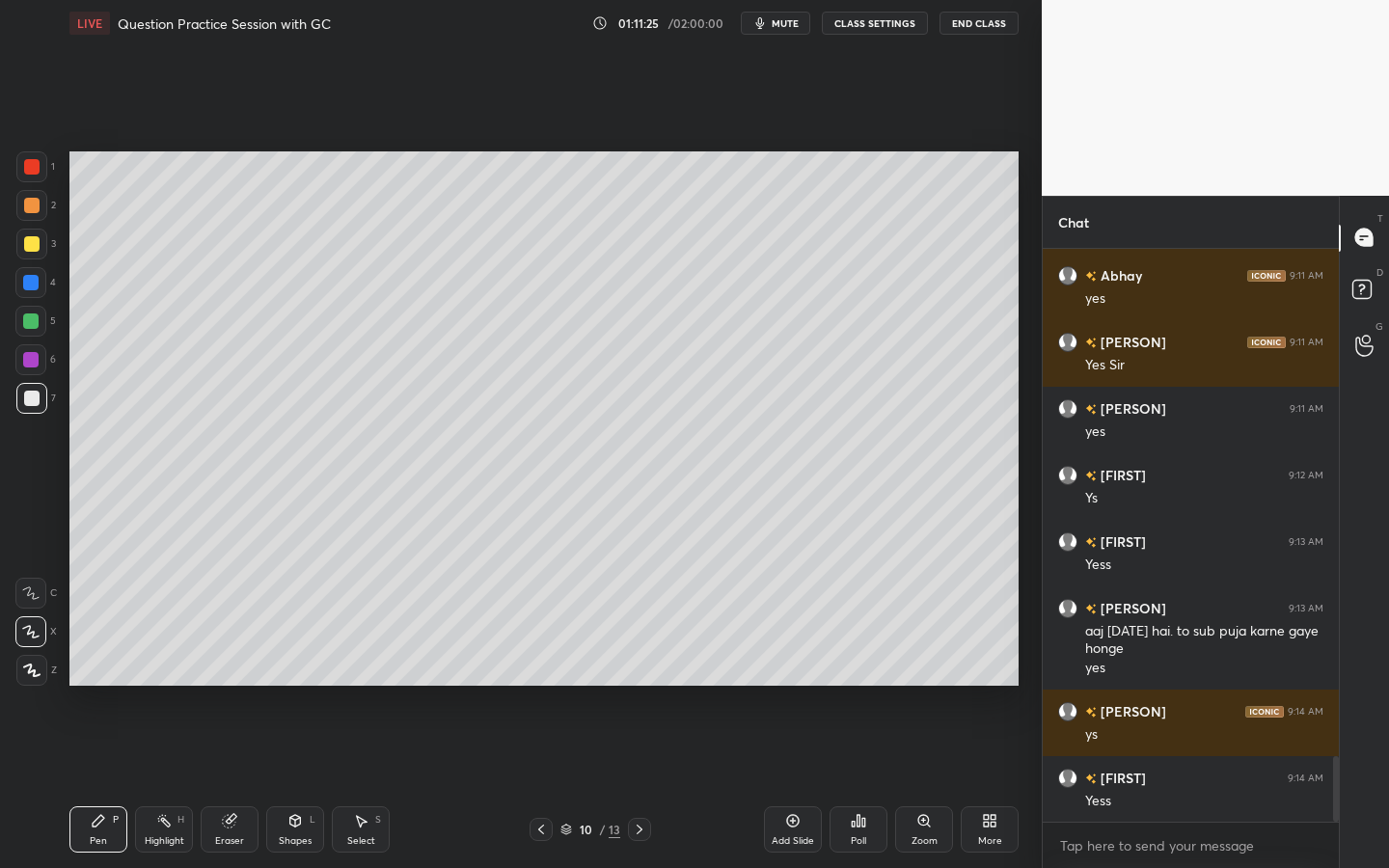 click on "Select S" at bounding box center (361, 829) 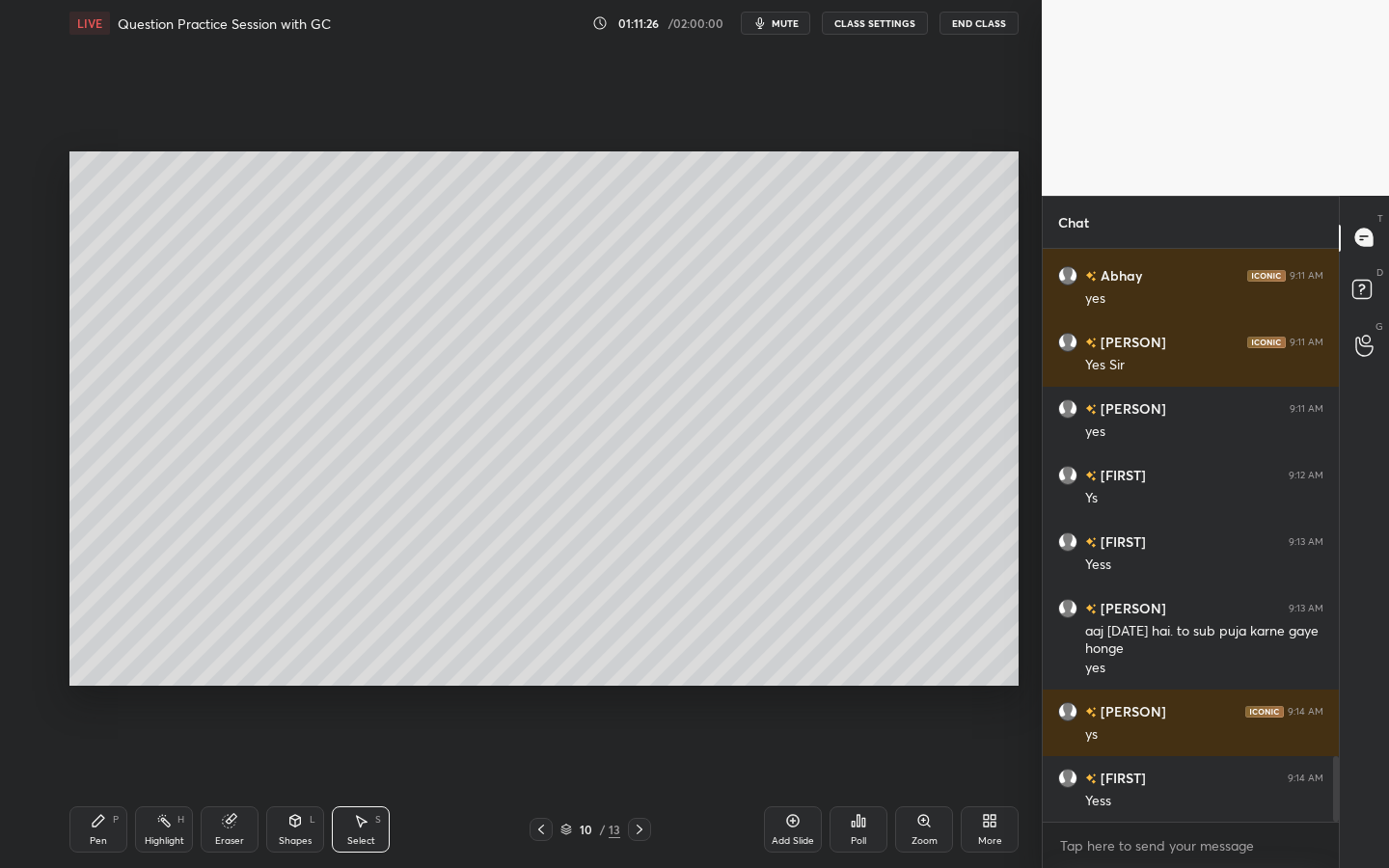 drag, startPoint x: 451, startPoint y: 333, endPoint x: 474, endPoint y: 372, distance: 45.276926 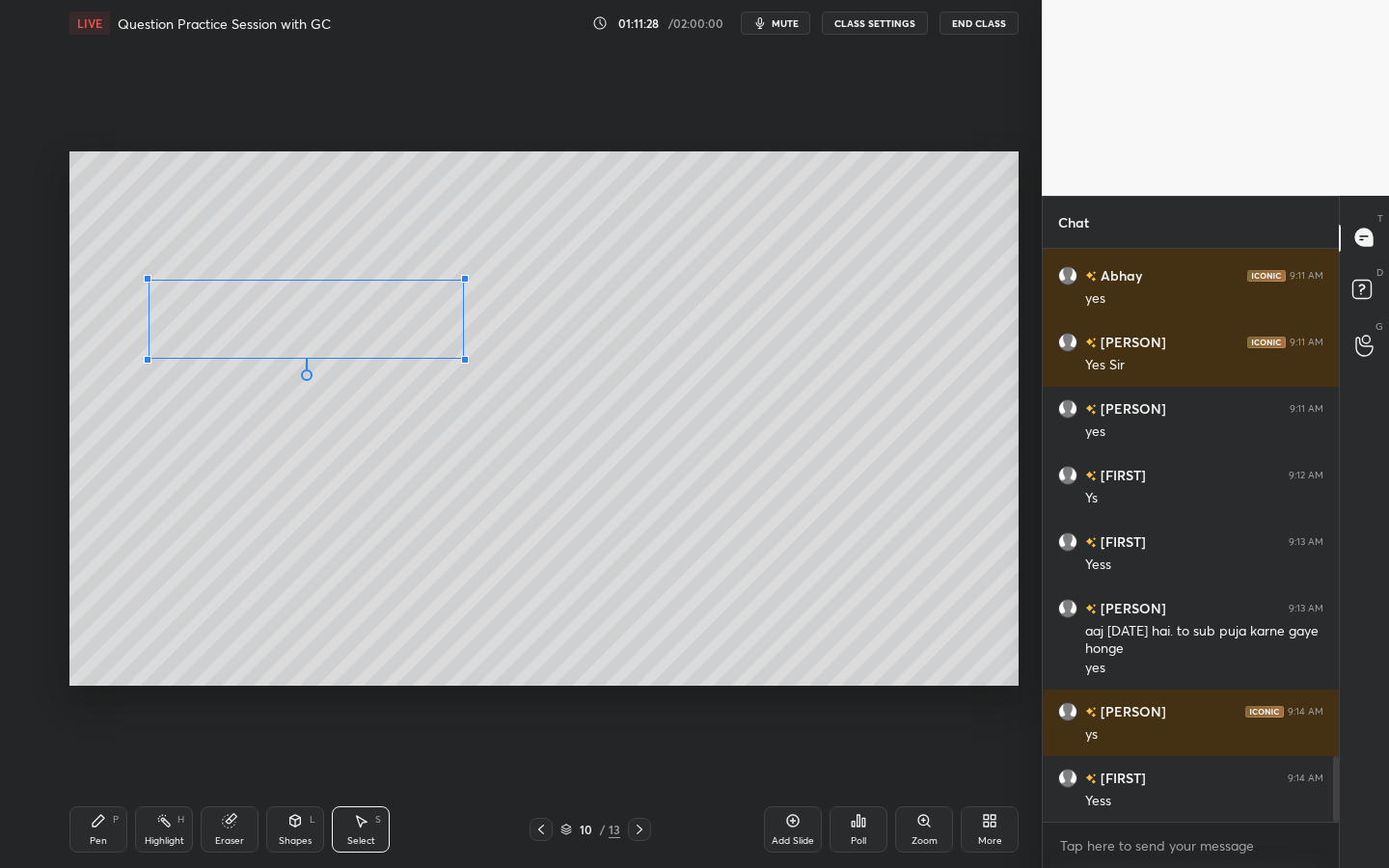click at bounding box center (465, 360) 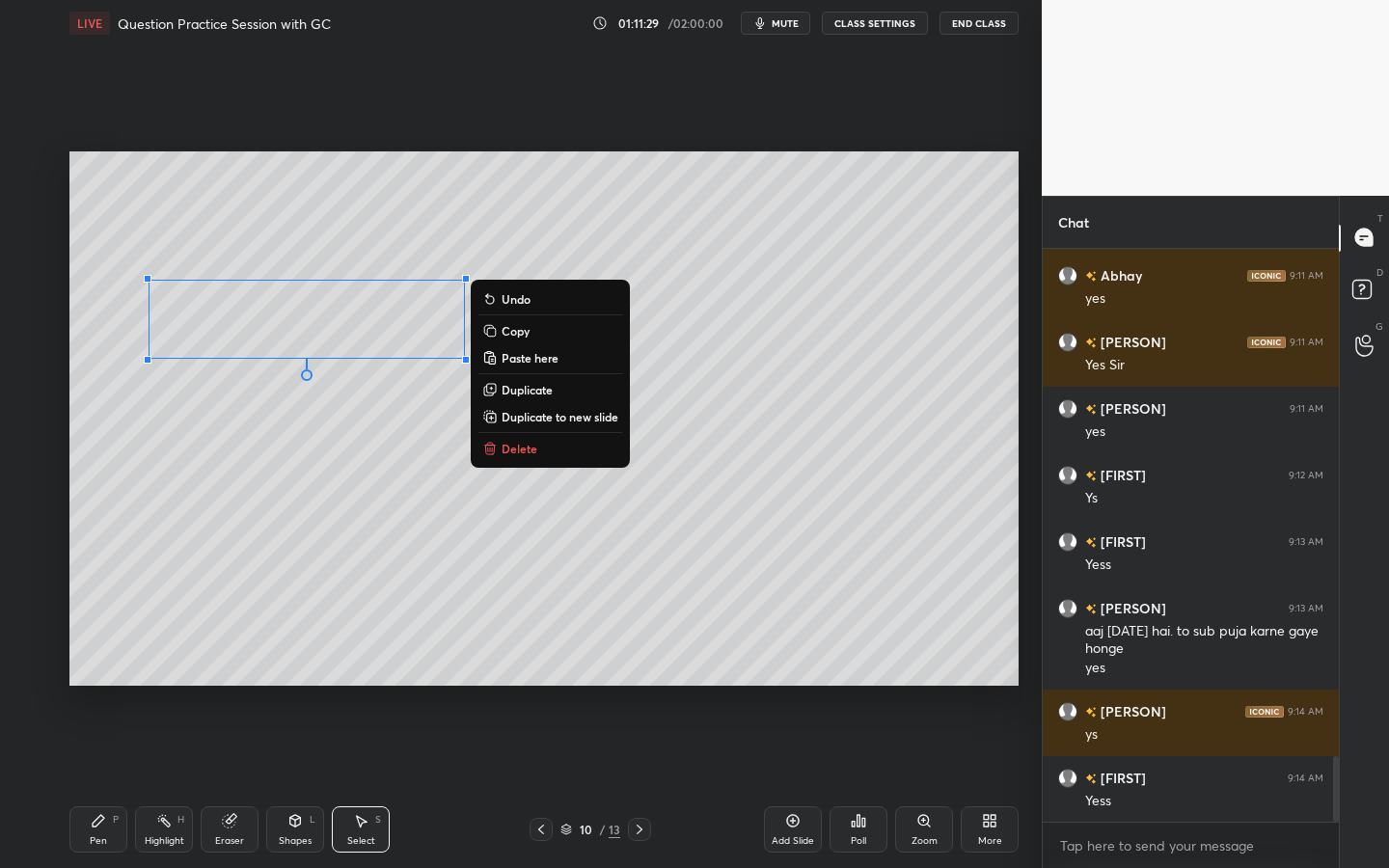 drag, startPoint x: 96, startPoint y: 837, endPoint x: 102, endPoint y: 827, distance: 11.661904 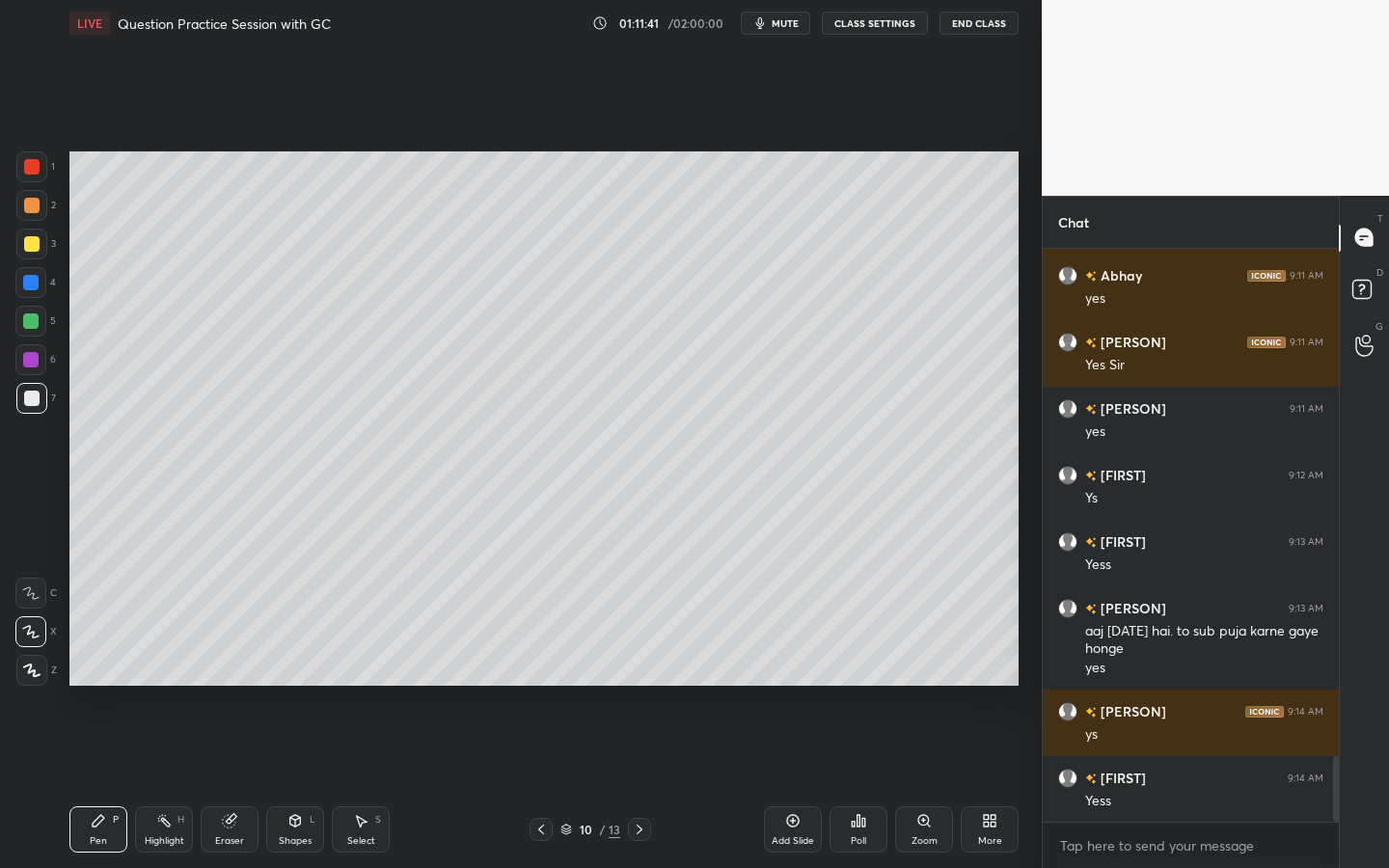 click at bounding box center [31, 360] 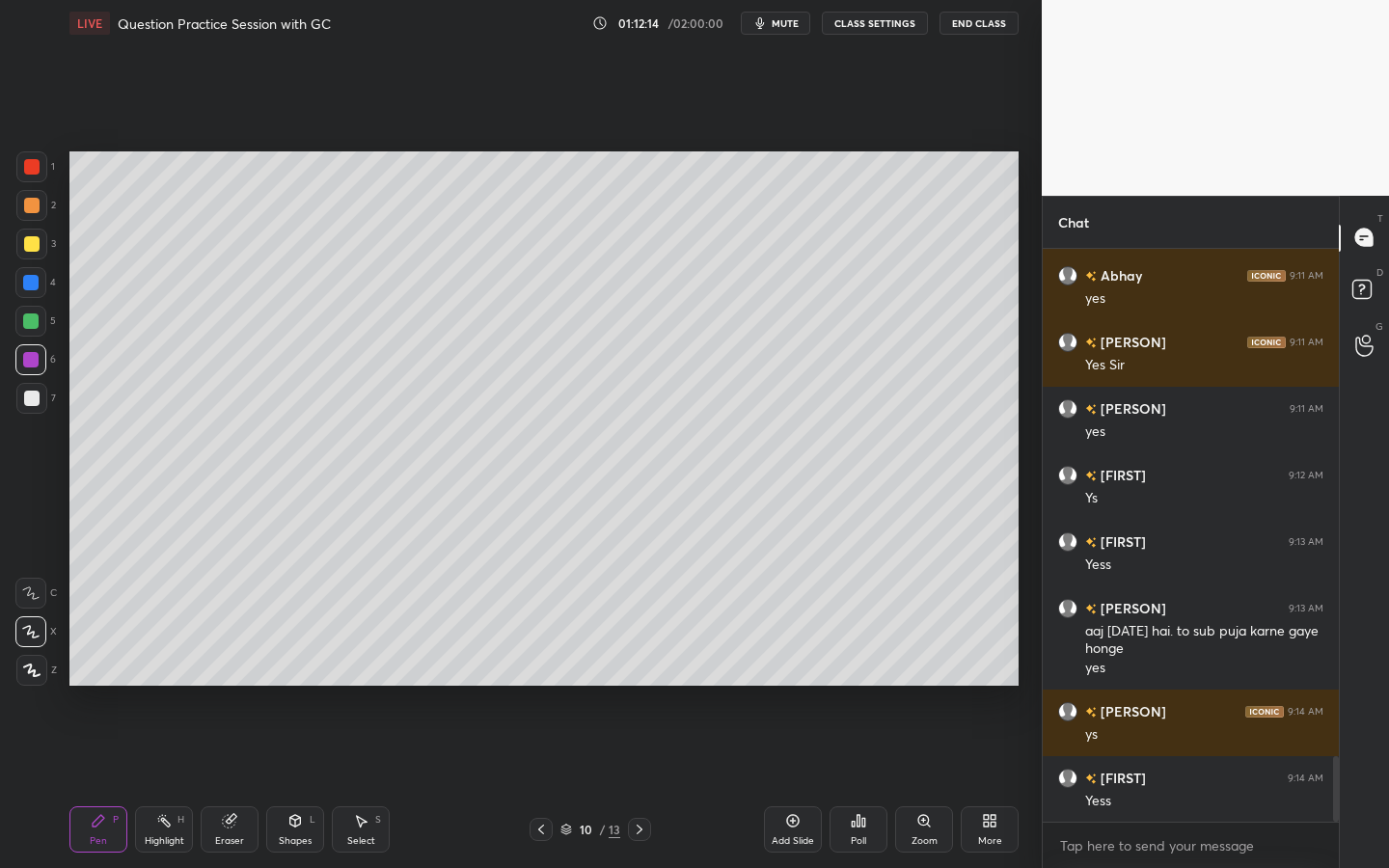 click at bounding box center [32, 205] 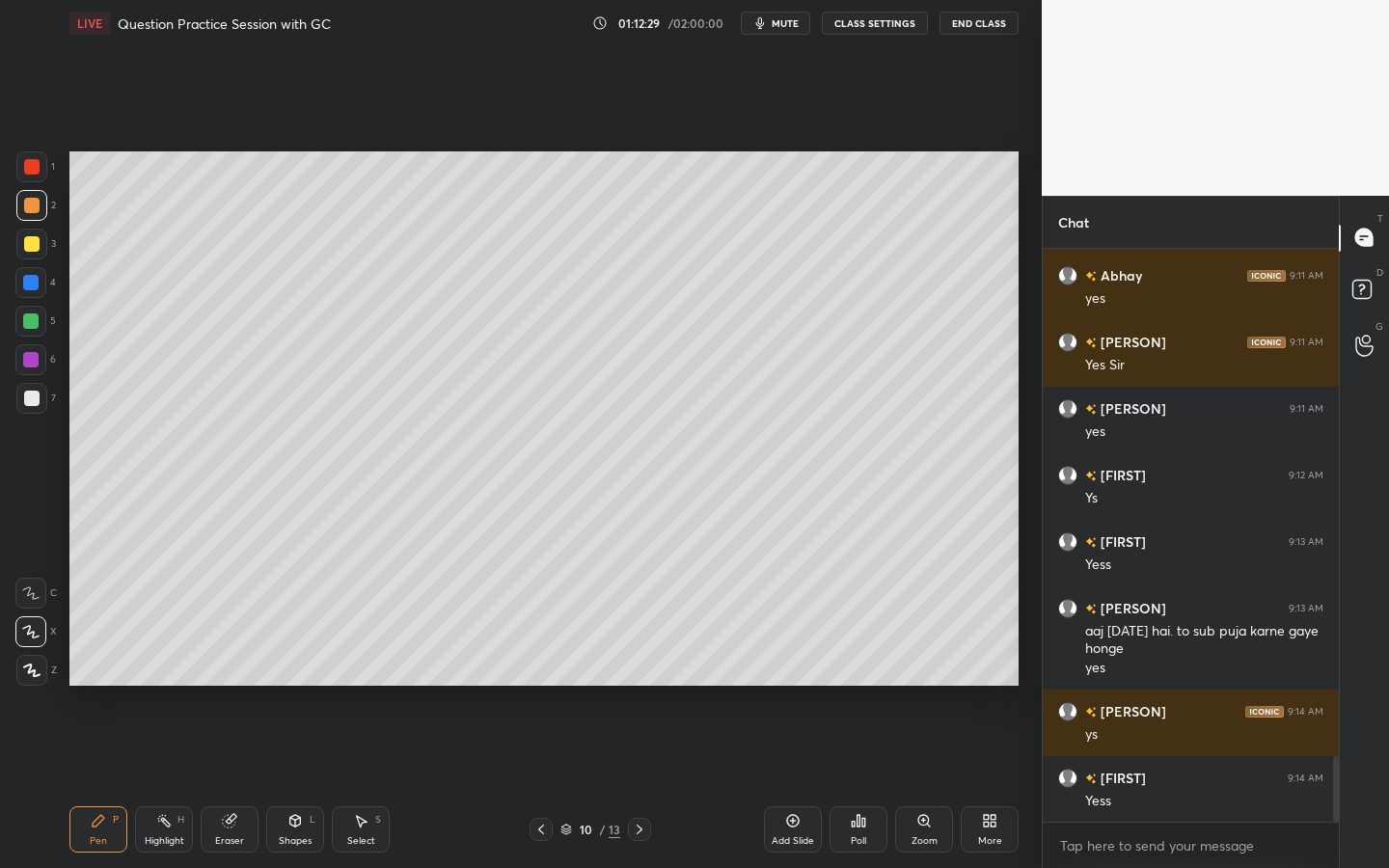click on "Shapes L" at bounding box center (295, 829) 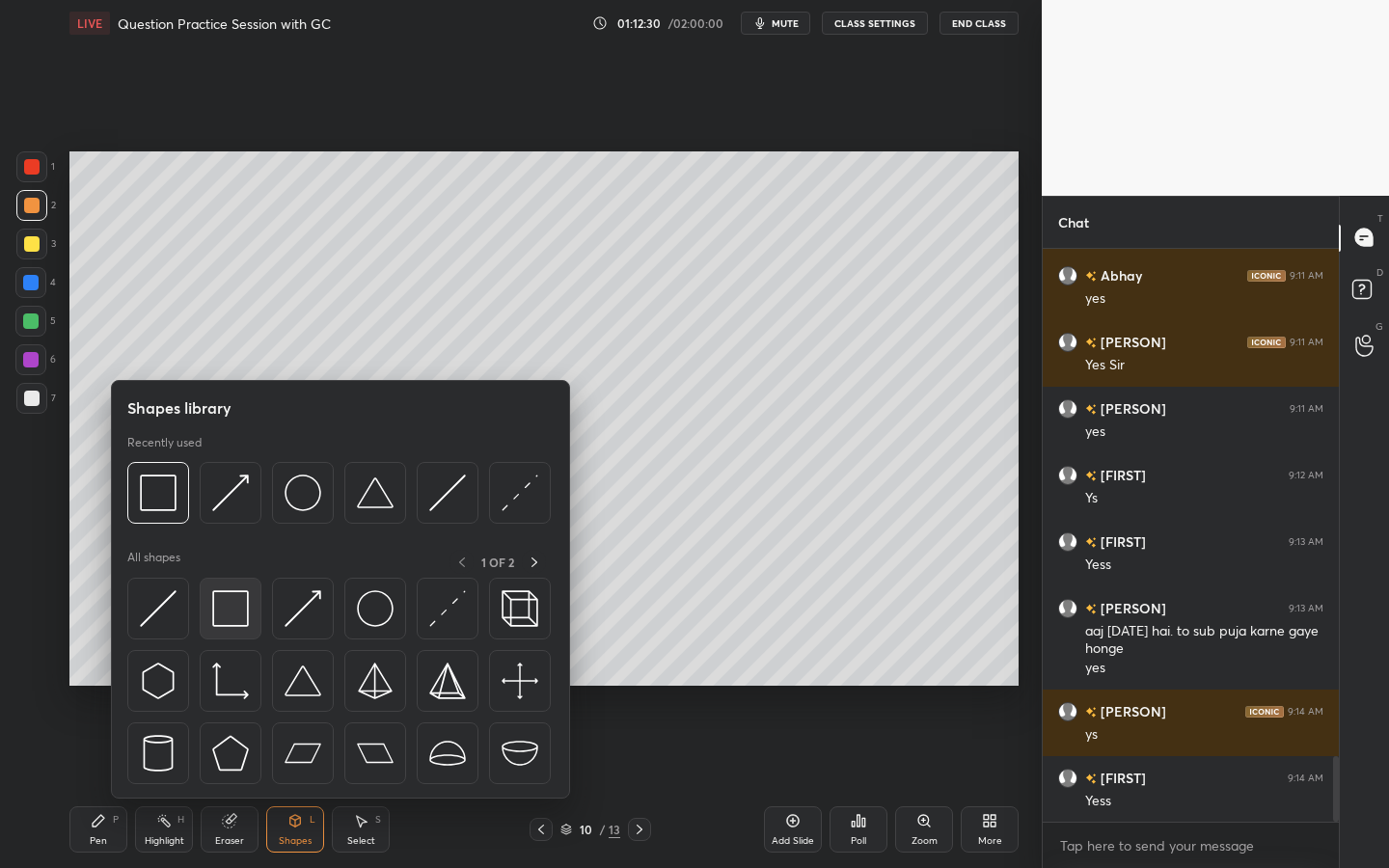 click at bounding box center (231, 609) 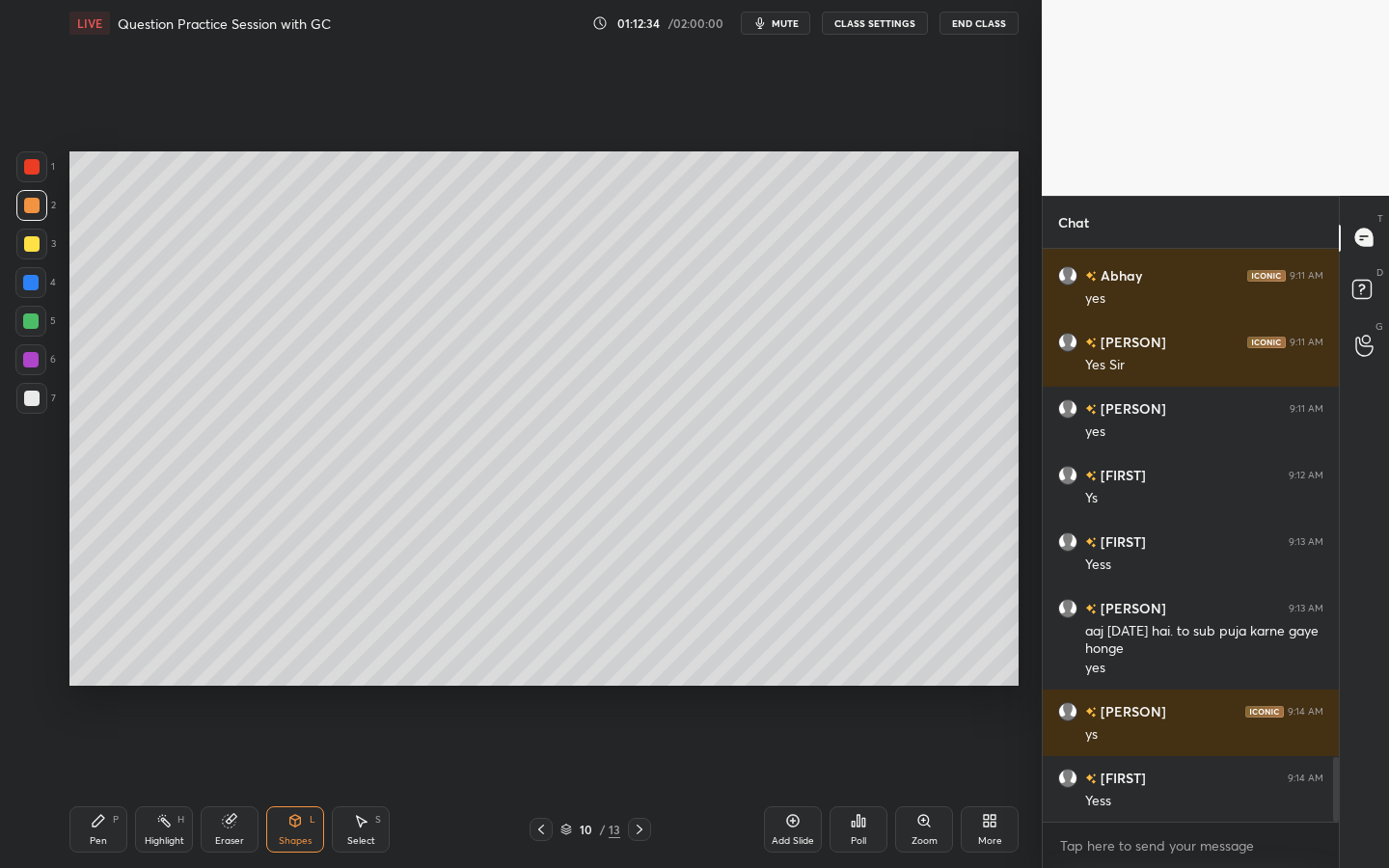 scroll, scrollTop: 4527, scrollLeft: 0, axis: vertical 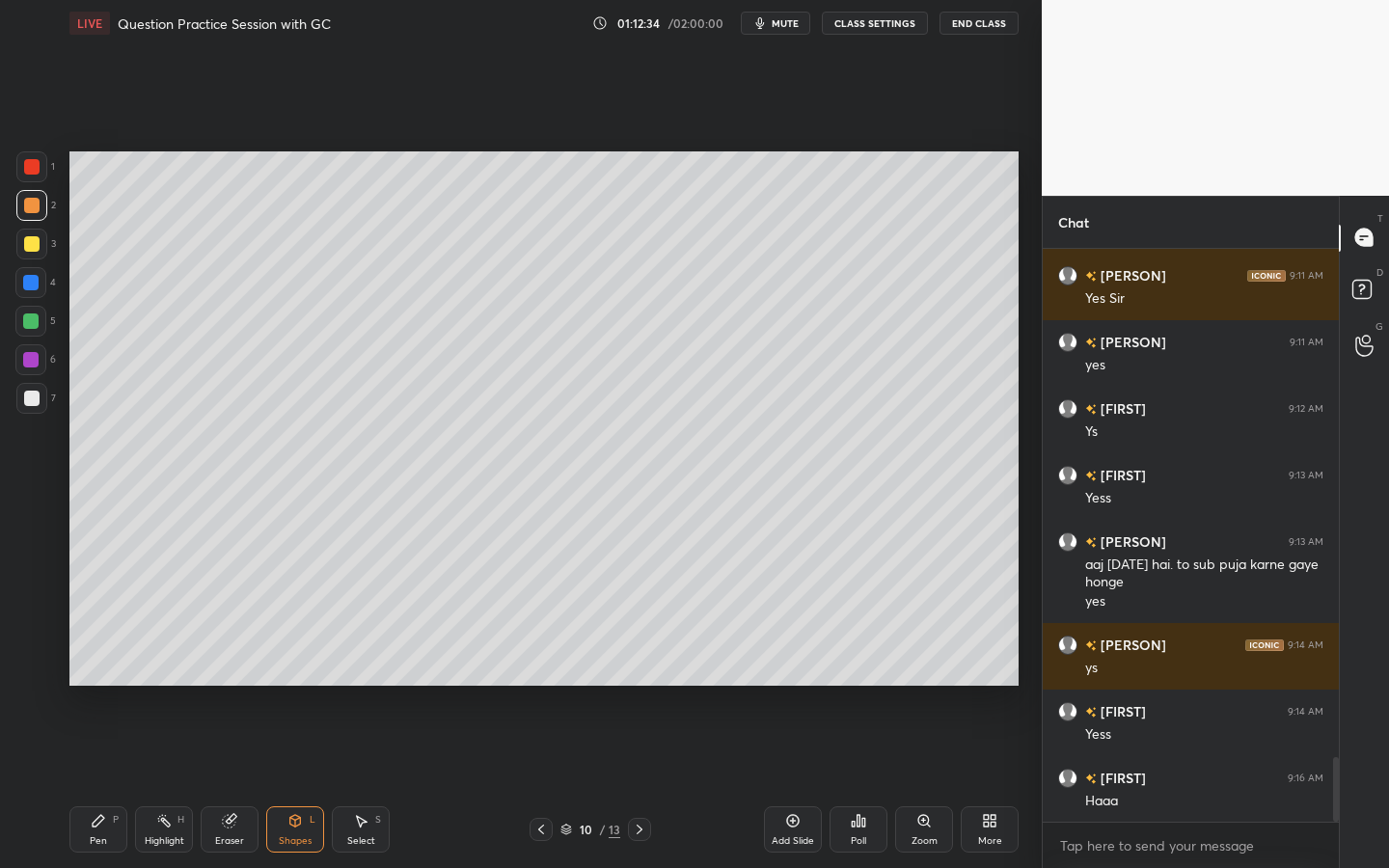 click on "Pen P" at bounding box center [98, 829] 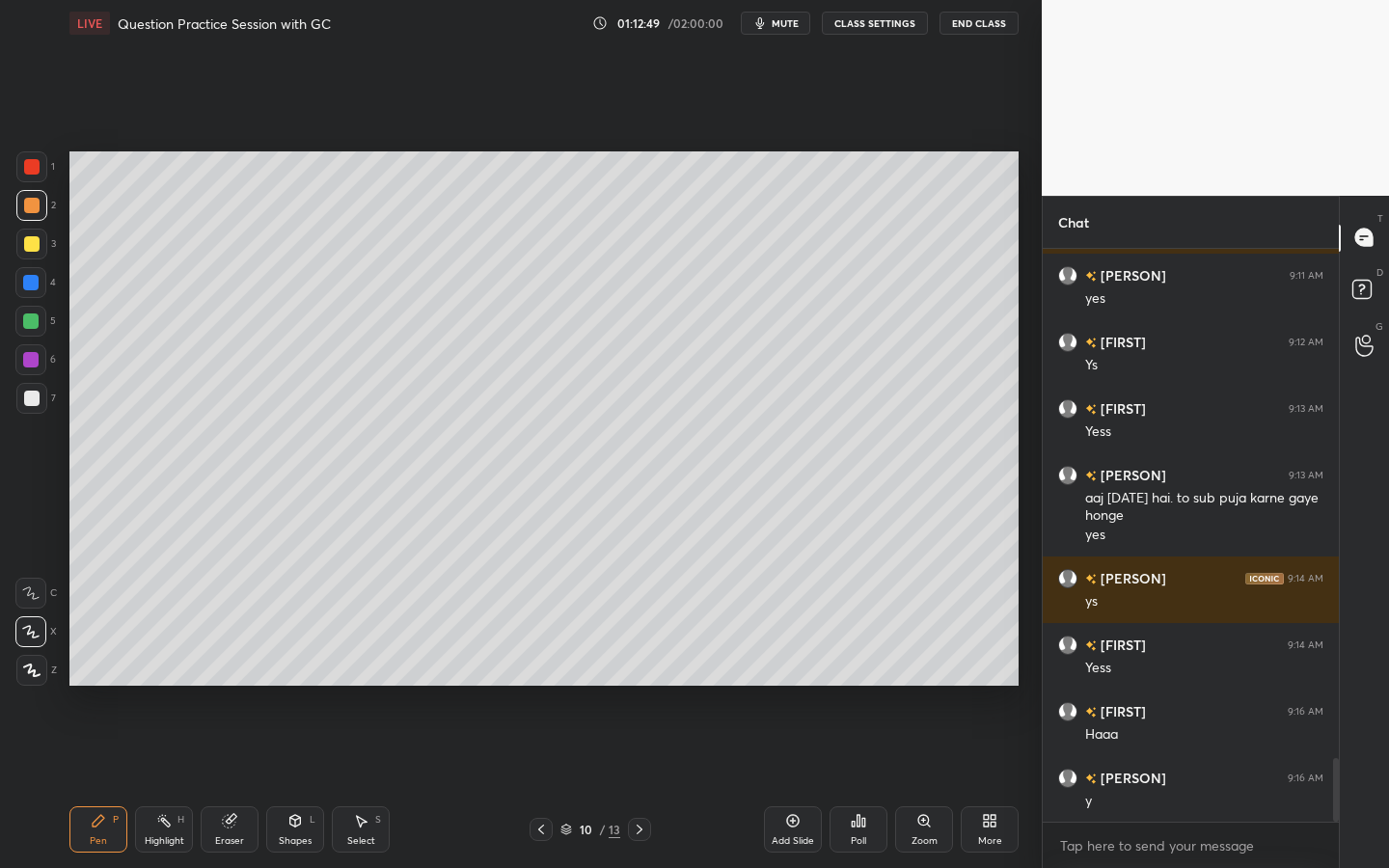 scroll, scrollTop: 4660, scrollLeft: 0, axis: vertical 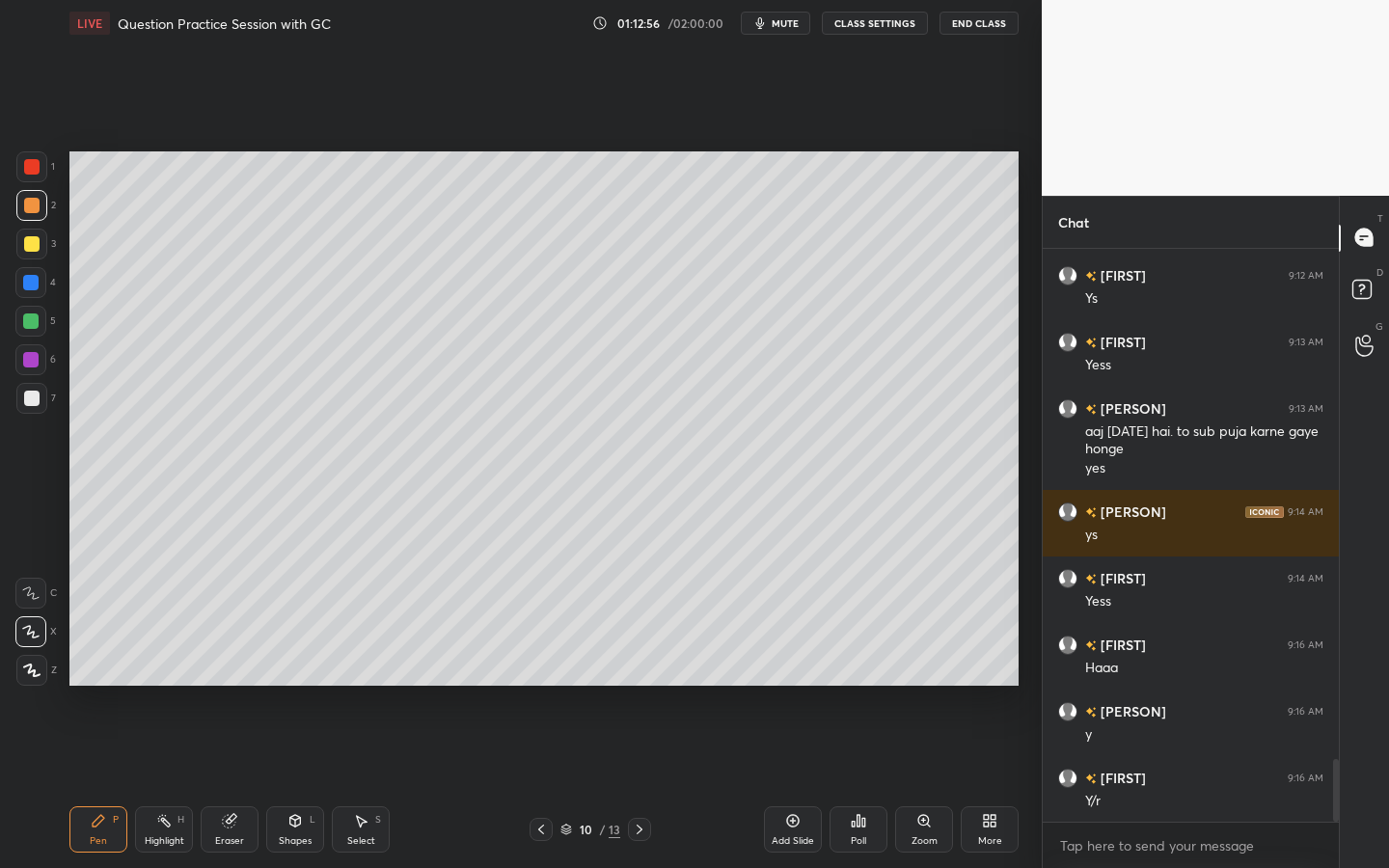 click on "Shapes L" at bounding box center (295, 829) 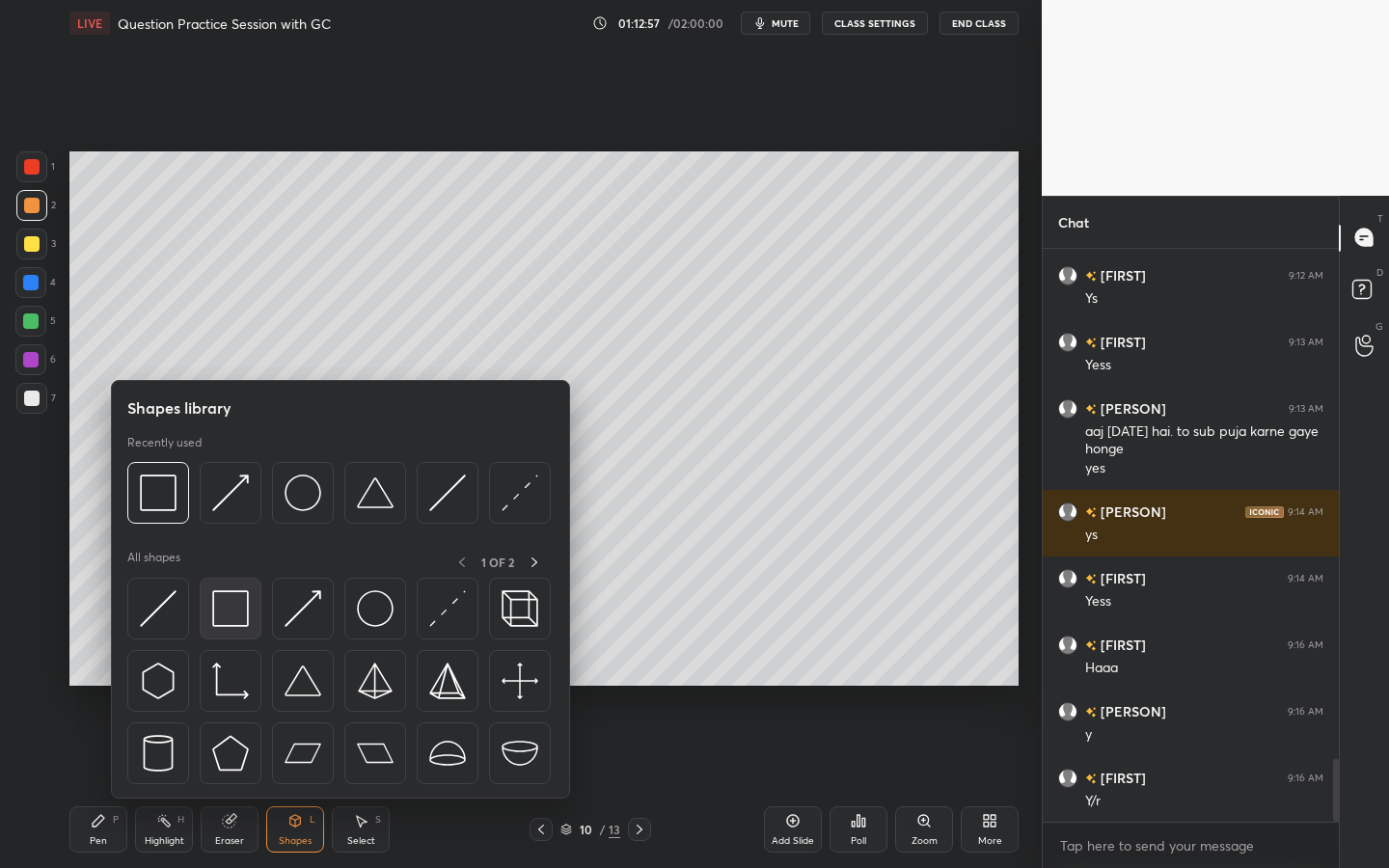 click at bounding box center [231, 609] 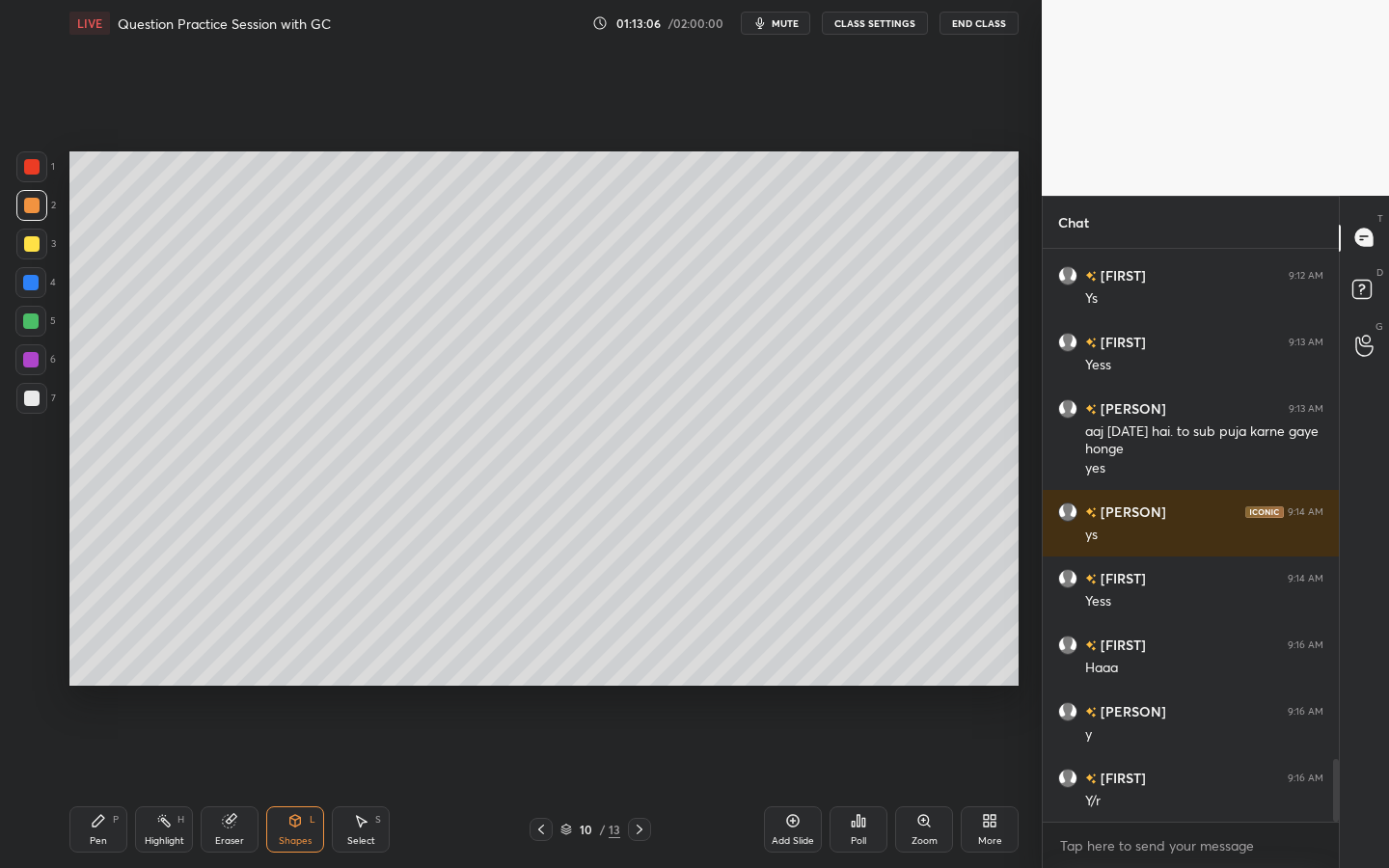 drag, startPoint x: 112, startPoint y: 821, endPoint x: 117, endPoint y: 812, distance: 10.29563 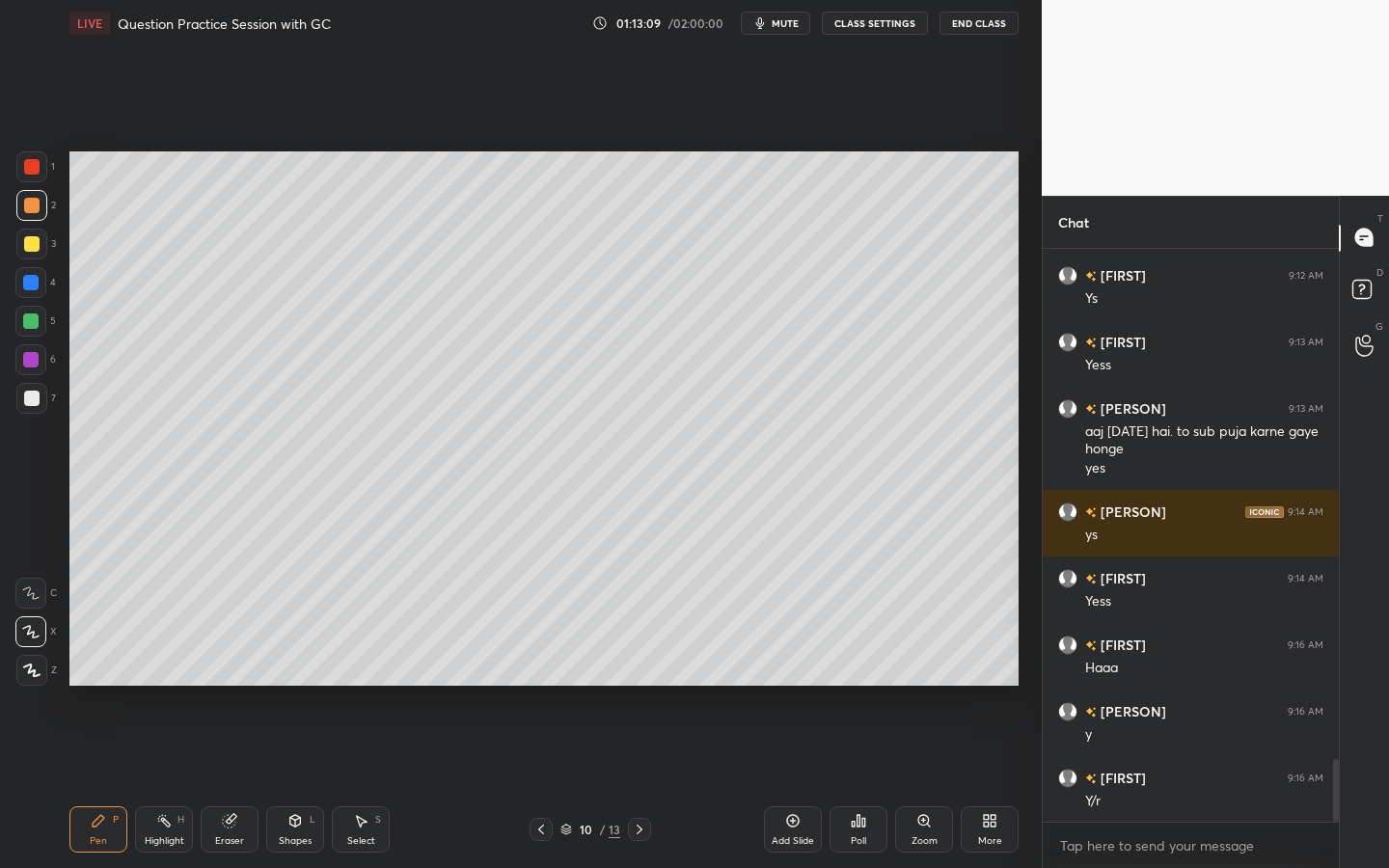 click at bounding box center (31, 283) 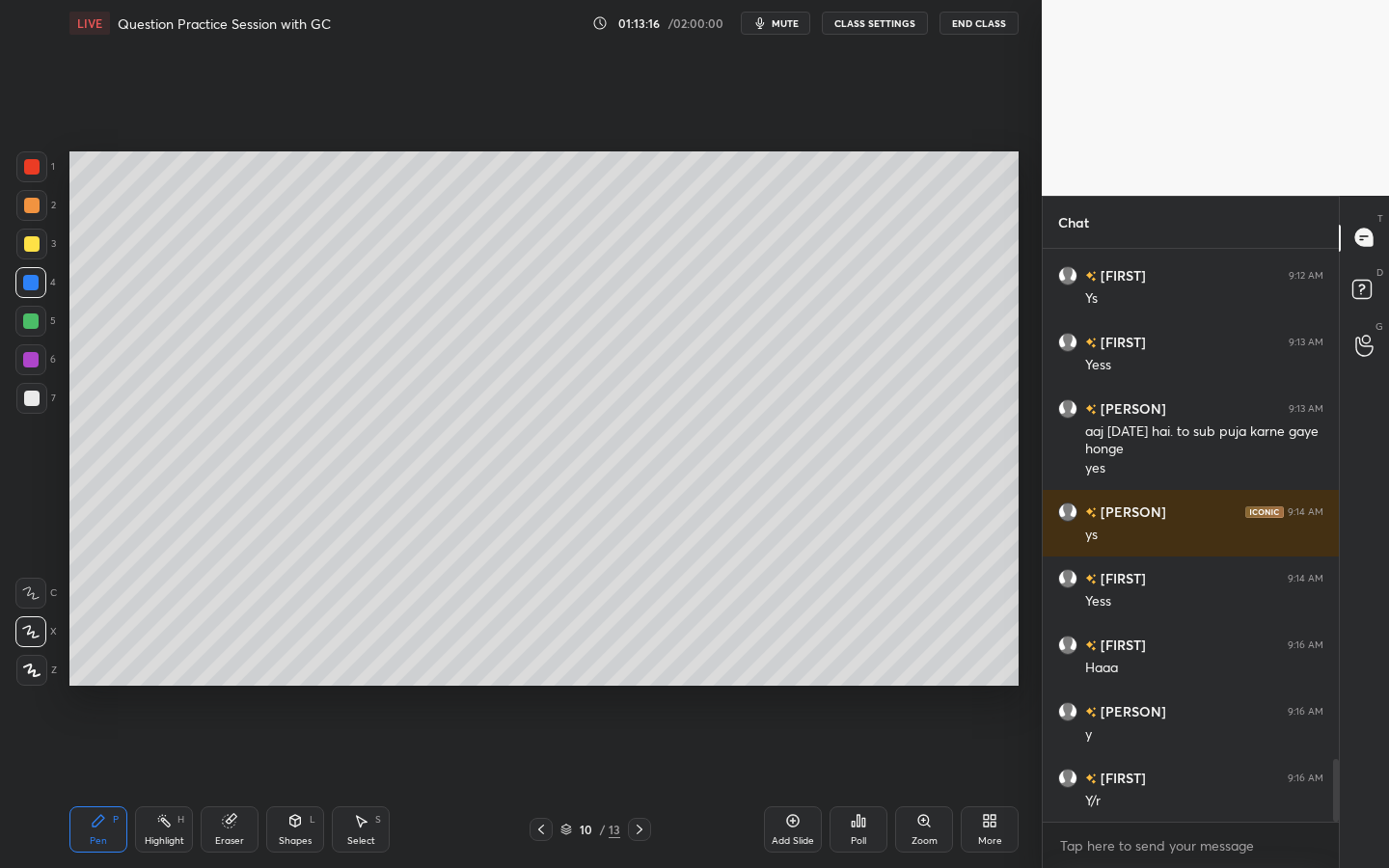 click at bounding box center (31, 283) 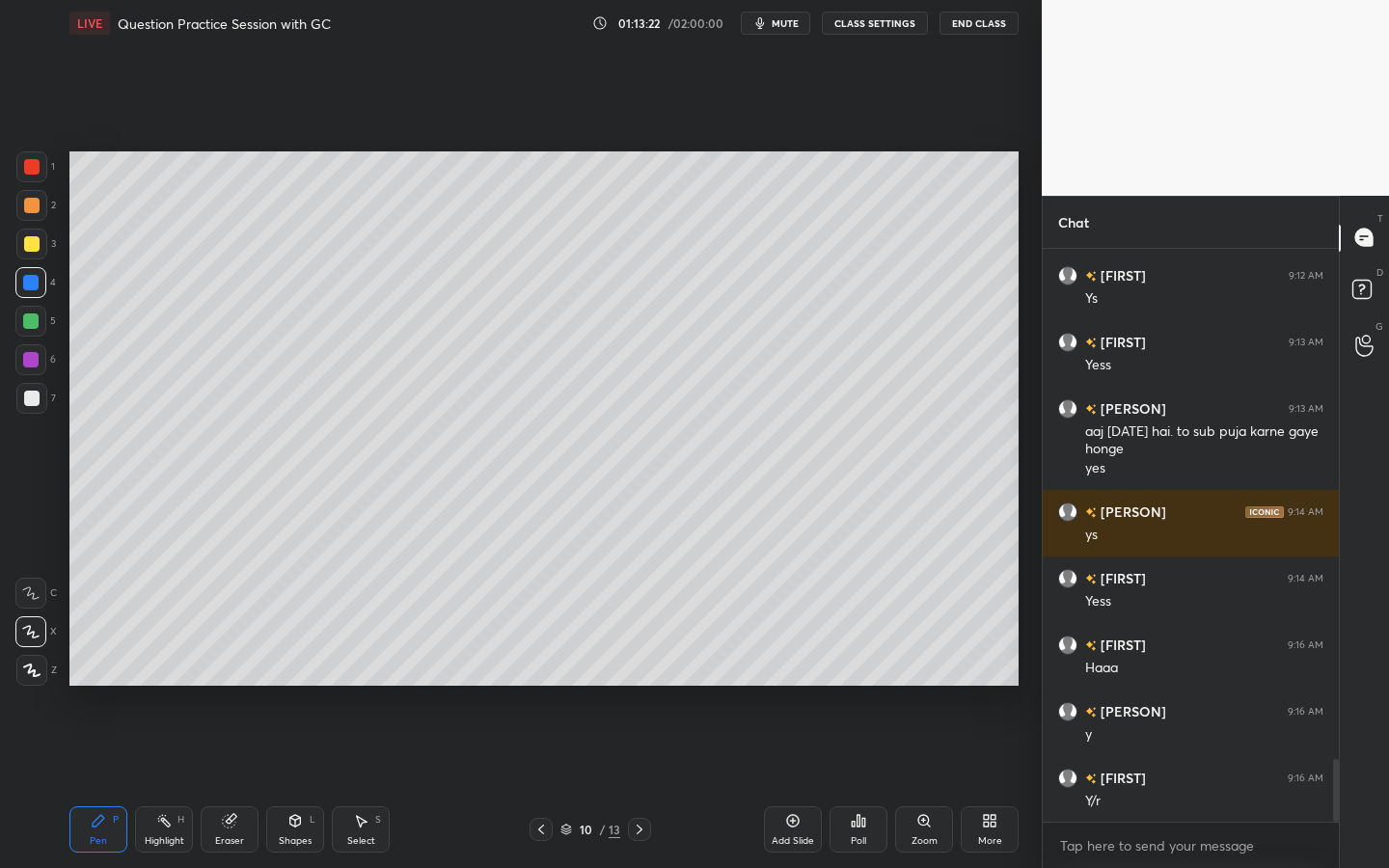 click at bounding box center [32, 398] 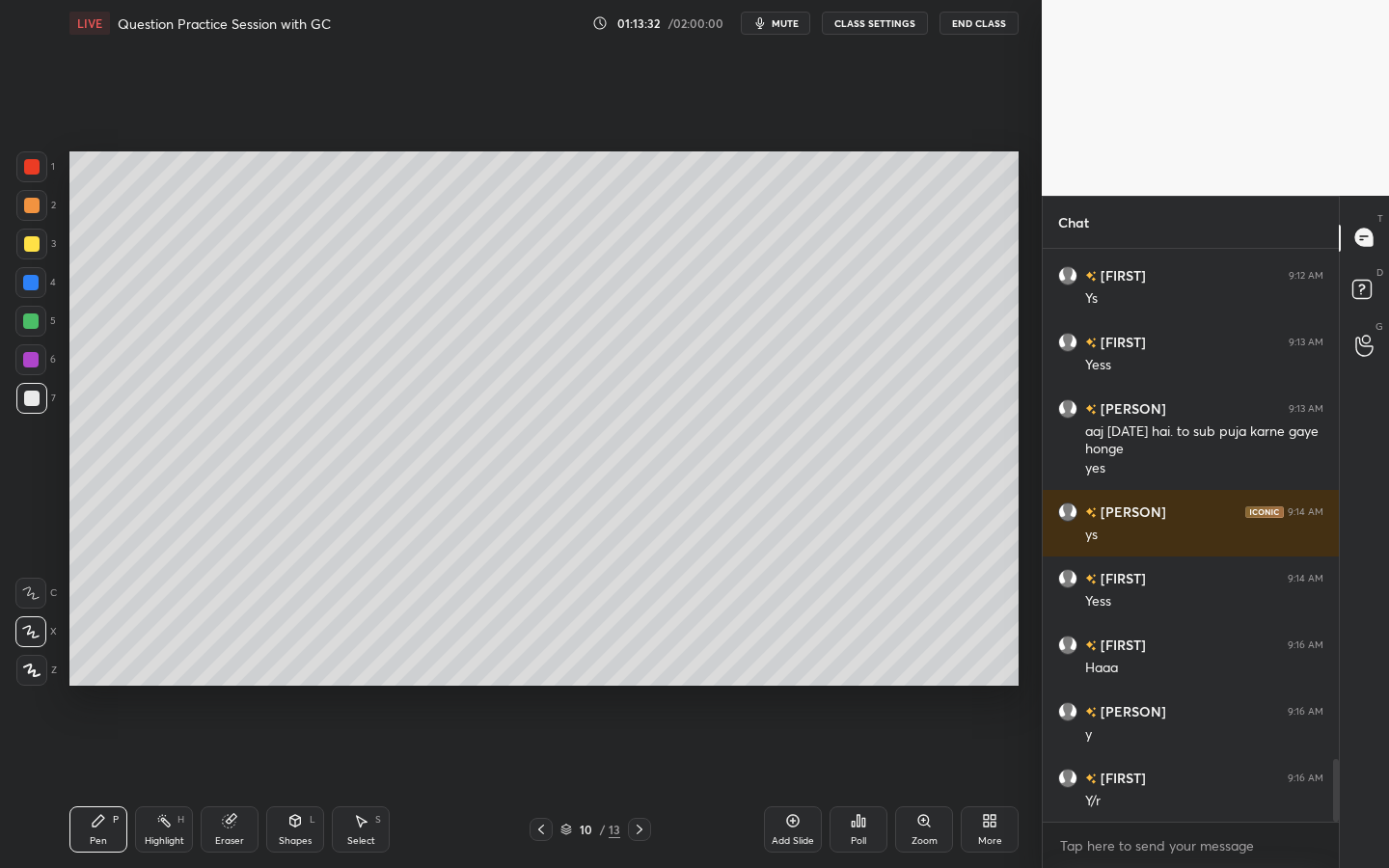 drag, startPoint x: 35, startPoint y: 398, endPoint x: 54, endPoint y: 397, distance: 19.026298 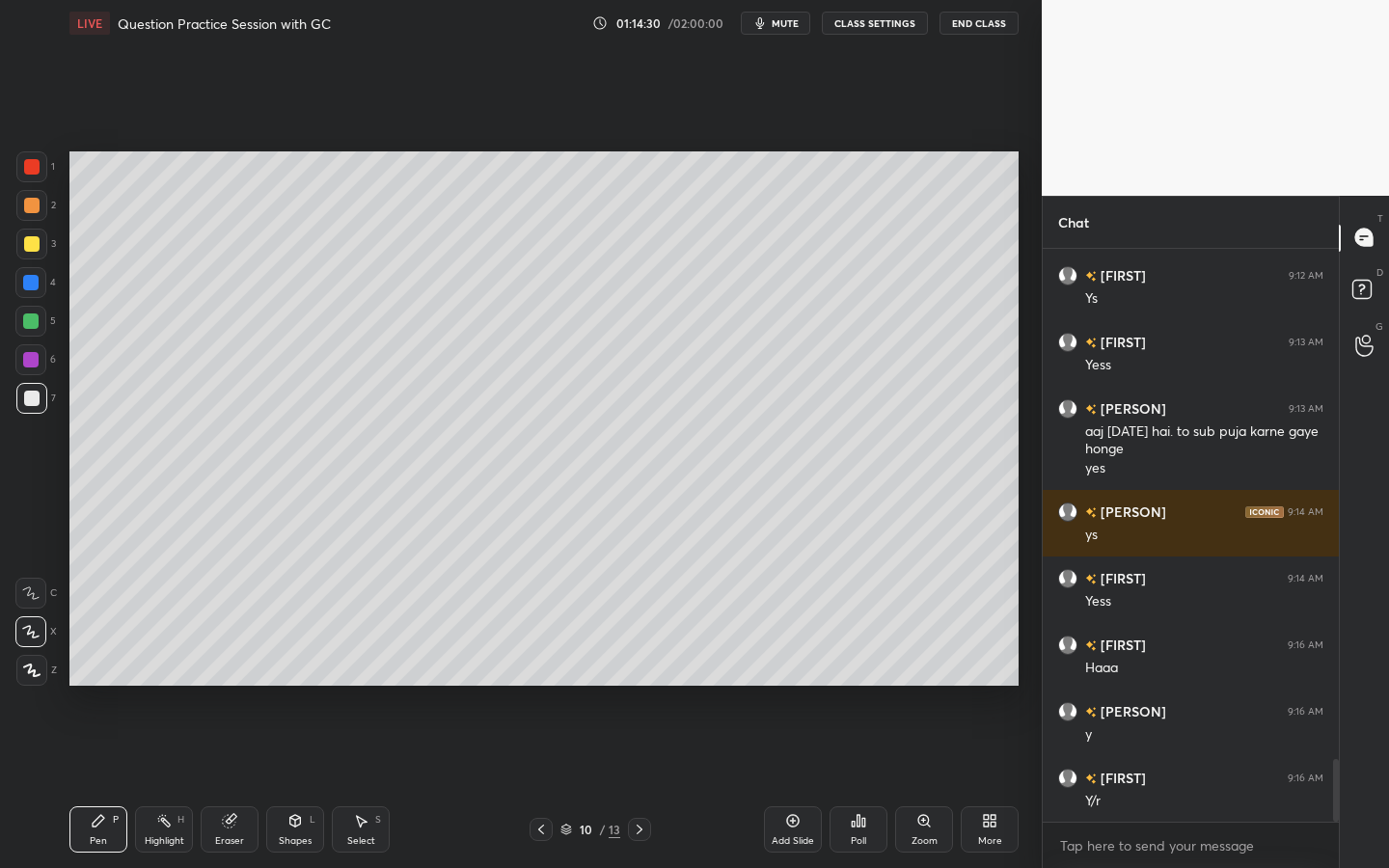scroll, scrollTop: 4727, scrollLeft: 0, axis: vertical 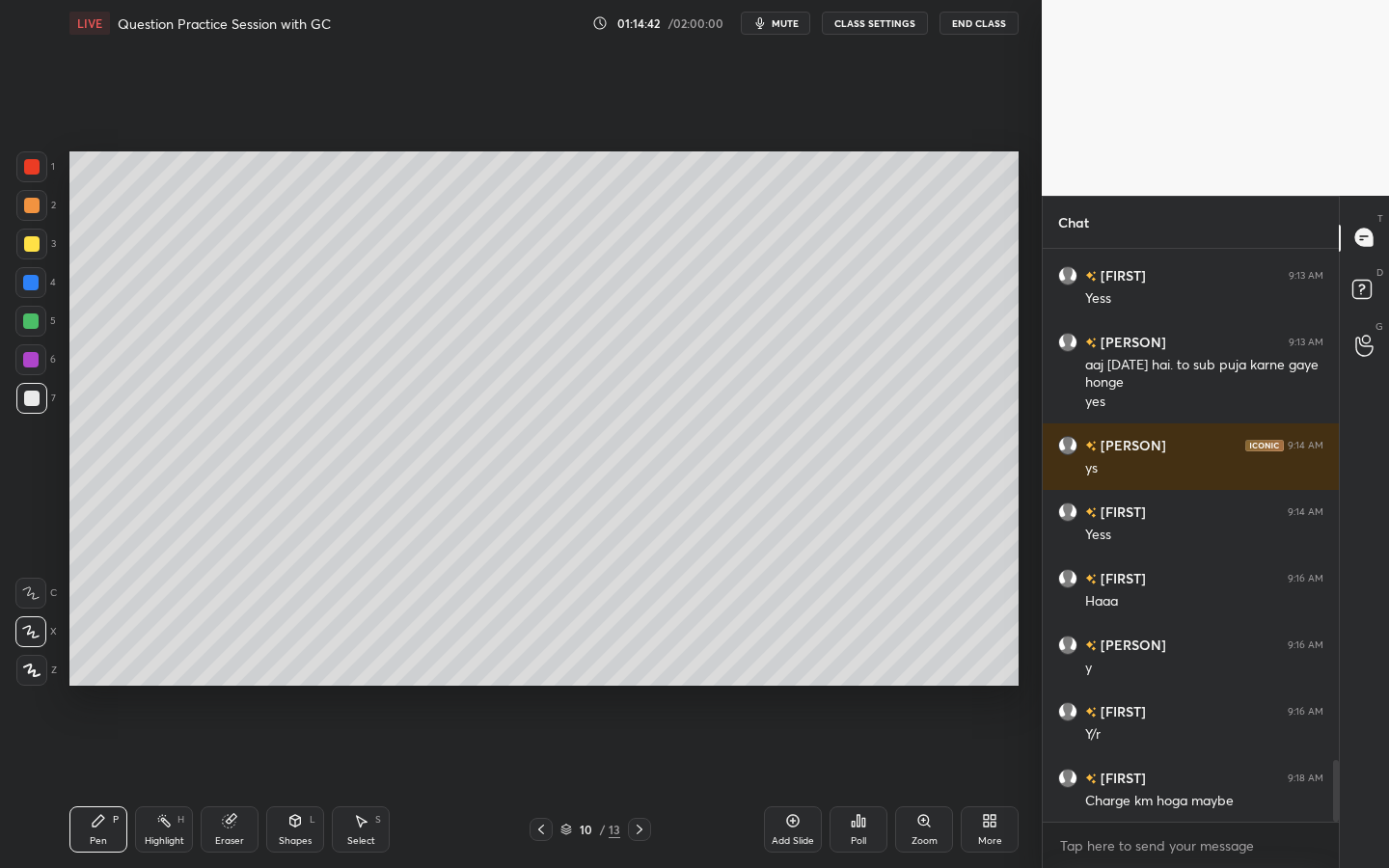 click on "1 2 3 4 5 6 7 C X Z C X Z E E Erase all   H H LIVE Question Practice Session with GC 01:14:42 /  02:00:00 mute CLASS SETTINGS End Class Setting up your live class Poll for   secs No correct answer Start poll Back Question Practice Session with GC • L22 of Comprehensive Course on Engineering Mathematics For GATE/ESE 2026 [PERSON] Pen P Highlight H Eraser Shapes L Select S 10 / 13 Add Slide Poll Zoom More Chat [PERSON] 9:11 AM yes [PERSON] 9:12 AM Ys [PERSON] 9:13 AM Yess [PERSON] 9:13 AM aaj monday hai. to sub puja karne gaye honge yes [PERSON] 9:14 AM ys [PERSON] 9:14 AM Yess [PERSON] 9:16 AM Haaa [PERSON] 9:16 AM y [PERSON] 9:16 AM Y/r [PERSON] 9:18 AM Charge km hoga maybe JUMP TO LATEST Enable hand raising Enable raise hand to speak to learners. Once enabled, chat will be turned off temporarily. Enable x   Doubts asked by learners will show up here NEW DOUBTS ASKED No one has raised a hand yet Can't raise hand Looks like educator just invited you to speak. Please wait before you can raise your hand again. T D" at bounding box center (694, 434) 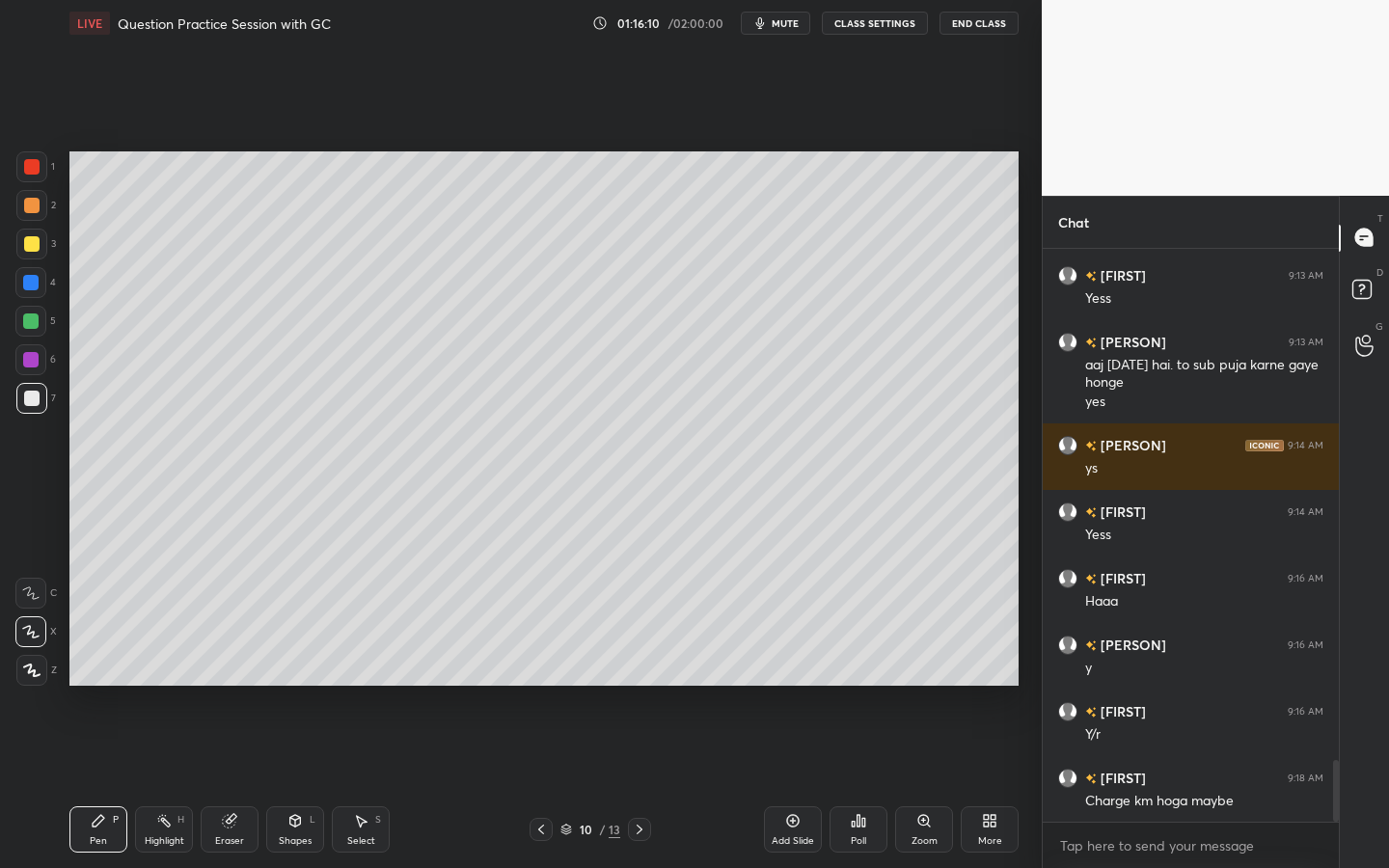drag, startPoint x: 321, startPoint y: 820, endPoint x: 333, endPoint y: 803, distance: 20.808652 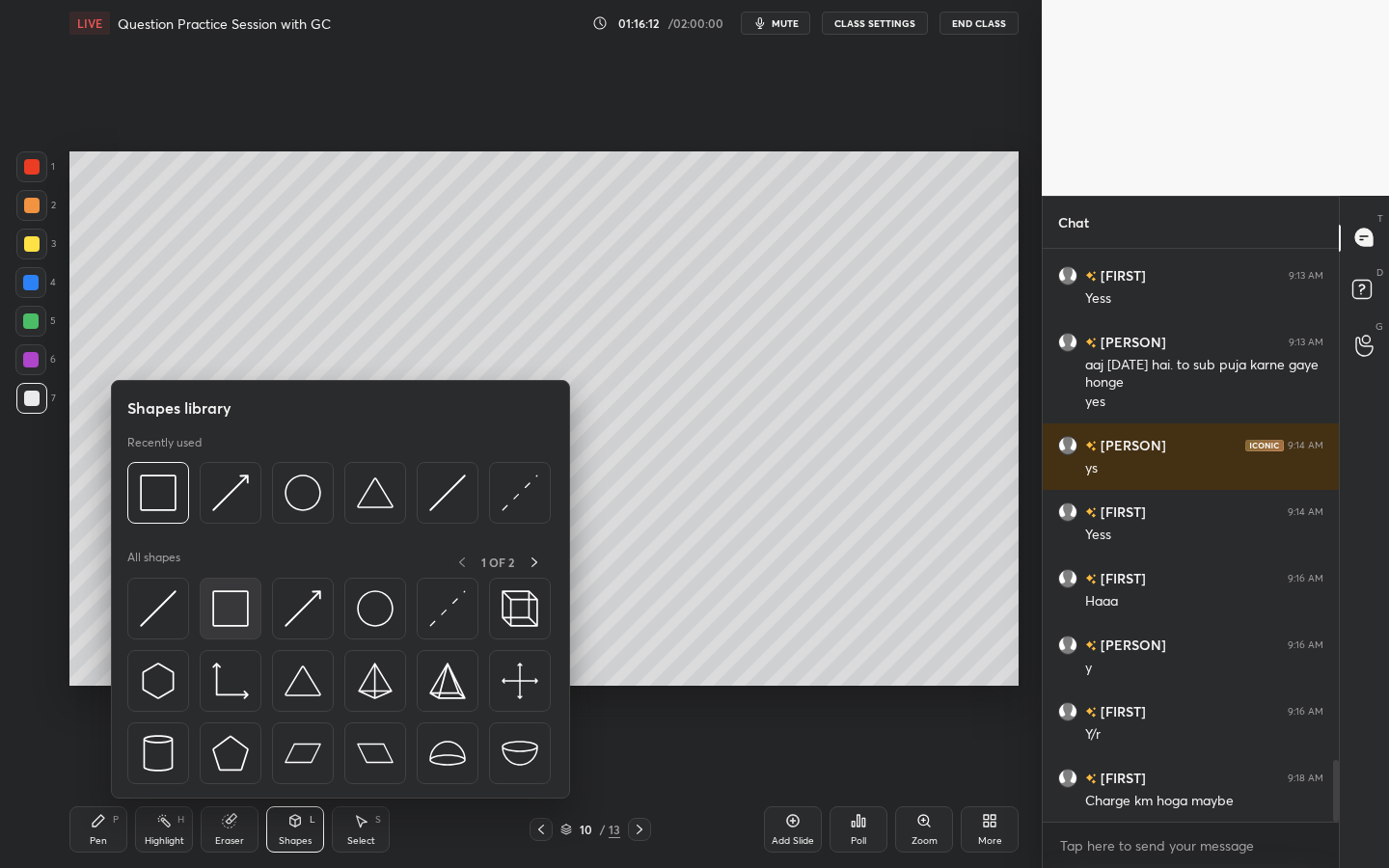 click at bounding box center (231, 609) 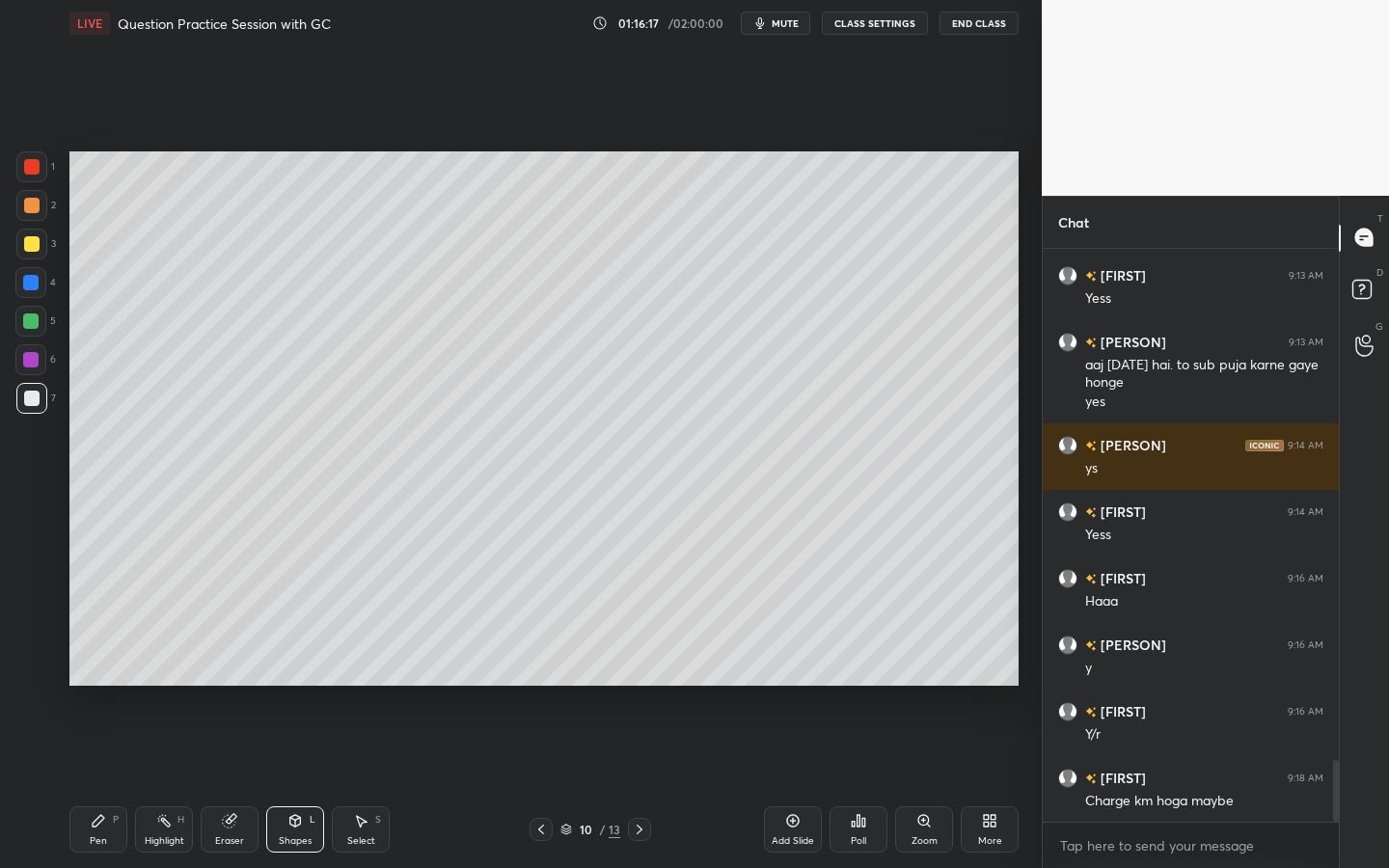 drag, startPoint x: 93, startPoint y: 824, endPoint x: 119, endPoint y: 810, distance: 29.529646 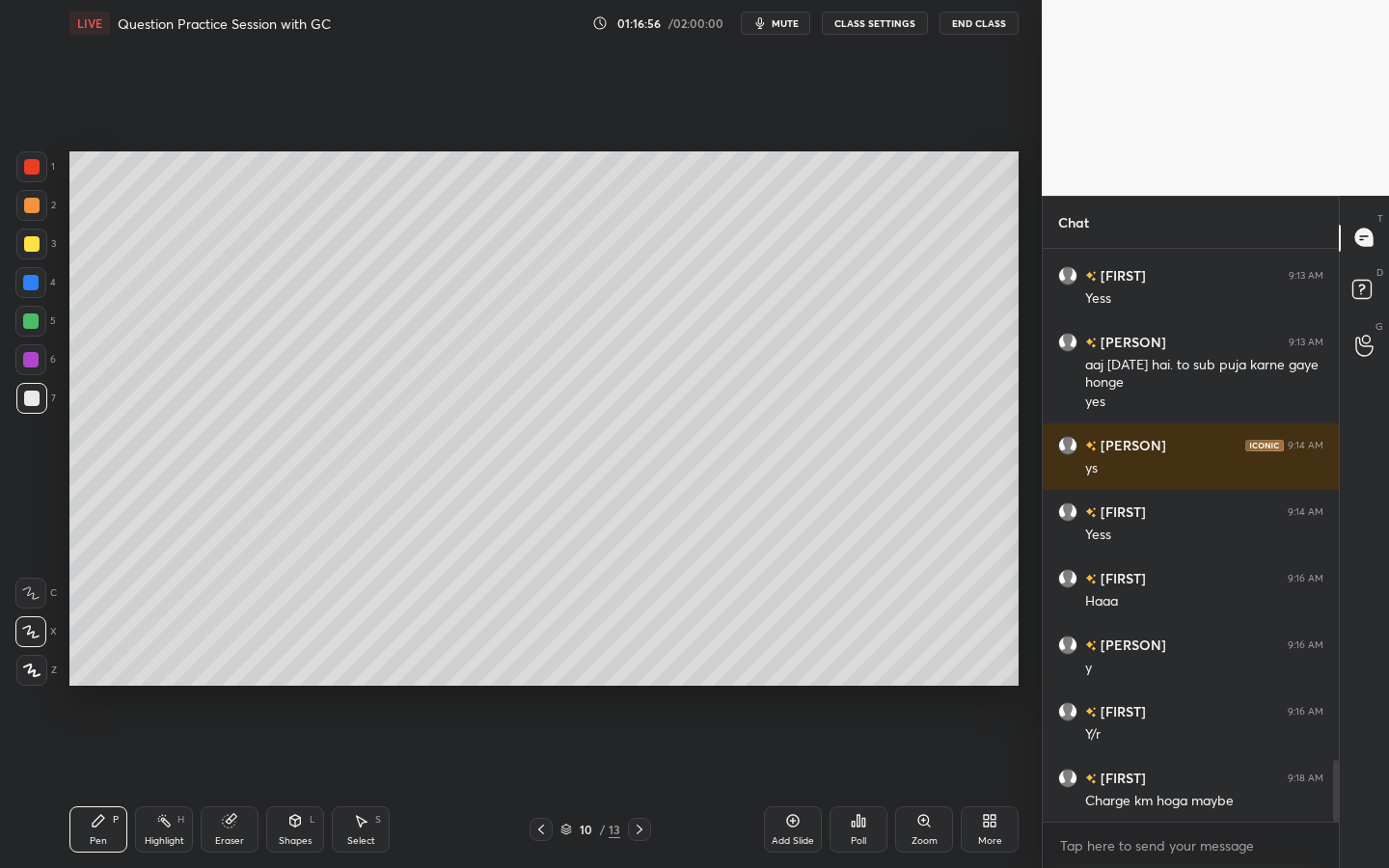 click at bounding box center [31, 360] 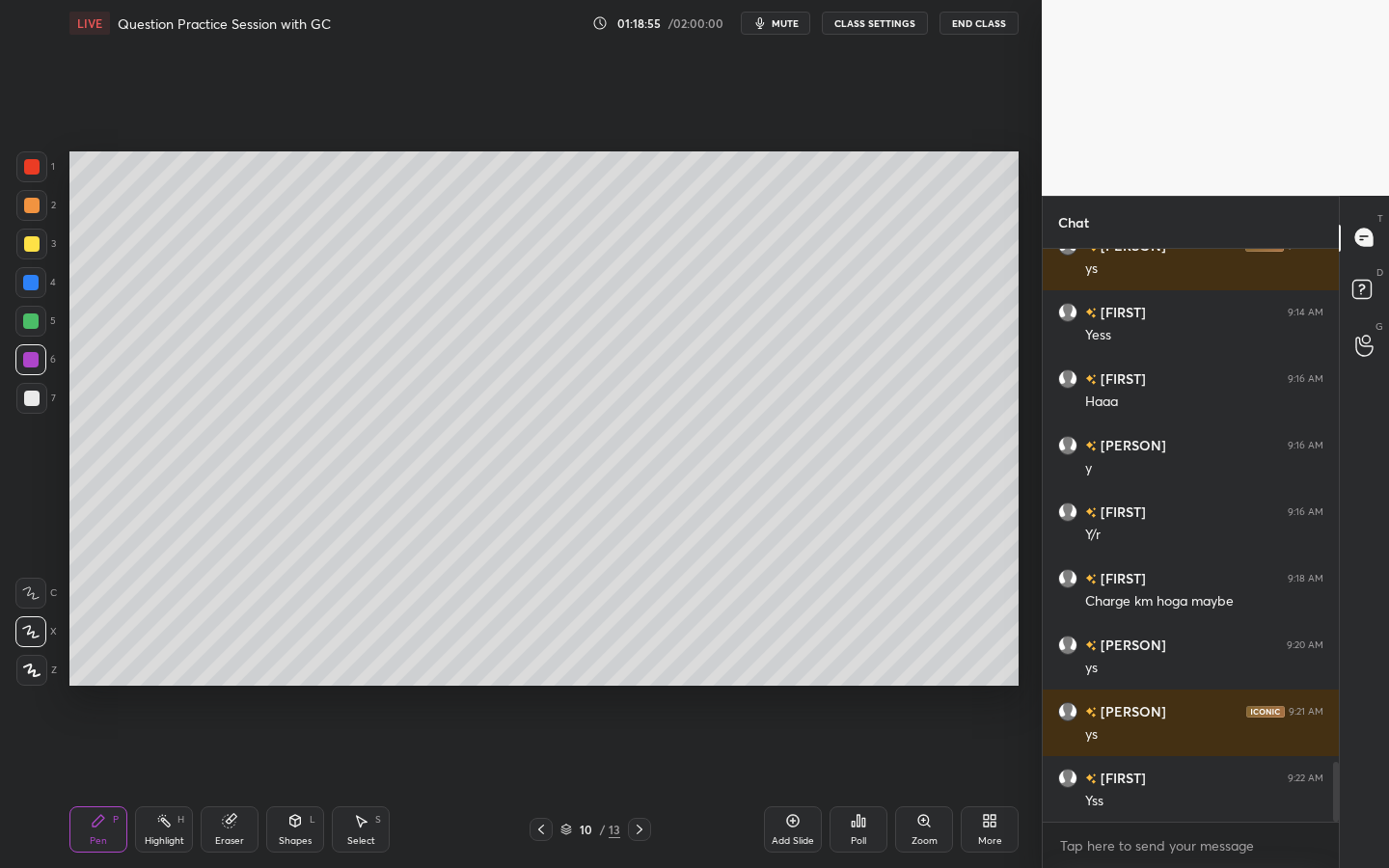 scroll, scrollTop: 4993, scrollLeft: 0, axis: vertical 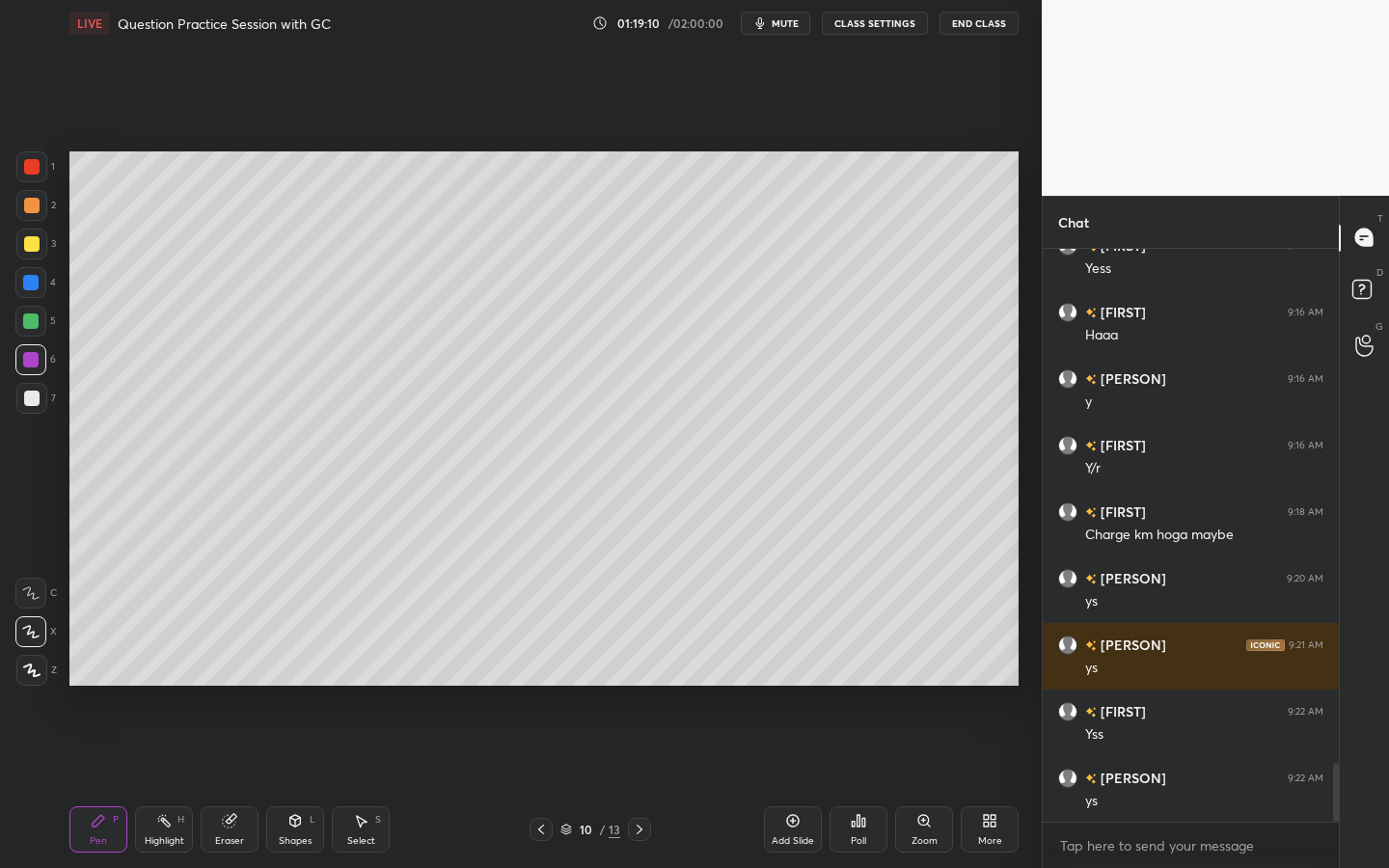 drag, startPoint x: 789, startPoint y: 821, endPoint x: 814, endPoint y: 799, distance: 33.301652 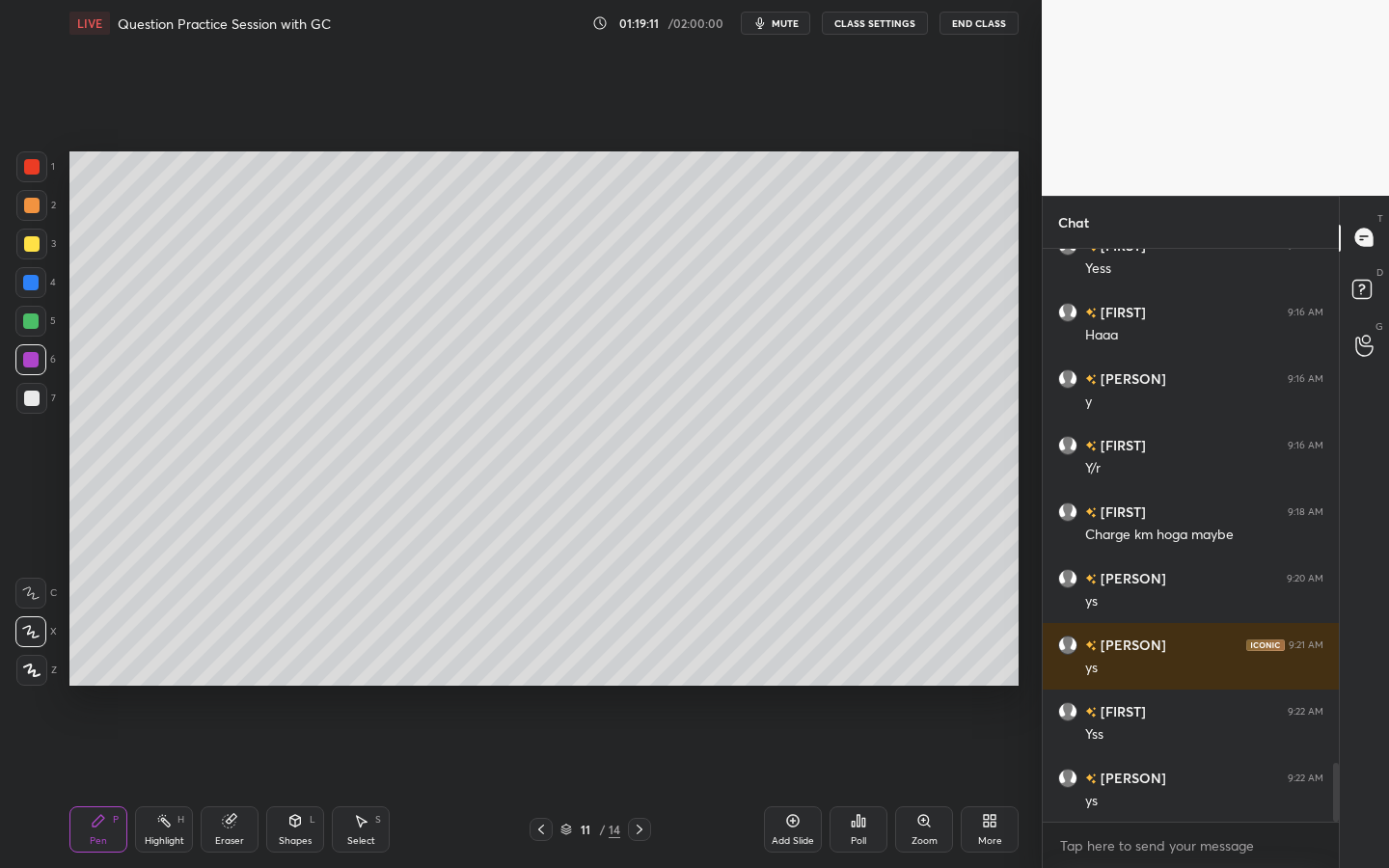 click at bounding box center (32, 244) 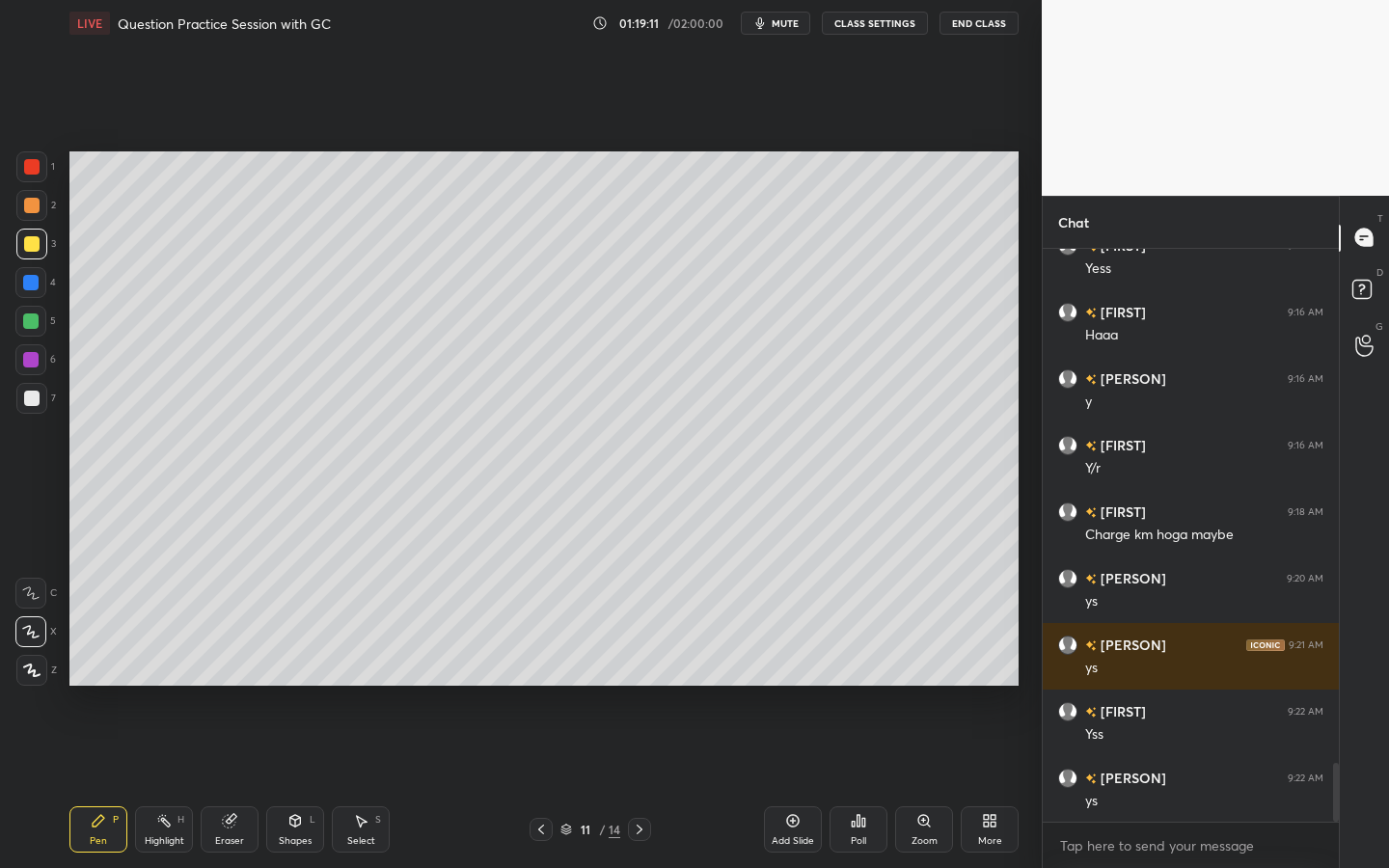 click at bounding box center (32, 244) 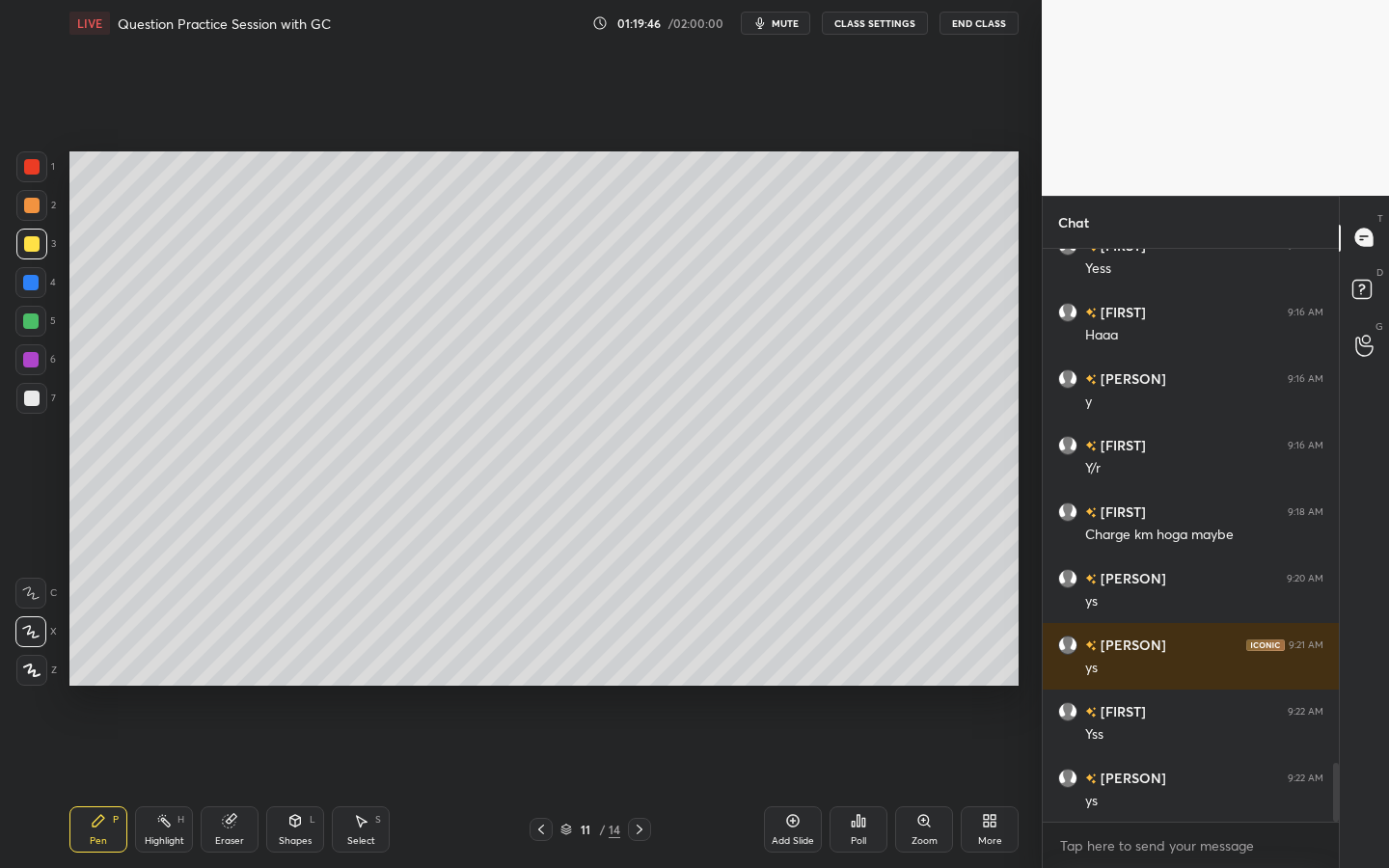 click at bounding box center (31, 321) 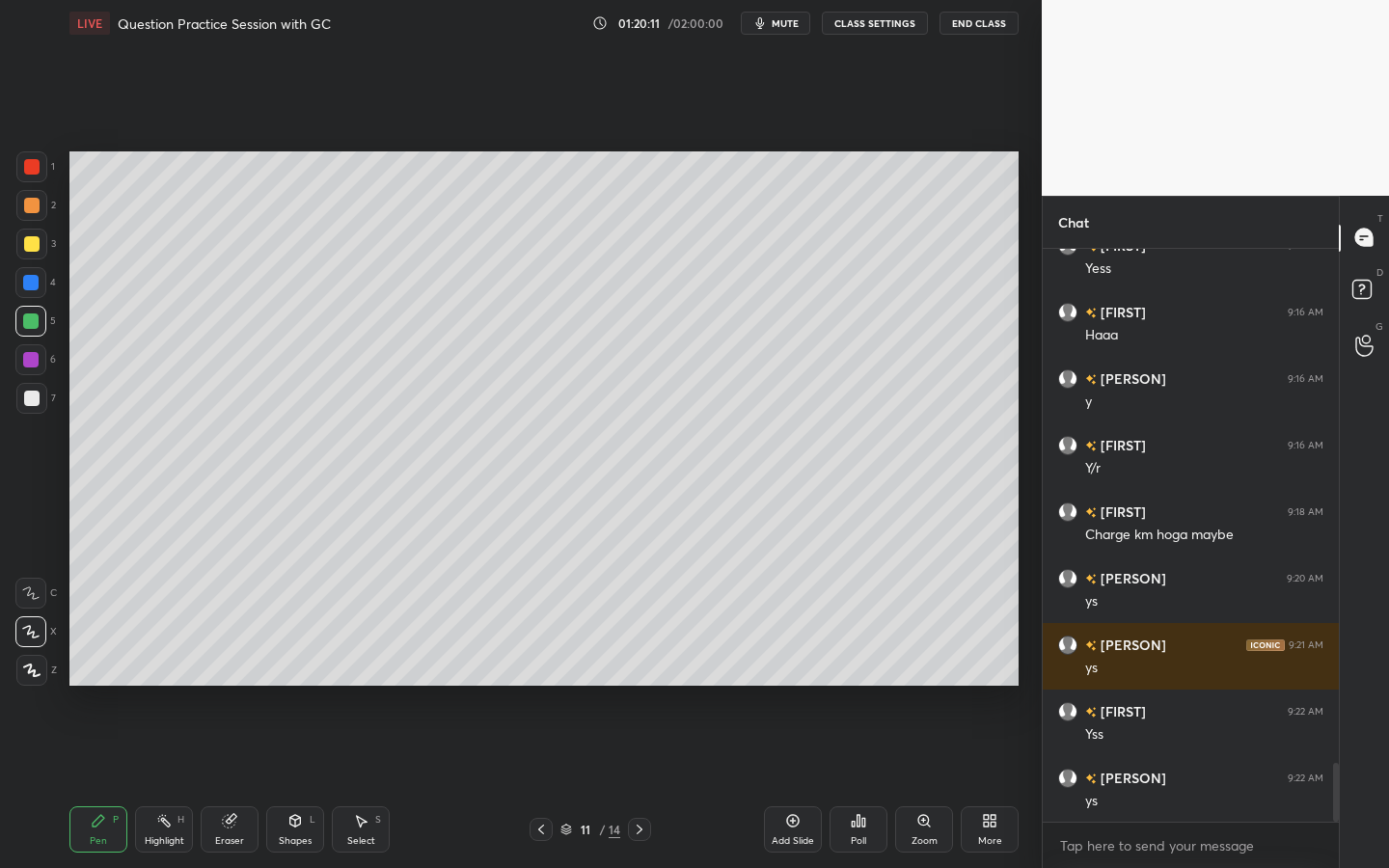drag, startPoint x: 298, startPoint y: 843, endPoint x: 304, endPoint y: 817, distance: 26.683328 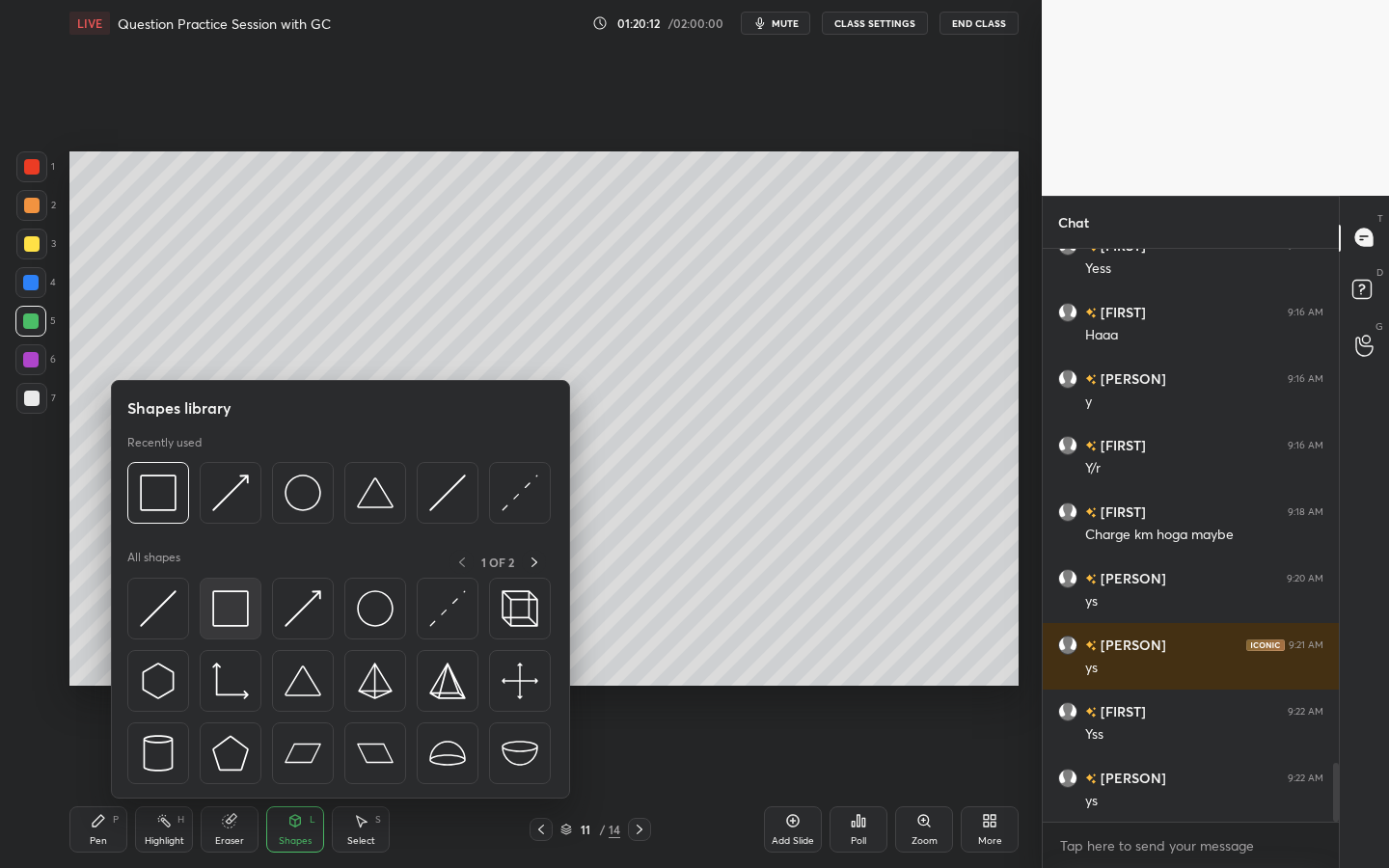 click at bounding box center (231, 609) 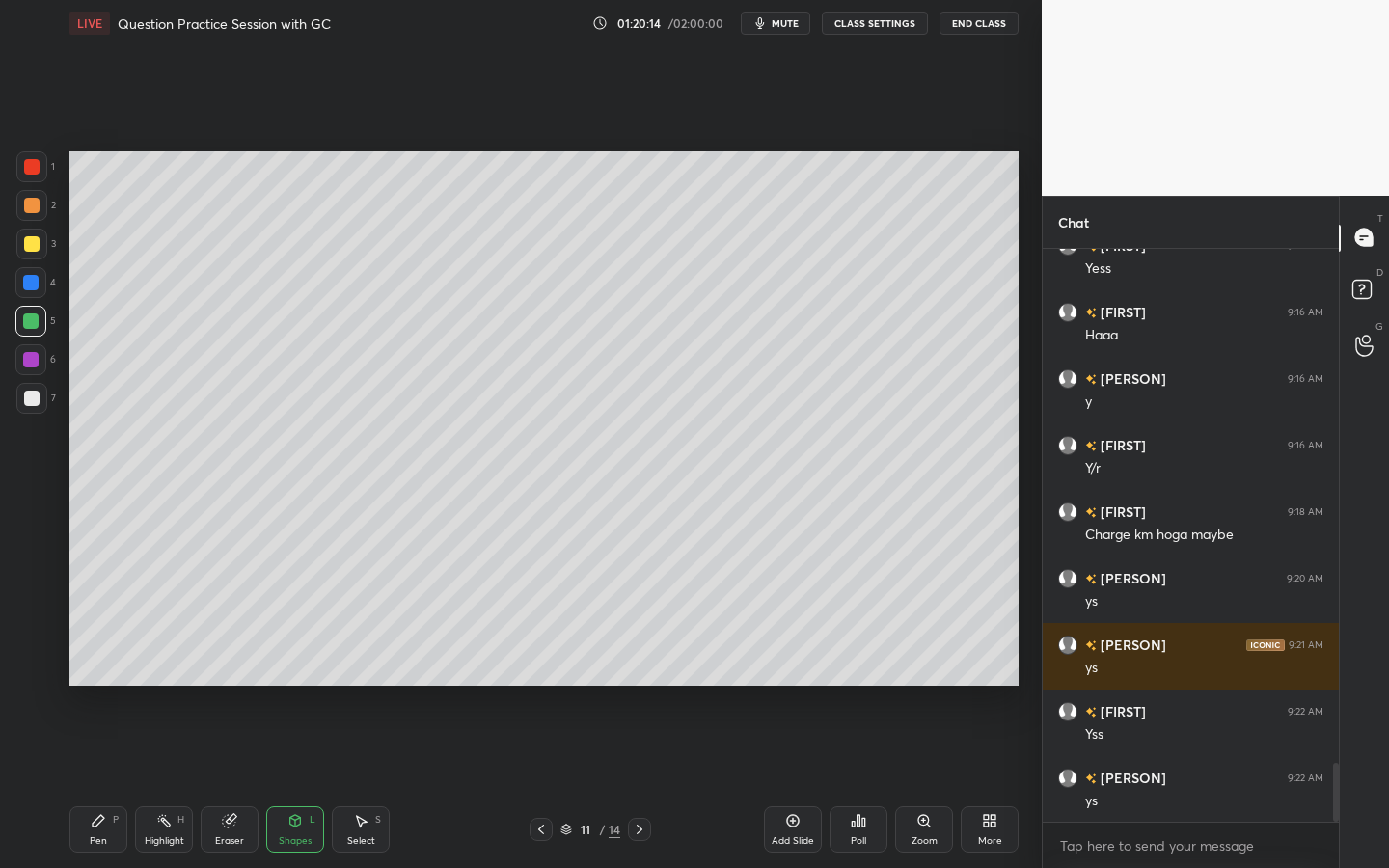 click on "Pen P" at bounding box center (98, 829) 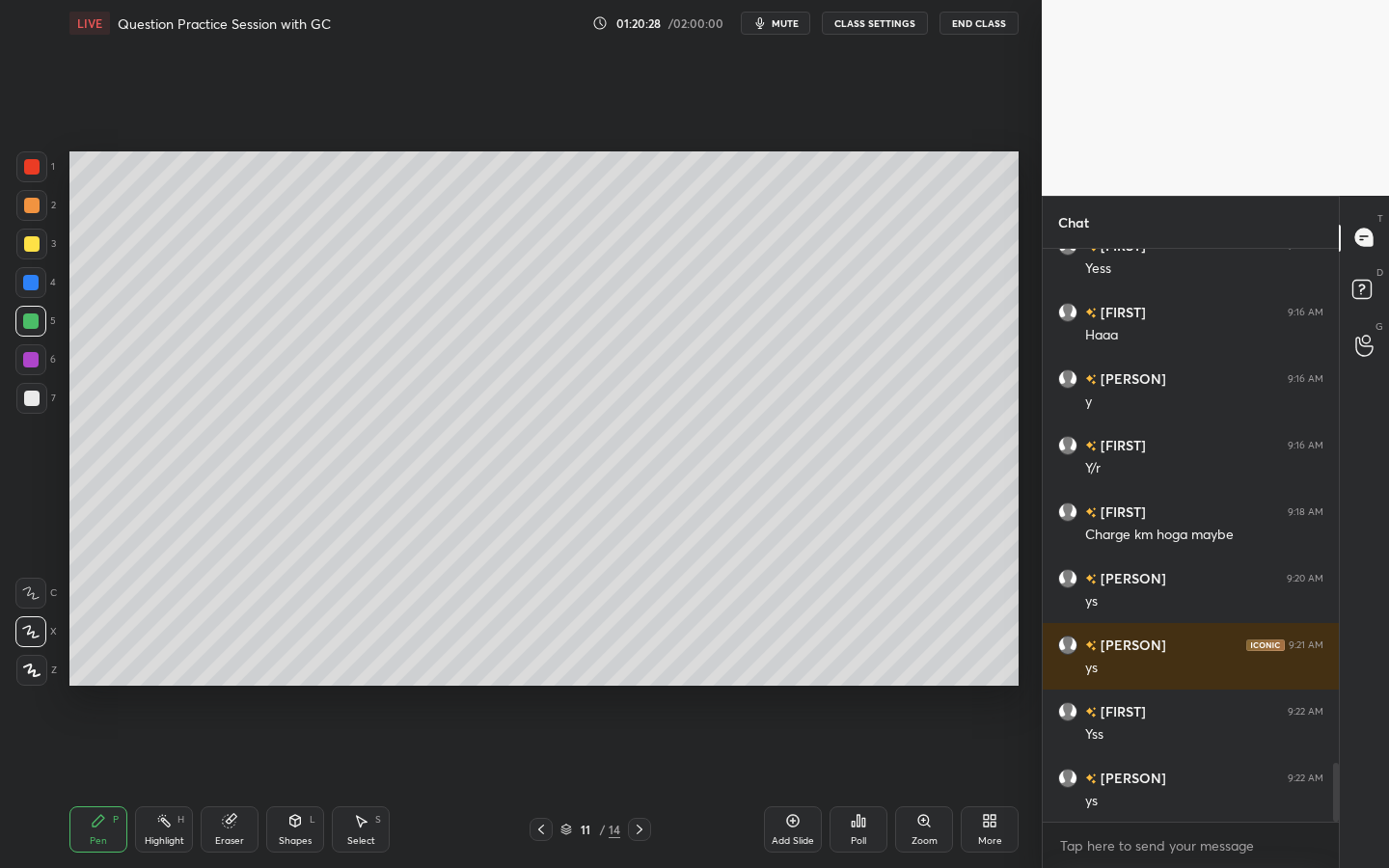 click at bounding box center (32, 398) 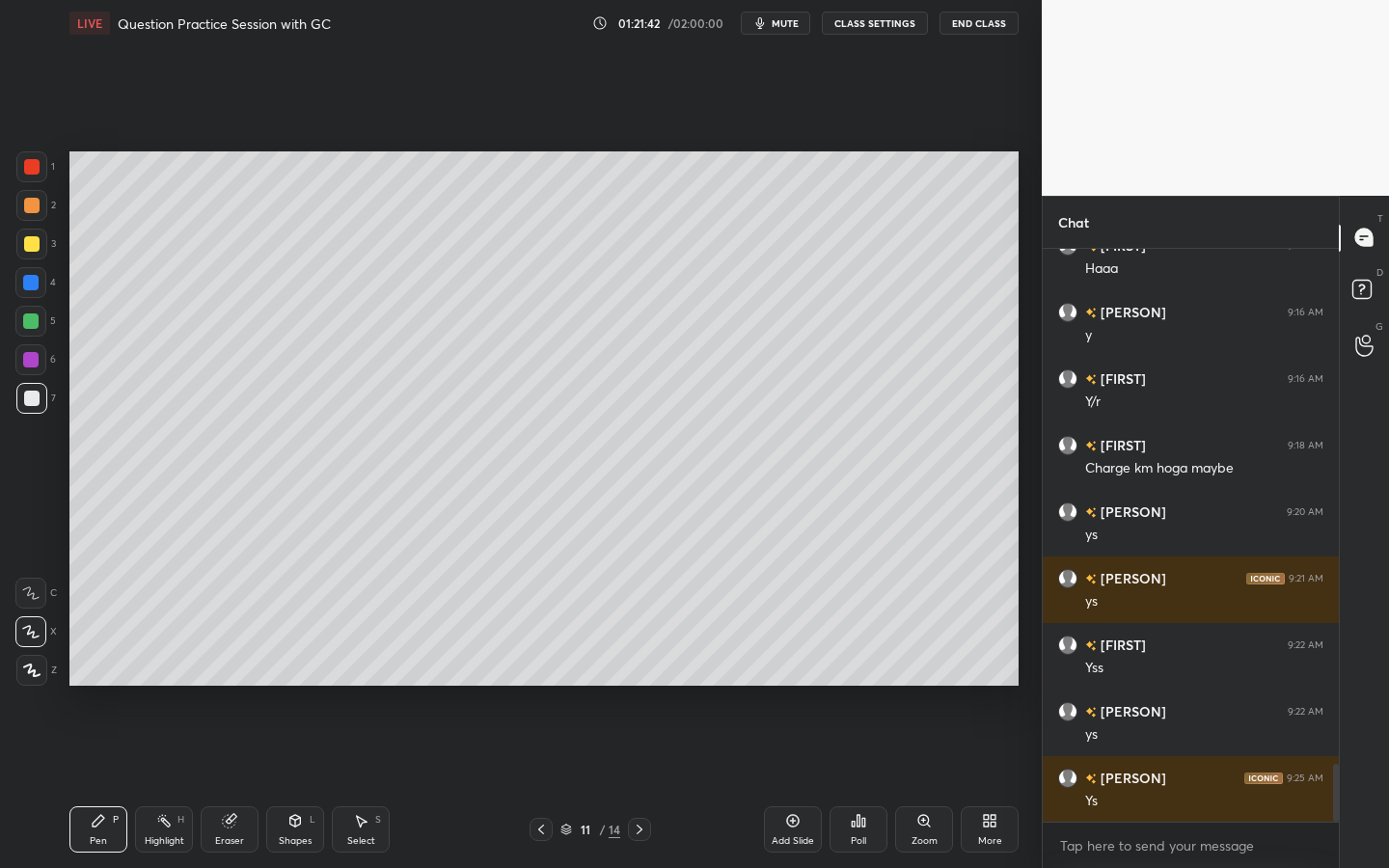 scroll, scrollTop: 5126, scrollLeft: 0, axis: vertical 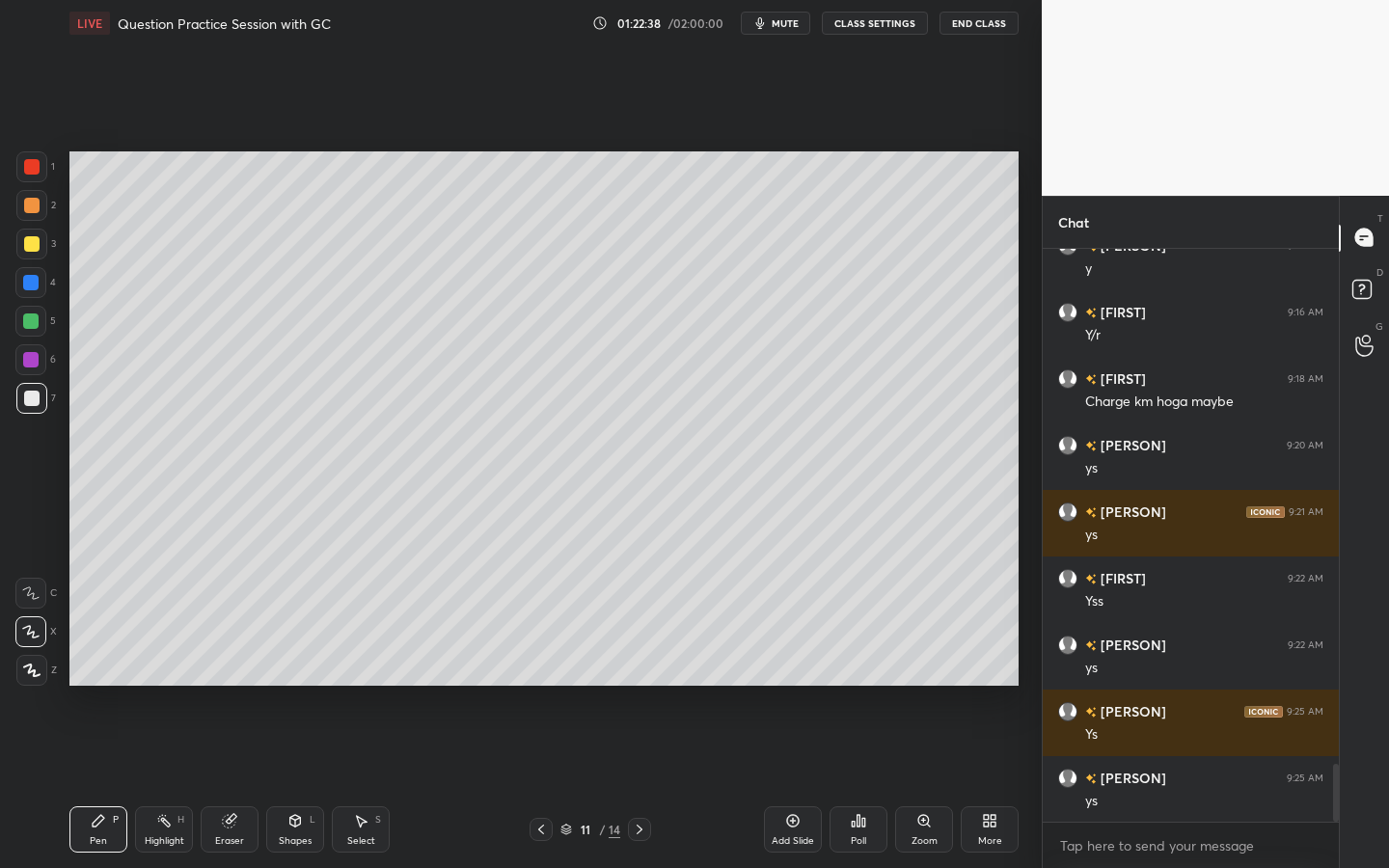 drag, startPoint x: 280, startPoint y: 830, endPoint x: 296, endPoint y: 813, distance: 23.345235 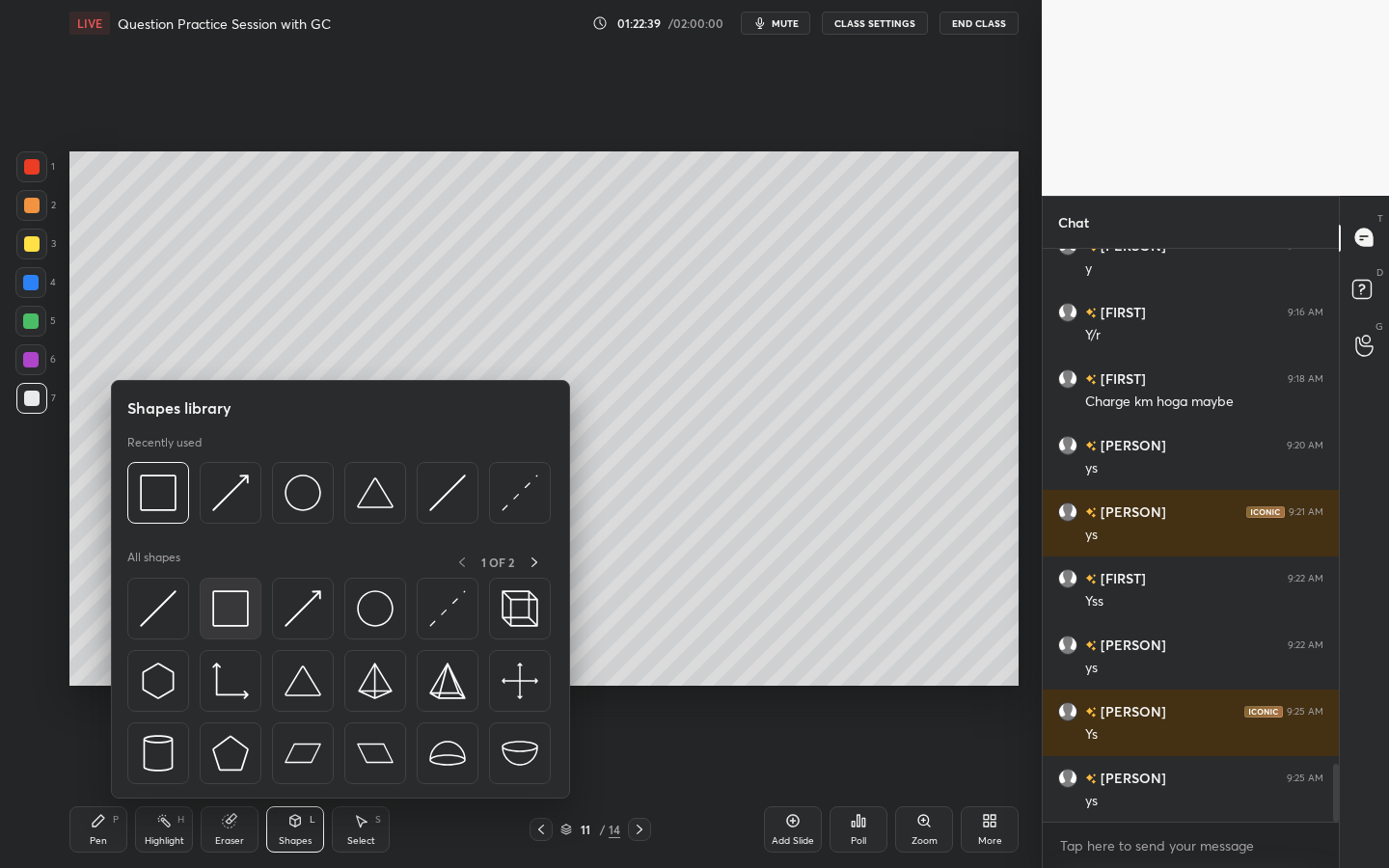 click at bounding box center (231, 609) 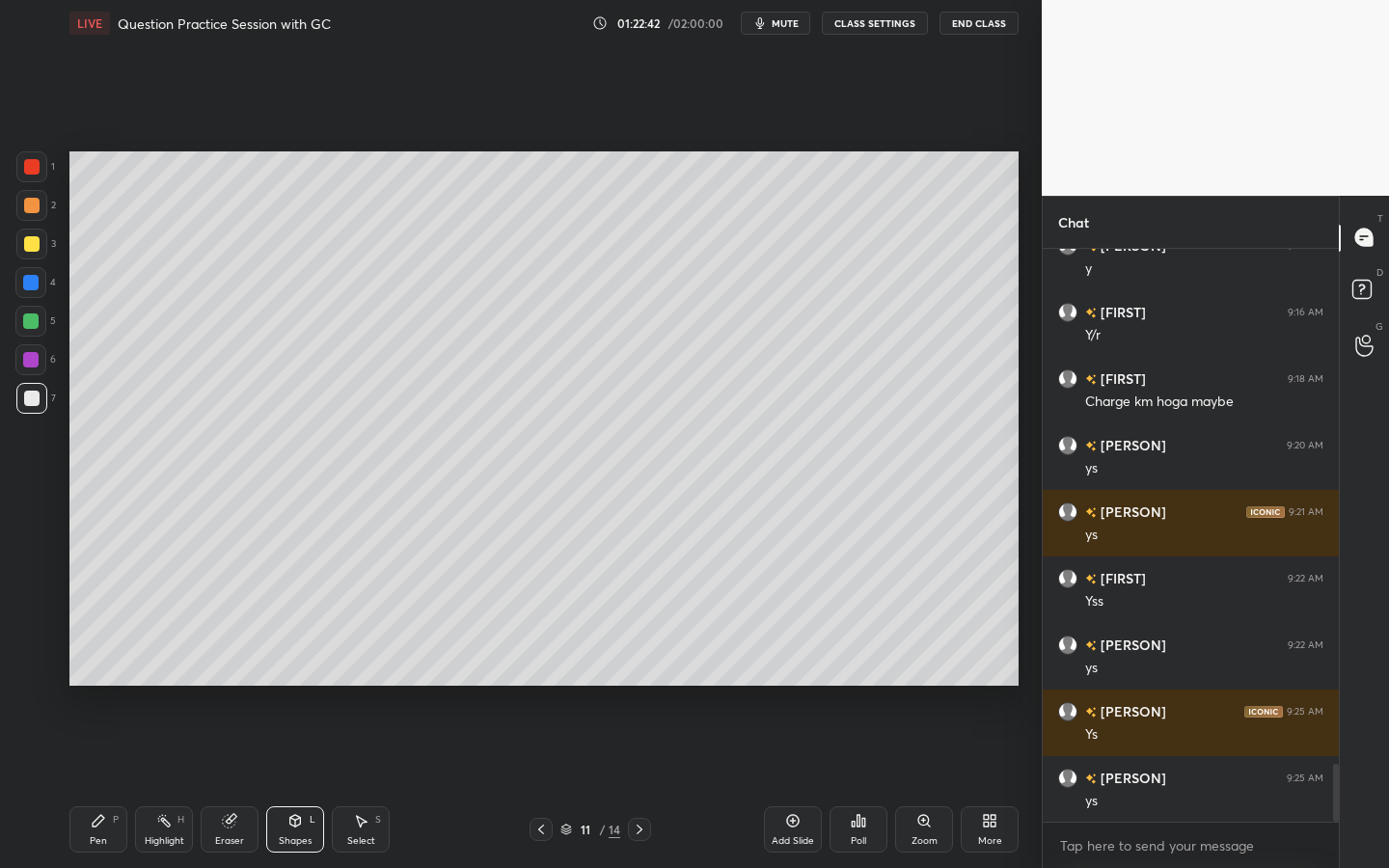 click on "Pen P" at bounding box center (98, 829) 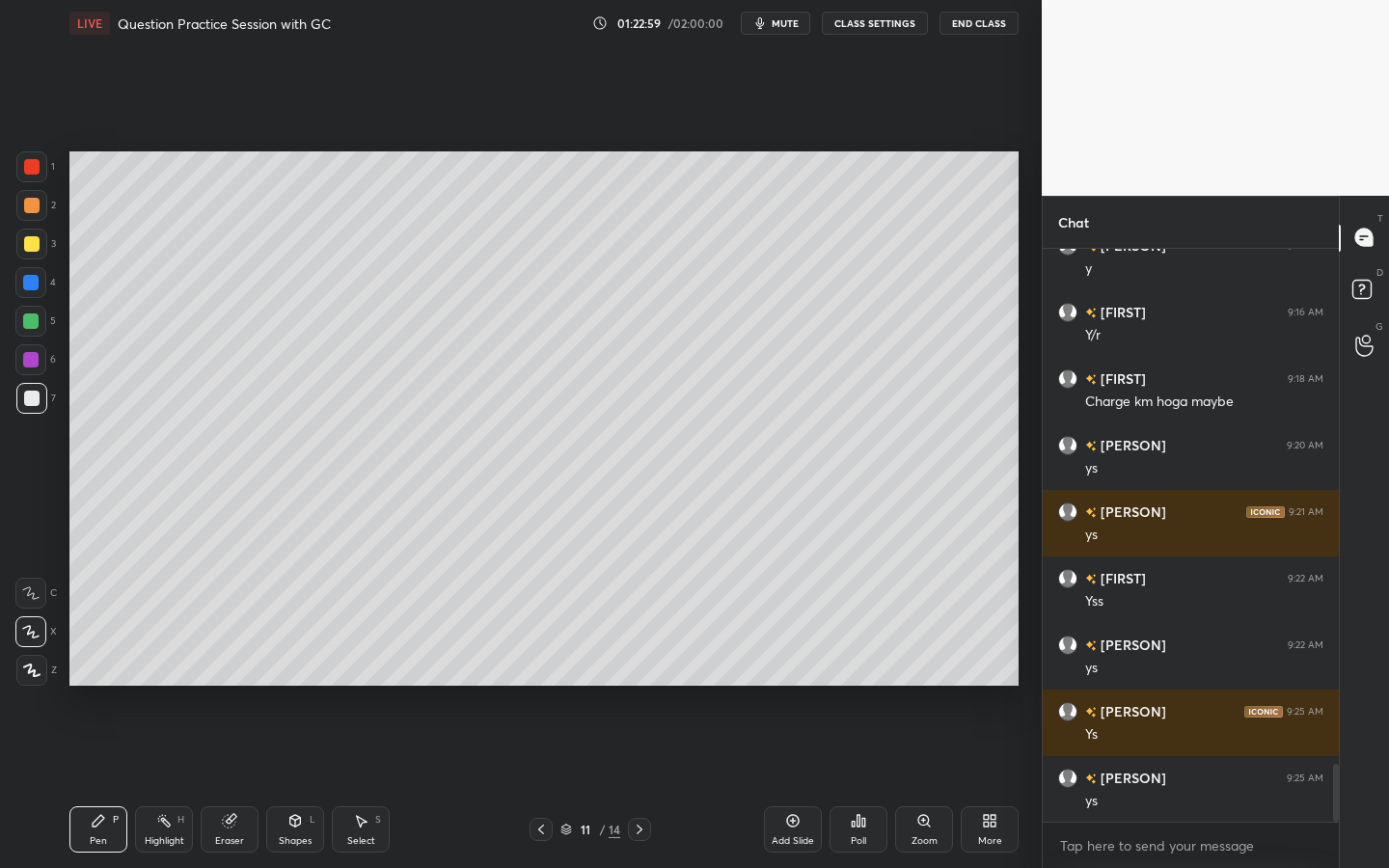 click 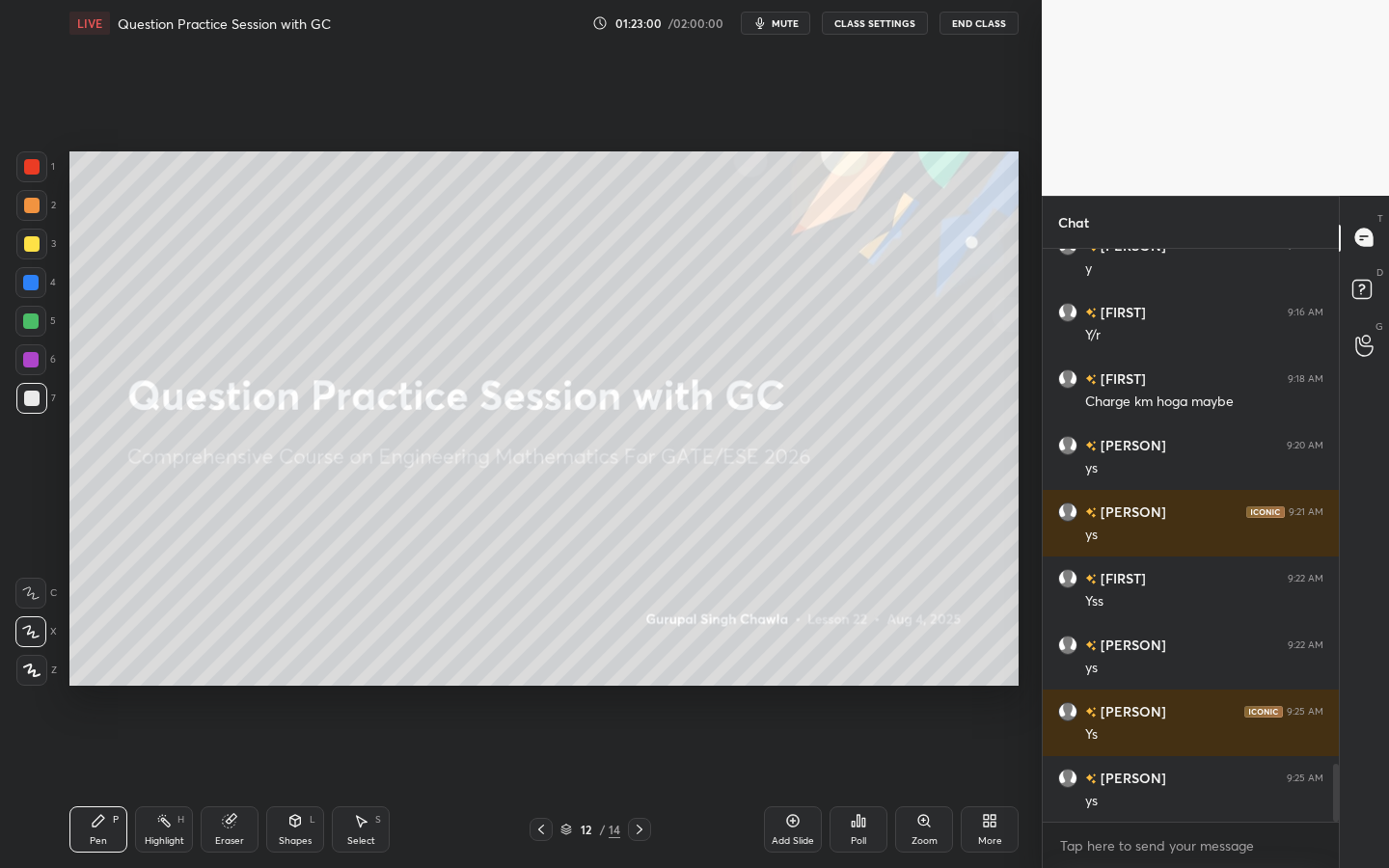 click 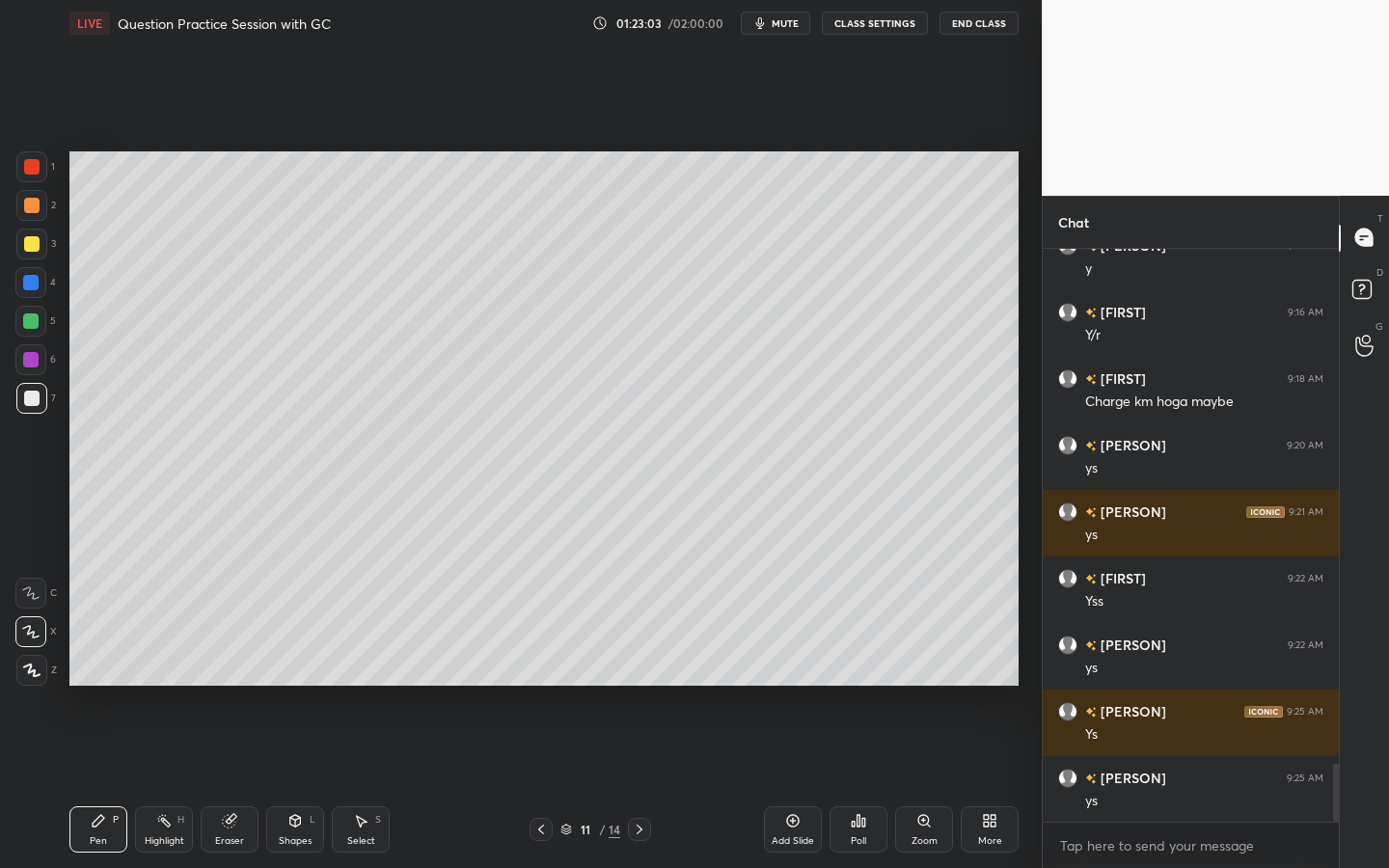drag, startPoint x: 540, startPoint y: 826, endPoint x: 551, endPoint y: 770, distance: 57.07013 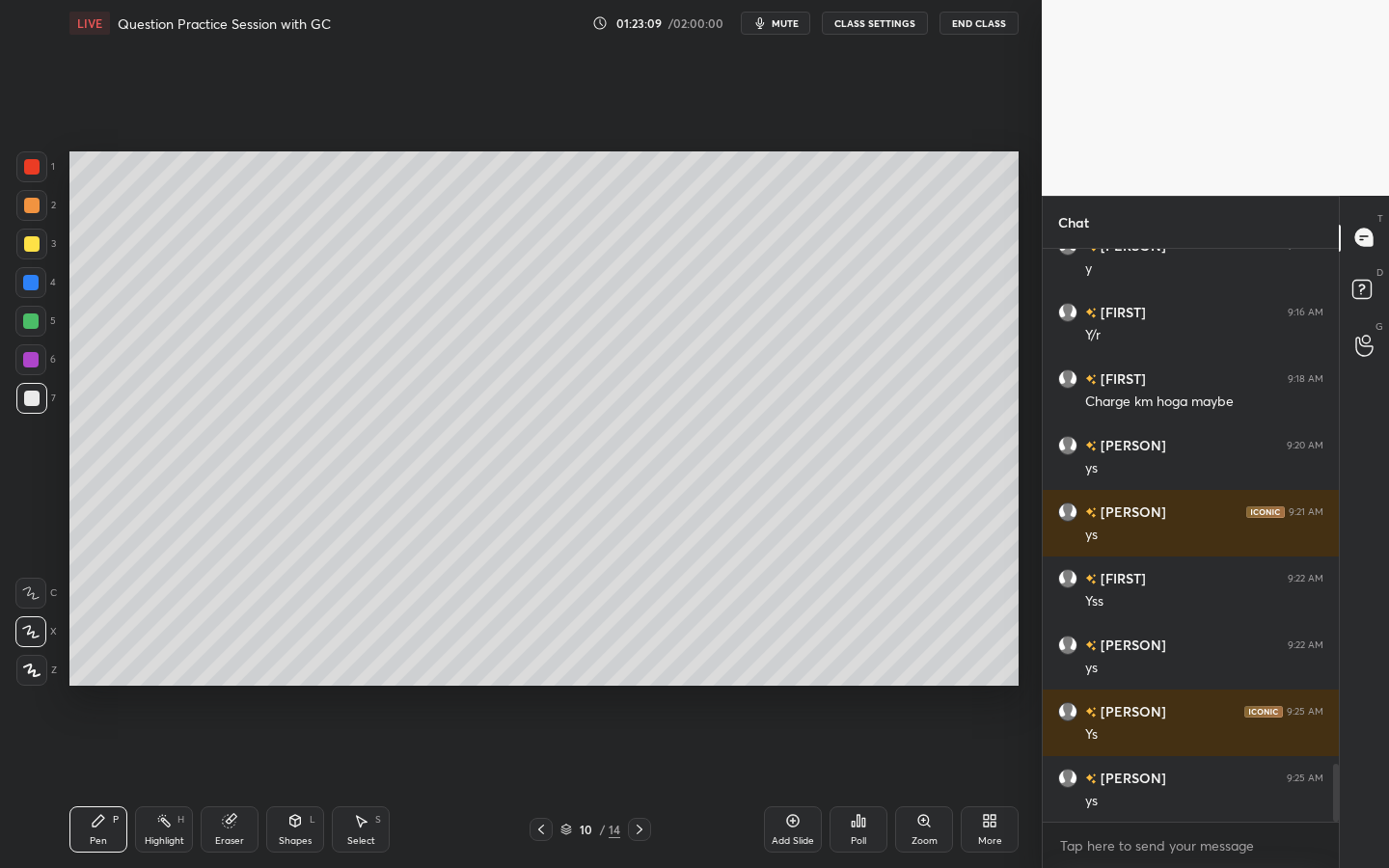 drag, startPoint x: 635, startPoint y: 830, endPoint x: 640, endPoint y: 811, distance: 19.646883 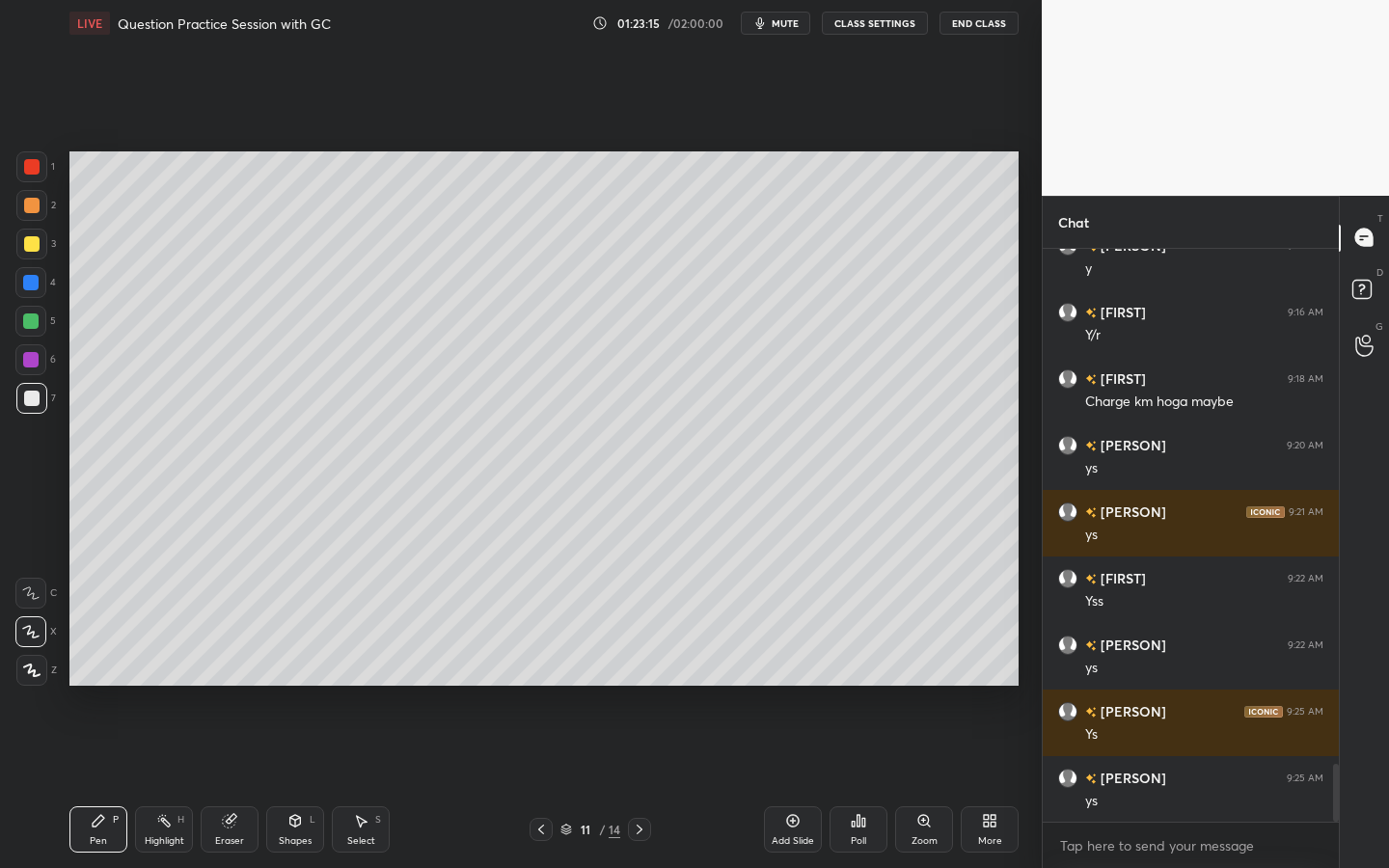 click 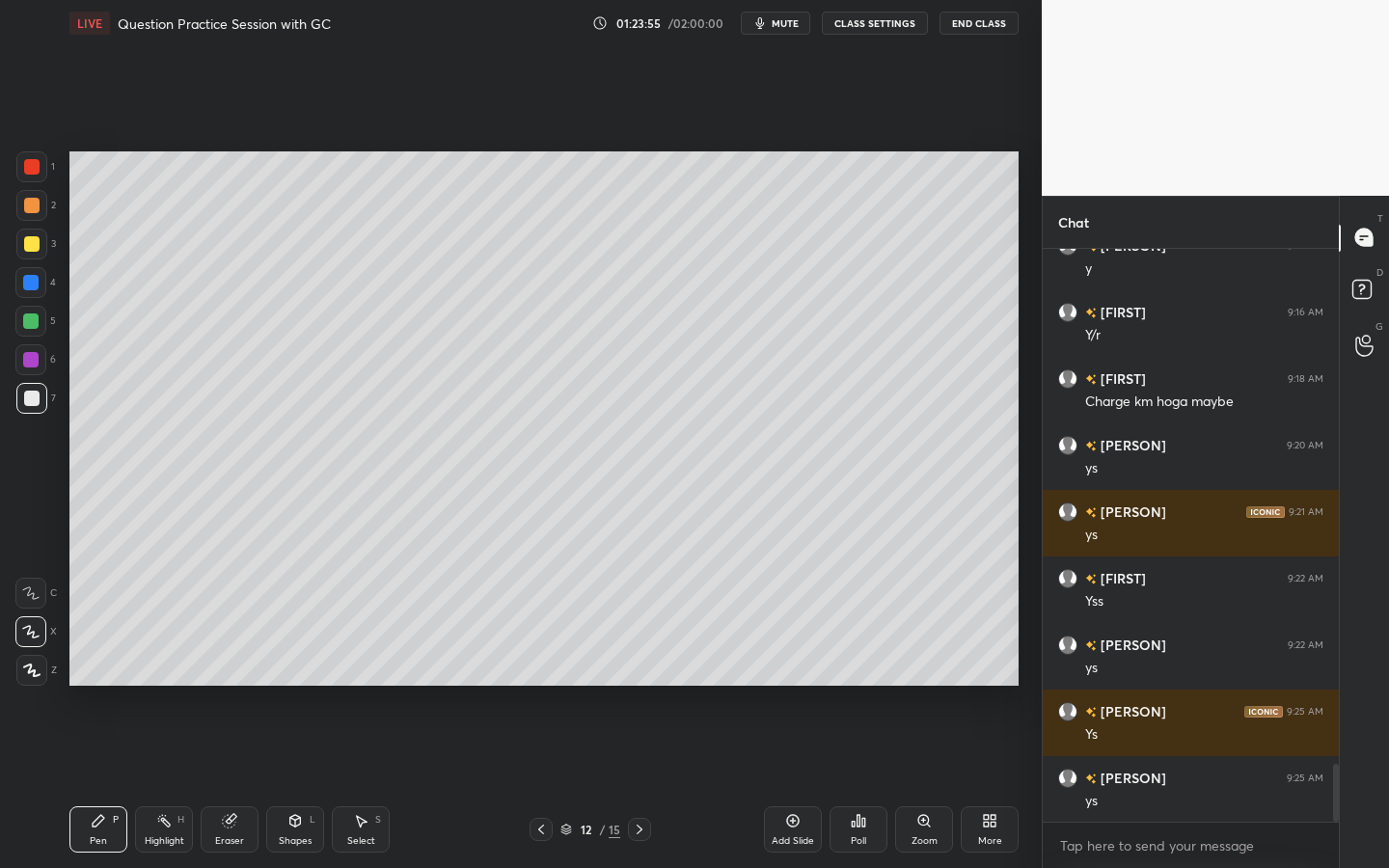 drag, startPoint x: 247, startPoint y: 819, endPoint x: 243, endPoint y: 776, distance: 43.185646 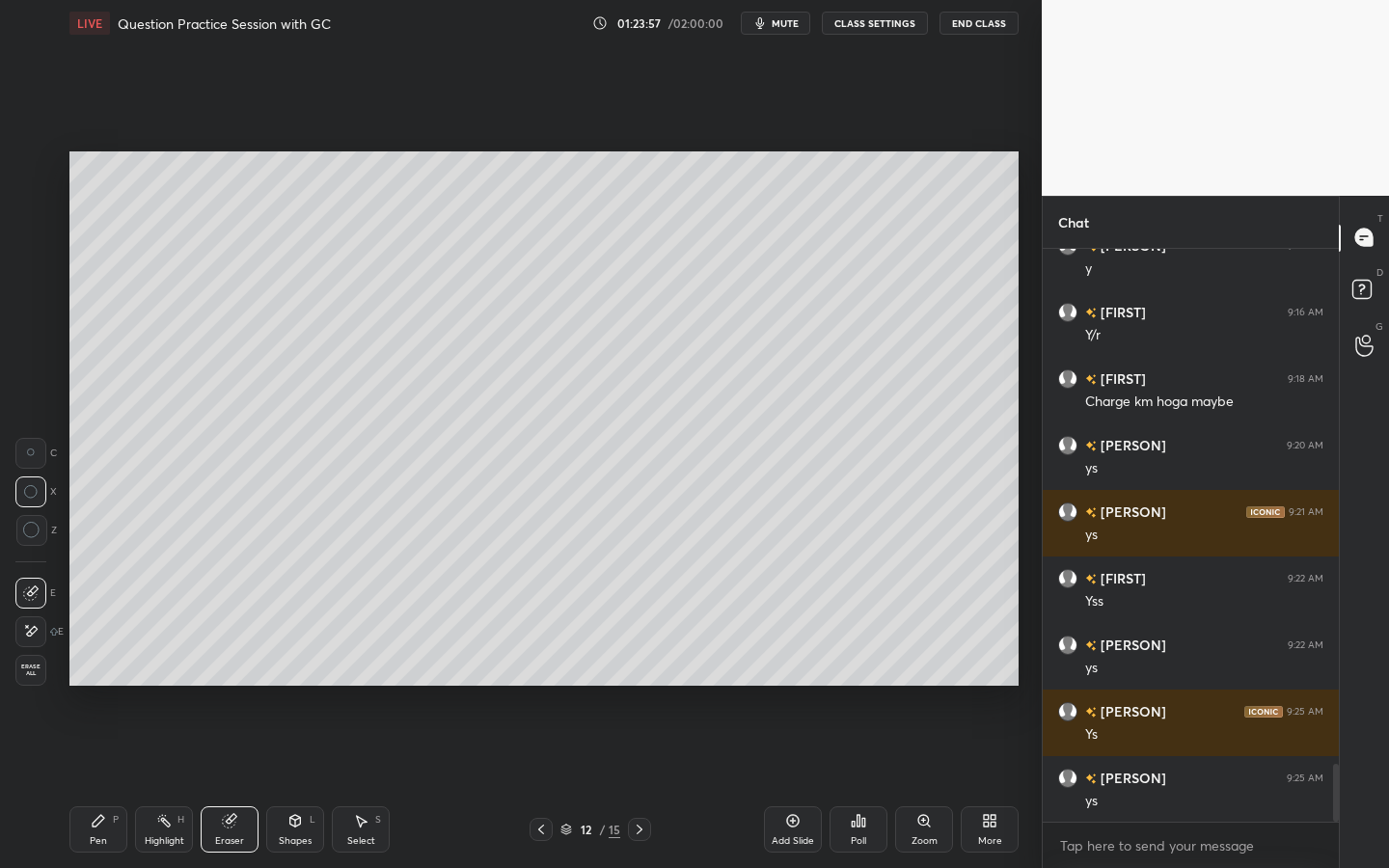 click on "Pen P Highlight H Eraser Shapes L Select S" at bounding box center [243, 829] 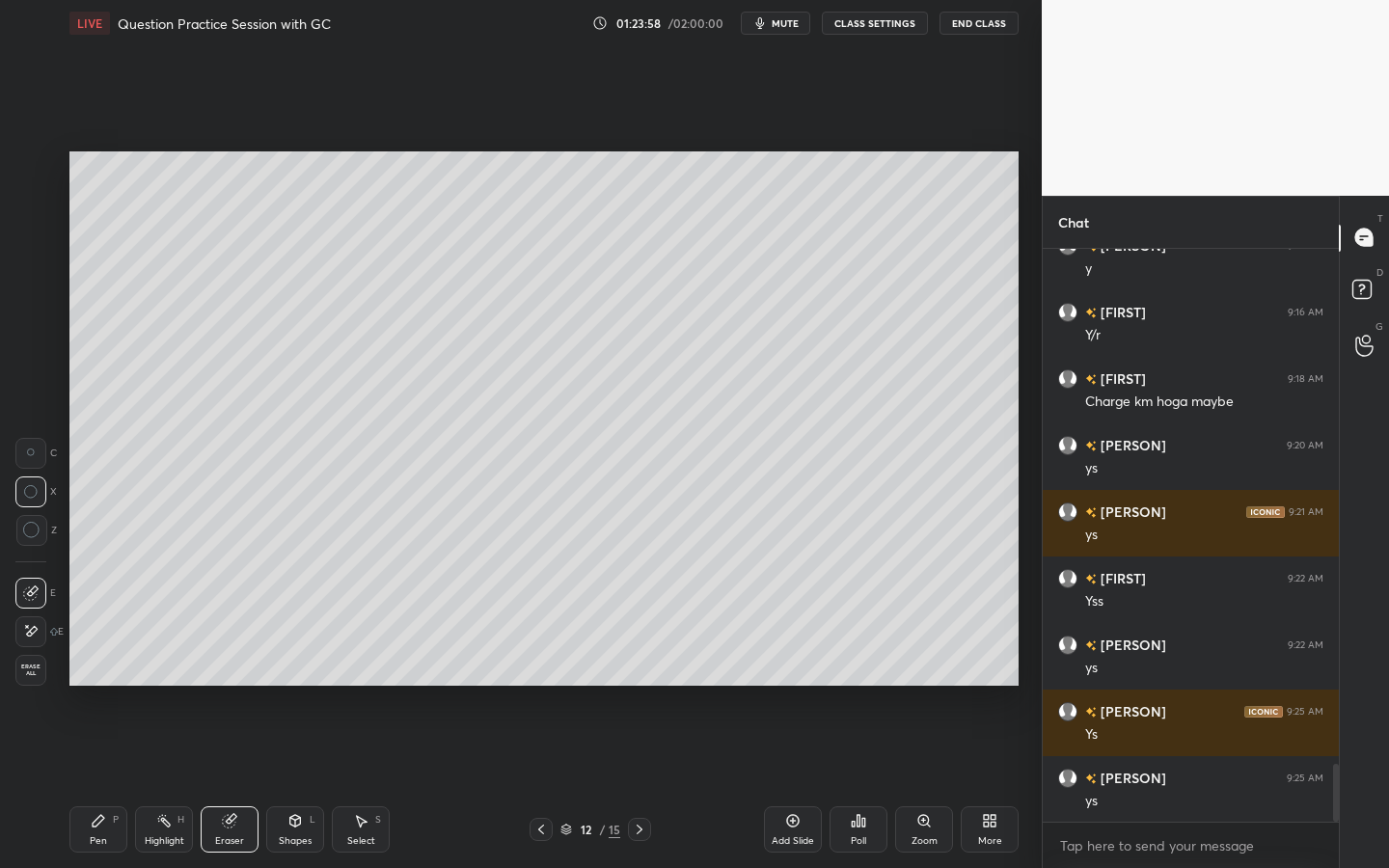 click on "Pen" at bounding box center [98, 841] 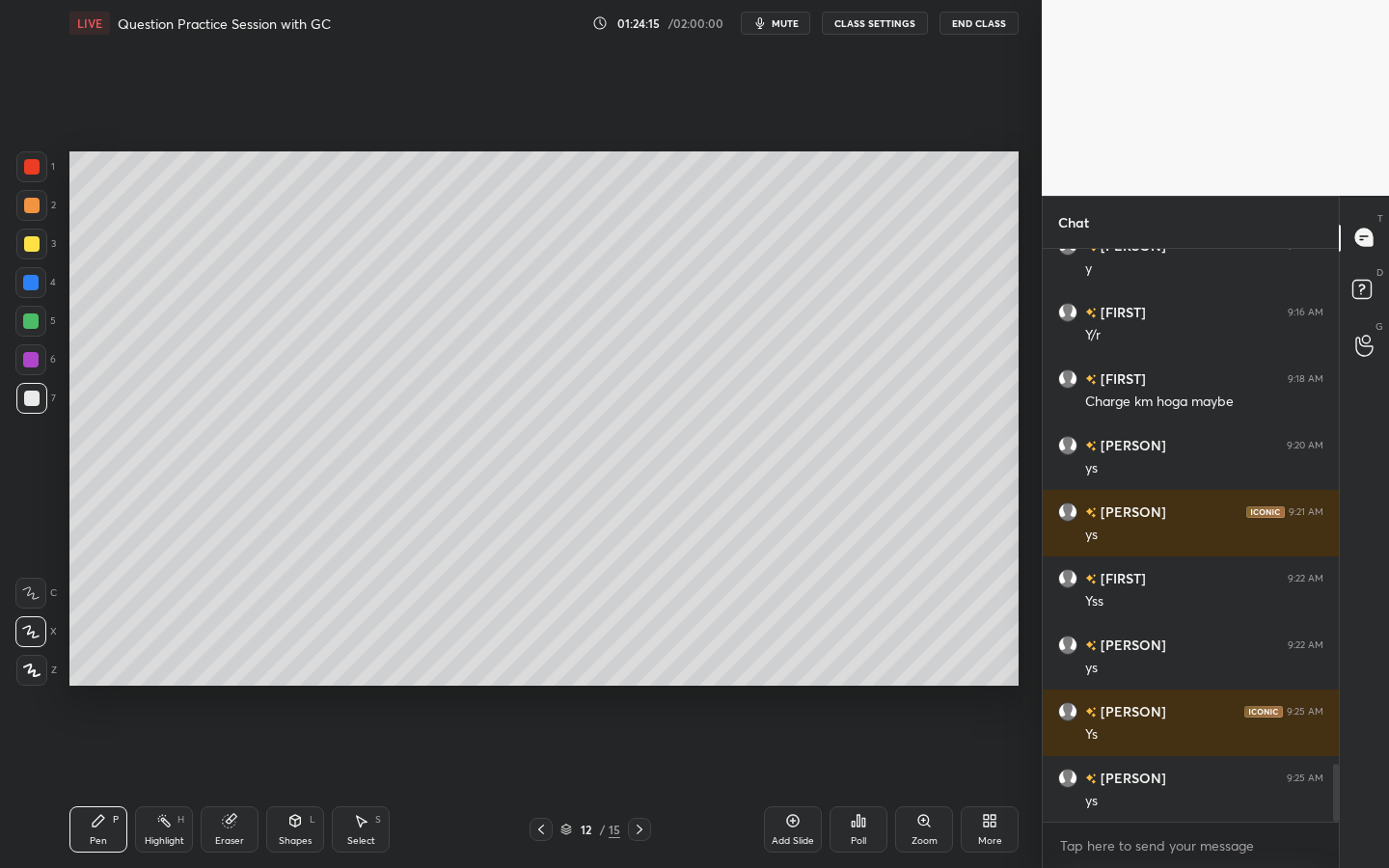 click on "Shapes L" at bounding box center [295, 829] 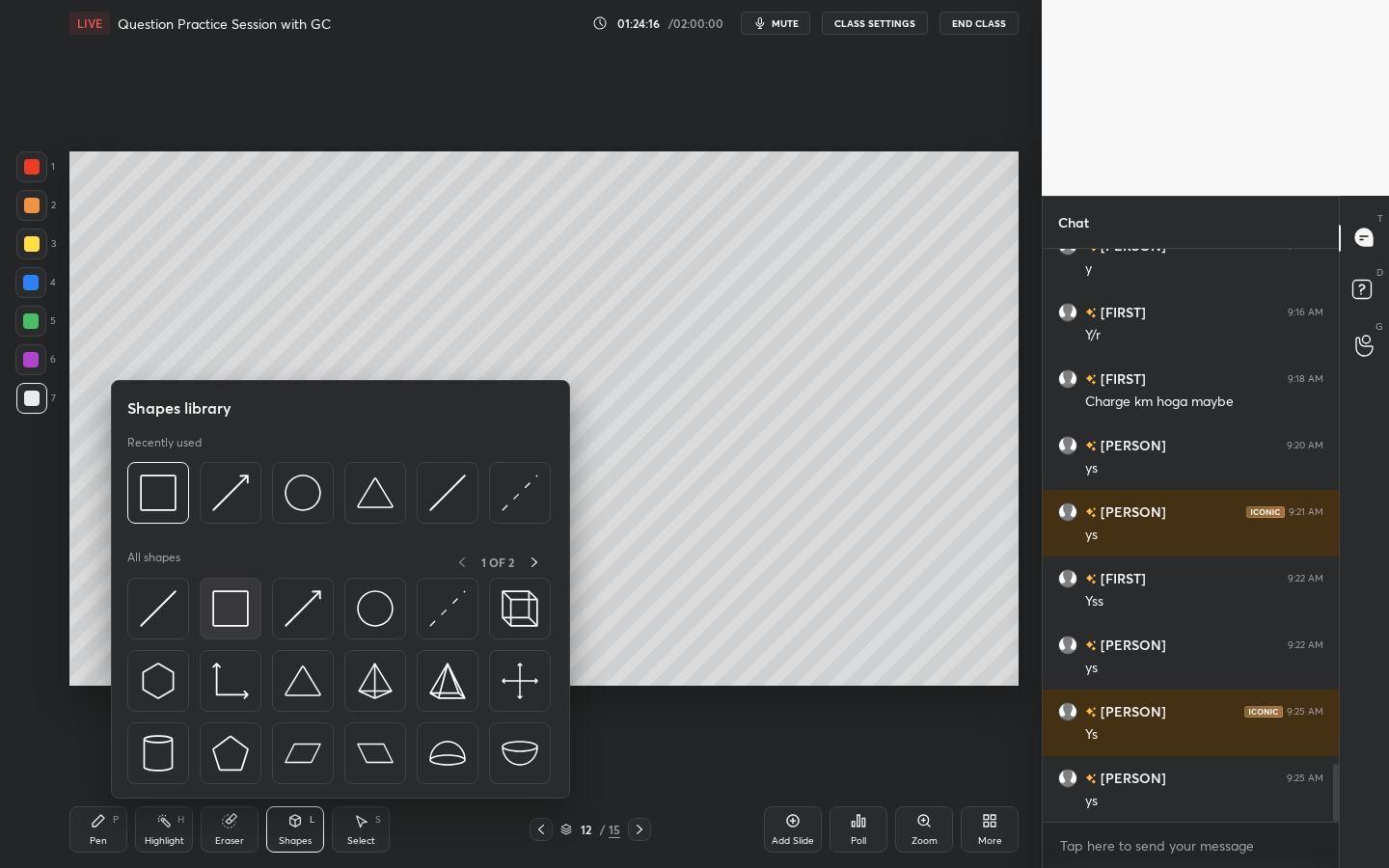 click at bounding box center (231, 609) 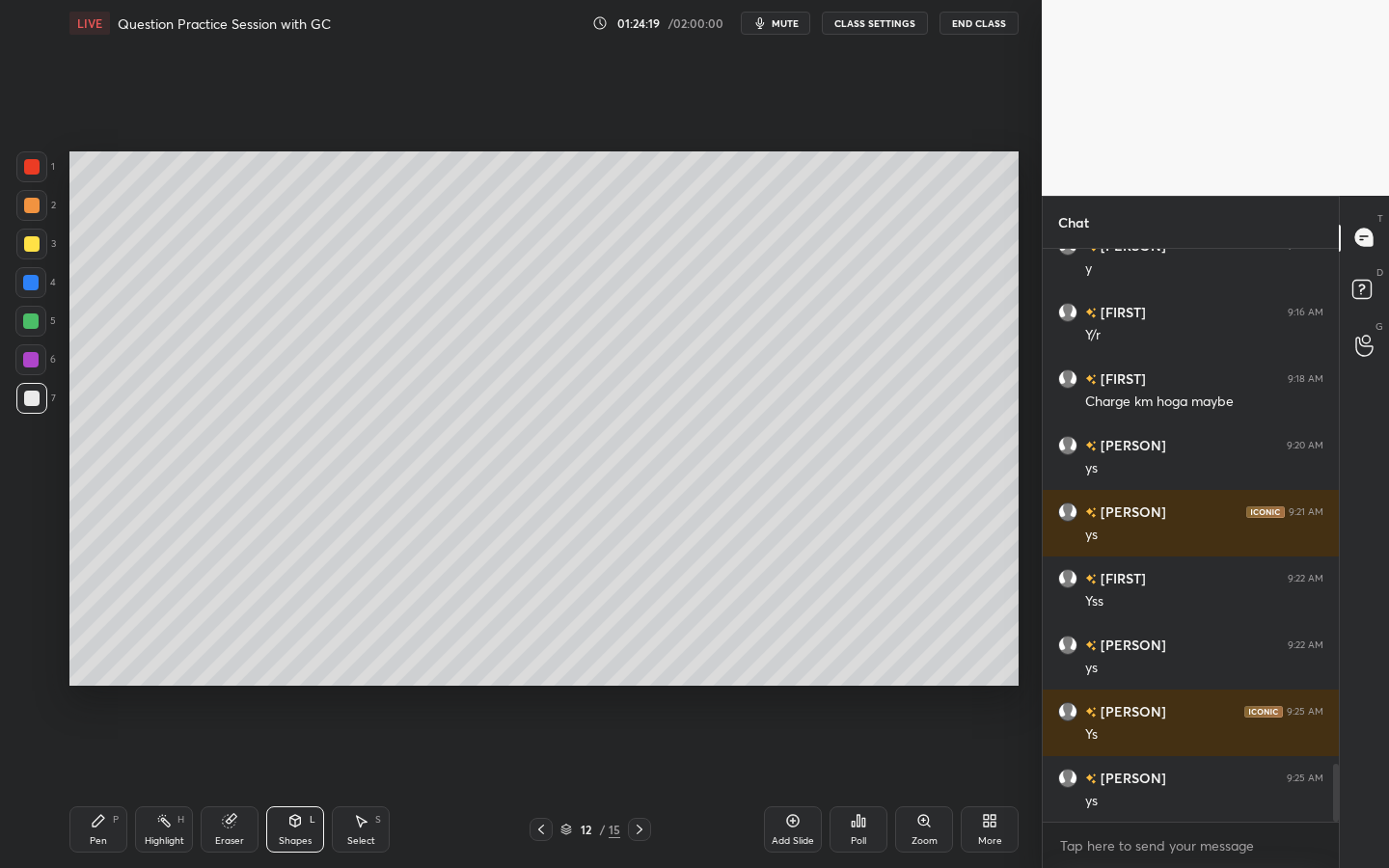 click on "Pen P" at bounding box center [98, 829] 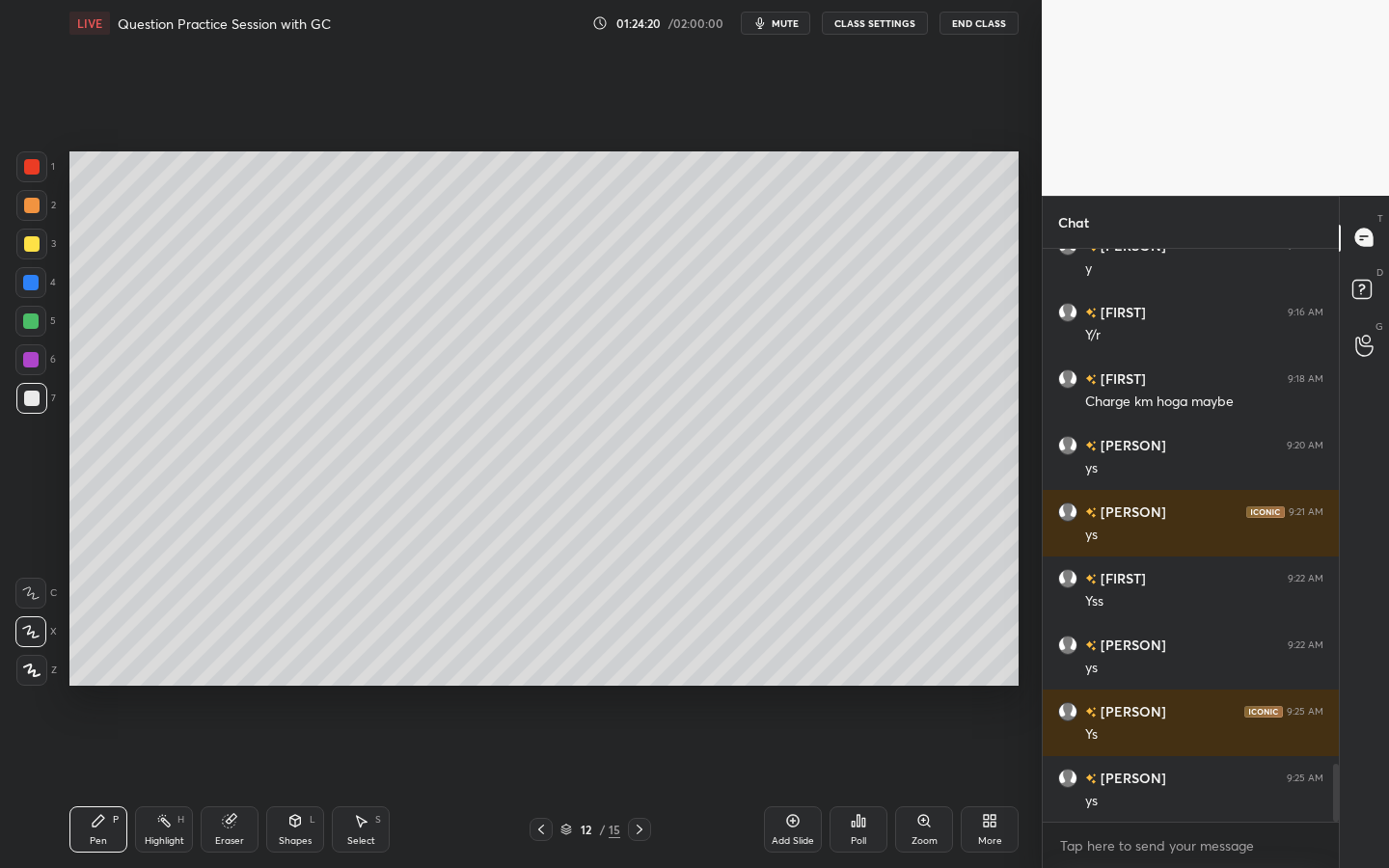 click at bounding box center [32, 244] 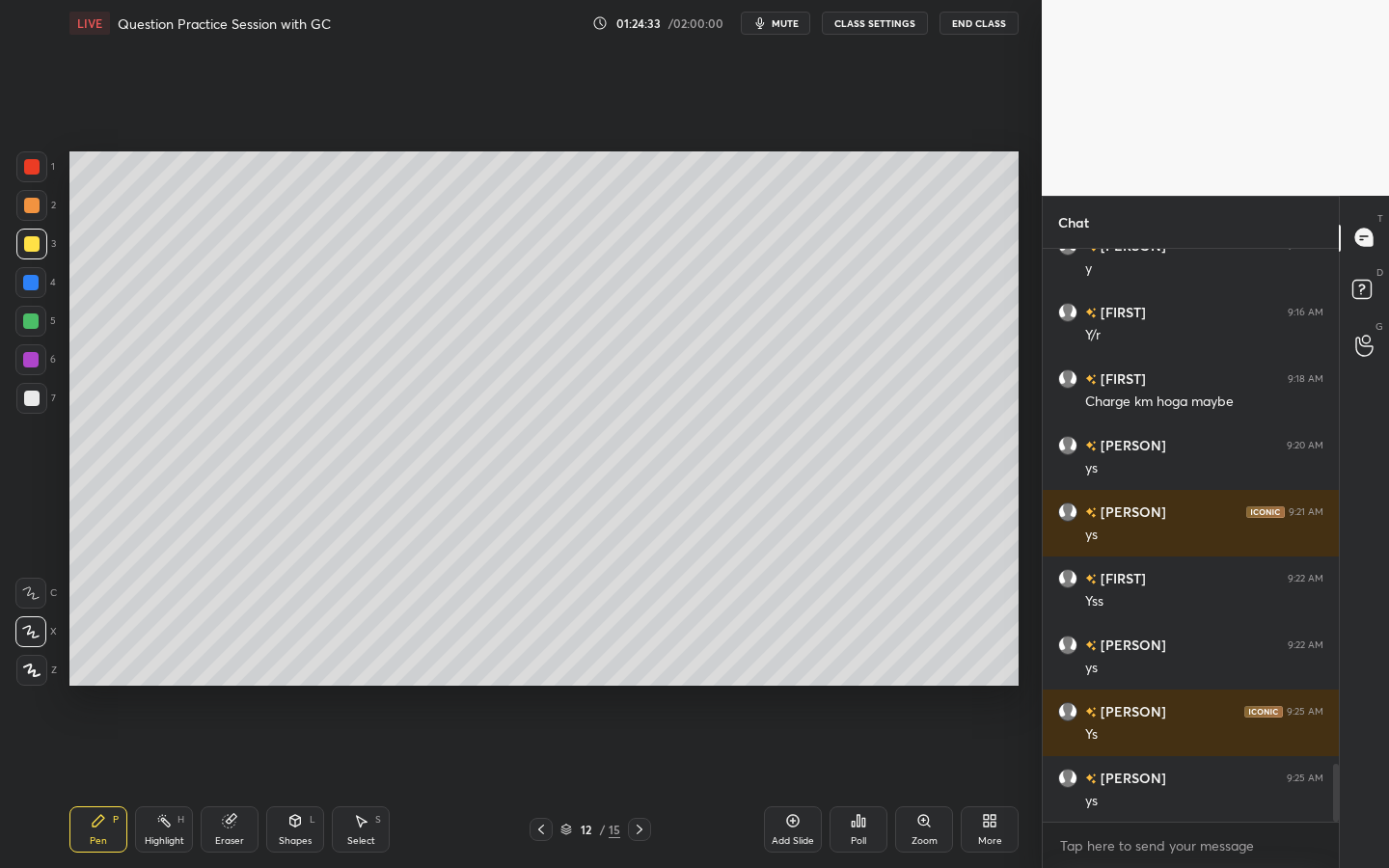 drag, startPoint x: 29, startPoint y: 406, endPoint x: 40, endPoint y: 395, distance: 15.556349 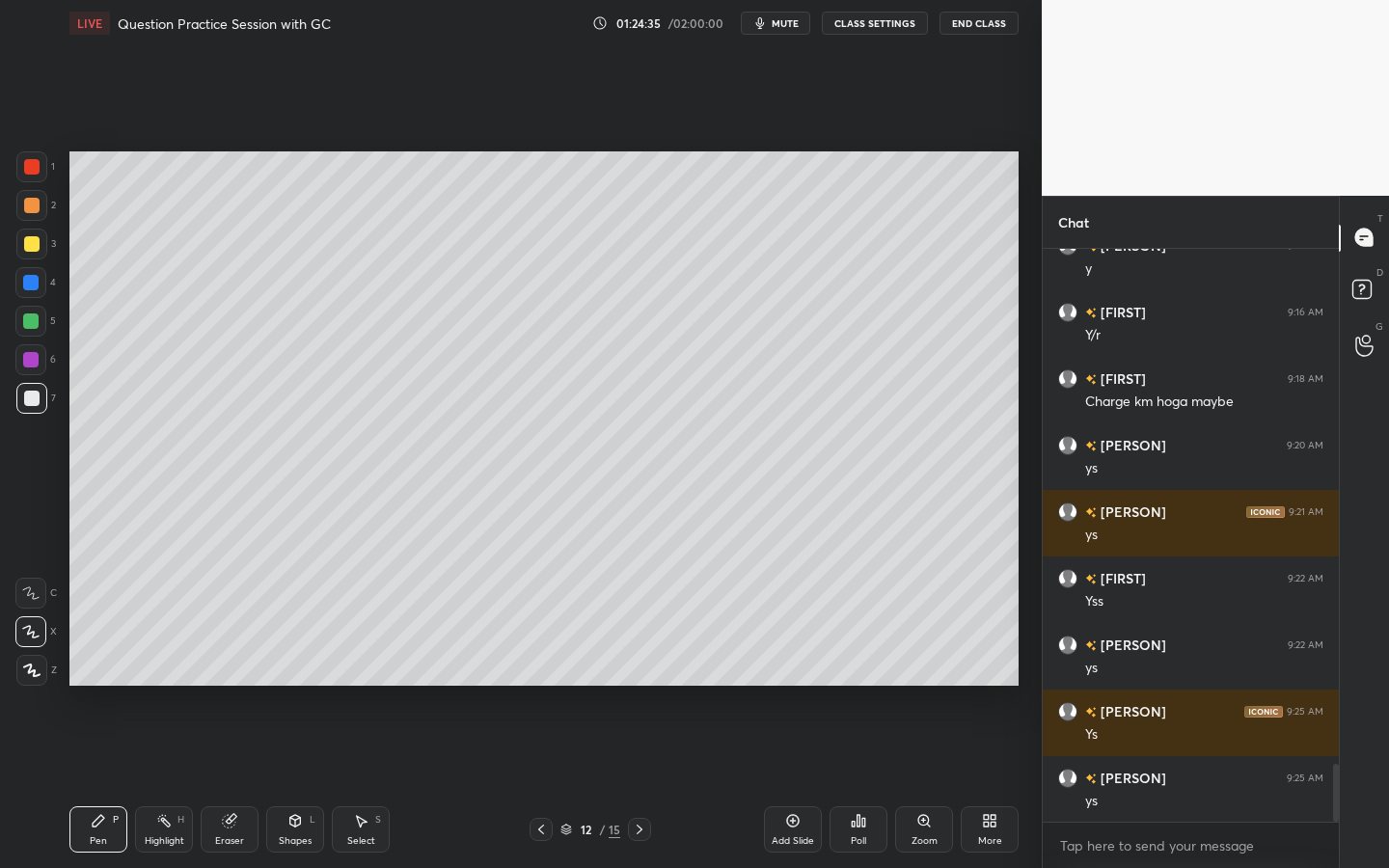 scroll, scrollTop: 528, scrollLeft: 290, axis: both 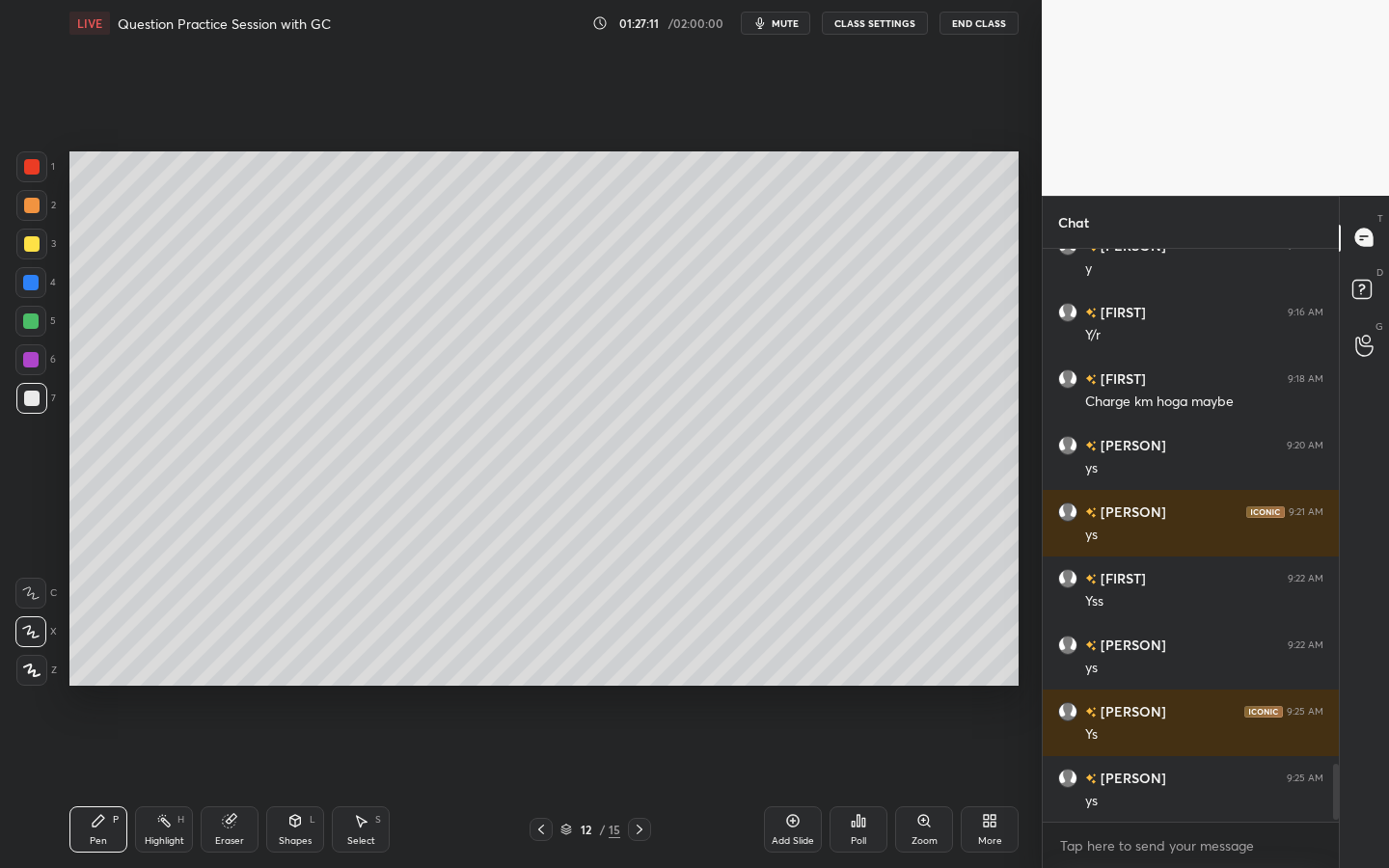 drag, startPoint x: 37, startPoint y: 204, endPoint x: 59, endPoint y: 196, distance: 23.4094 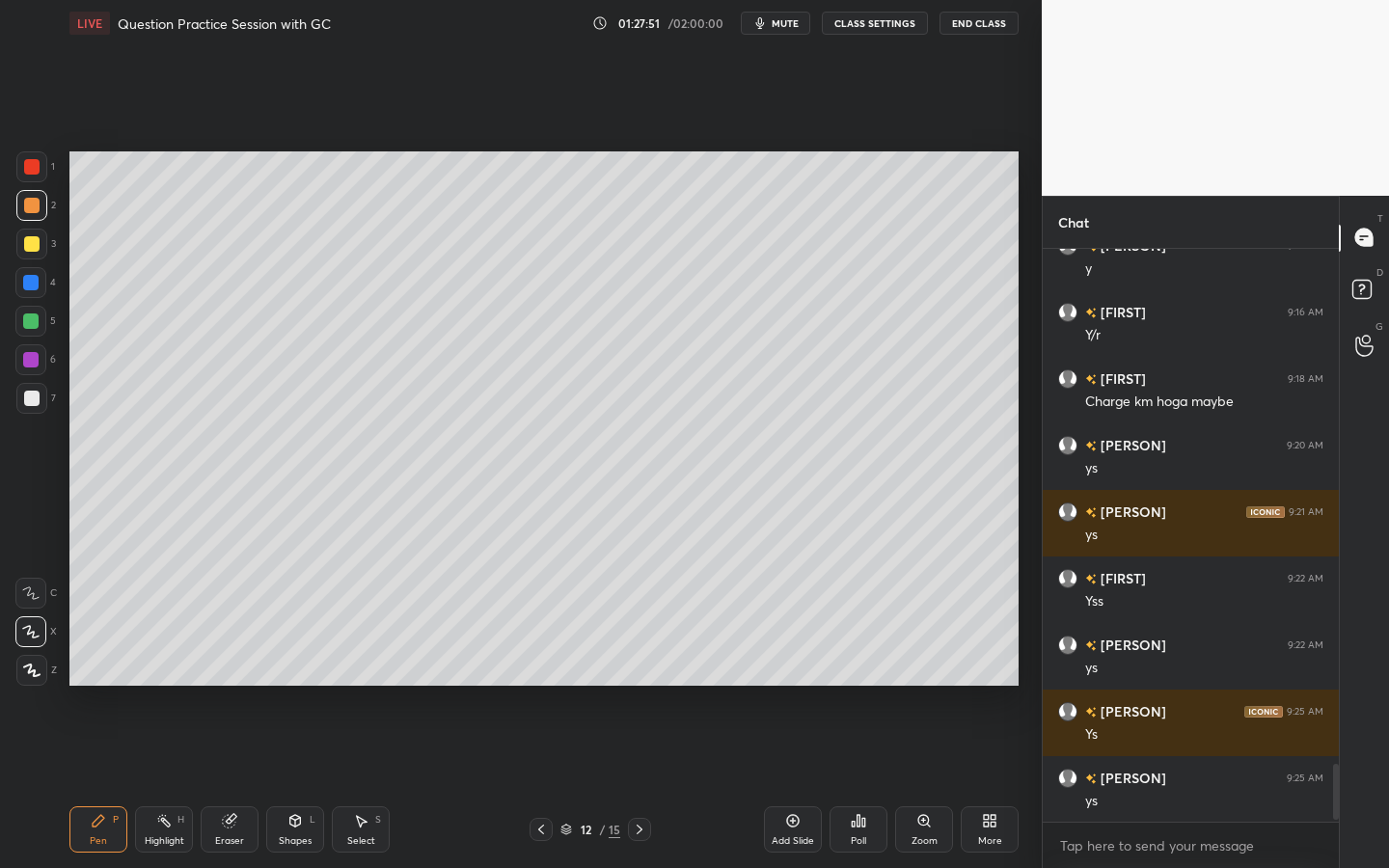 click on "Shapes L" at bounding box center [295, 829] 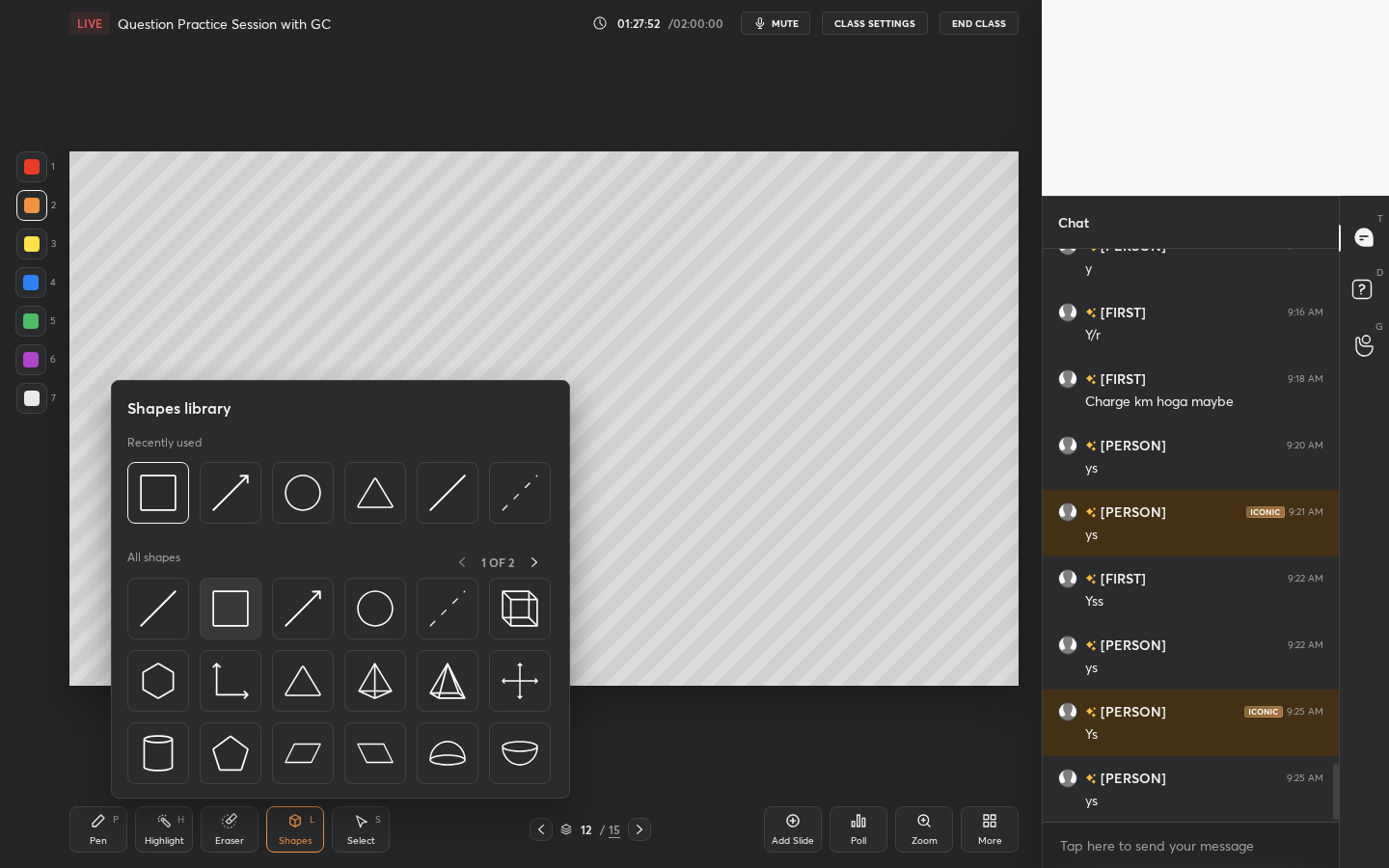 click at bounding box center (231, 609) 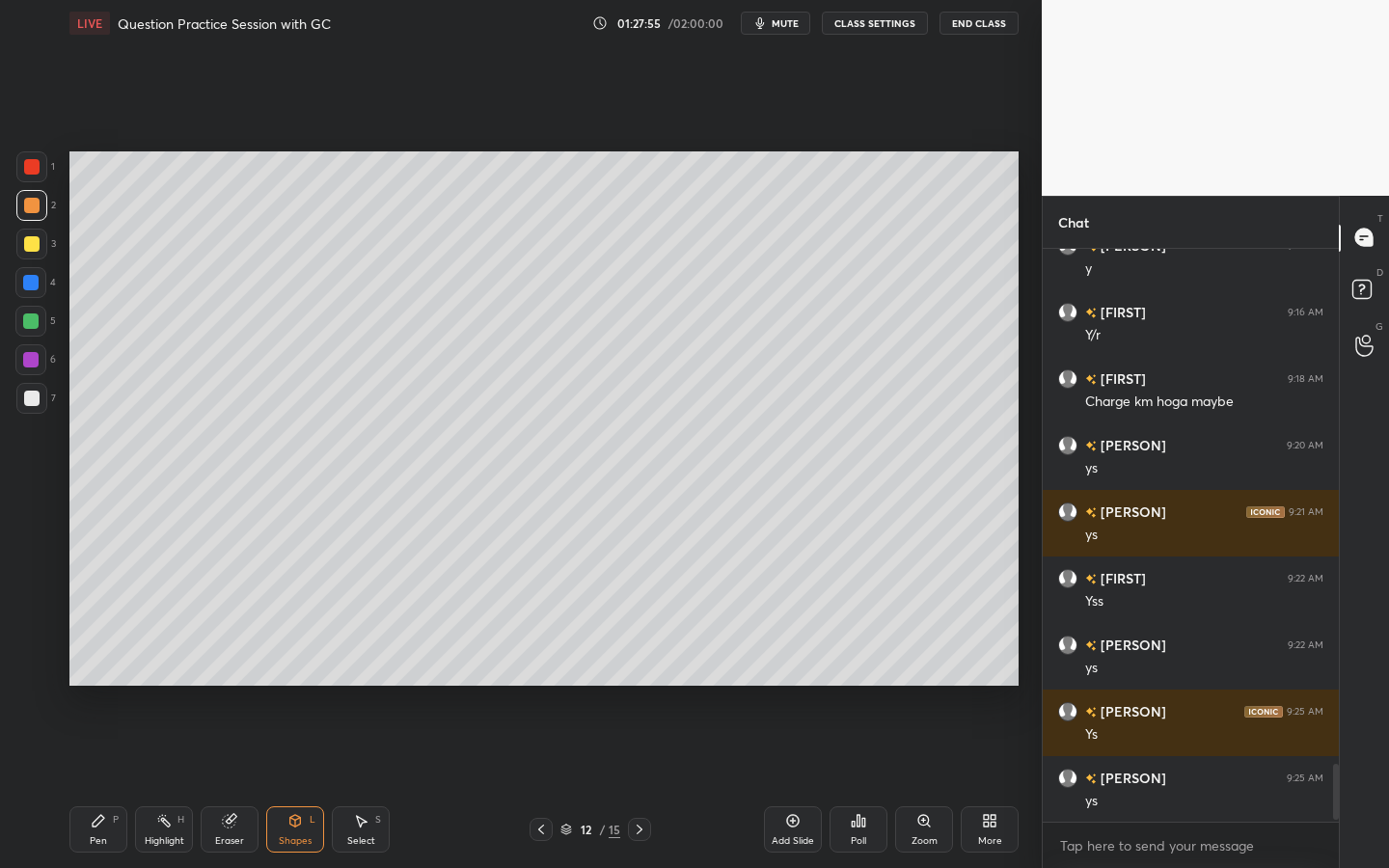 click on "Pen" at bounding box center [98, 841] 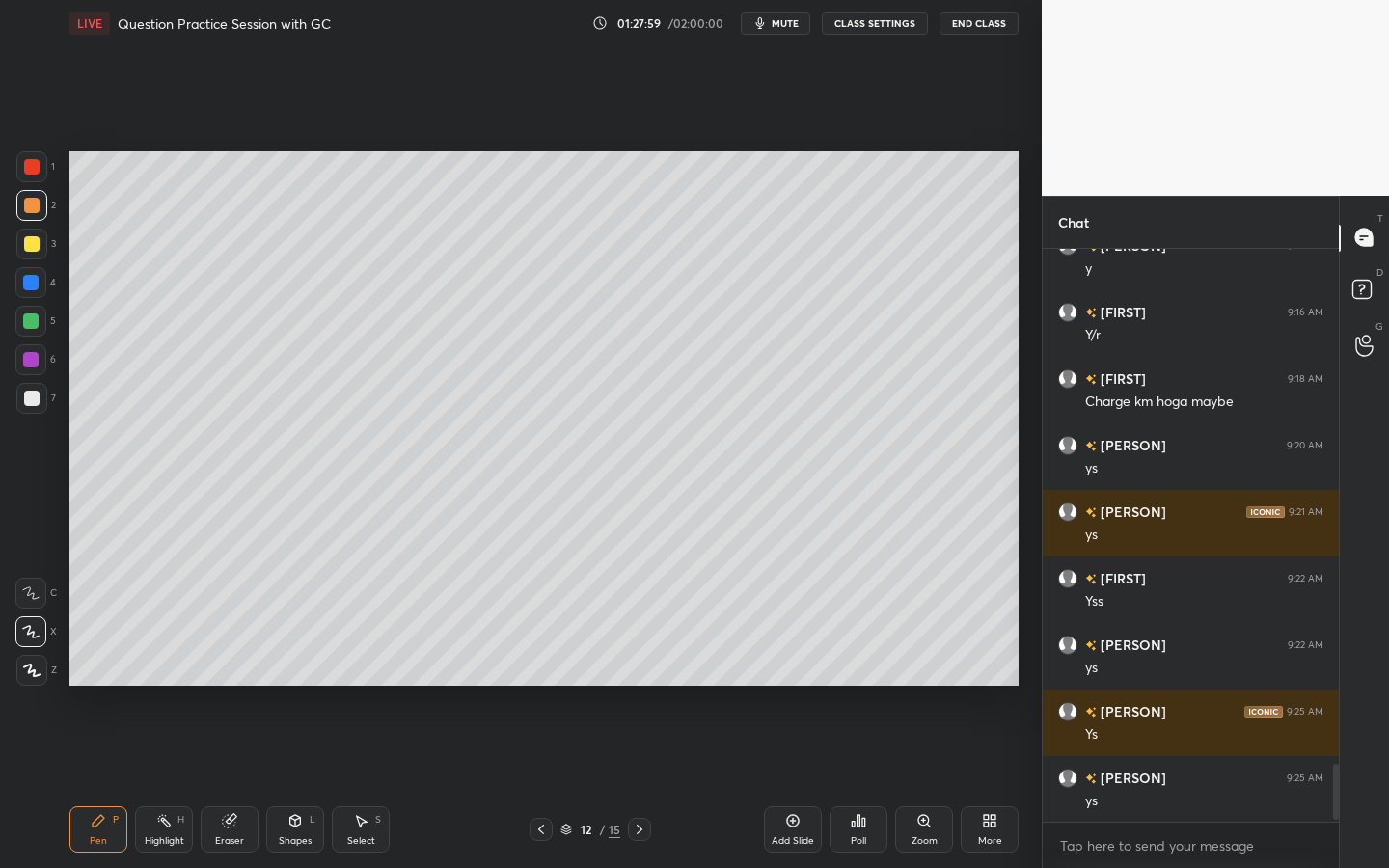 click at bounding box center [32, 398] 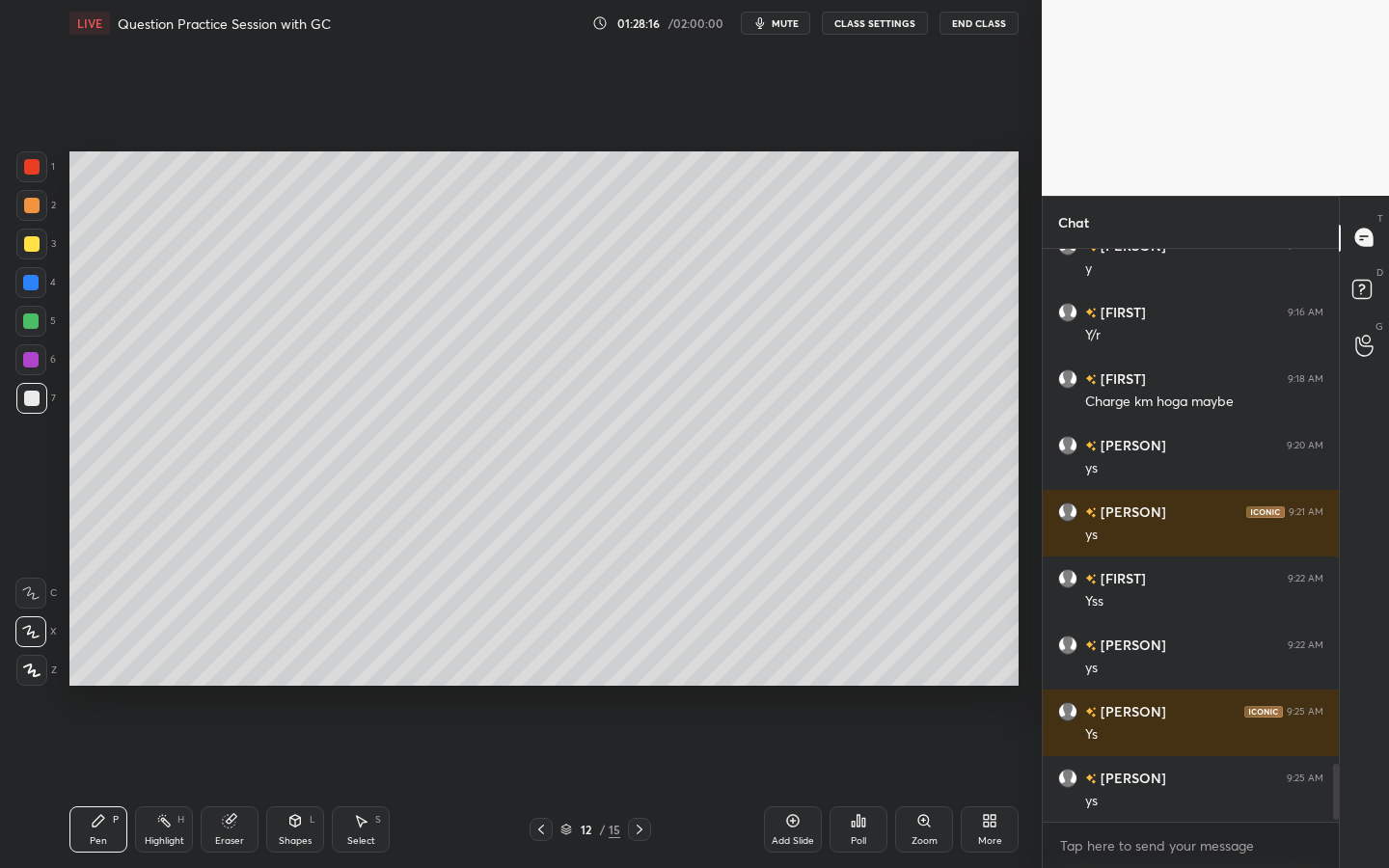 drag, startPoint x: 303, startPoint y: 829, endPoint x: 304, endPoint y: 818, distance: 11.045361 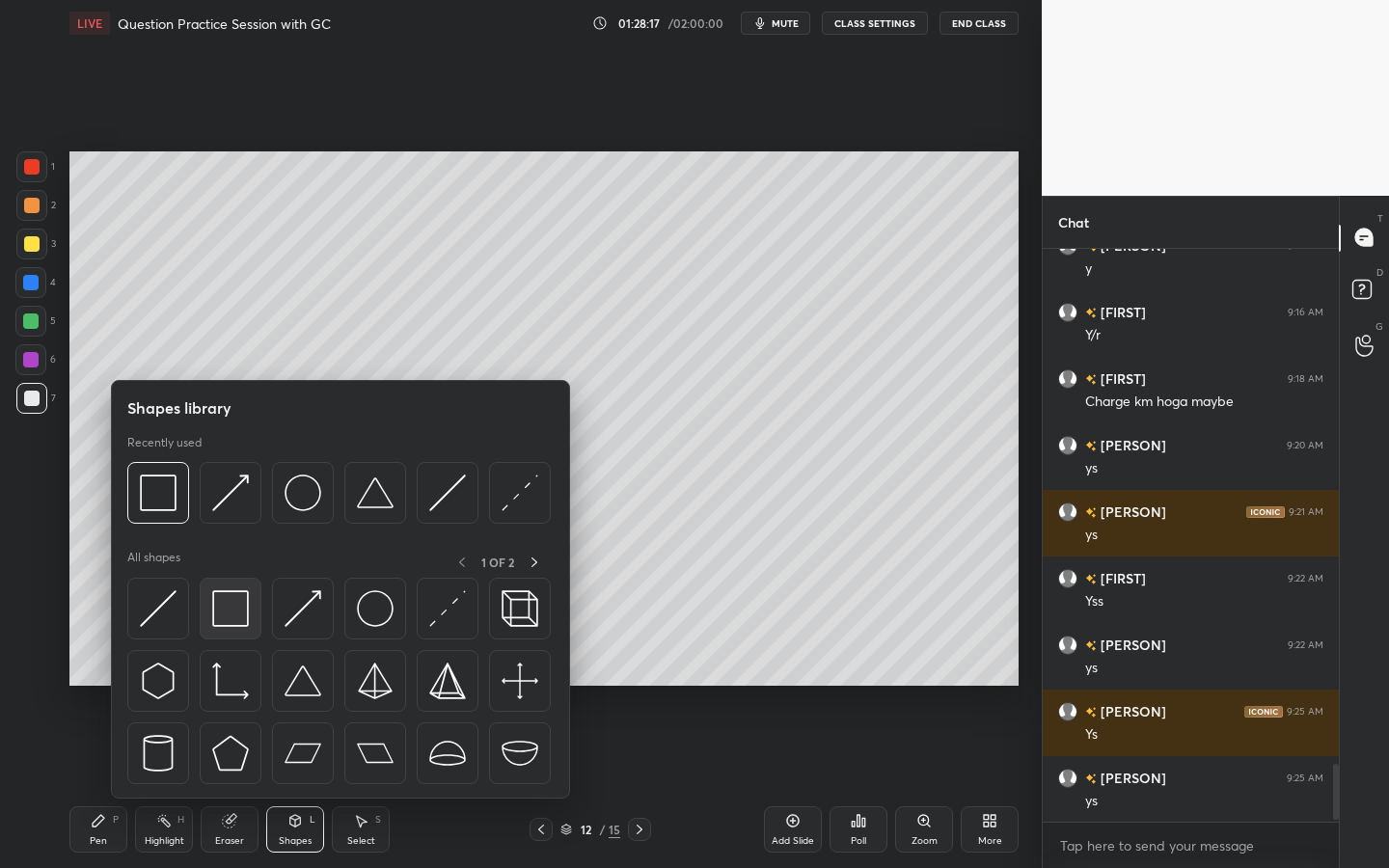 click at bounding box center [231, 609] 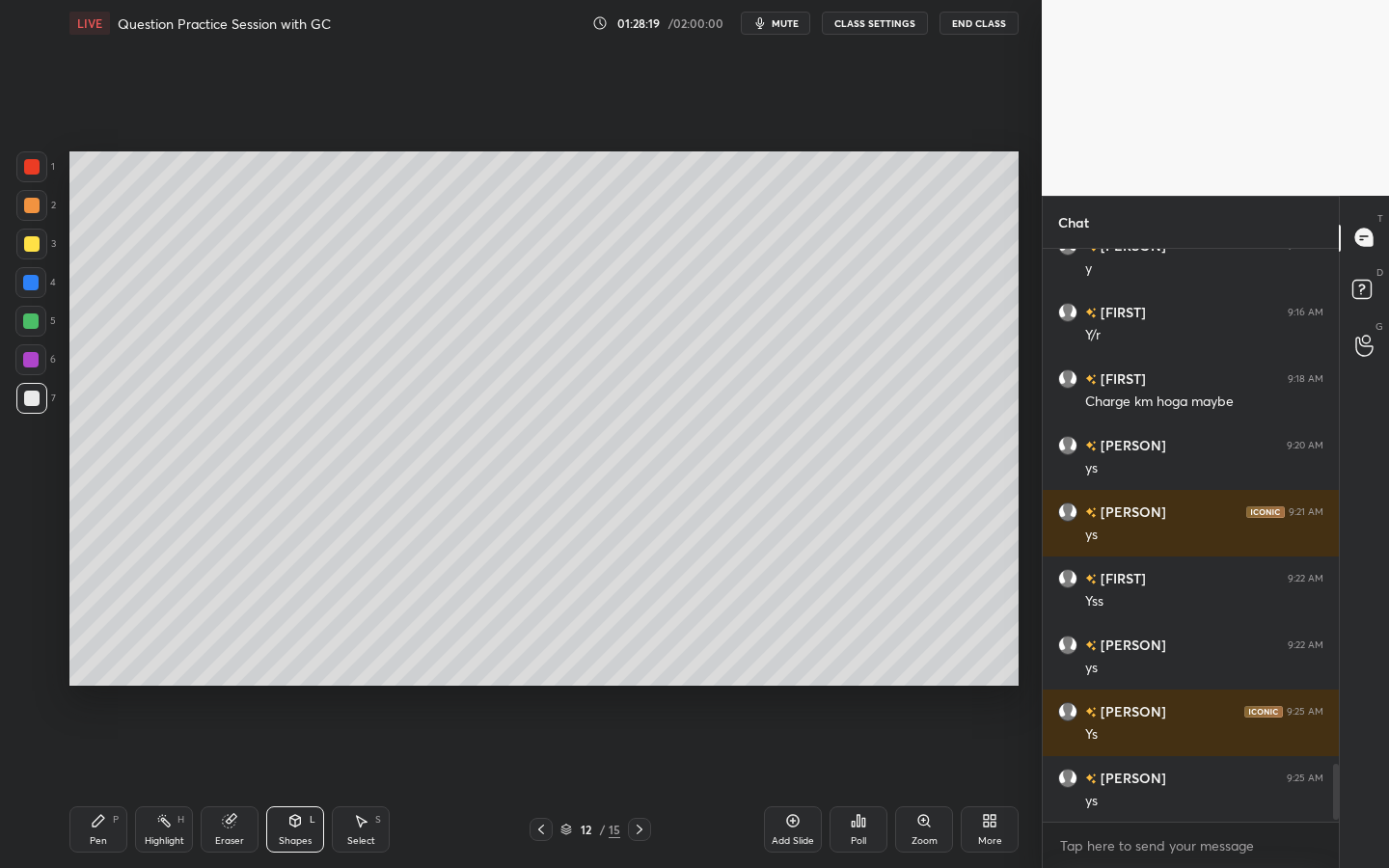 drag, startPoint x: 82, startPoint y: 815, endPoint x: 90, endPoint y: 796, distance: 20.615528 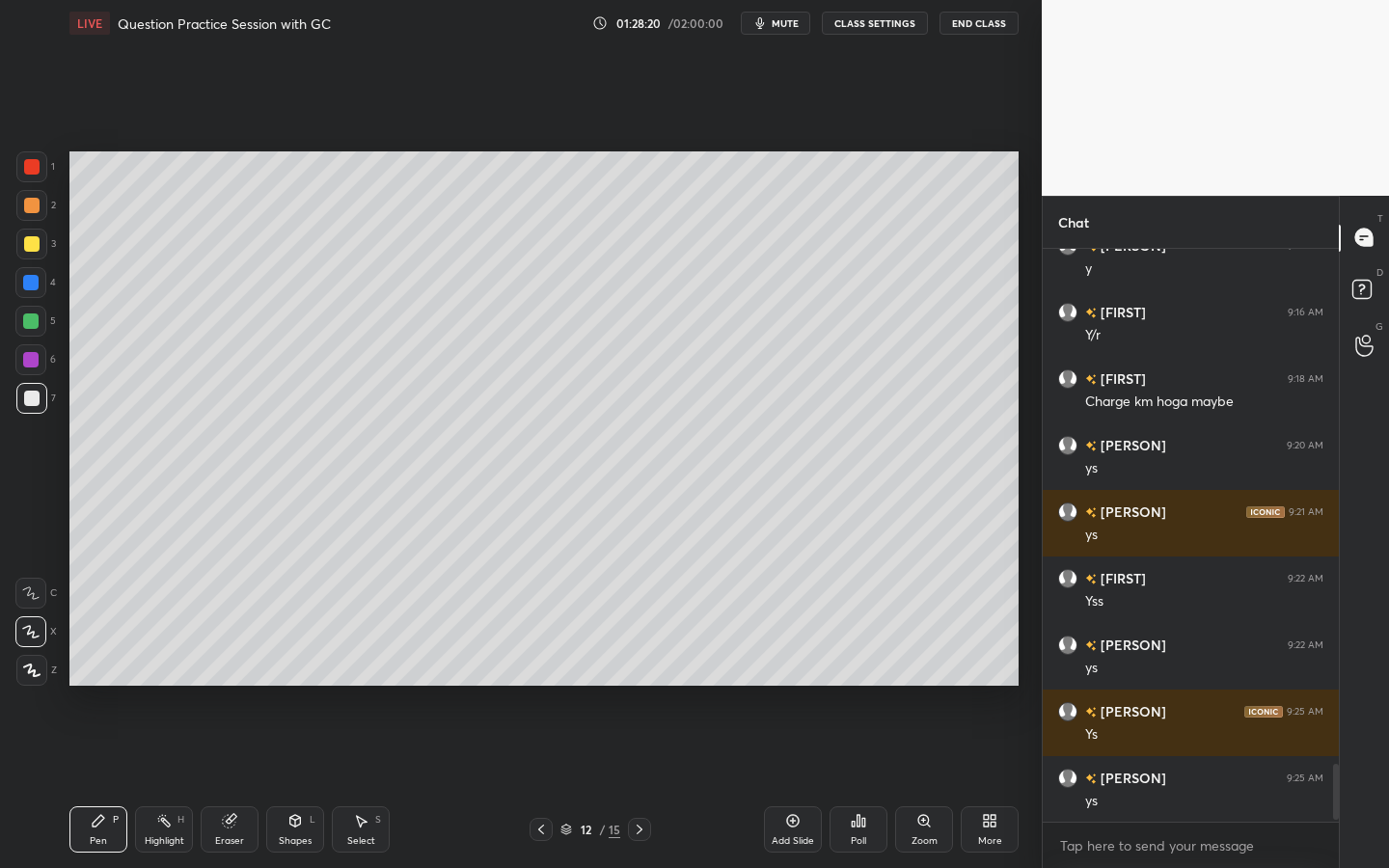 click at bounding box center [32, 244] 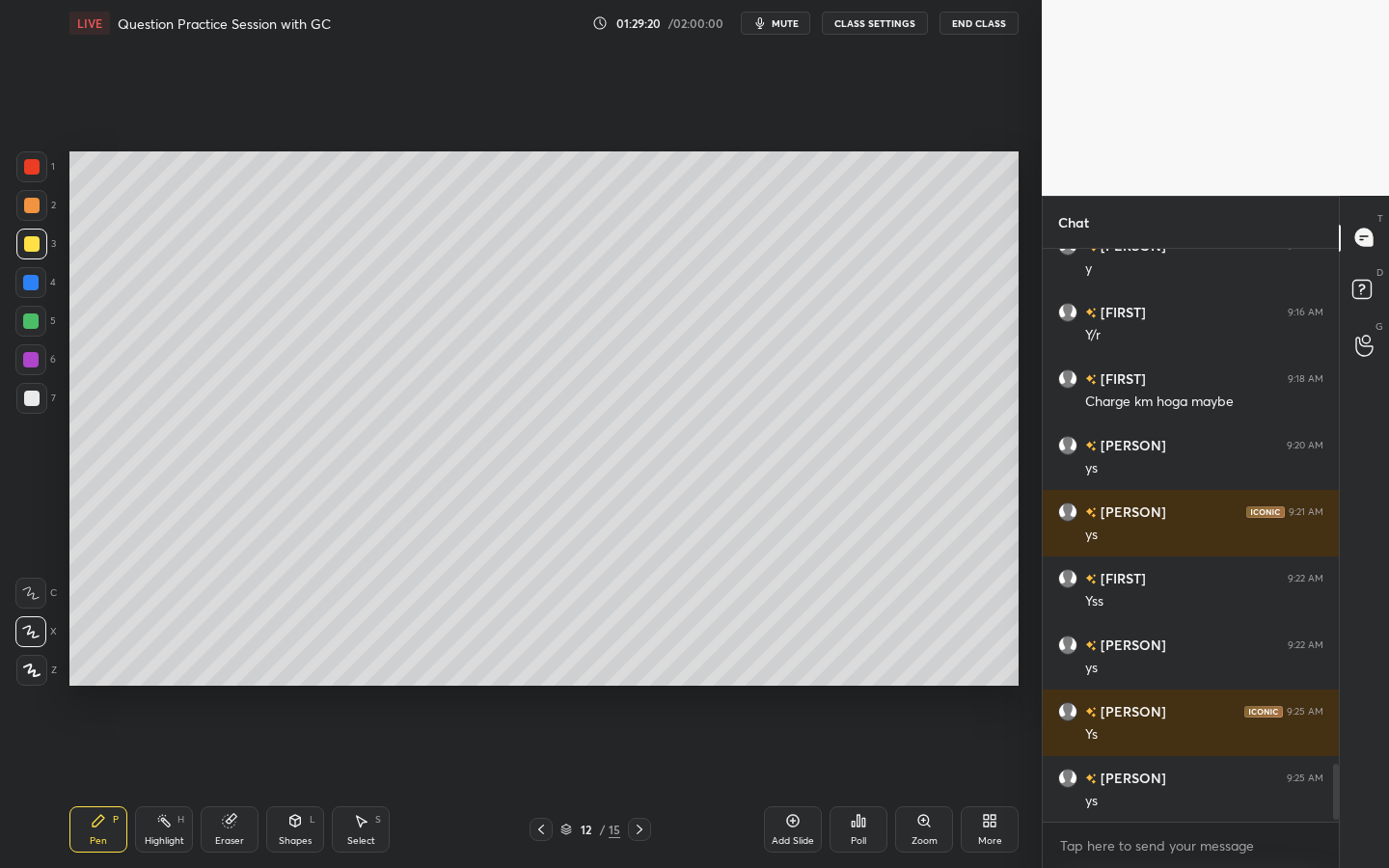 click at bounding box center [32, 205] 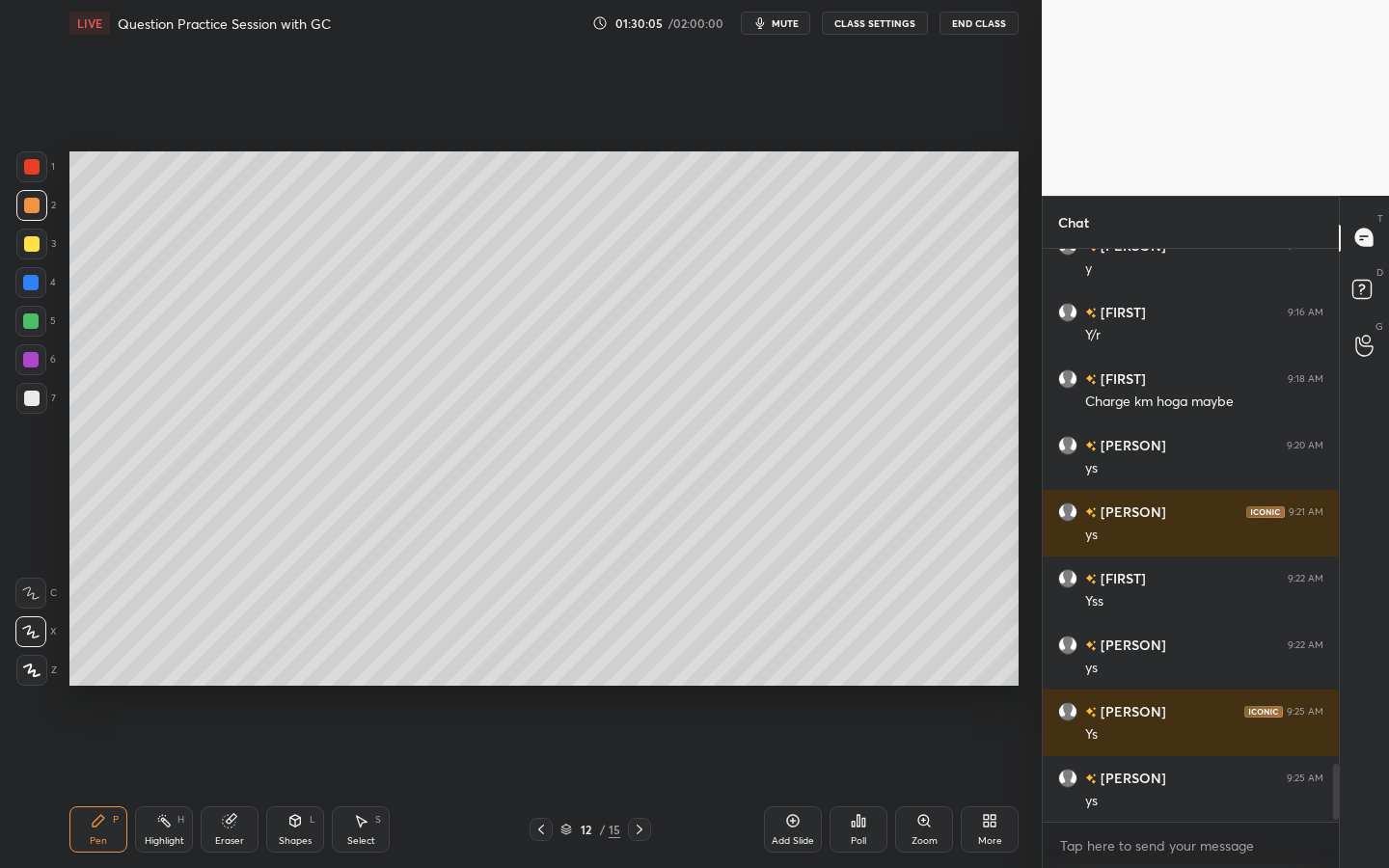 click on "Shapes L" at bounding box center (295, 829) 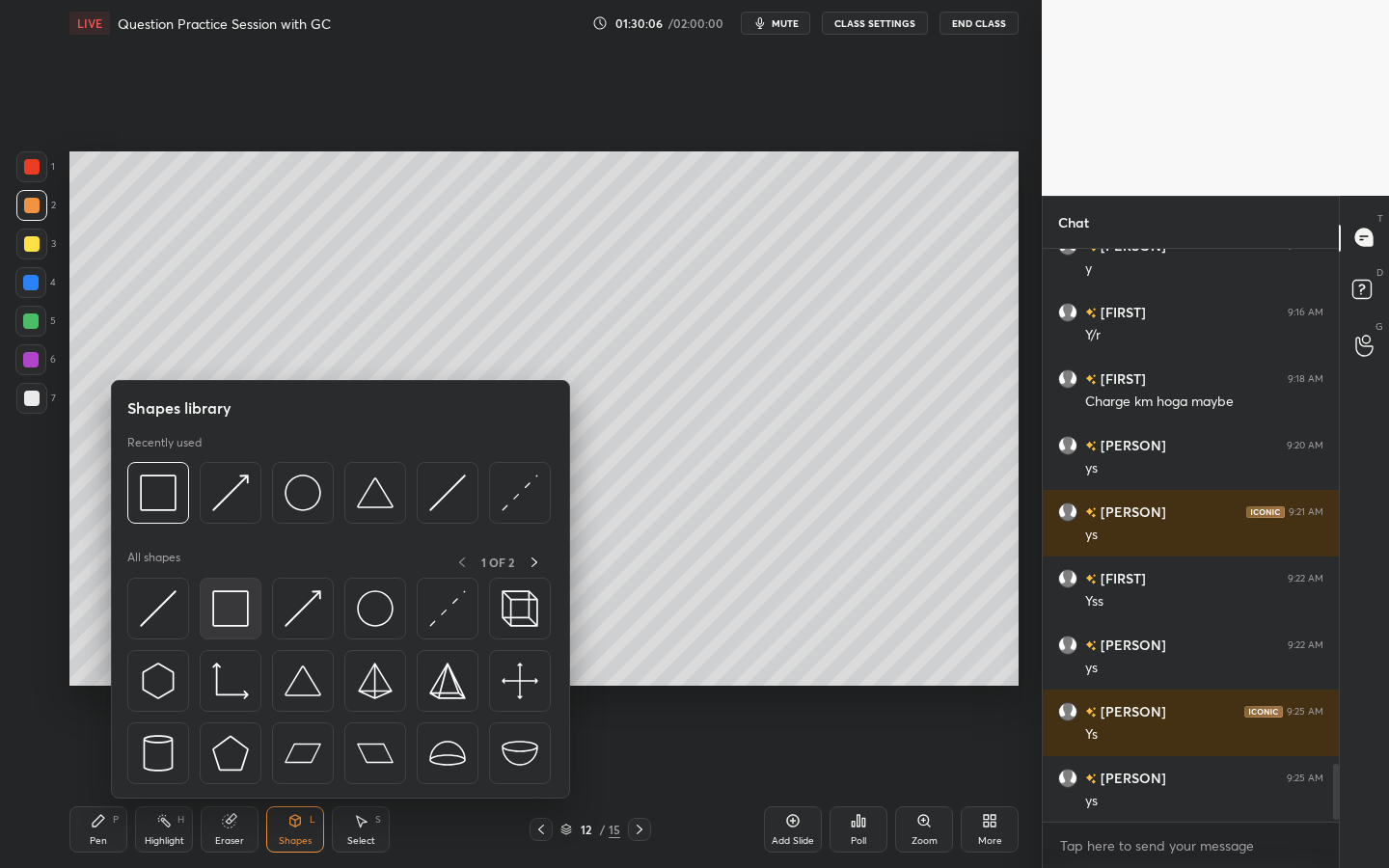 click at bounding box center [231, 609] 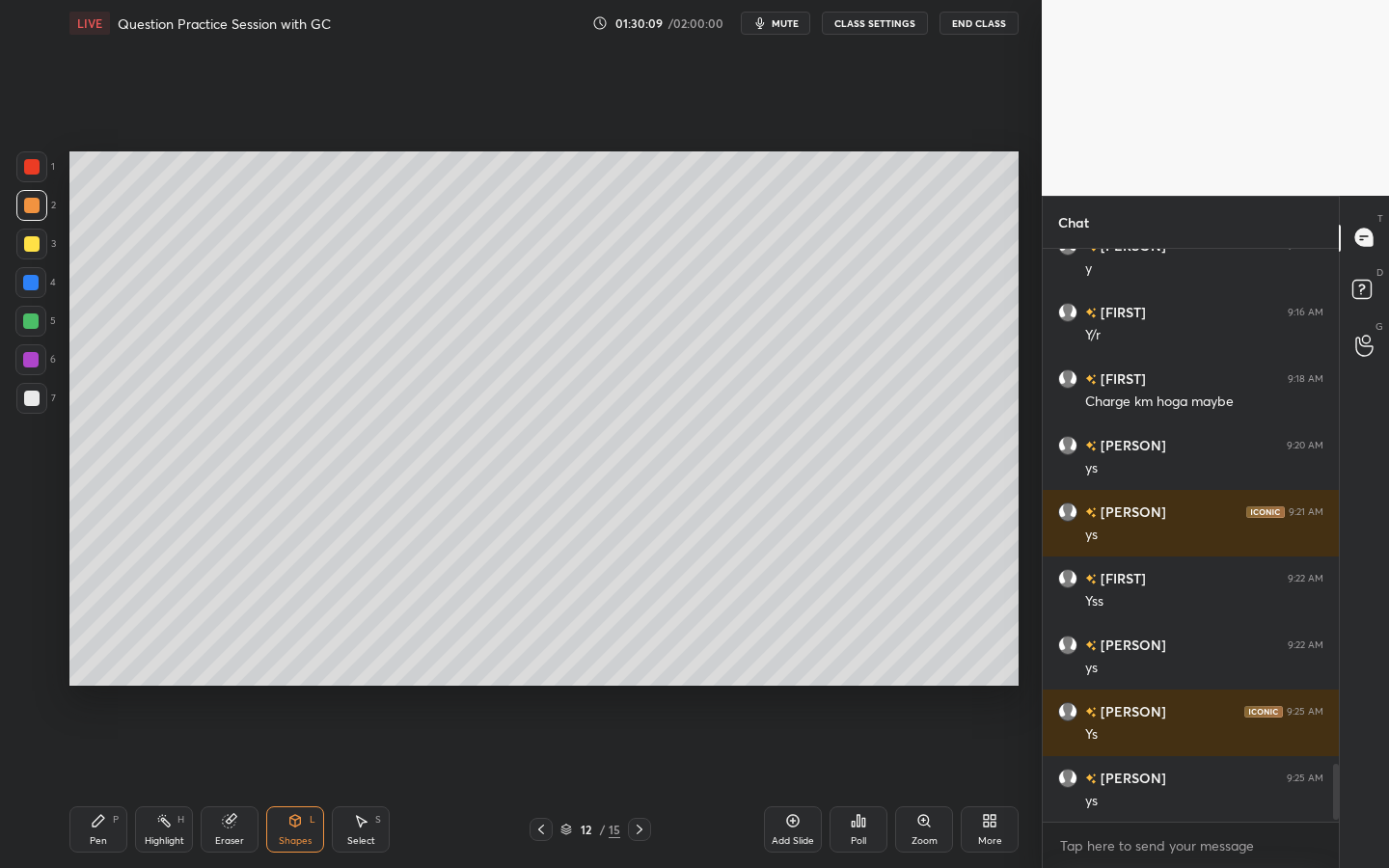 drag, startPoint x: 110, startPoint y: 829, endPoint x: 125, endPoint y: 812, distance: 22.671568 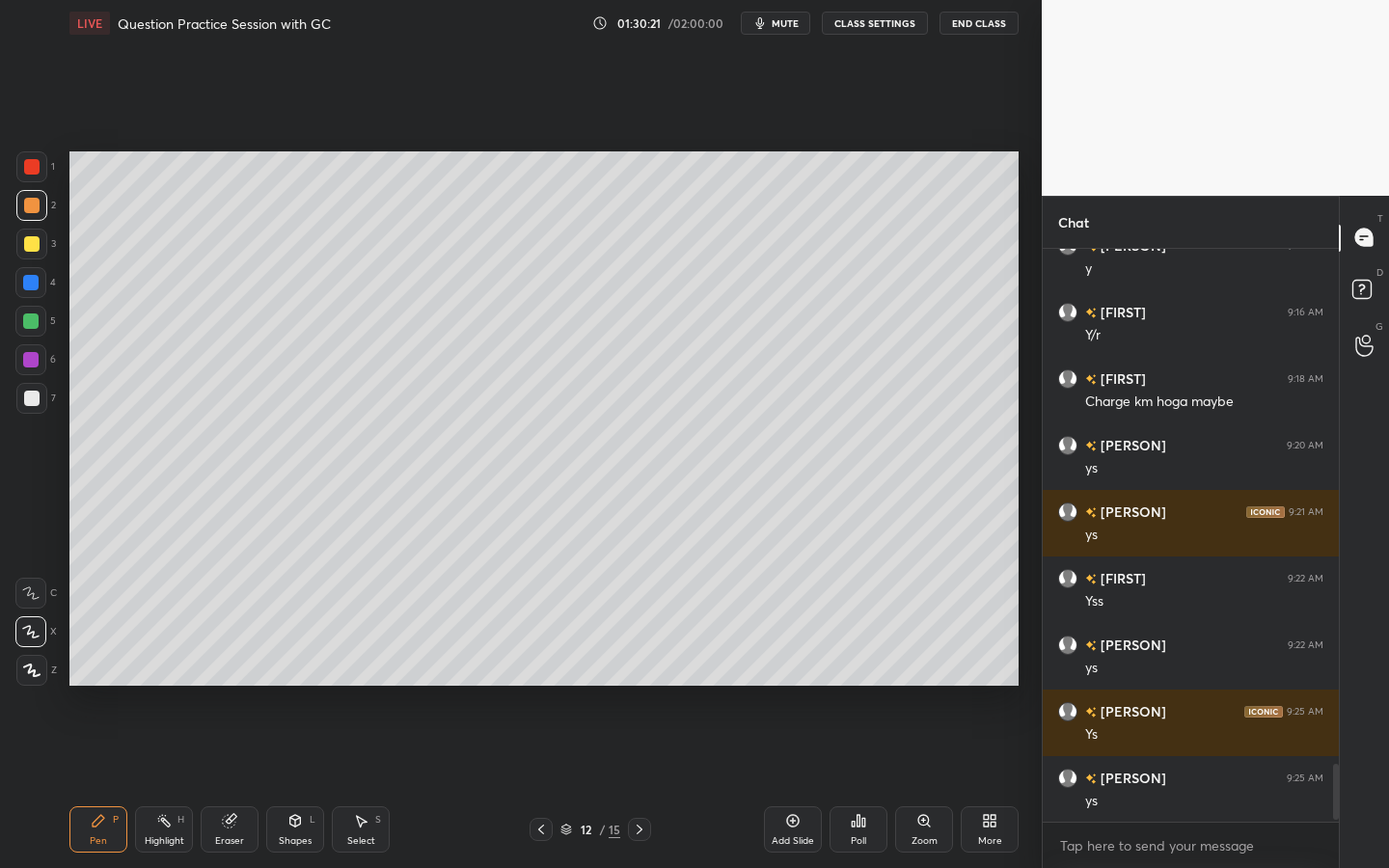 drag, startPoint x: 20, startPoint y: 405, endPoint x: 34, endPoint y: 398, distance: 15.652476 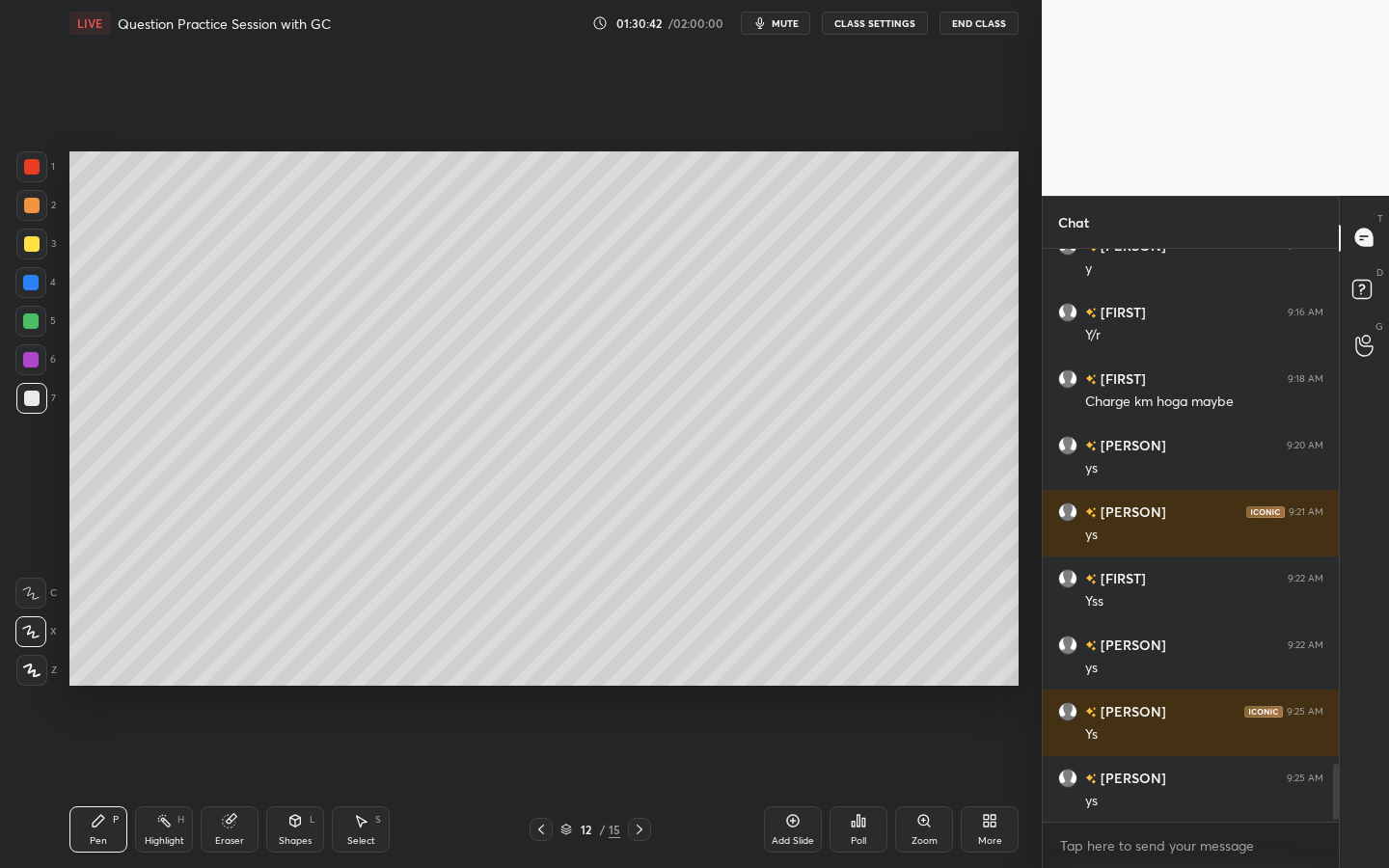 click at bounding box center (32, 398) 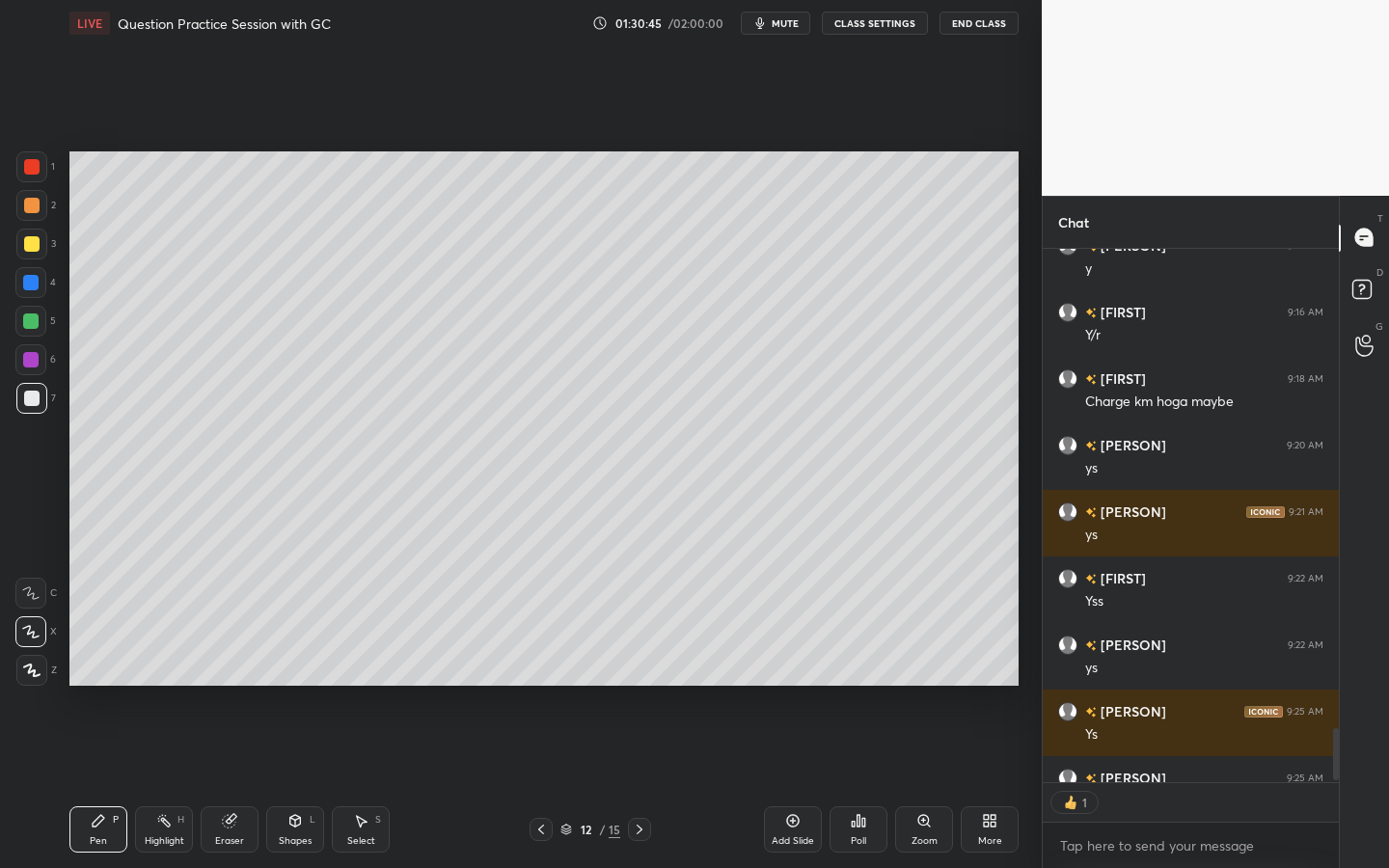scroll, scrollTop: 528, scrollLeft: 290, axis: both 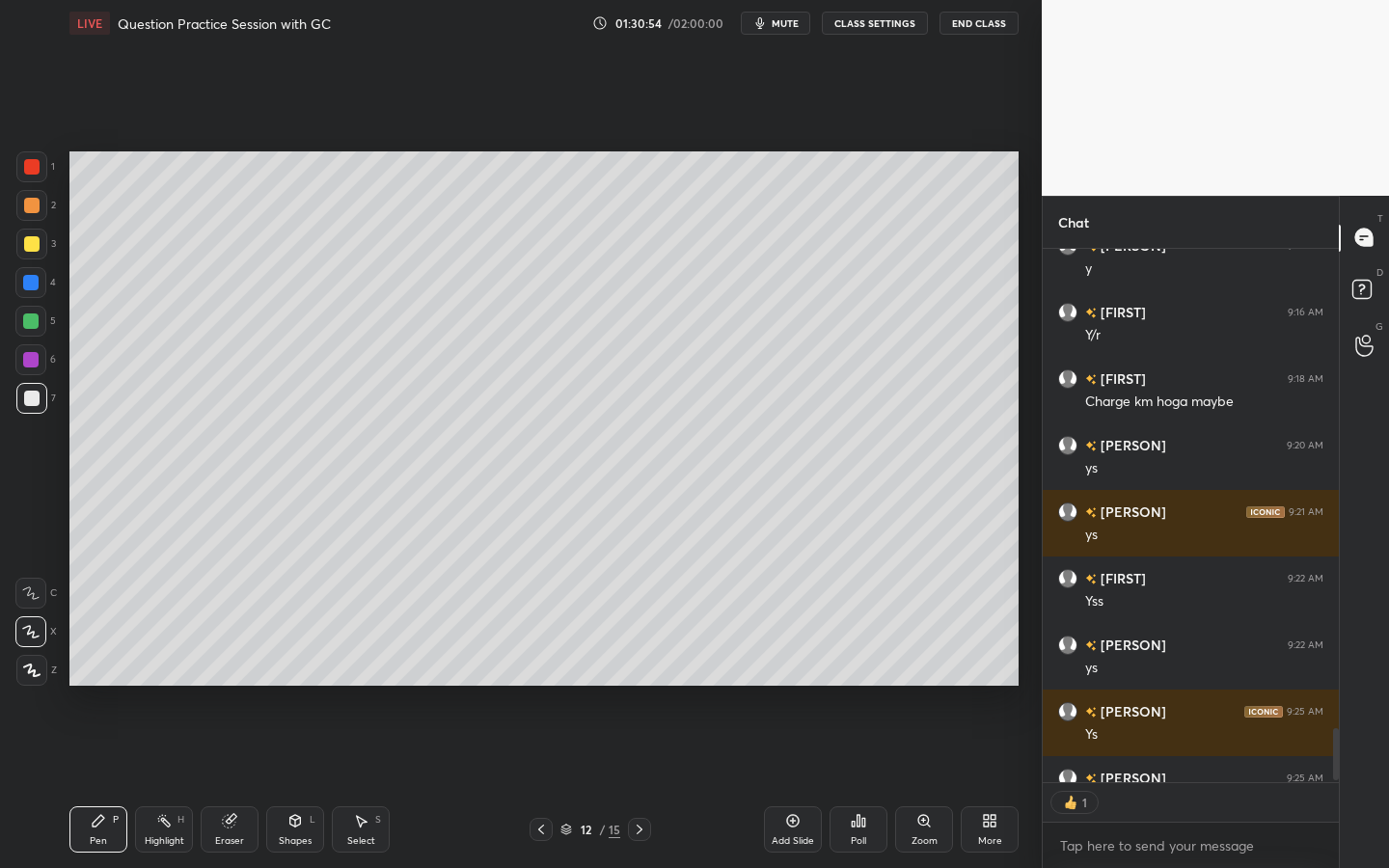 drag, startPoint x: 370, startPoint y: 824, endPoint x: 368, endPoint y: 744, distance: 80.025 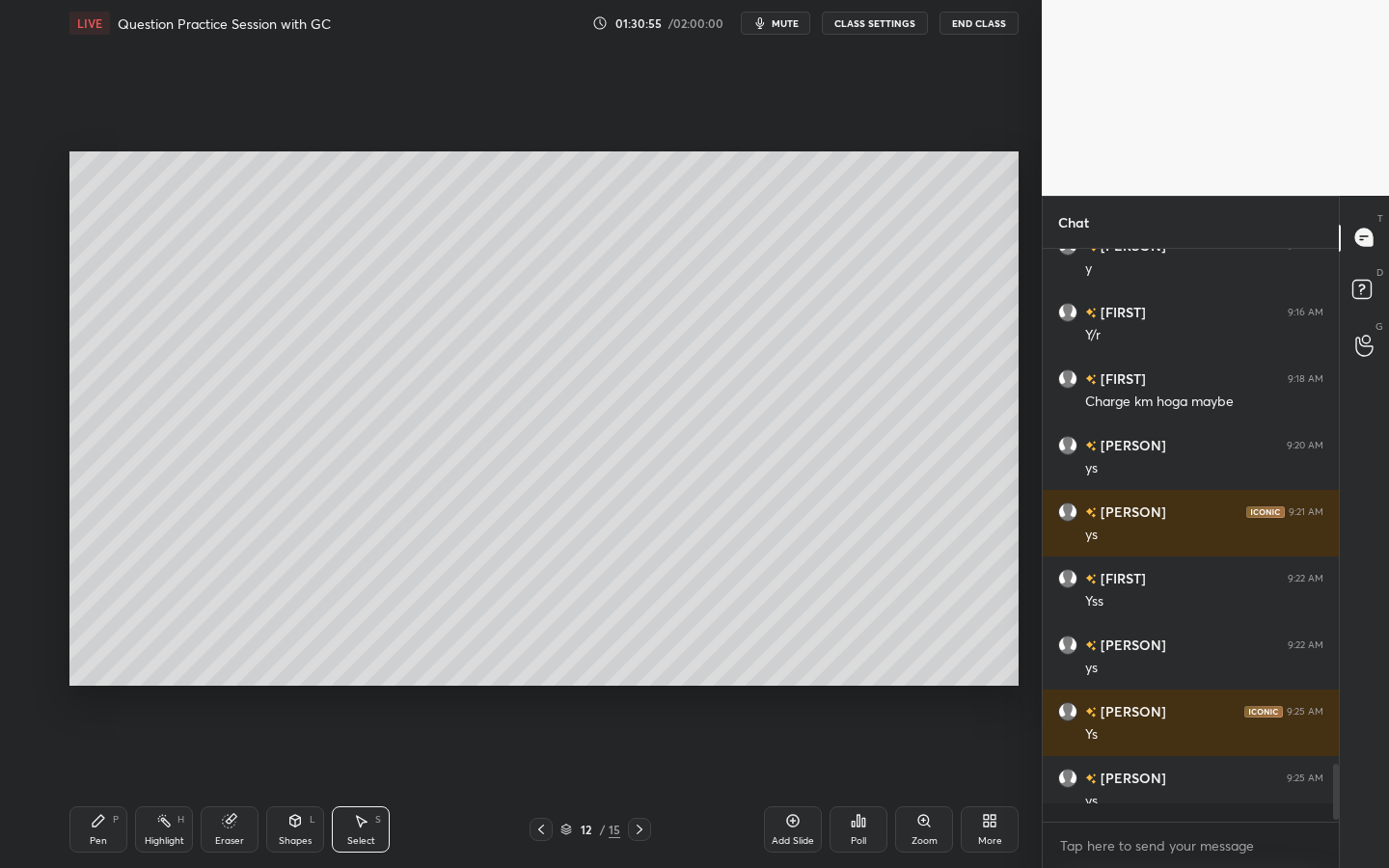 scroll, scrollTop: 7, scrollLeft: 7, axis: both 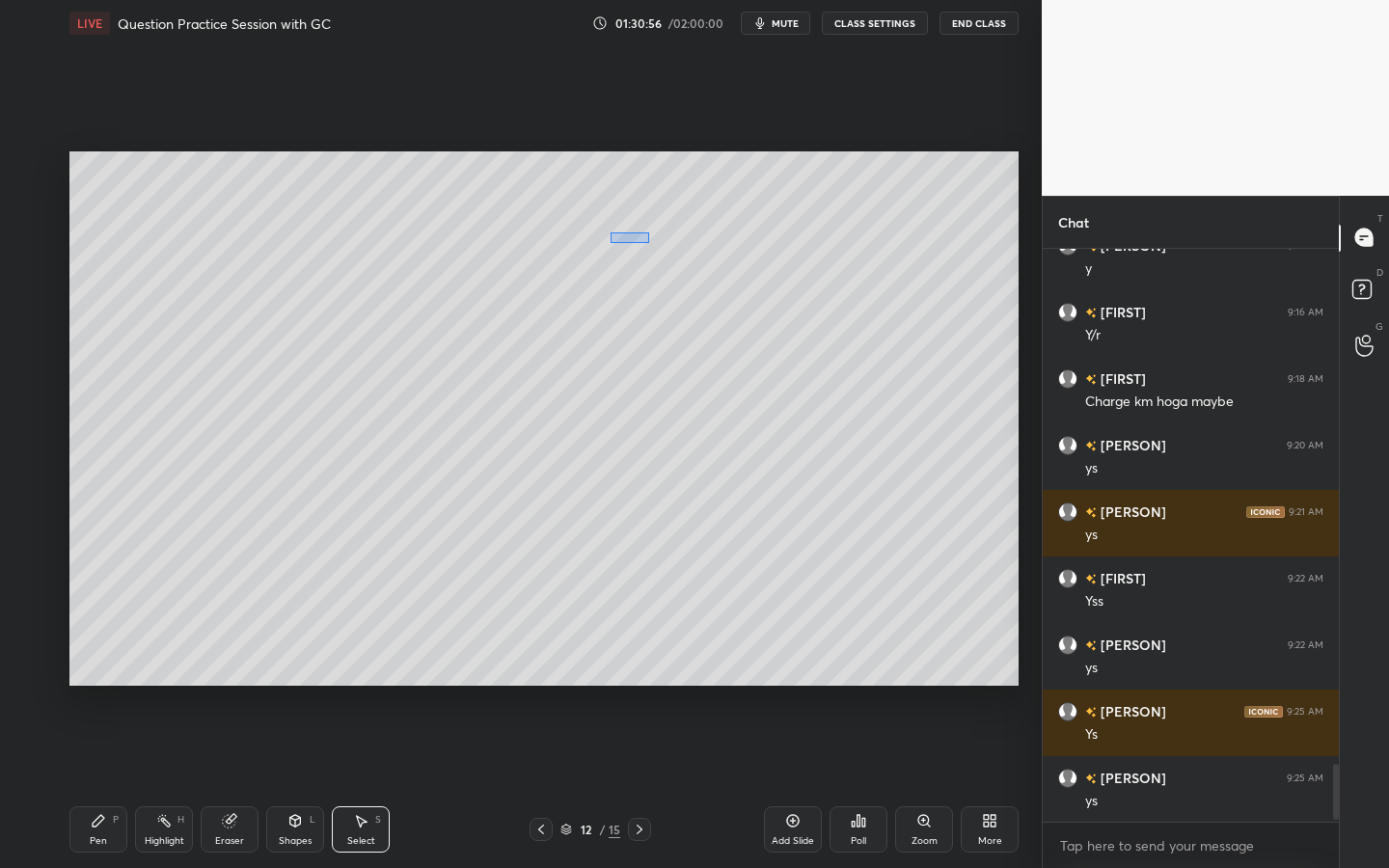 drag, startPoint x: 611, startPoint y: 231, endPoint x: 649, endPoint y: 242, distance: 39.560081 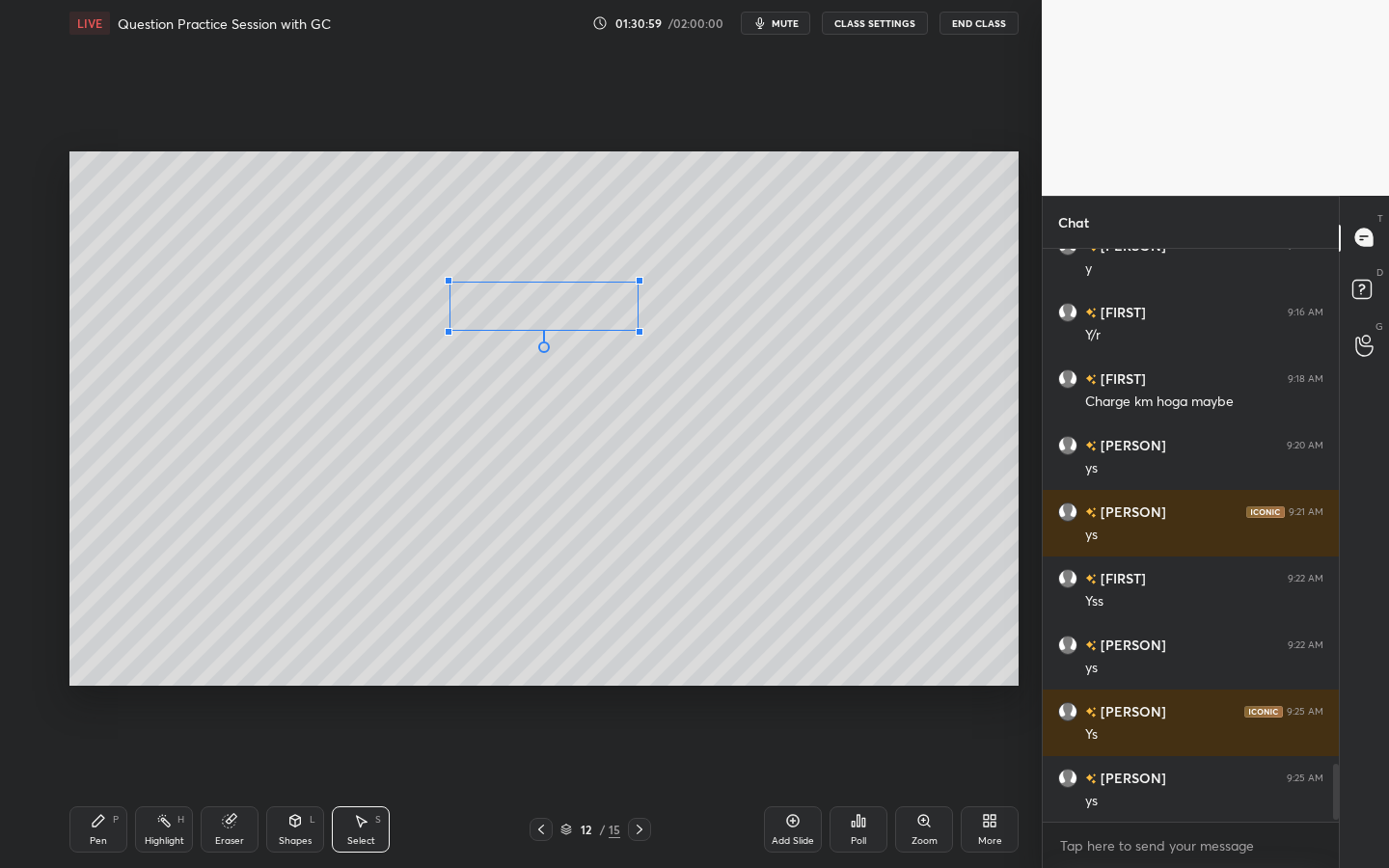 drag, startPoint x: 631, startPoint y: 222, endPoint x: 624, endPoint y: 281, distance: 59.413803 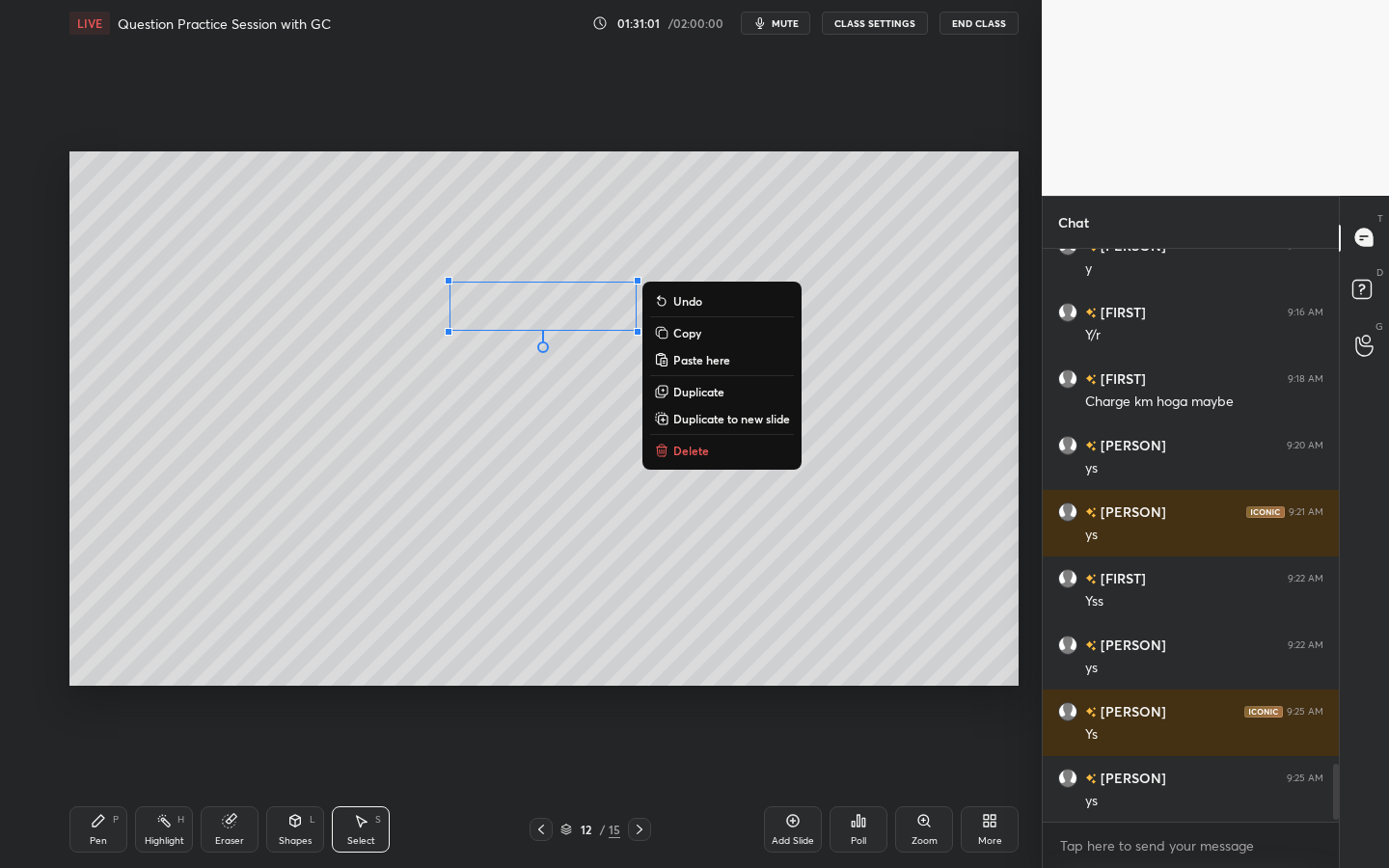 drag, startPoint x: 83, startPoint y: 846, endPoint x: 81, endPoint y: 834, distance: 12.165525 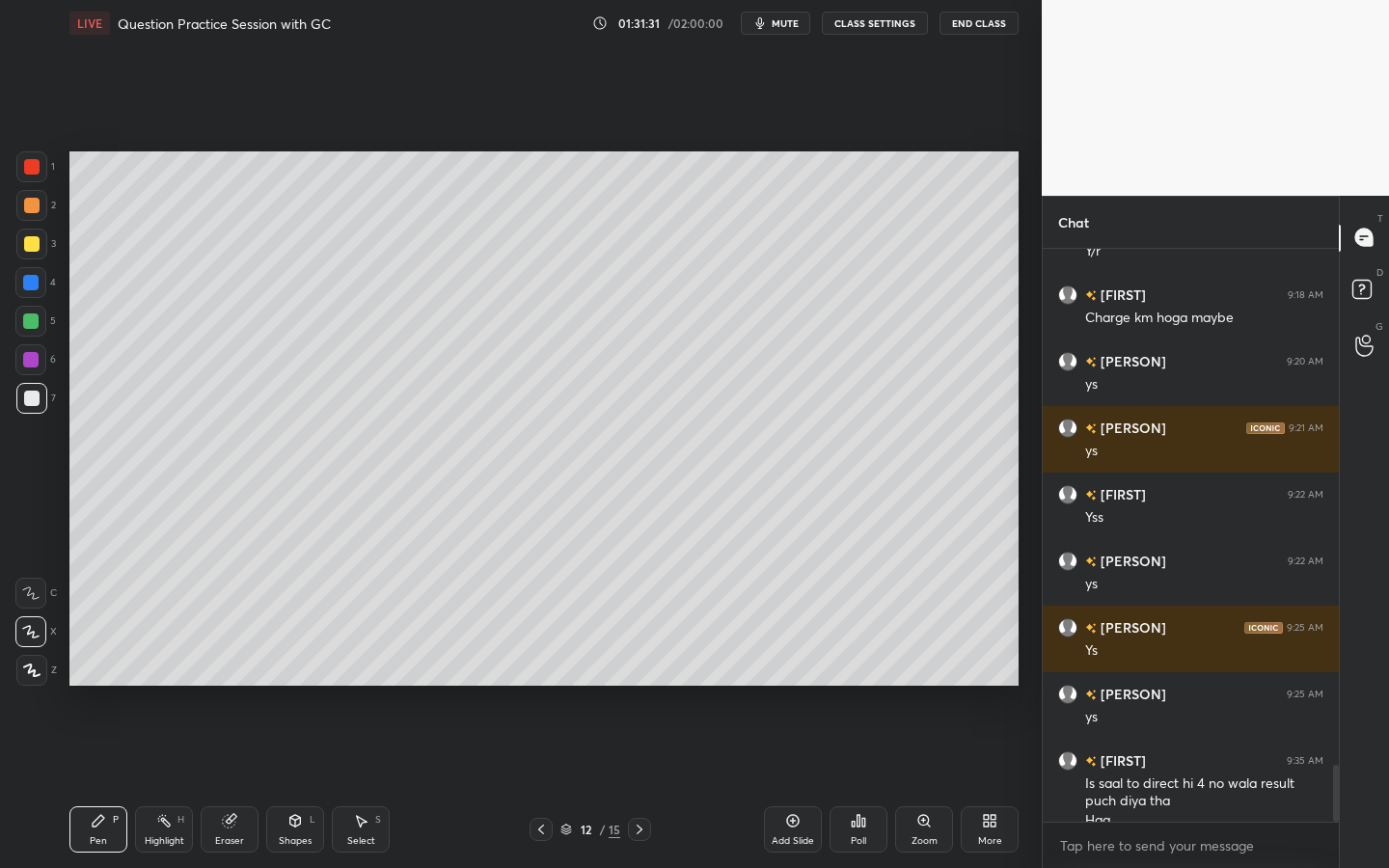 scroll, scrollTop: 5229, scrollLeft: 0, axis: vertical 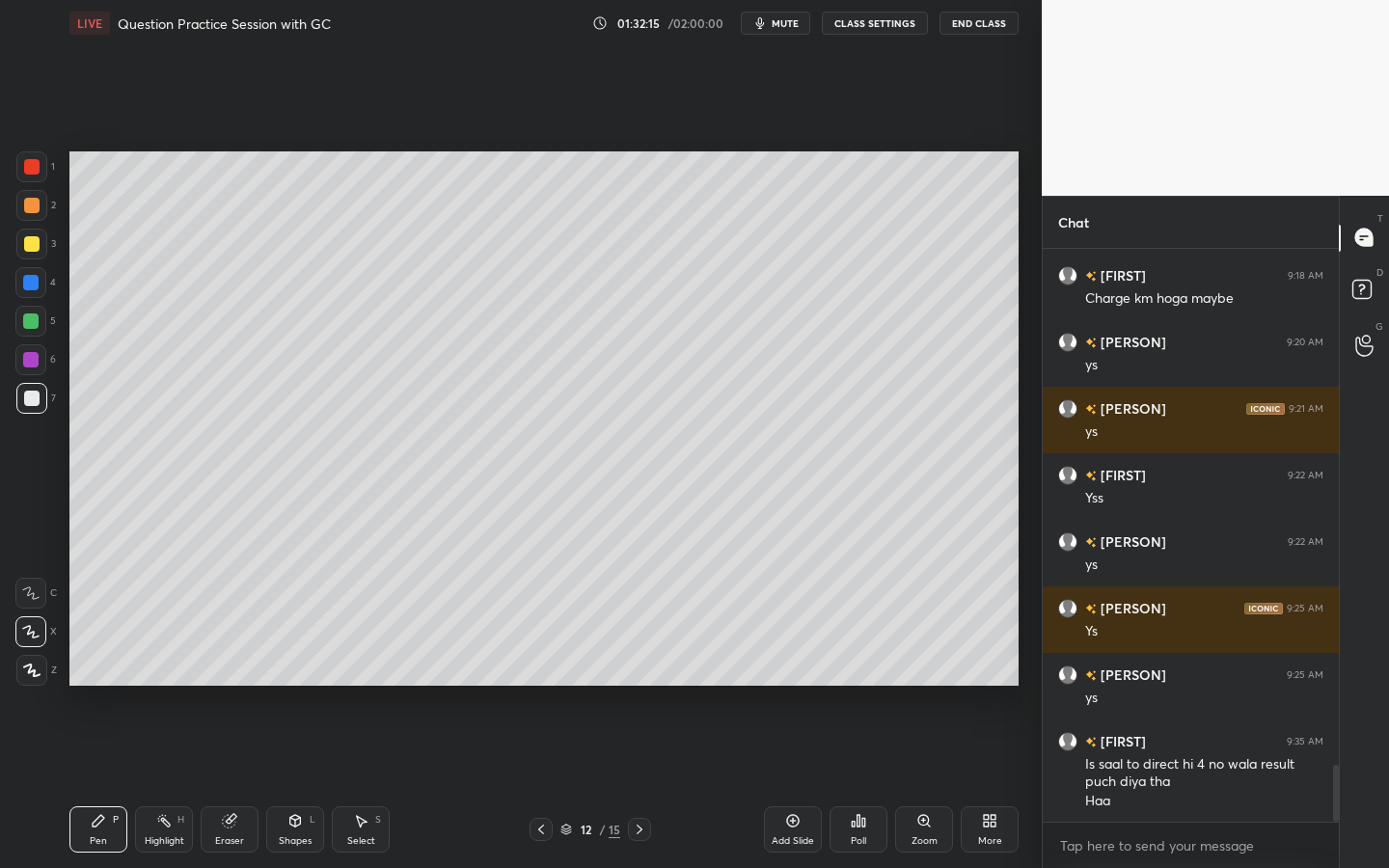 drag, startPoint x: 29, startPoint y: 358, endPoint x: 44, endPoint y: 358, distance: 15 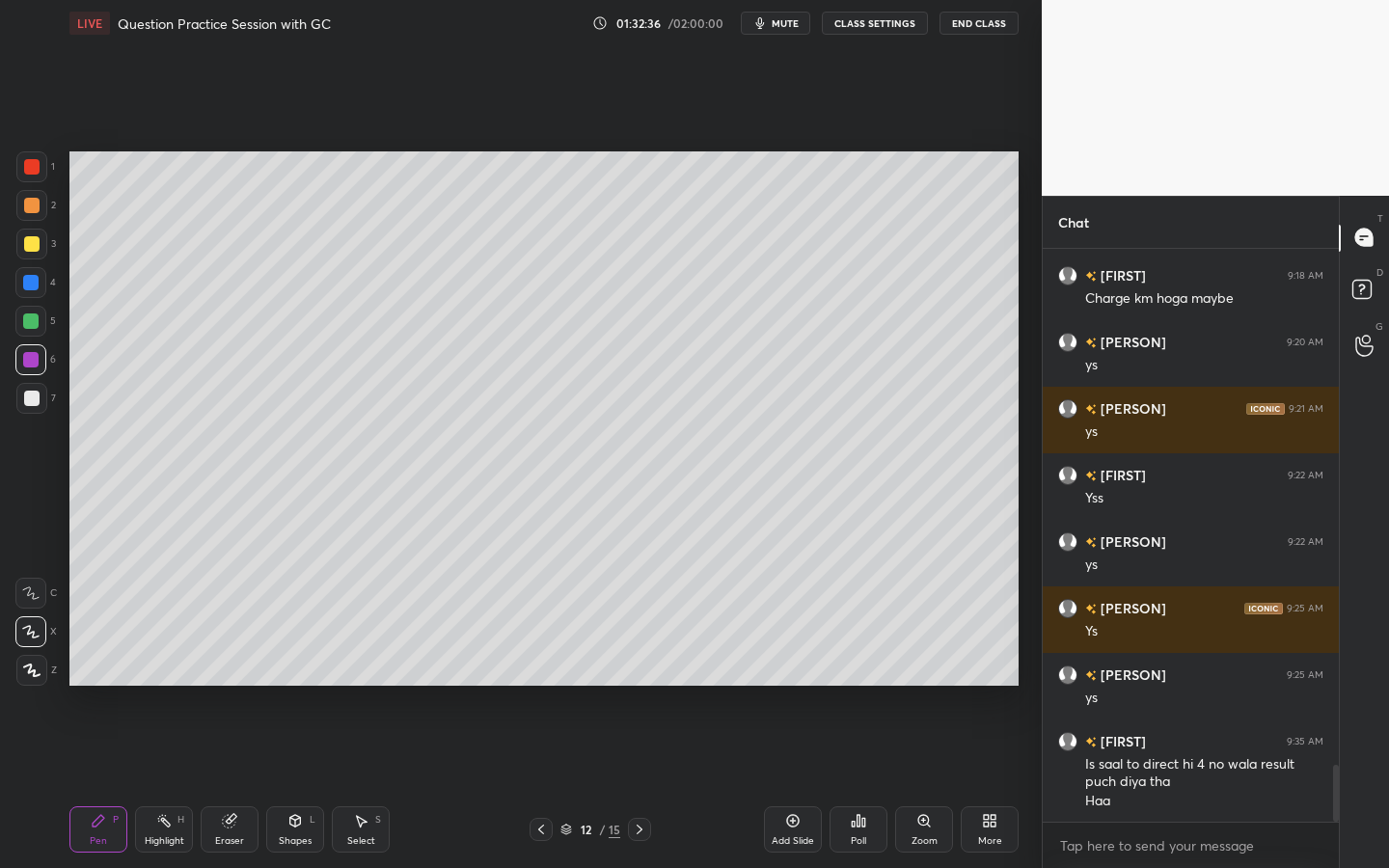 drag, startPoint x: 300, startPoint y: 837, endPoint x: 306, endPoint y: 822, distance: 16.155494 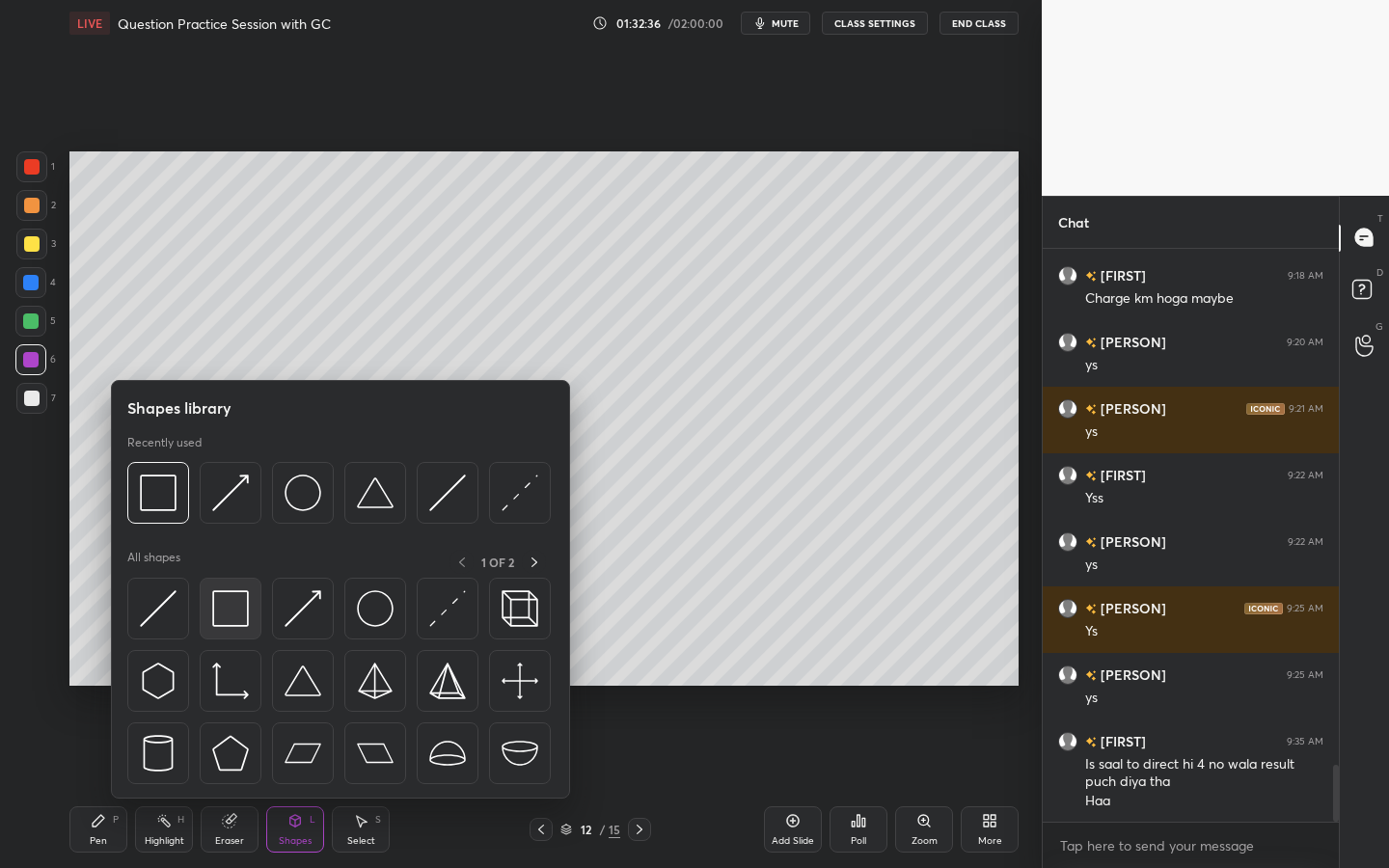 click at bounding box center [231, 609] 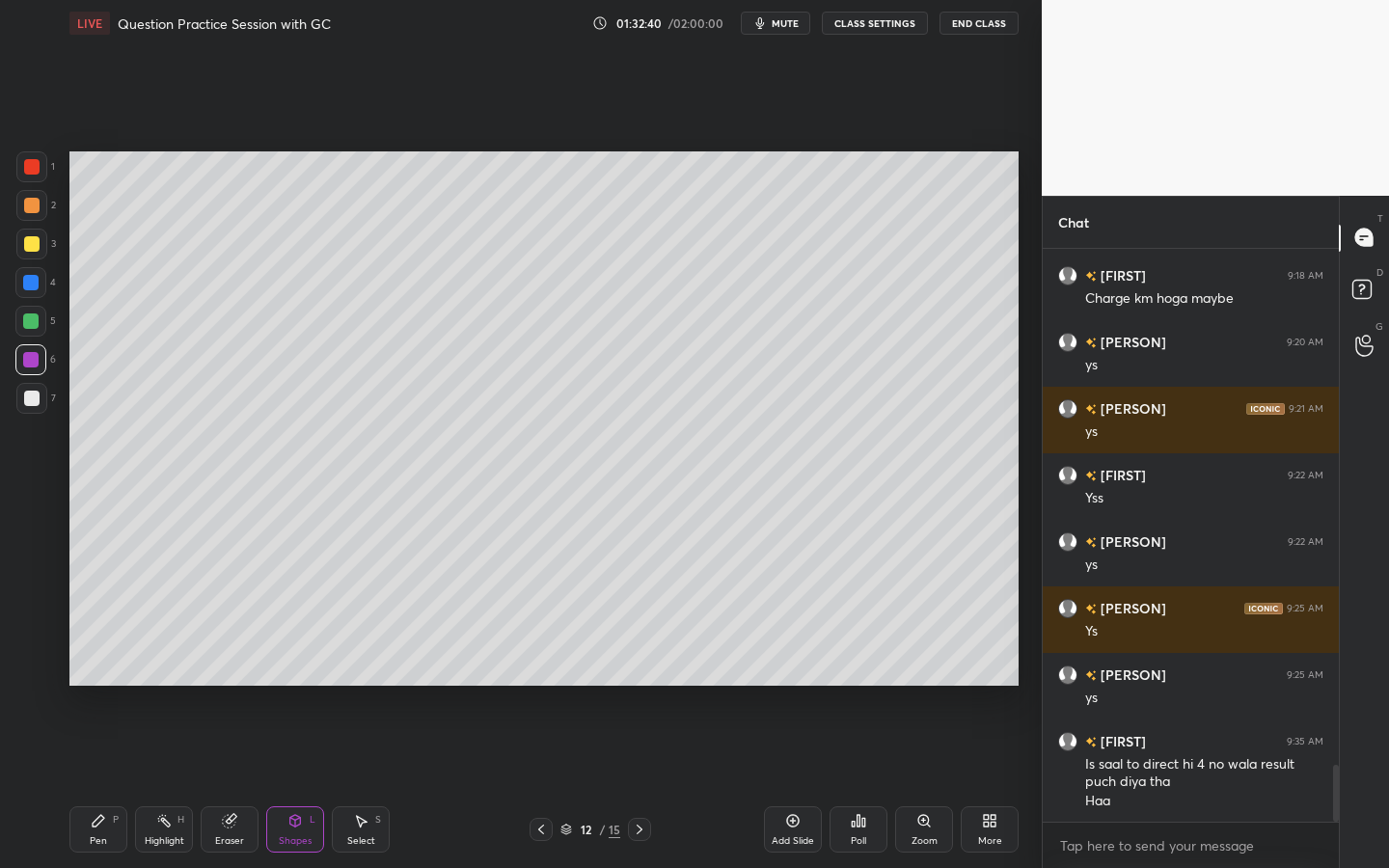click on "Pen" at bounding box center [98, 841] 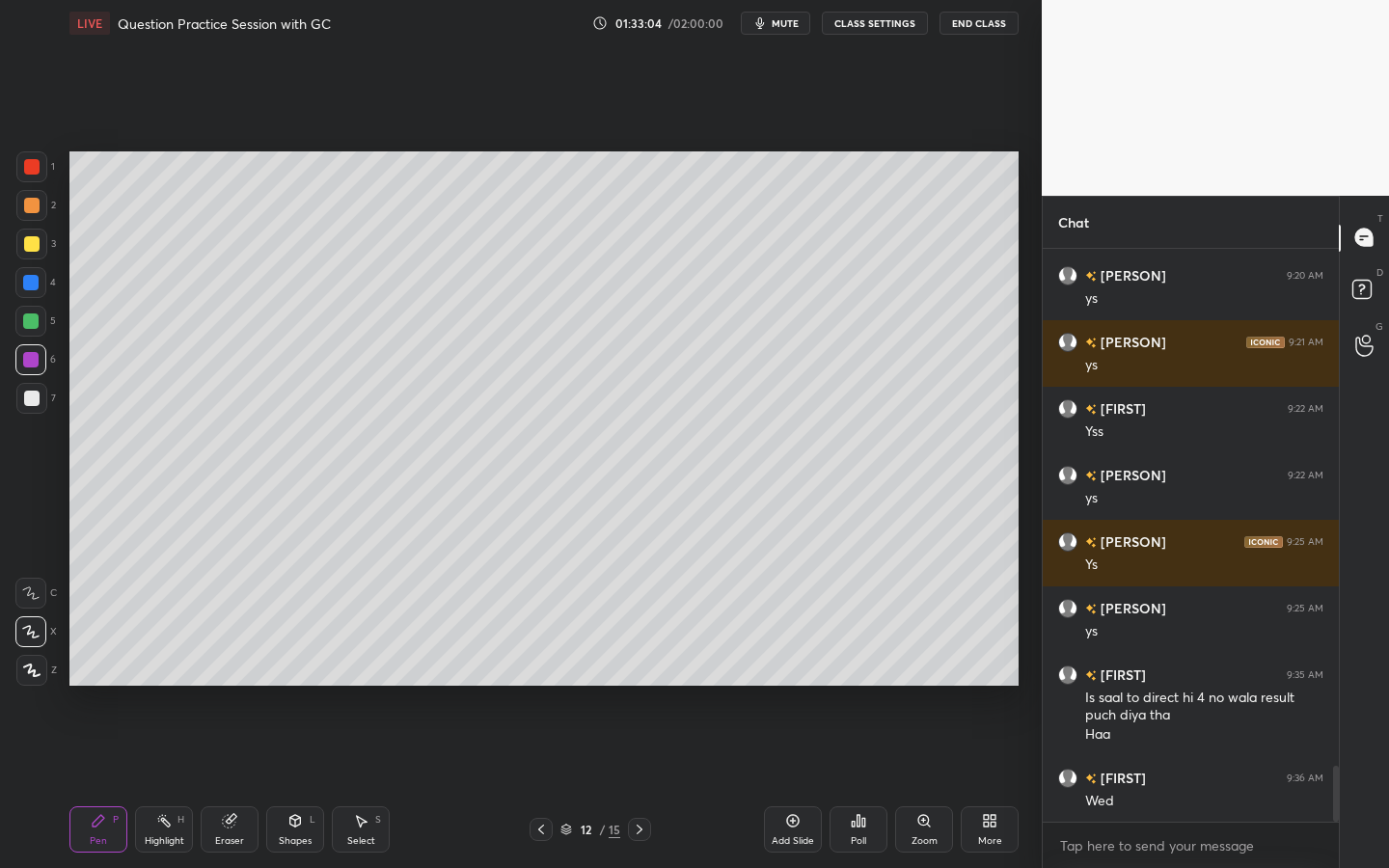 scroll, scrollTop: 5362, scrollLeft: 0, axis: vertical 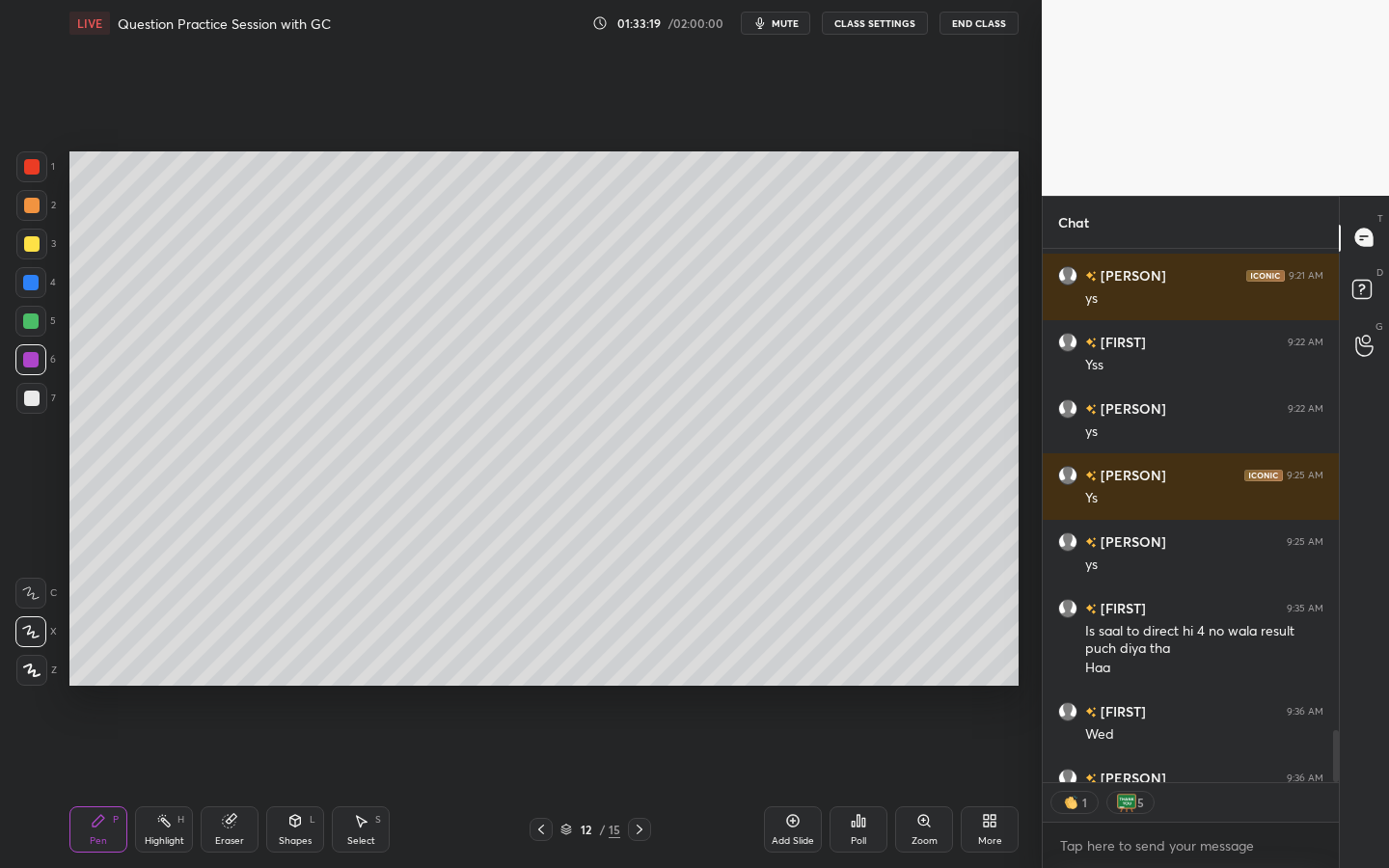 click on "End Class" at bounding box center (979, 23) 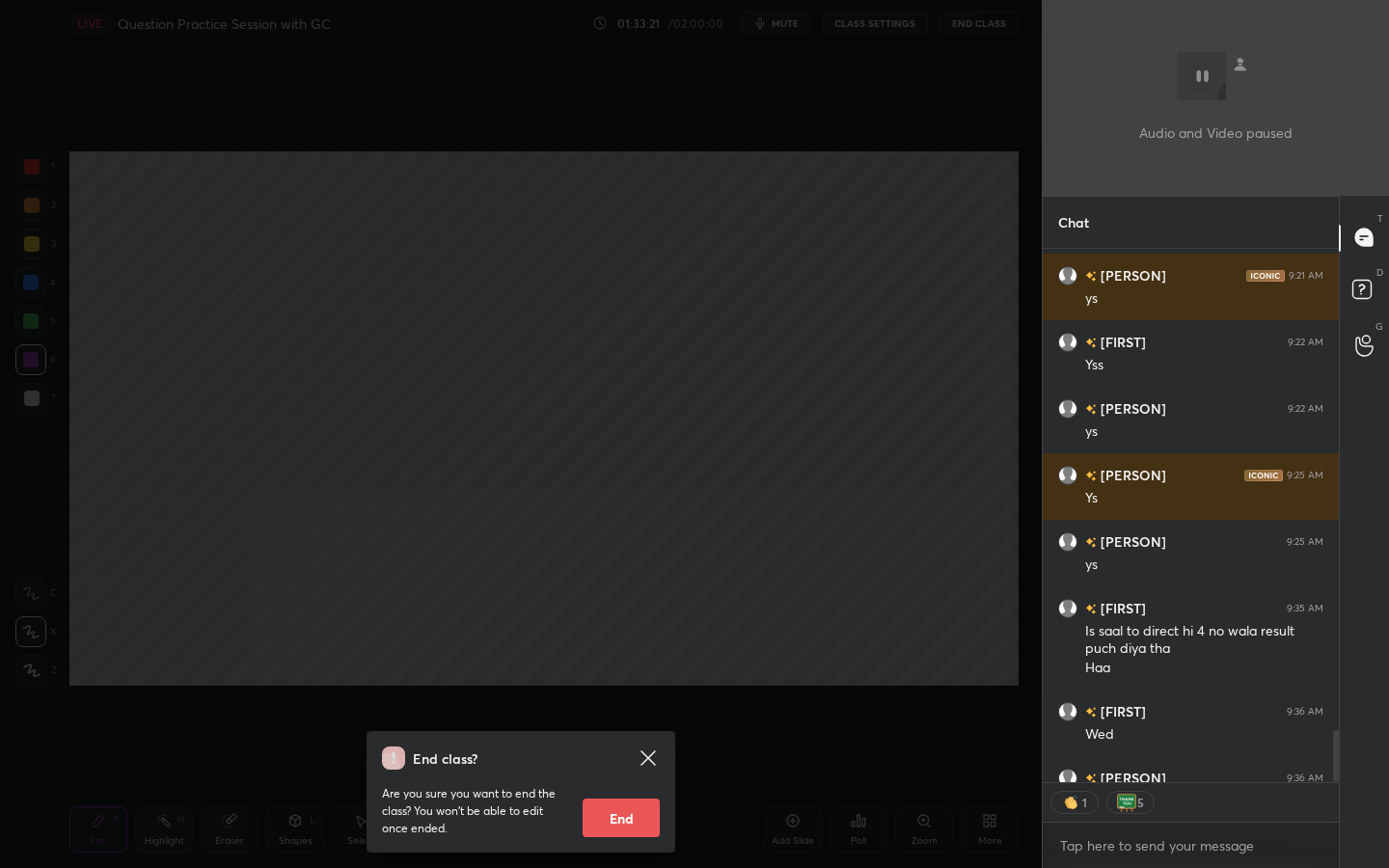 click on "End" at bounding box center [621, 818] 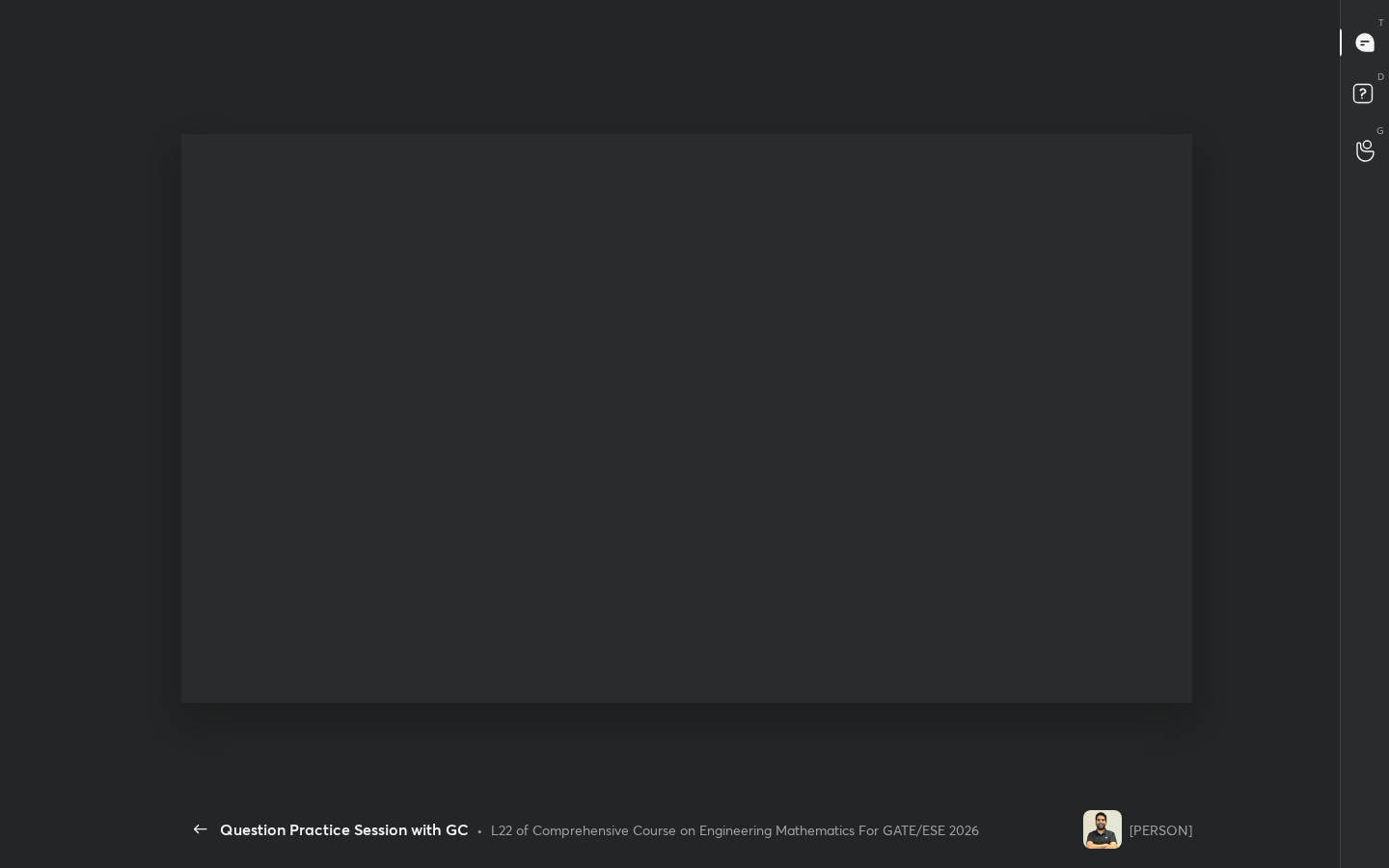 scroll, scrollTop: 95700, scrollLeft: 95258, axis: both 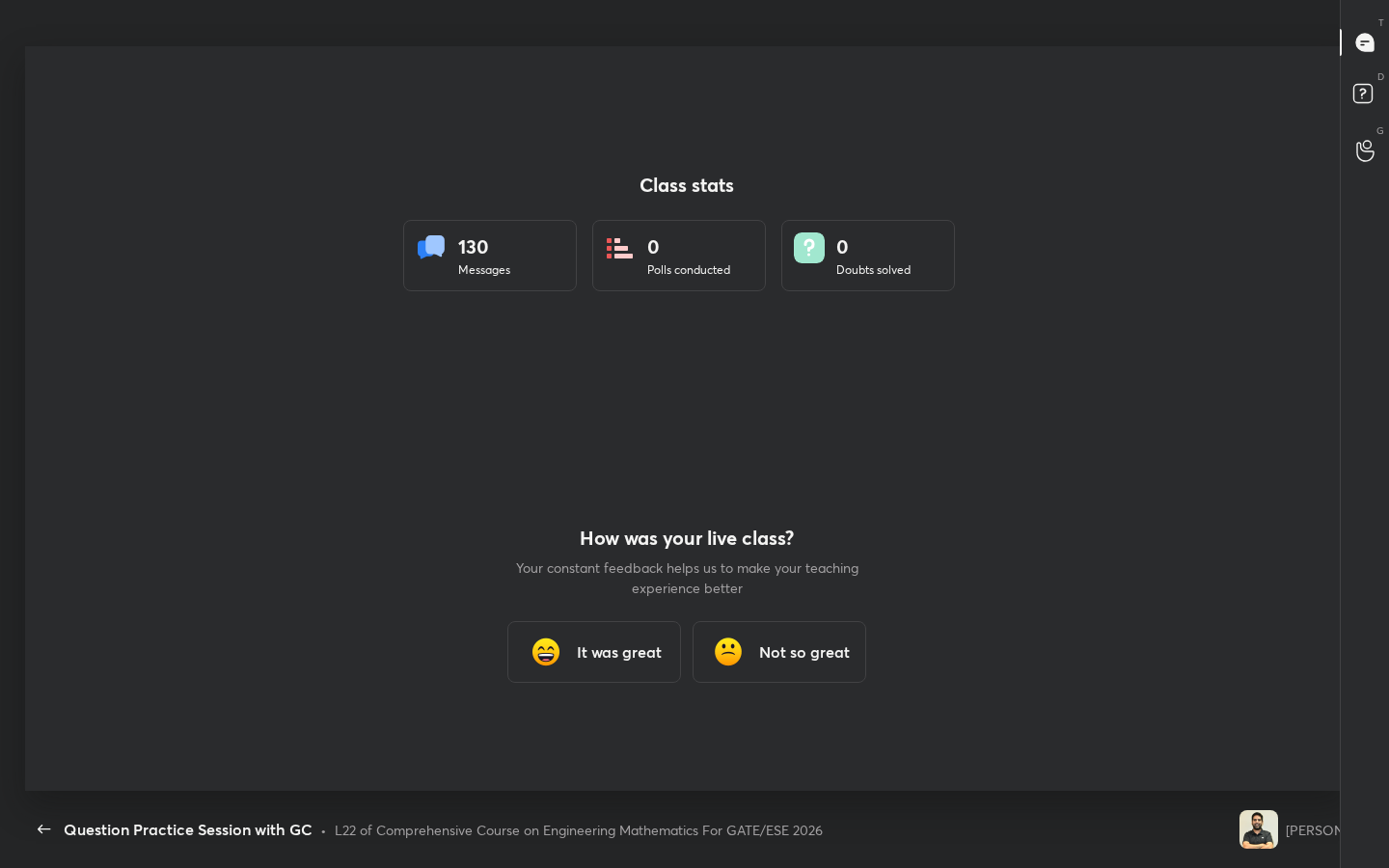 click on "It was great" at bounding box center [594, 652] 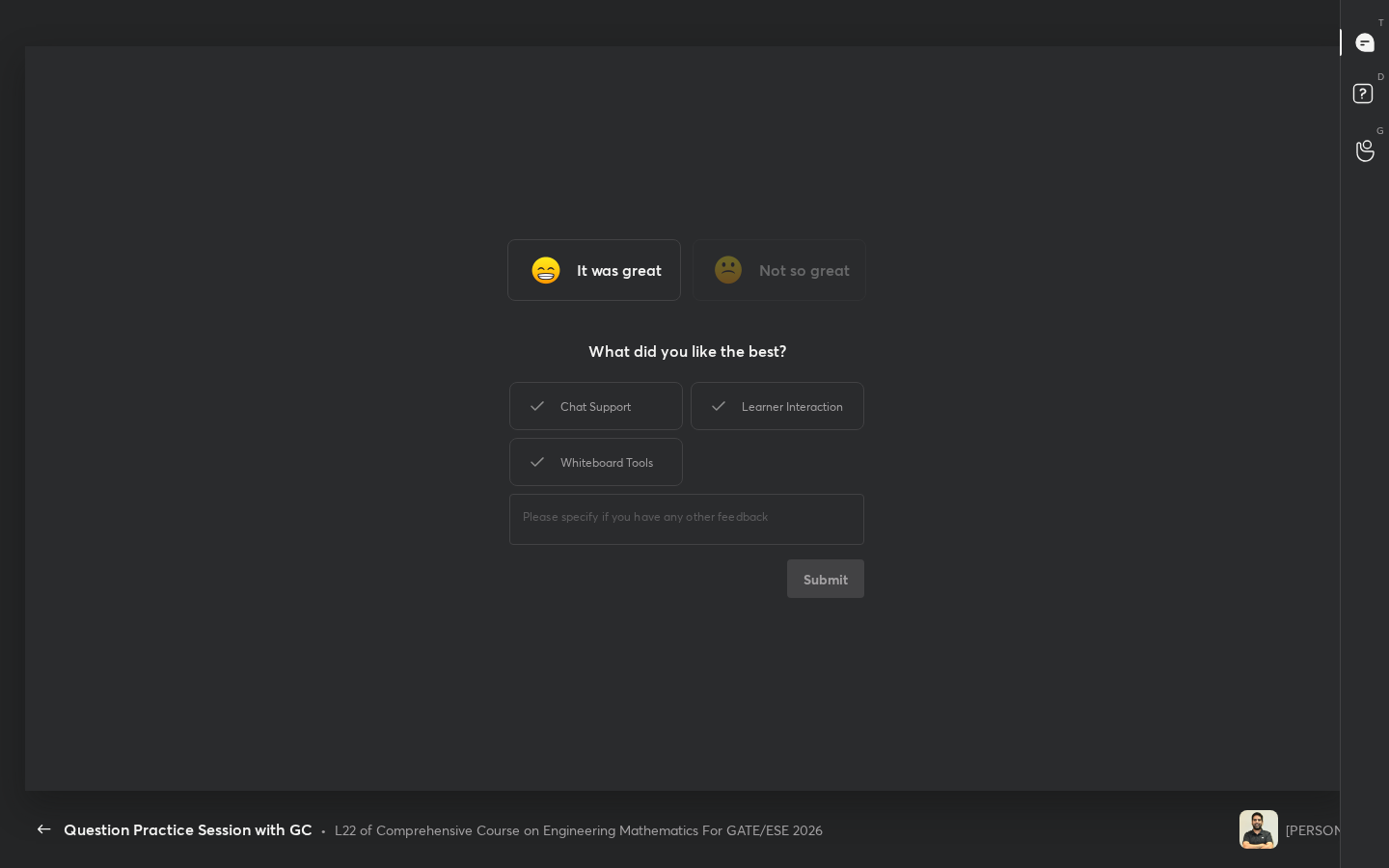 type on "x" 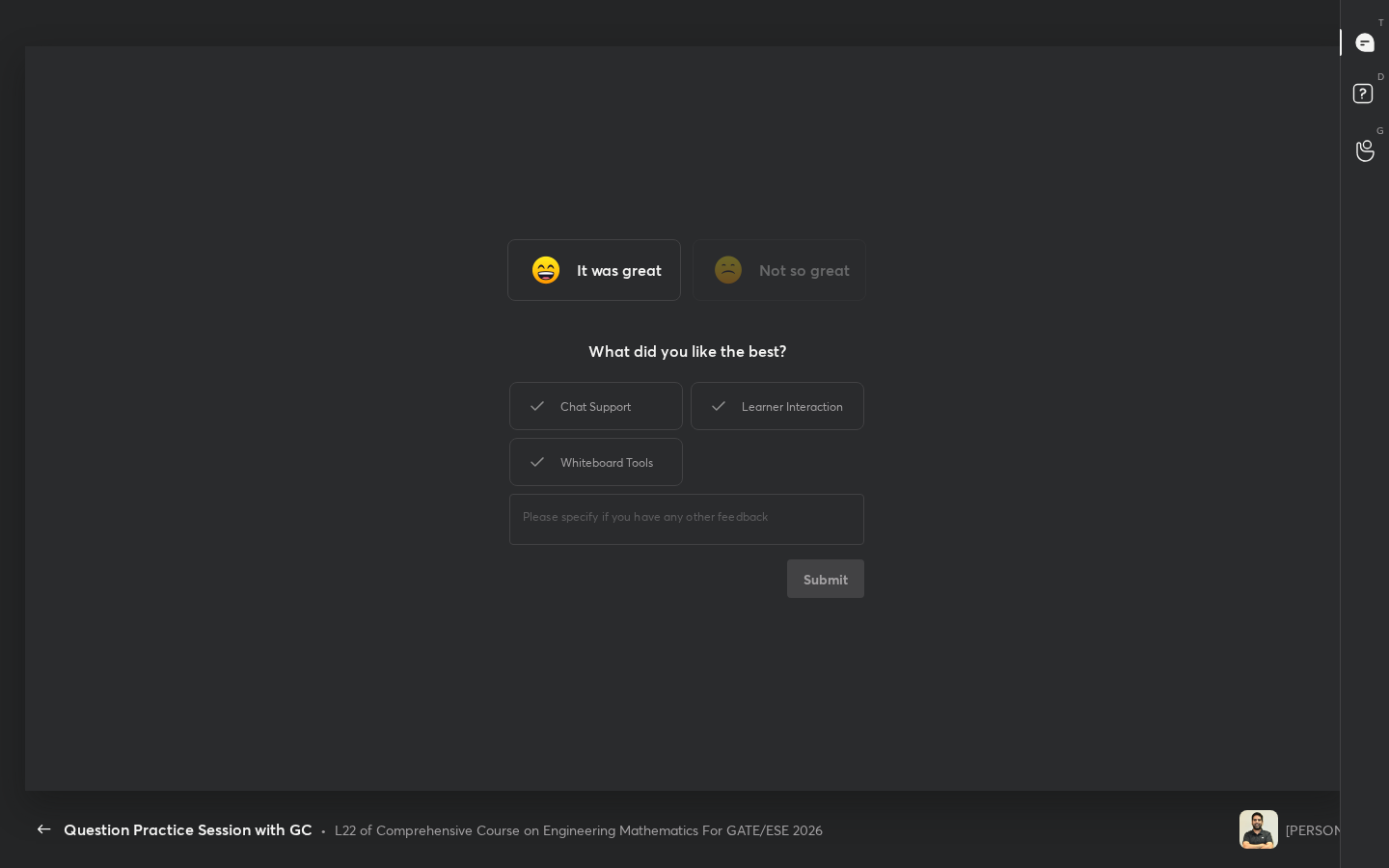 scroll, scrollTop: 7, scrollLeft: 1, axis: both 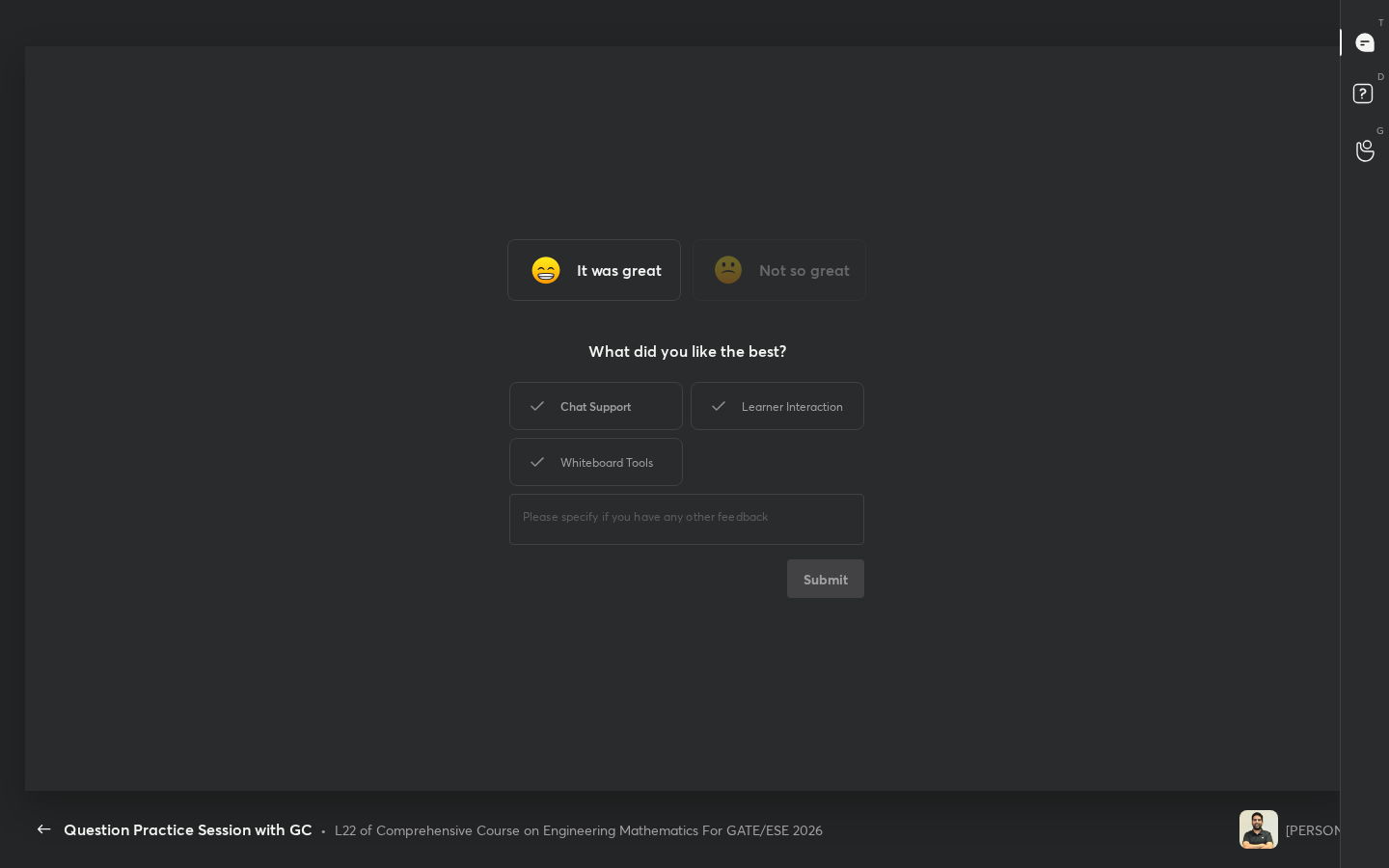 click on "Chat Support" at bounding box center [596, 406] 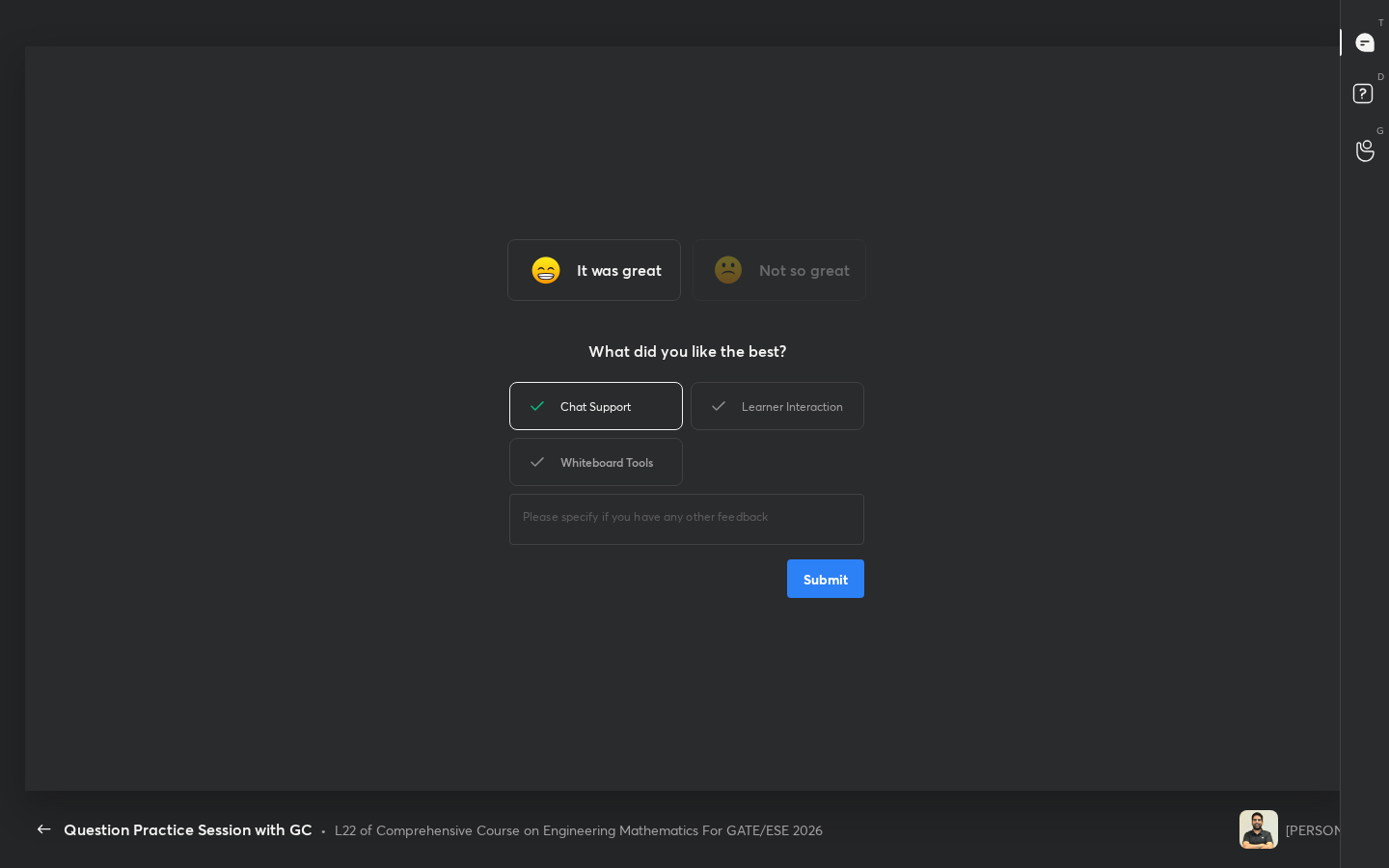 click on "Whiteboard Tools" at bounding box center (596, 462) 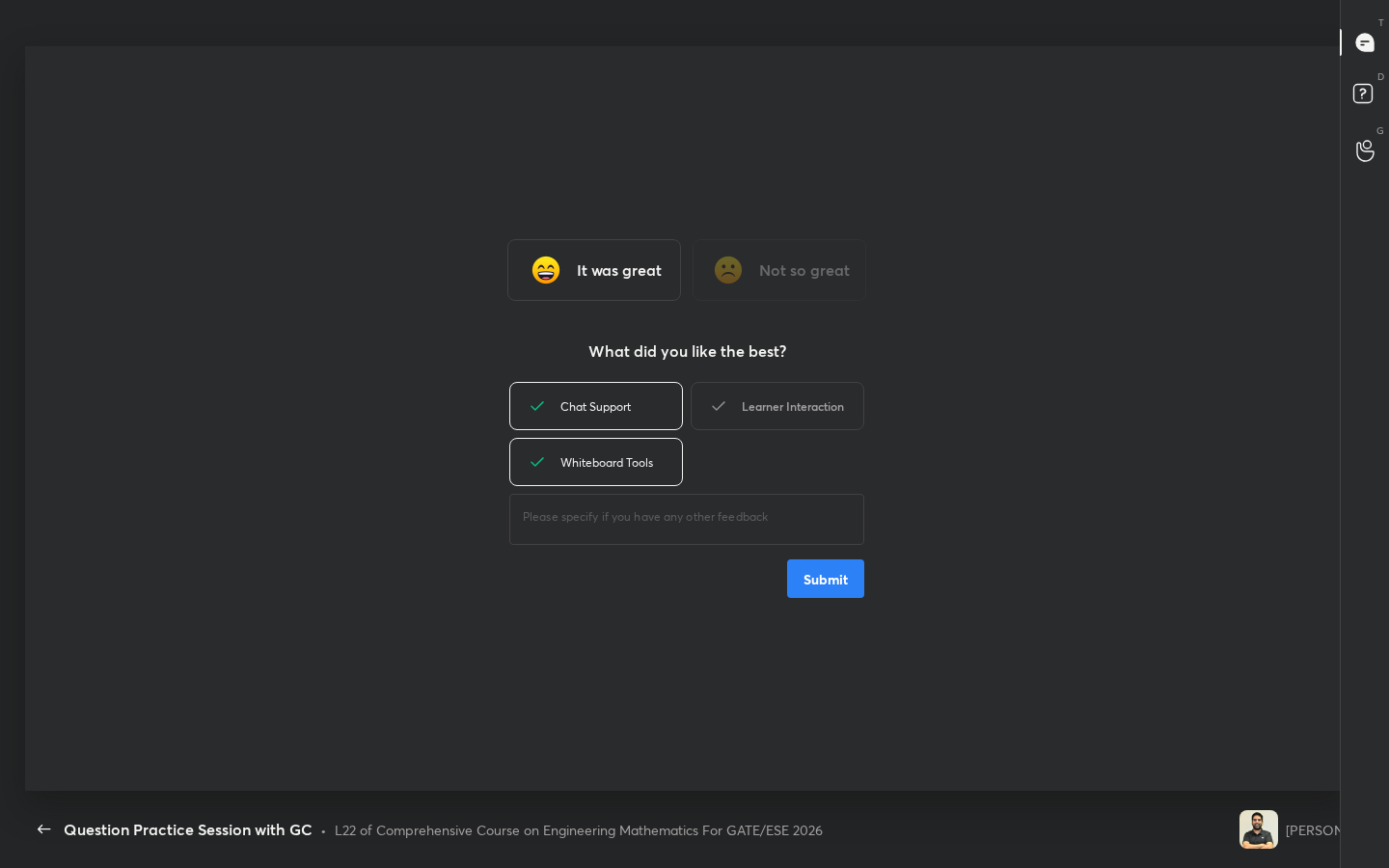 click on "Learner Interaction" at bounding box center [777, 406] 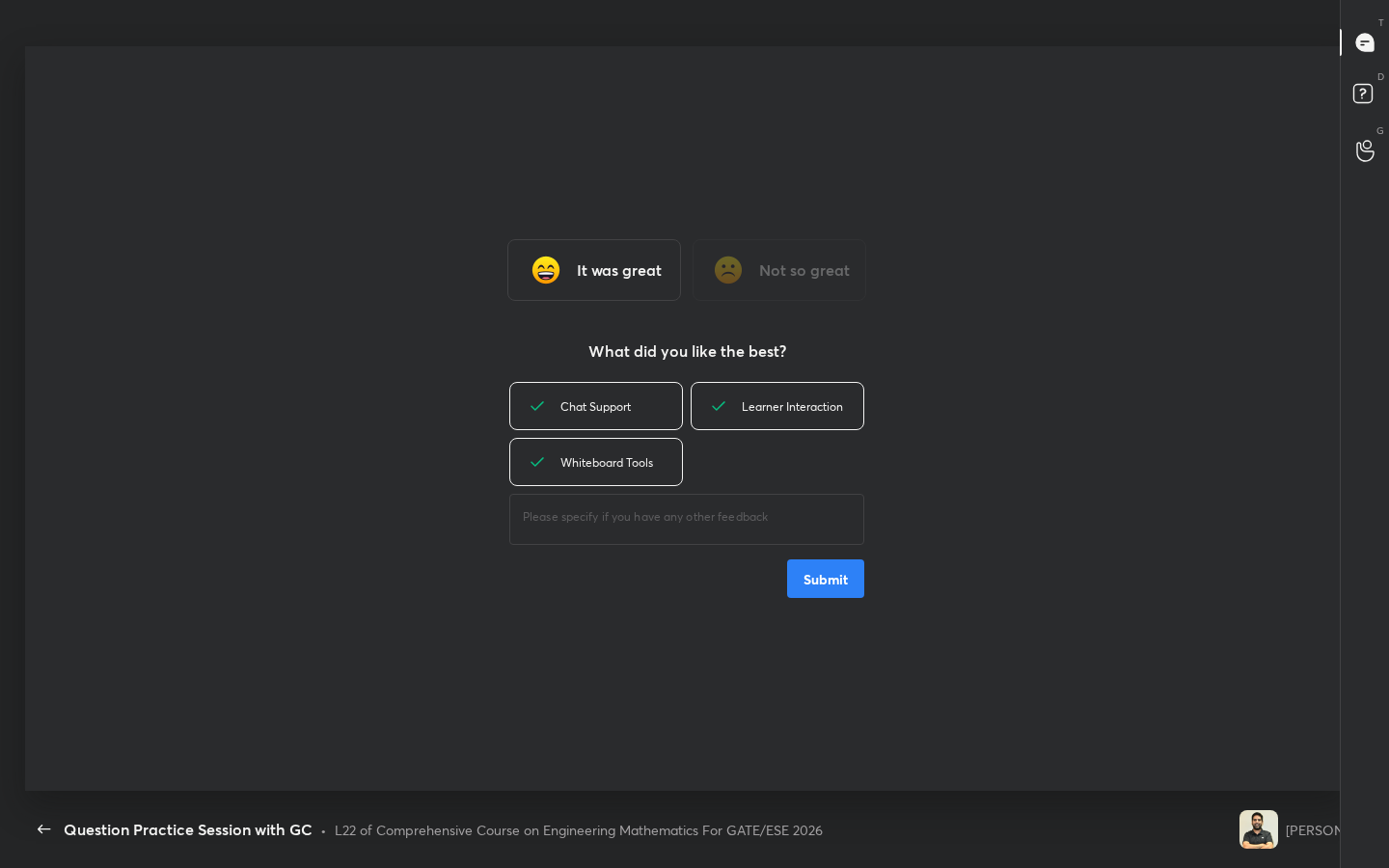 click on "Submit" at bounding box center [826, 579] 